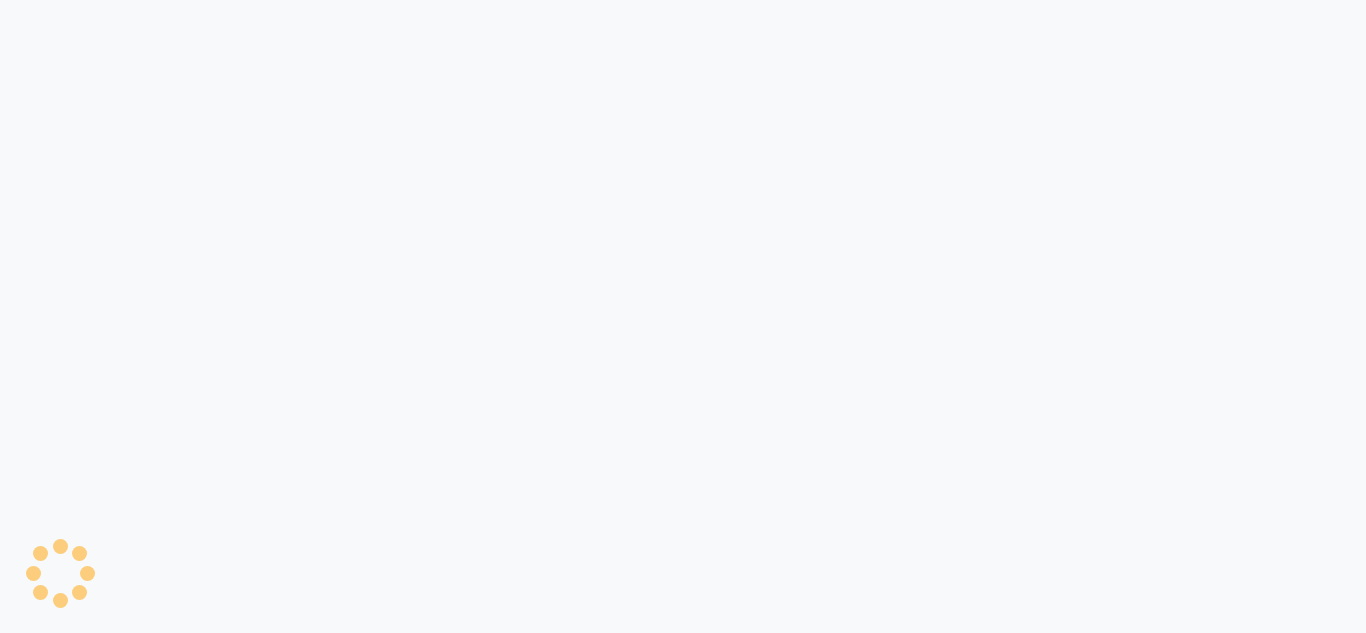select on "service" 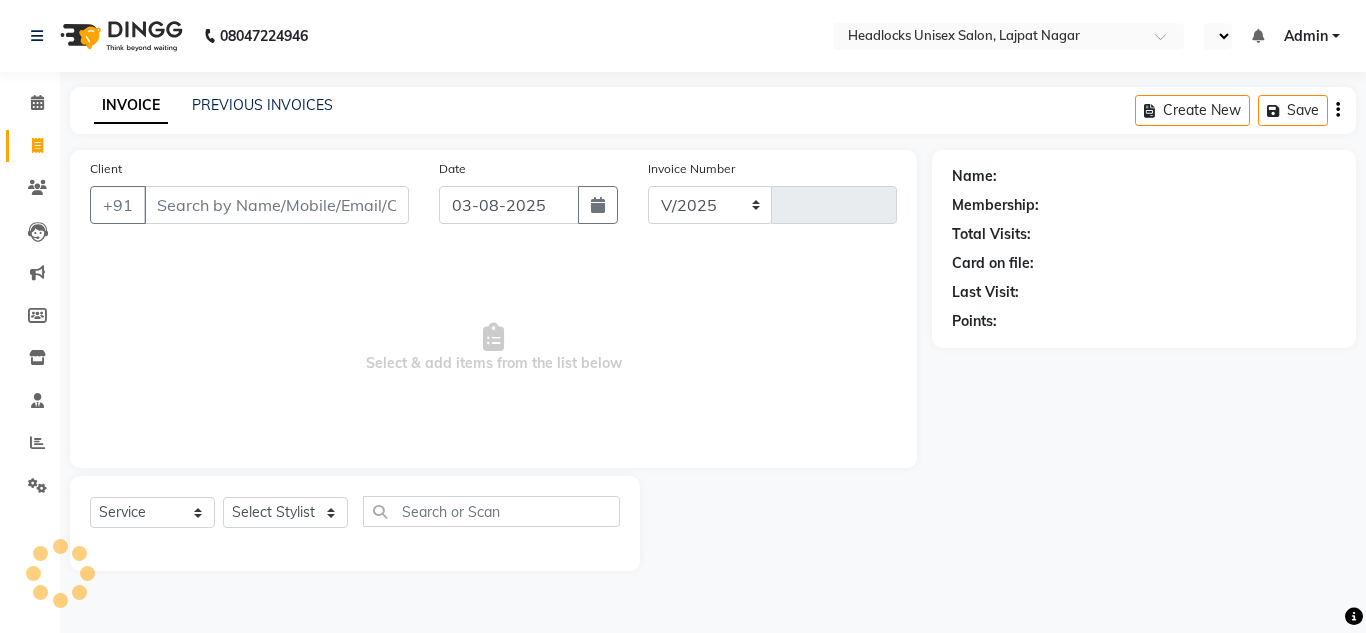 scroll, scrollTop: 0, scrollLeft: 0, axis: both 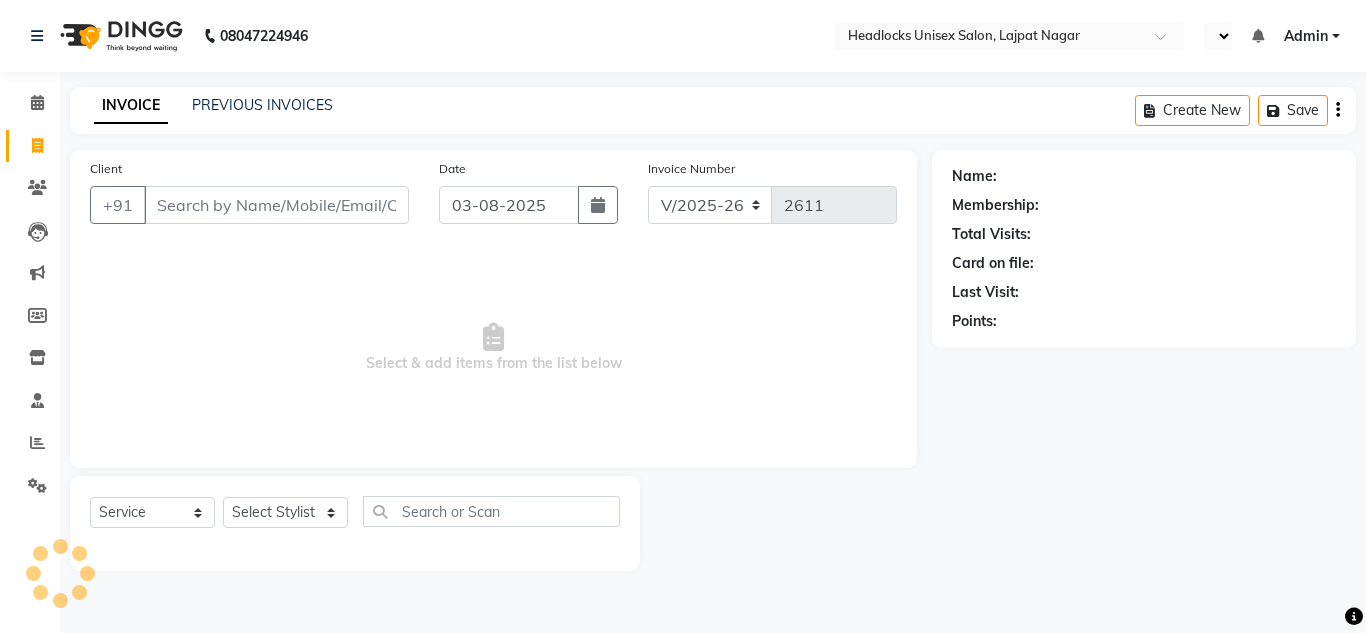select on "en" 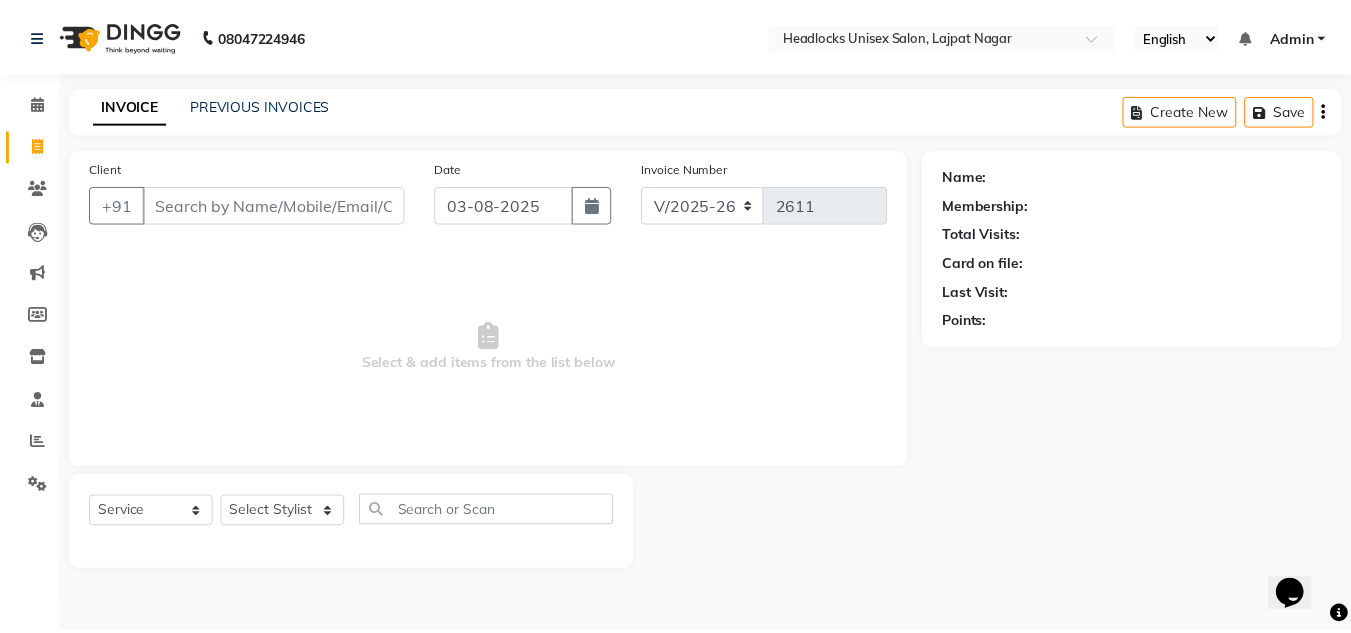 scroll, scrollTop: 0, scrollLeft: 0, axis: both 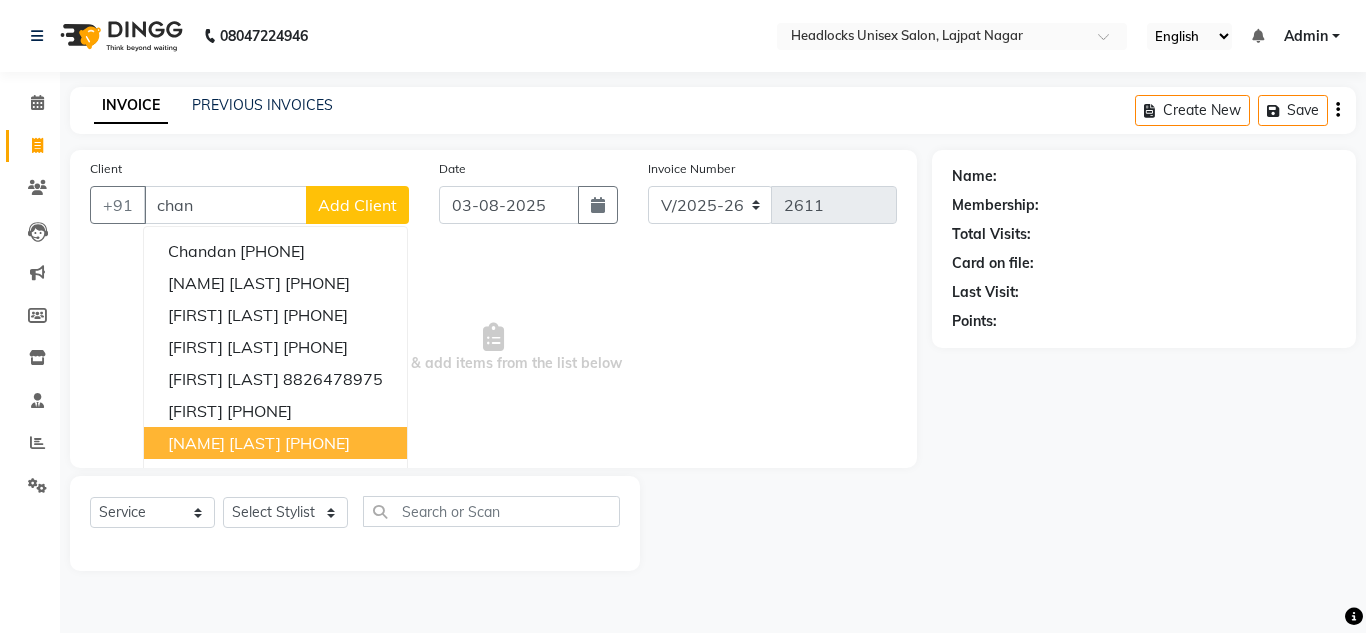 click on "[NAME] [LAST]" at bounding box center (224, 443) 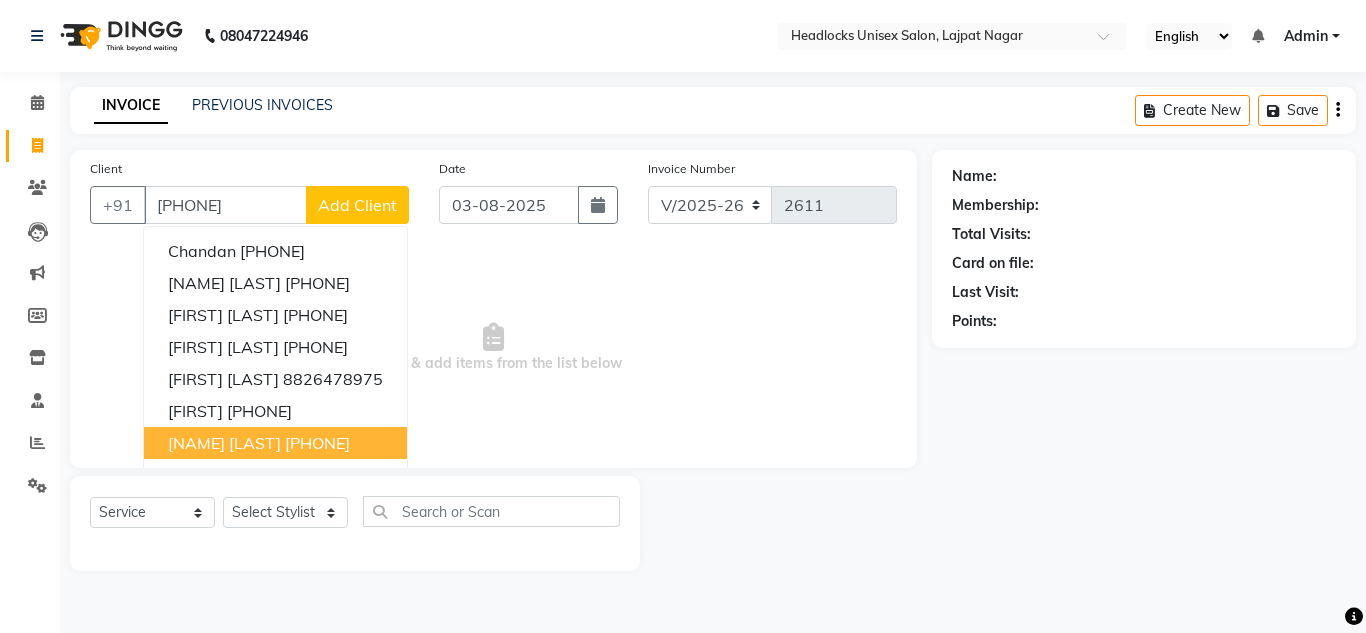 type on "[PHONE]" 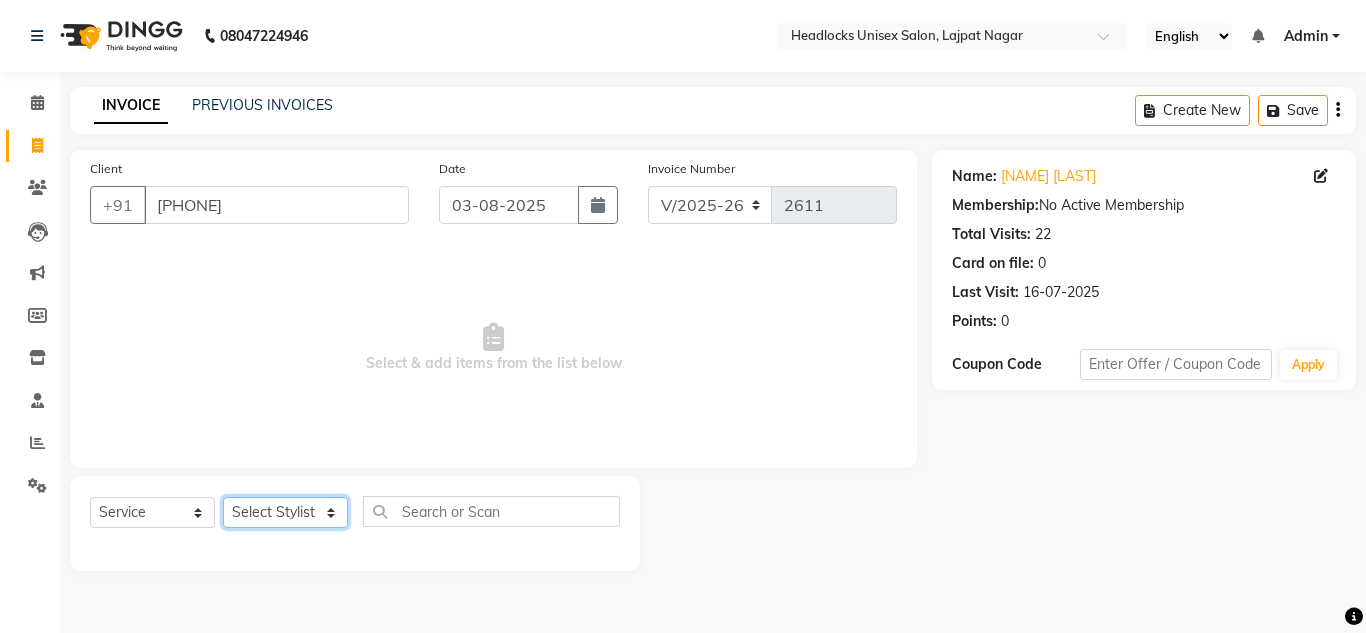 click on "Select Stylist Arman Atul Jannat Kaif Kartik Lucky Nazia Pinky Rashid Sabiya Sandeep Shankar Shavaz Malik Sudhir Suraj Vikas Vinay Roy Vinod" 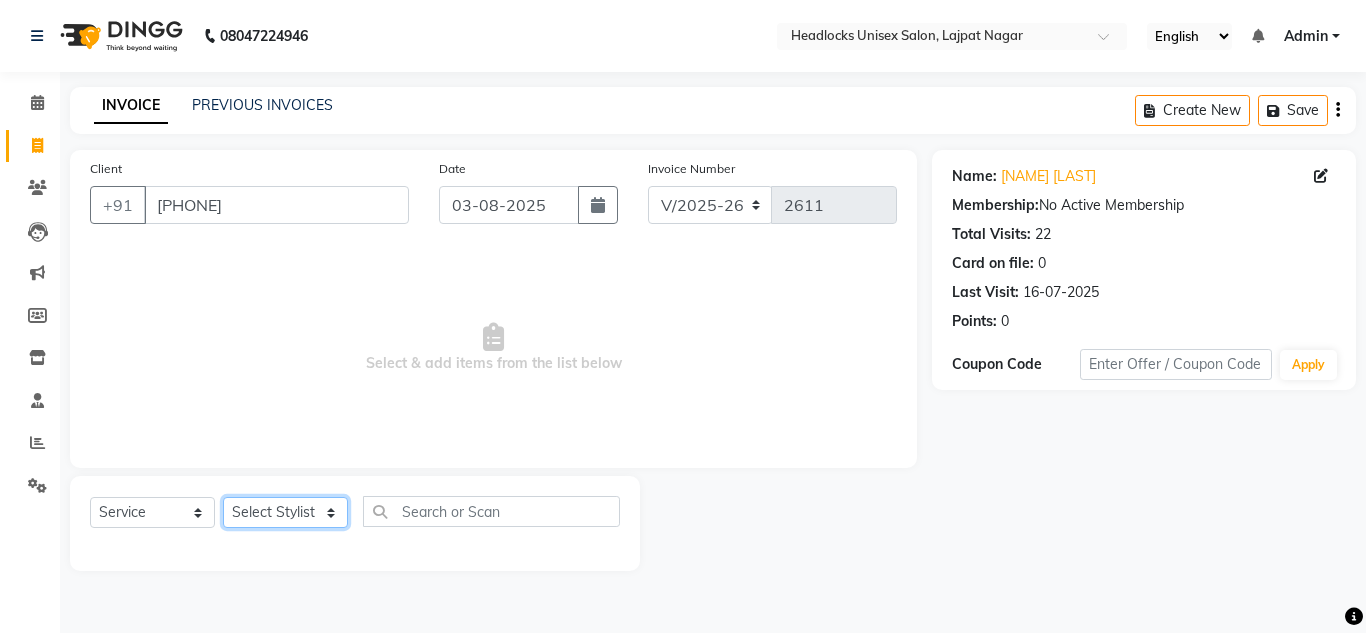 select on "53613" 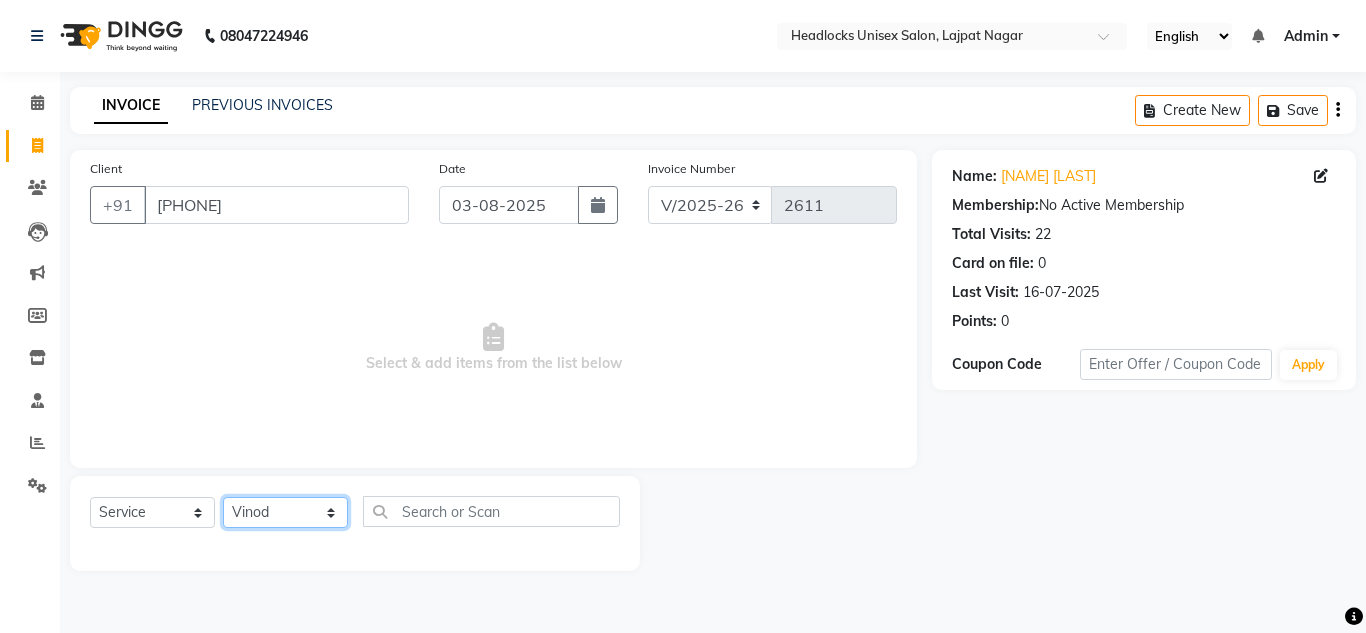 click on "Select Stylist Arman Atul Jannat Kaif Kartik Lucky Nazia Pinky Rashid Sabiya Sandeep Shankar Shavaz Malik Sudhir Suraj Vikas Vinay Roy Vinod" 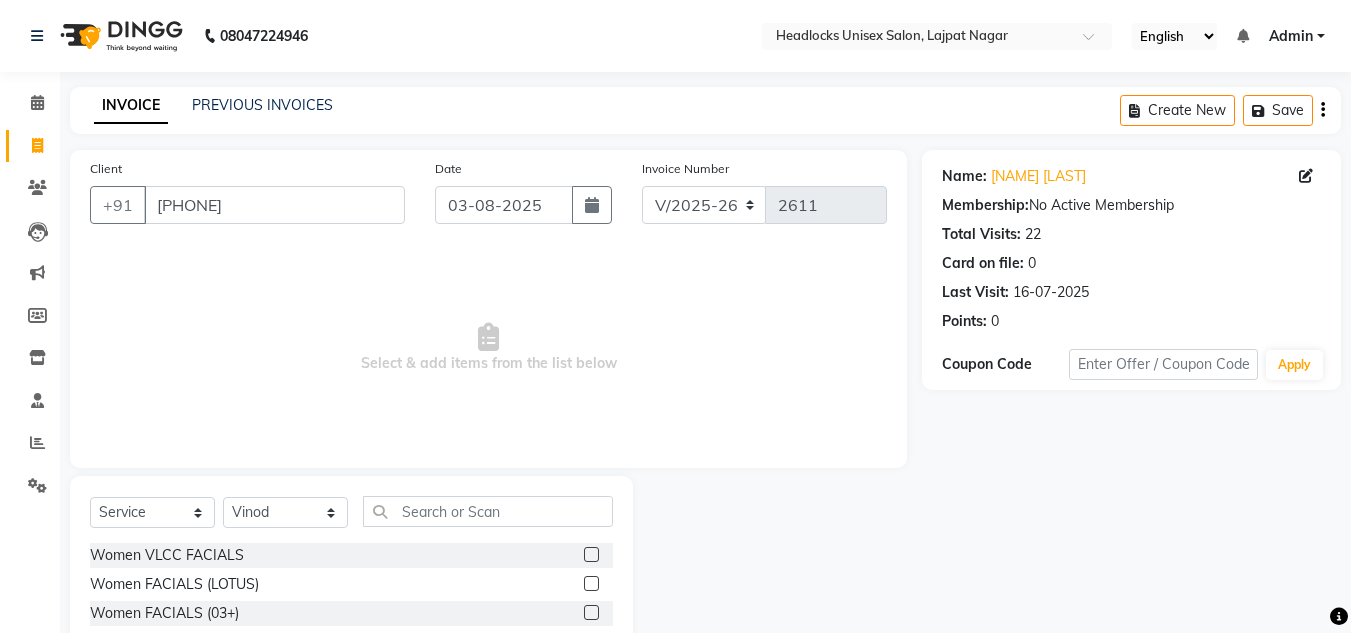 click on "Select & add items from the list below" at bounding box center [488, 348] 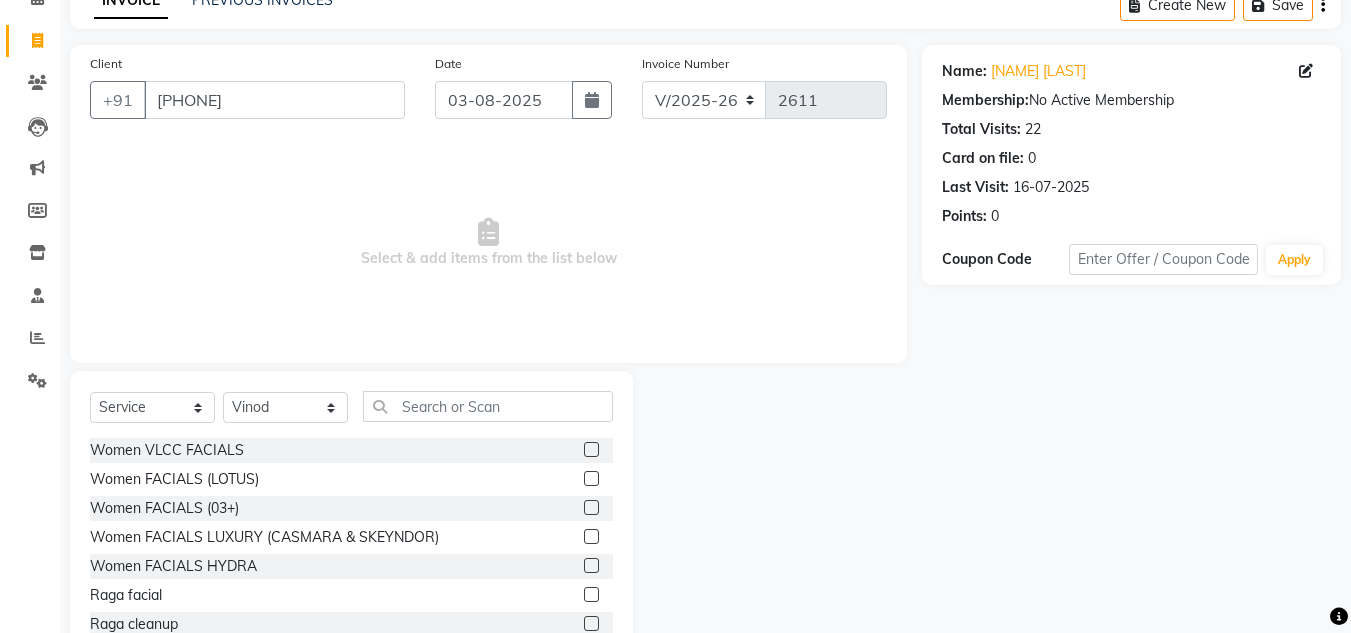 scroll, scrollTop: 168, scrollLeft: 0, axis: vertical 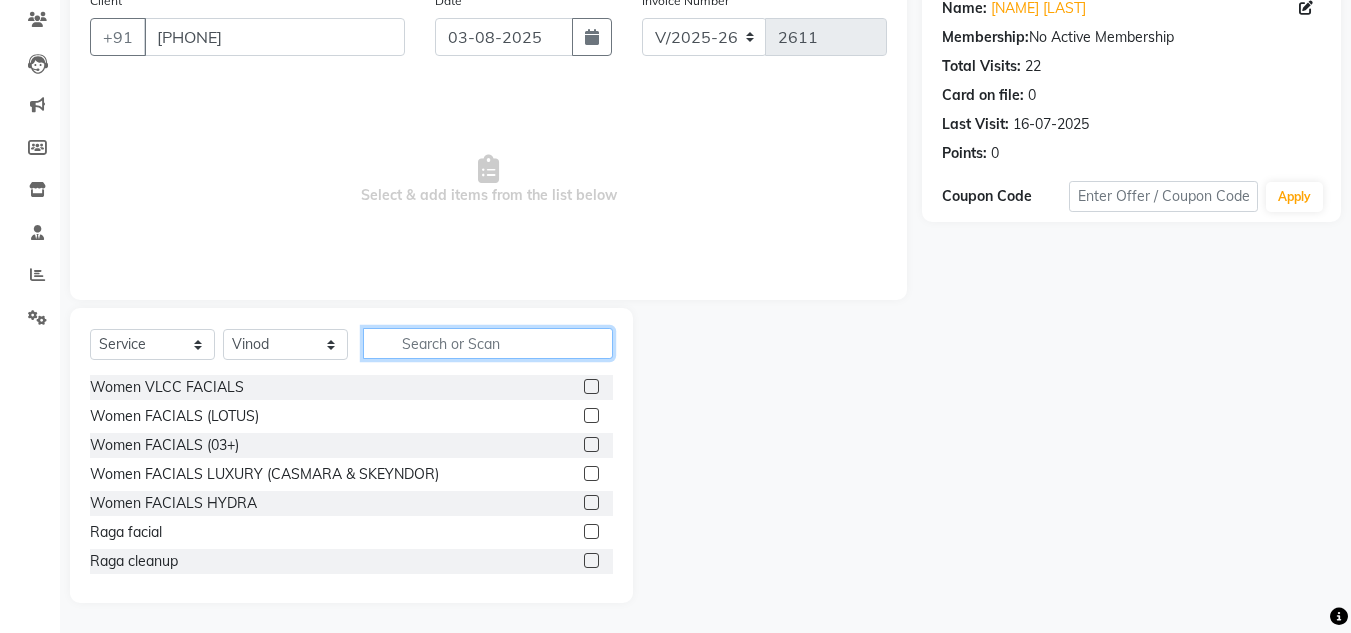 click 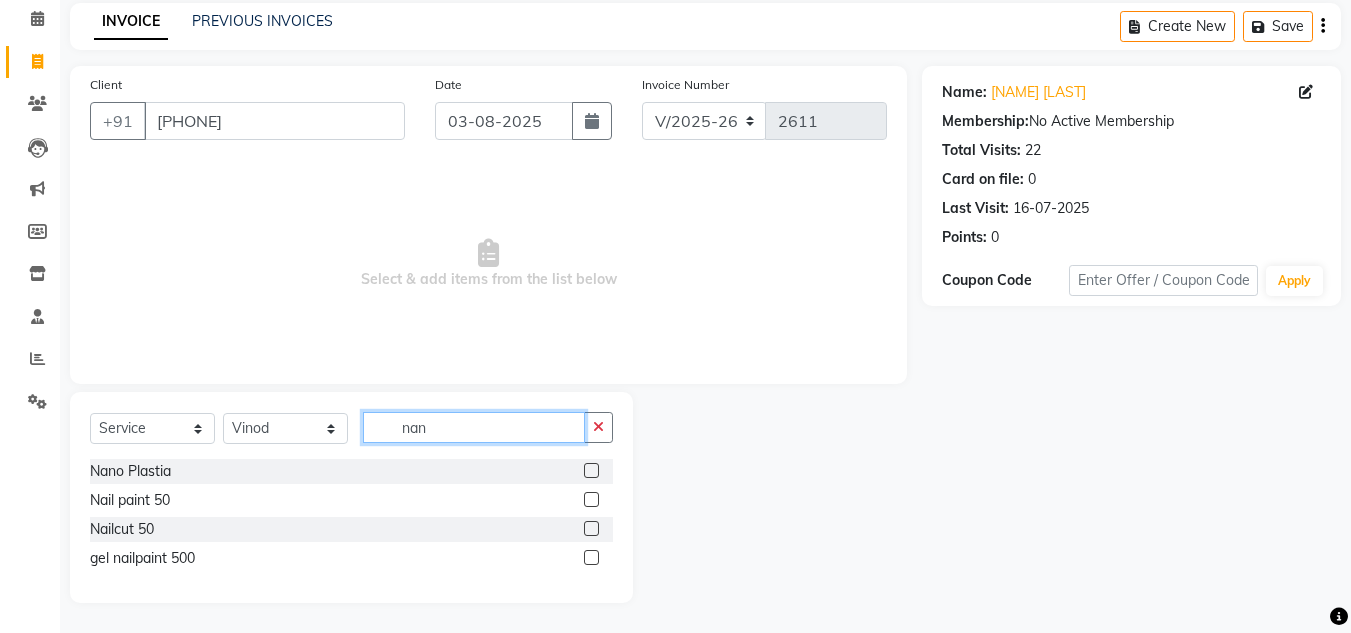 scroll, scrollTop: 0, scrollLeft: 0, axis: both 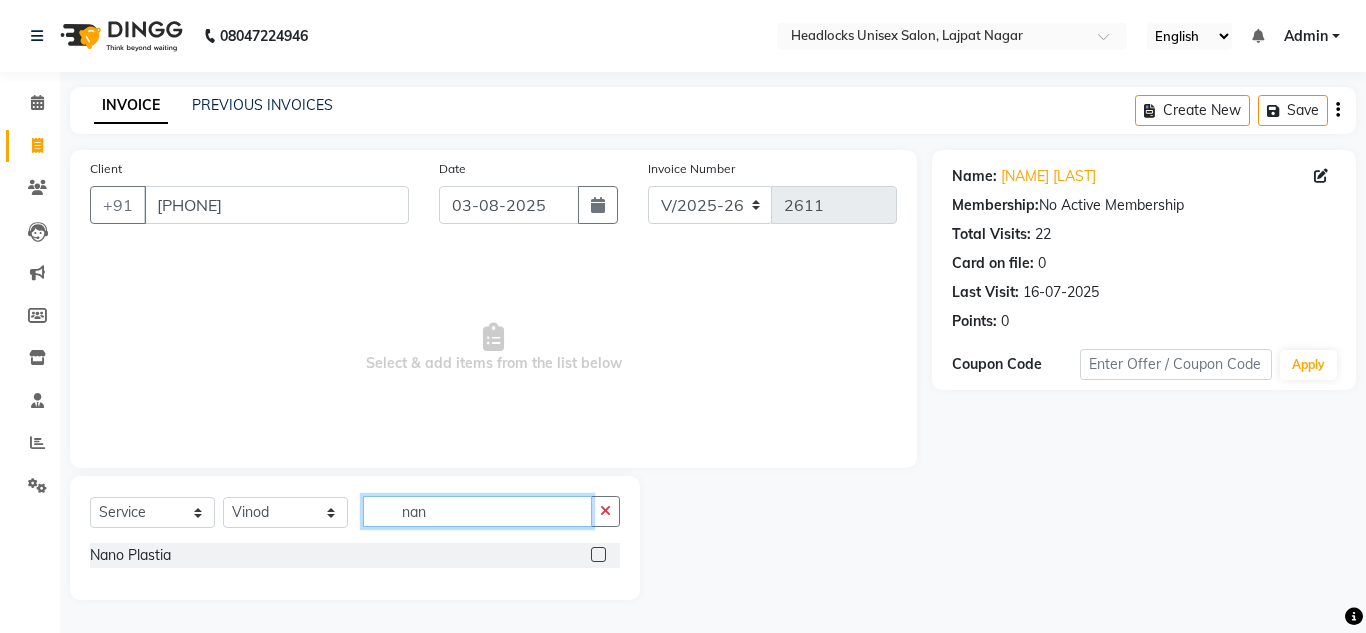 type on "nan" 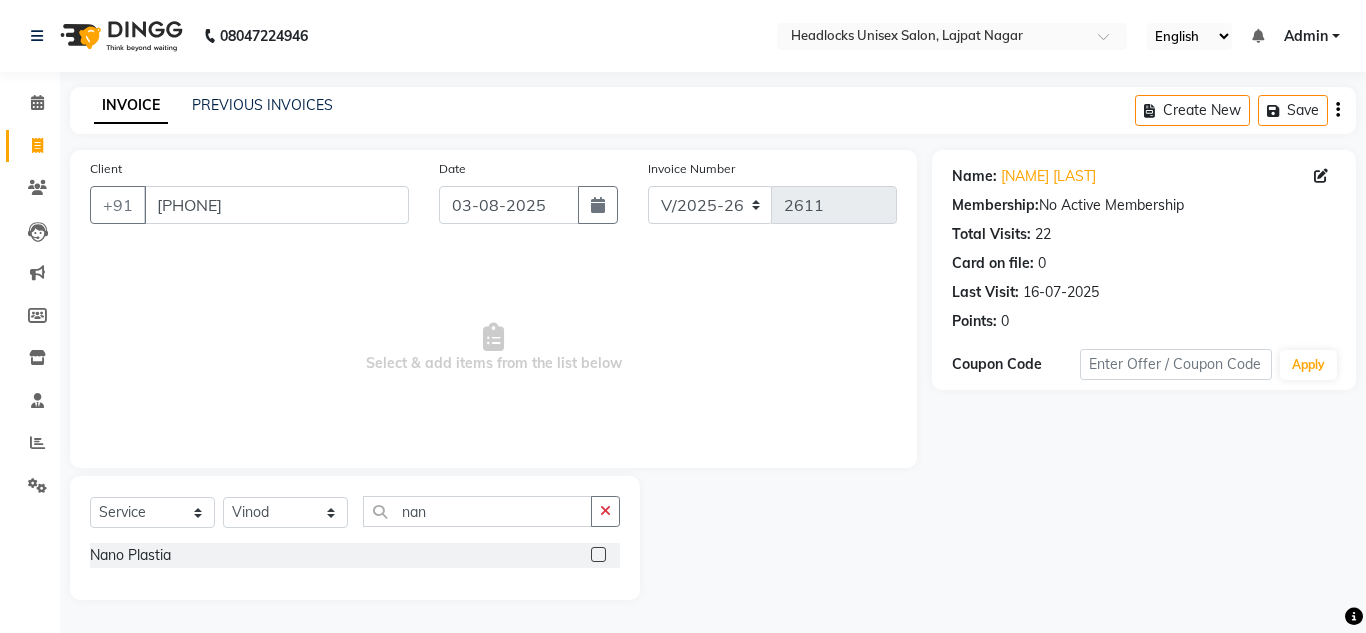 click 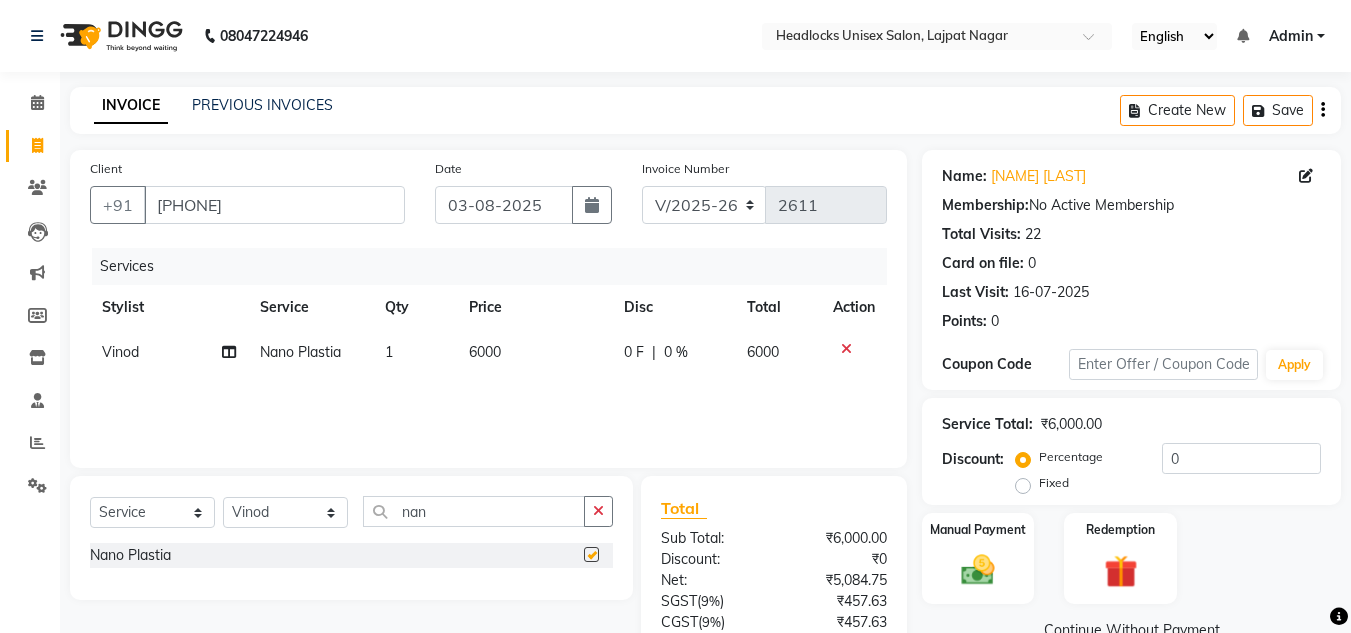 checkbox on "false" 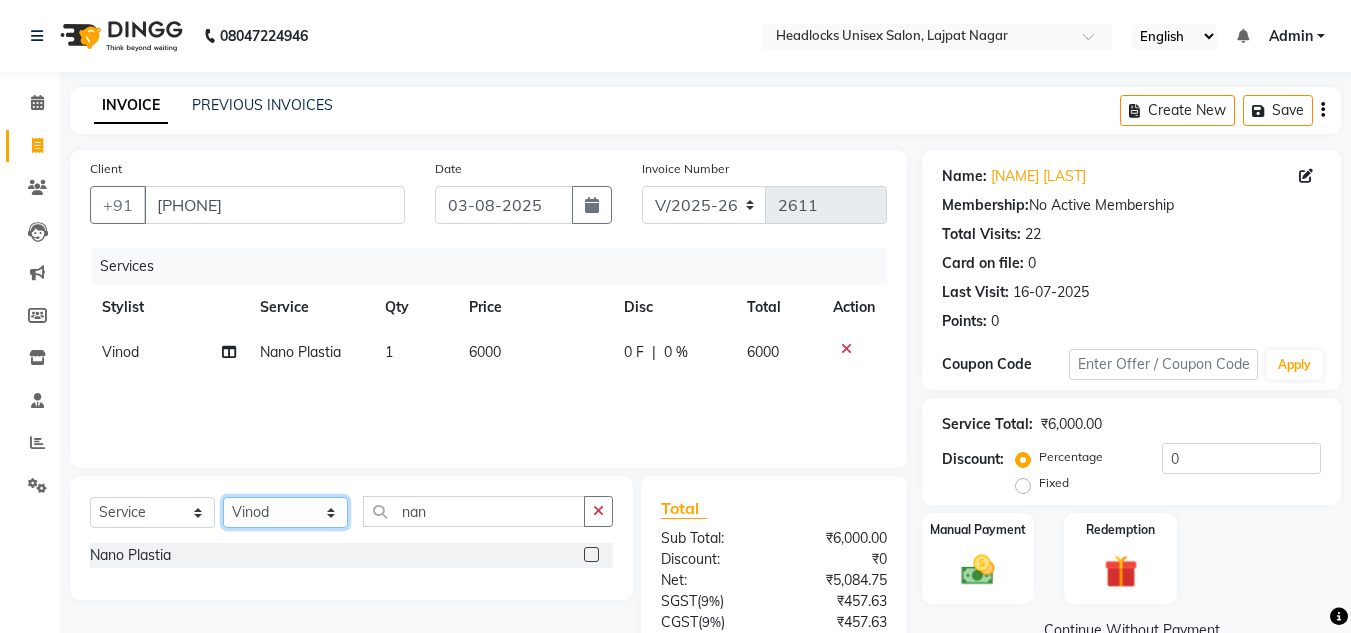 click on "Select Stylist Arman Atul Jannat Kaif Kartik Lucky Nazia Pinky Rashid Sabiya Sandeep Shankar Shavaz Malik Sudhir Suraj Vikas Vinay Roy Vinod" 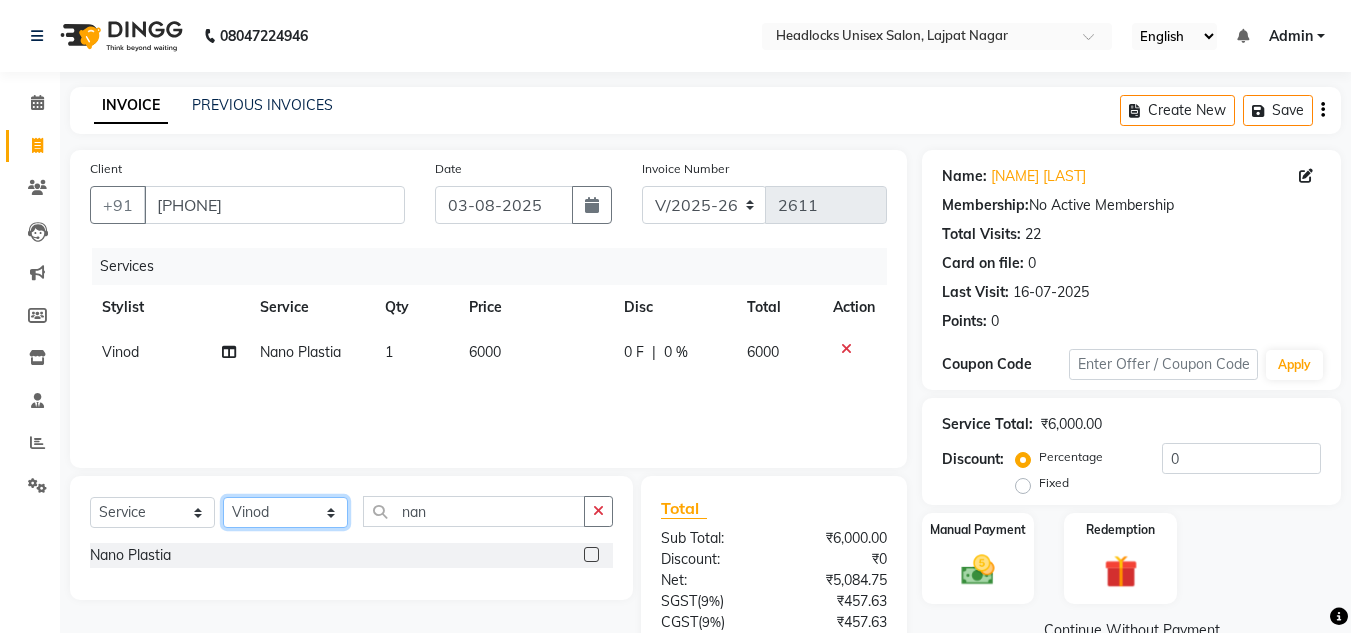 select on "53615" 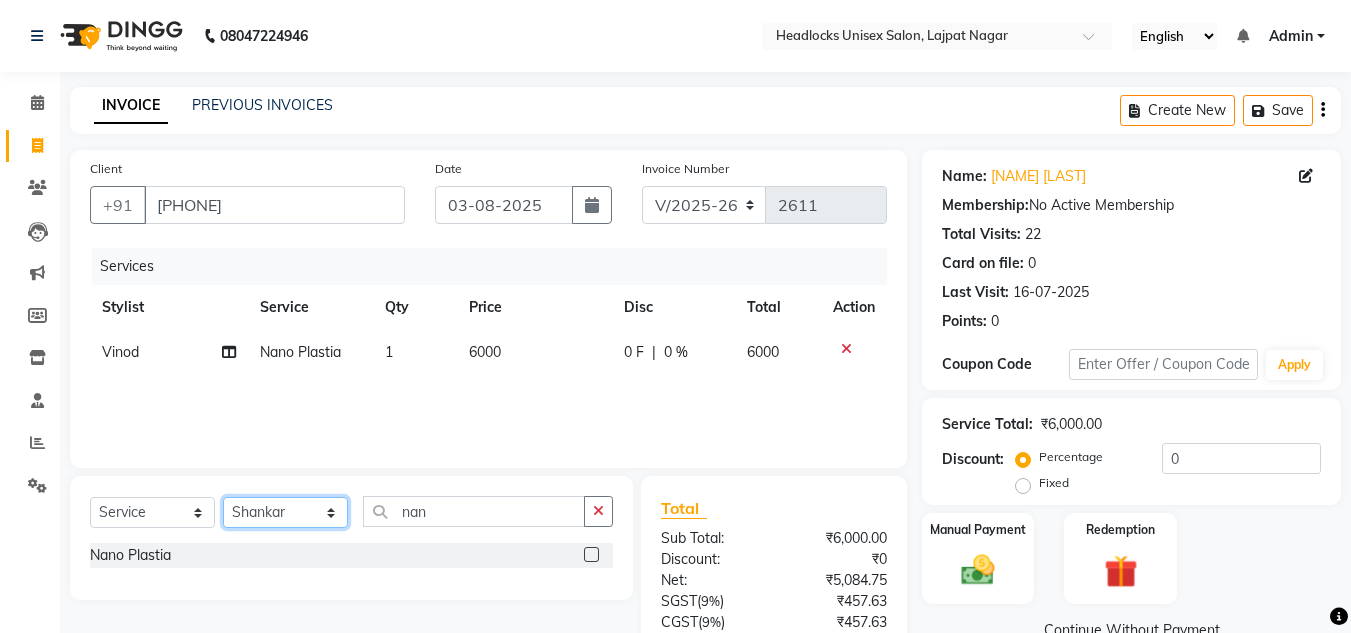 click on "Select Stylist Arman Atul Jannat Kaif Kartik Lucky Nazia Pinky Rashid Sabiya Sandeep Shankar Shavaz Malik Sudhir Suraj Vikas Vinay Roy Vinod" 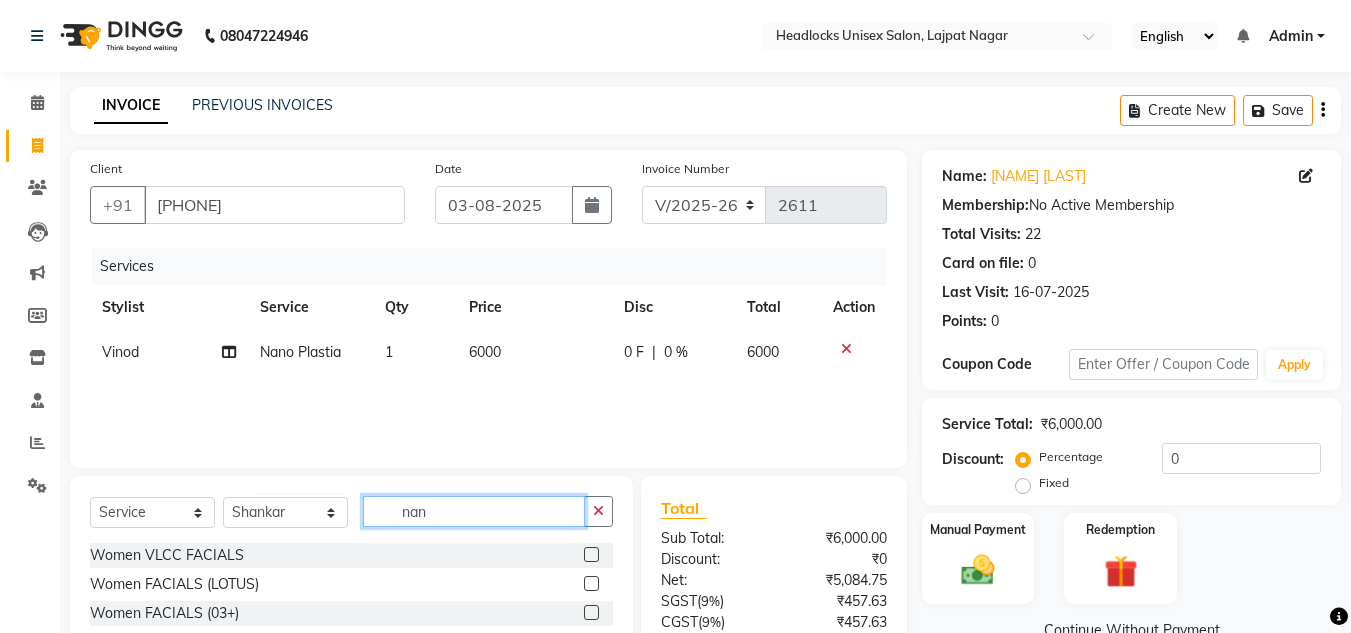 click on "nan" 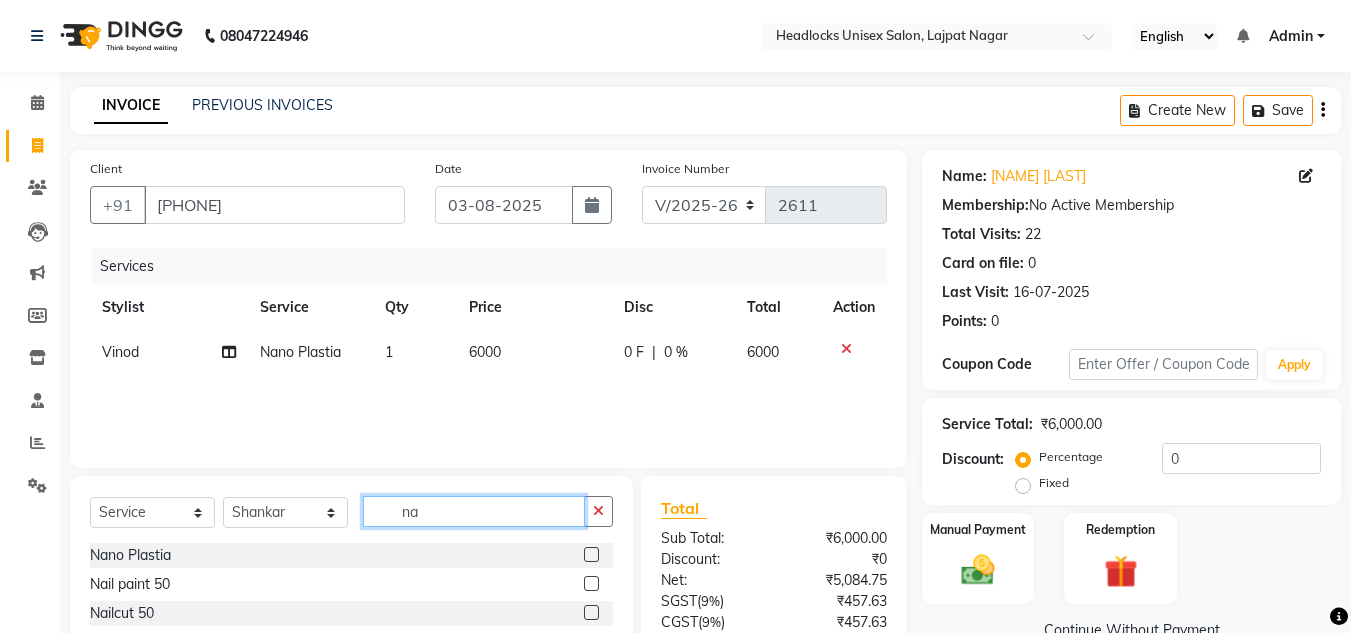 type on "n" 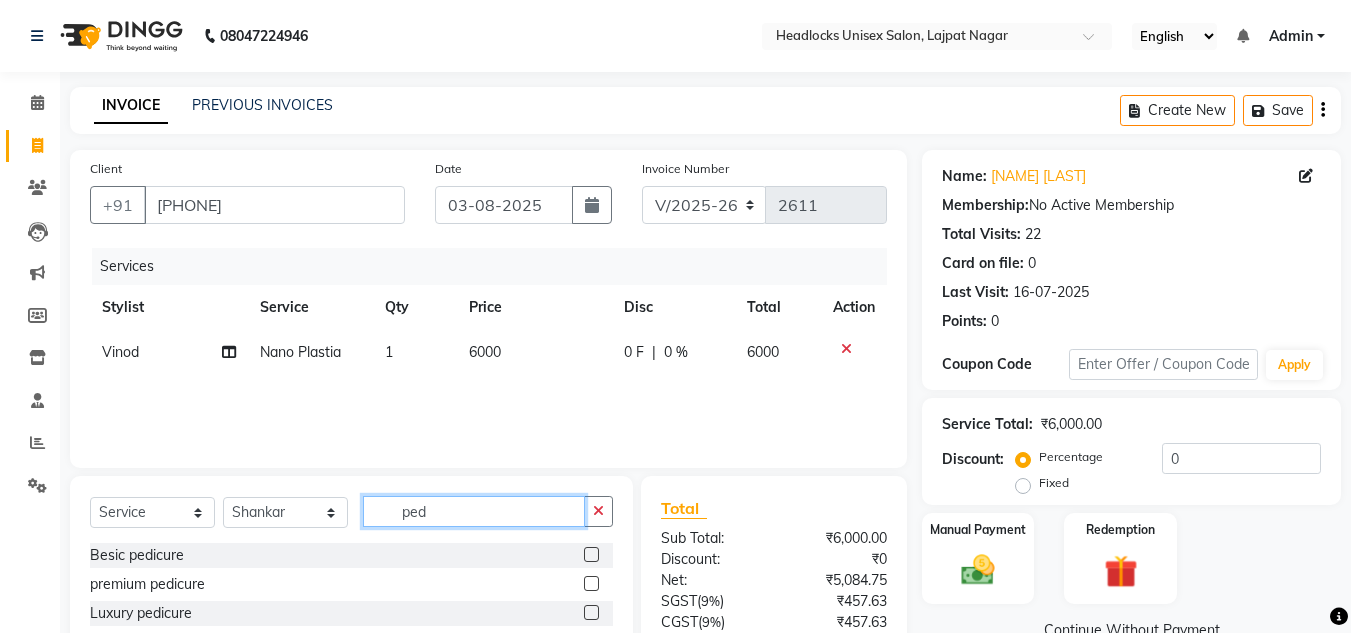 type on "ped" 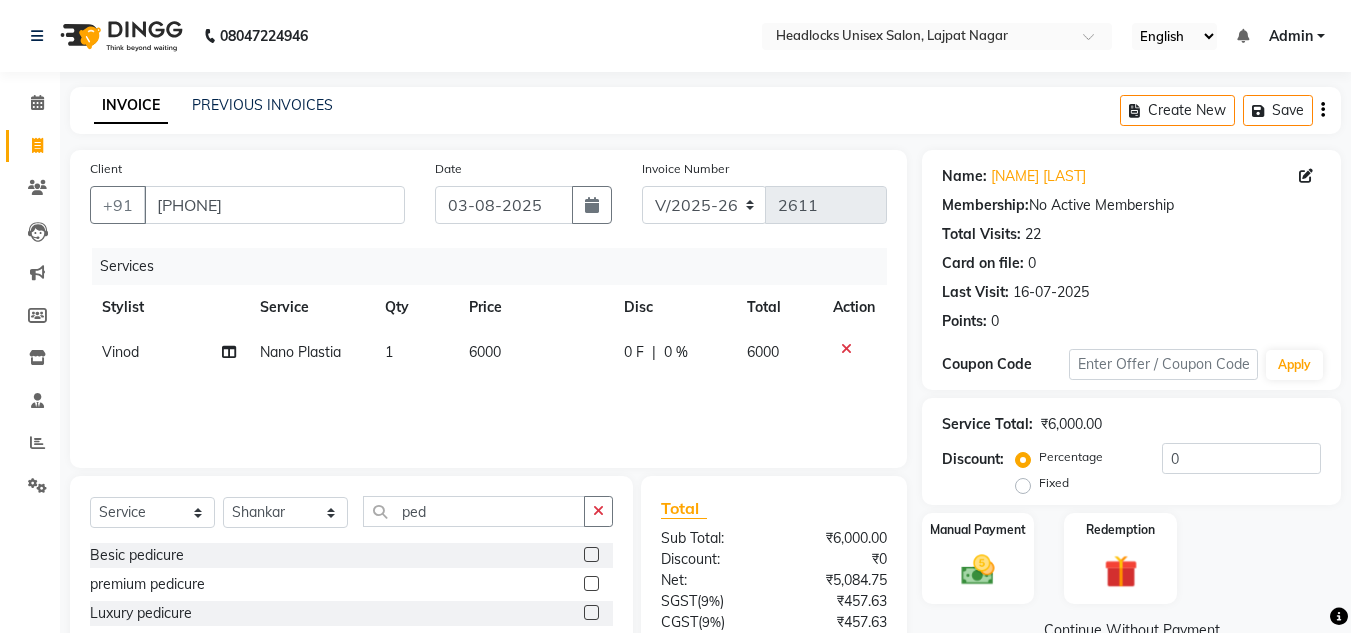 click 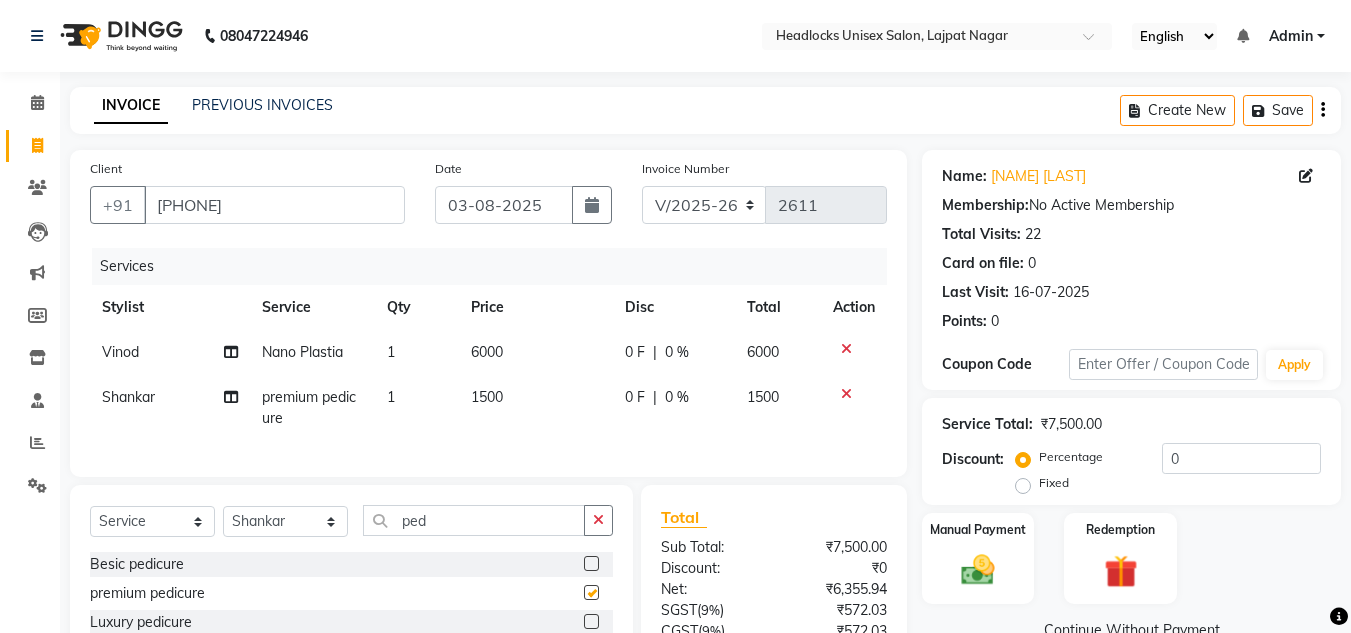 checkbox on "false" 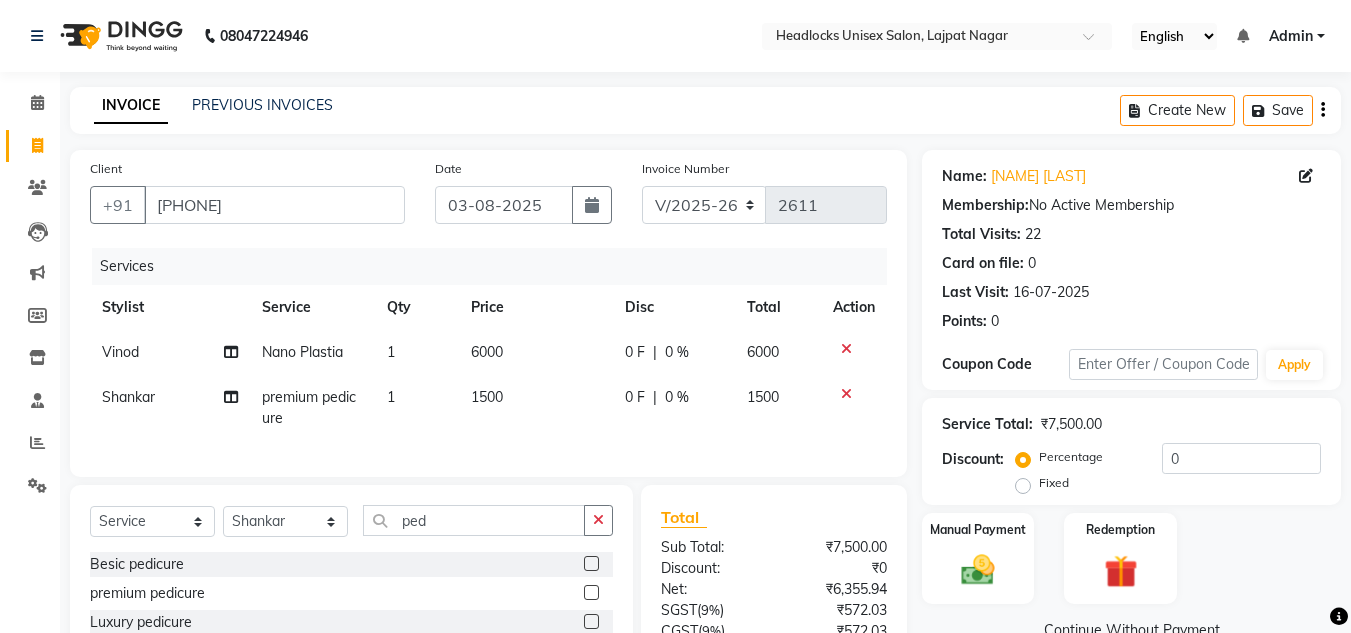 click on "1500" 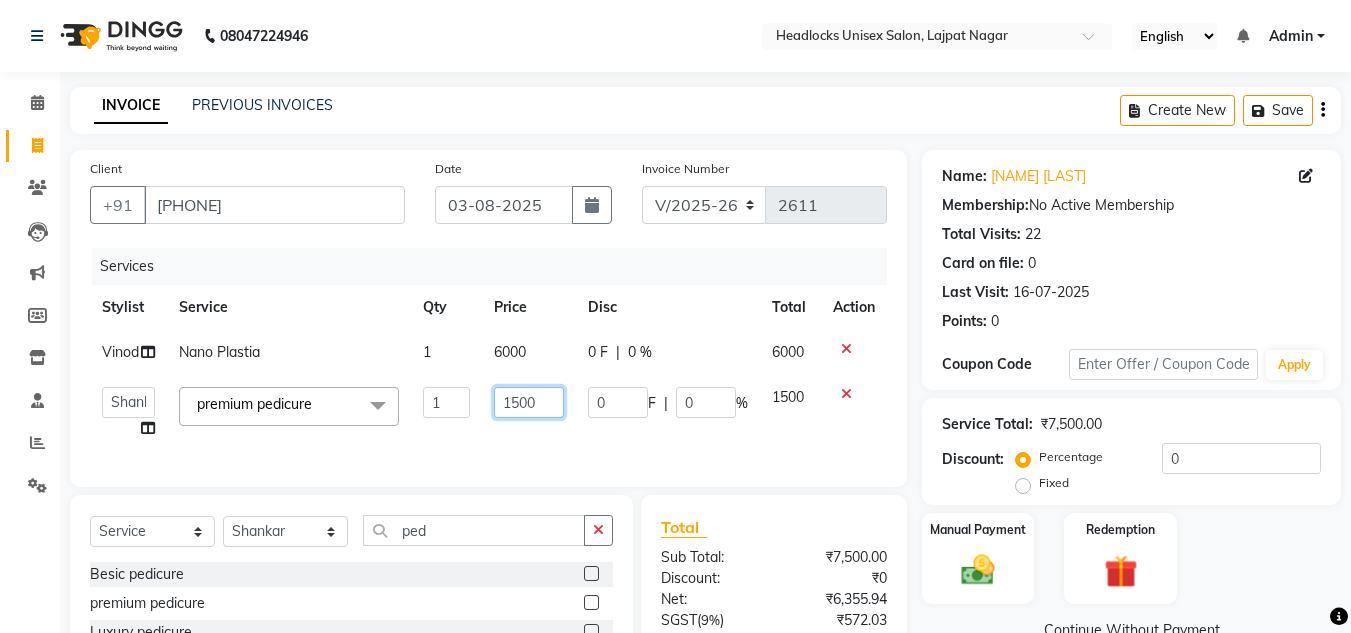 click on "1500" 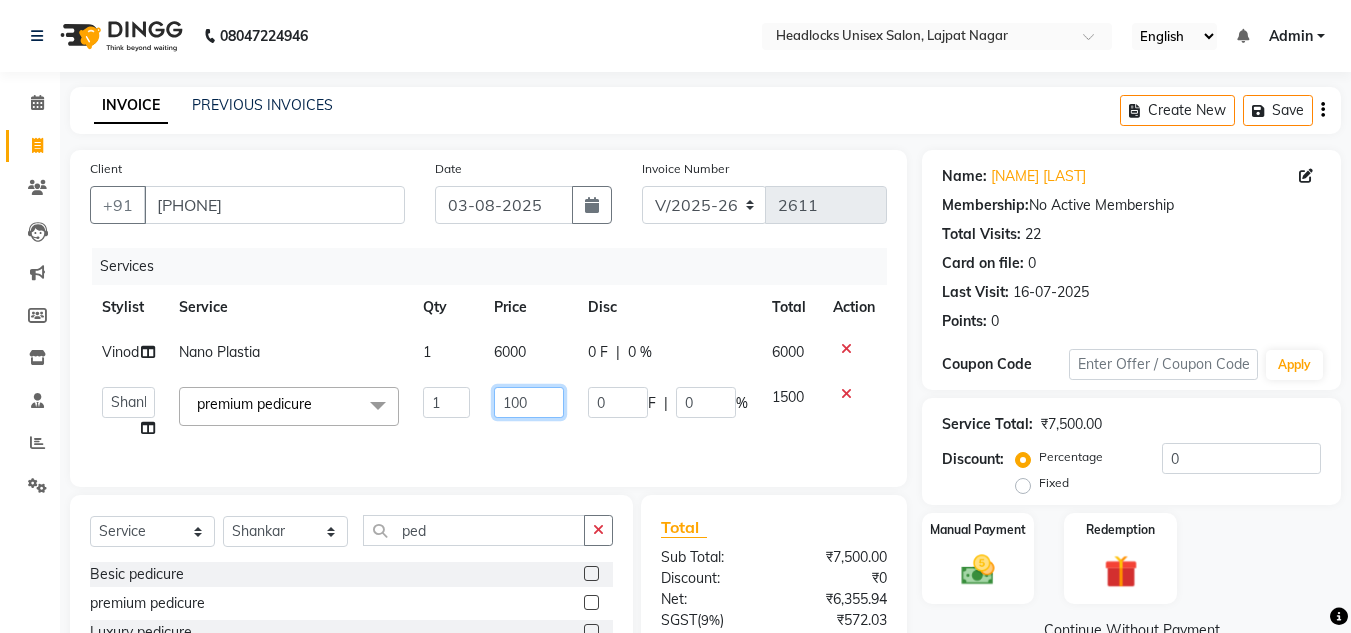 type on "1000" 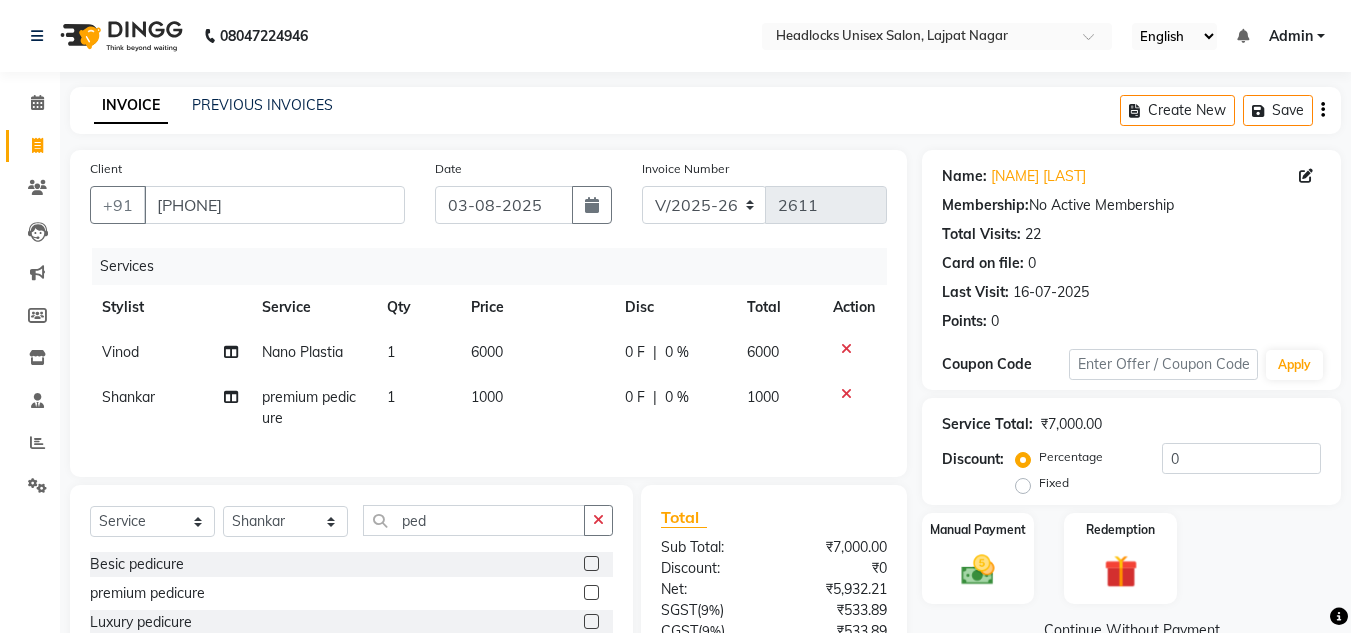 click on "Services Stylist Service Qty Price Disc Total Action [NAME] [LAST] Nano Plastia 1 6000 0 F | 0 % 6000 Shankar premium pedicure 1 1000 0 F | 0 % 1000" 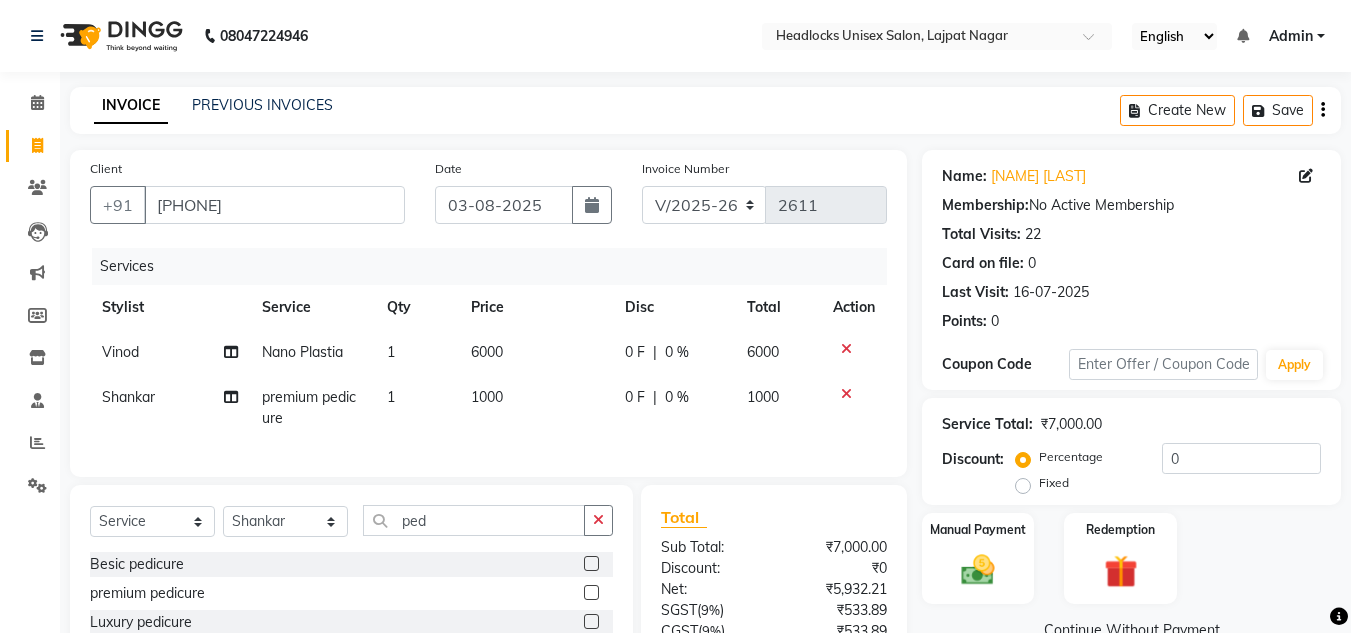 click on "₹0" 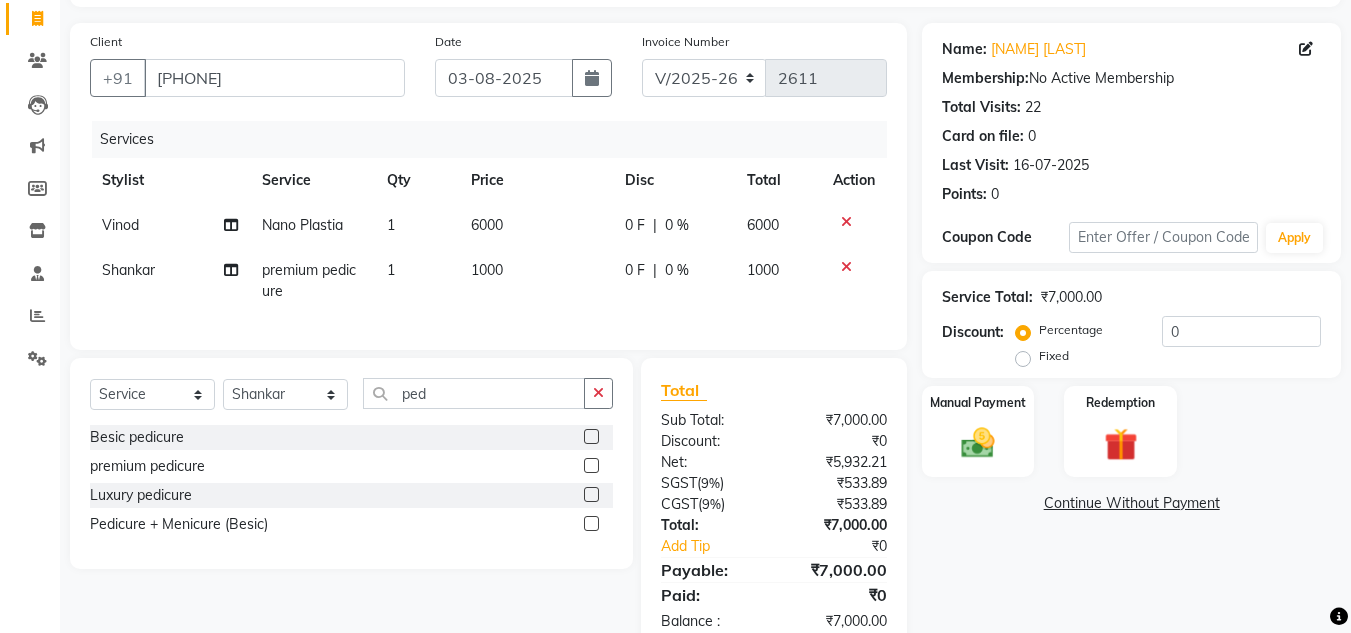 scroll, scrollTop: 191, scrollLeft: 0, axis: vertical 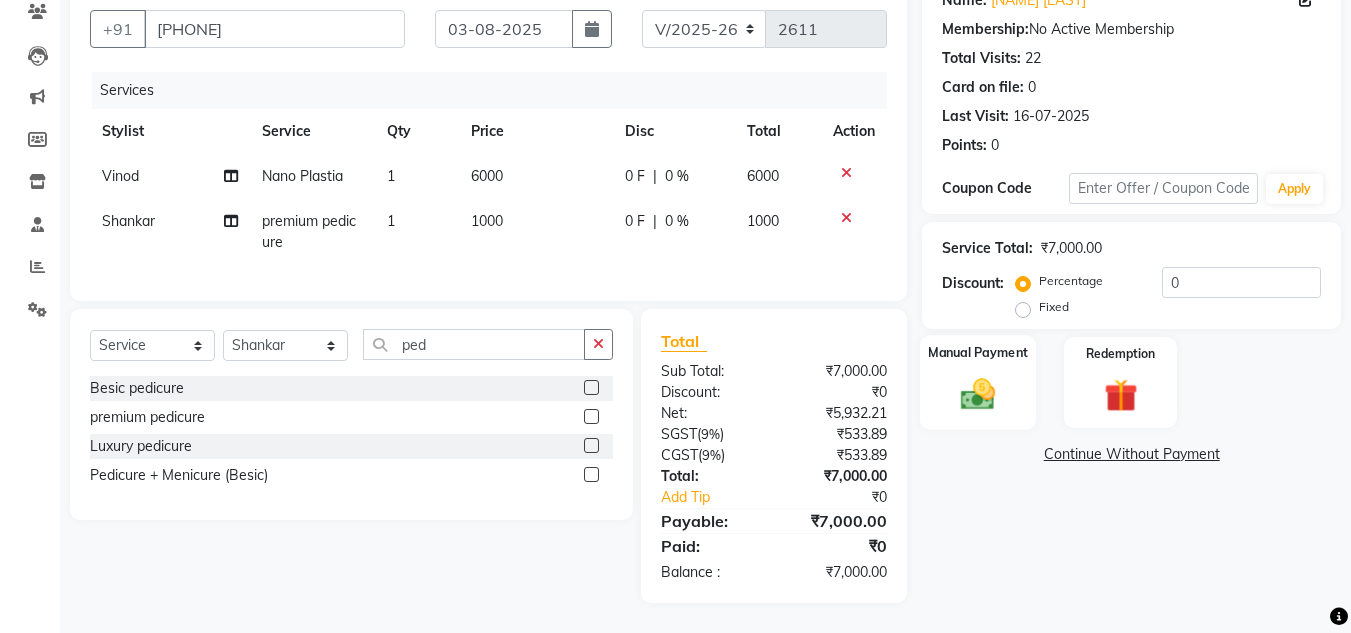 click 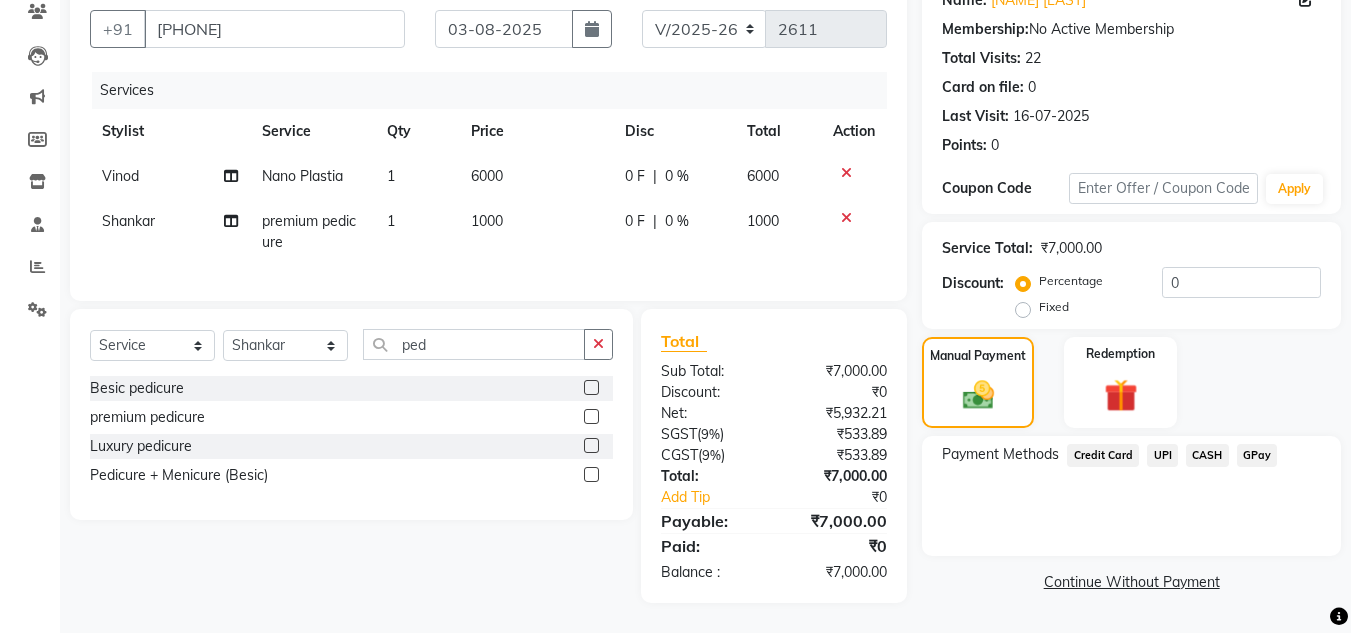 click on "Credit Card" 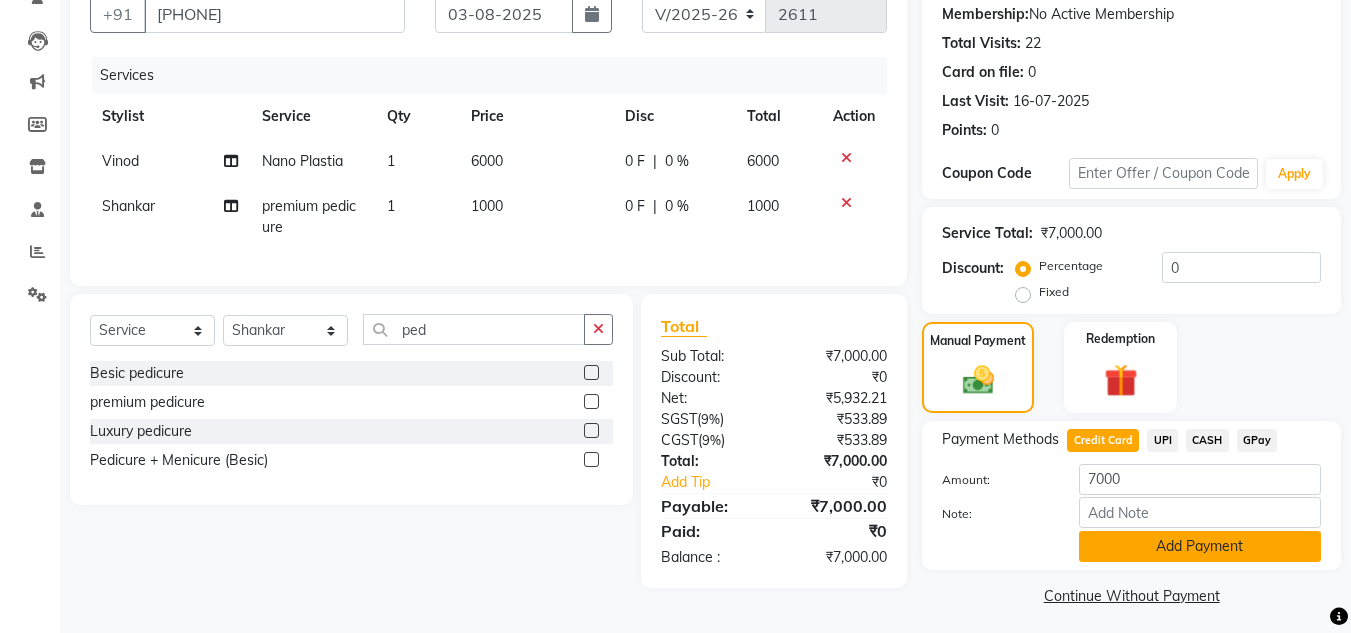 click on "Add Payment" 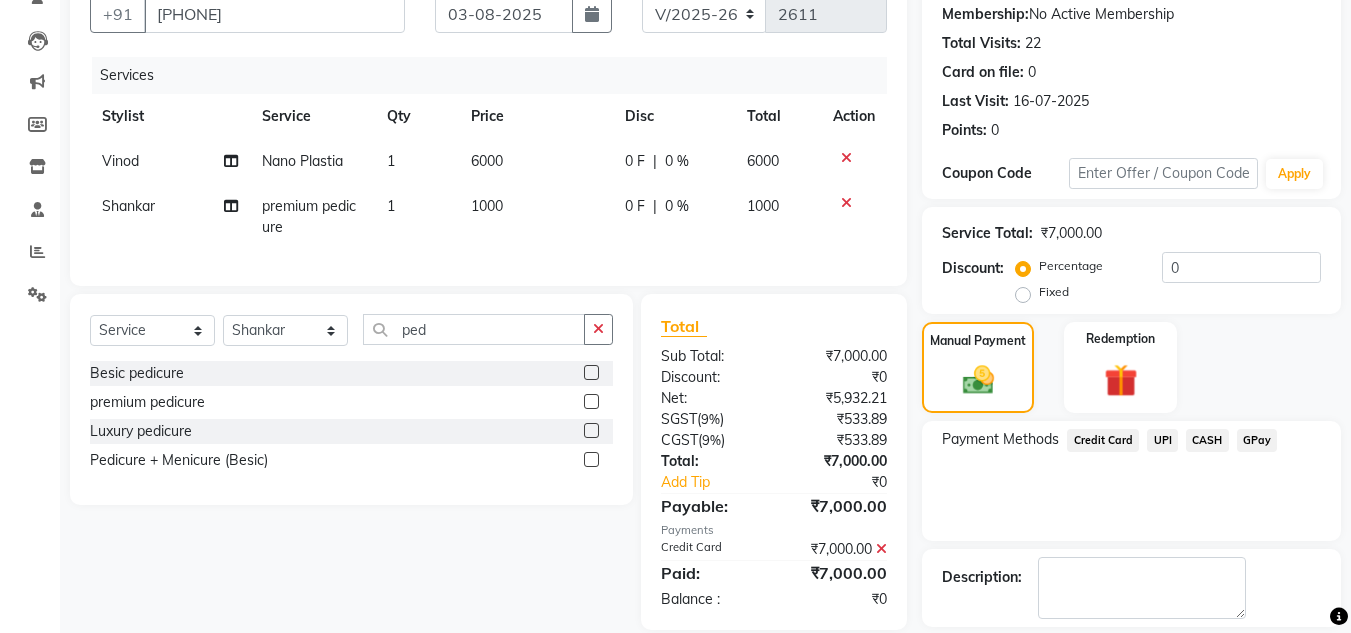 click on "Payment Methods  Credit Card   UPI   CASH   GPay" 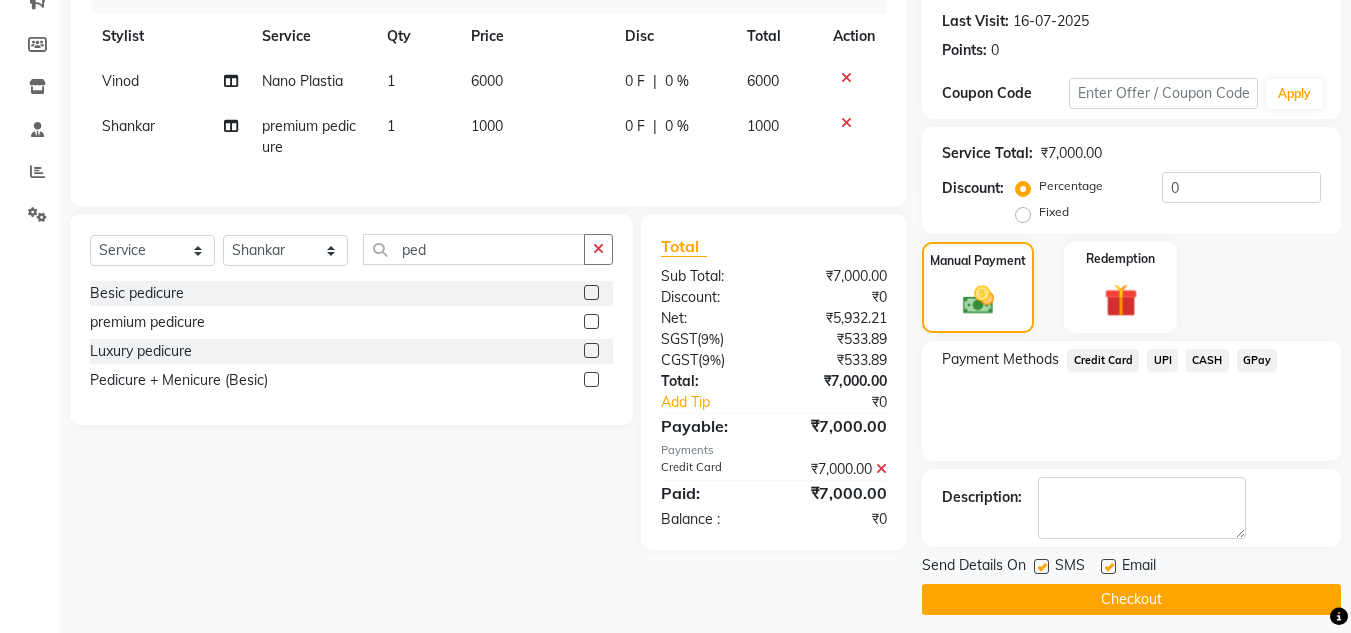 scroll, scrollTop: 283, scrollLeft: 0, axis: vertical 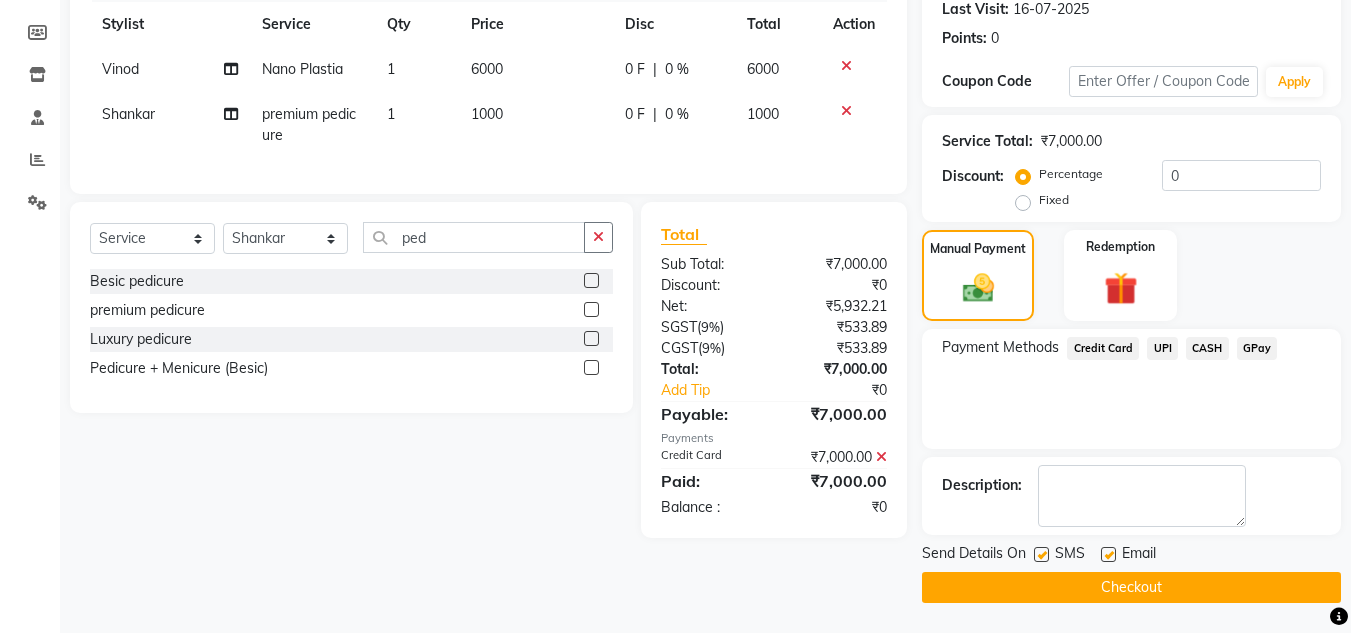 click on "Checkout" 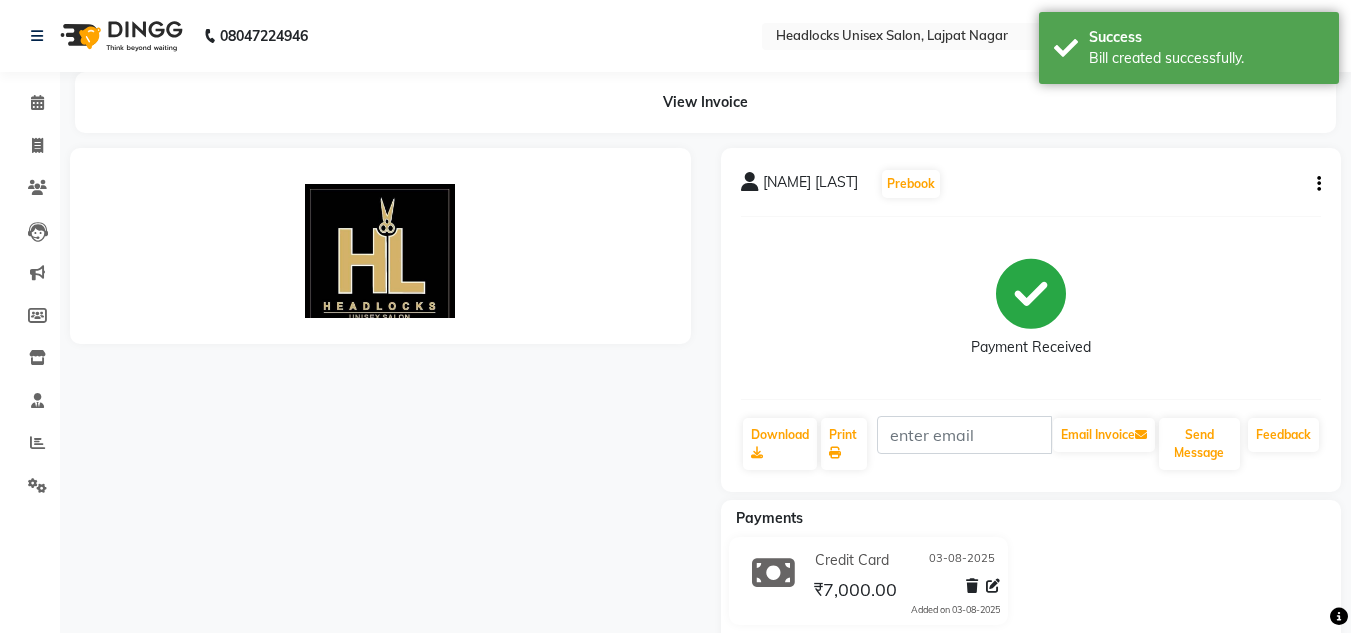 scroll, scrollTop: 0, scrollLeft: 0, axis: both 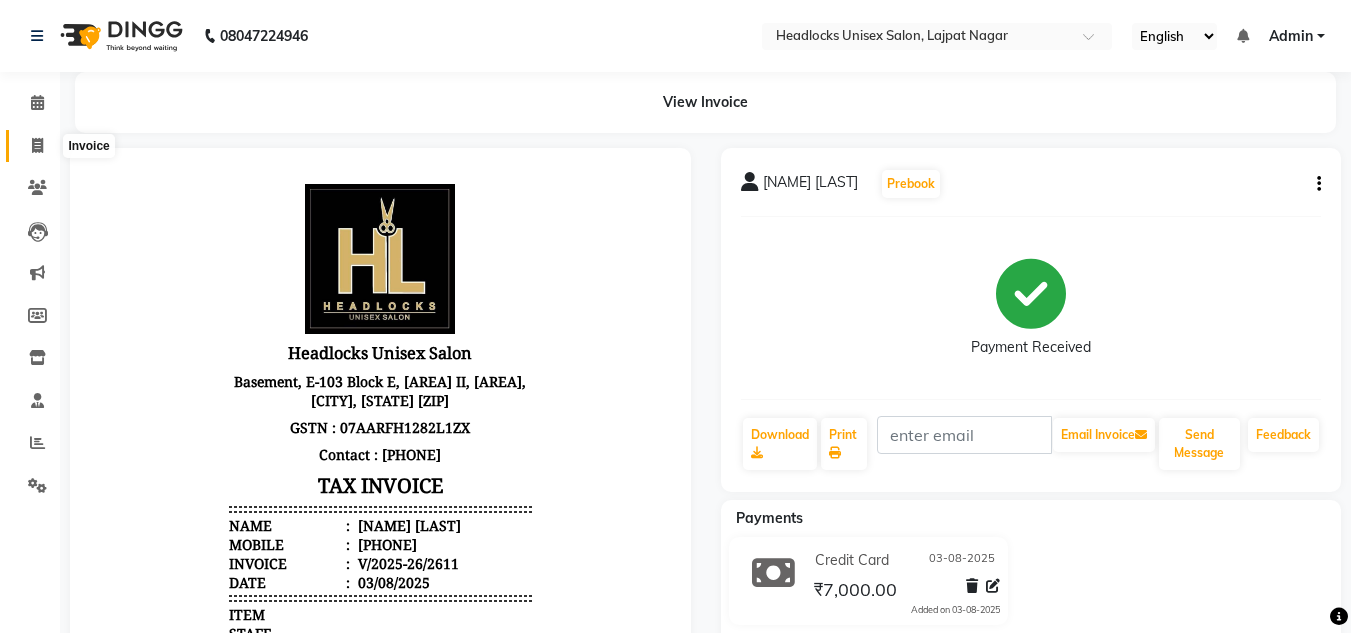 click 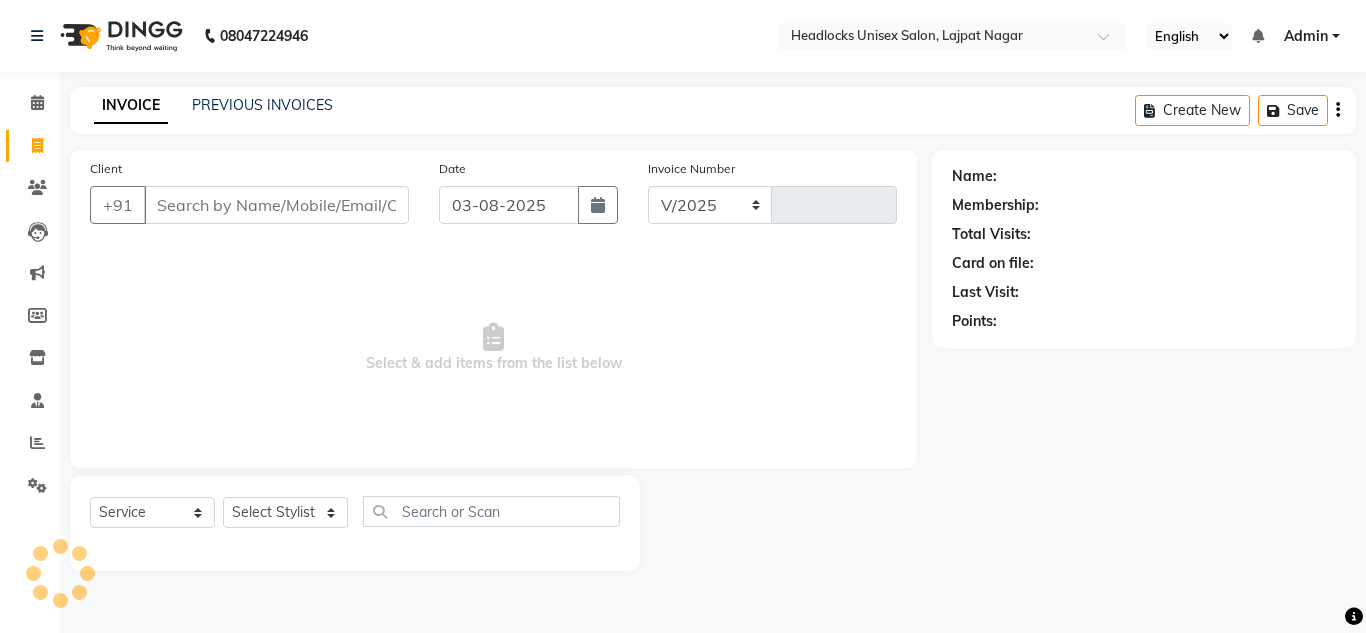 select on "6850" 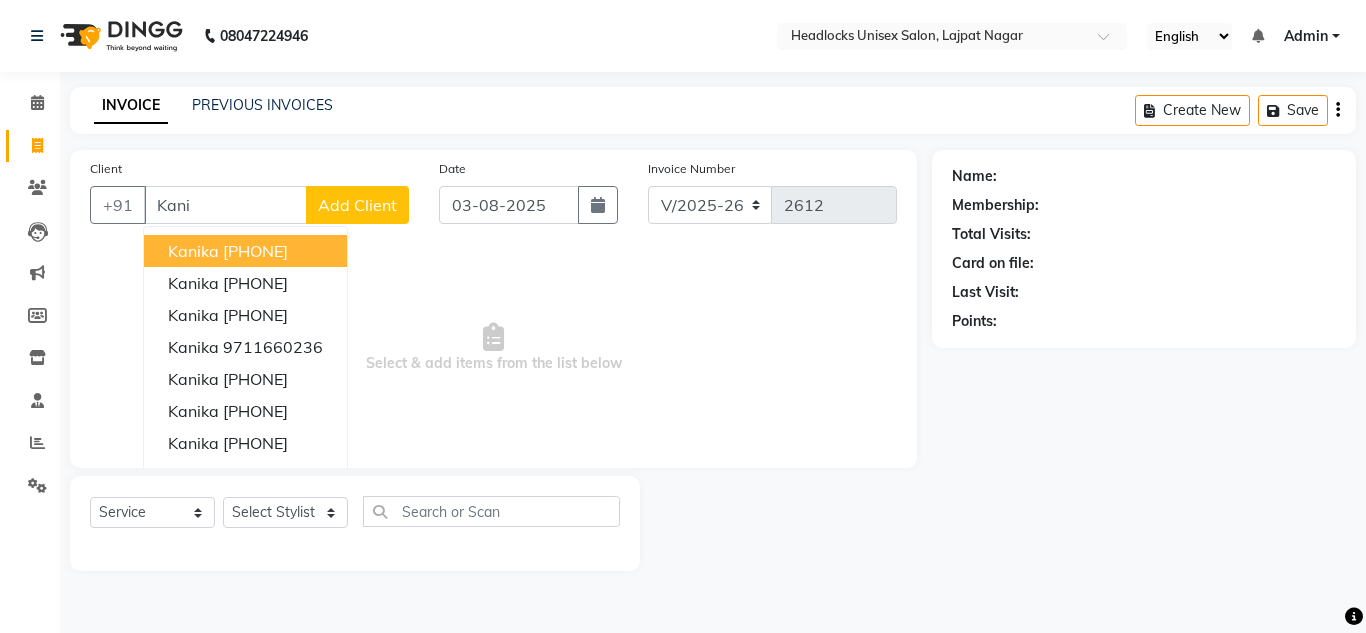 click on "kanika" at bounding box center (193, 251) 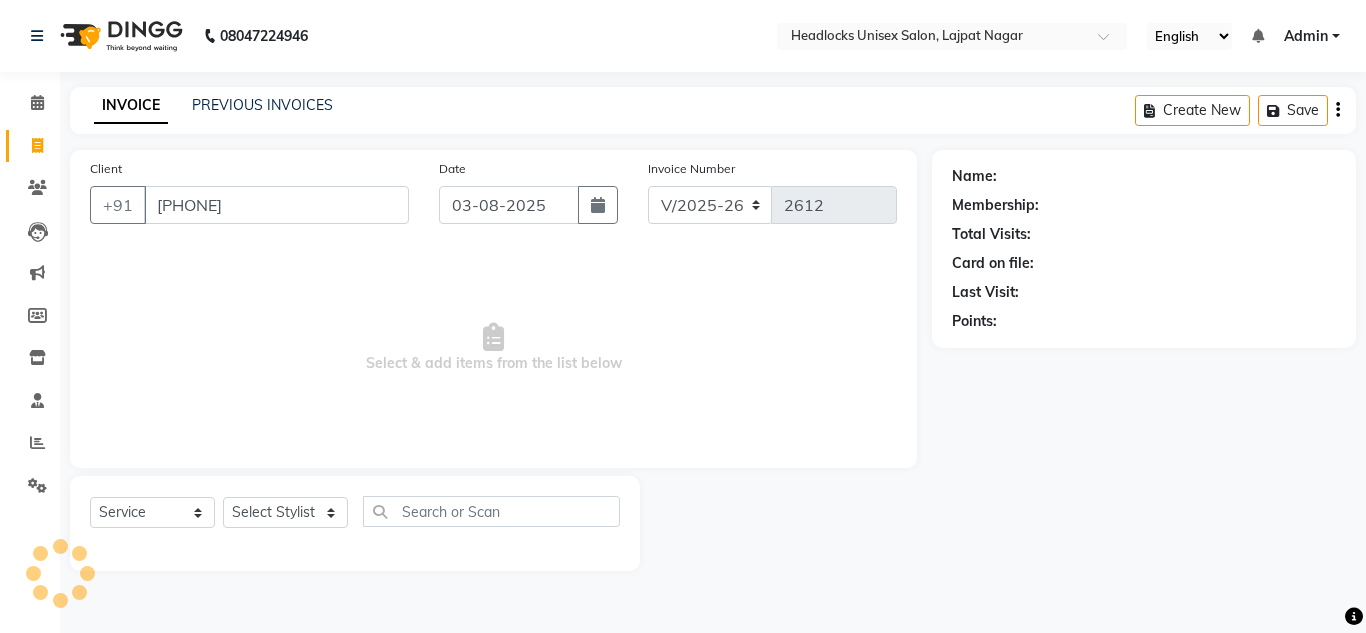 type on "[PHONE]" 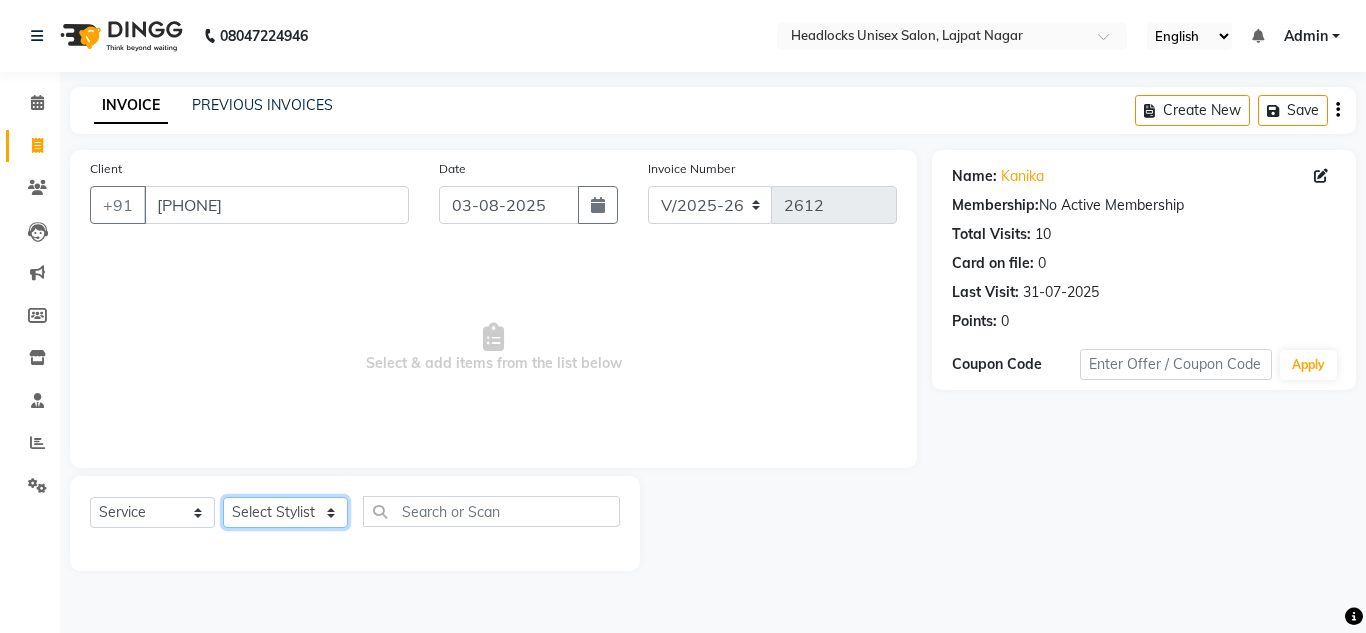 click on "Select Stylist Arman Atul Jannat Kaif Kartik Lucky Nazia Pinky Rashid Sabiya Sandeep Shankar Shavaz Malik Sudhir Suraj Vikas Vinay Roy Vinod" 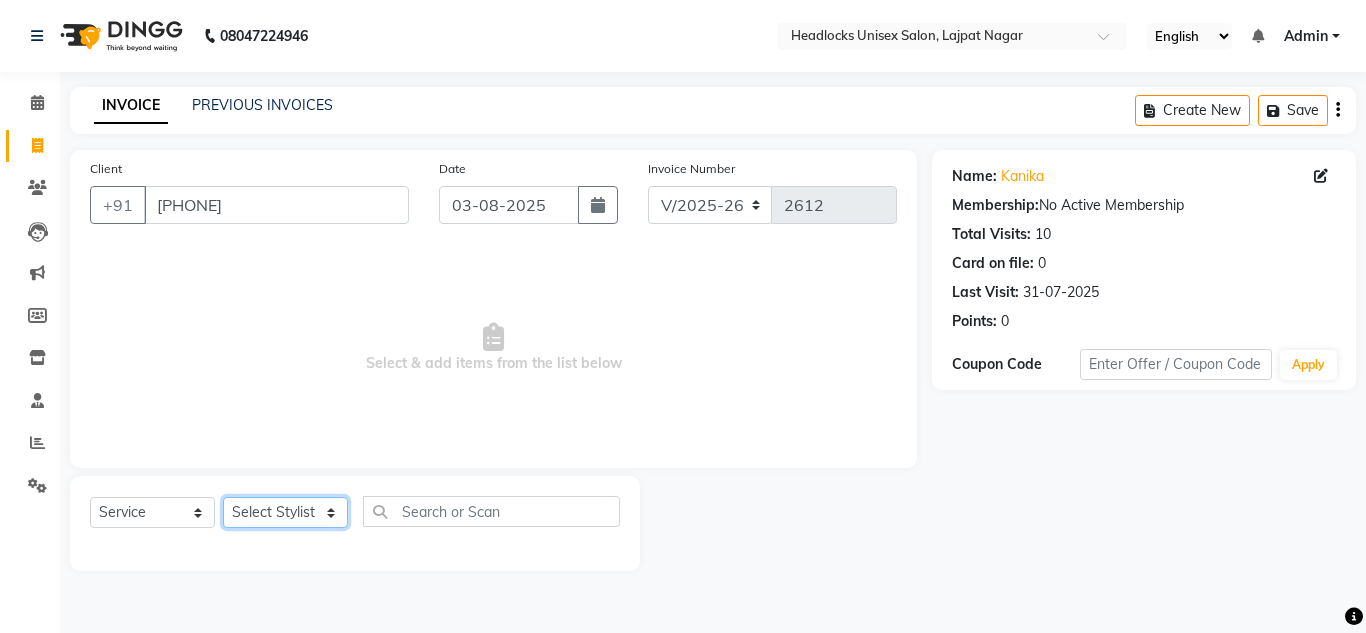 select on "53620" 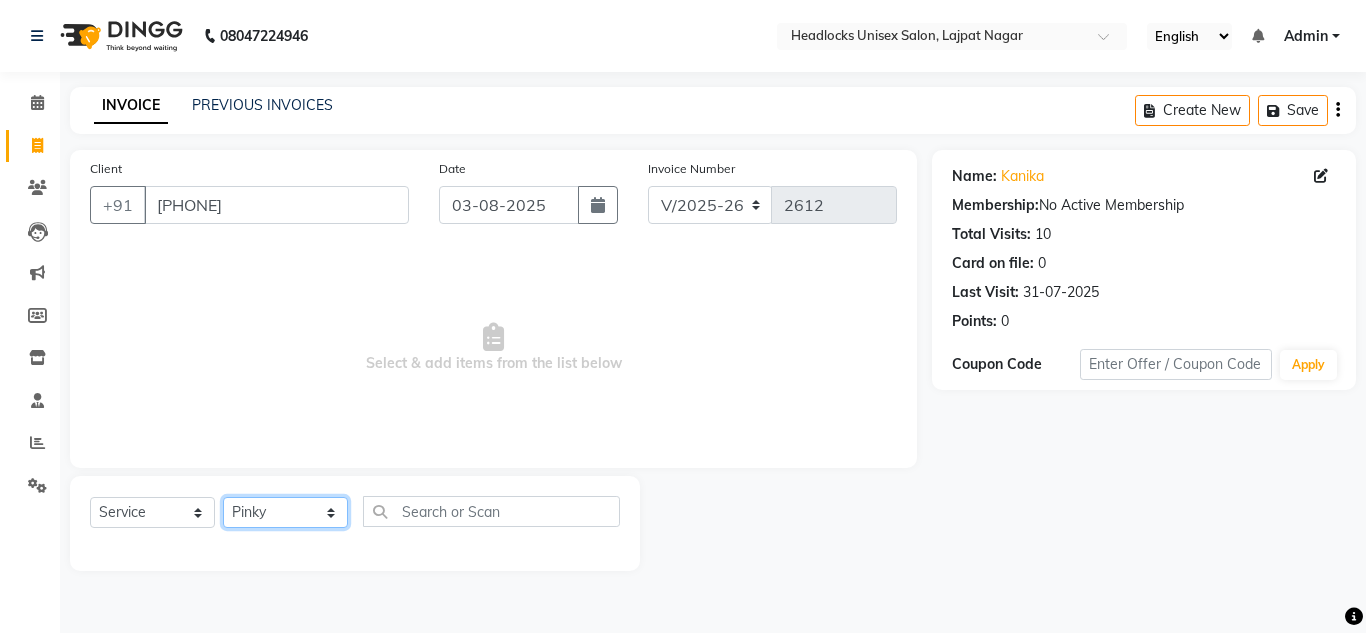click on "Select Stylist Arman Atul Jannat Kaif Kartik Lucky Nazia Pinky Rashid Sabiya Sandeep Shankar Shavaz Malik Sudhir Suraj Vikas Vinay Roy Vinod" 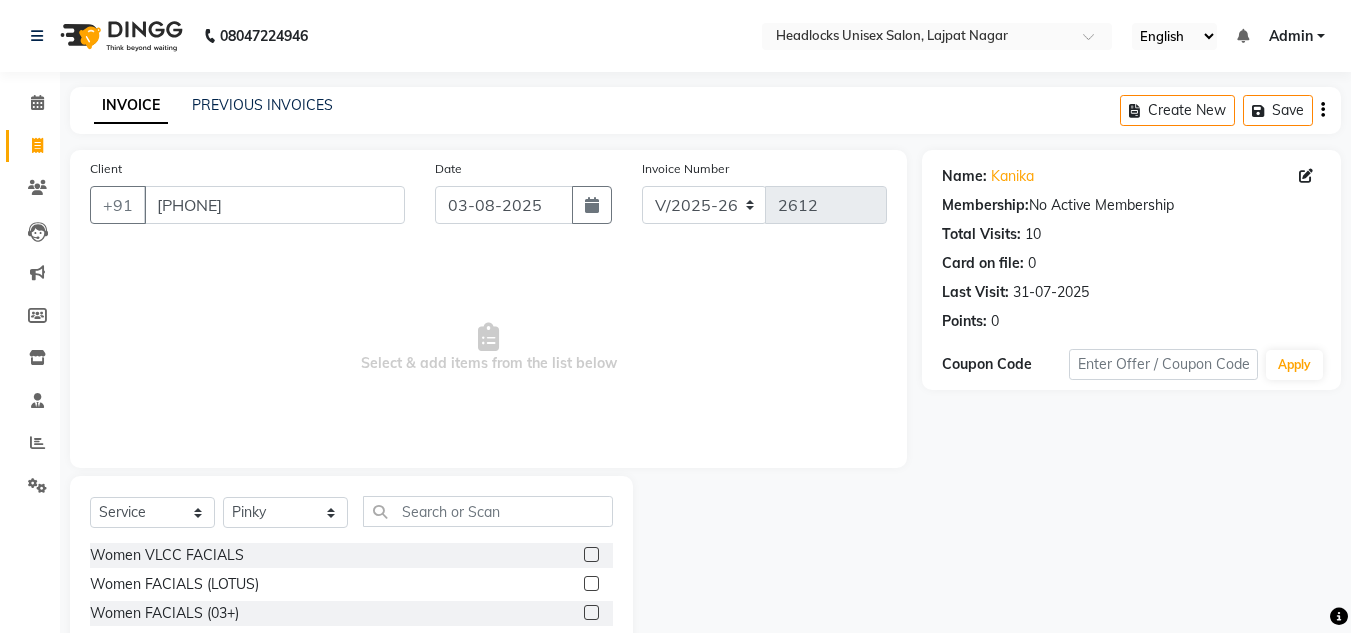 click on "Select & add items from the list below" at bounding box center [488, 348] 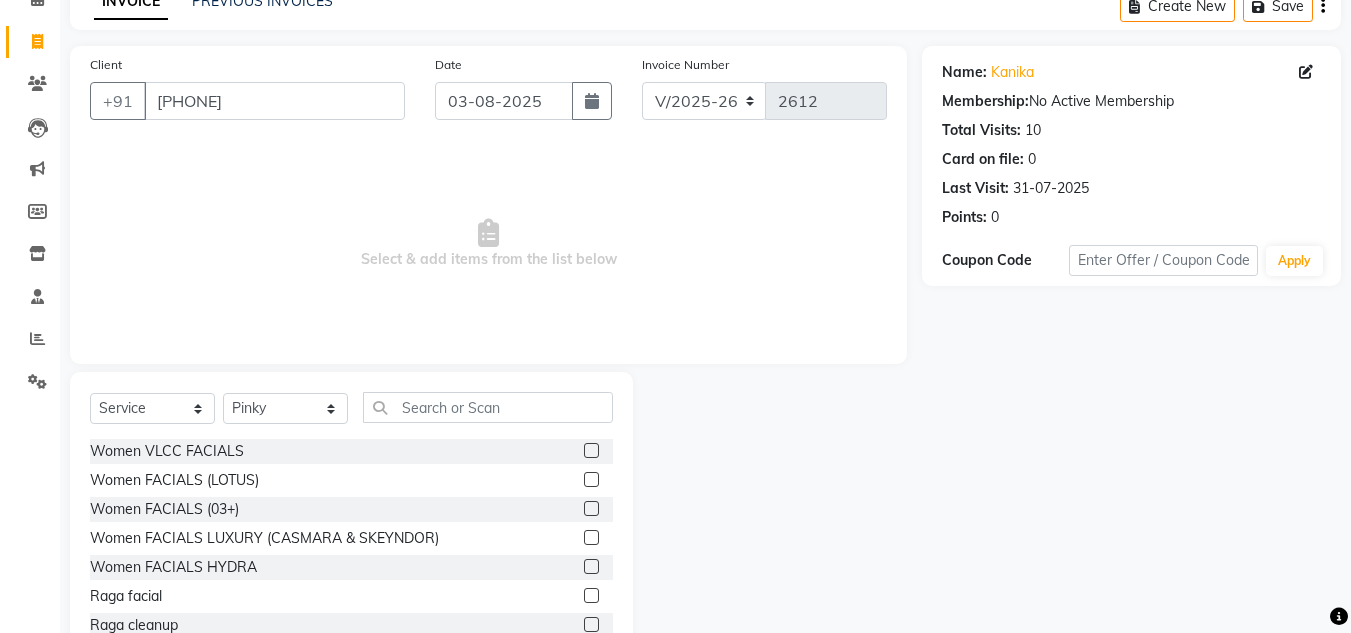 scroll, scrollTop: 168, scrollLeft: 0, axis: vertical 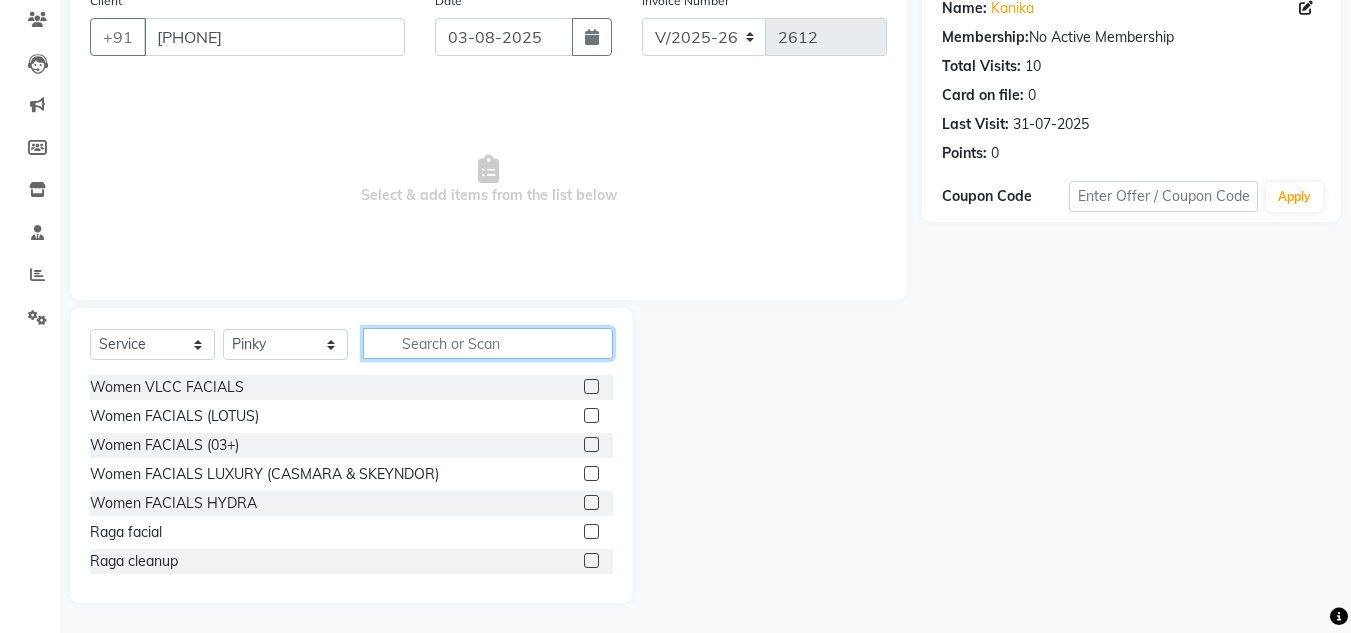 click 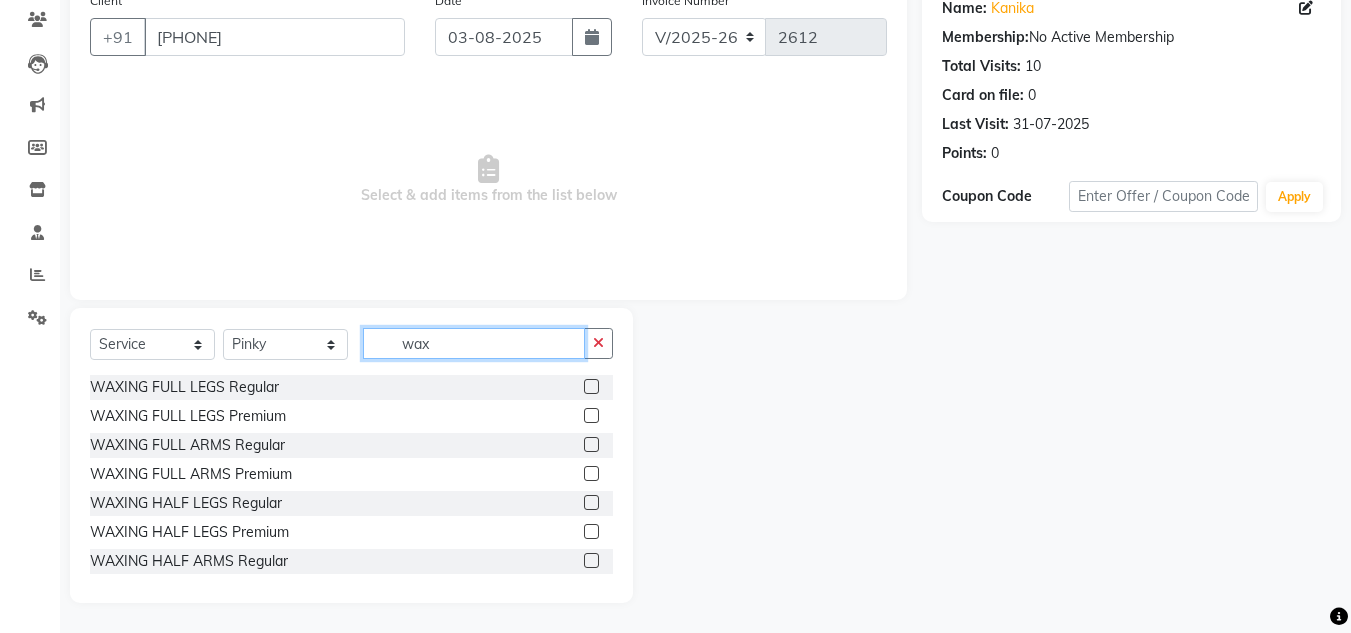 type on "wax" 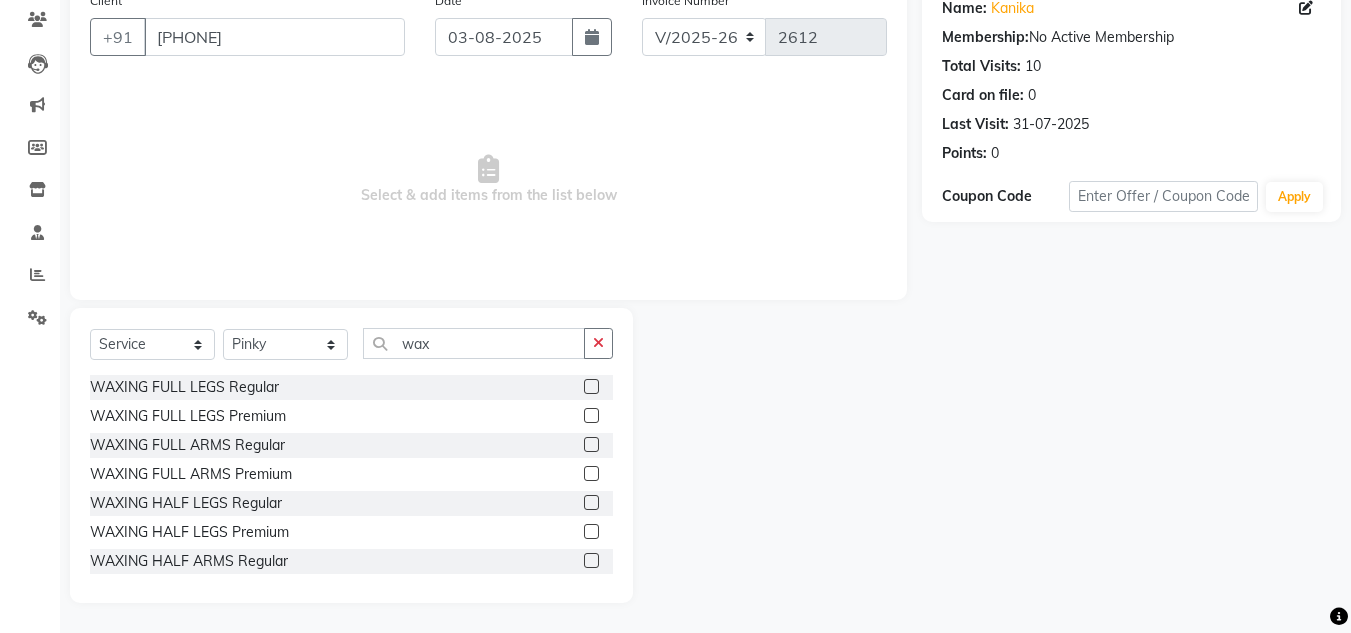 click 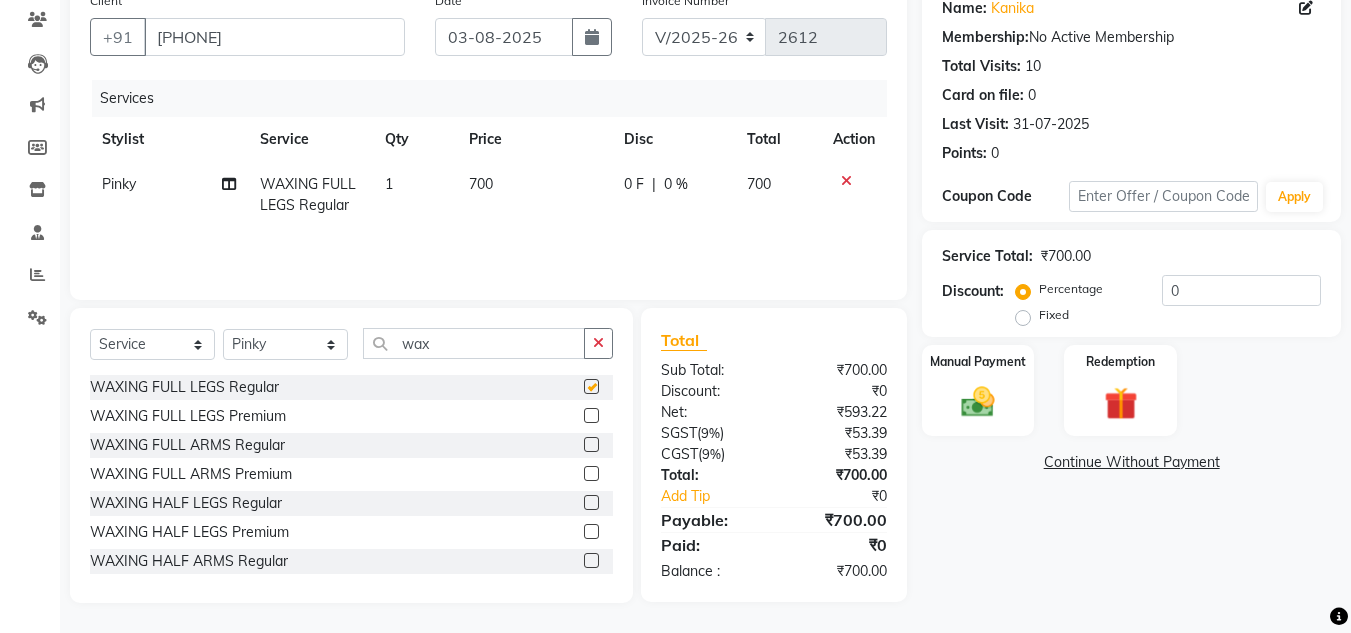 checkbox on "false" 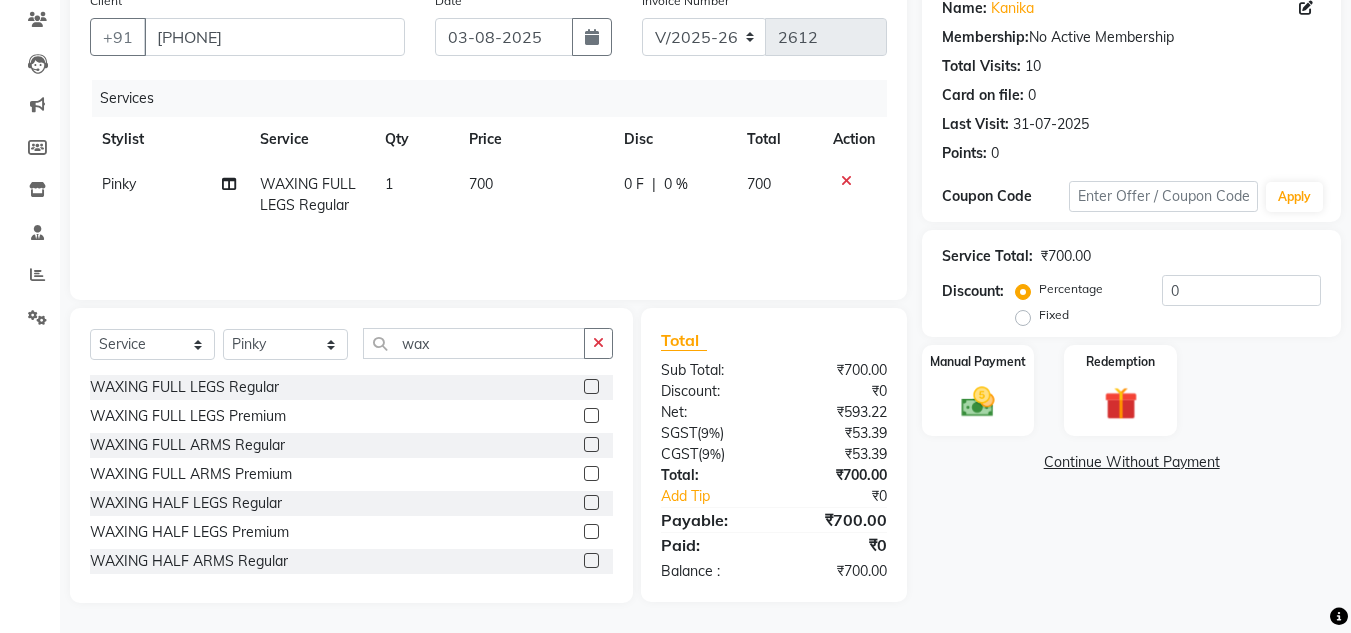 click 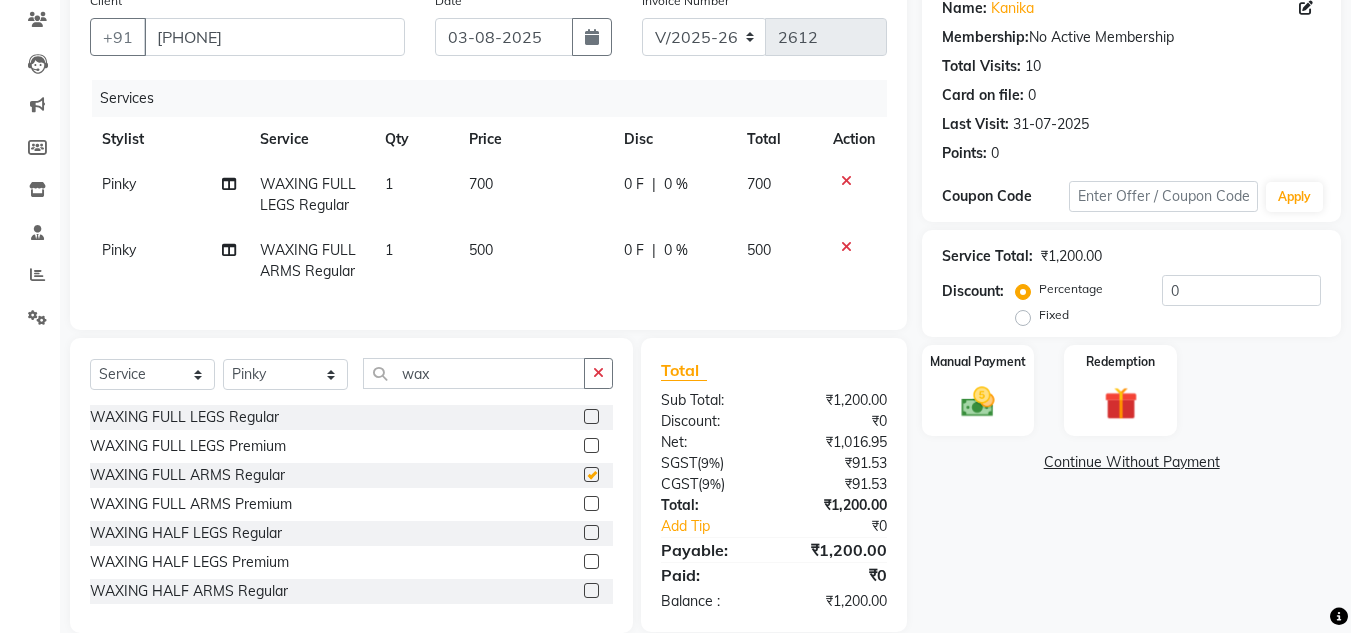 checkbox on "false" 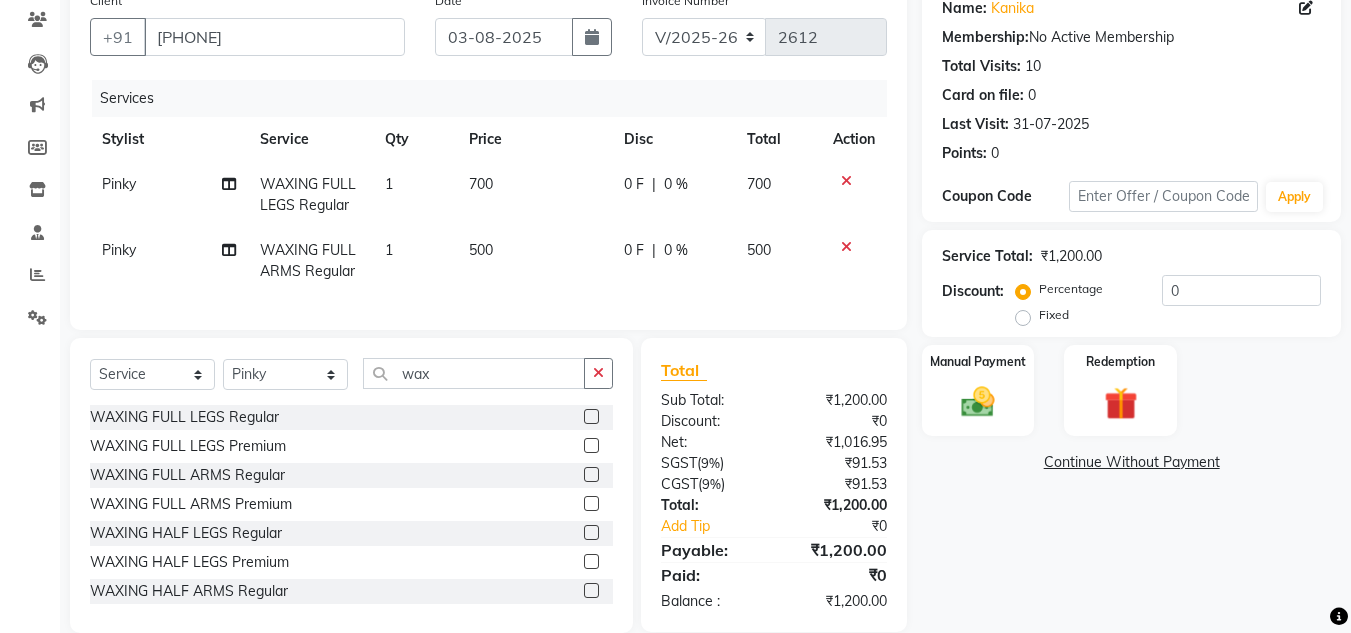 click on "700" 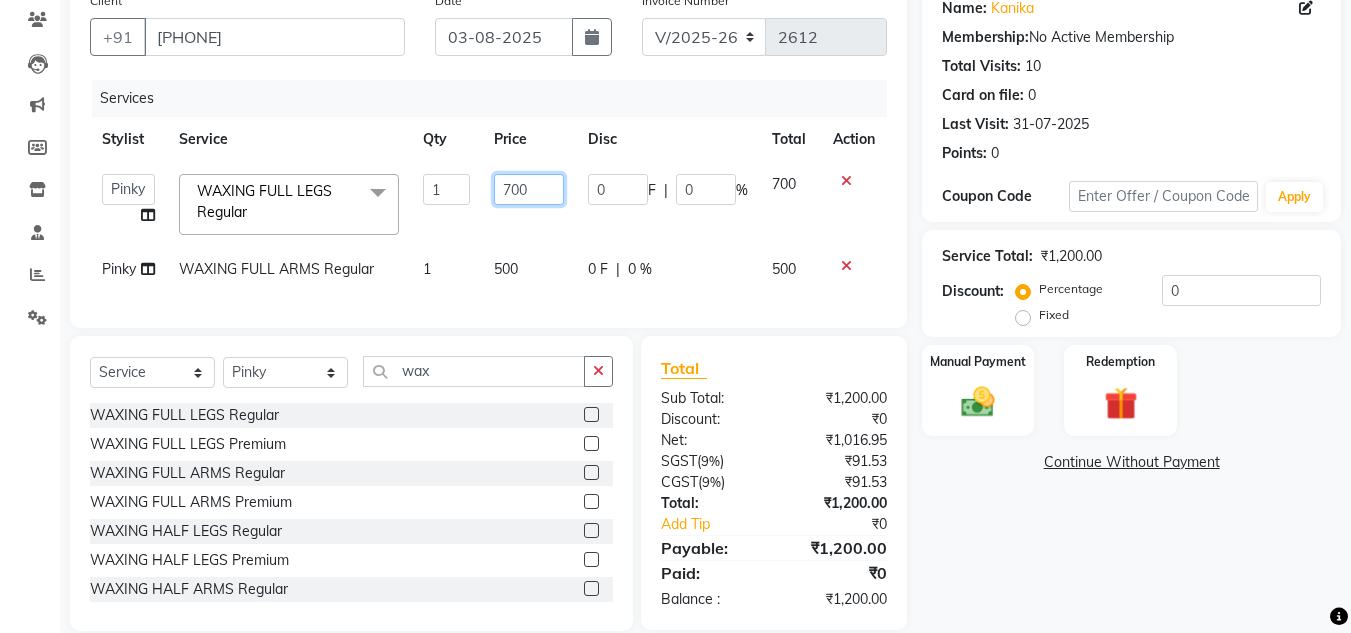 click on "700" 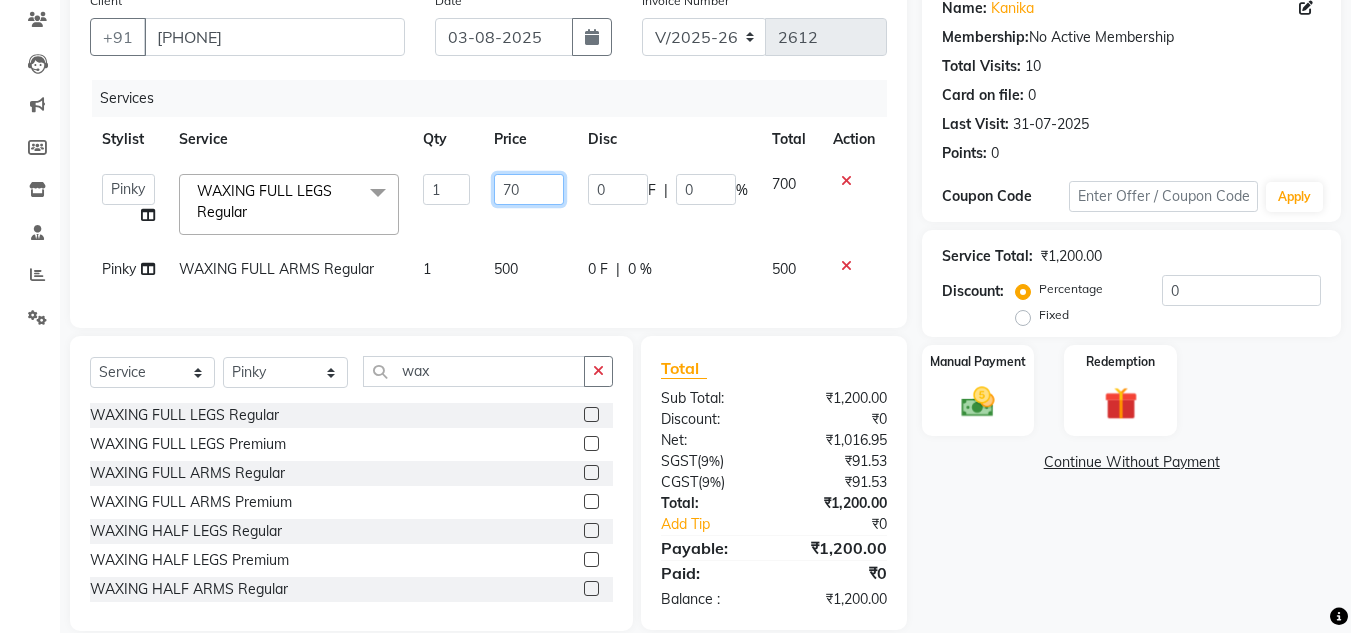 type on "7" 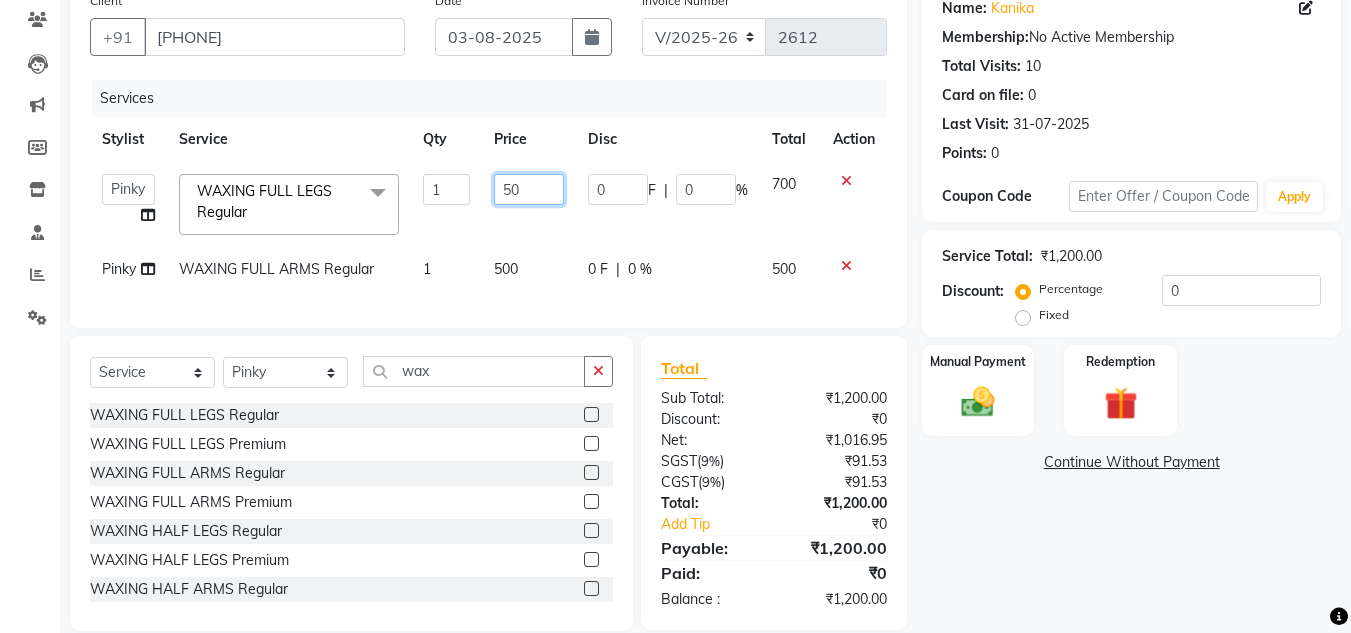 type on "500" 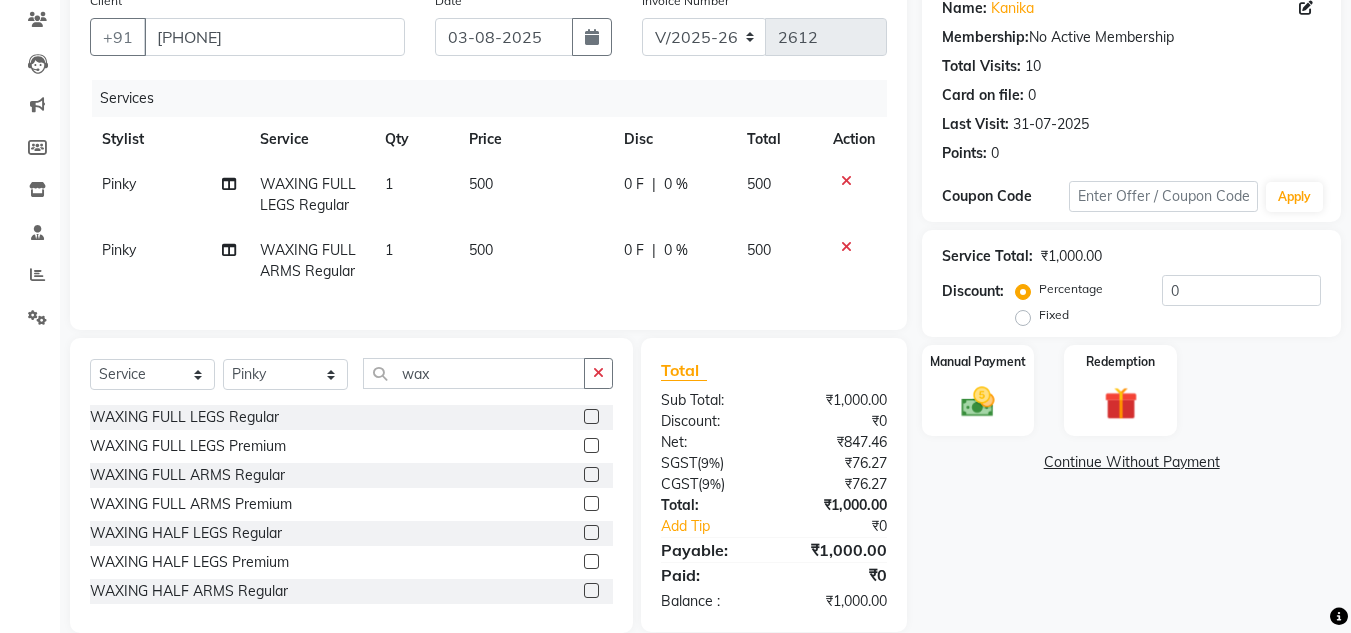 click on "Client +91 9654506239 Date 03-08-2025 Invoice Number V/2025 V/2025-26 2612 Services Stylist Service Qty Price Disc Total Action Pinky WAXING FULL LEGS Regular 1 500 0 F | 0 % 500 Pinky WAXING FULL ARMS Regular 1 500 0 F | 0 % 500" 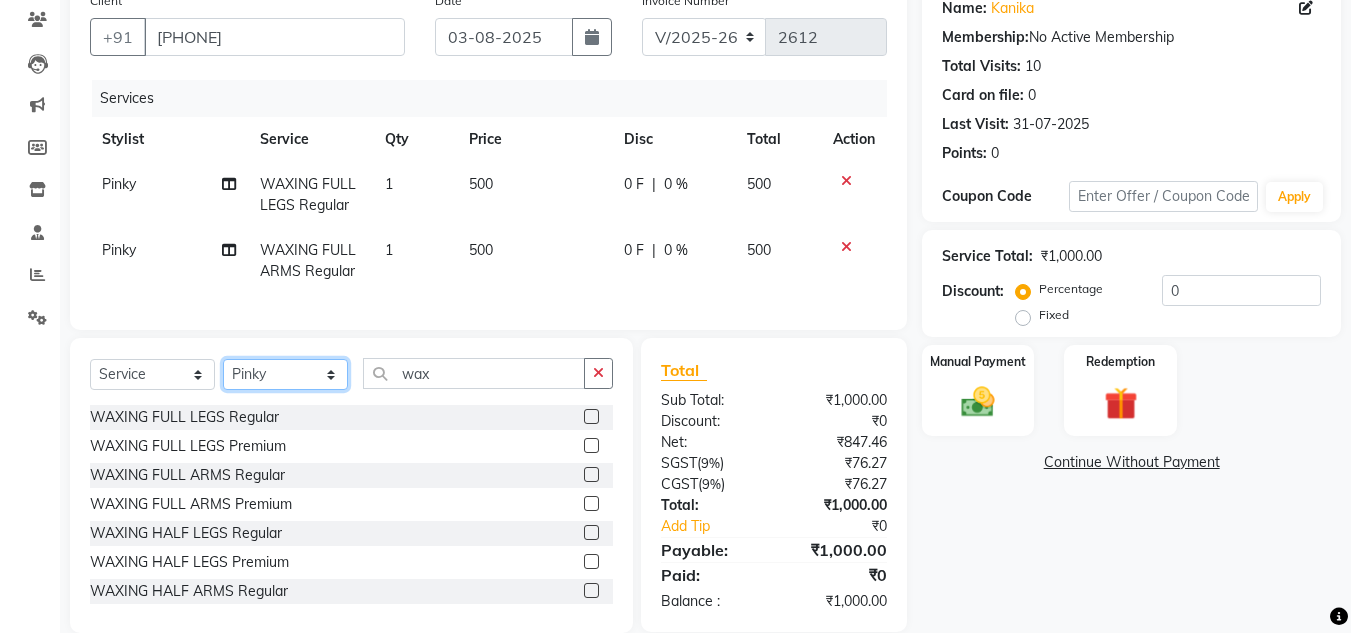 click on "Select Stylist Arman Atul Jannat Kaif Kartik Lucky Nazia Pinky Rashid Sabiya Sandeep Shankar Shavaz Malik Sudhir Suraj Vikas Vinay Roy Vinod" 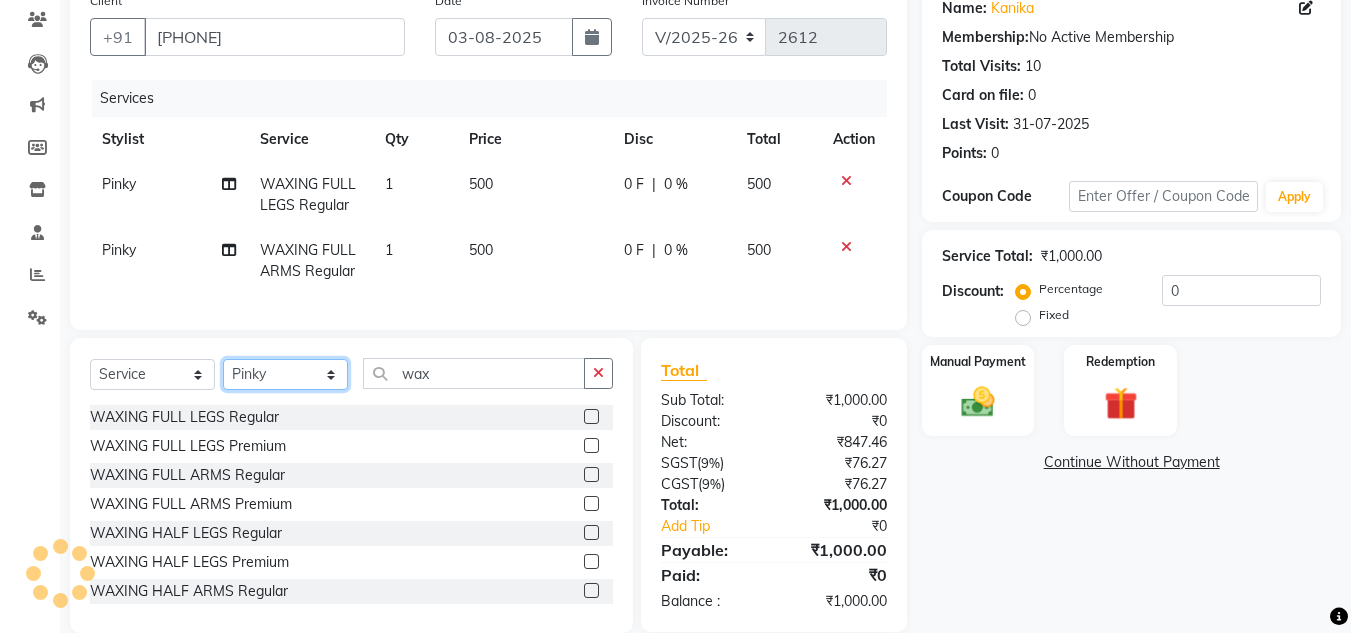 select on "53615" 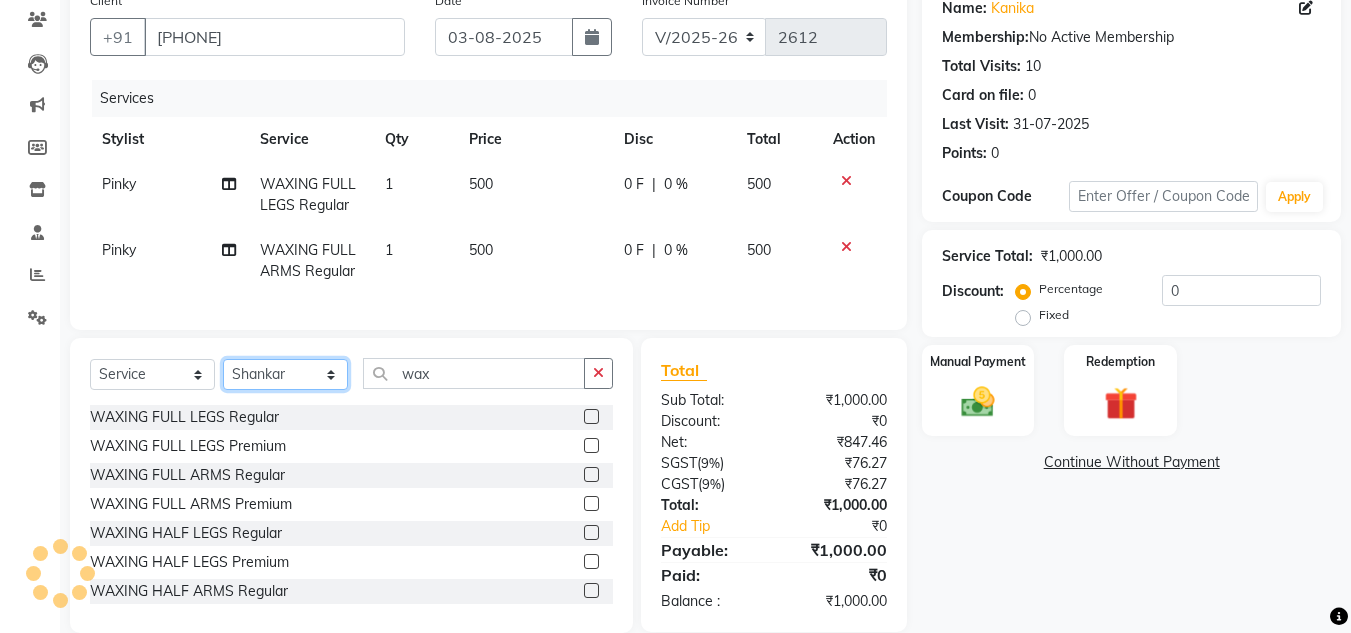 click on "Select Stylist Arman Atul Jannat Kaif Kartik Lucky Nazia Pinky Rashid Sabiya Sandeep Shankar Shavaz Malik Sudhir Suraj Vikas Vinay Roy Vinod" 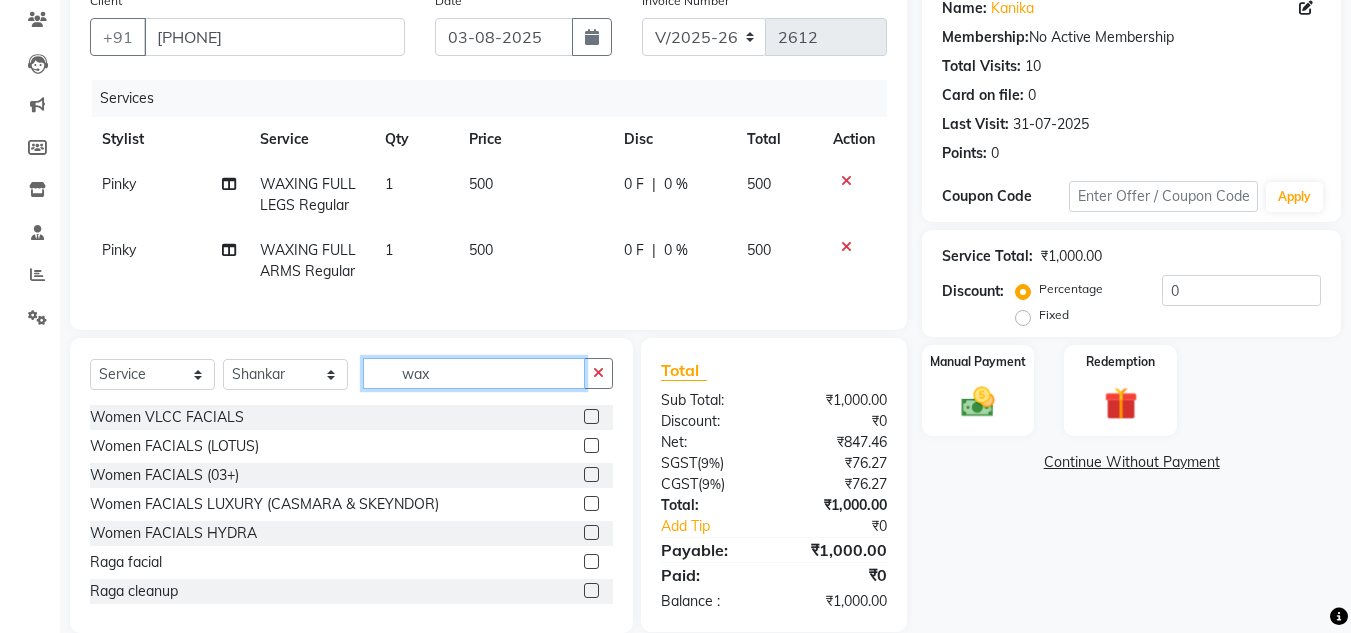 click on "wax" 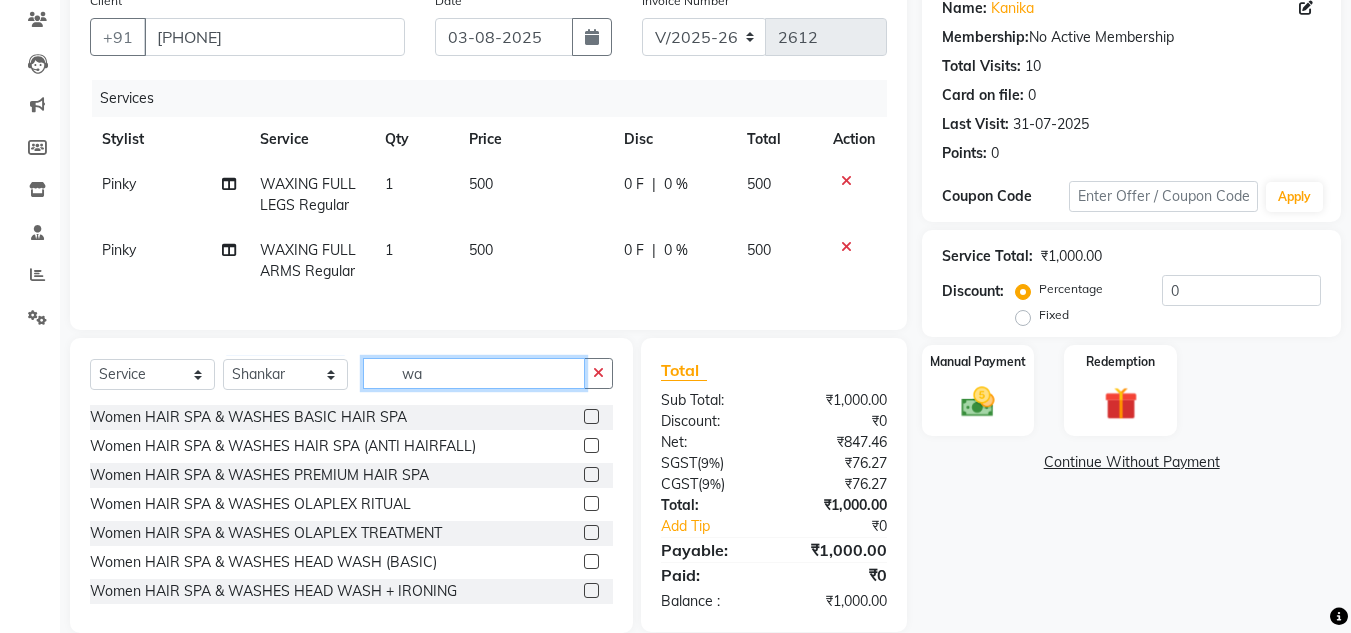 type on "w" 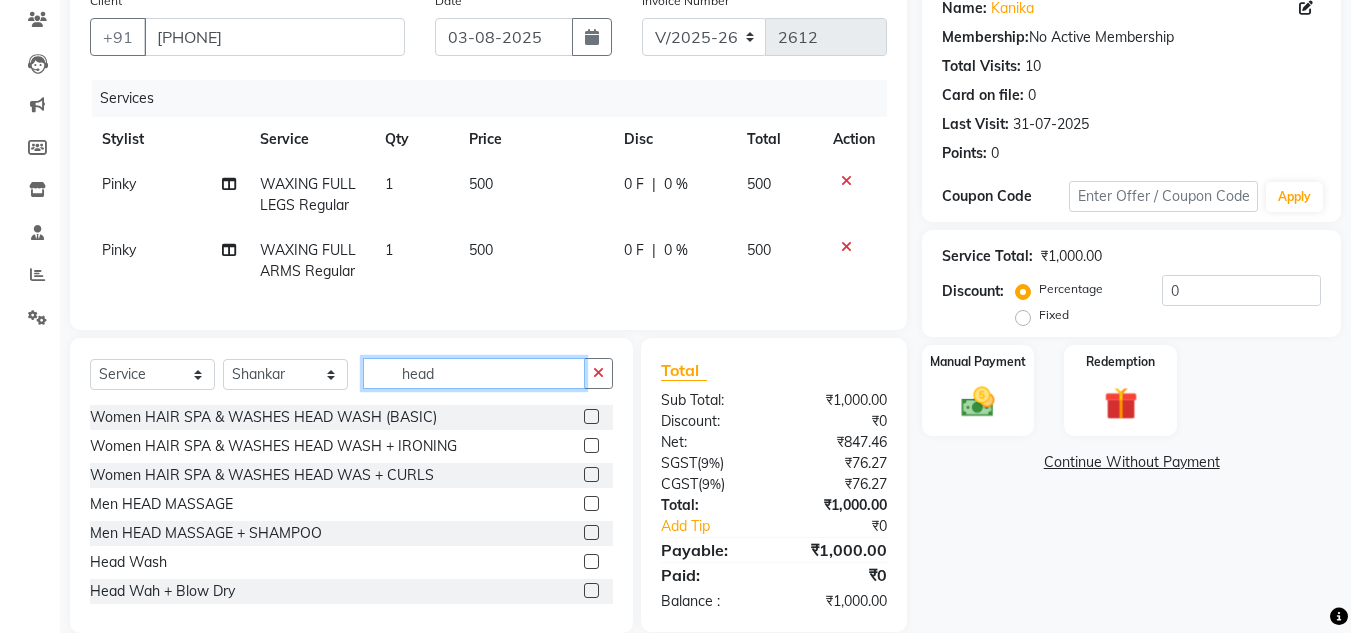 type on "head" 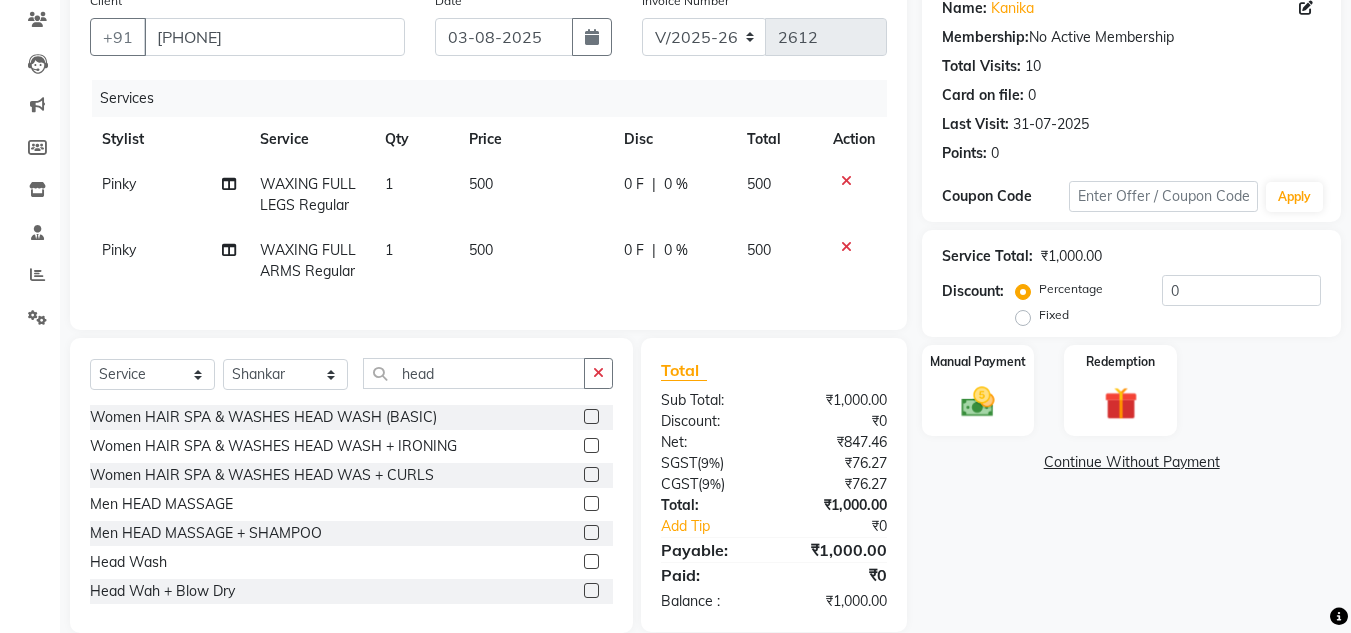 click 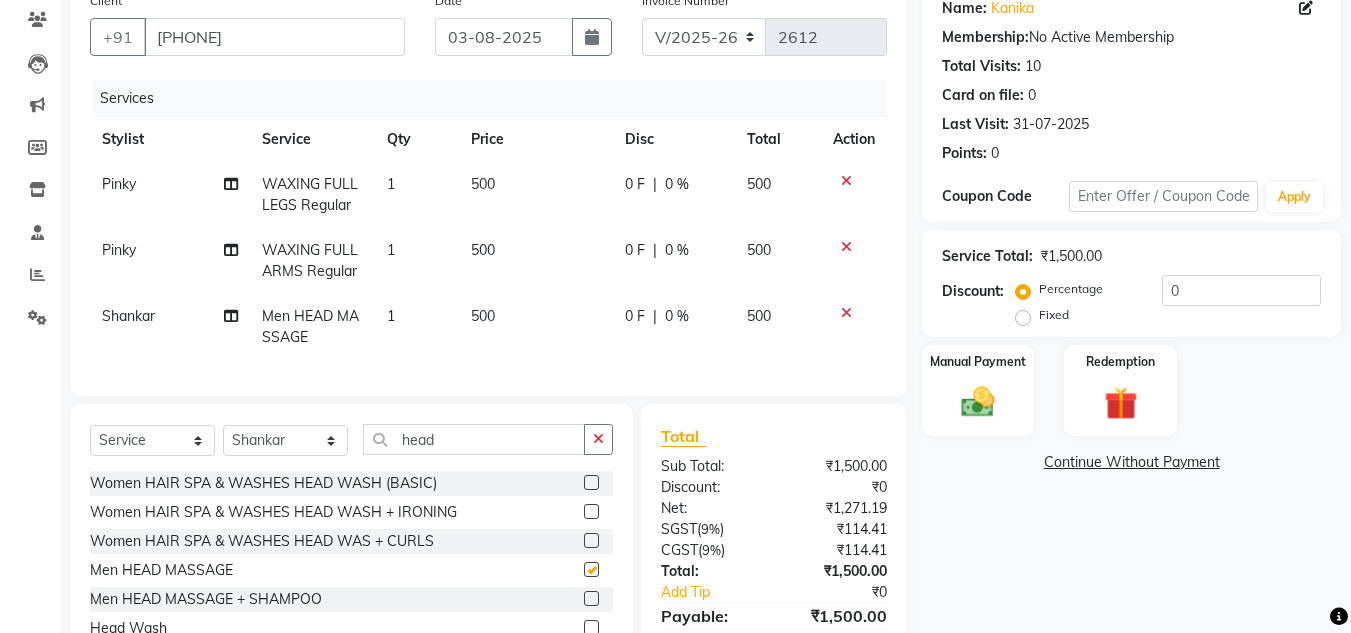 checkbox on "false" 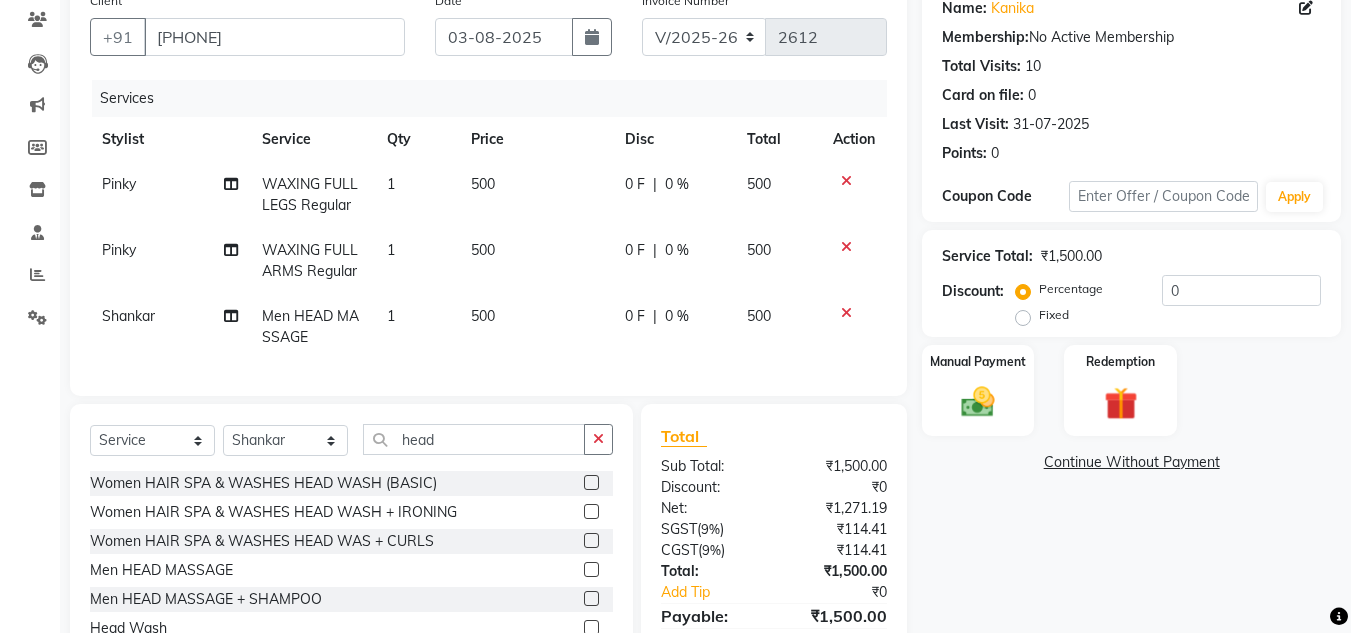 click on "500" 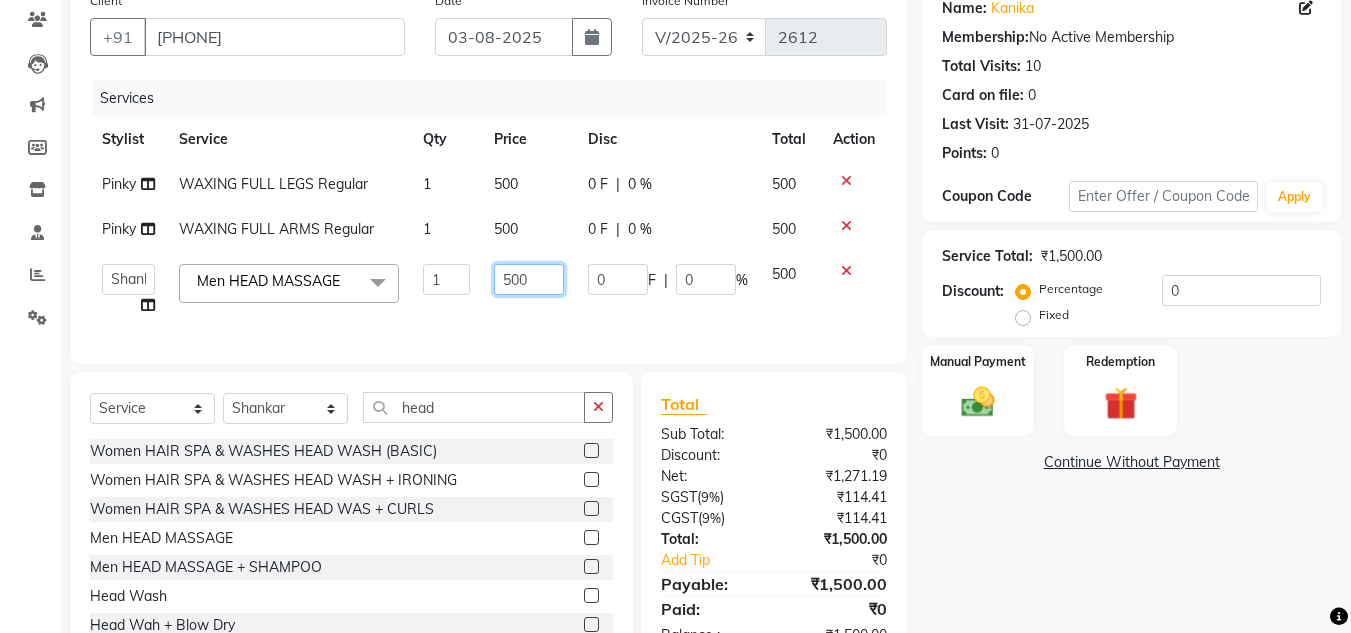 click on "500" 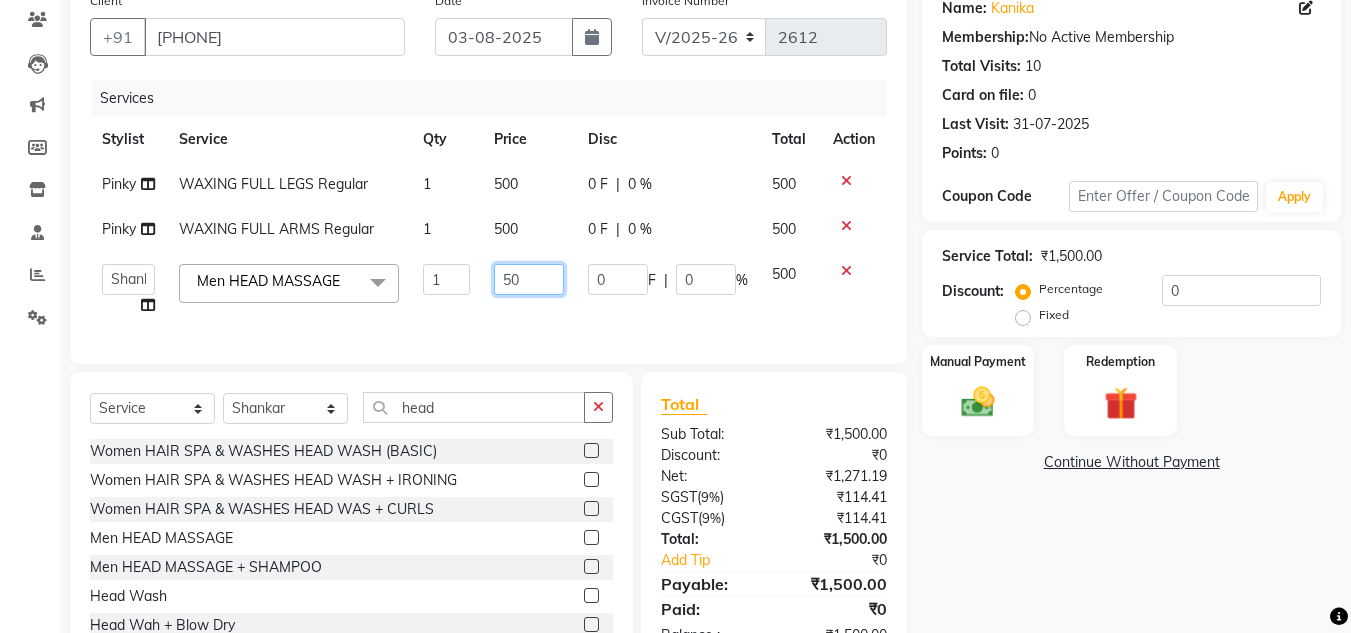 type on "5" 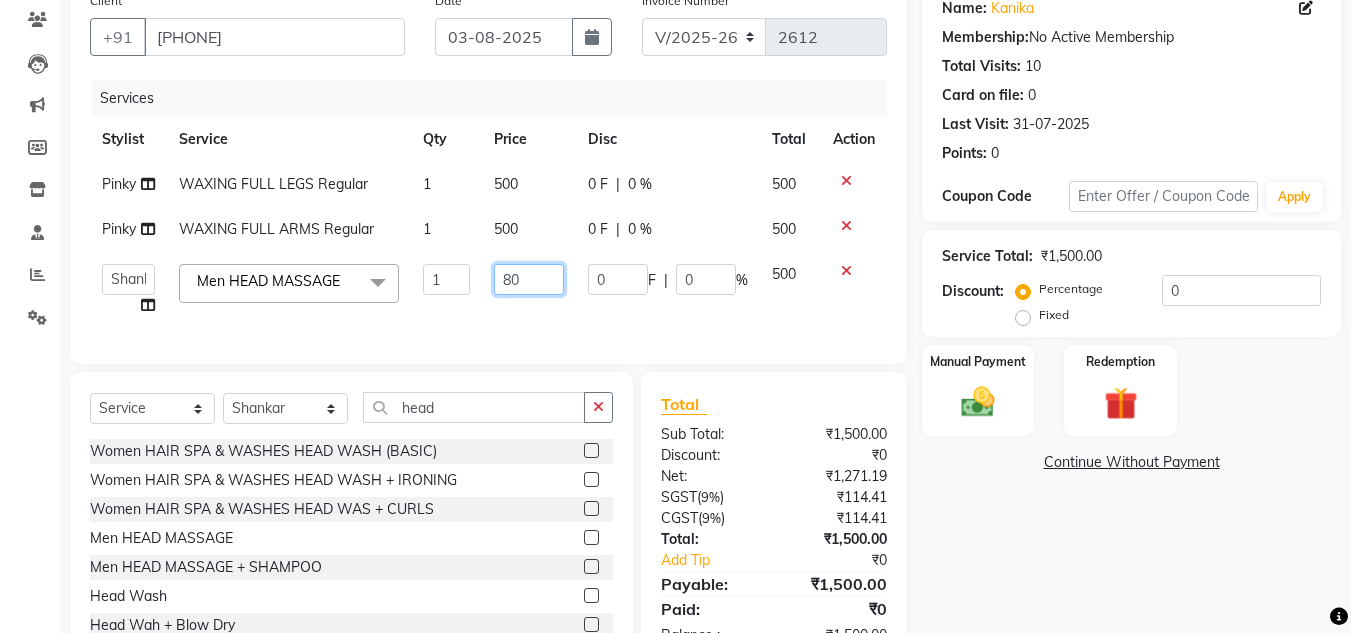 type on "800" 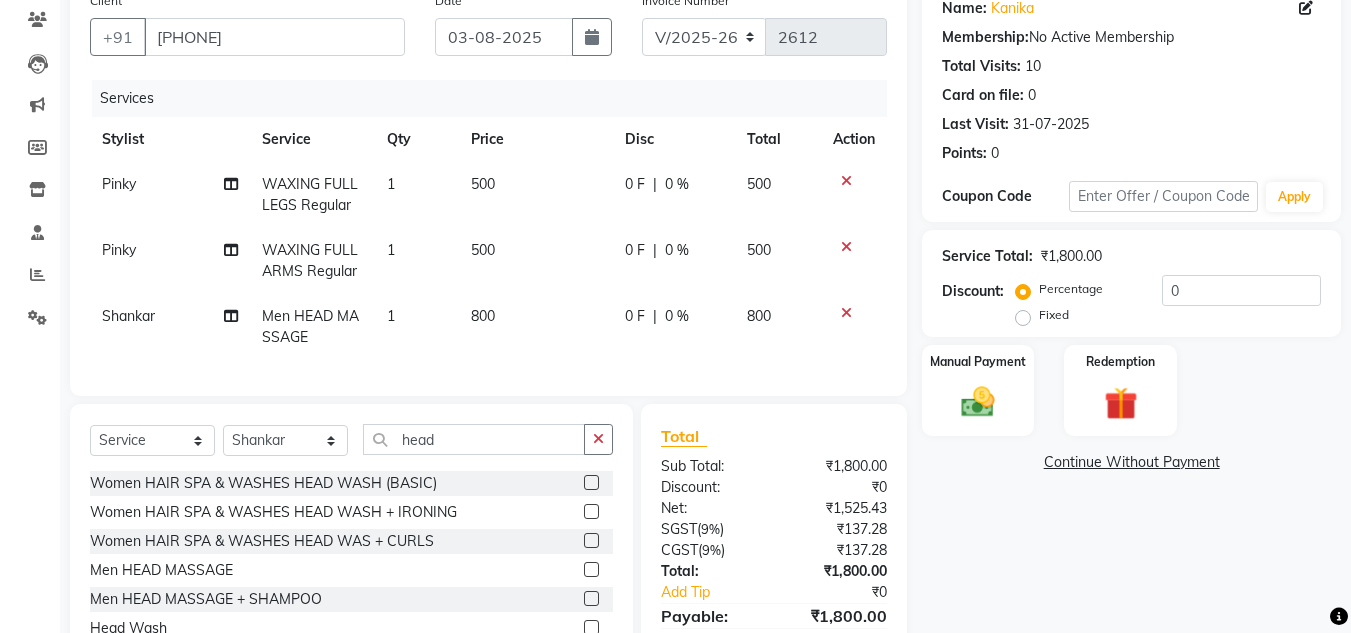 click on "800" 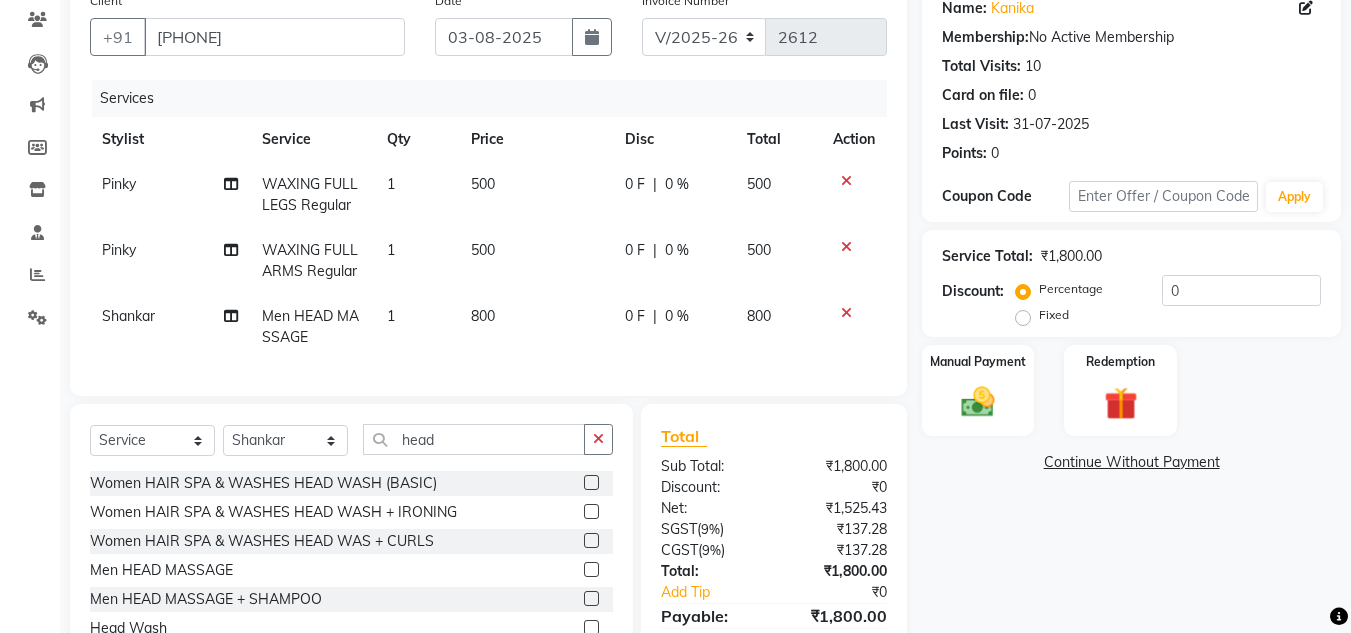 select on "53615" 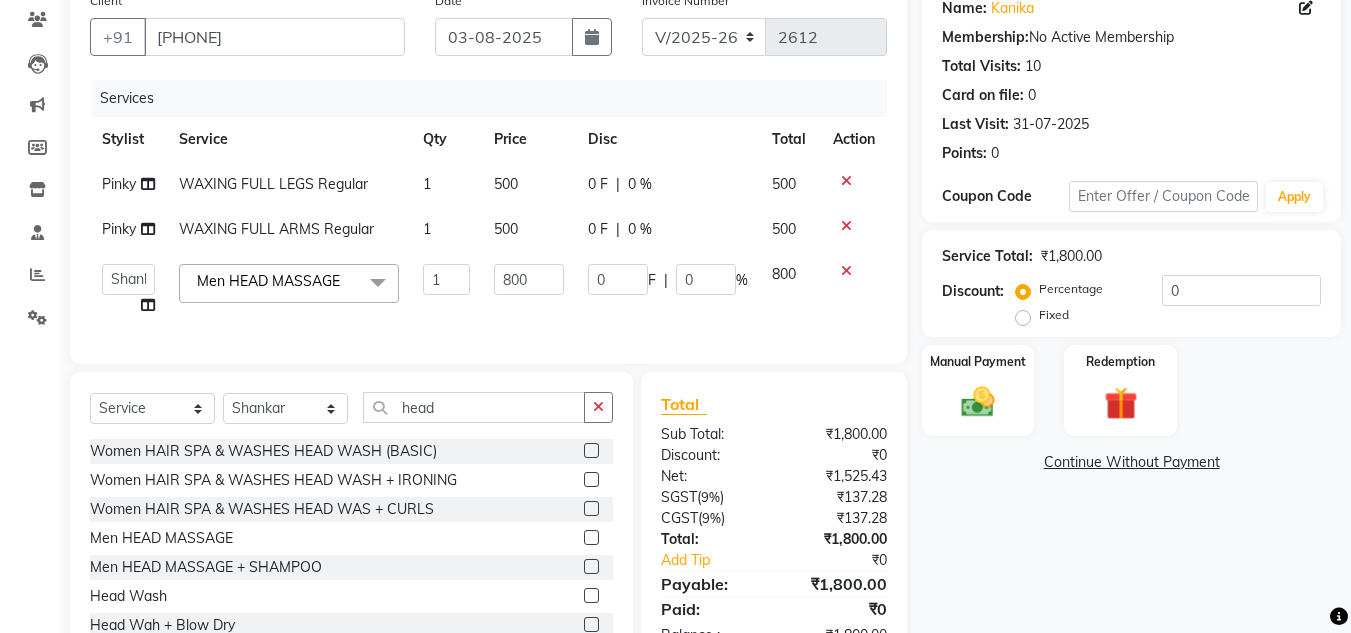 click on "₹1,800.00" 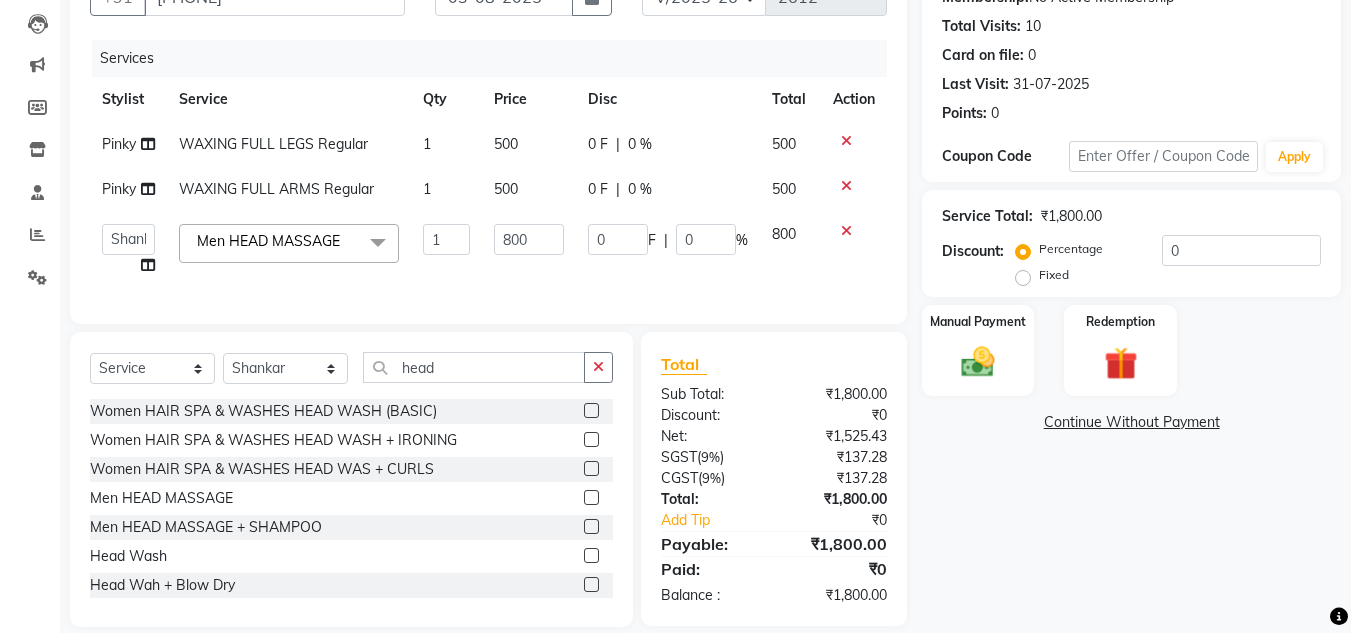 scroll, scrollTop: 247, scrollLeft: 0, axis: vertical 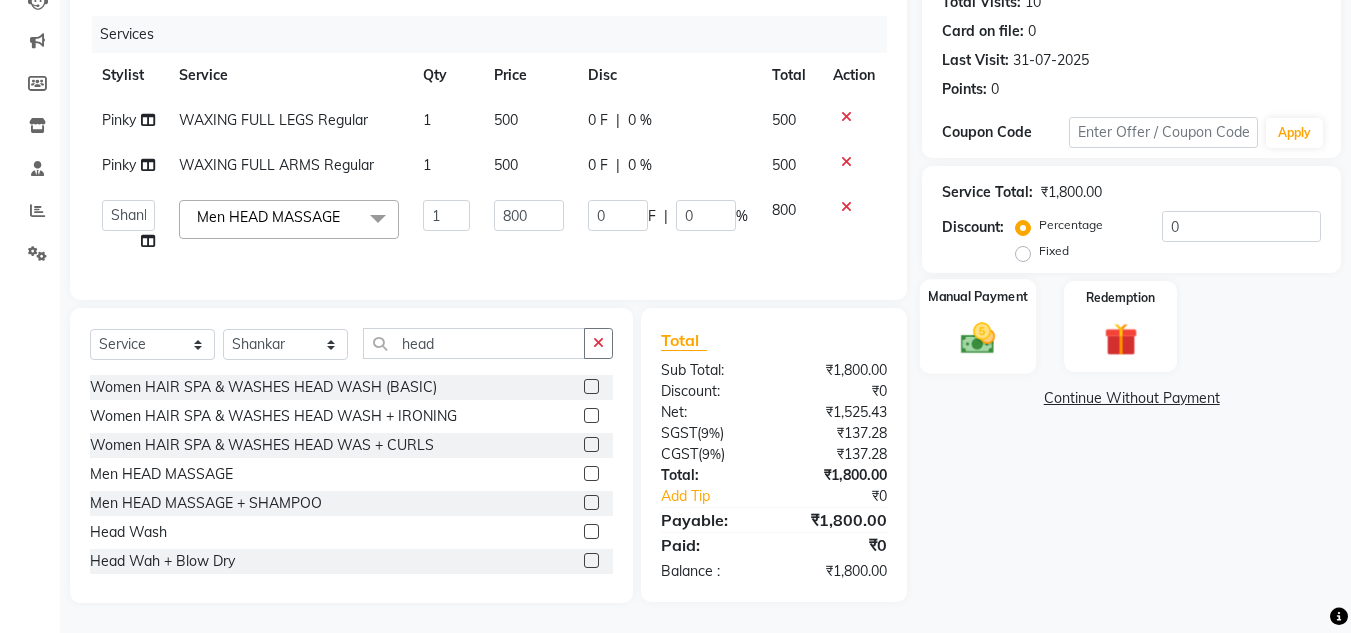 click on "Manual Payment" 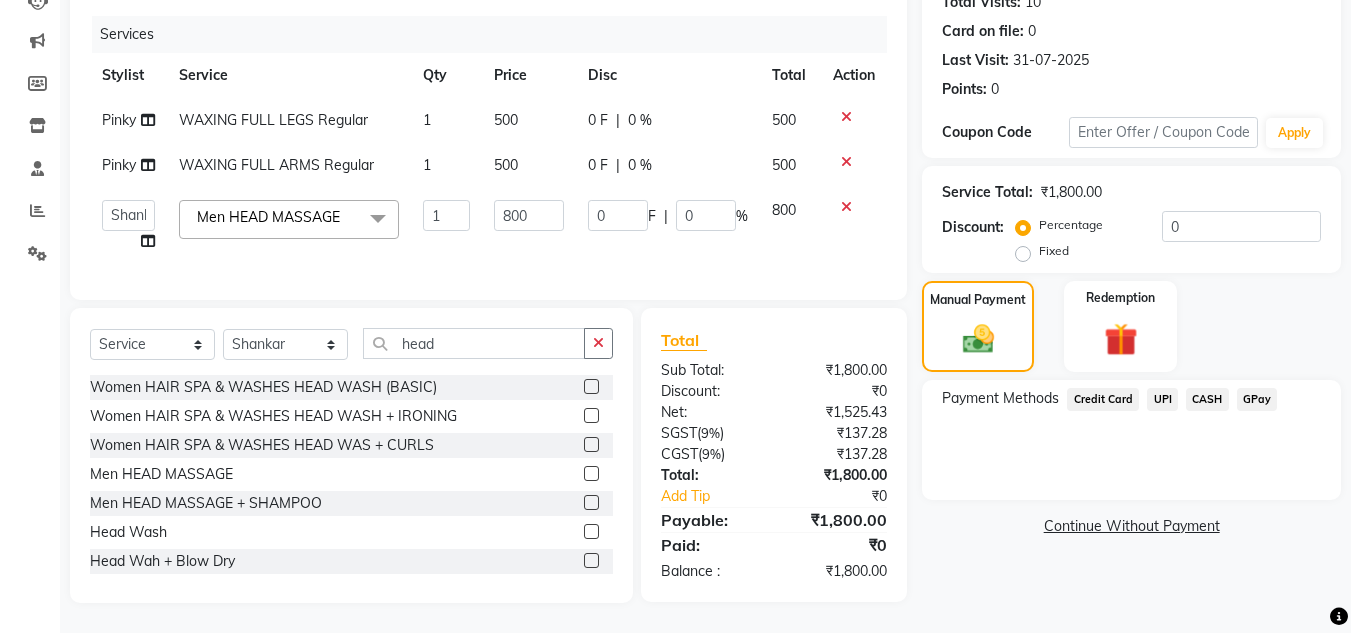 click on "CASH" 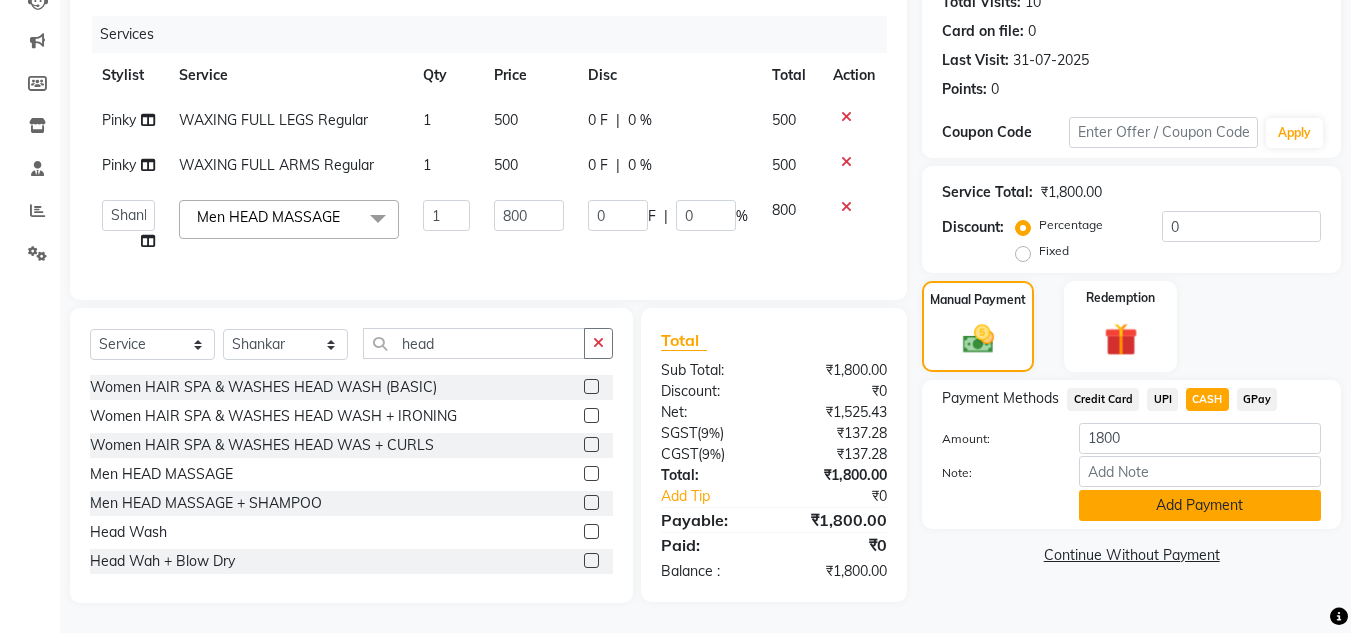 click on "Add Payment" 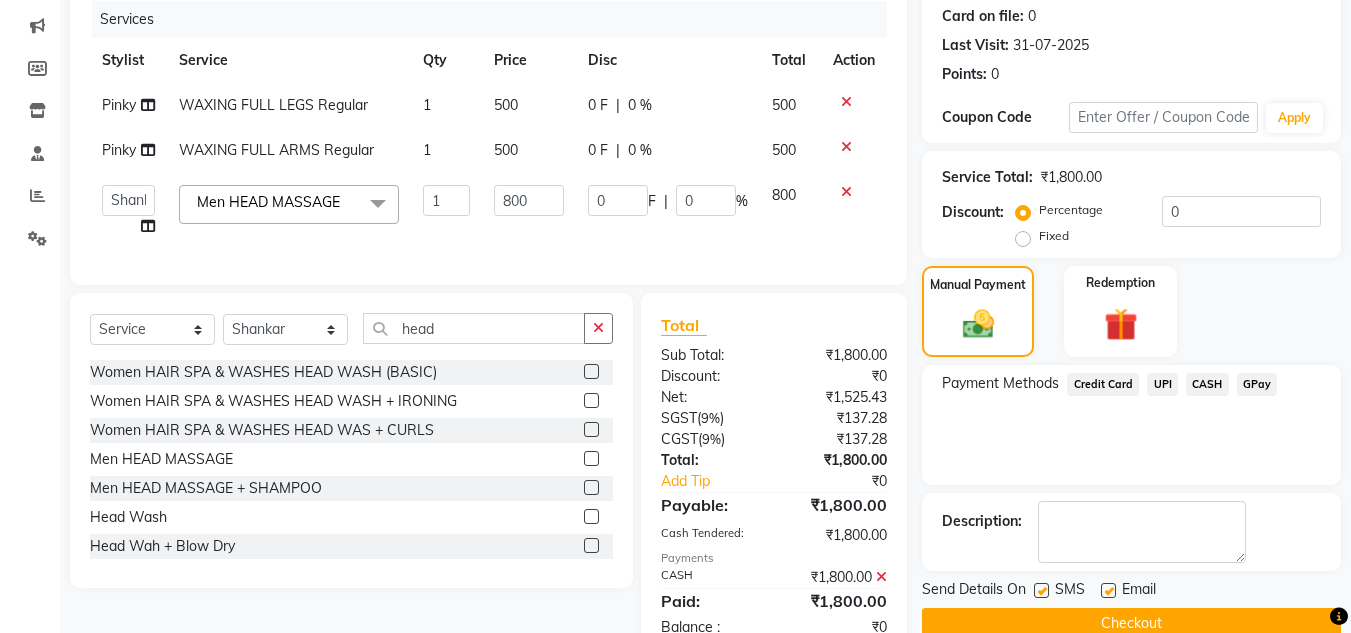 click on "Payment Methods  Credit Card   UPI   CASH   GPay" 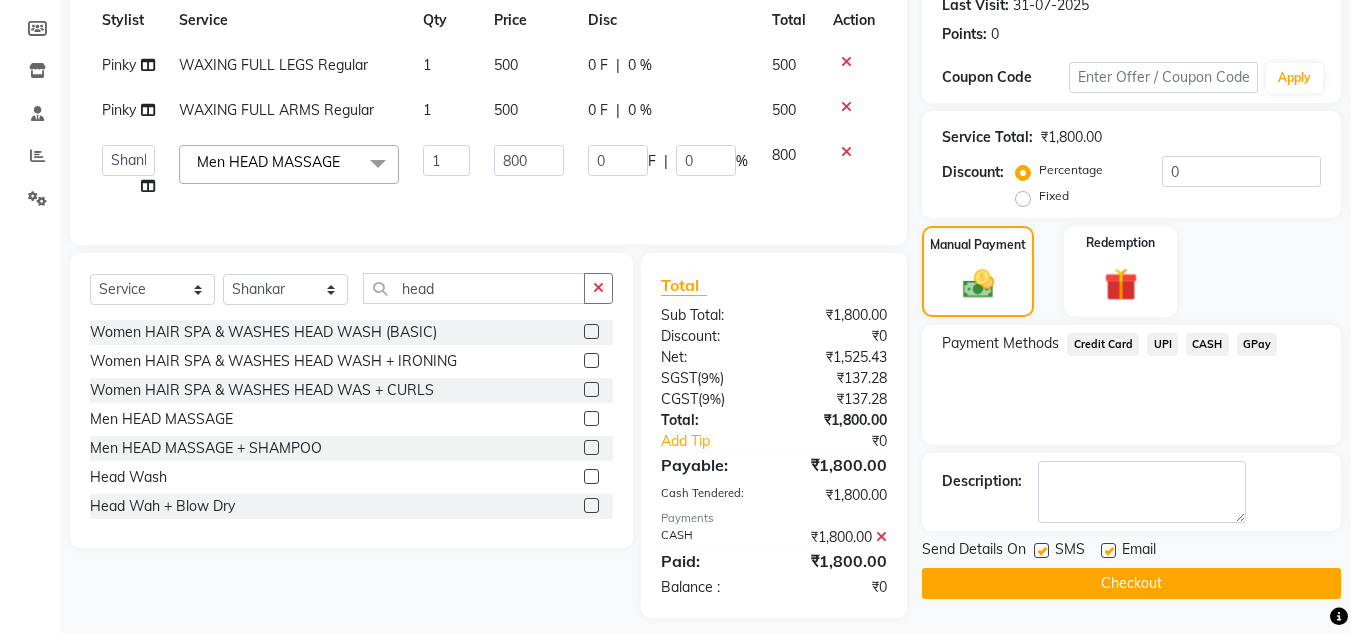 scroll, scrollTop: 317, scrollLeft: 0, axis: vertical 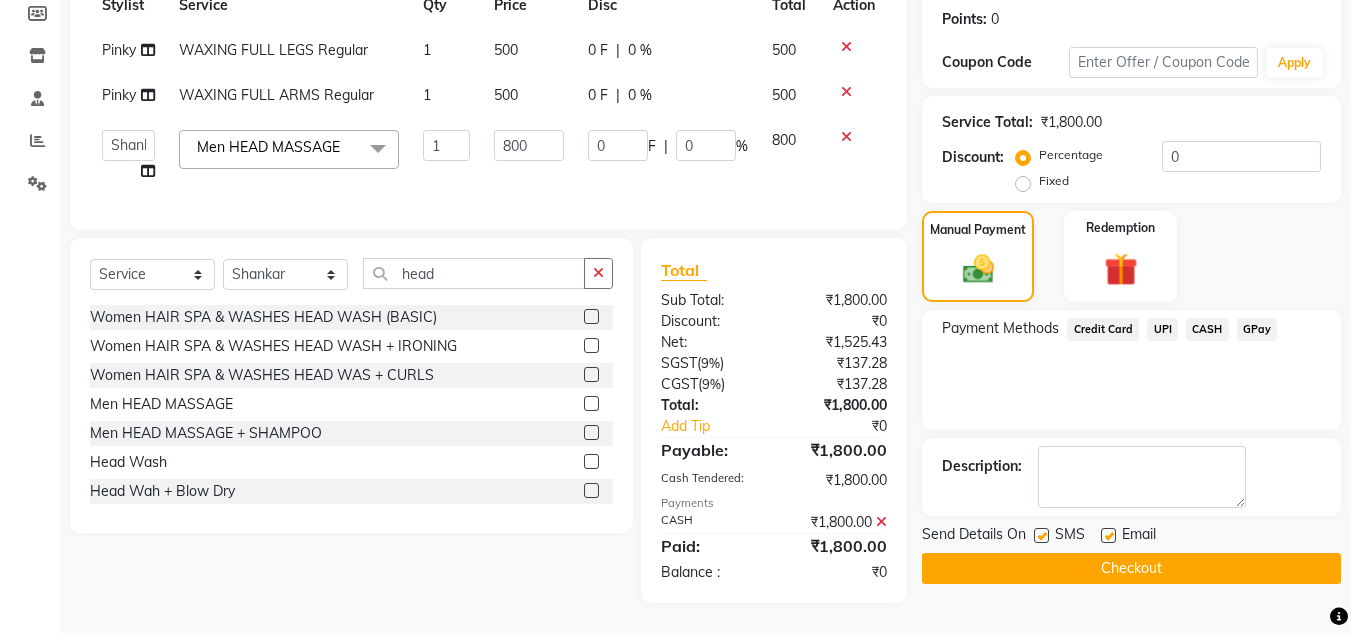 click on "Checkout" 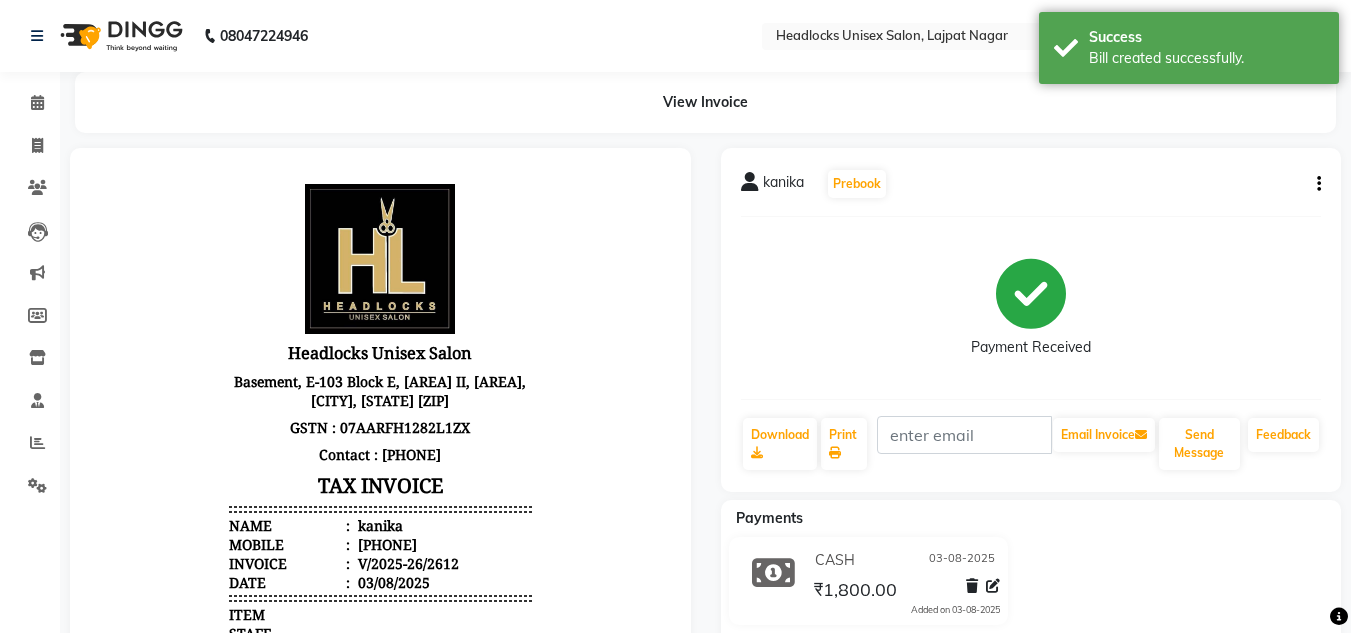 scroll, scrollTop: 0, scrollLeft: 0, axis: both 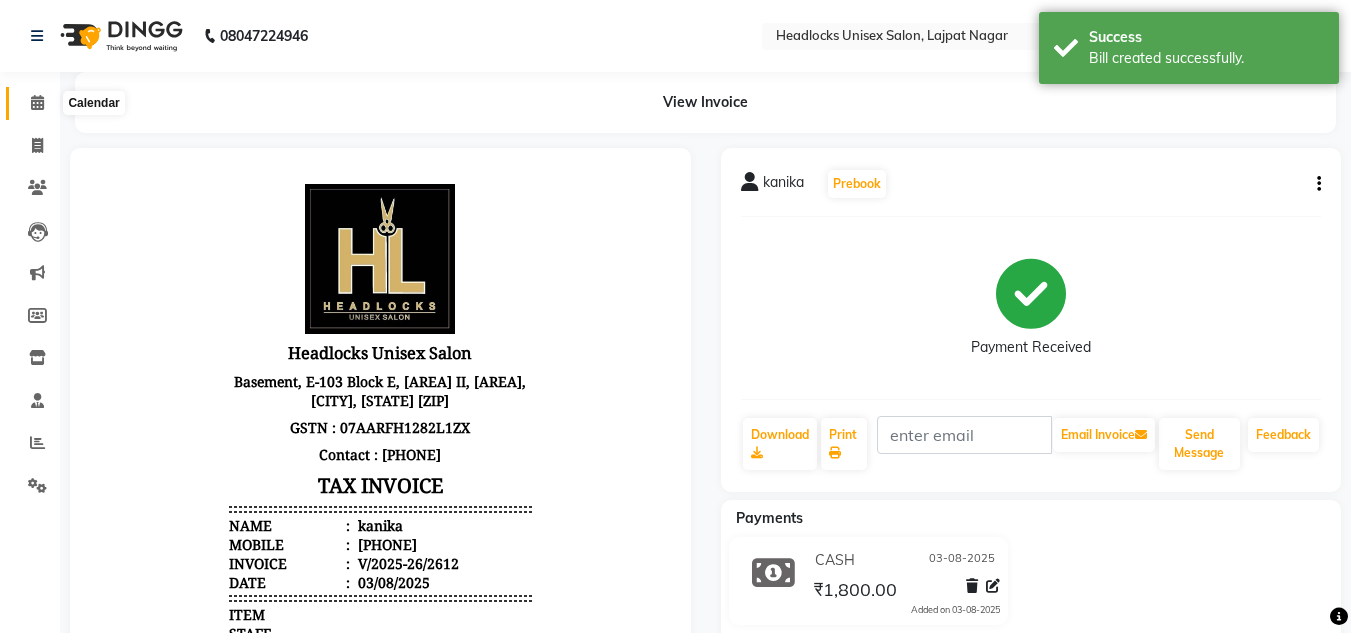 click 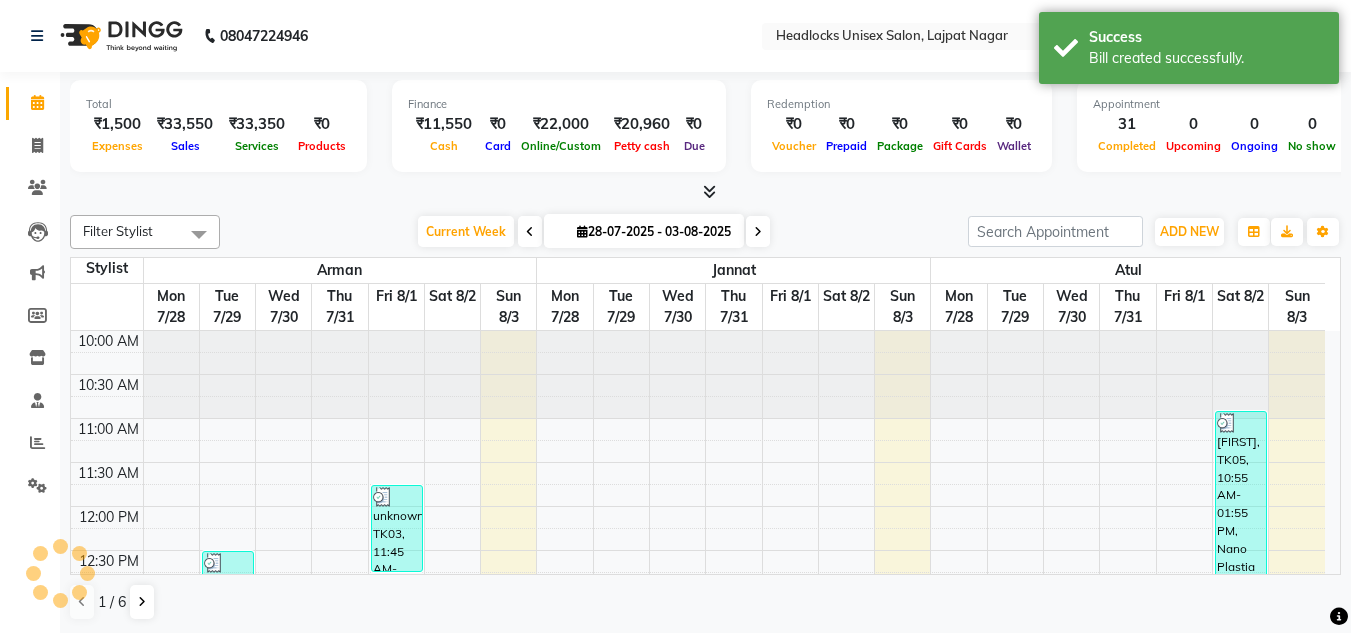 scroll, scrollTop: 0, scrollLeft: 0, axis: both 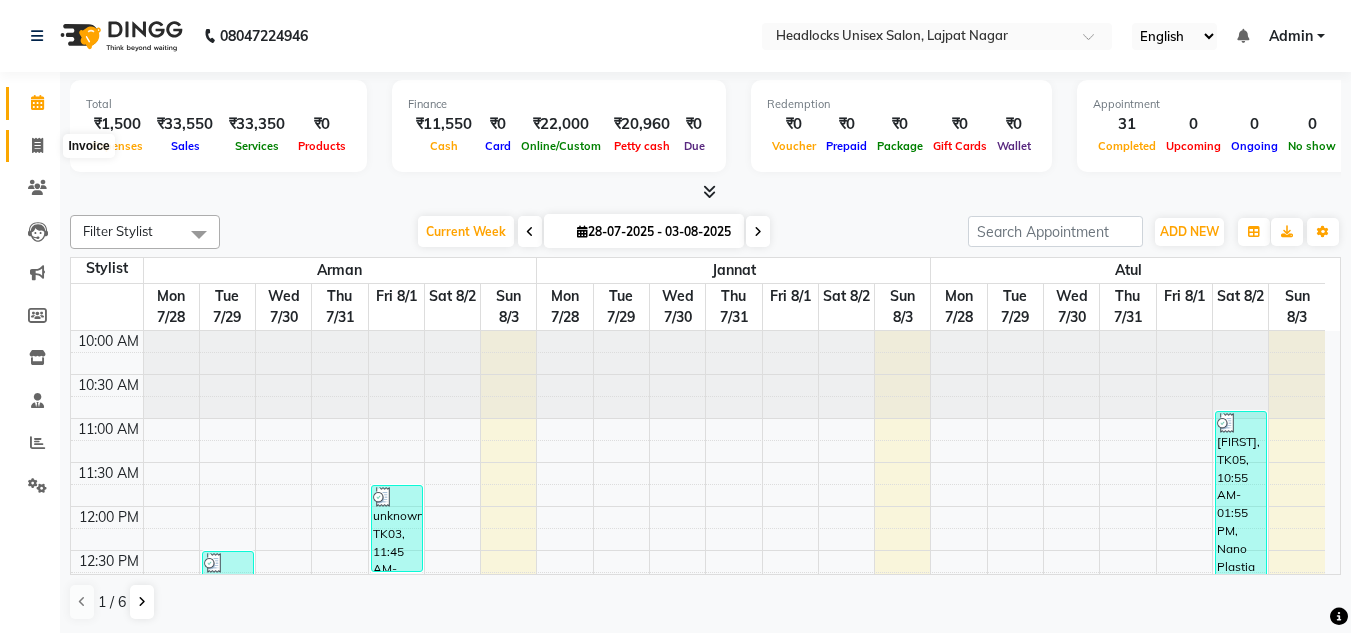 click 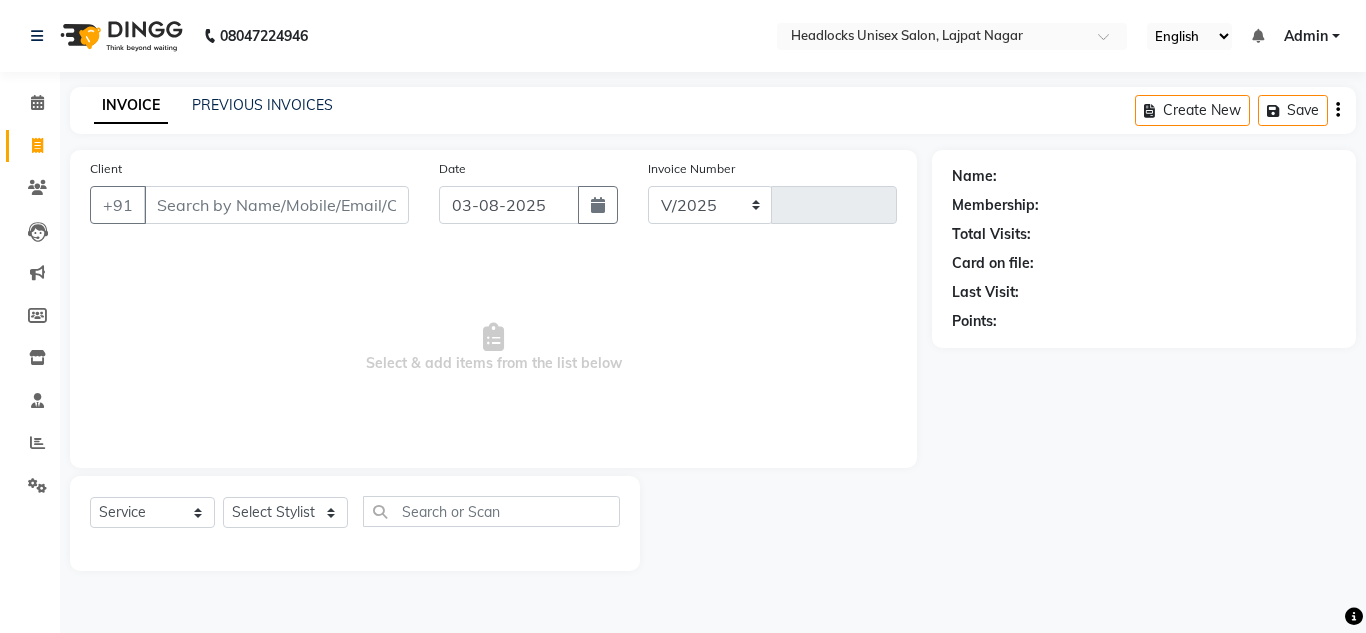 select on "6850" 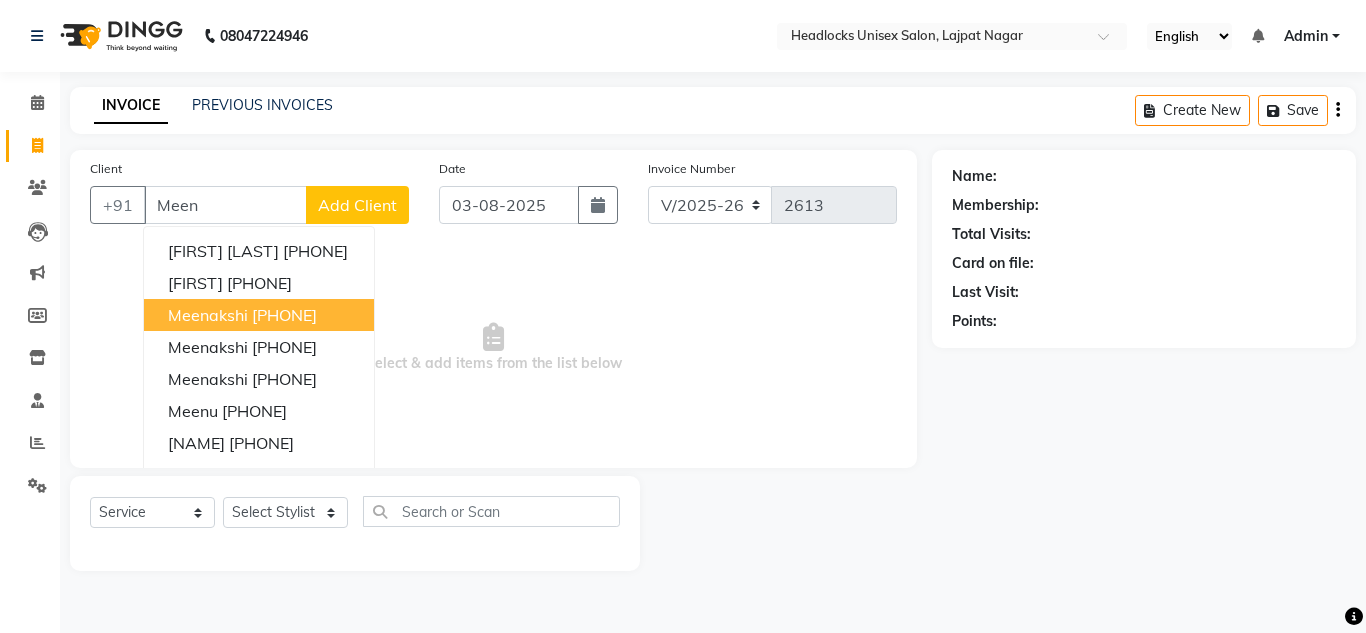click on "Meenakshi" at bounding box center [208, 315] 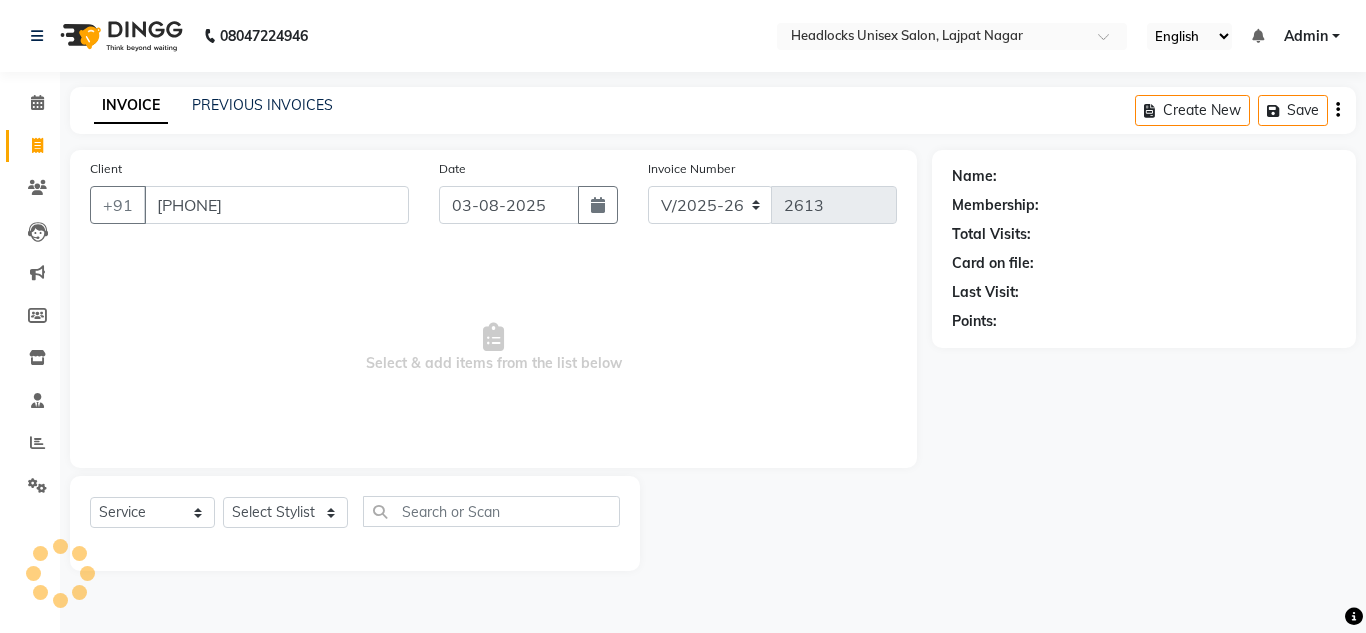 type on "7587193662" 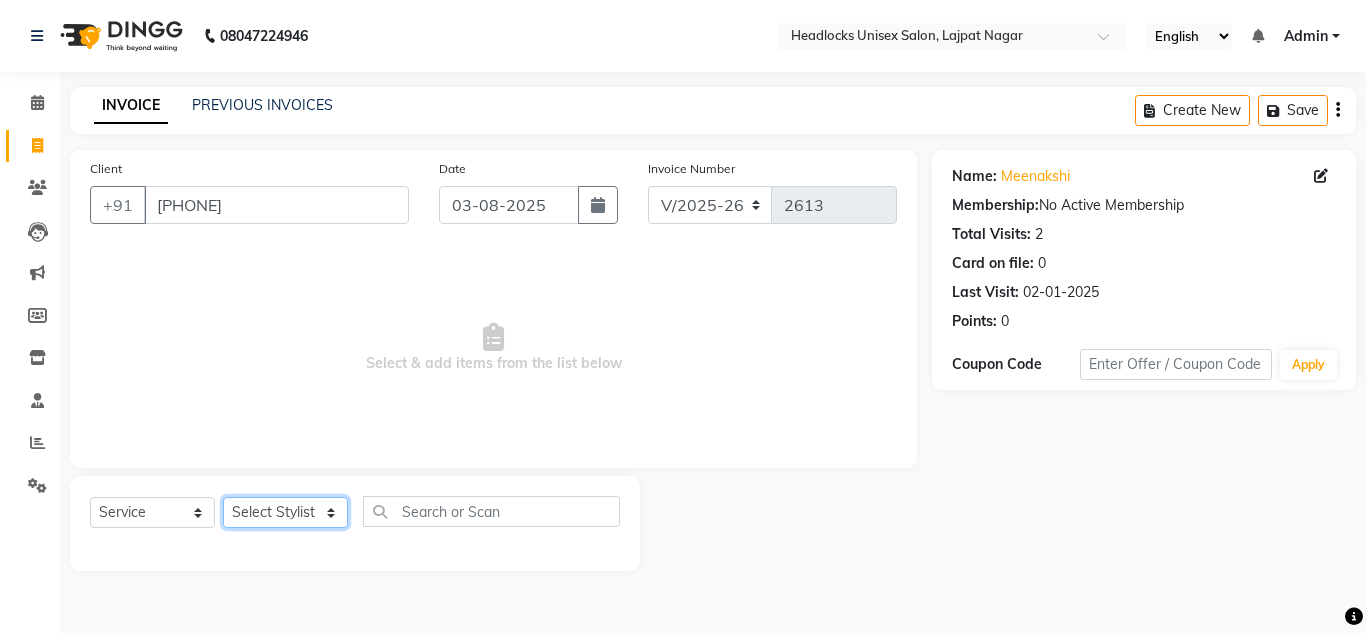 click on "Select Stylist Arman Atul Jannat Kaif Kartik Lucky Nazia Pinky Rashid Sabiya Sandeep Shankar Shavaz Malik Sudhir Suraj Vikas Vinay Roy Vinod" 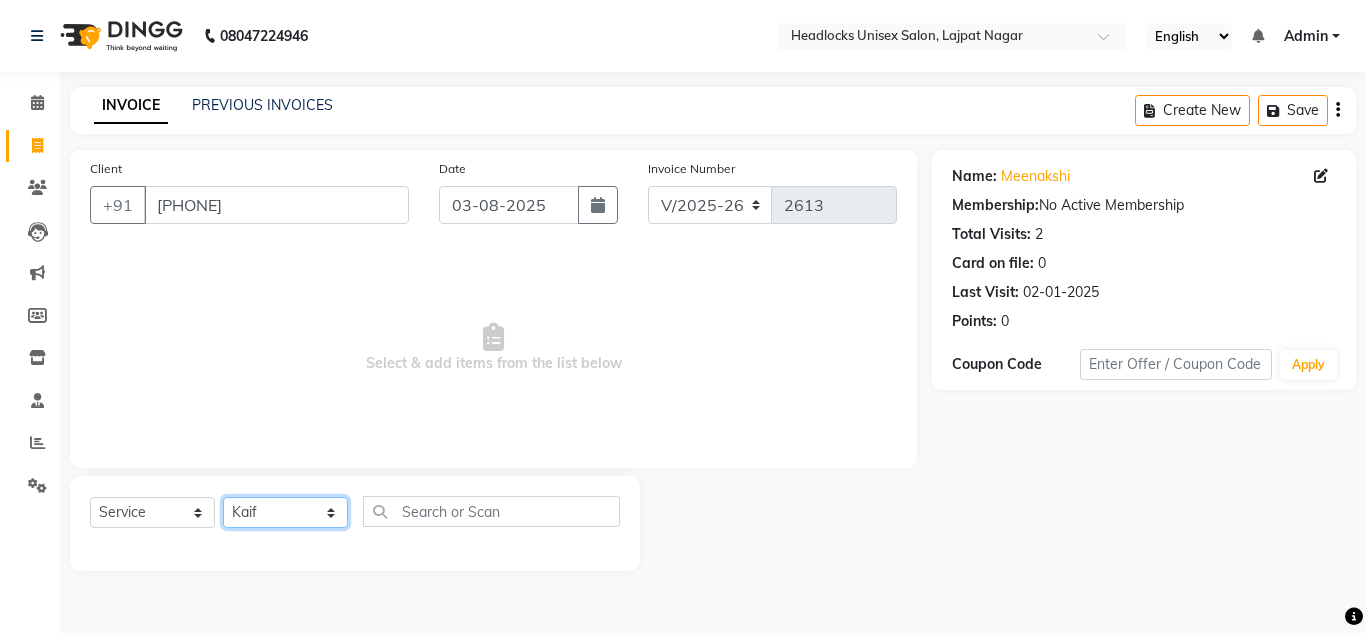 click on "Select Stylist Arman Atul Jannat Kaif Kartik Lucky Nazia Pinky Rashid Sabiya Sandeep Shankar Shavaz Malik Sudhir Suraj Vikas Vinay Roy Vinod" 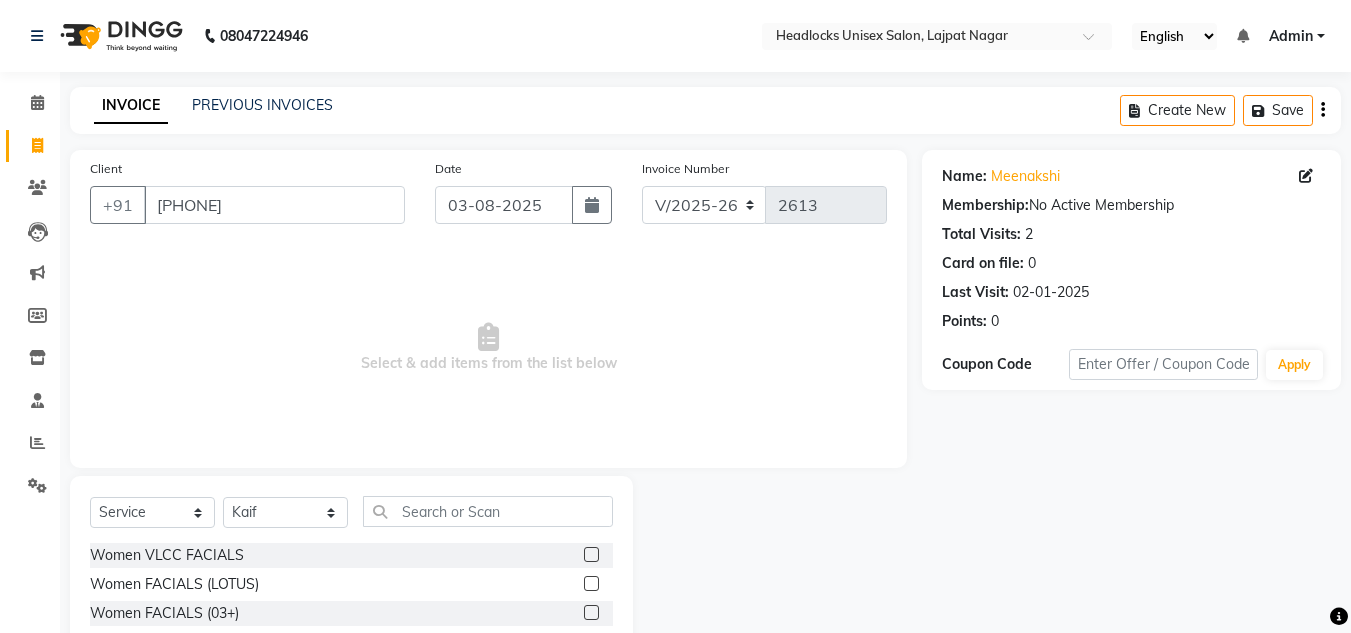 click on "Select & add items from the list below" at bounding box center (488, 348) 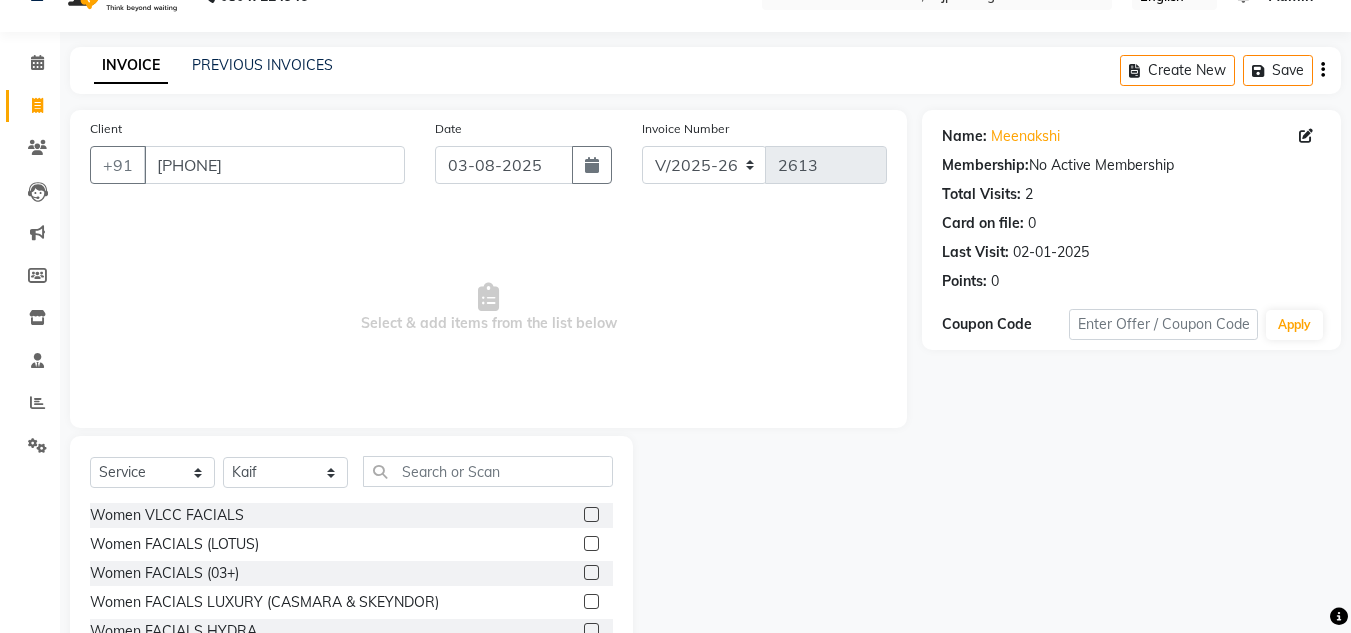 scroll, scrollTop: 168, scrollLeft: 0, axis: vertical 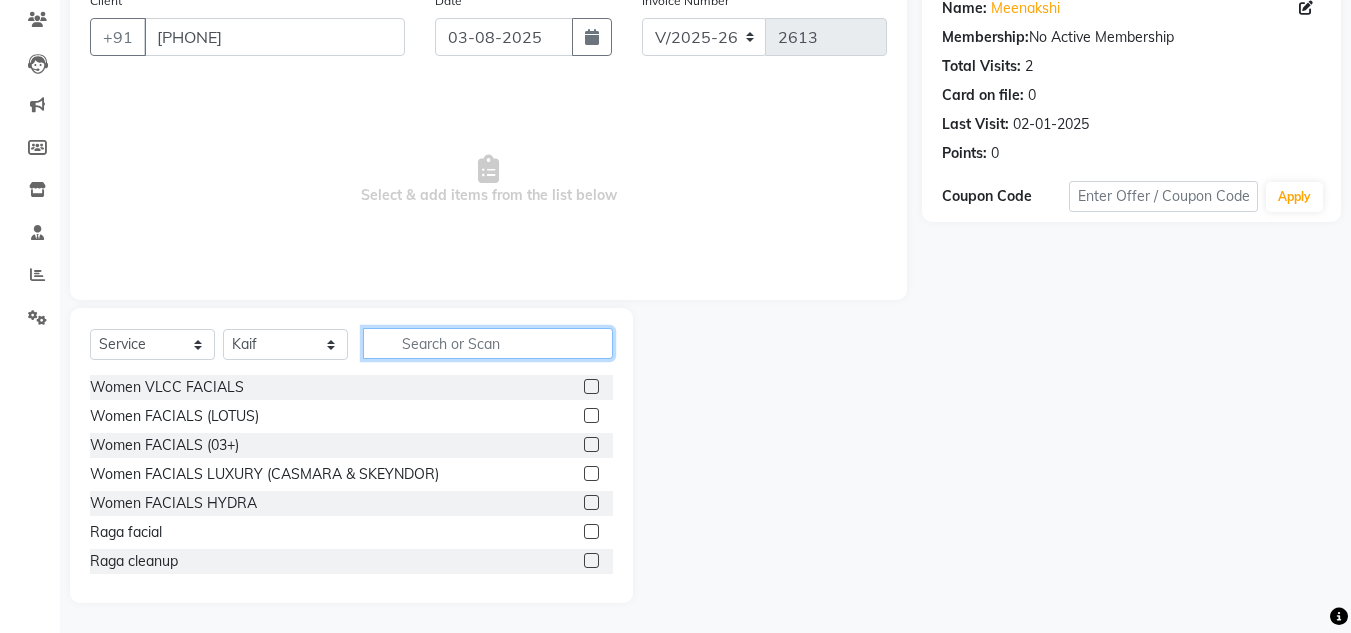 click 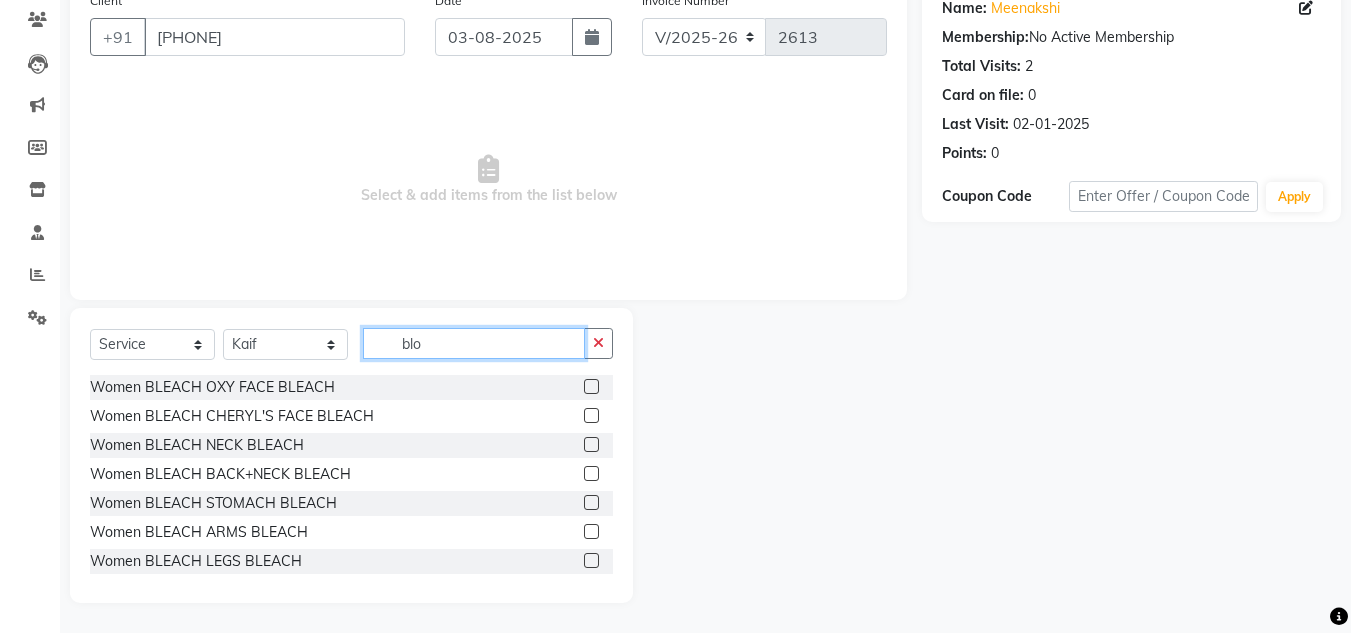scroll, scrollTop: 84, scrollLeft: 0, axis: vertical 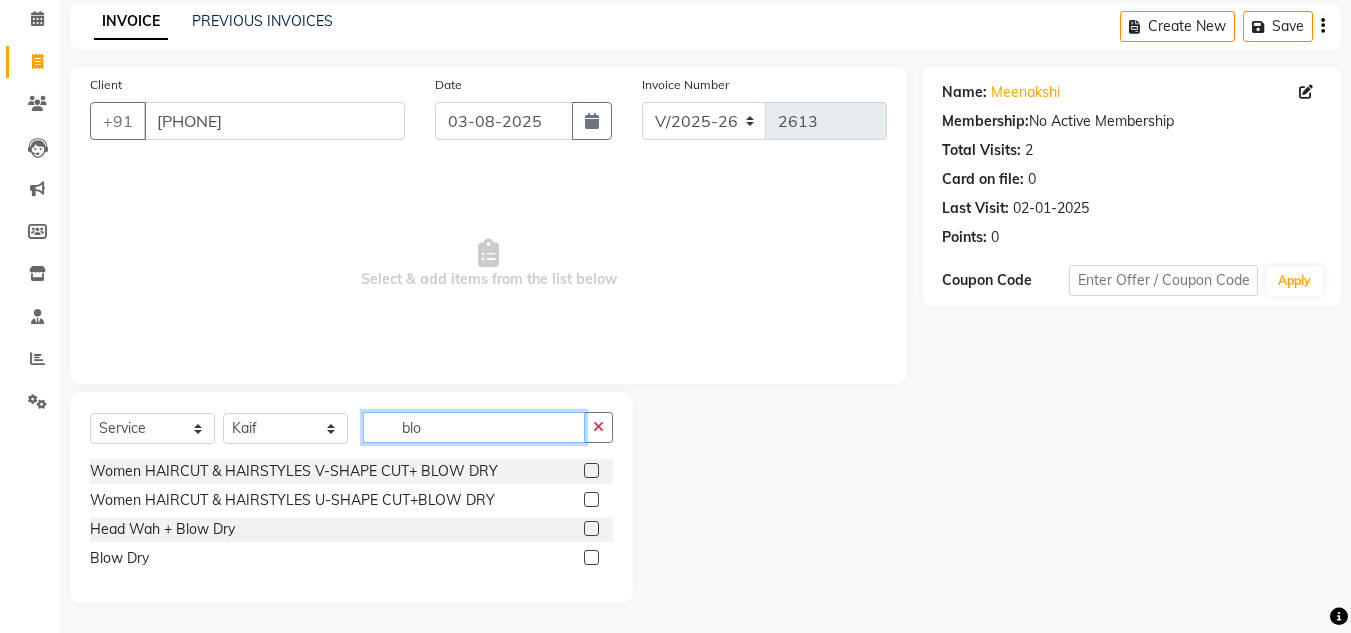 type on "blo" 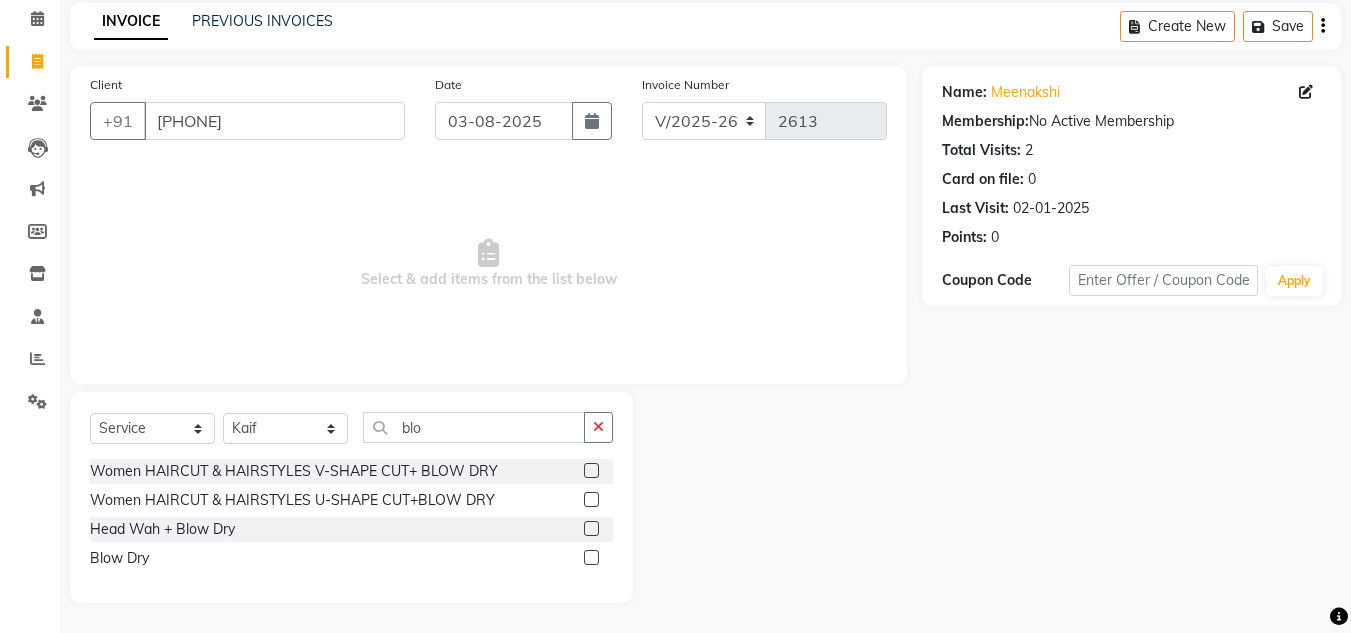 click 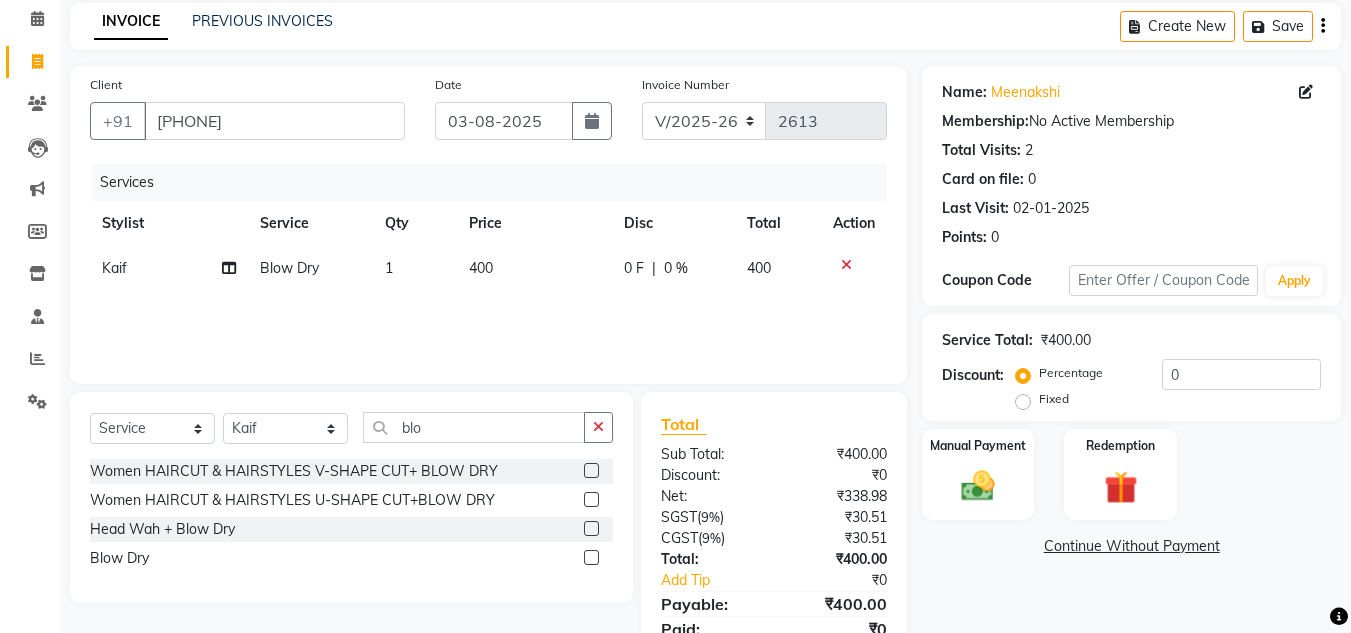 click 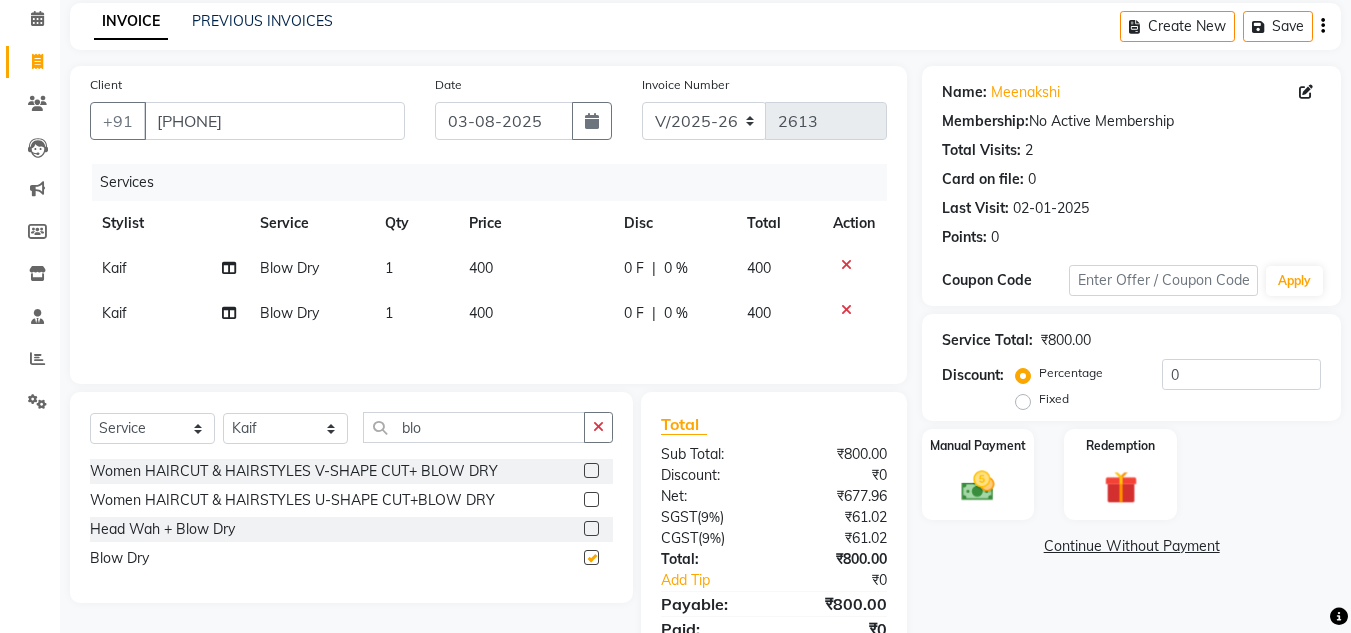 checkbox on "false" 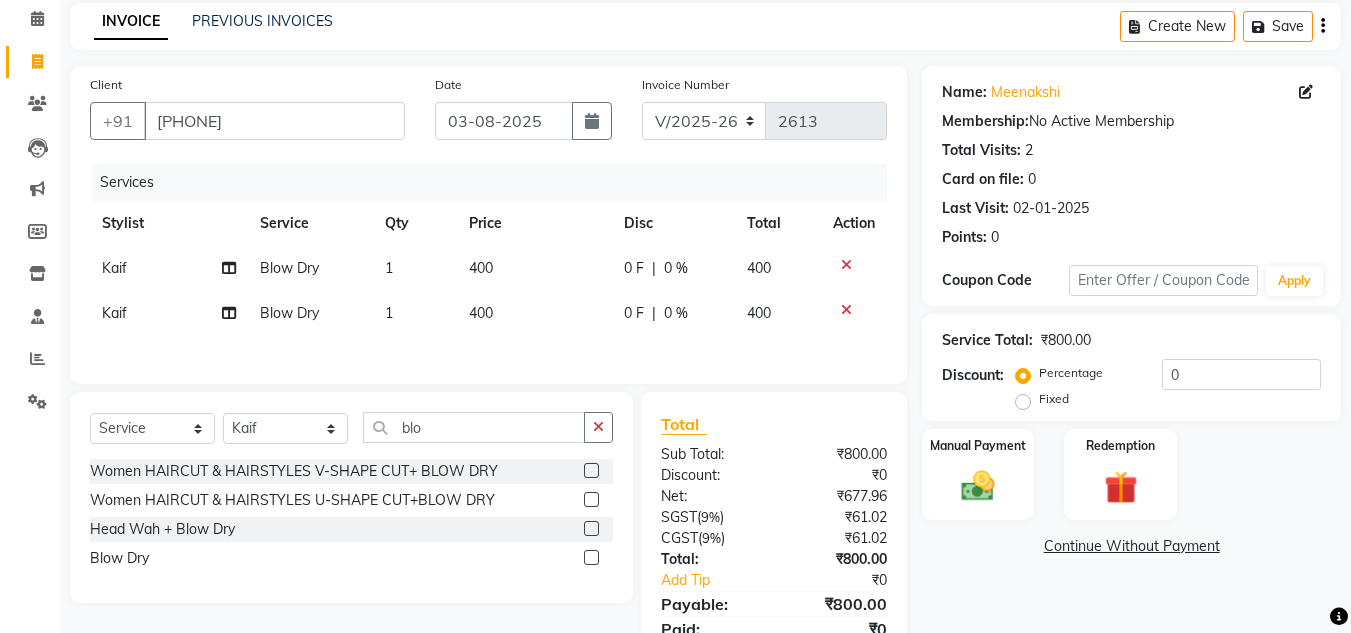 click on "400" 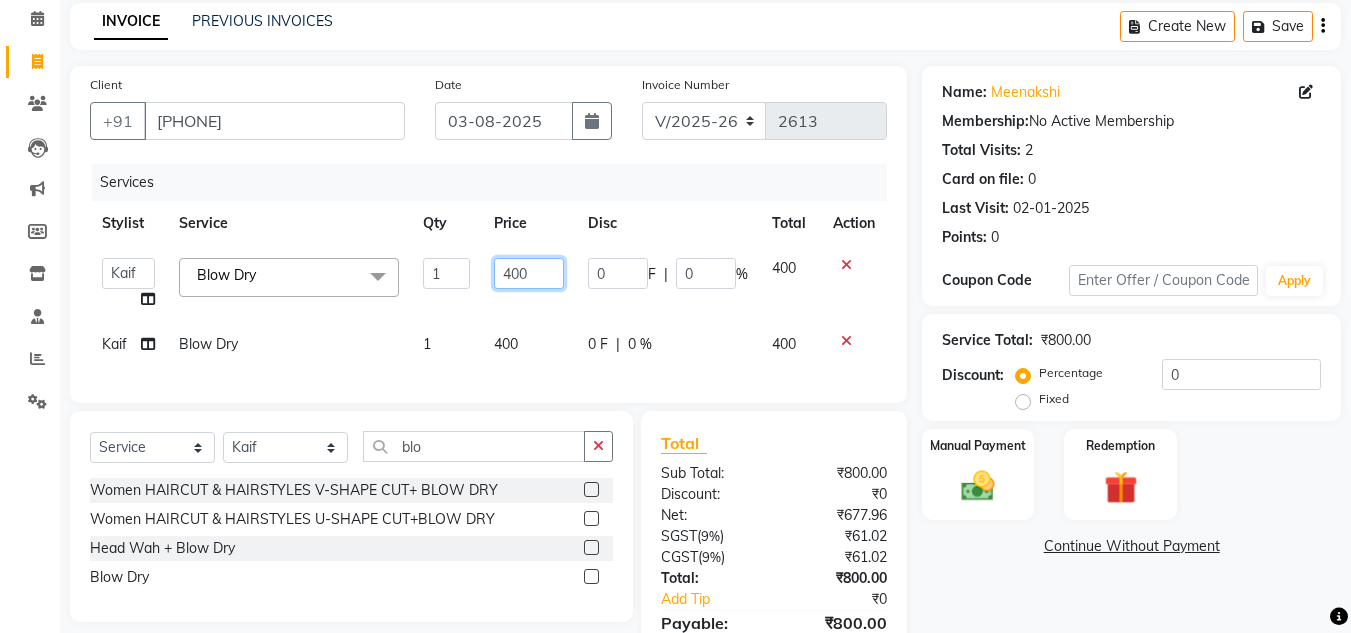 click on "400" 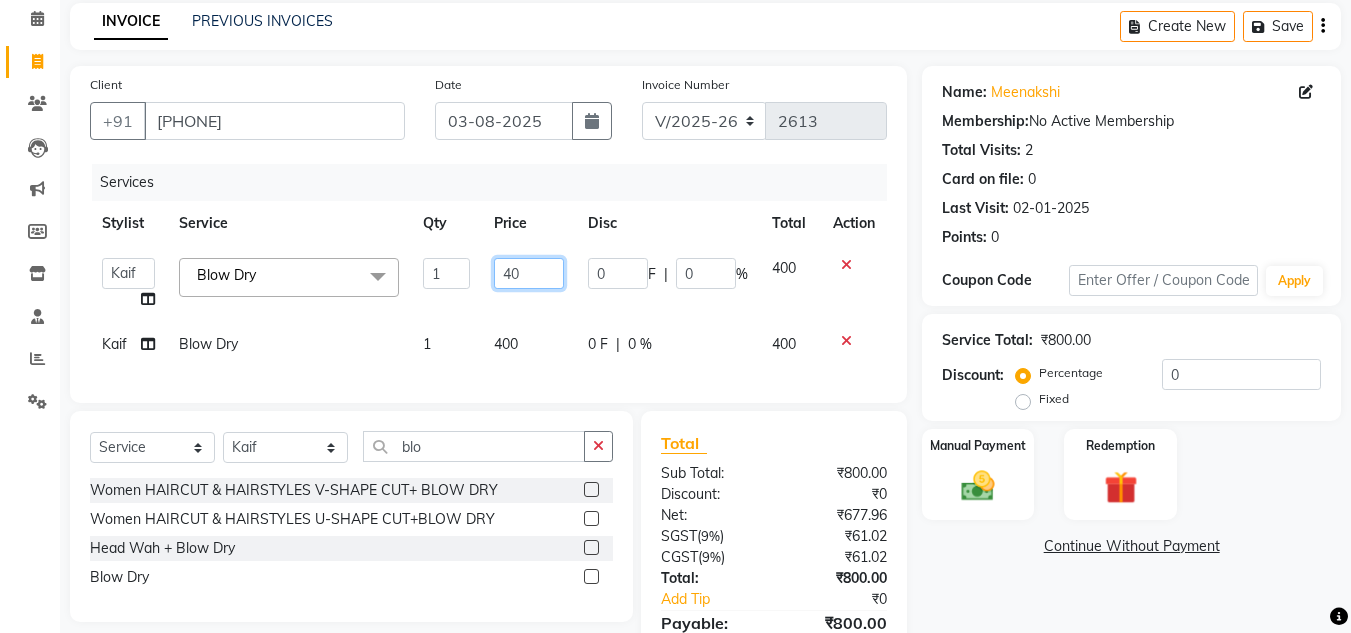 type on "4" 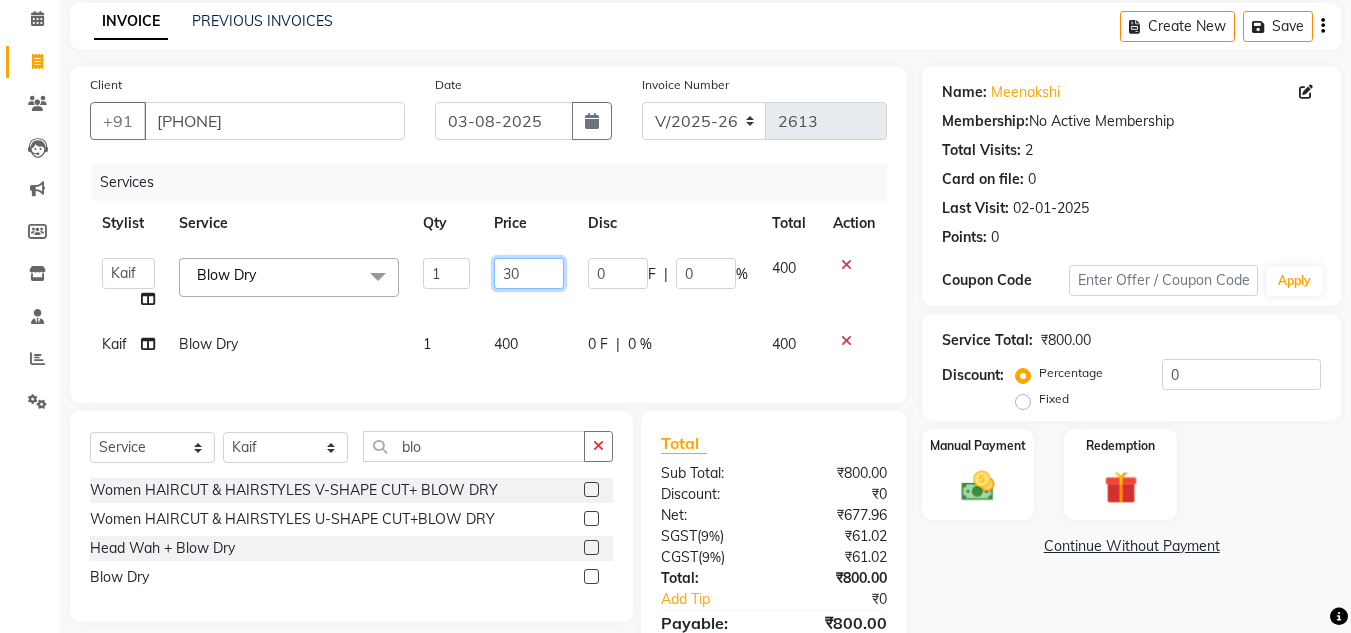 type on "300" 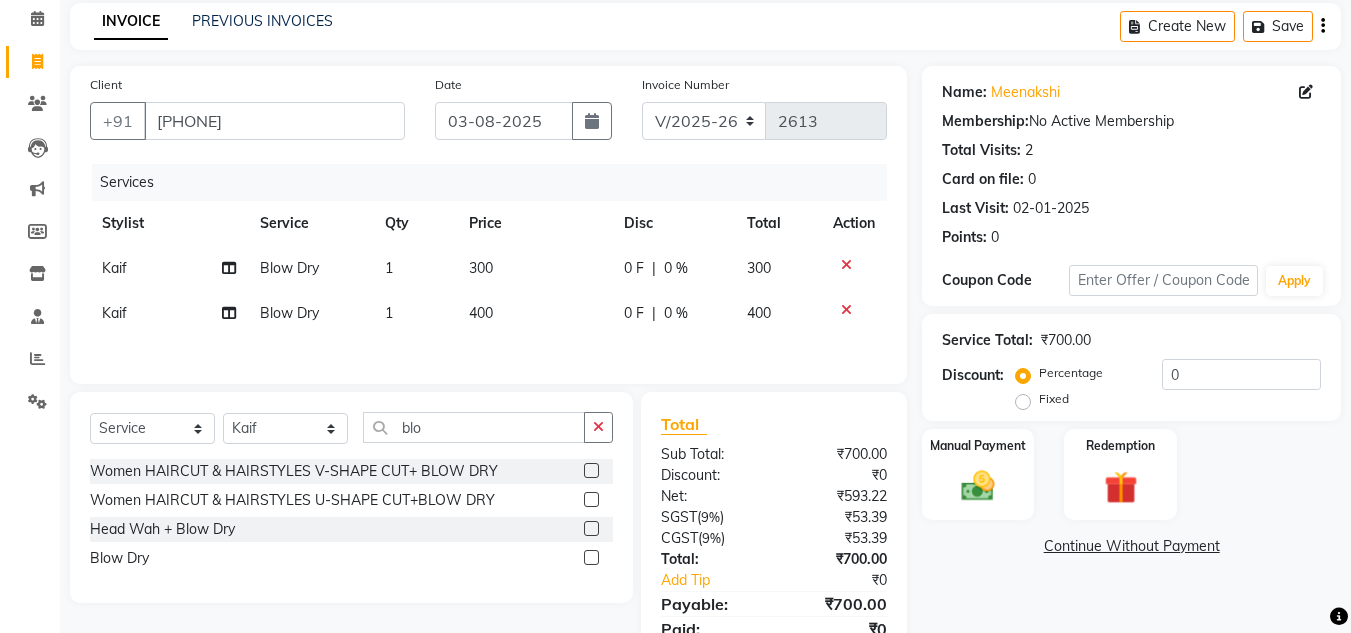click on "400" 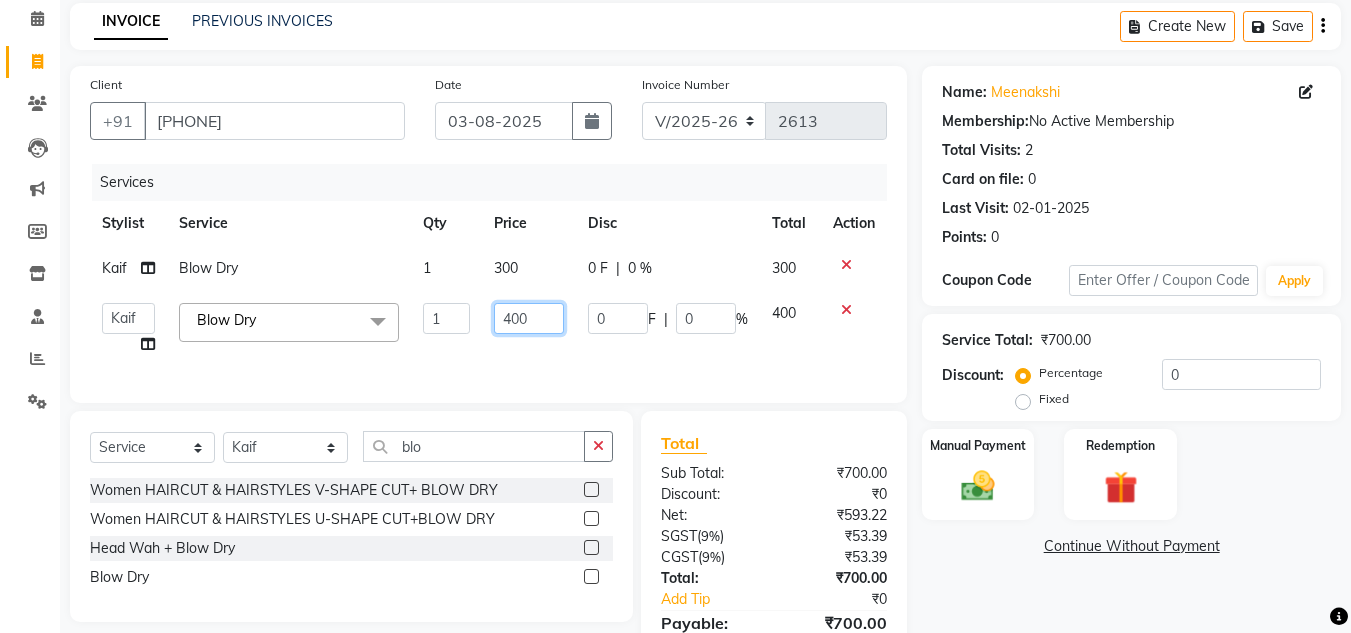 click on "400" 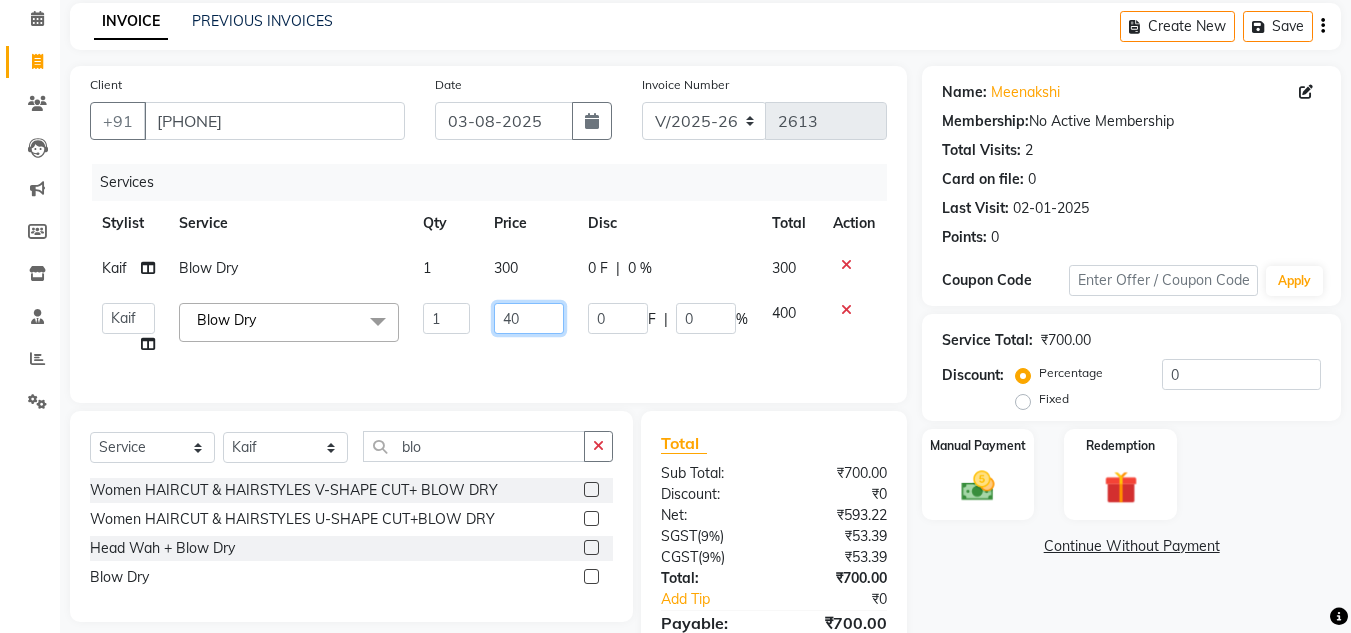 type on "4" 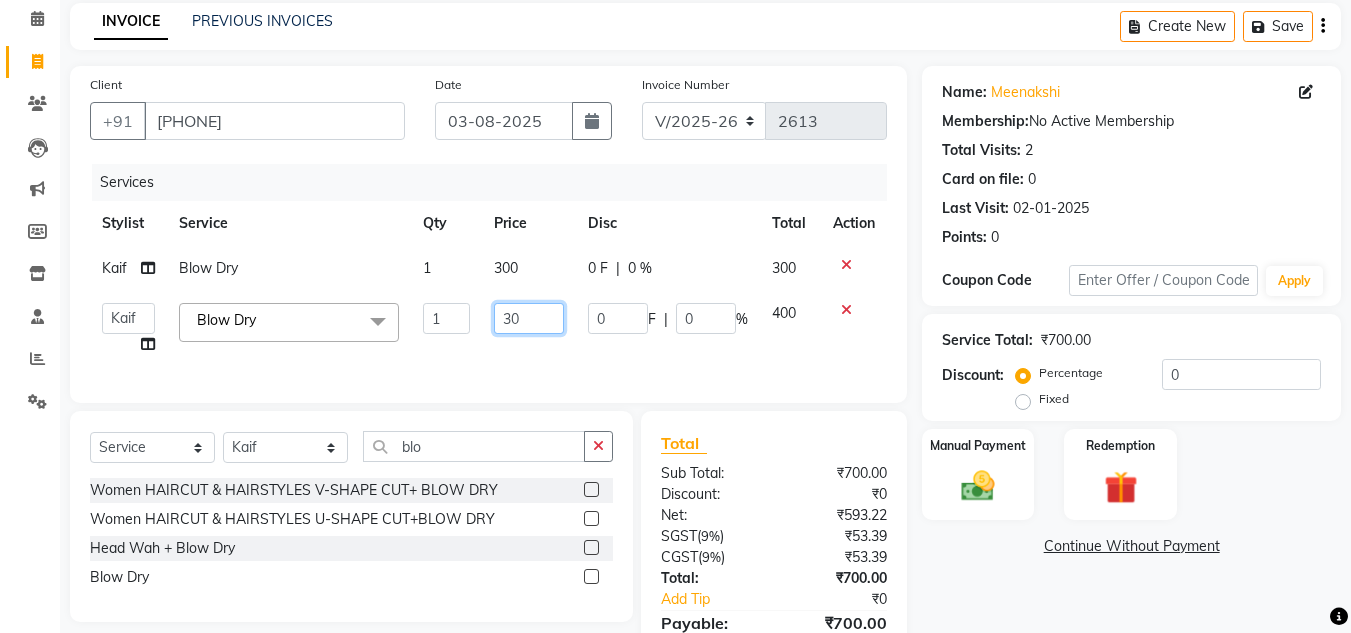 type on "300" 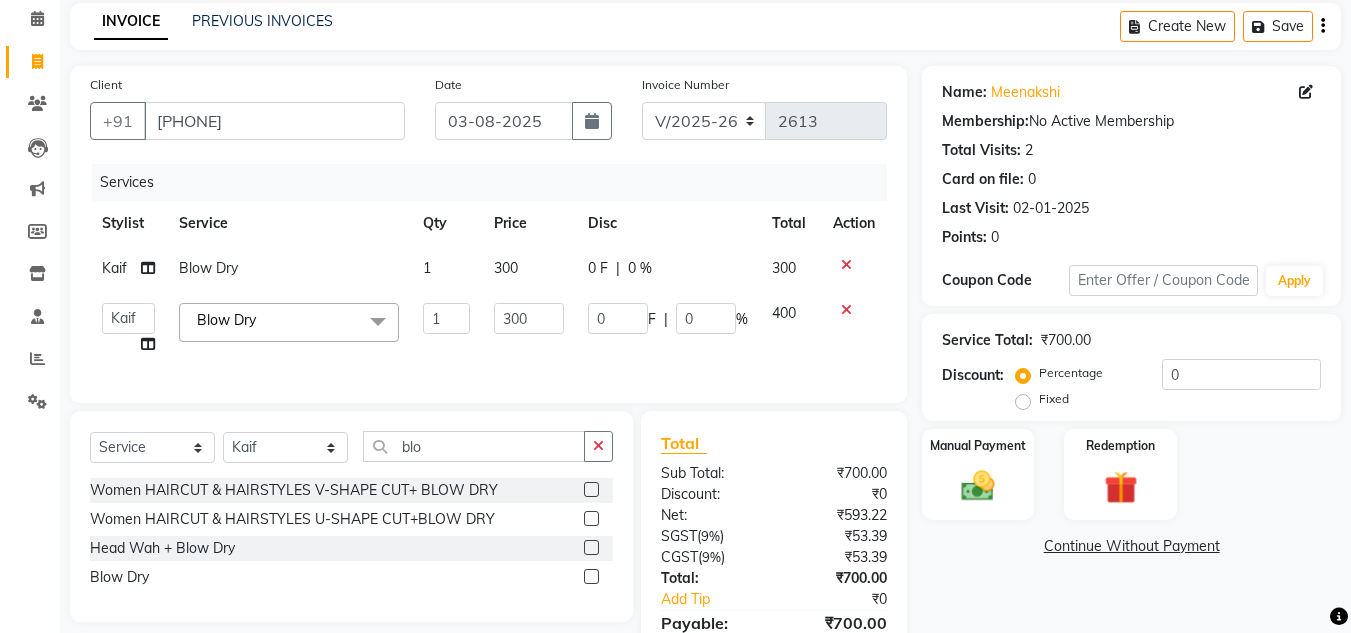 click on "Services Stylist Service Qty Price Disc Total Action Kaif Blow Dry 1 300 0 F | 0 % 300  Arman   Atul   Jannat   Kaif   Kartik   Lucky   Nazia   Pinky   Rashid   Sabiya   Sandeep   Shankar   Shavaz Malik   Sudhir   Suraj   Vikas   Vinay Roy   Vinod  Blow Dry  x Women VLCC FACIALS Women FACIALS (LOTUS) Women FACIALS (03+) Women FACIALS LUXURY (CASMARA & SKEYNDOR) Women FACIALS HYDRA Raga facial Raga cleanup Raga bridal facial 3000 Women CLEAN UPS Basic (LOTUS) Women CLEAN UPS Premium (03+) Women CLEAN UPS Luxury (CASMARA) Women BLEACH OXY FACE BLEACH Women BLEACH CHERYL'S FACE BLEACH Women BLEACH NECK BLEACH Women BLEACH BACK+NECK BLEACH Women BLEACH STOMACH BLEACH Women BLEACH ARMS BLEACH Women BLEACH LEGS BLEACH Women BLEACH HALF LEG BLEACH Women BLEACH FULL BODY BLEACH Women SCRUBS BODY SCRUB Women SCRUBS BODY POLISHING Full body scrub Women D-TAN FACE D-TAN Women D-TAN ARMS D-TAN Women D-TAN LEGS D-TAN Women D-TAN BACK D-TAN Women D-TAN FULL BODY D-TAN Women HAIRCUT & HAIRSTYLES (TRIM) 3 TENX SPA Eyebrow 1" 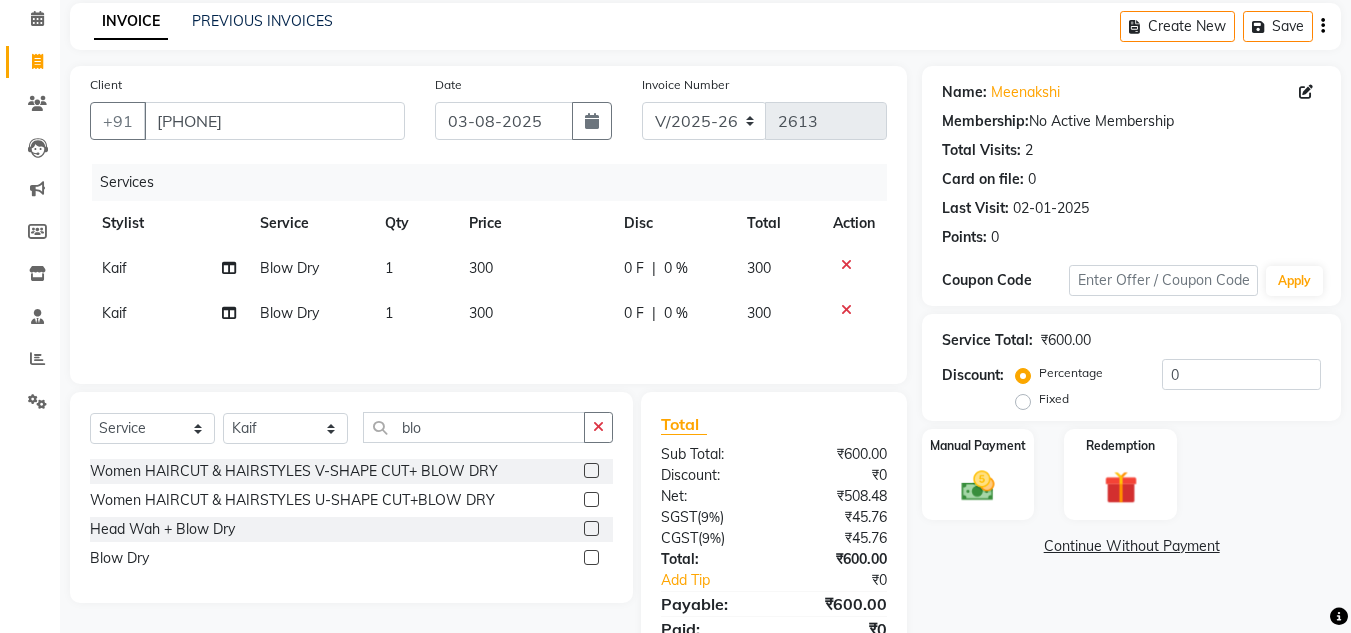 click on "₹508.48" 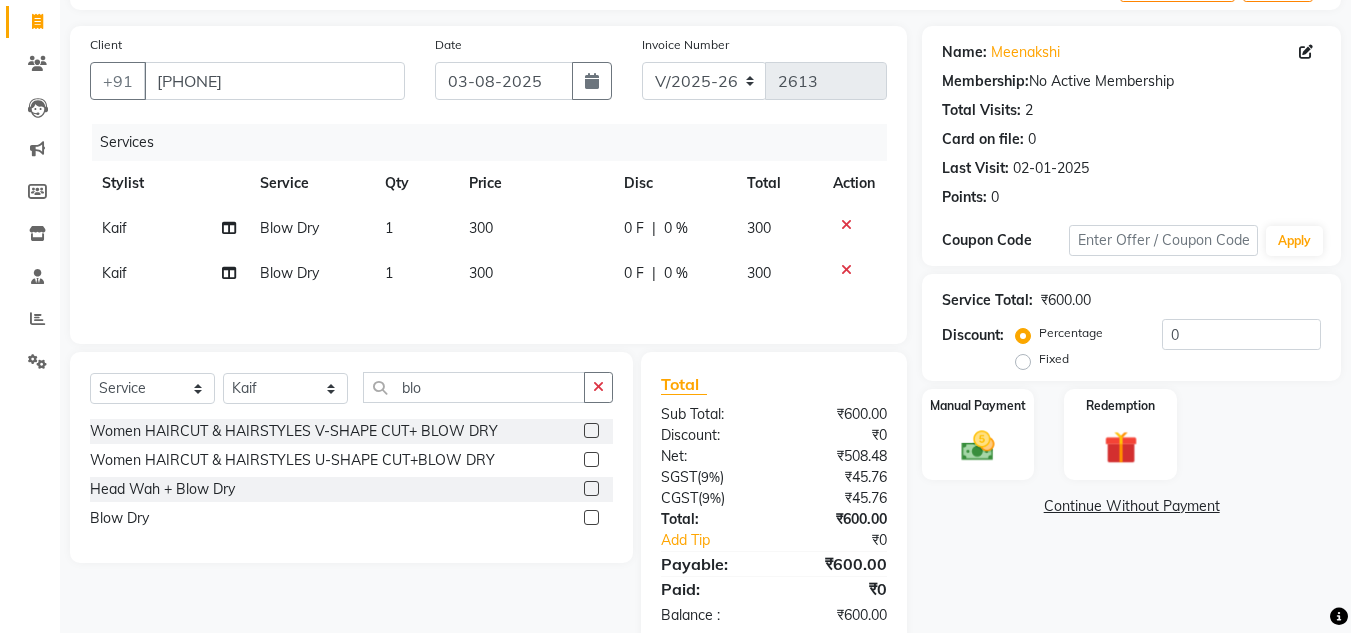 scroll, scrollTop: 170, scrollLeft: 0, axis: vertical 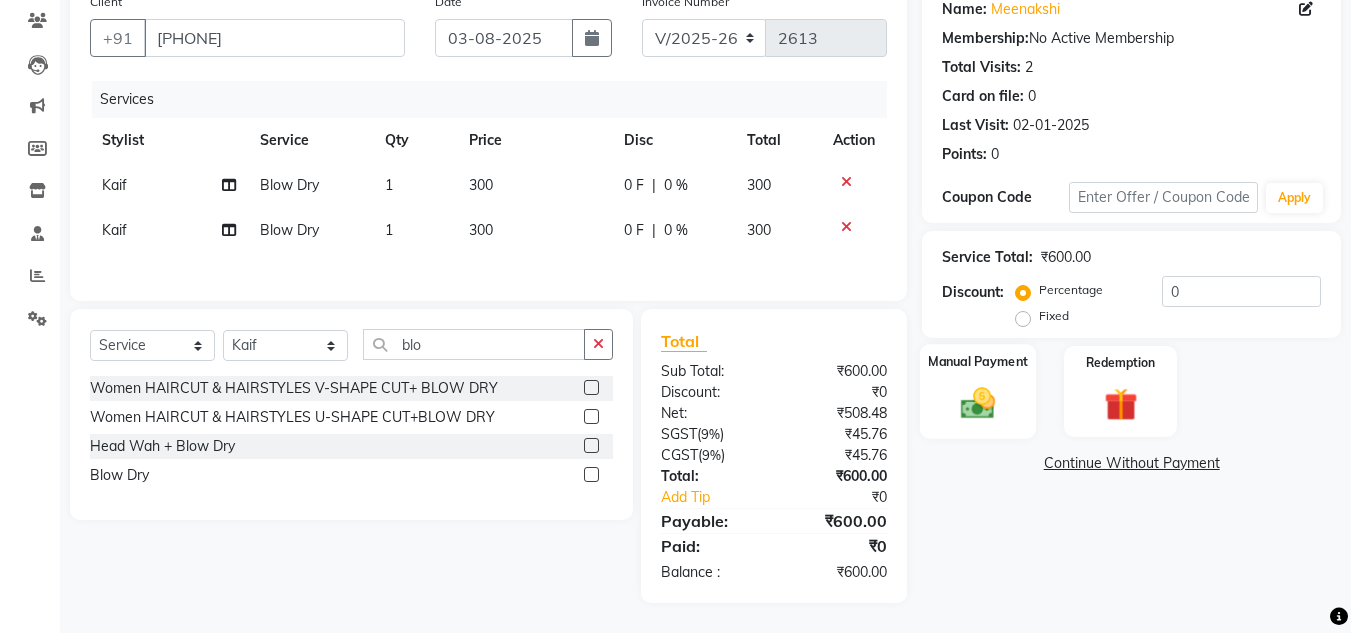 click 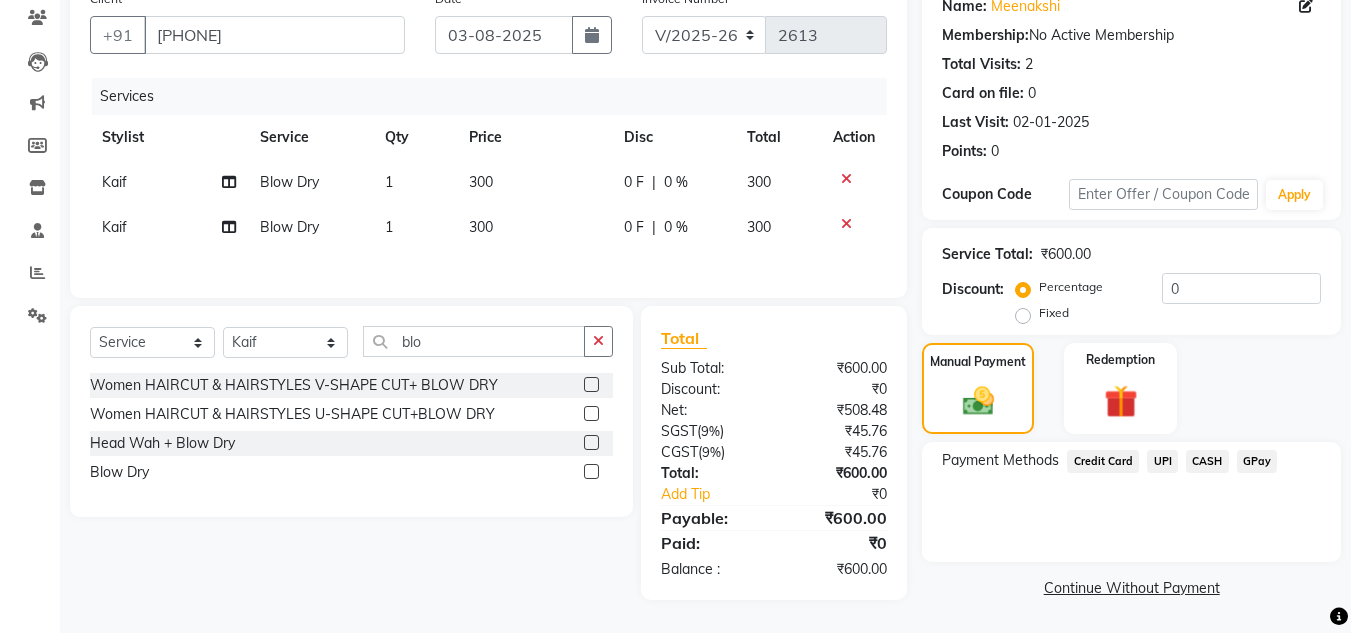 click on "CASH" 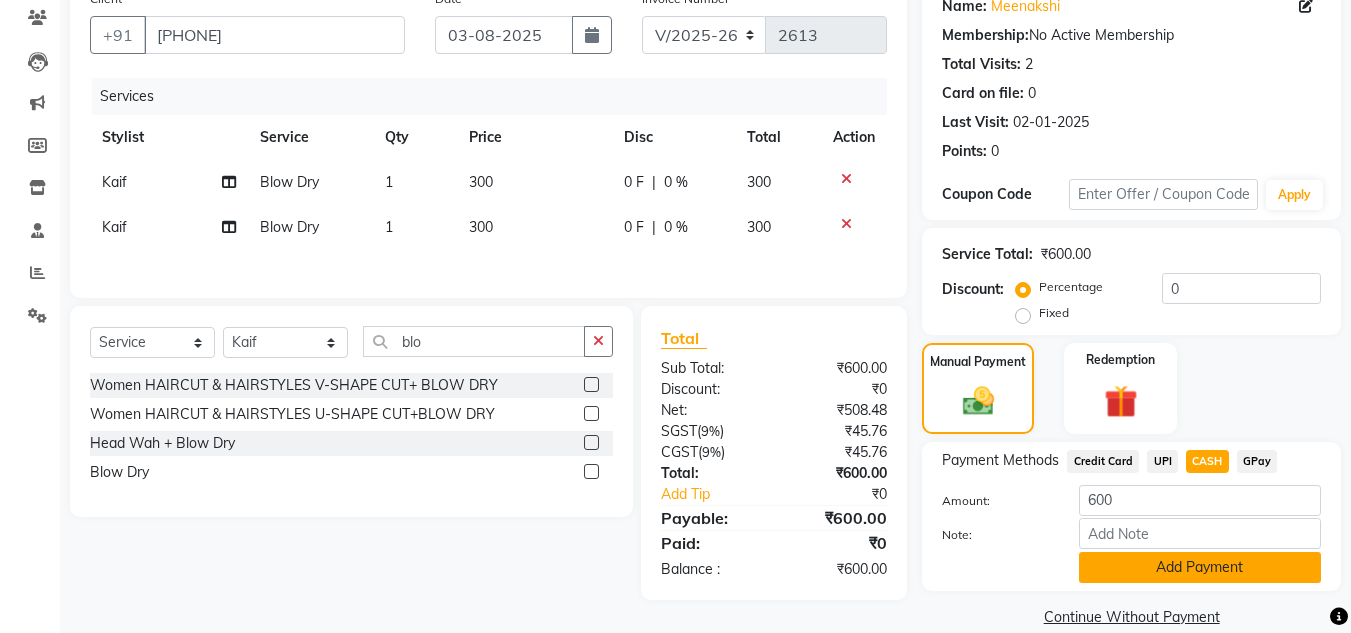 click on "Add Payment" 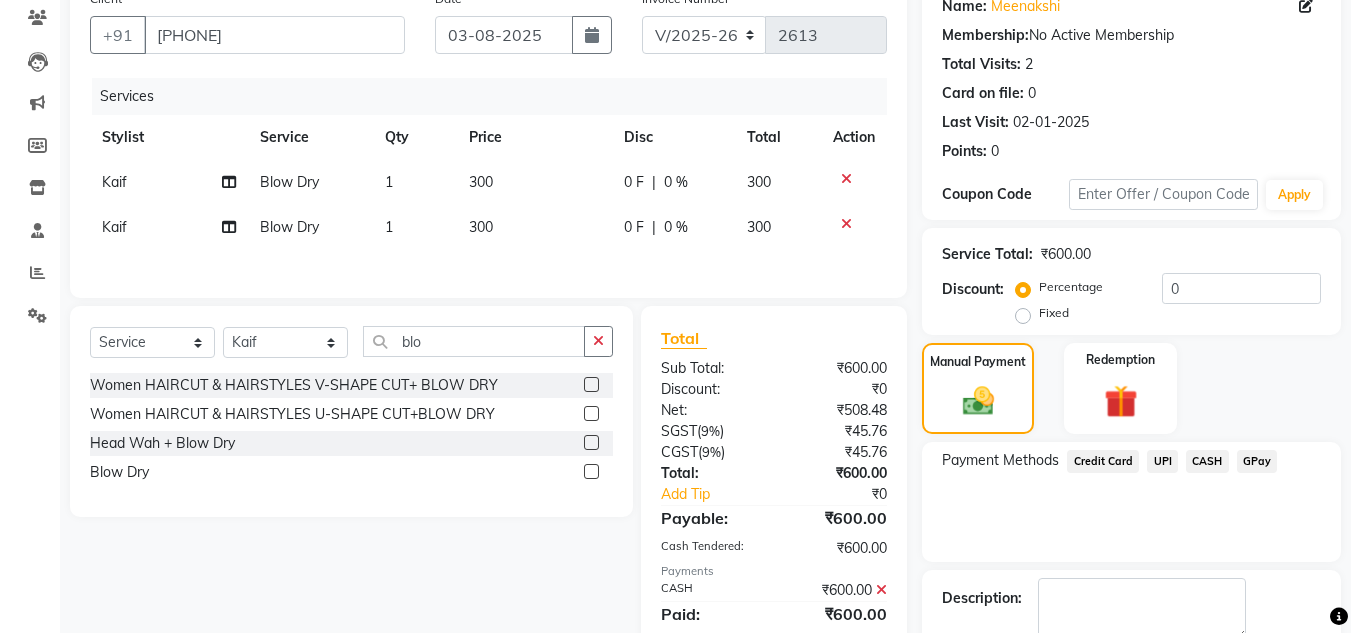 click on "Payment Methods  Credit Card   UPI   CASH   GPay" 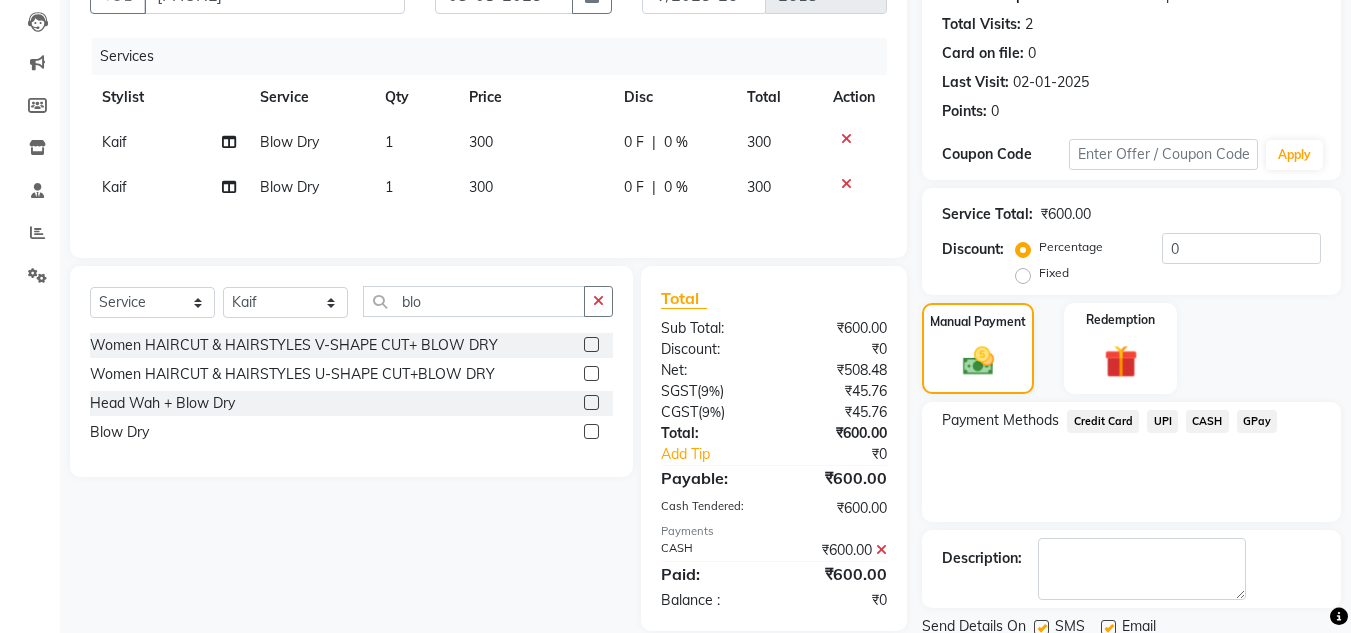scroll, scrollTop: 283, scrollLeft: 0, axis: vertical 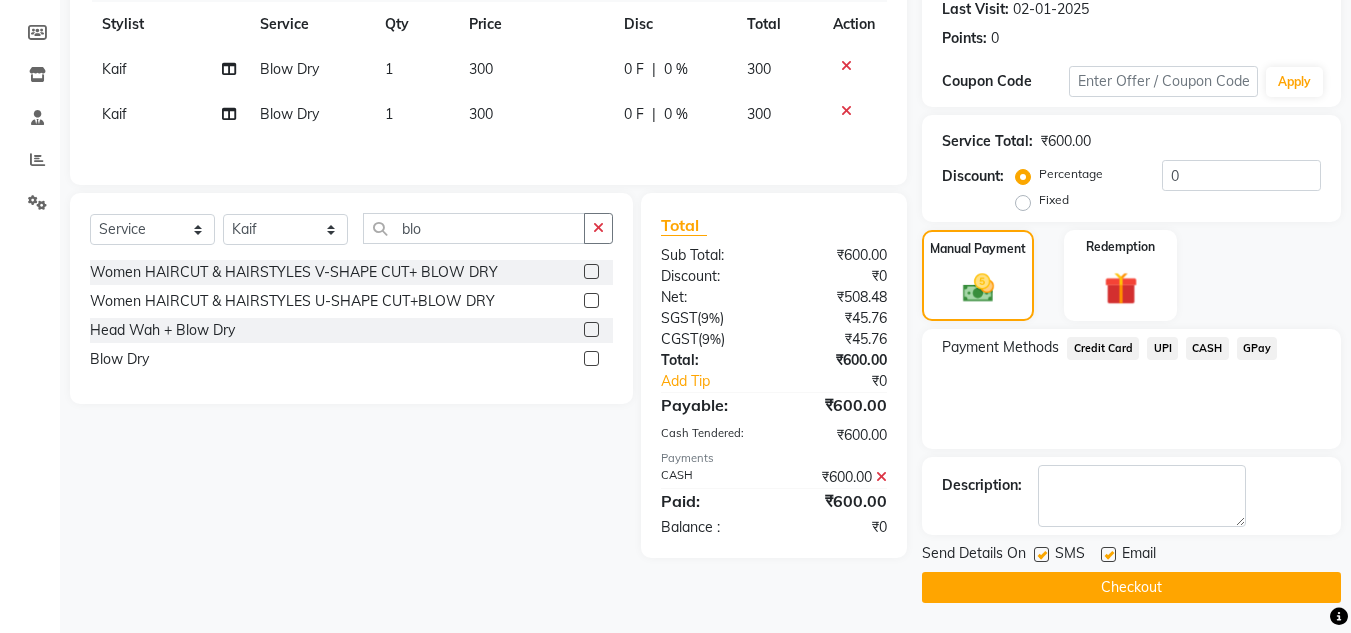click on "Checkout" 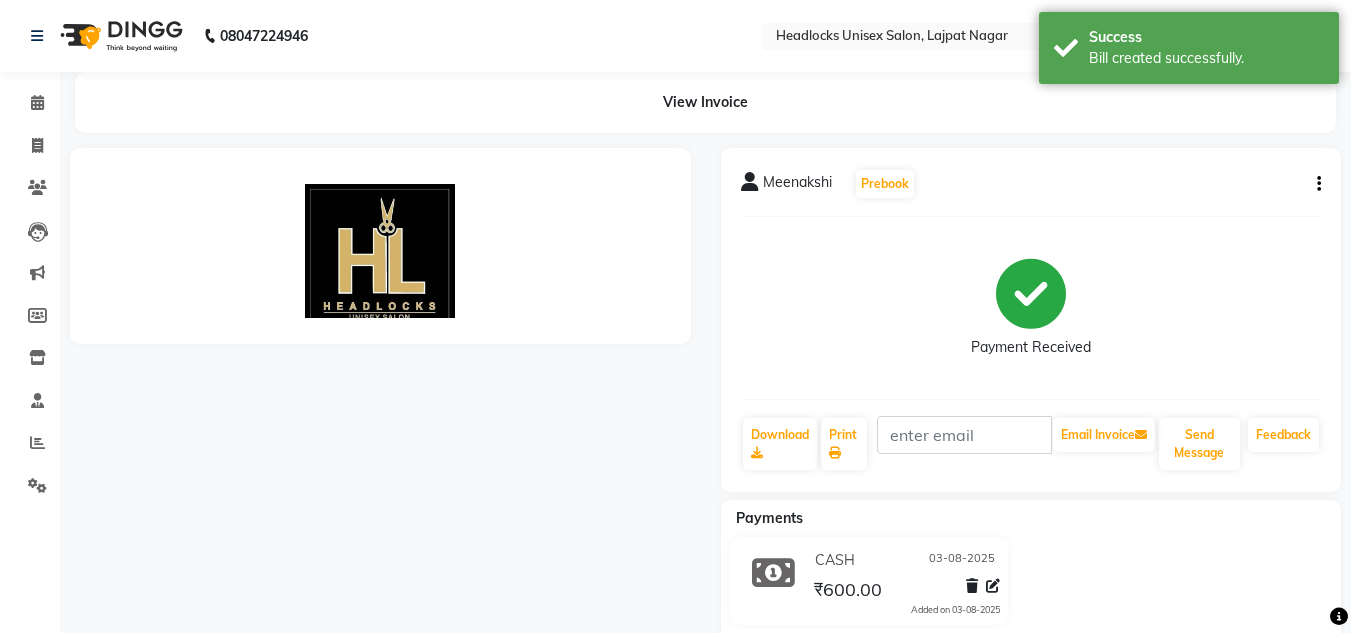 scroll, scrollTop: 0, scrollLeft: 0, axis: both 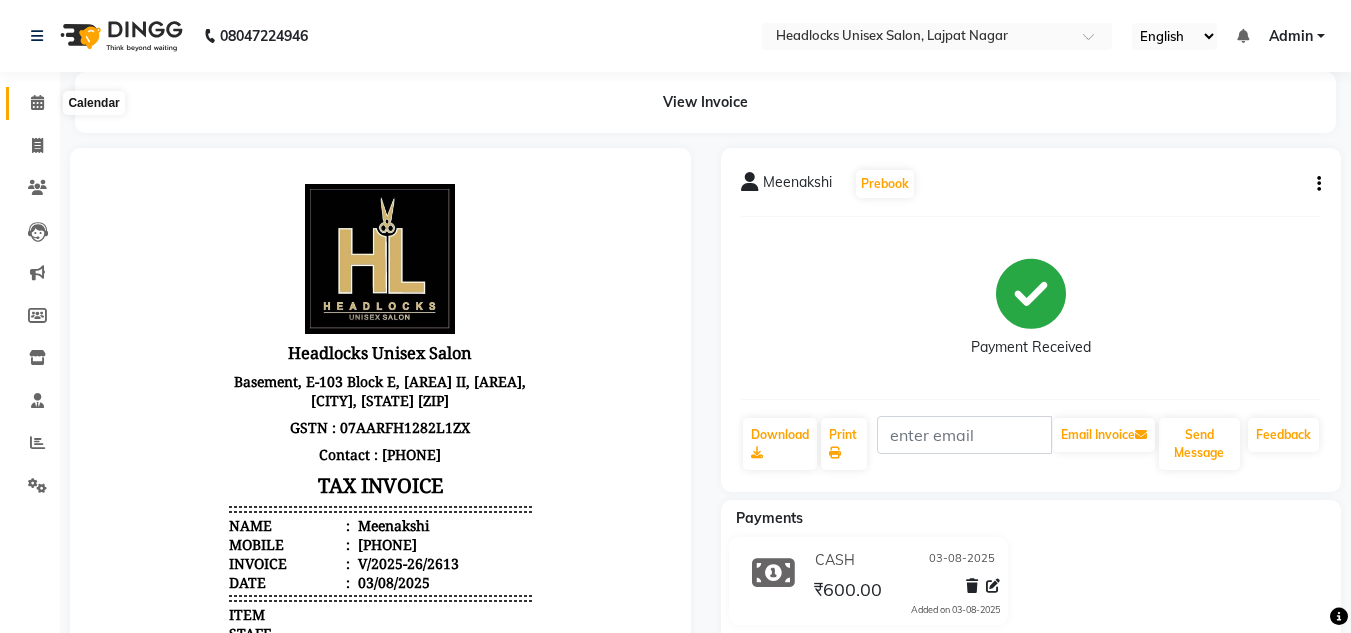 click 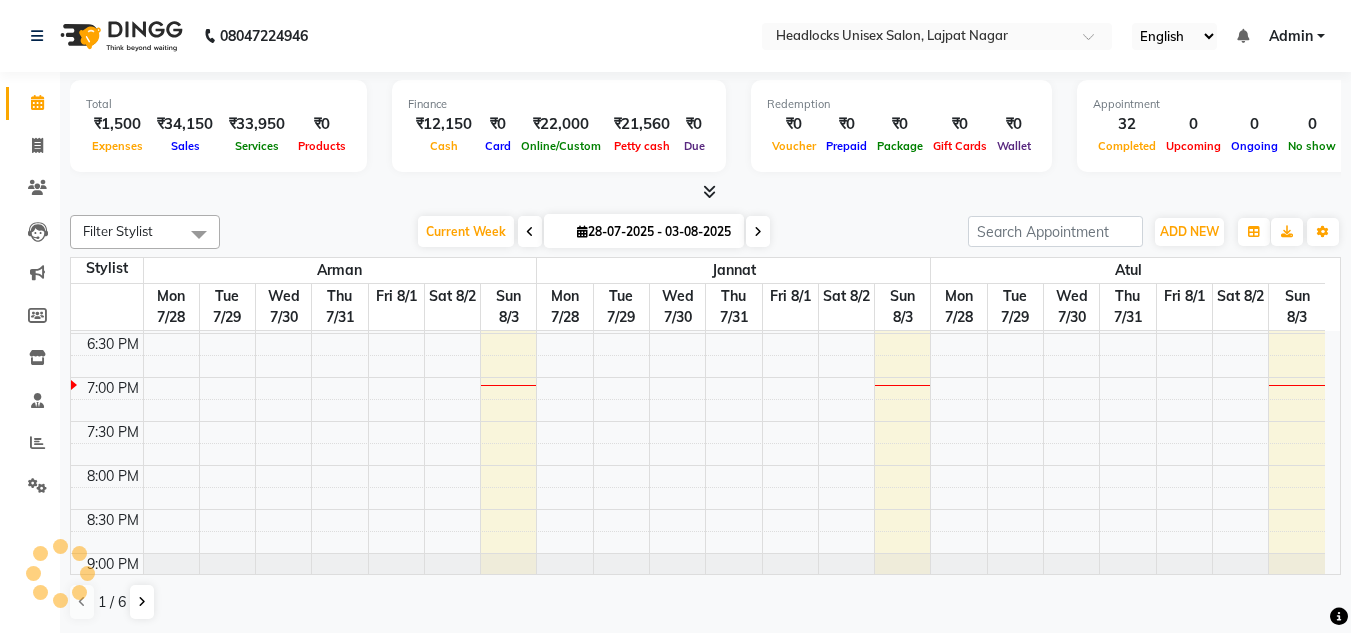 scroll, scrollTop: 0, scrollLeft: 0, axis: both 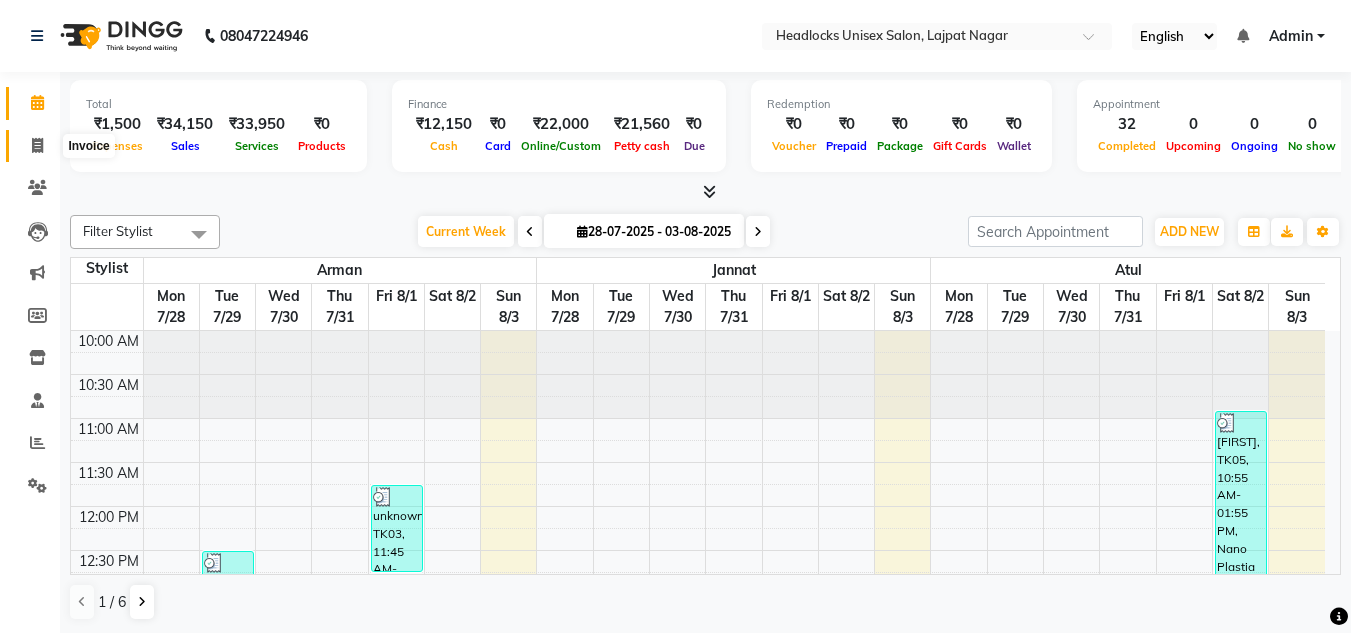 click 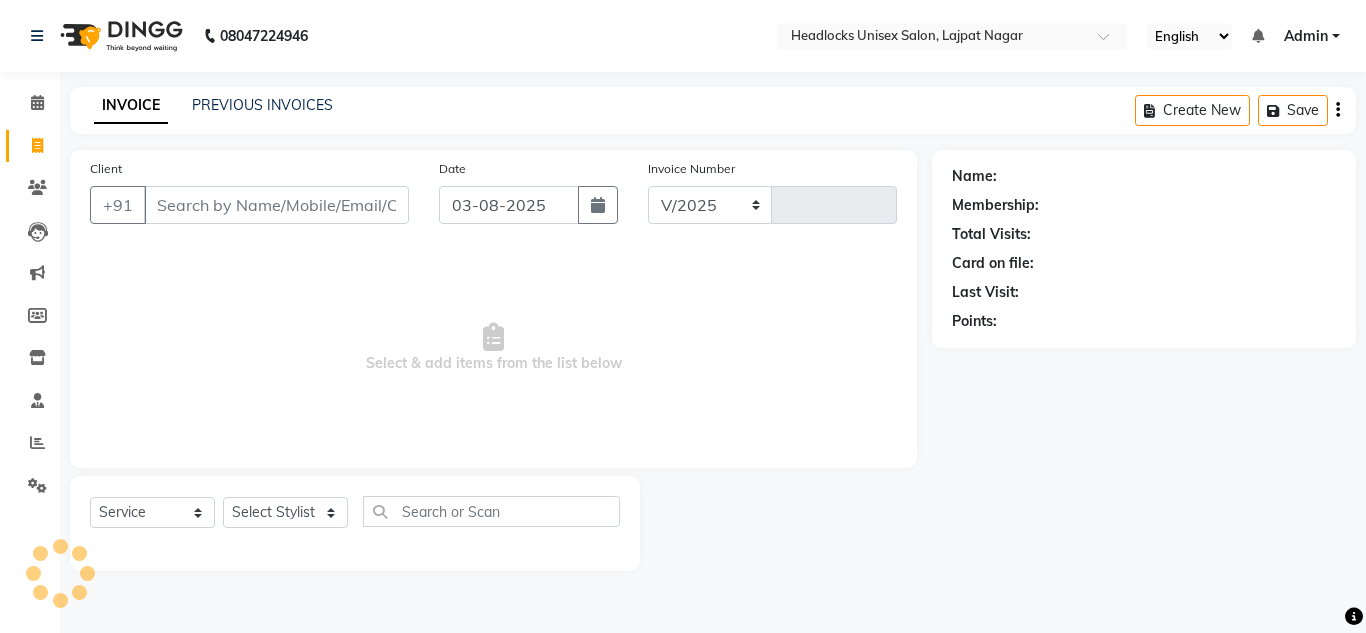 select on "6850" 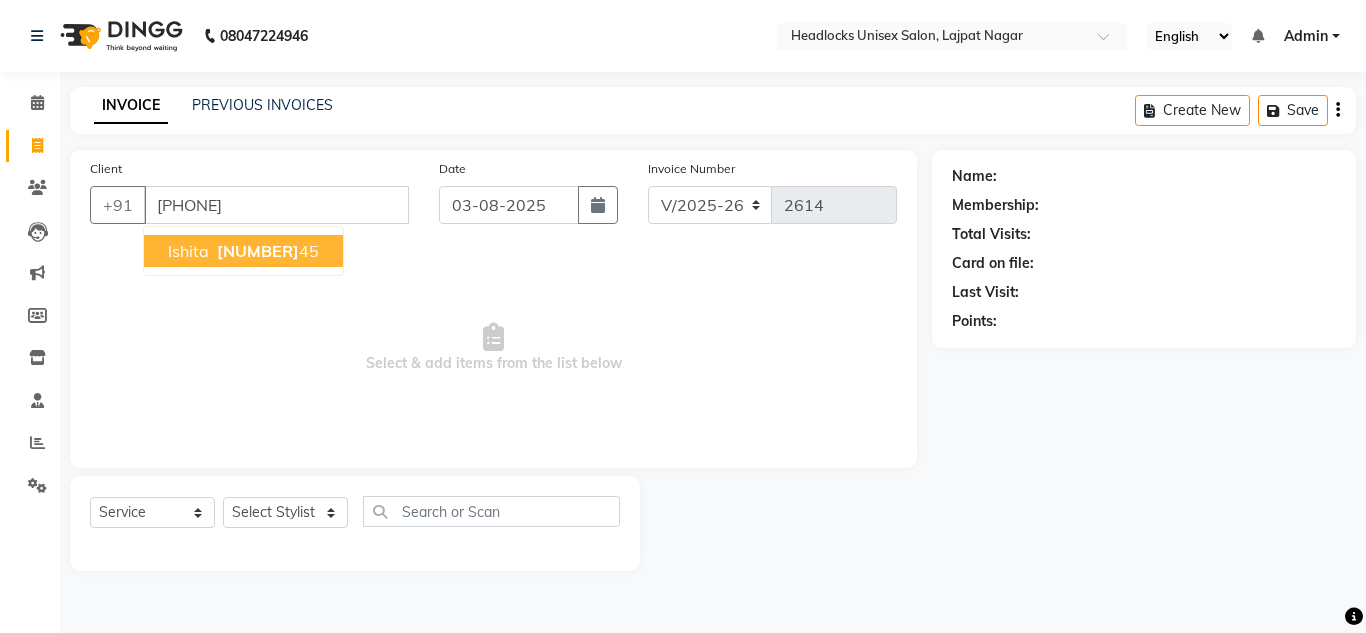 type on "[PHONE]" 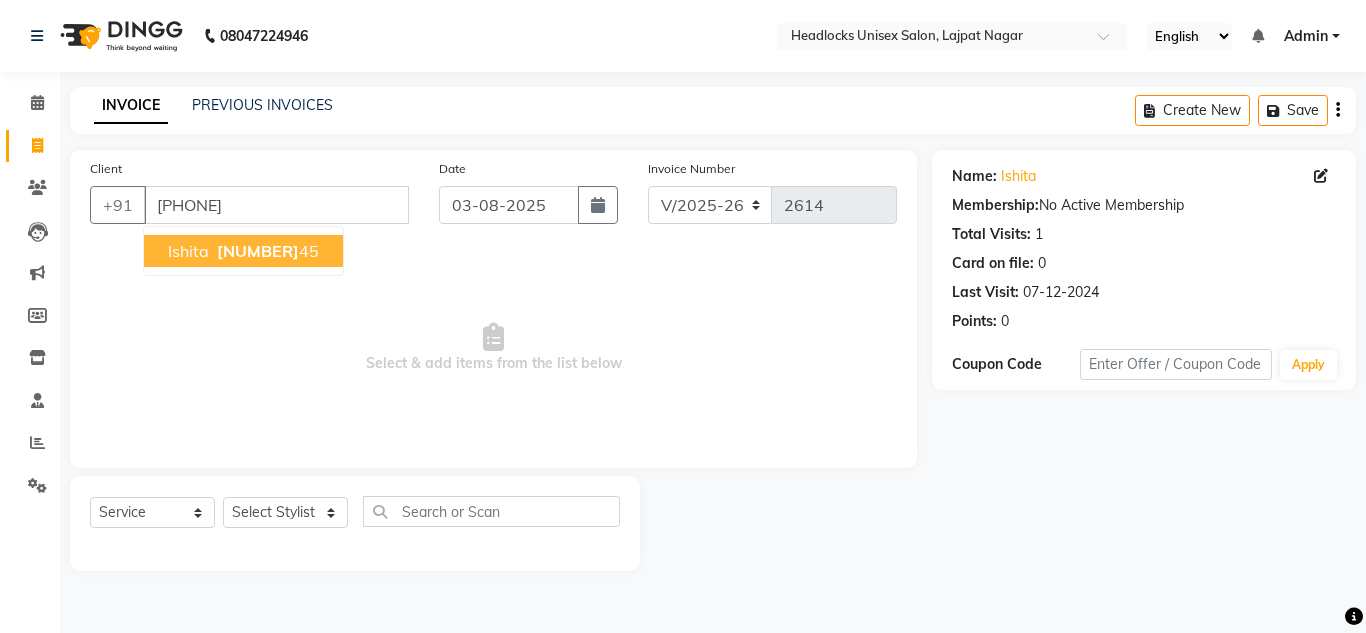 click on "81300417" at bounding box center (258, 251) 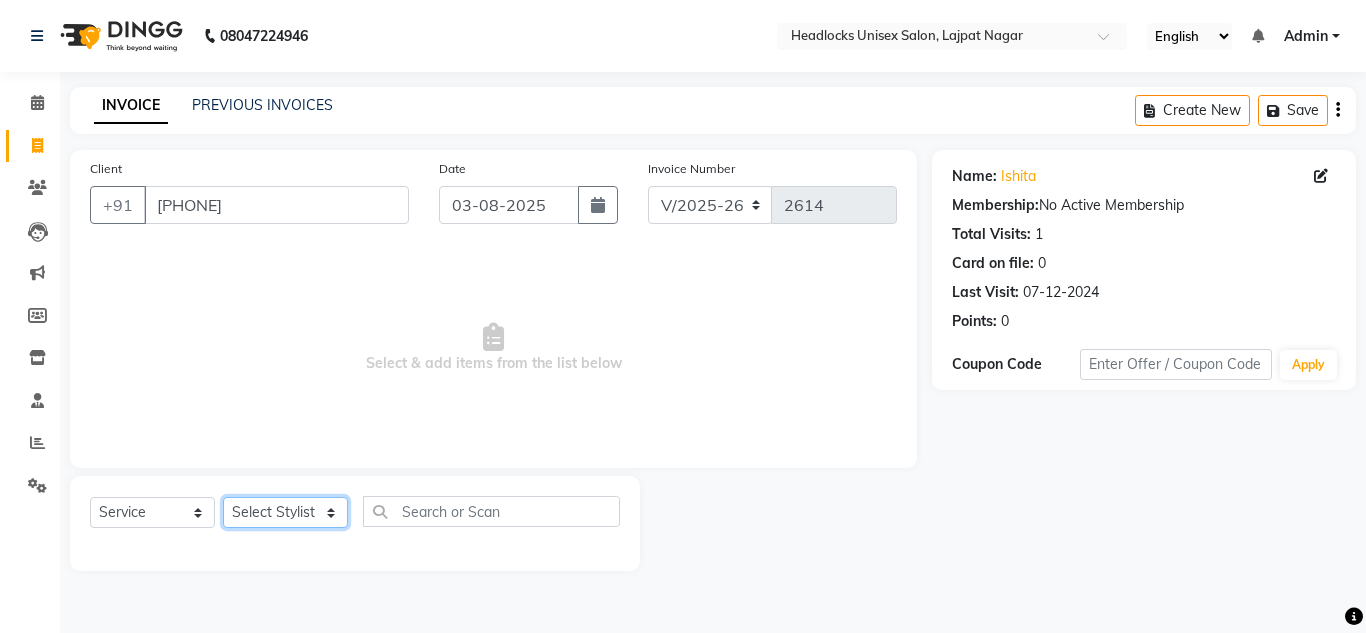 click on "Select Stylist Arman Atul Jannat Kaif Kartik Lucky Nazia Pinky Rashid Sabiya Sandeep Shankar Shavaz Malik Sudhir Suraj Vikas Vinay Roy Vinod" 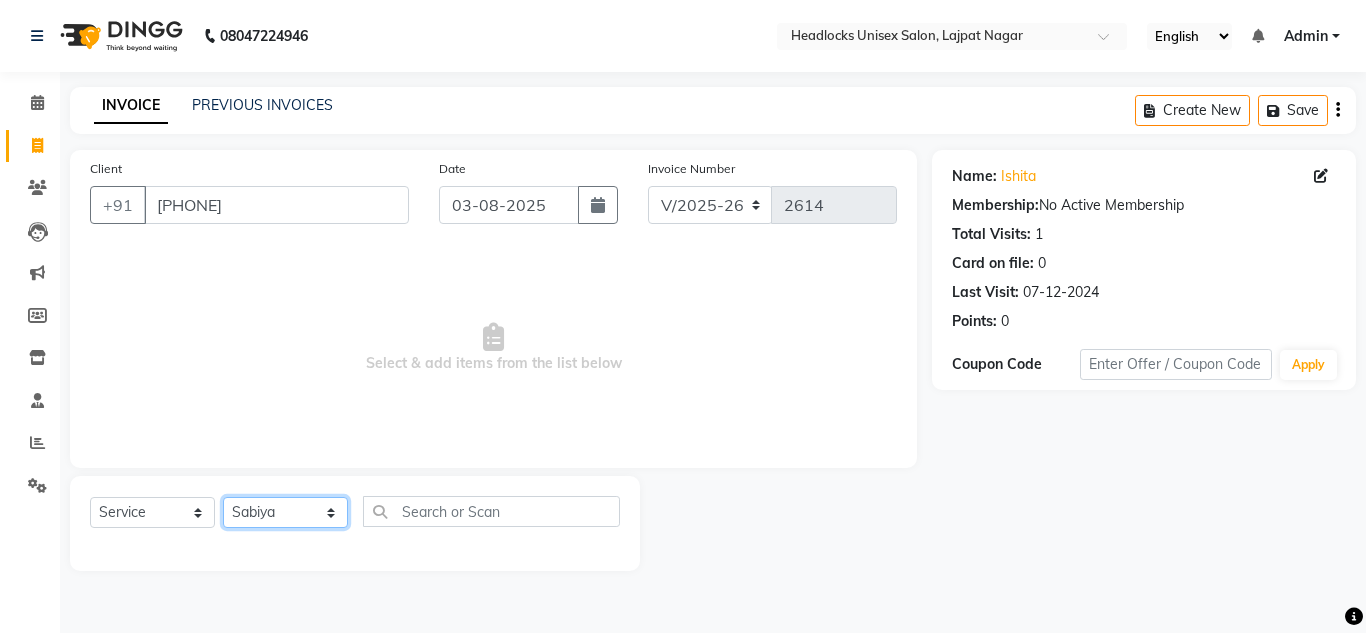 click on "Select Stylist Arman Atul Jannat Kaif Kartik Lucky Nazia Pinky Rashid Sabiya Sandeep Shankar Shavaz Malik Sudhir Suraj Vikas Vinay Roy Vinod" 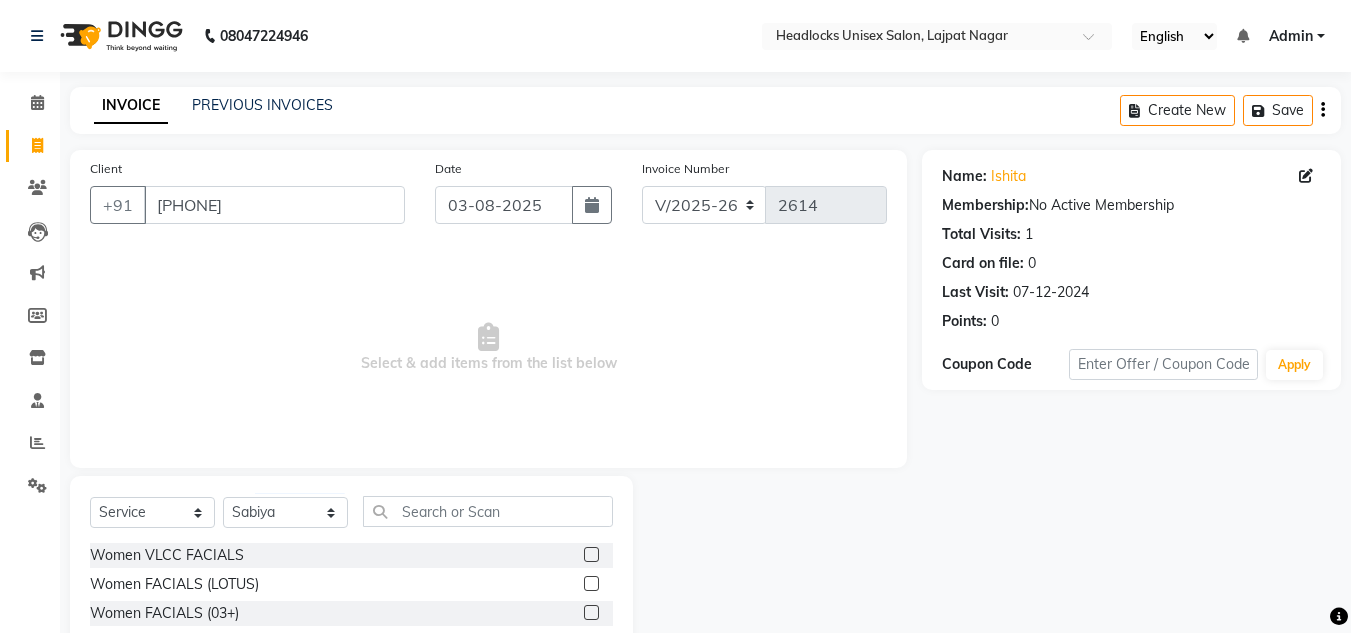 click on "Select & add items from the list below" at bounding box center [488, 348] 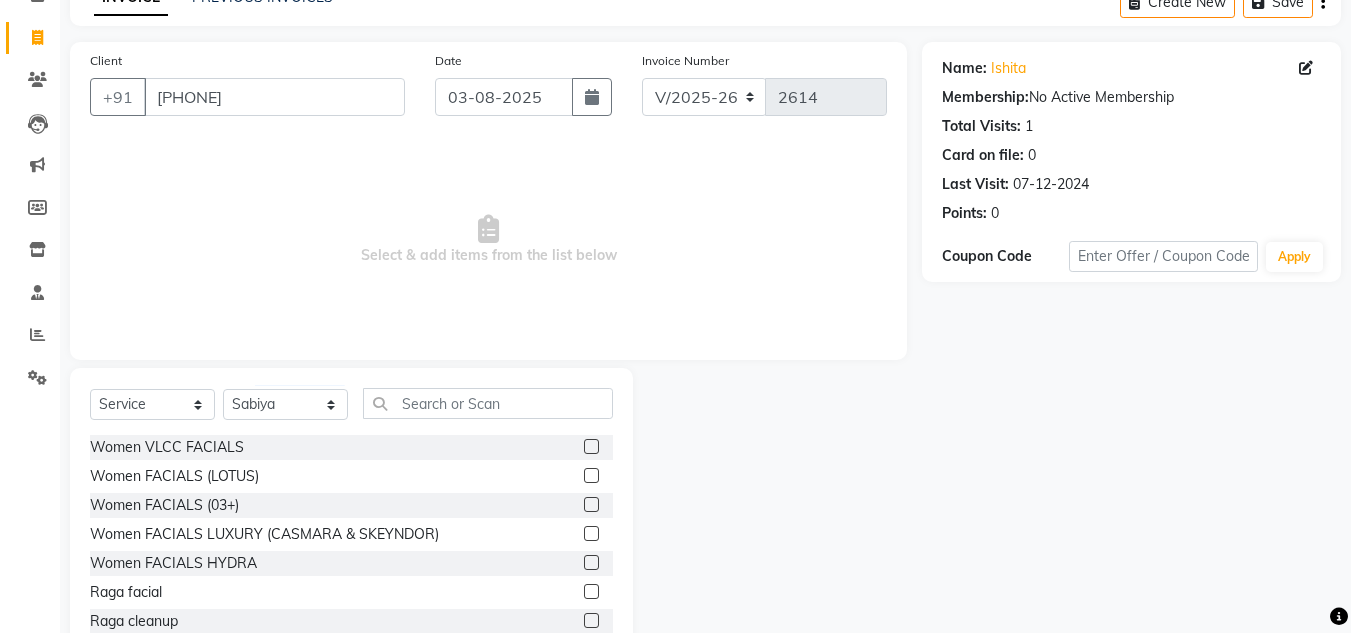 scroll, scrollTop: 168, scrollLeft: 0, axis: vertical 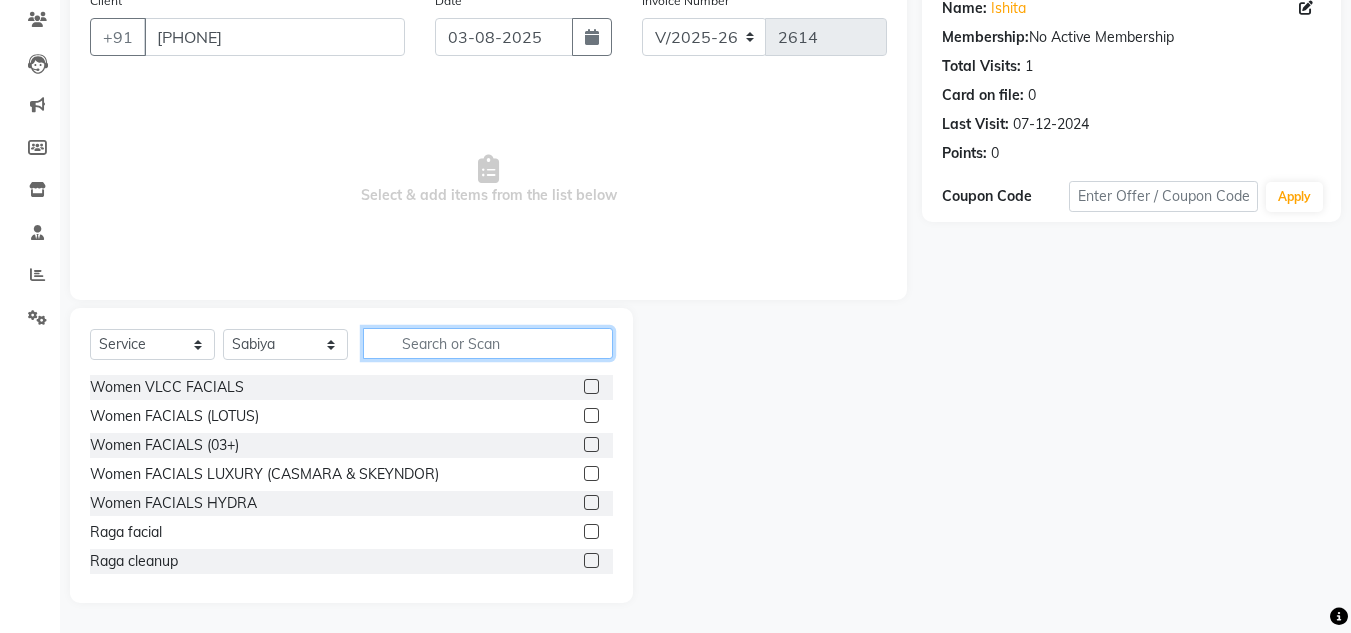click 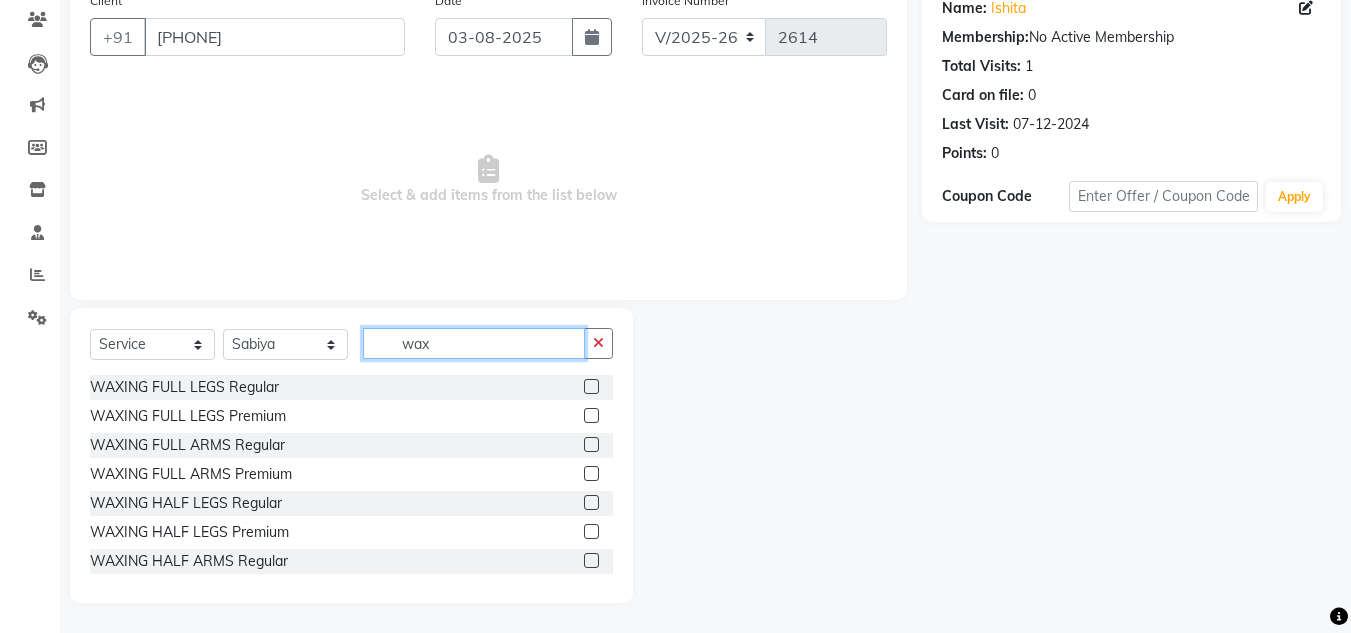 type on "wax" 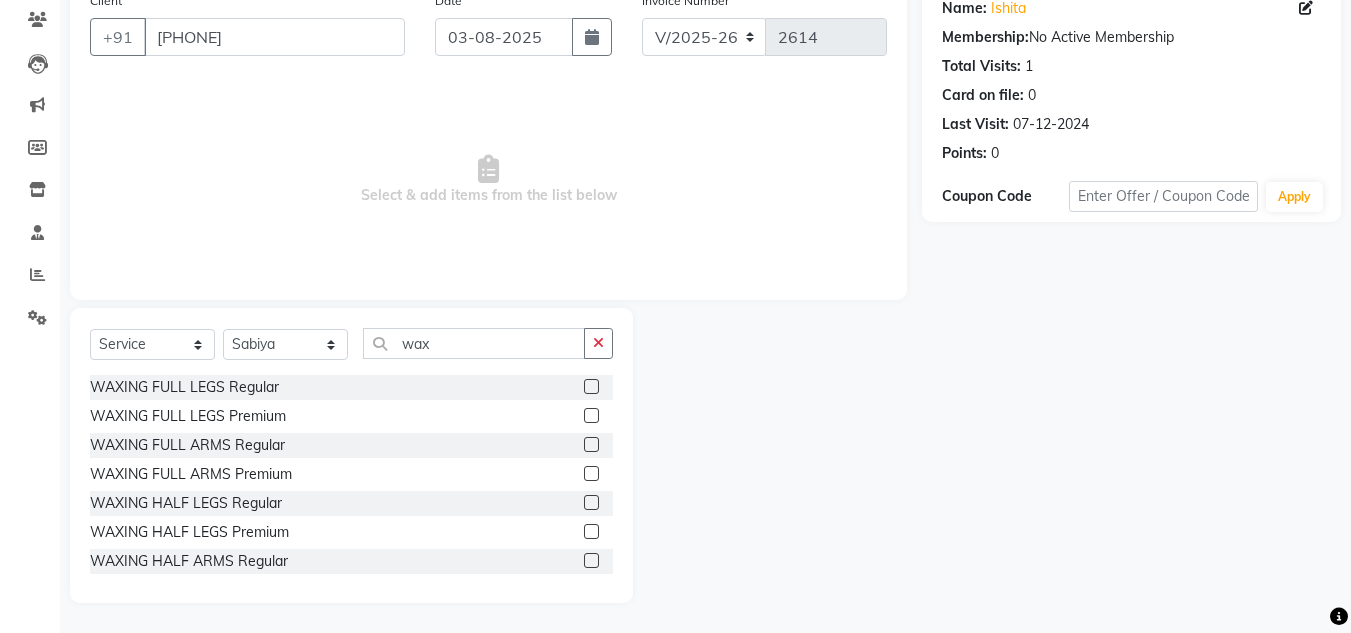 click 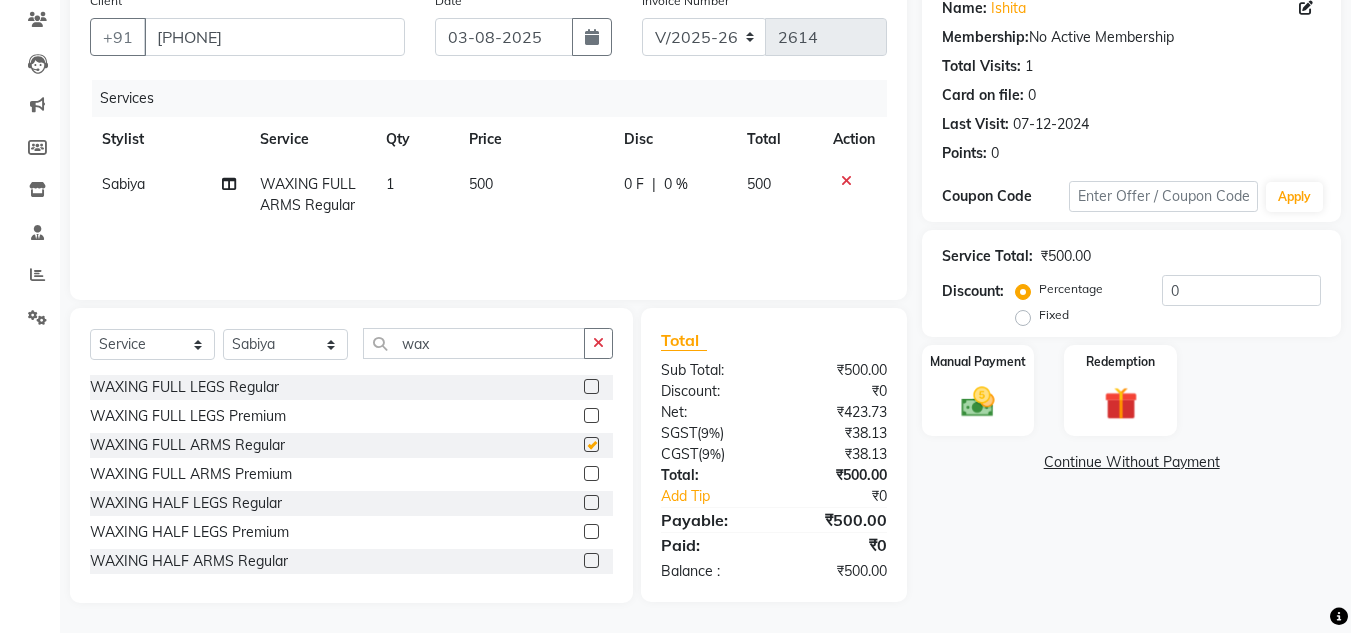 checkbox on "false" 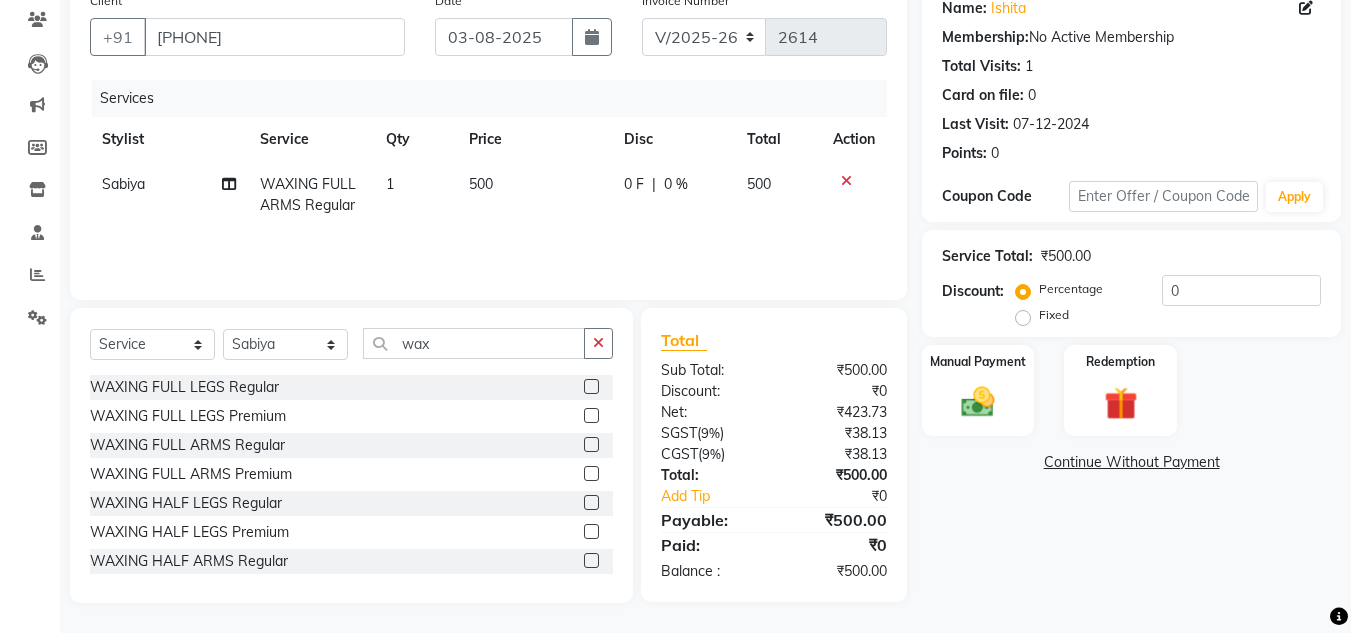 click on "500" 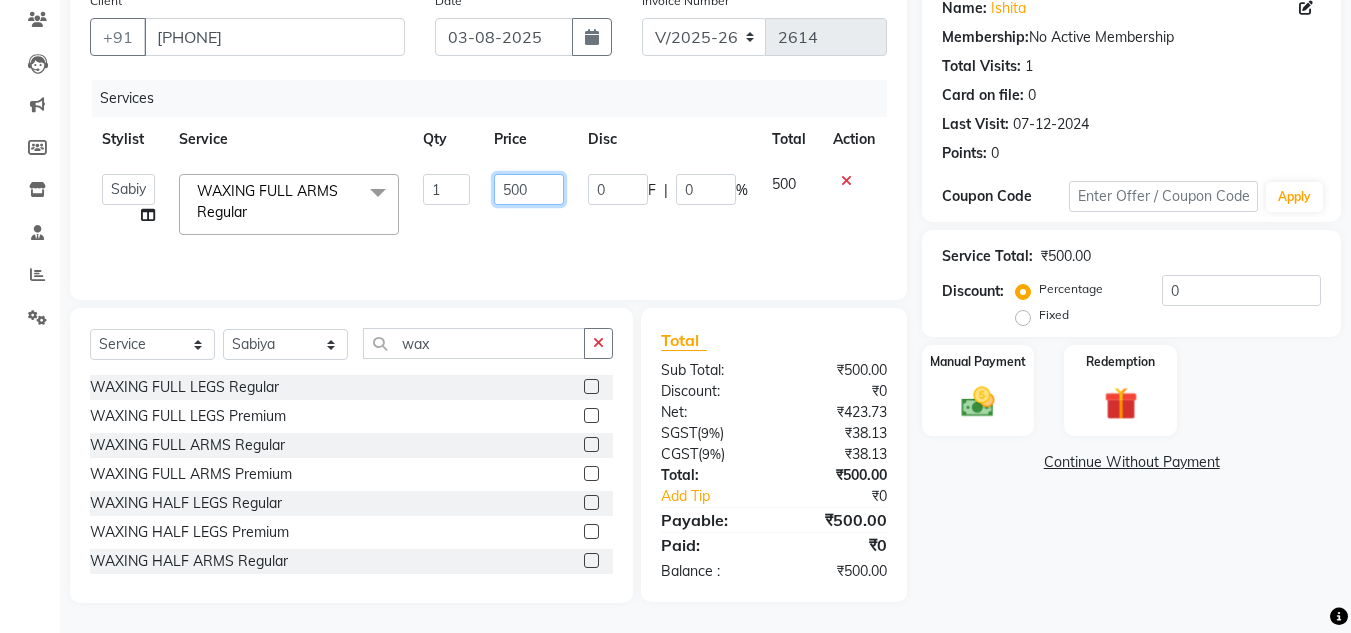 click on "500" 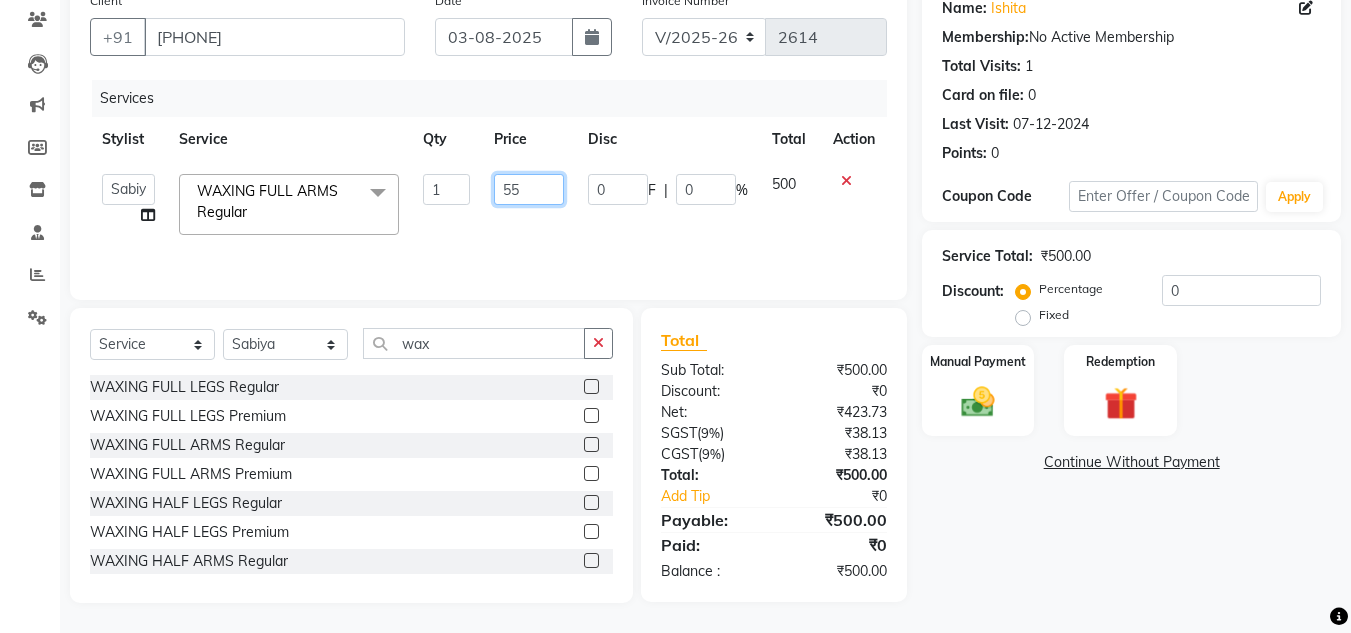 type on "550" 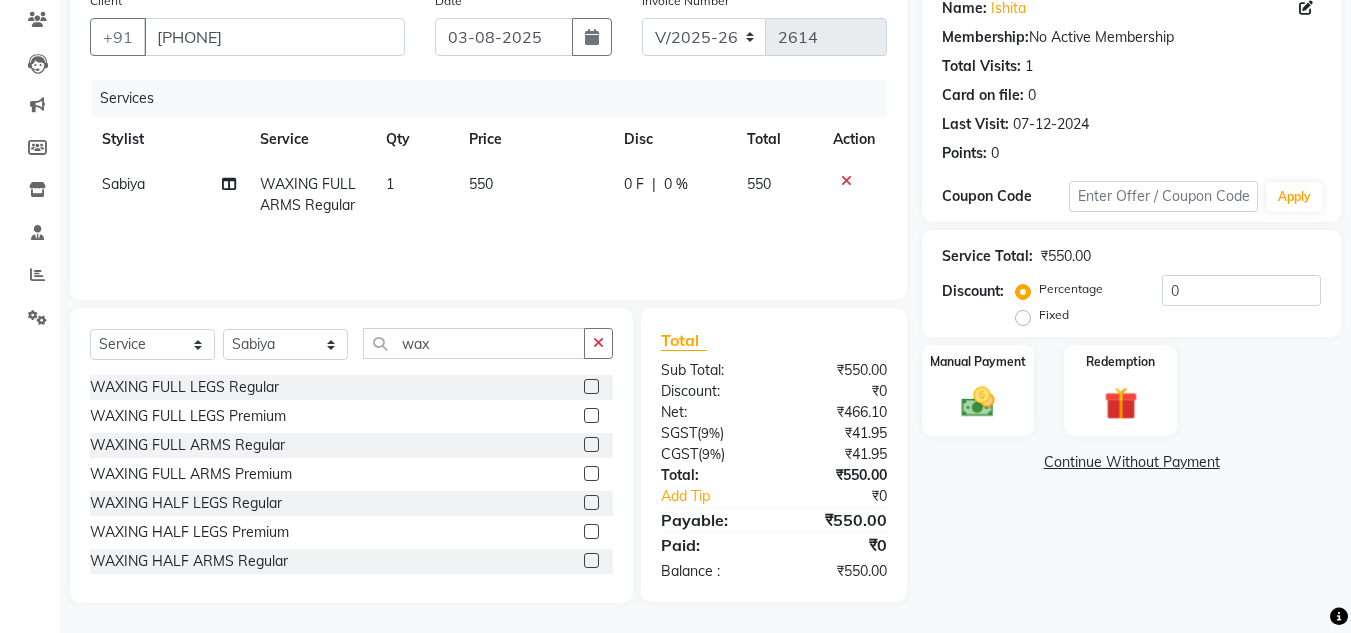 click on "550" 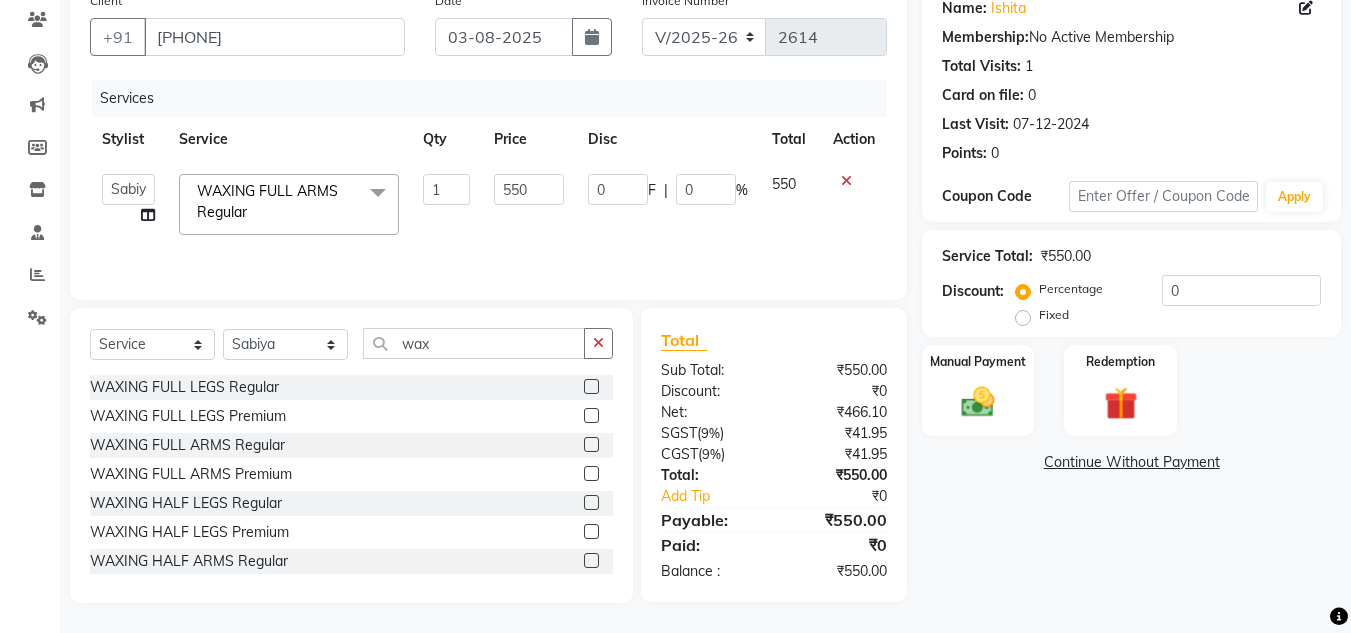 click on "Sub Total:" 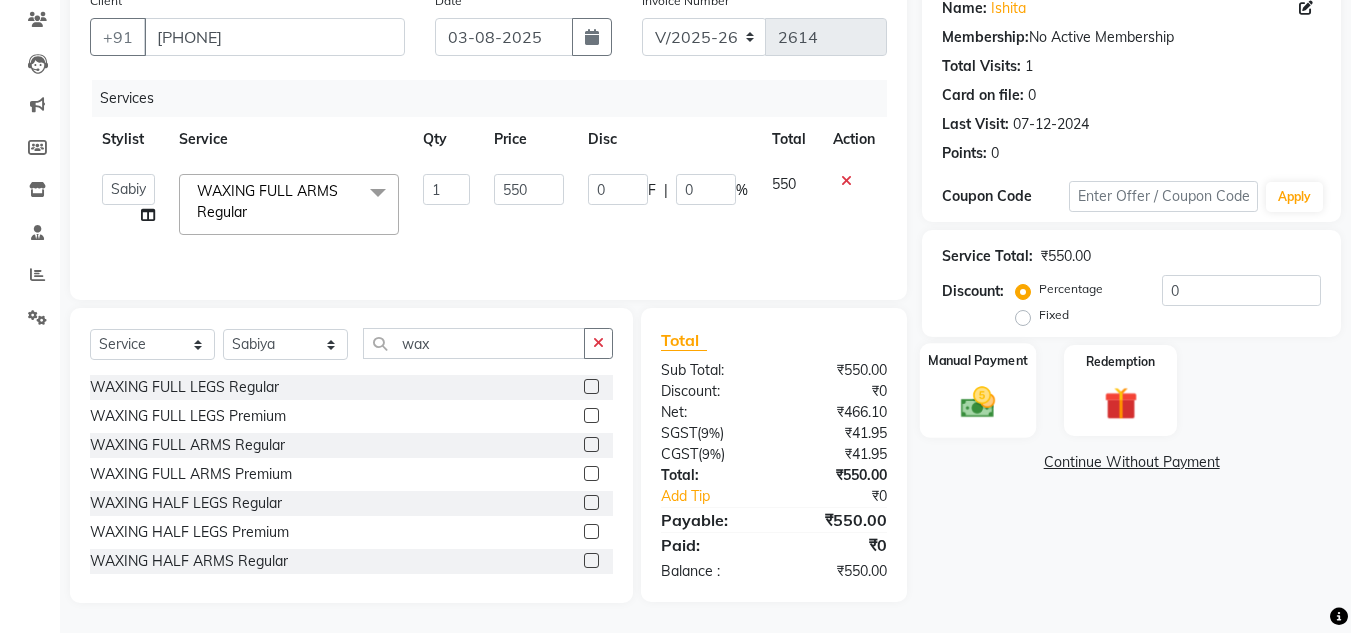click on "Manual Payment" 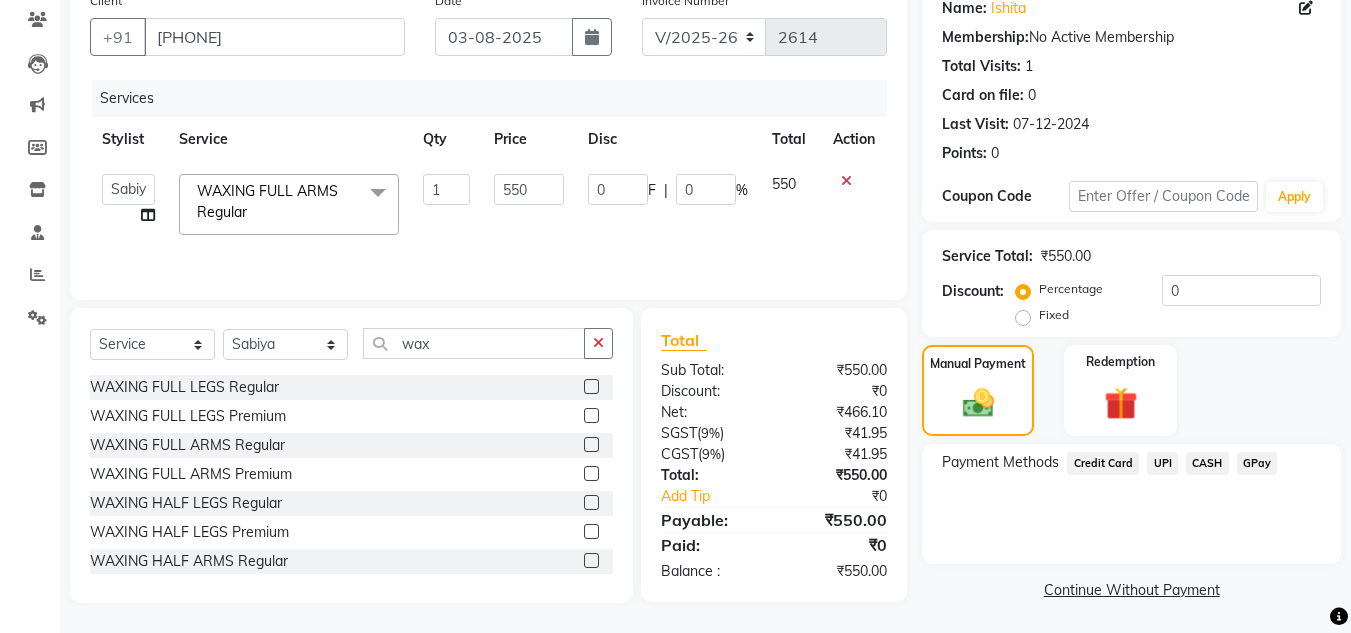 click on "UPI" 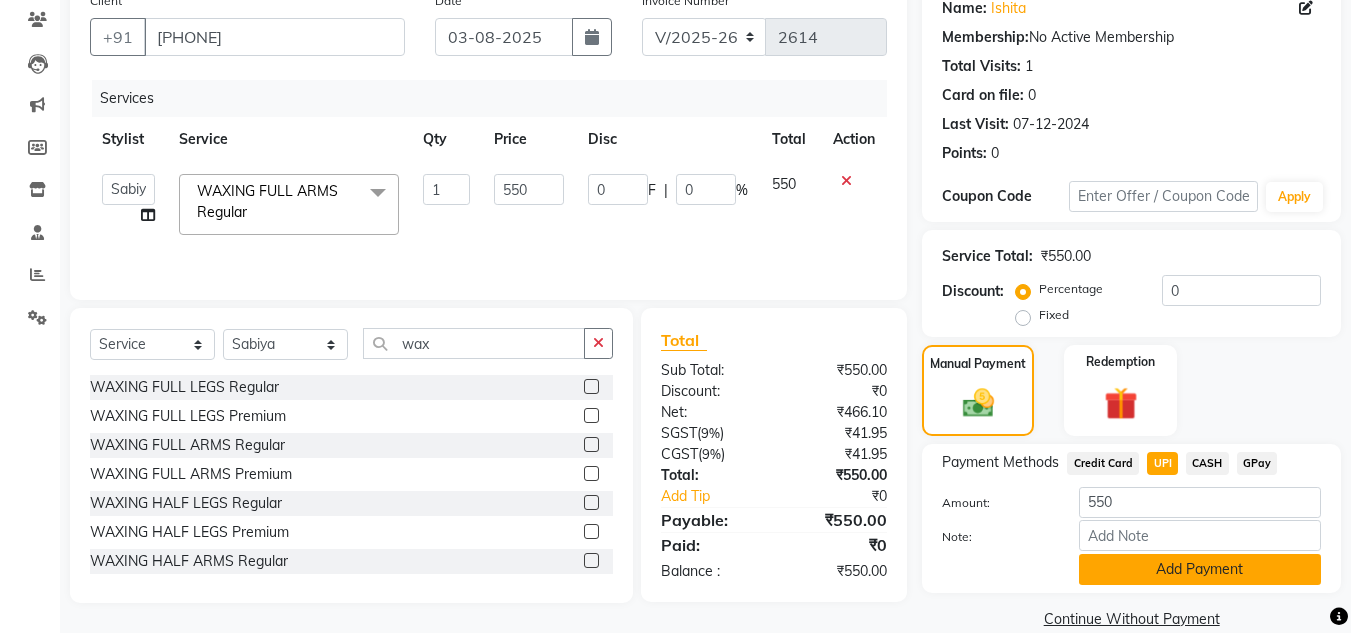 click on "Add Payment" 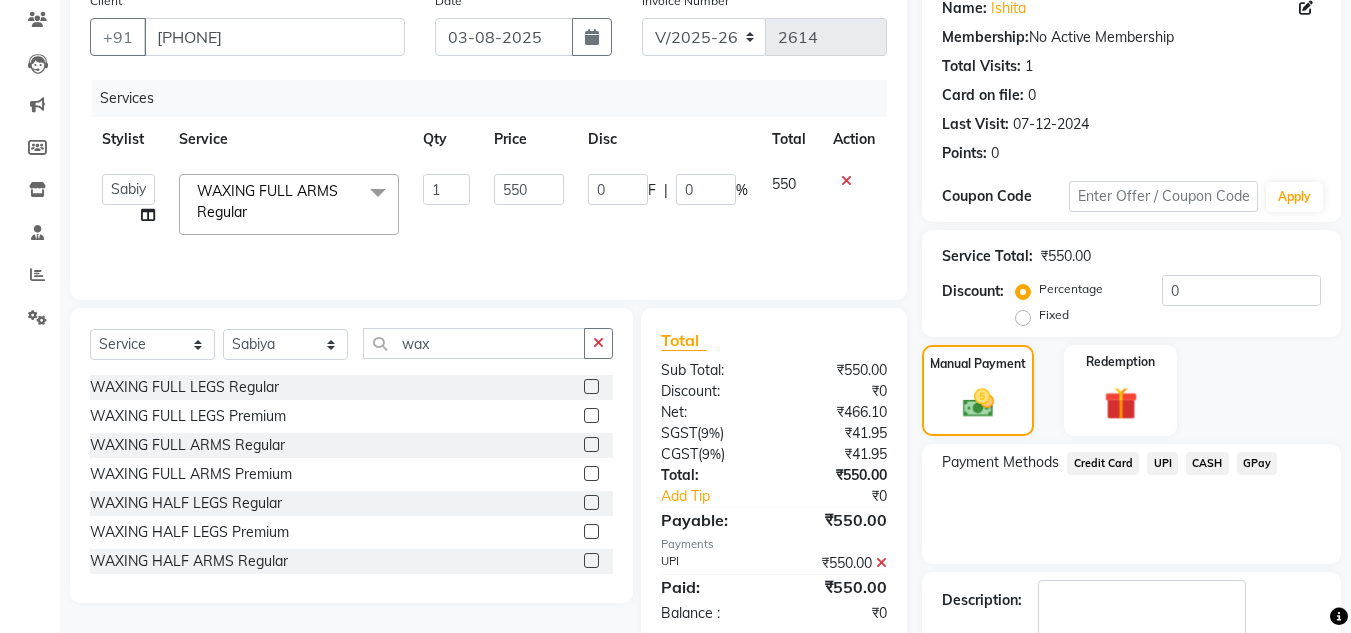 click on "Payment Methods  Credit Card   UPI   CASH   GPay" 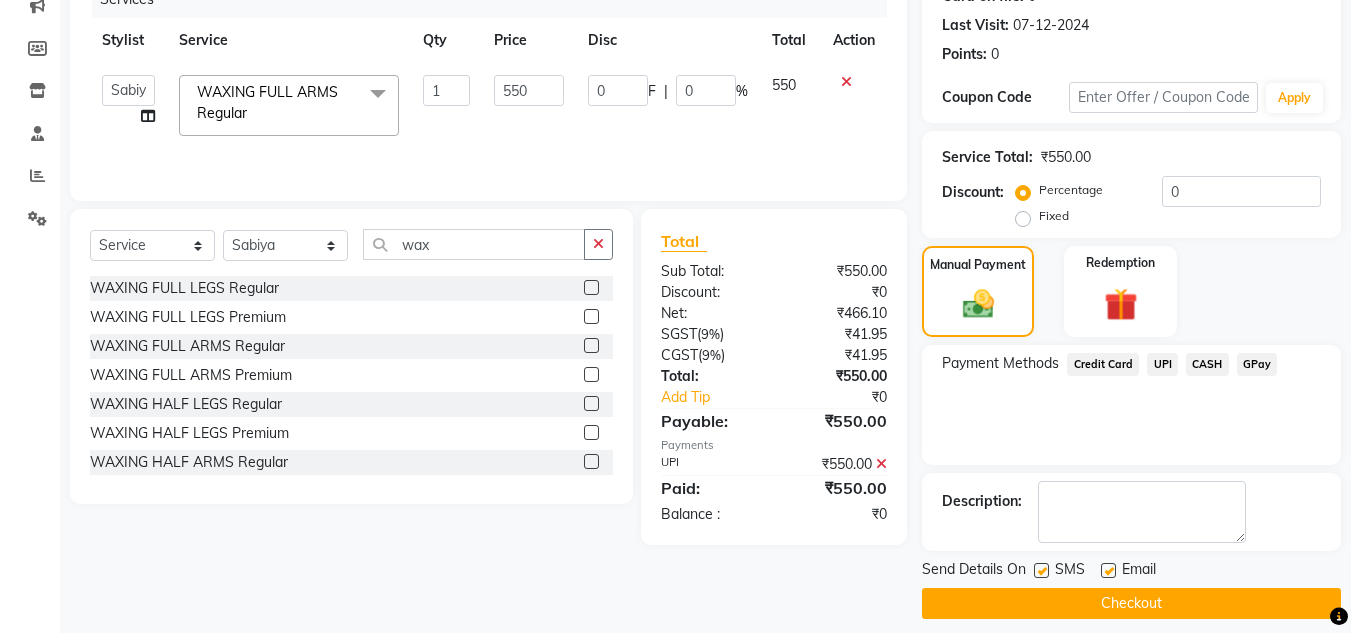 scroll, scrollTop: 283, scrollLeft: 0, axis: vertical 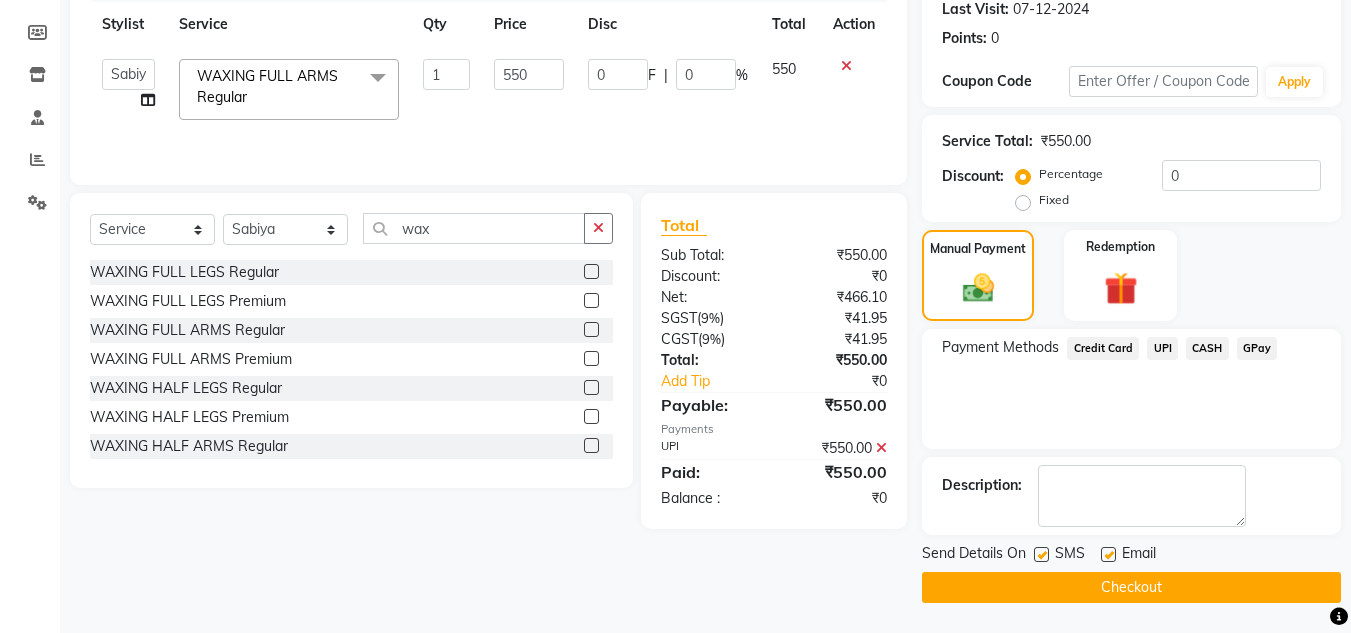click on "Checkout" 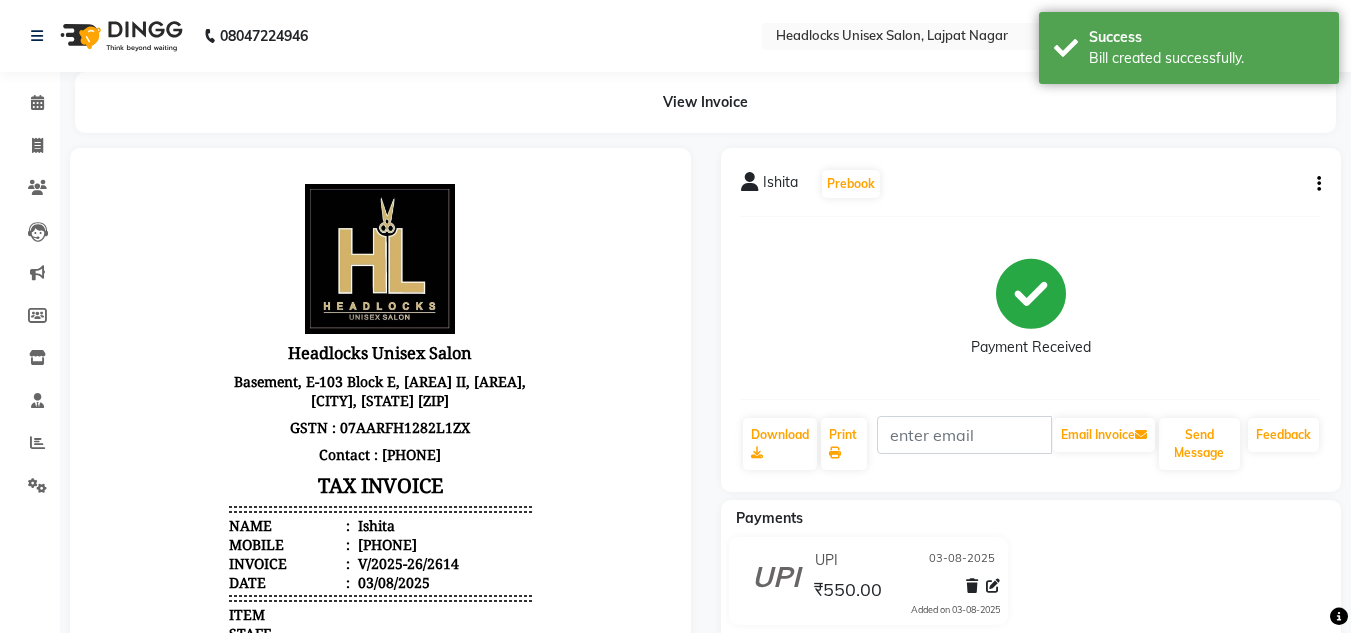 scroll, scrollTop: 0, scrollLeft: 0, axis: both 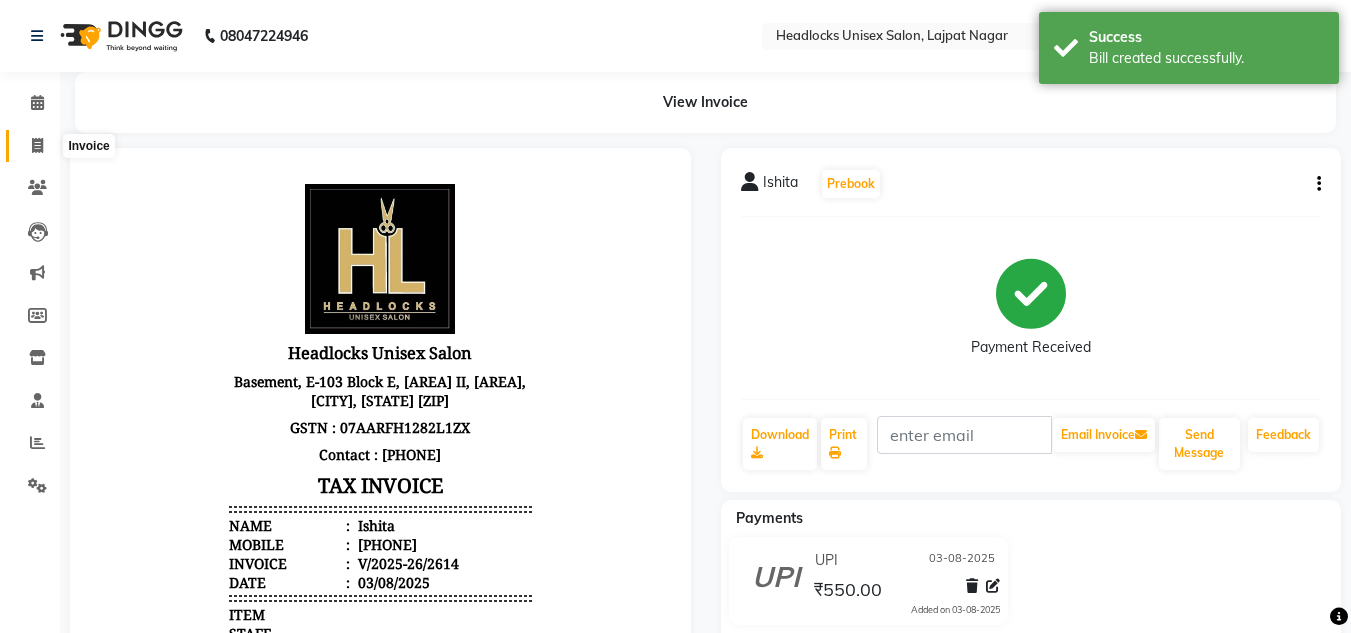 click 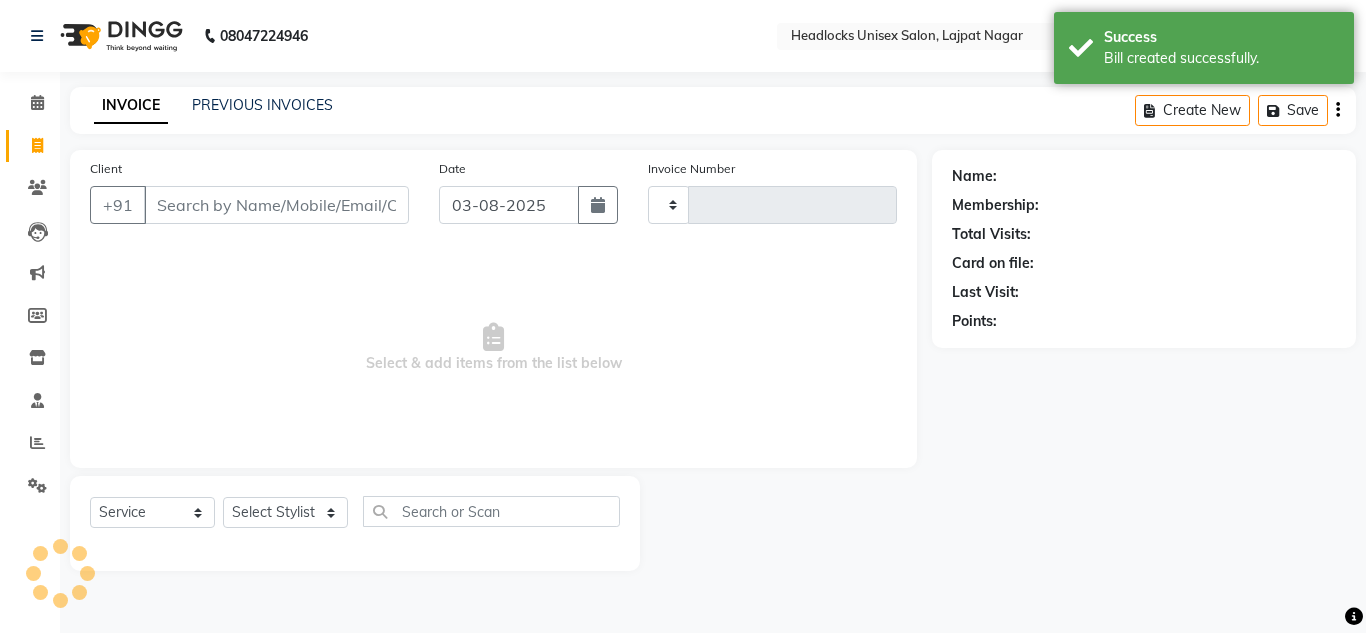 type on "2615" 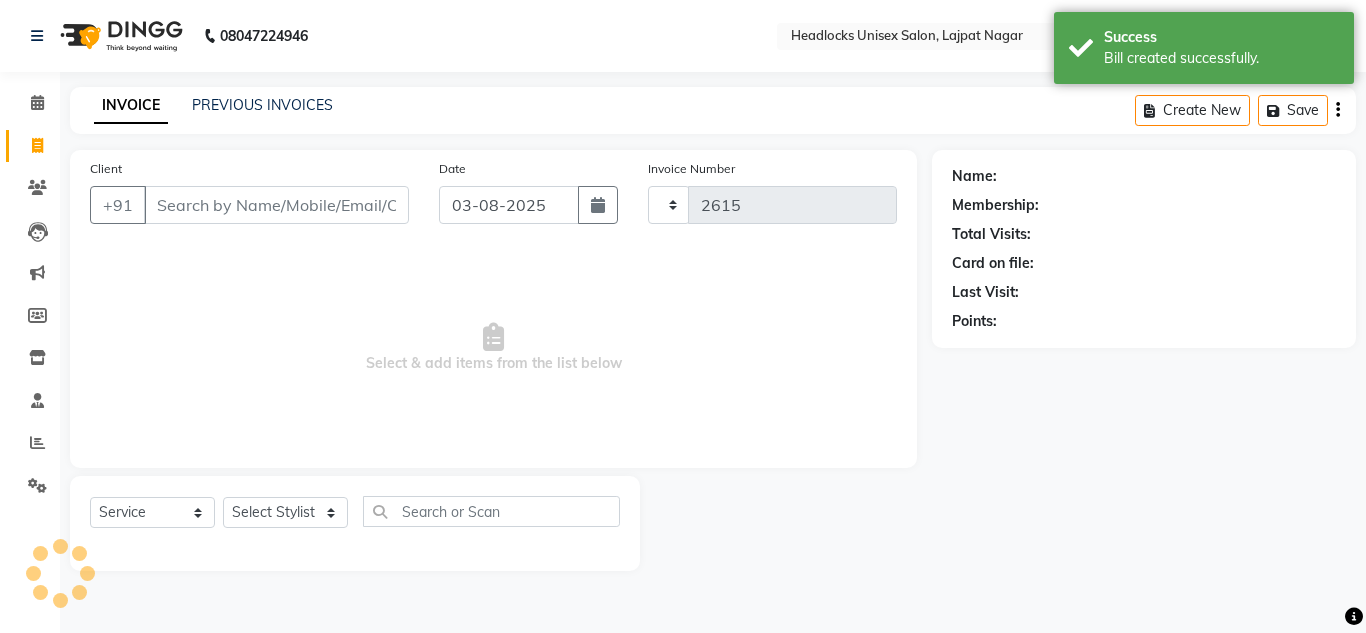 select on "6850" 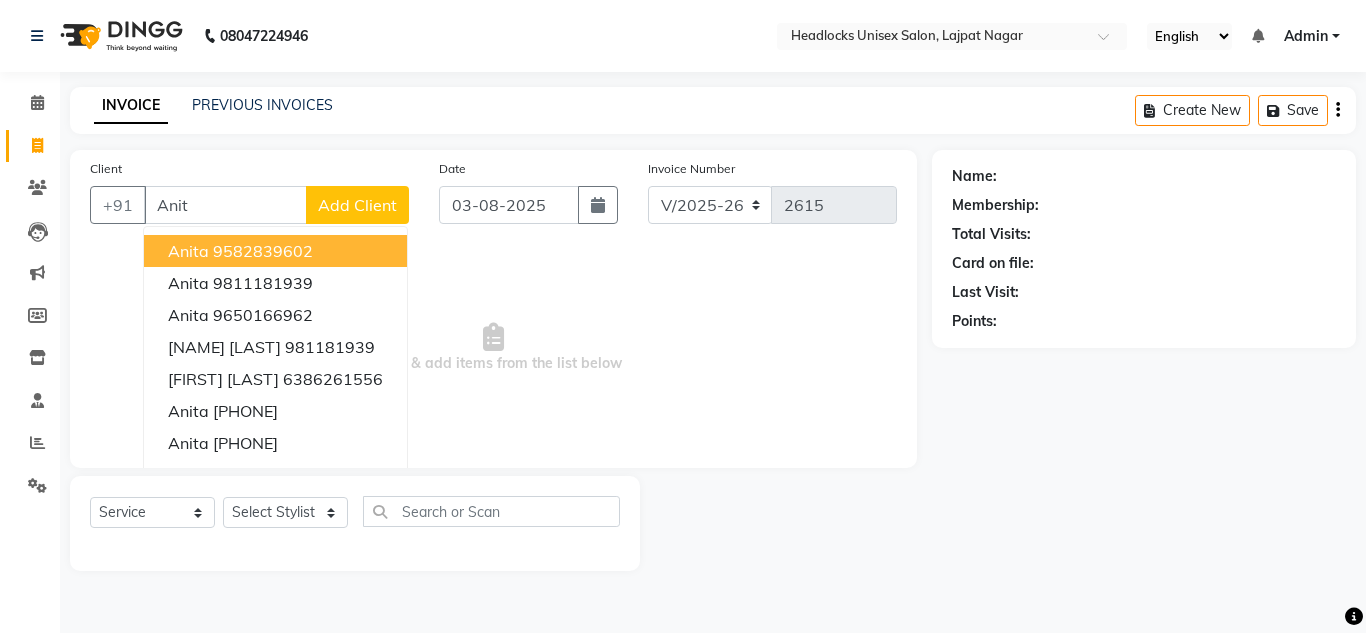 click on "9582839602" at bounding box center (263, 251) 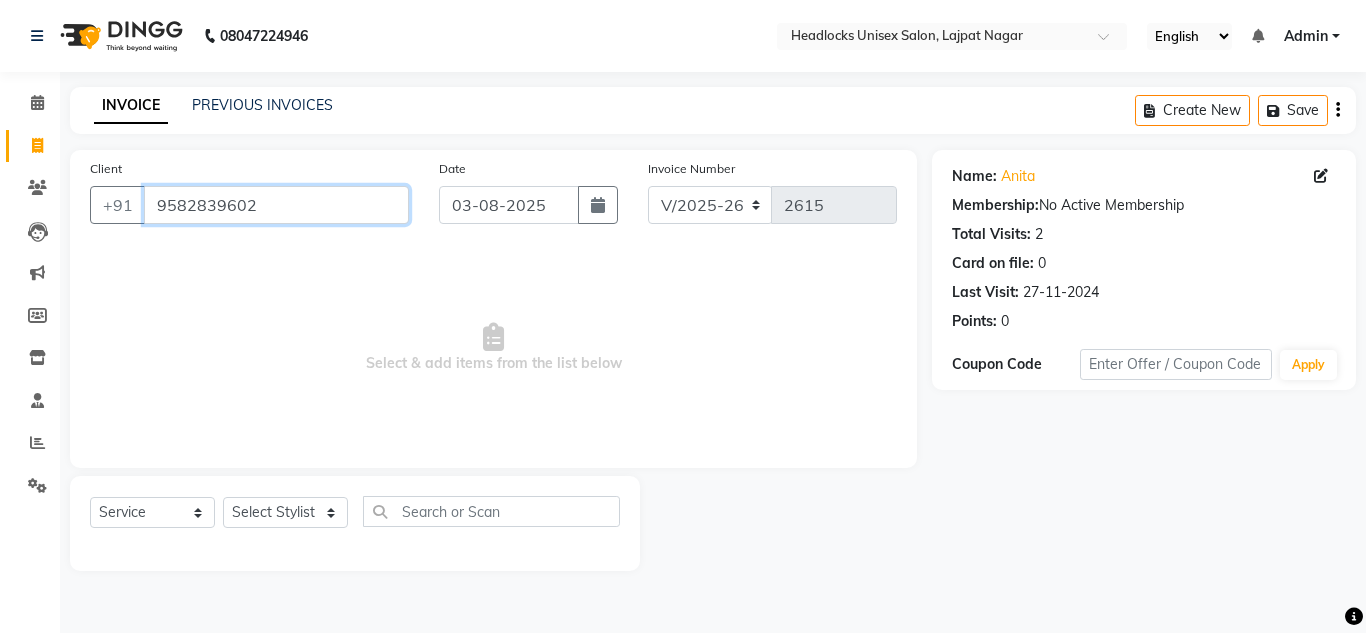 click on "9582839602" at bounding box center [276, 205] 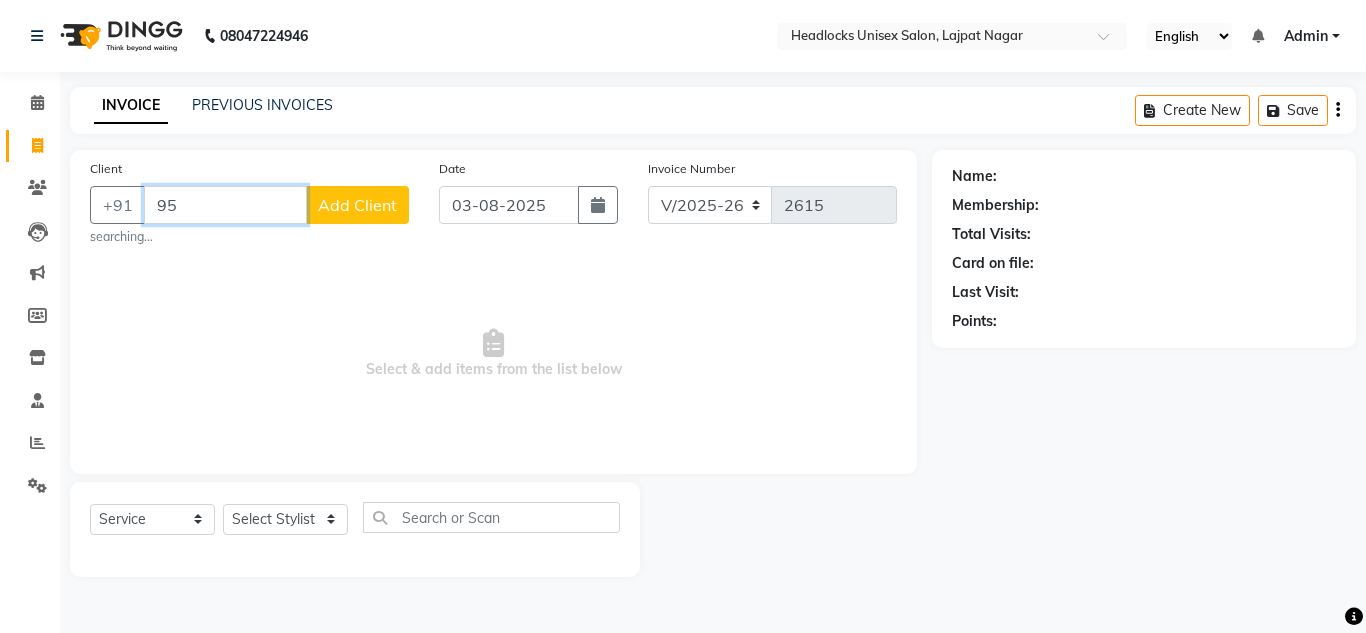 type on "9" 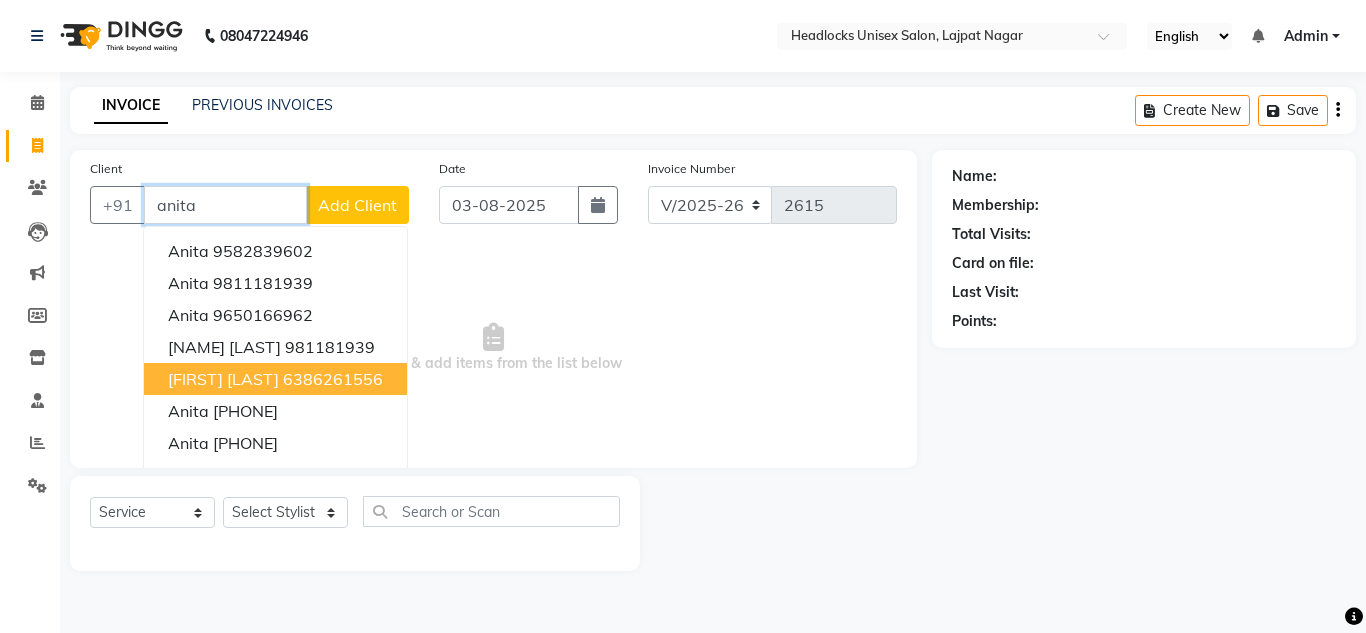 click on "6386261556" at bounding box center [333, 379] 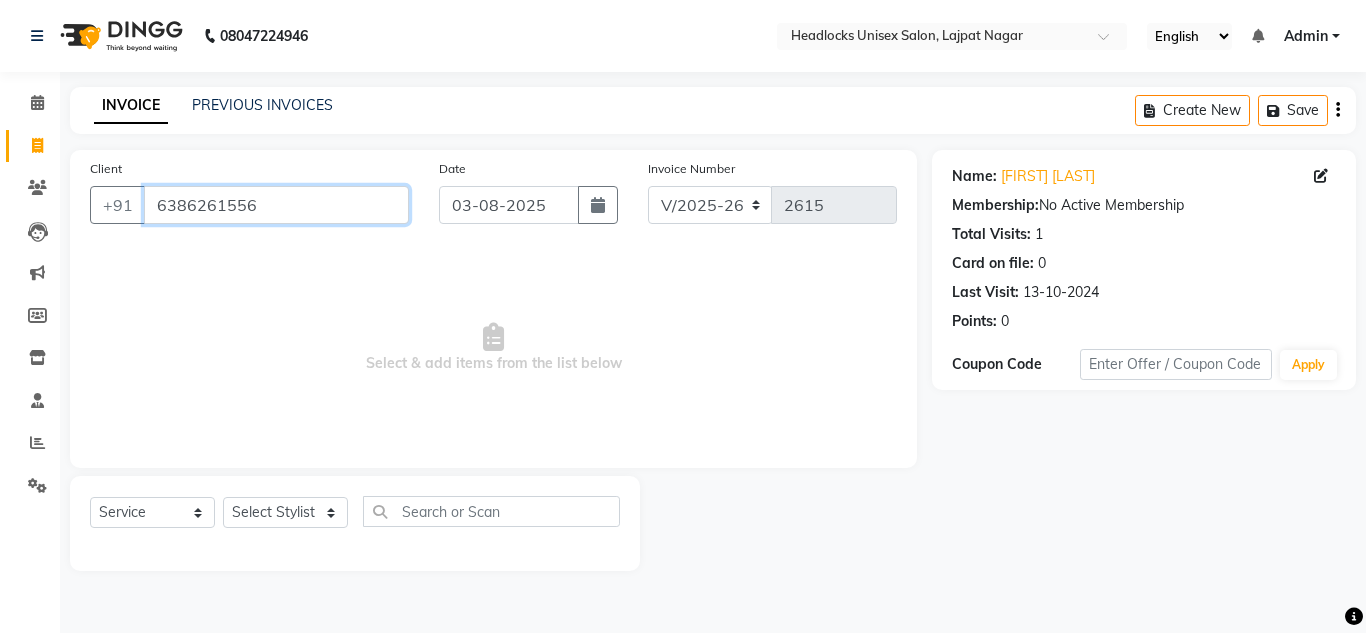 click on "6386261556" at bounding box center (276, 205) 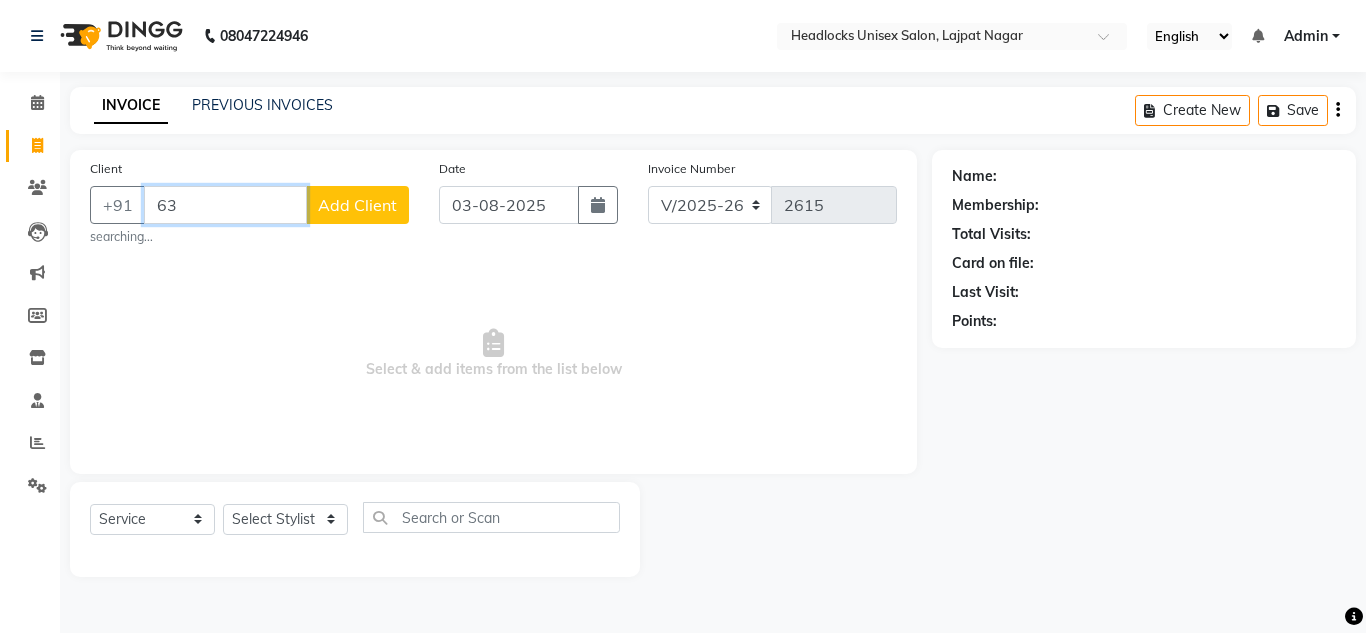 type on "6" 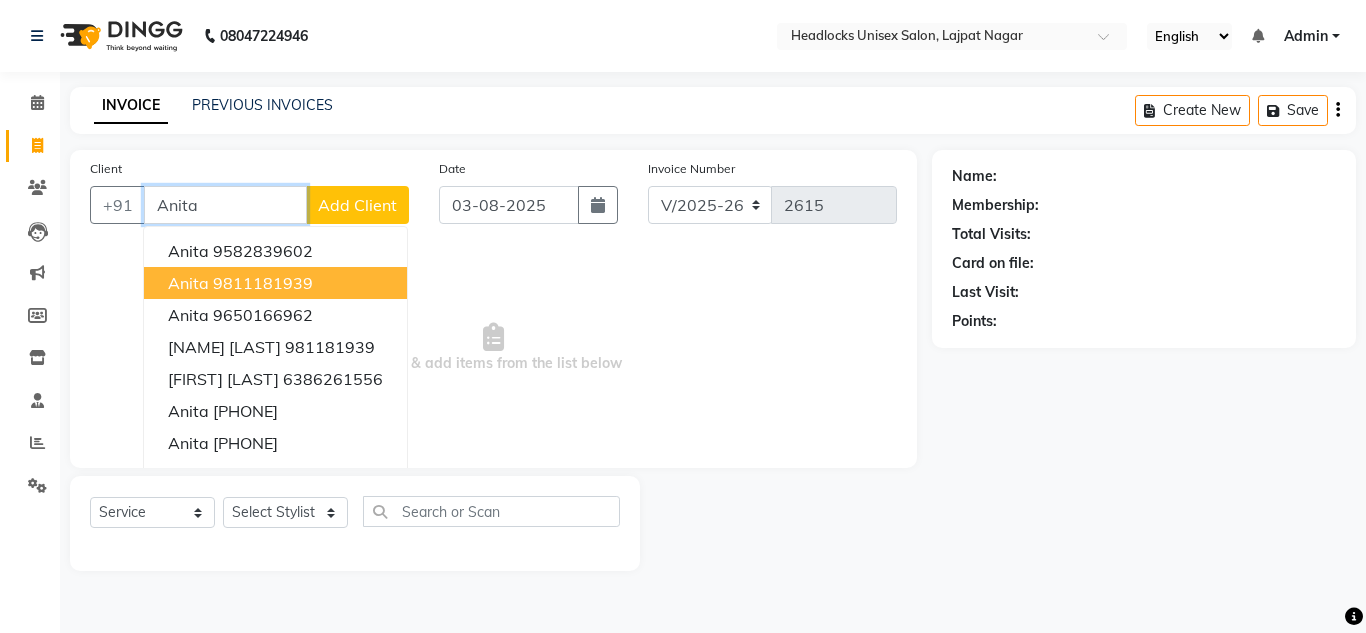 click on "Anita  9811181939" at bounding box center (275, 283) 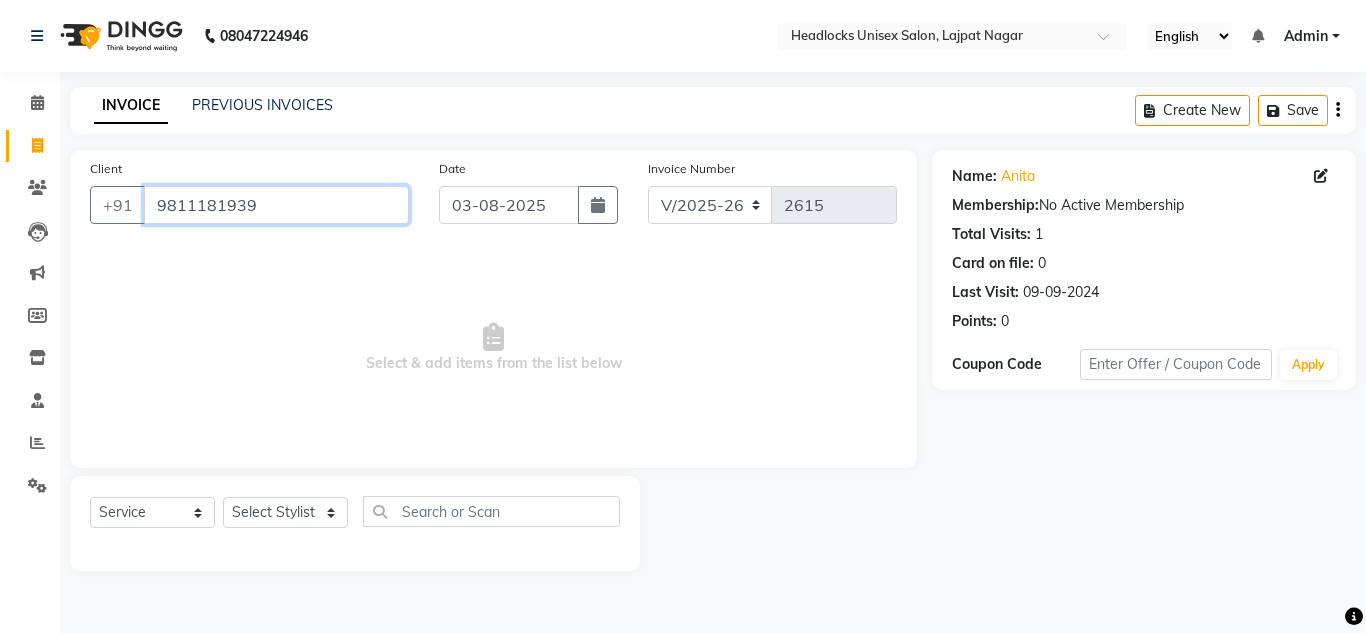 click on "9811181939" at bounding box center [276, 205] 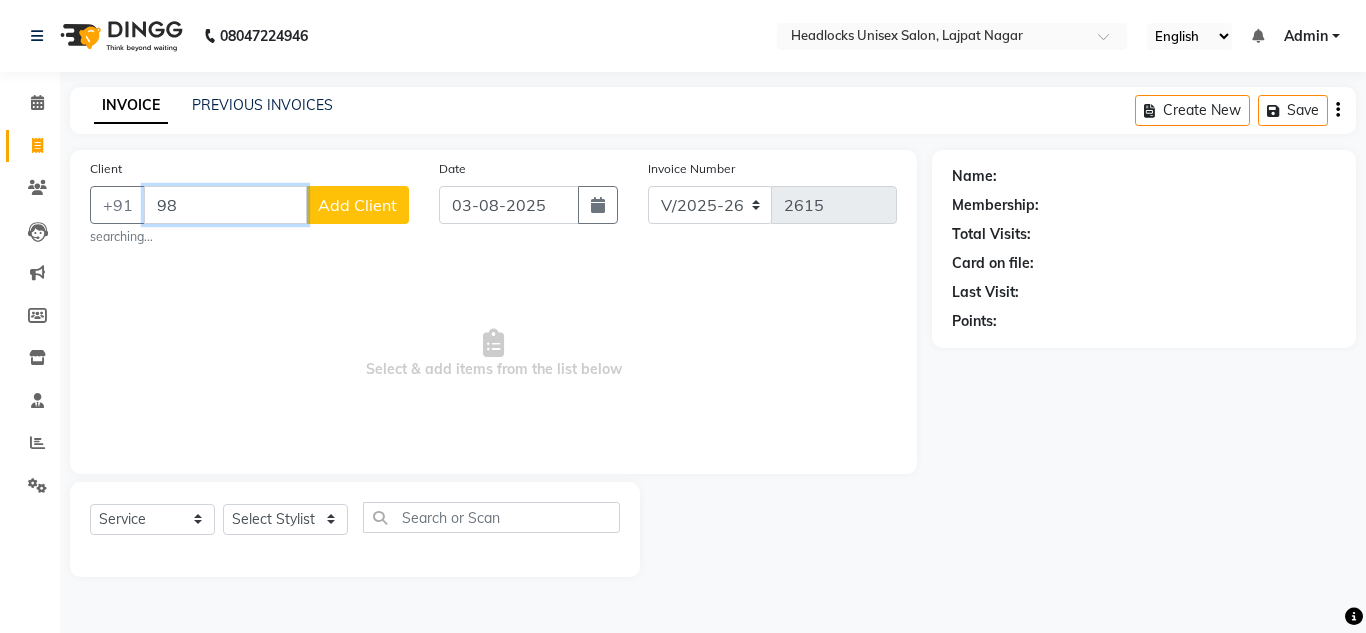 type on "9" 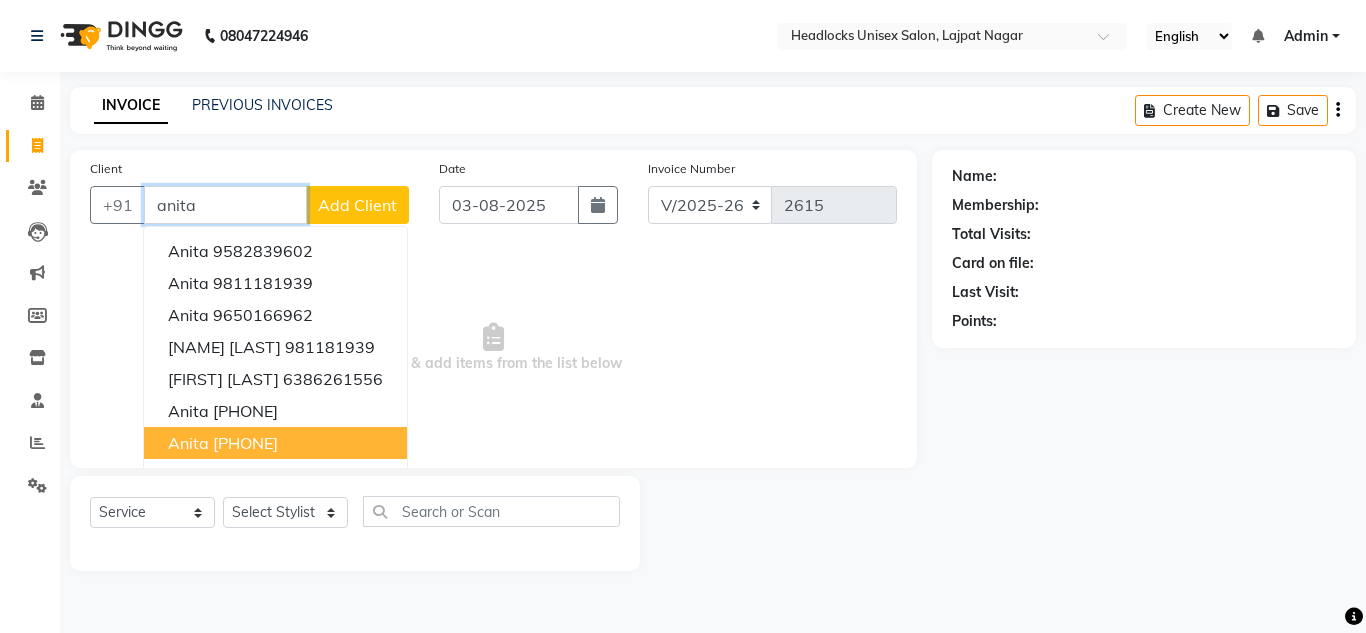 click on "9891231669" at bounding box center (245, 443) 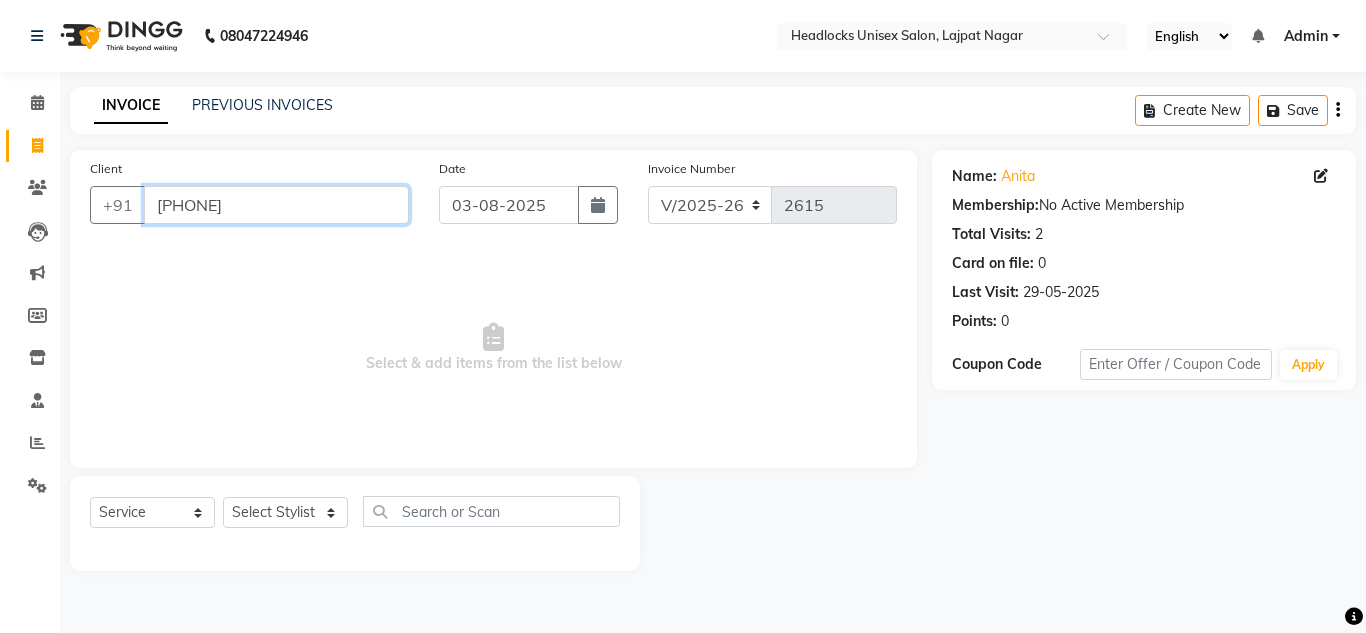 click on "9891231669" at bounding box center [276, 205] 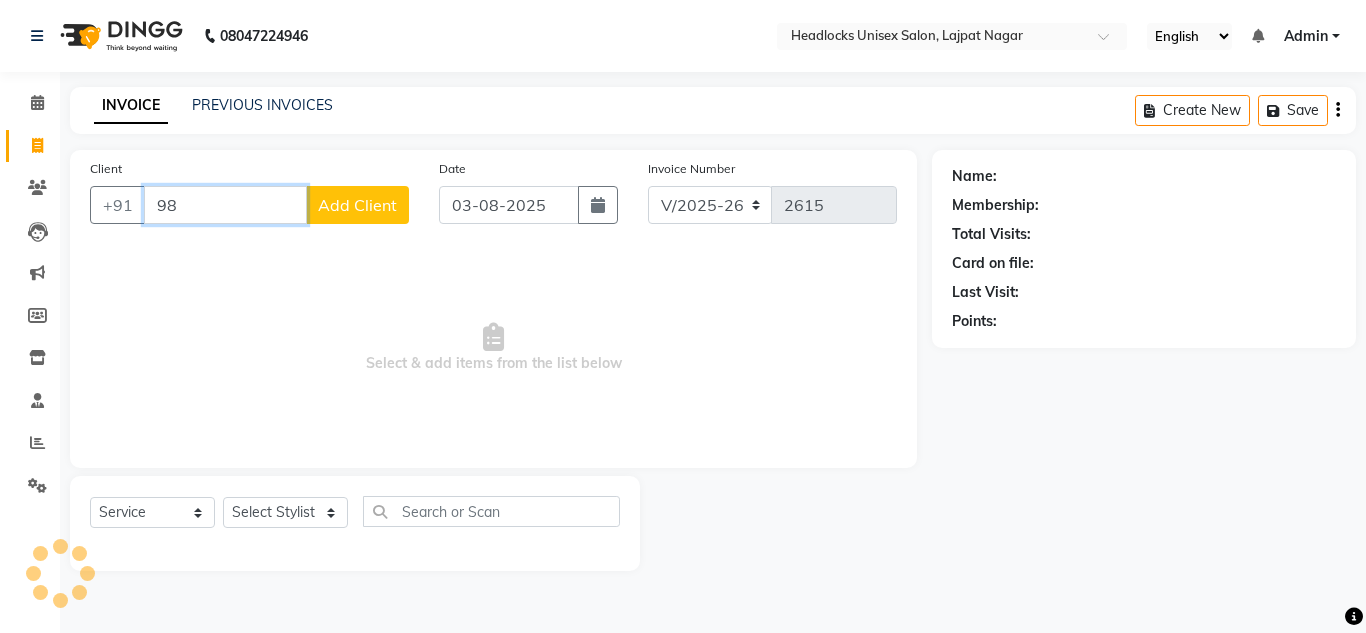 type on "9" 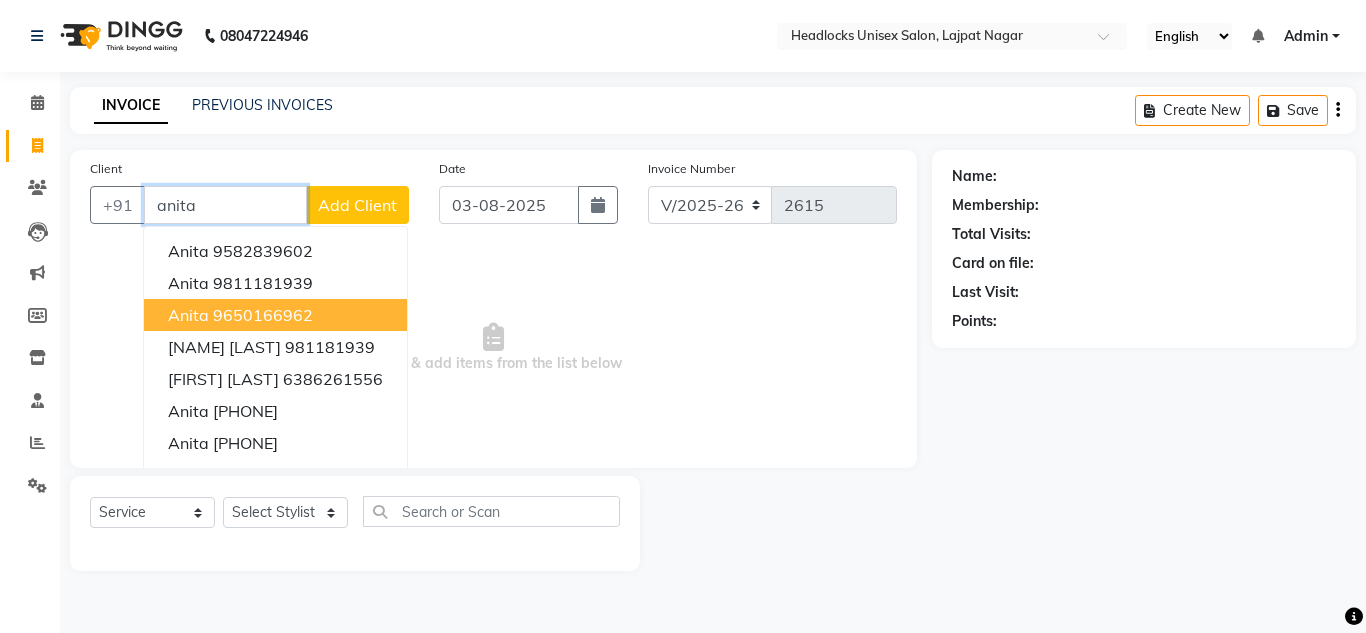 click on "9650166962" at bounding box center [263, 315] 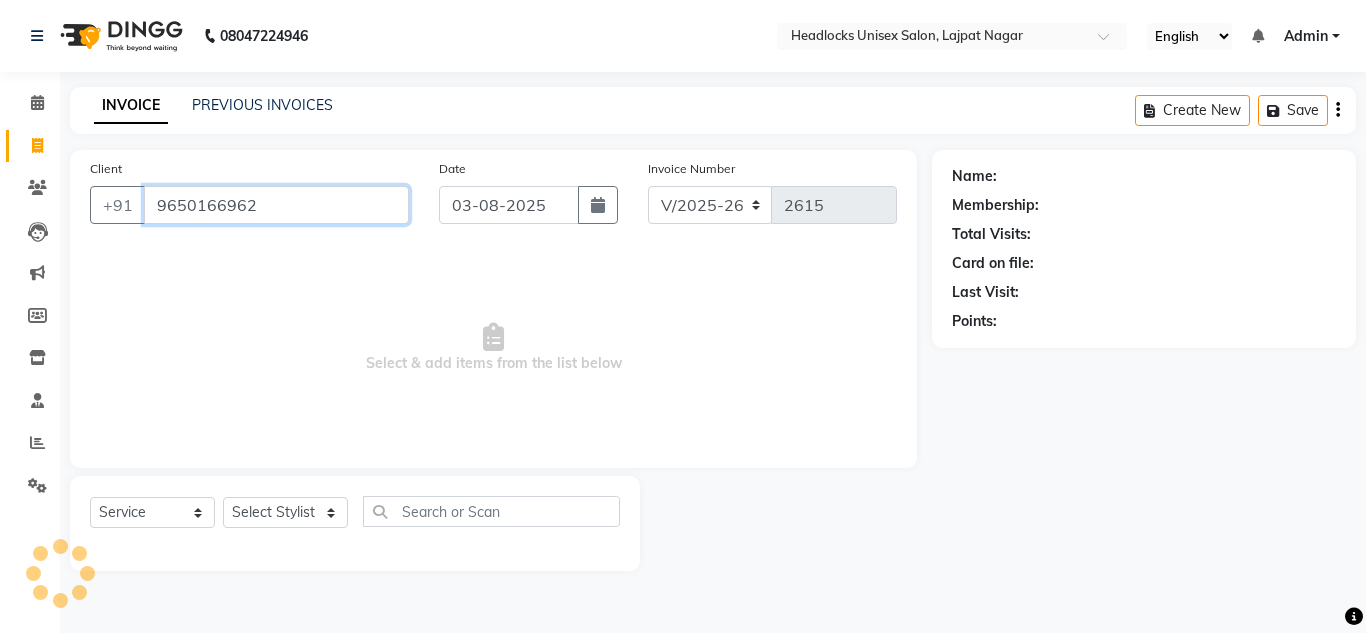 type on "9650166962" 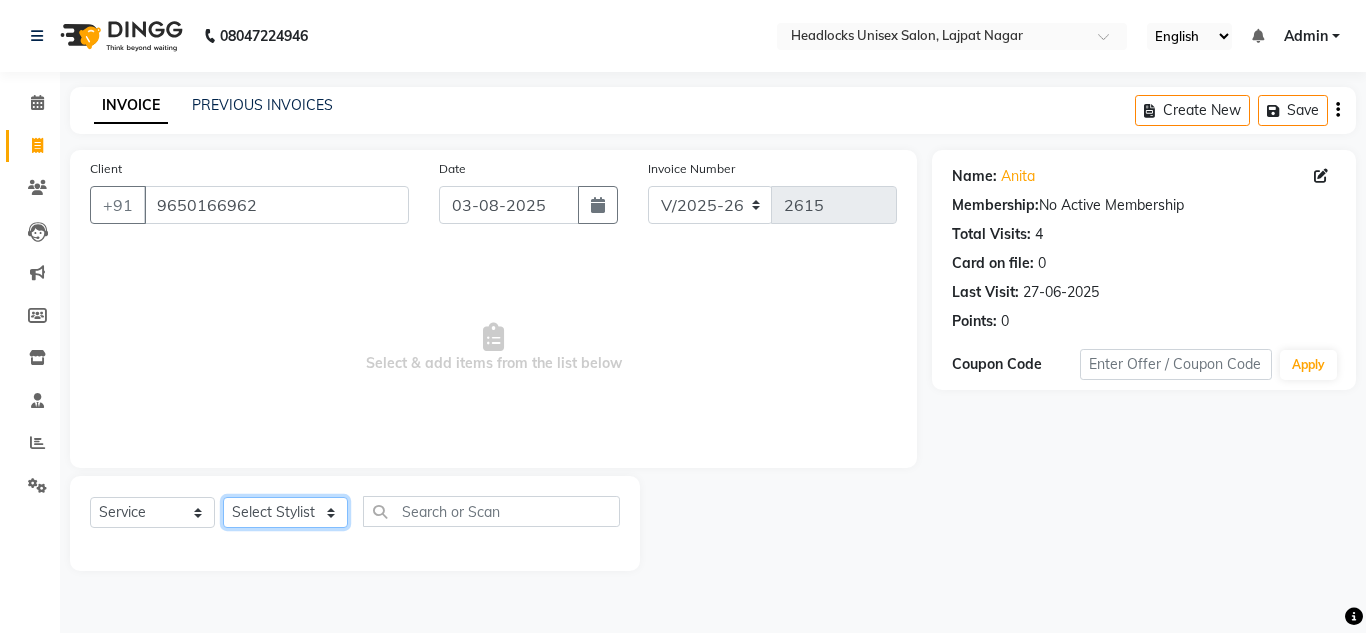 click on "Select Stylist Arman Atul Jannat Kaif Kartik Lucky Nazia Pinky Rashid Sabiya Sandeep Shankar Shavaz Malik Sudhir Suraj Vikas Vinay Roy Vinod" 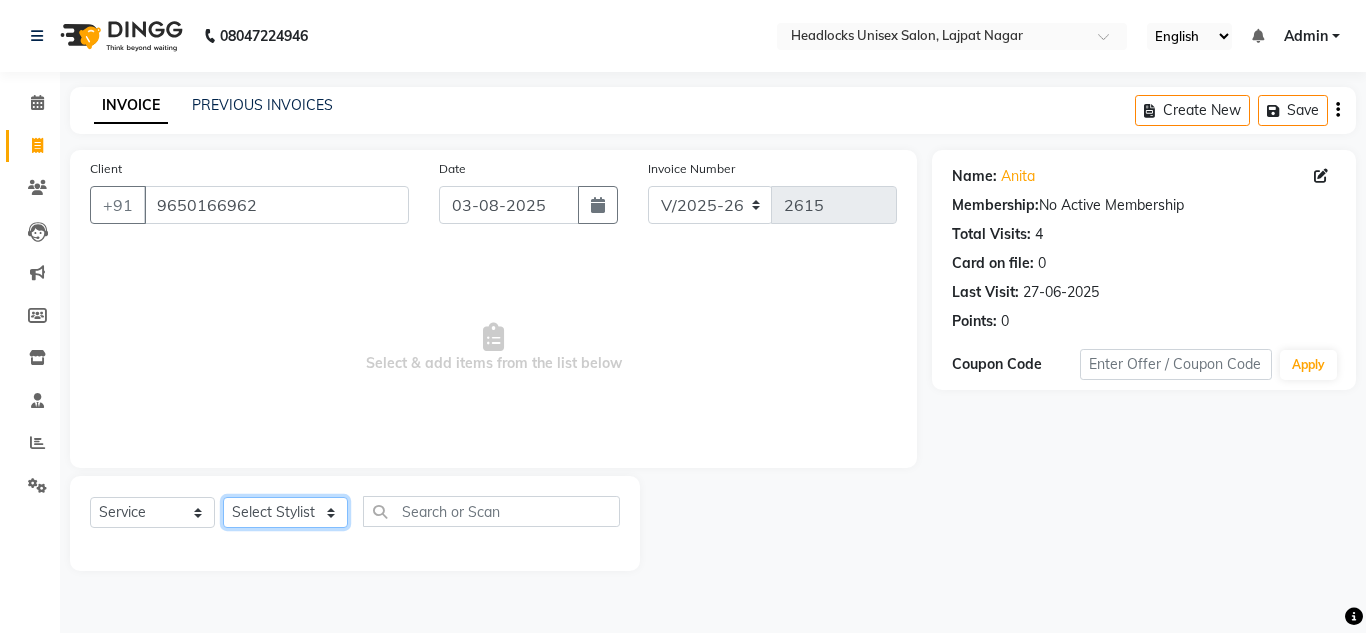 select on "84322" 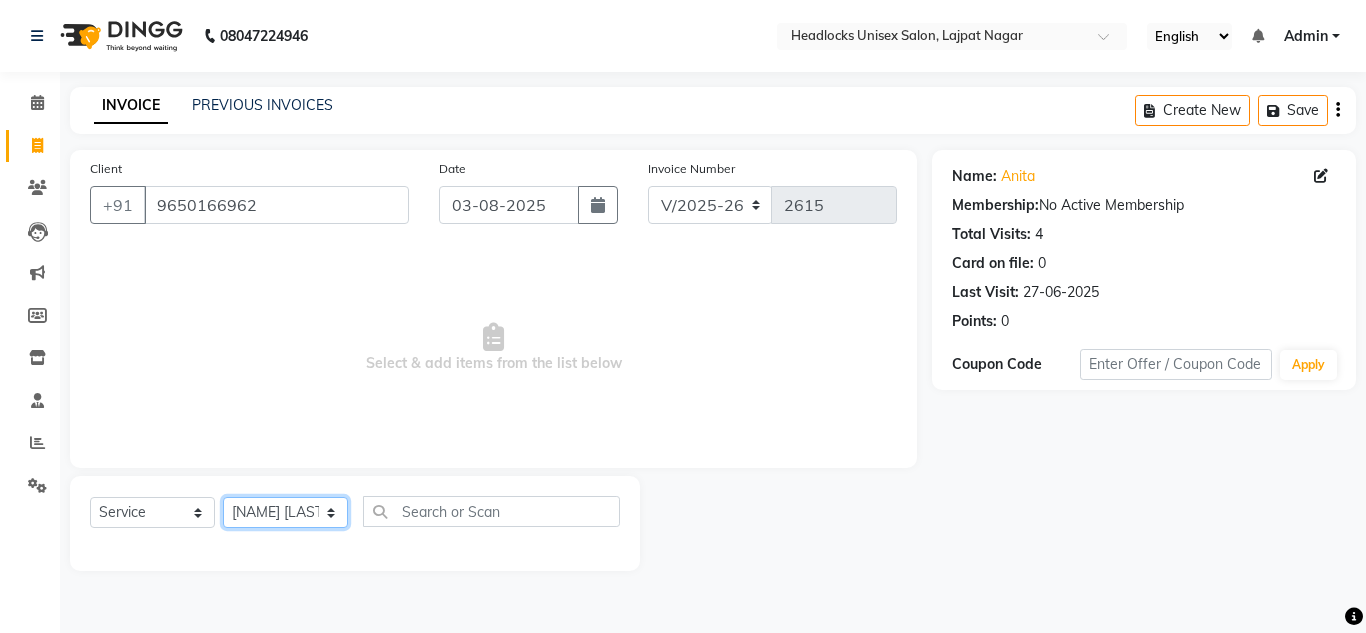 click on "Select Stylist Arman Atul Jannat Kaif Kartik Lucky Nazia Pinky Rashid Sabiya Sandeep Shankar Shavaz Malik Sudhir Suraj Vikas Vinay Roy Vinod" 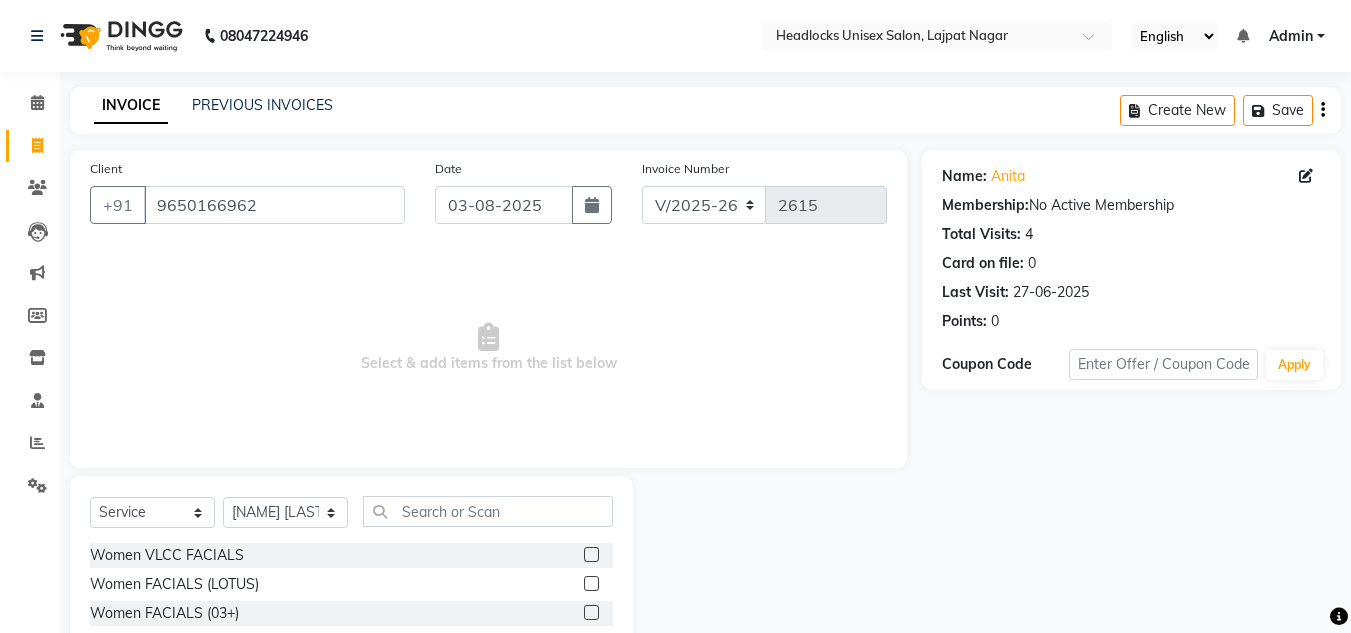 click on "Select & add items from the list below" at bounding box center [488, 348] 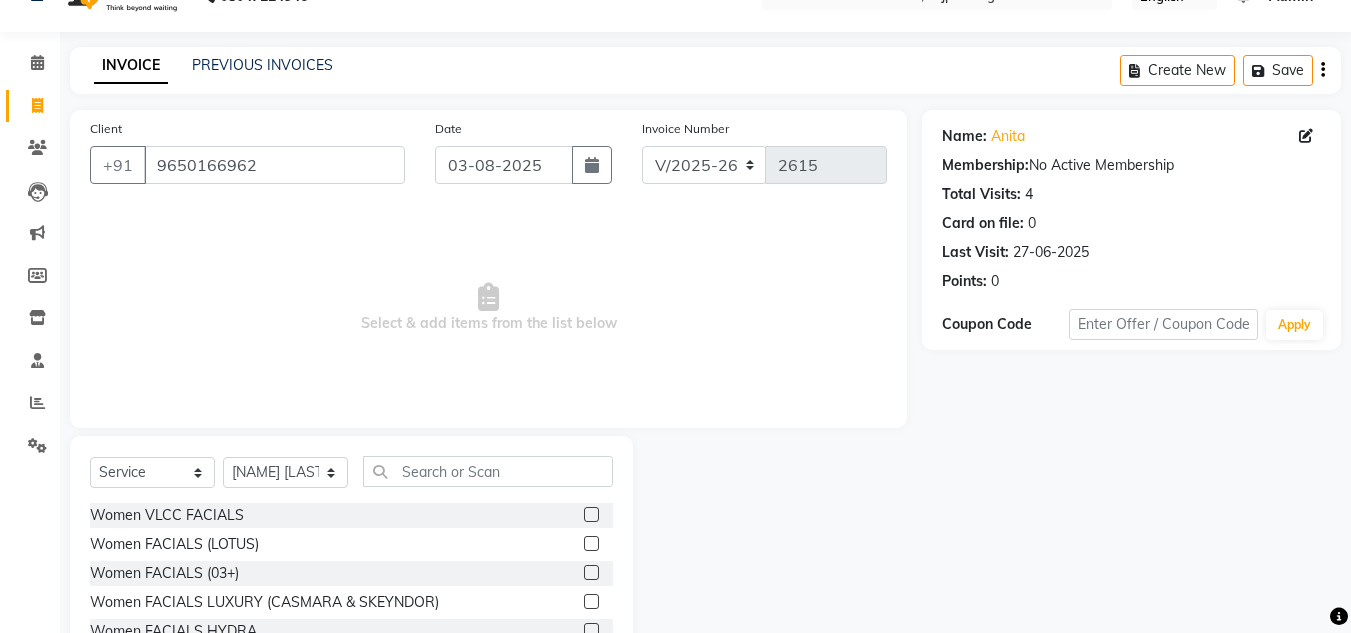 scroll, scrollTop: 160, scrollLeft: 0, axis: vertical 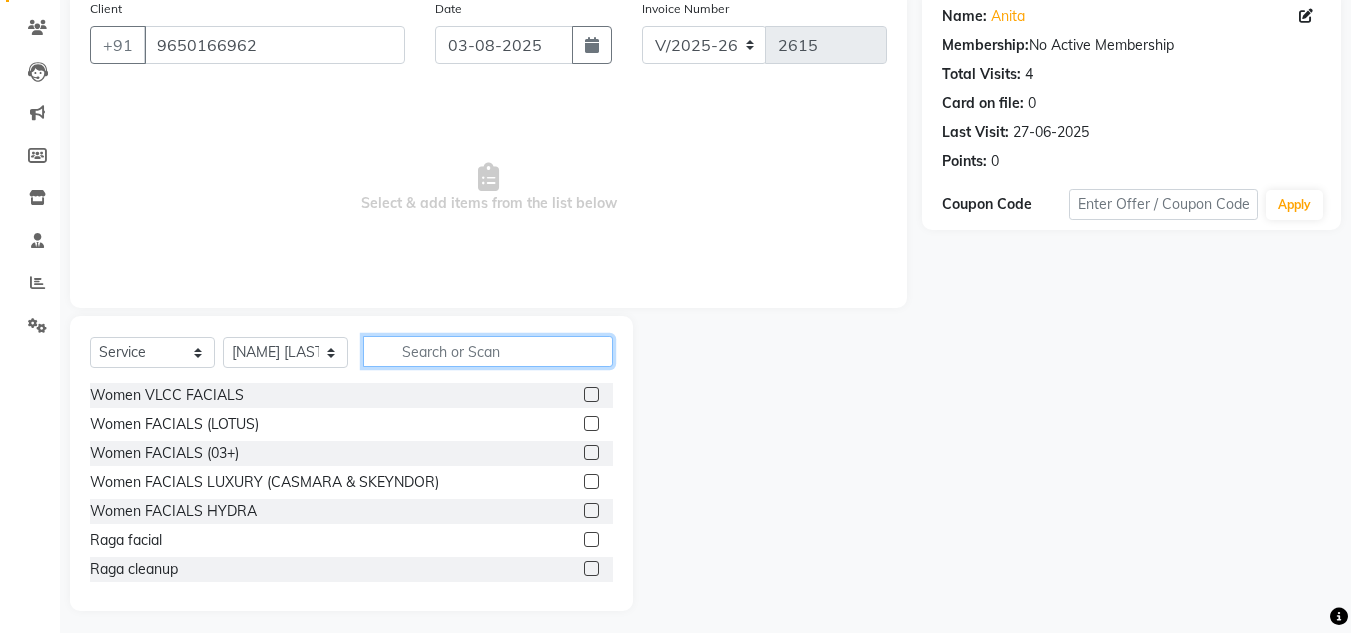 click 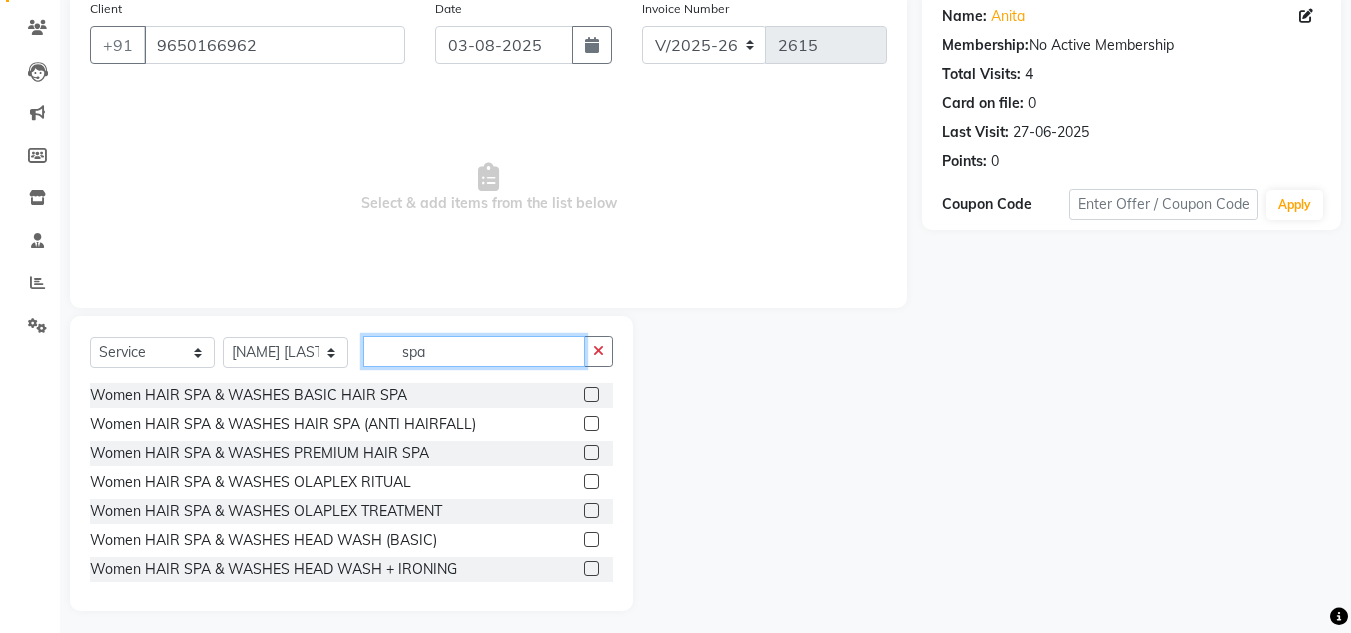 type on "spa" 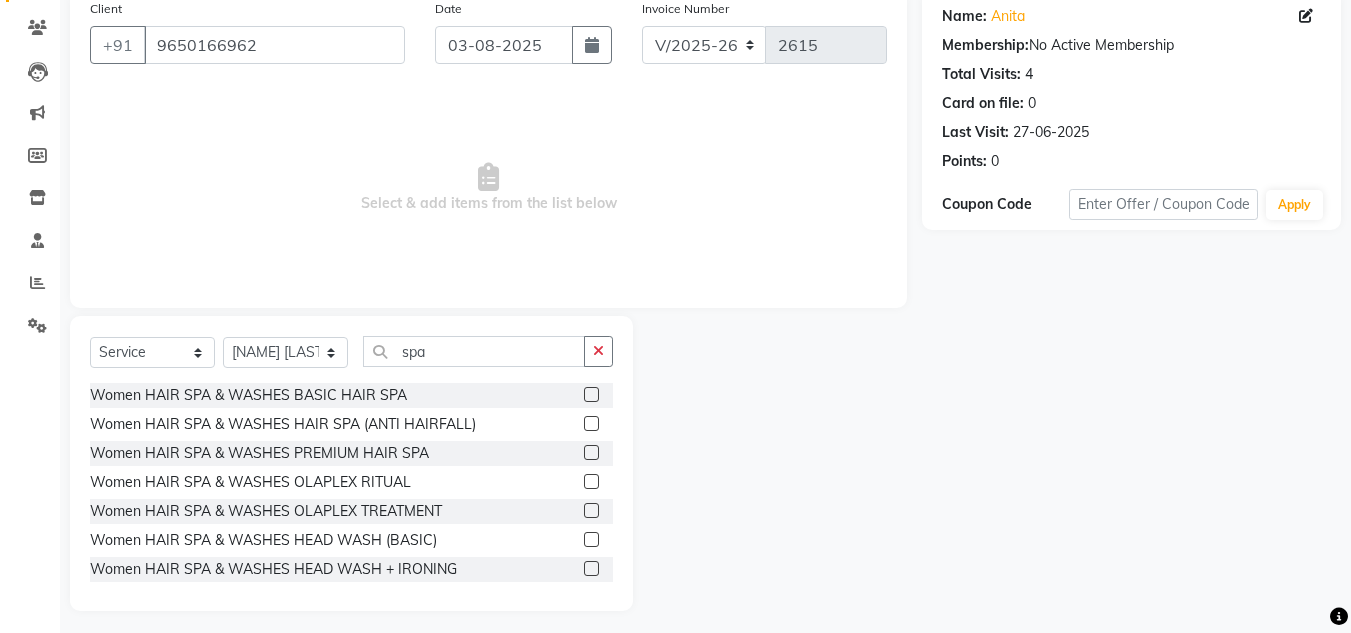 click 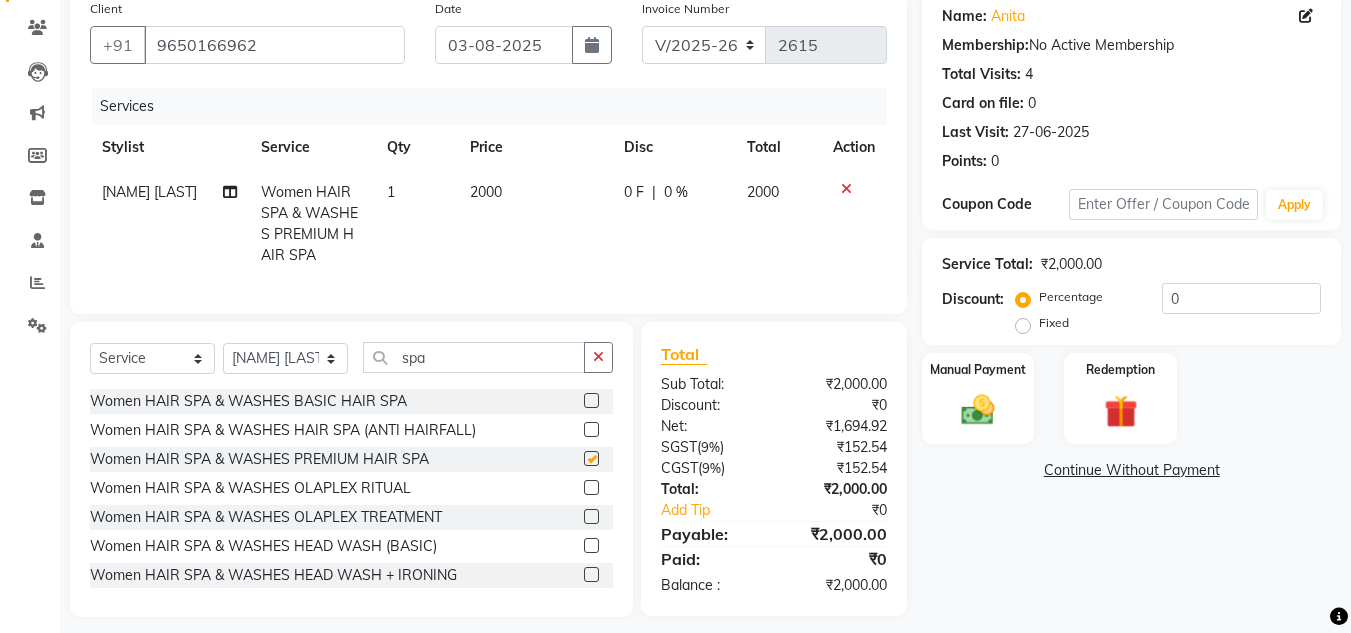 checkbox on "false" 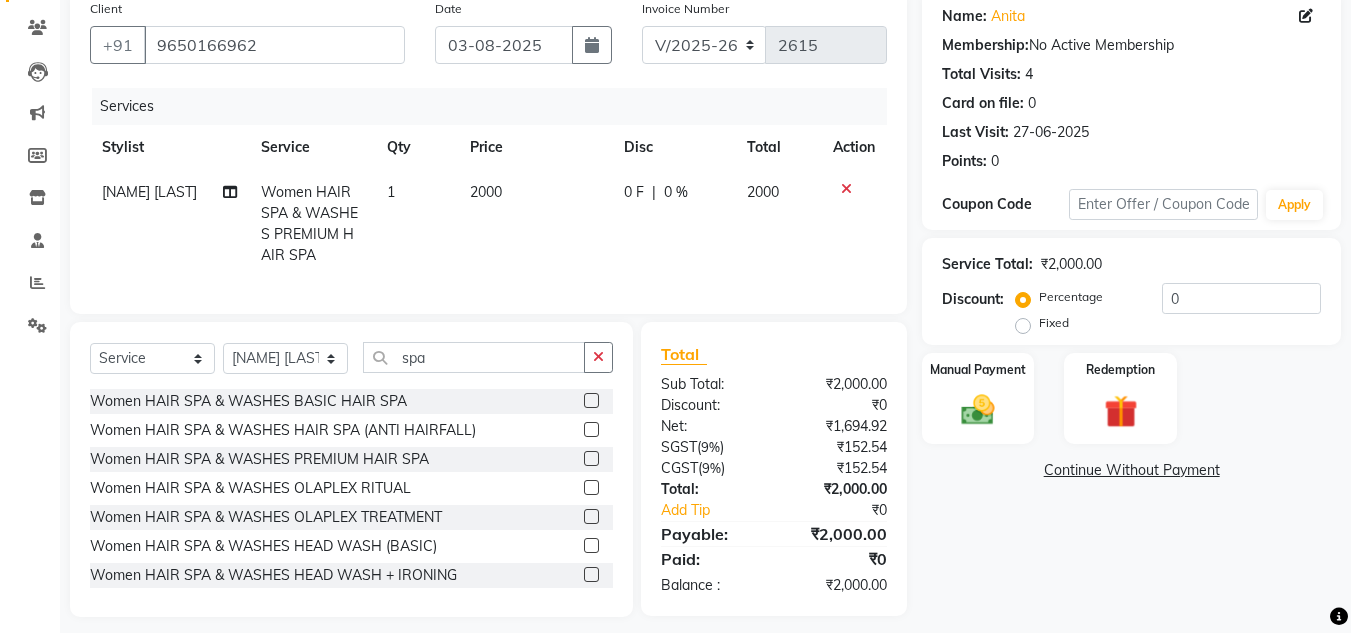 click on "2000" 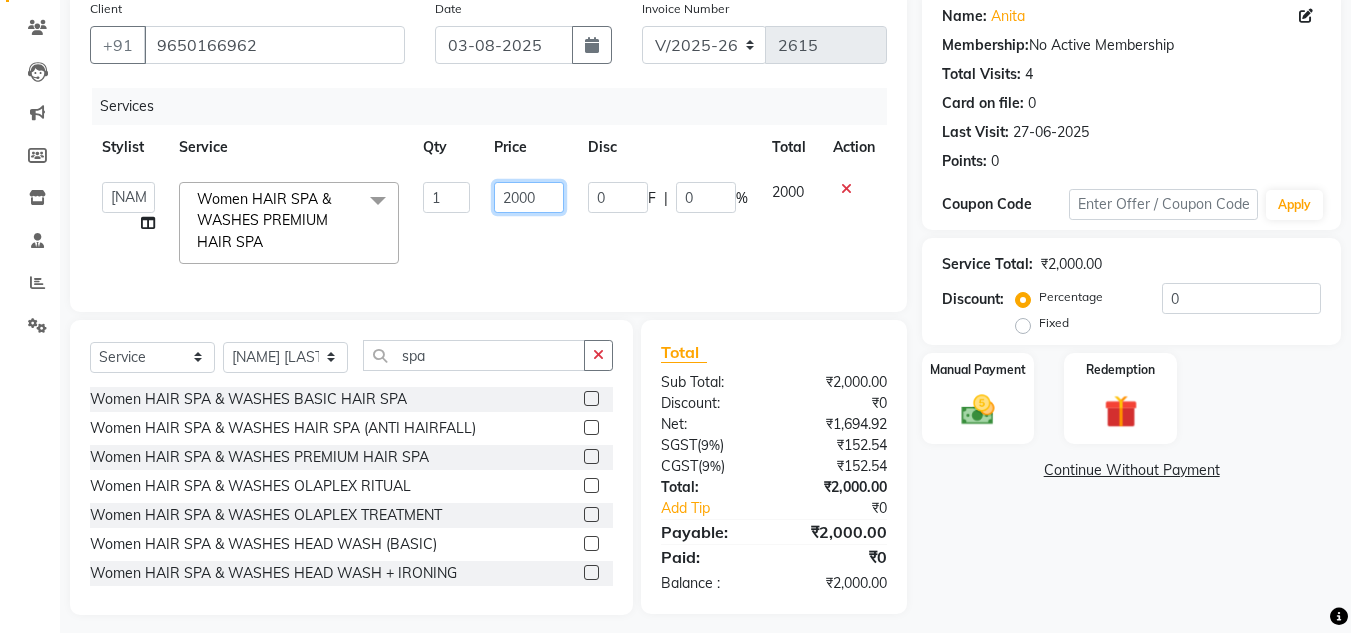 click on "2000" 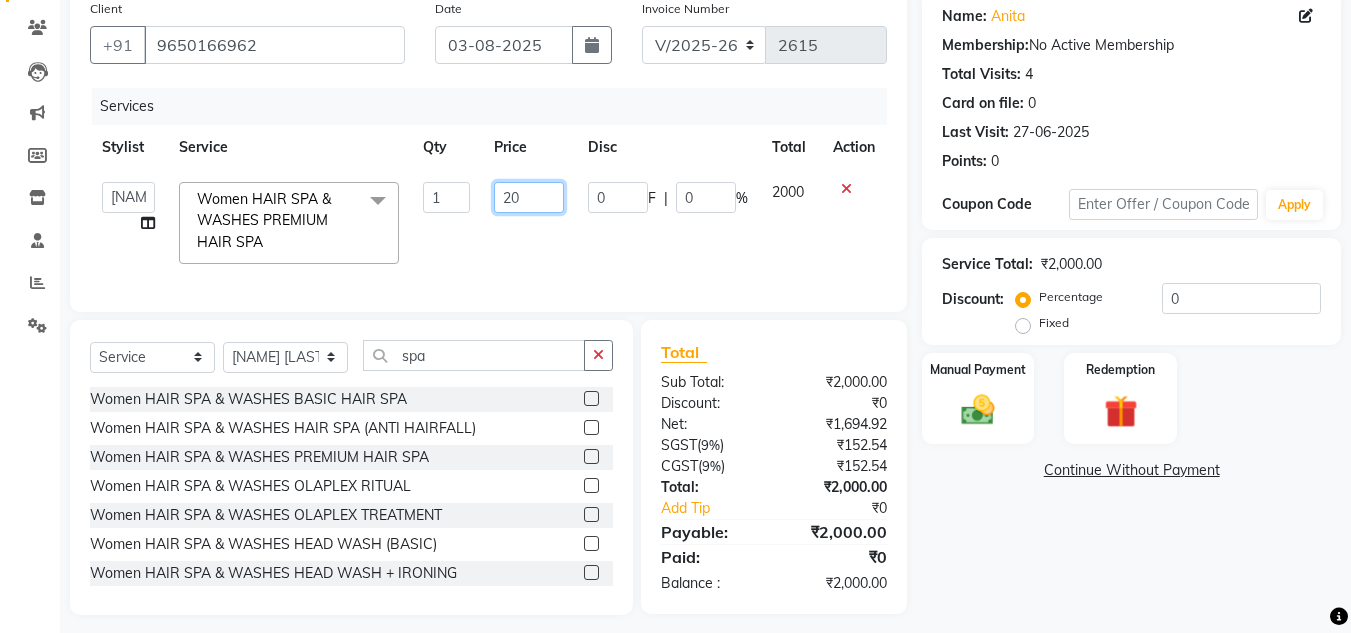 type on "2" 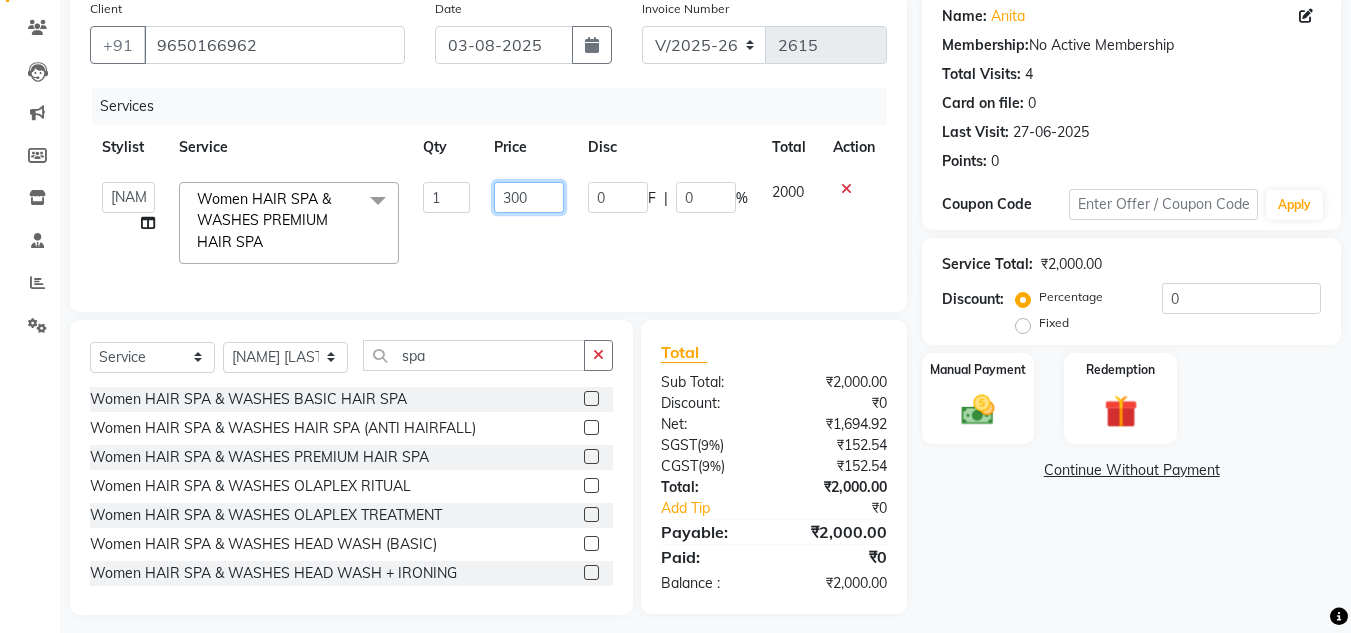 type on "3000" 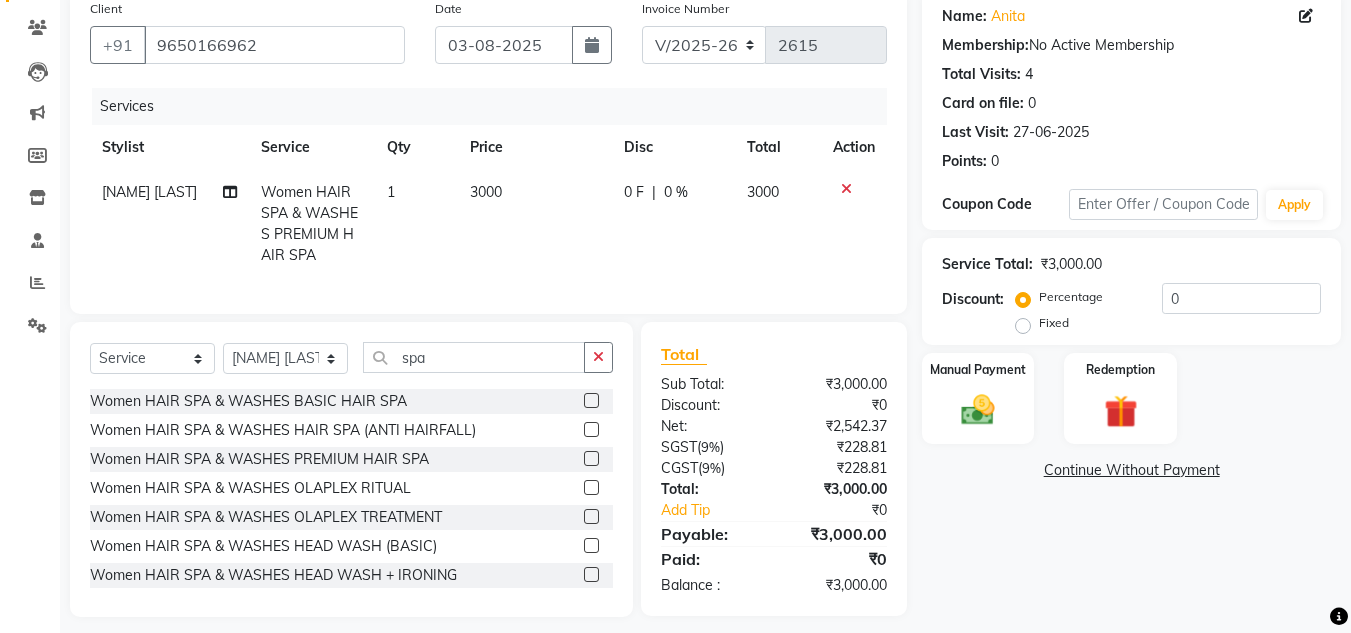 click on "3000" 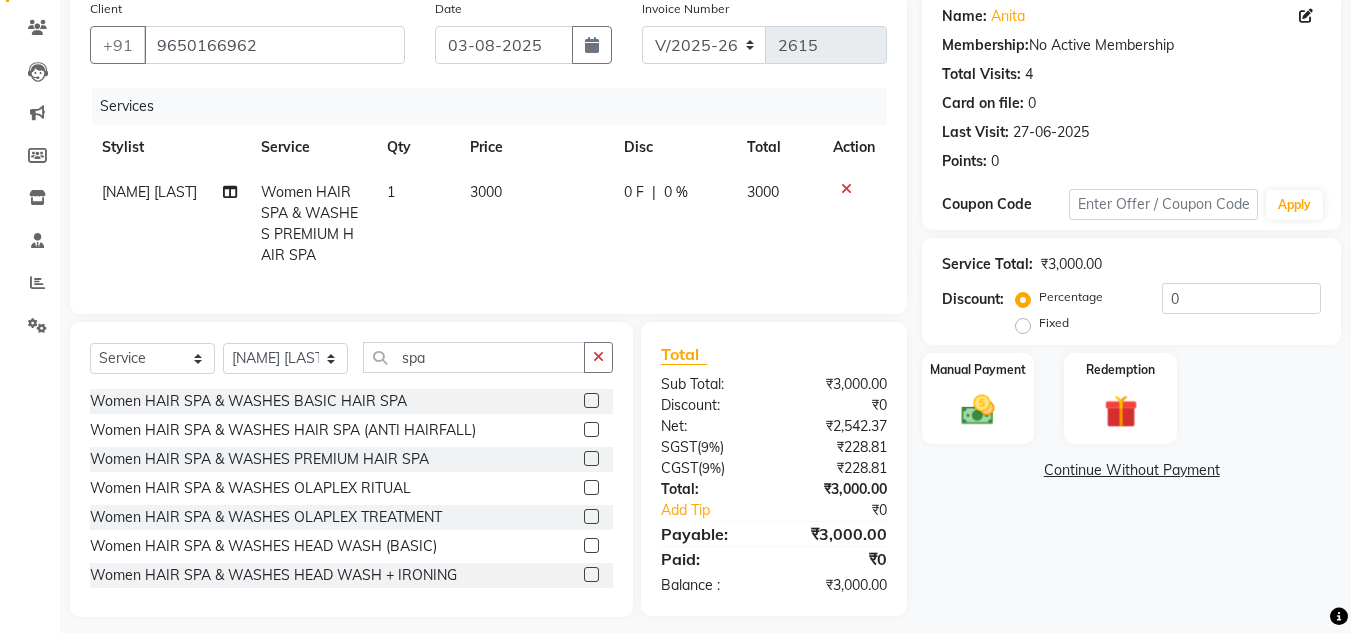 select on "84322" 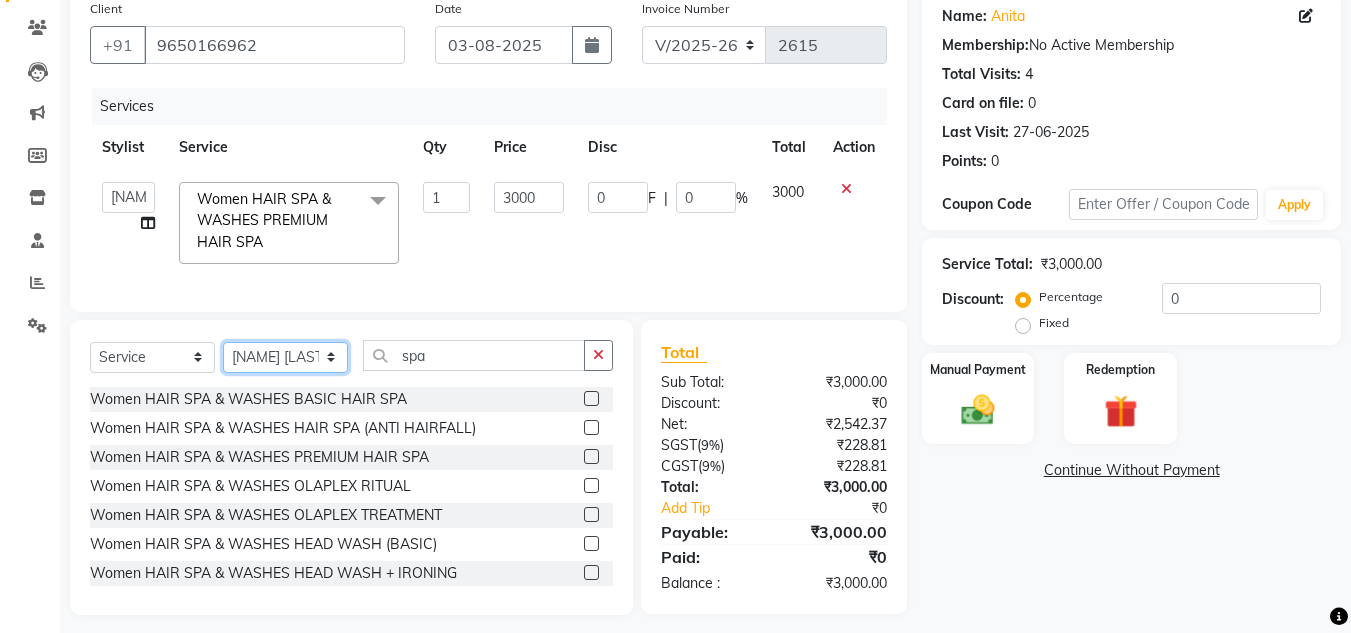 click on "Select Stylist Arman Atul Jannat Kaif Kartik Lucky Nazia Pinky Rashid Sabiya Sandeep Shankar Shavaz Malik Sudhir Suraj Vikas Vinay Roy Vinod" 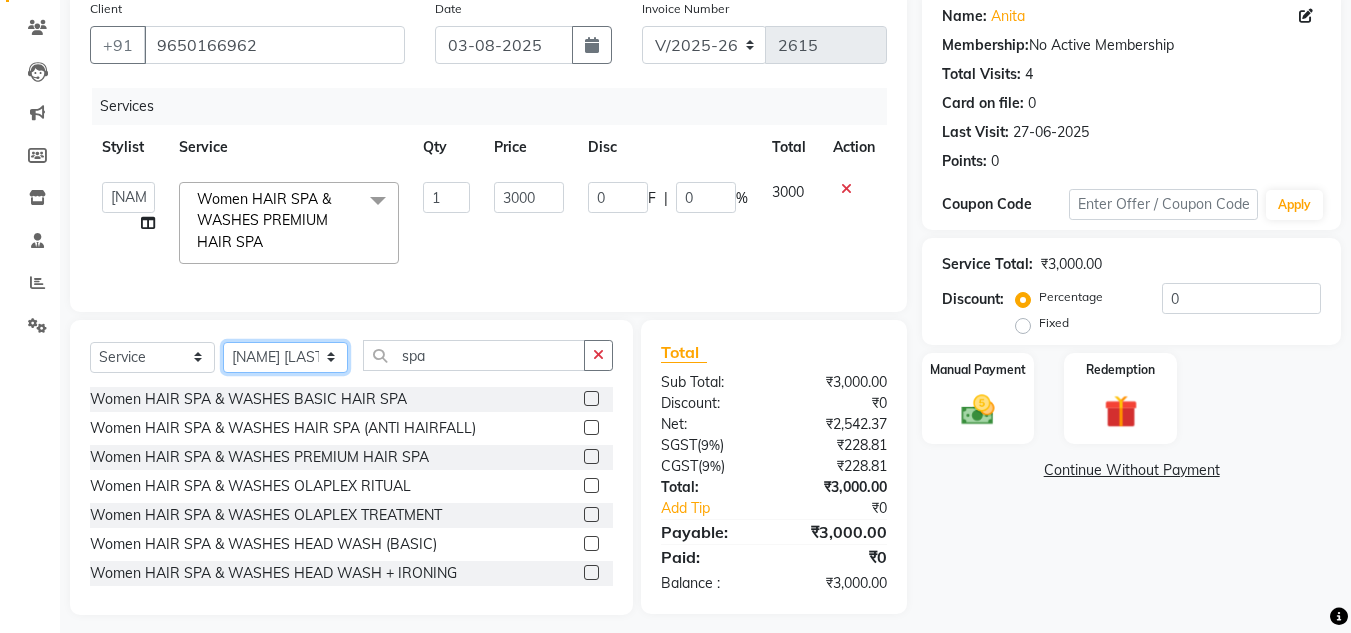 select on "53620" 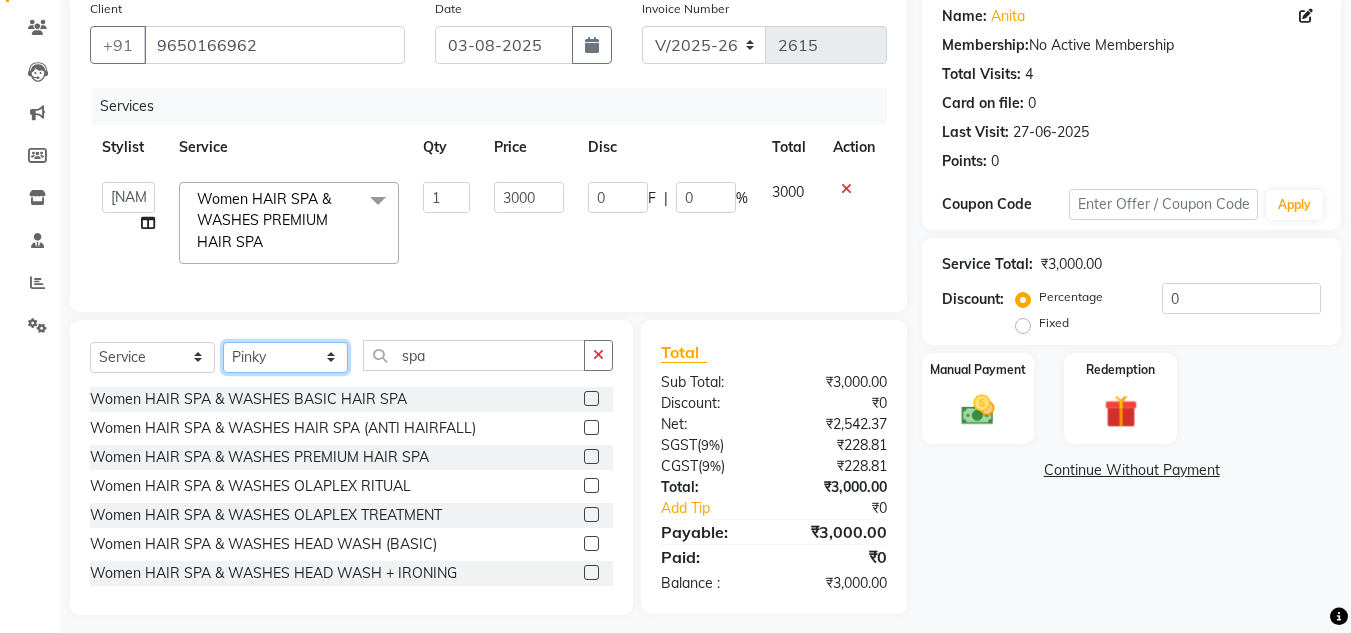click on "Select Stylist Arman Atul Jannat Kaif Kartik Lucky Nazia Pinky Rashid Sabiya Sandeep Shankar Shavaz Malik Sudhir Suraj Vikas Vinay Roy Vinod" 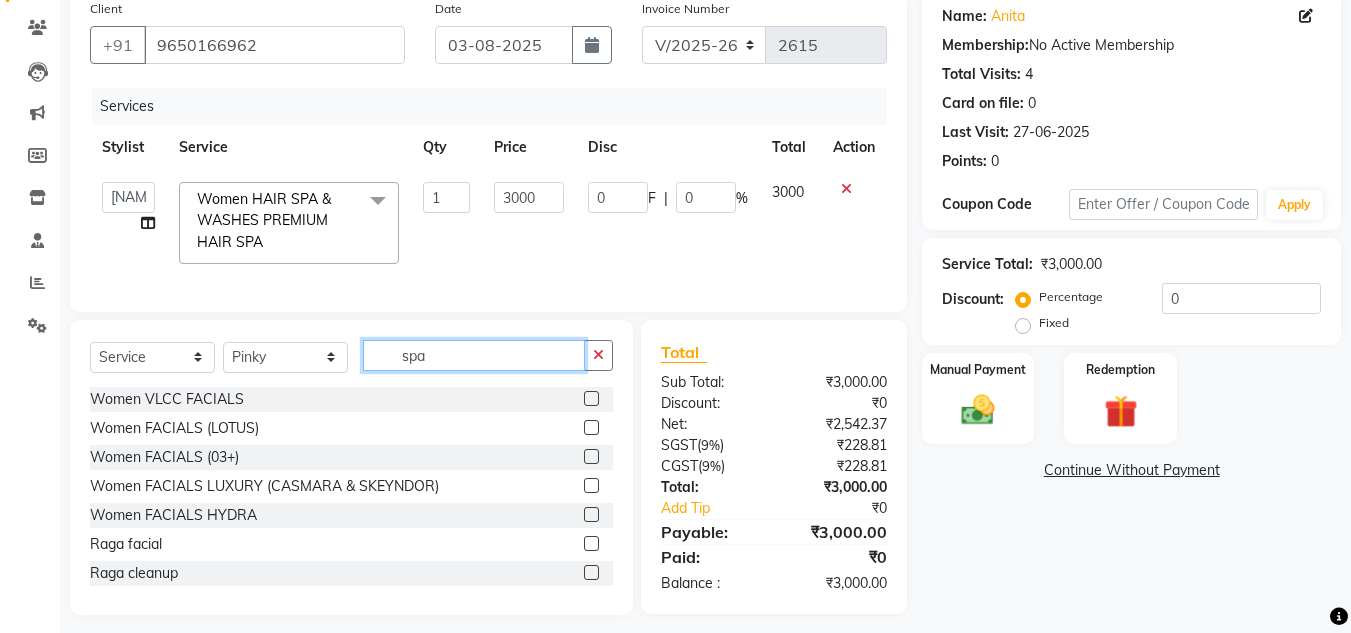 click on "spa" 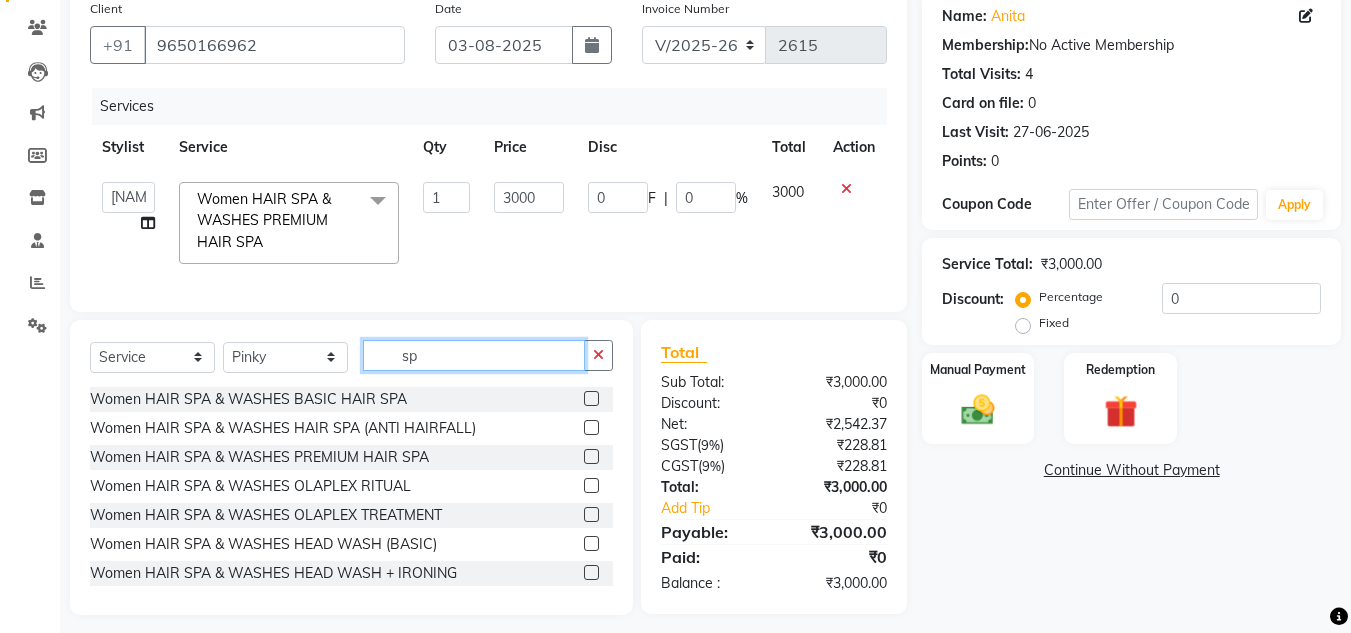 type on "s" 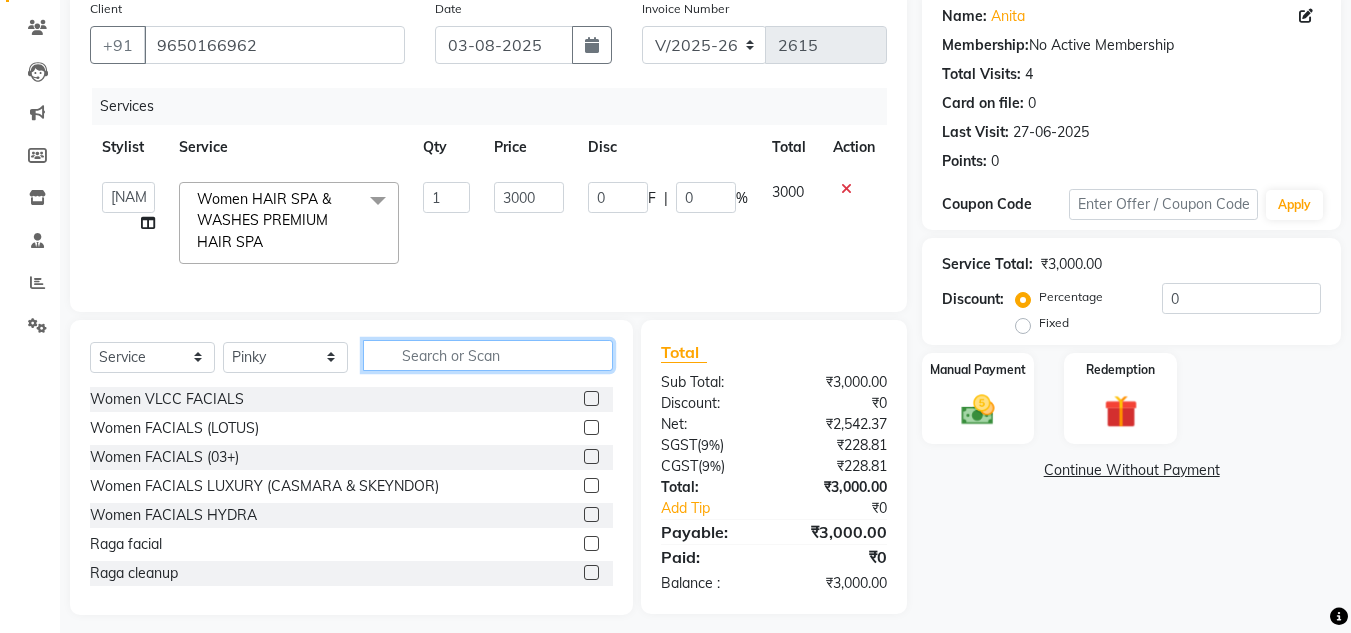 type 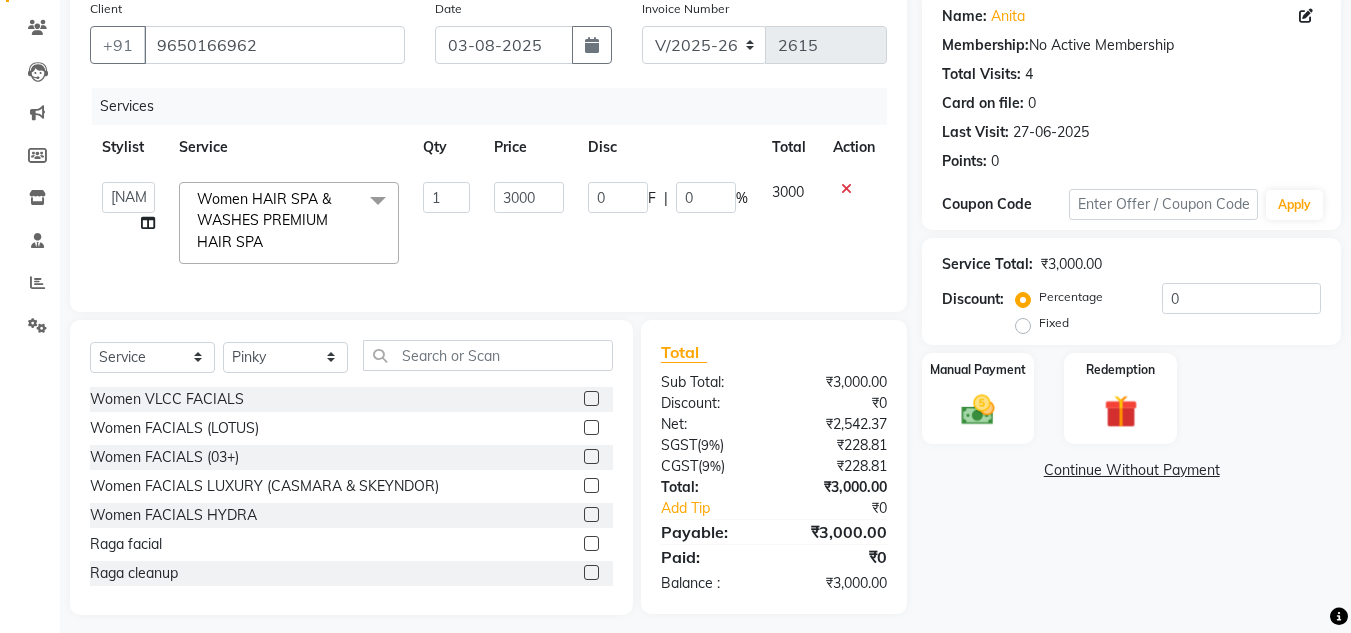 click 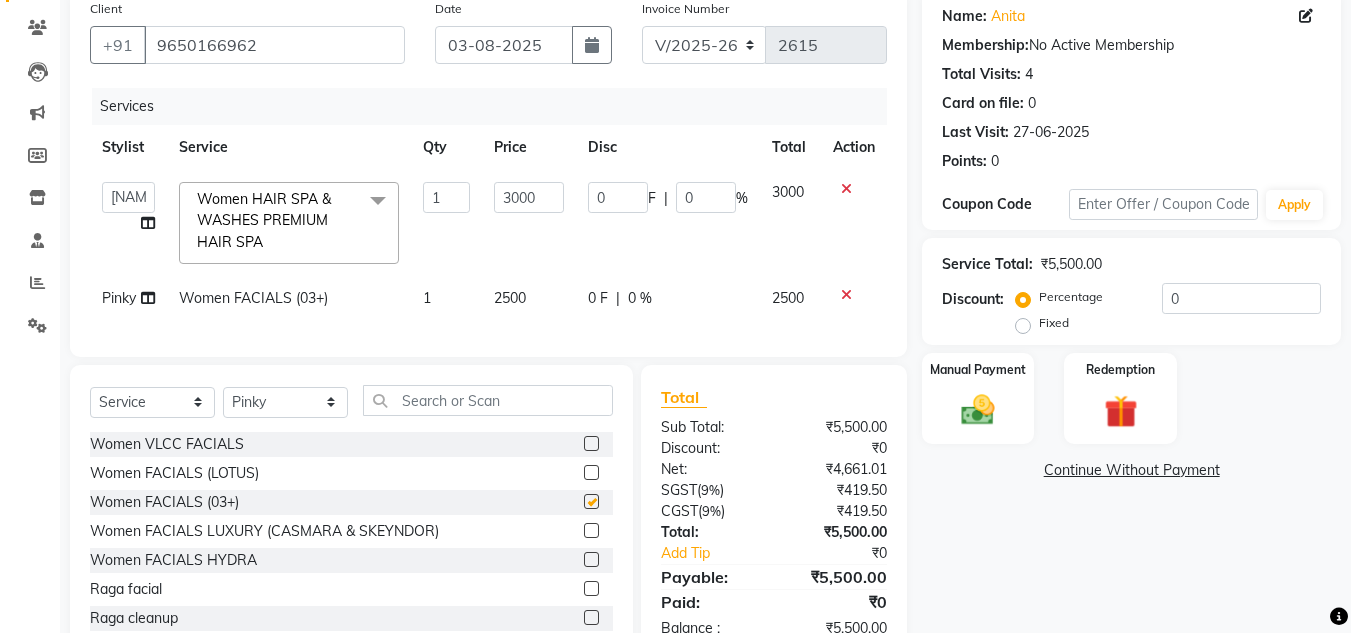 checkbox on "false" 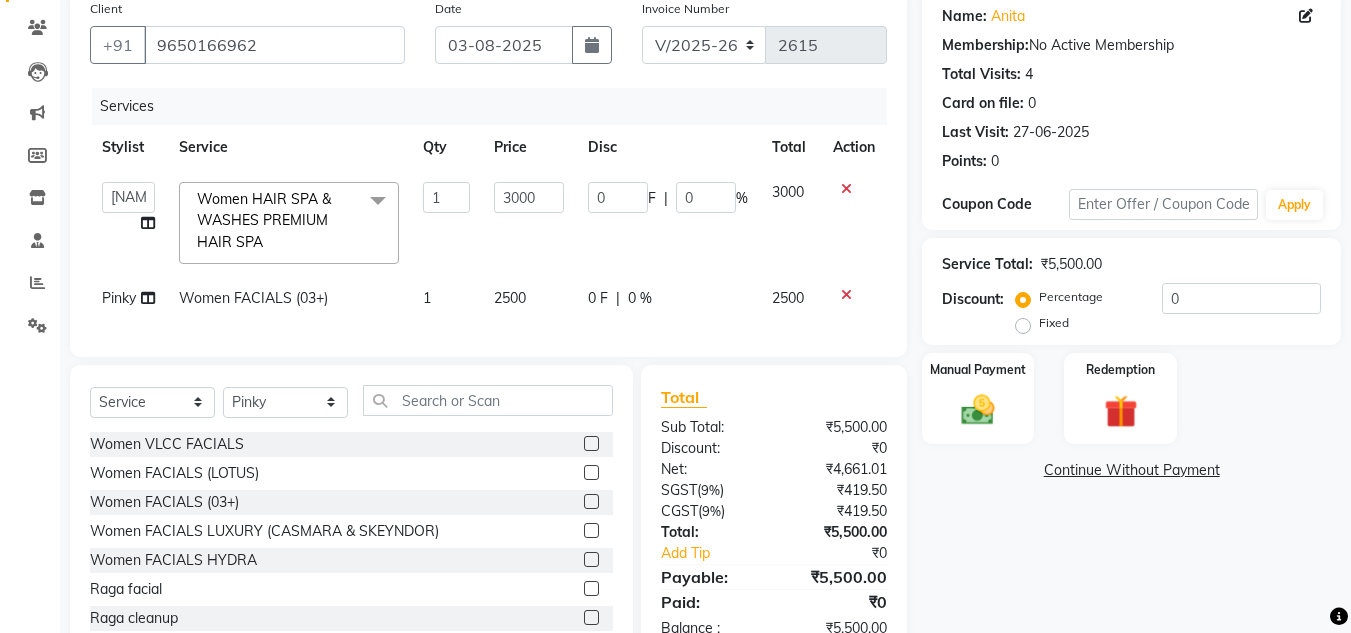 click on "2500" 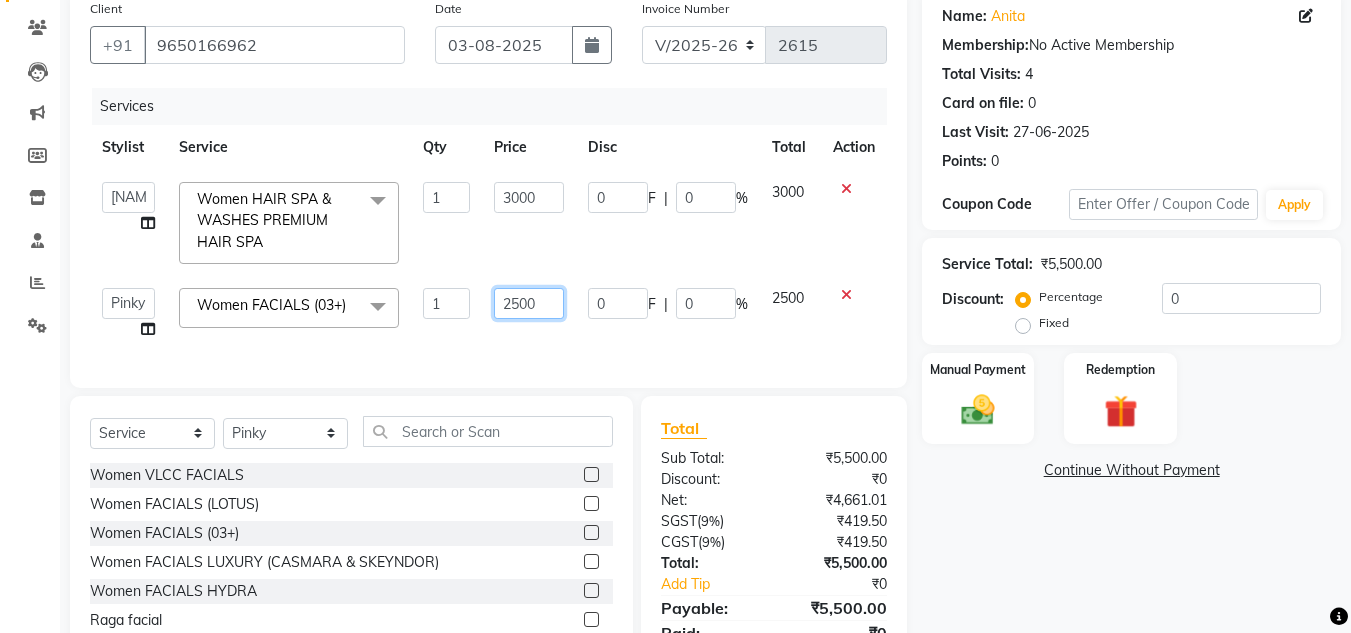 click on "2500" 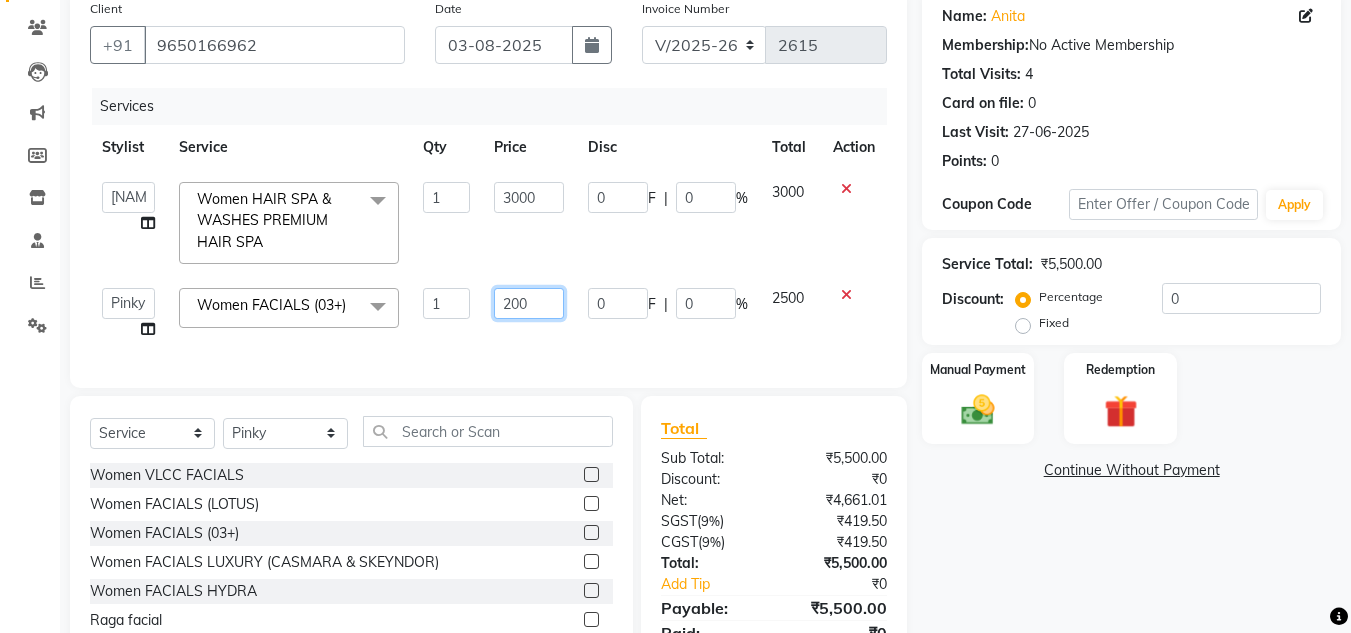 type on "2000" 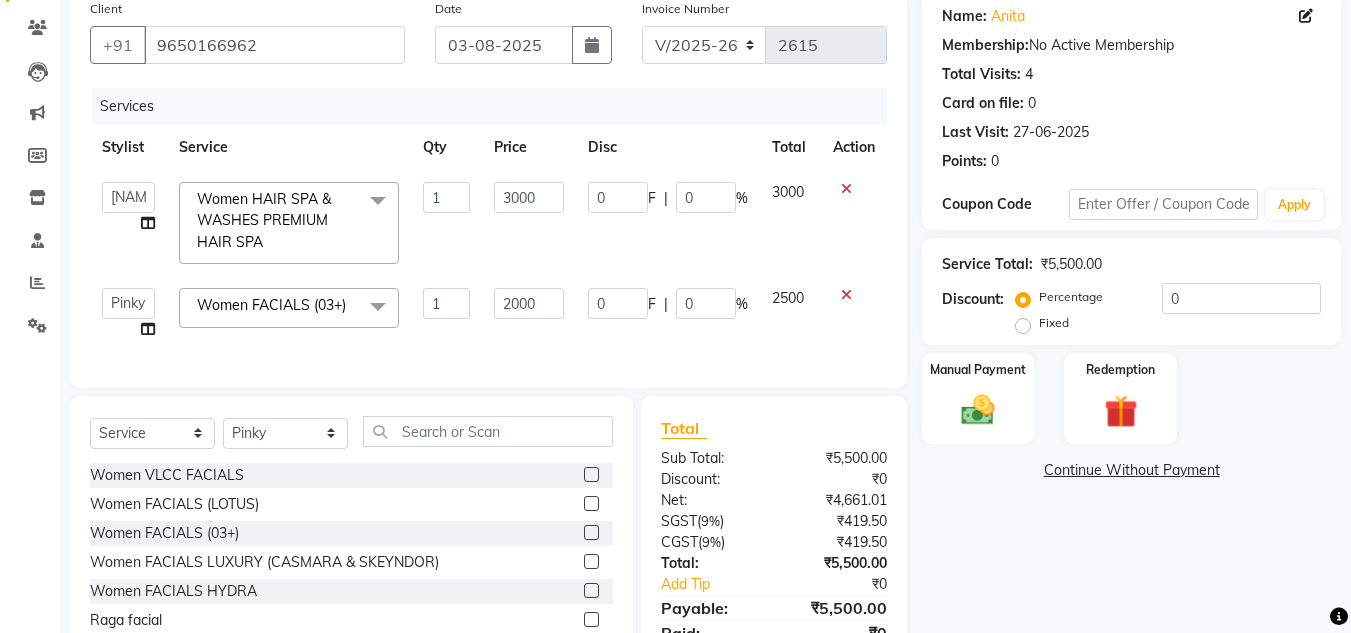 click on "Services Stylist Service Qty Price Disc Total Action  Arman   Atul   Jannat   Kaif   Kartik   Lucky   Nazia   Pinky   Rashid   Sabiya   Sandeep   Shankar   Shavaz Malik   Sudhir   Suraj   Vikas   Vinay Roy   Vinod  Women HAIR SPA & WASHES PREMIUM HAIR SPA  x Women VLCC FACIALS Women FACIALS (LOTUS) Women FACIALS (03+) Women FACIALS LUXURY (CASMARA & SKEYNDOR) Women FACIALS HYDRA Raga facial Raga cleanup Raga bridal facial 3000 Women CLEAN UPS Basic (LOTUS) Women CLEAN UPS Premium (03+) Women CLEAN UPS Luxury (CASMARA) Women BLEACH OXY FACE BLEACH Women BLEACH CHERYL'S FACE BLEACH Women BLEACH NECK BLEACH Women BLEACH BACK+NECK BLEACH Women BLEACH STOMACH BLEACH Women BLEACH ARMS BLEACH Women BLEACH LEGS BLEACH Women BLEACH HALF LEG BLEACH Women BLEACH FULL BODY BLEACH Women SCRUBS BODY SCRUB Women SCRUBS BODY POLISHING Full body scrub Women D-TAN FACE D-TAN Women D-TAN ARMS D-TAN Women D-TAN LEGS D-TAN Women D-TAN BACK D-TAN Women D-TAN FULL BODY D-TAN Women HAIRCUT & HAIRSTYLES (TRIM) 3 TENX SPA Gents beard" 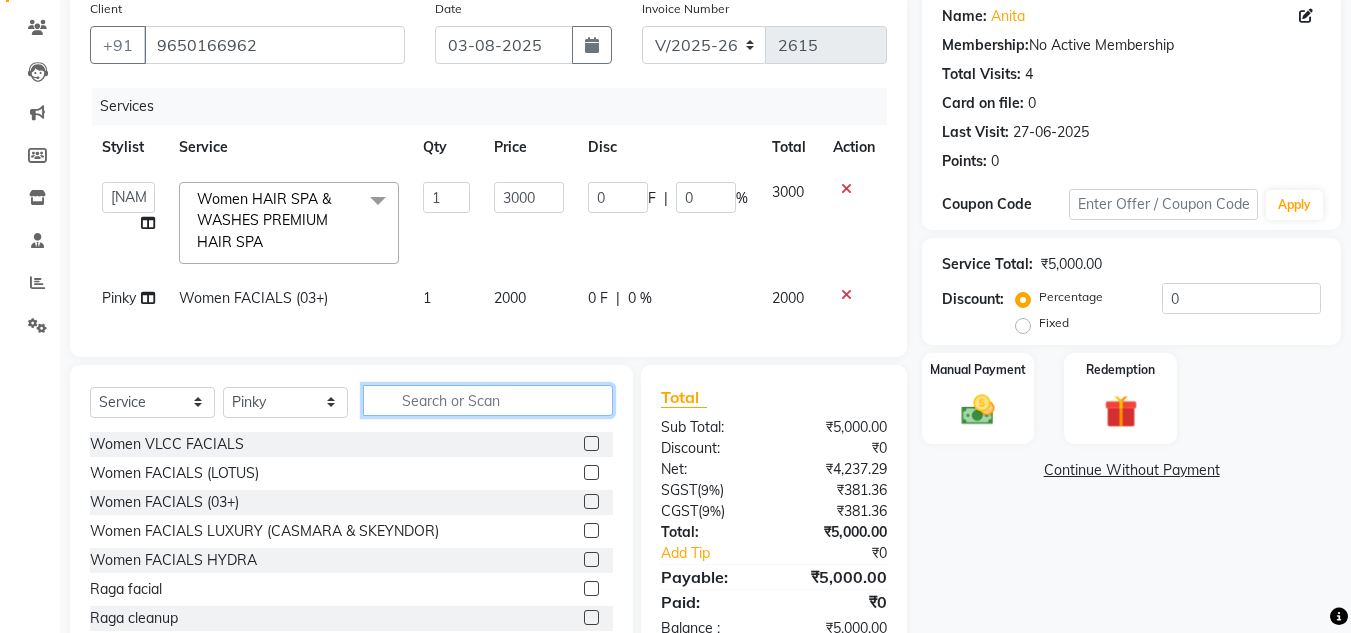 click 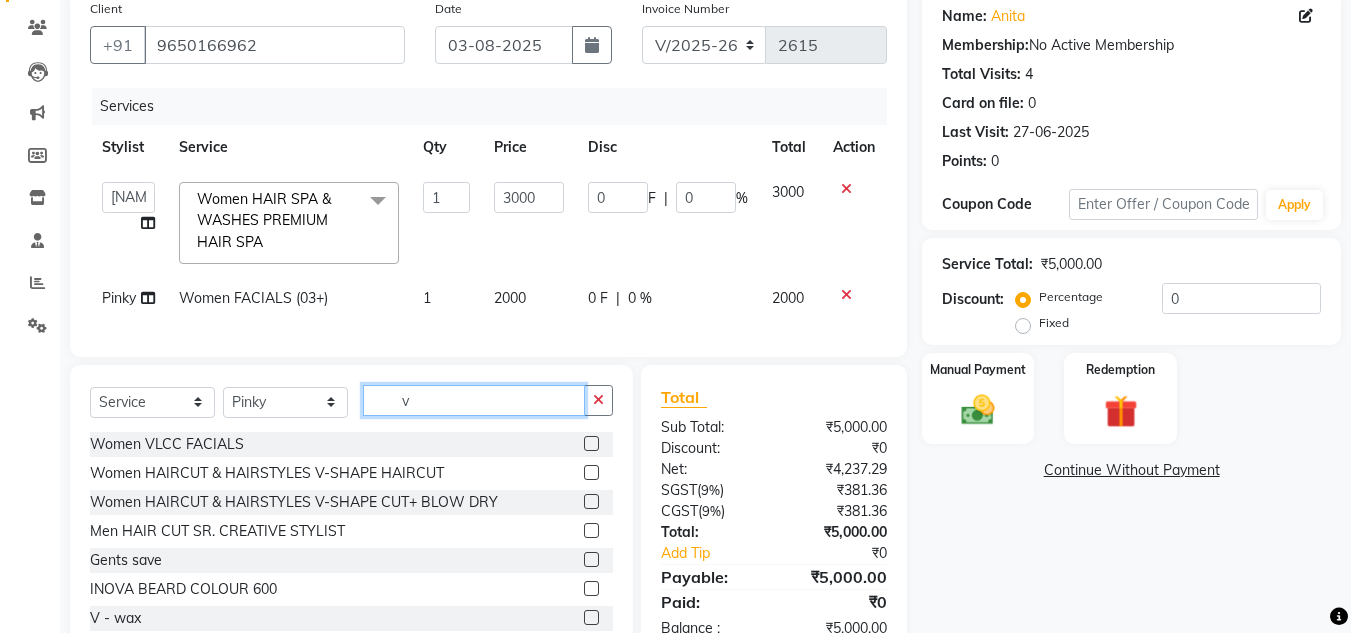 type on "v" 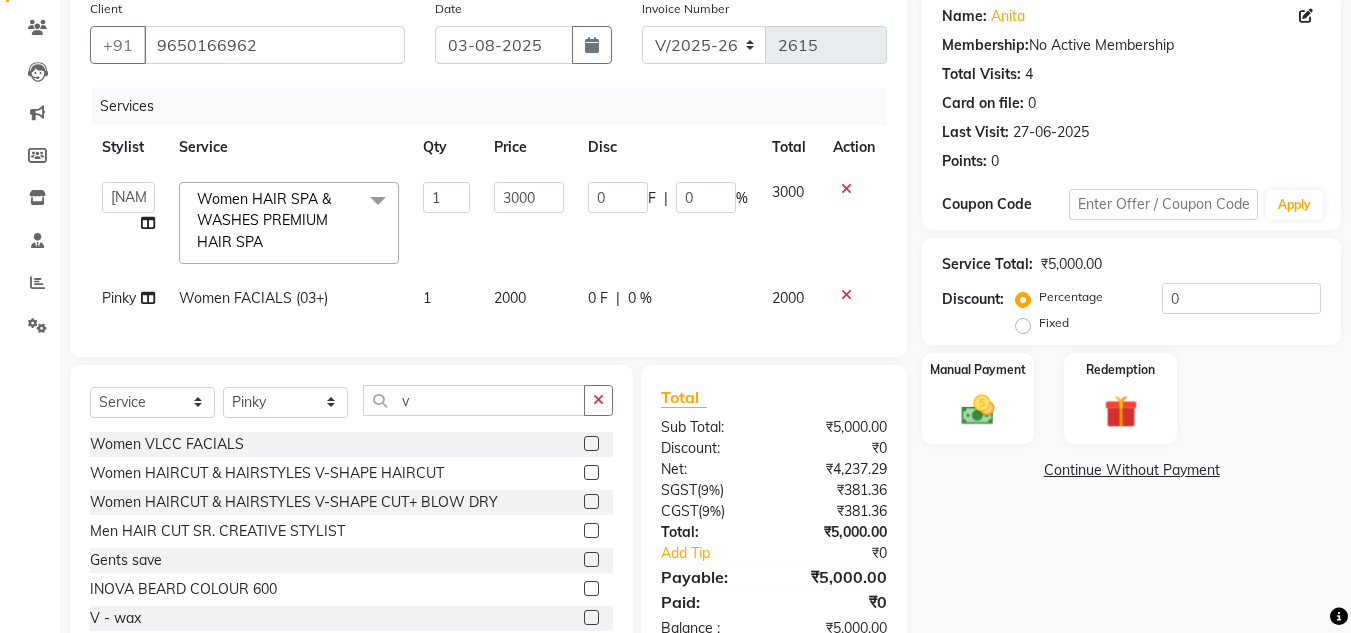 click on "₹381.36" 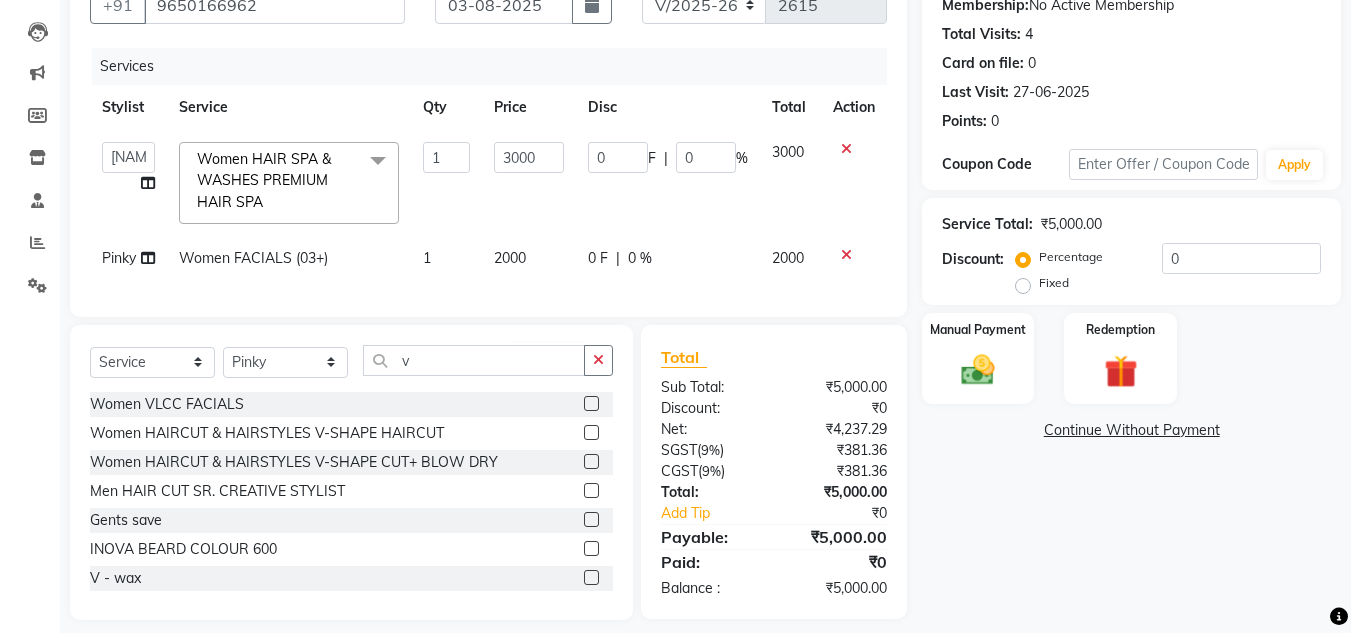 scroll, scrollTop: 232, scrollLeft: 0, axis: vertical 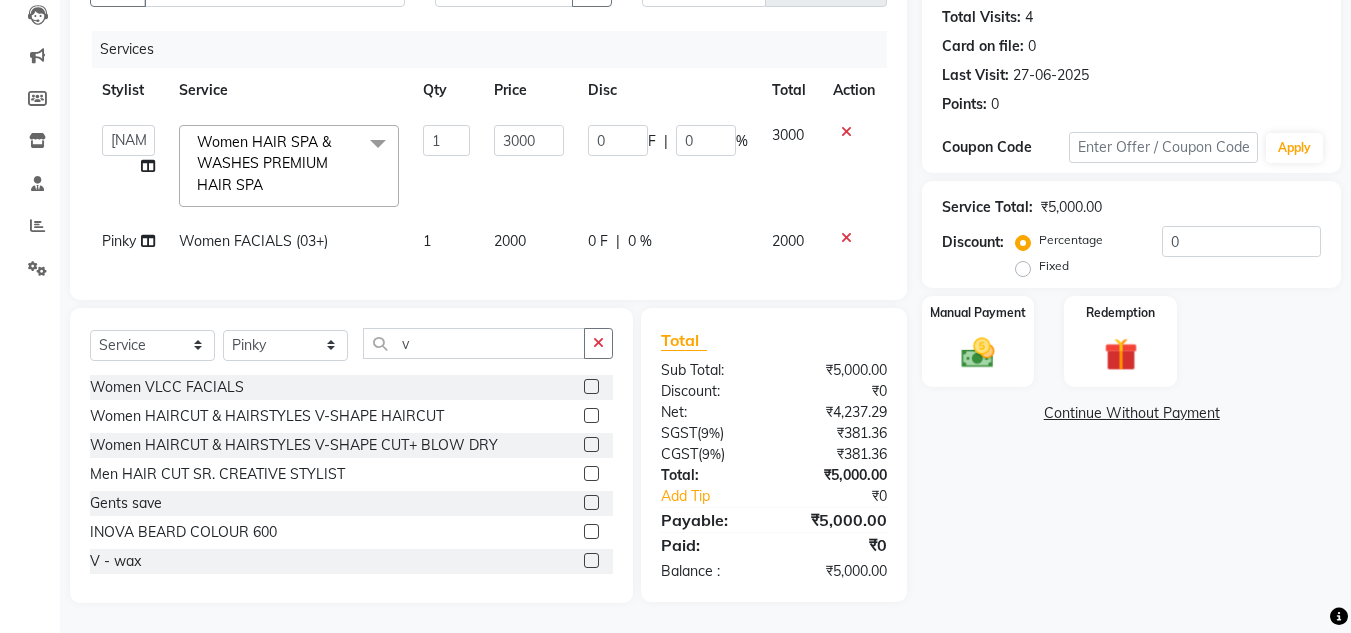 click 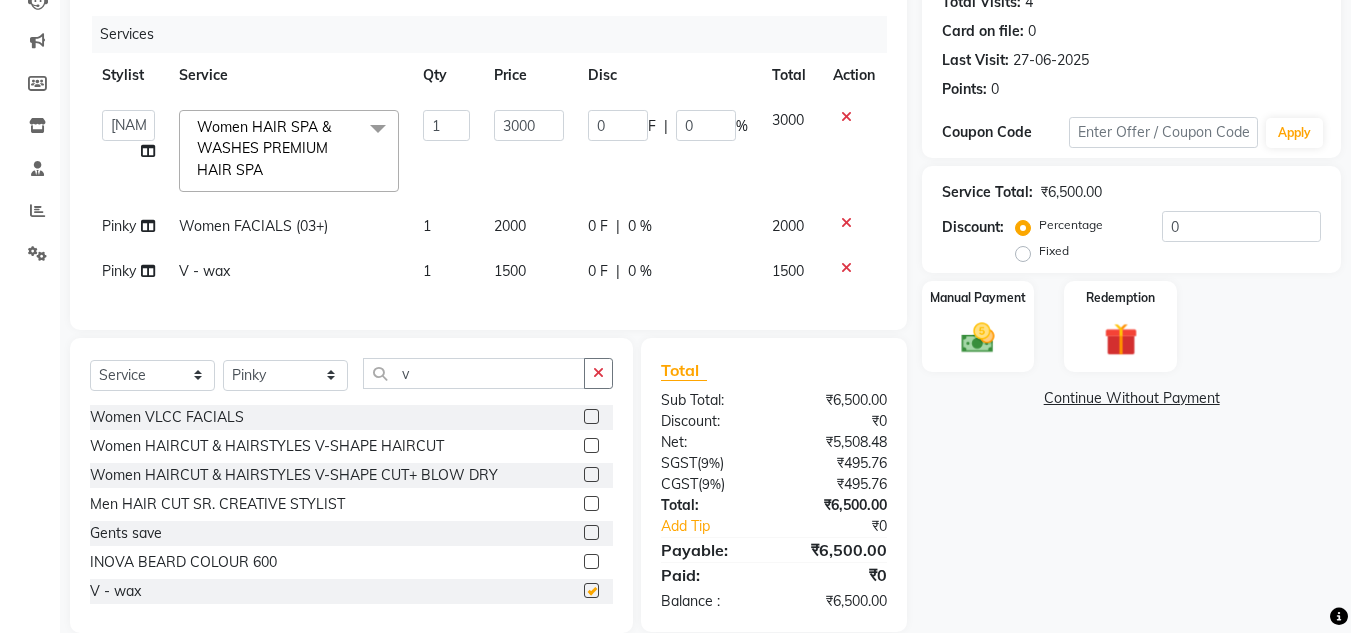 checkbox on "false" 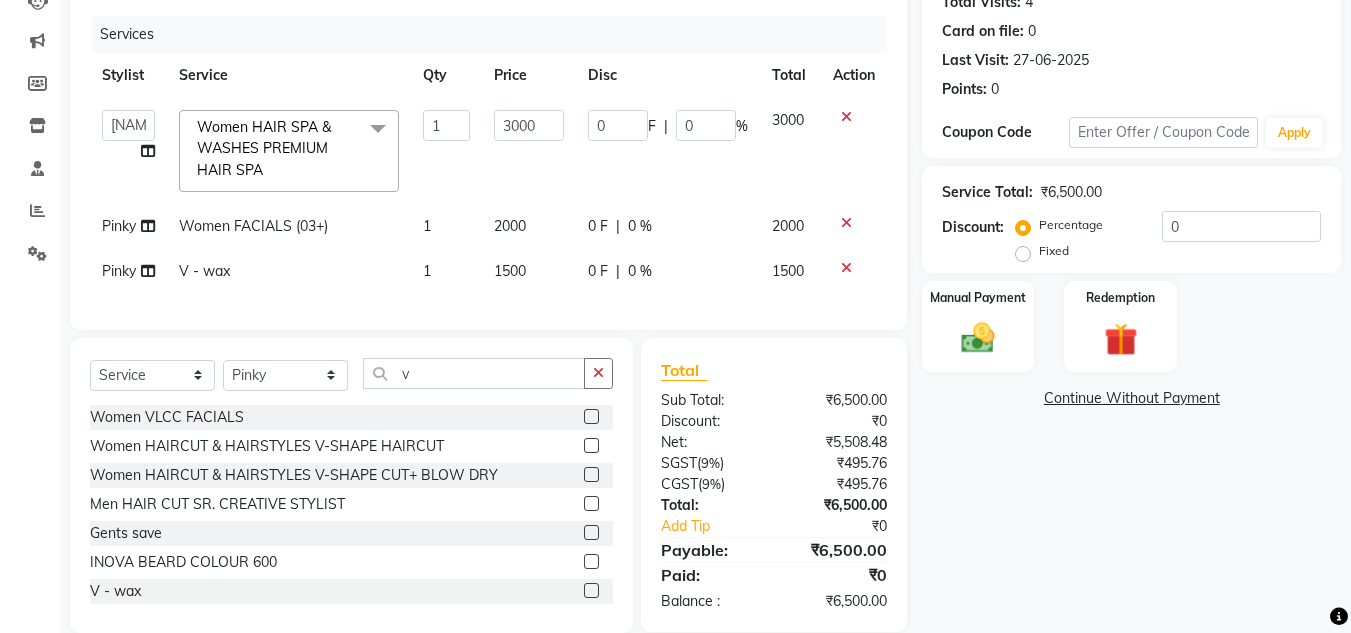 click on "1500" 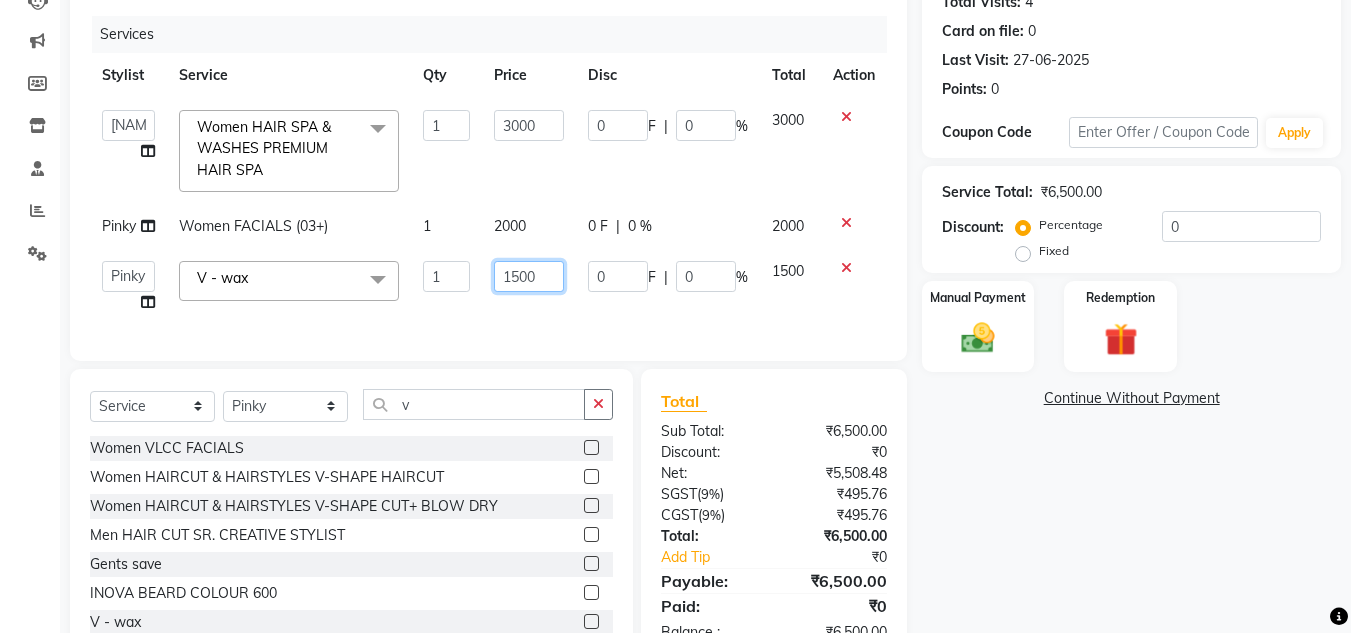 click on "1500" 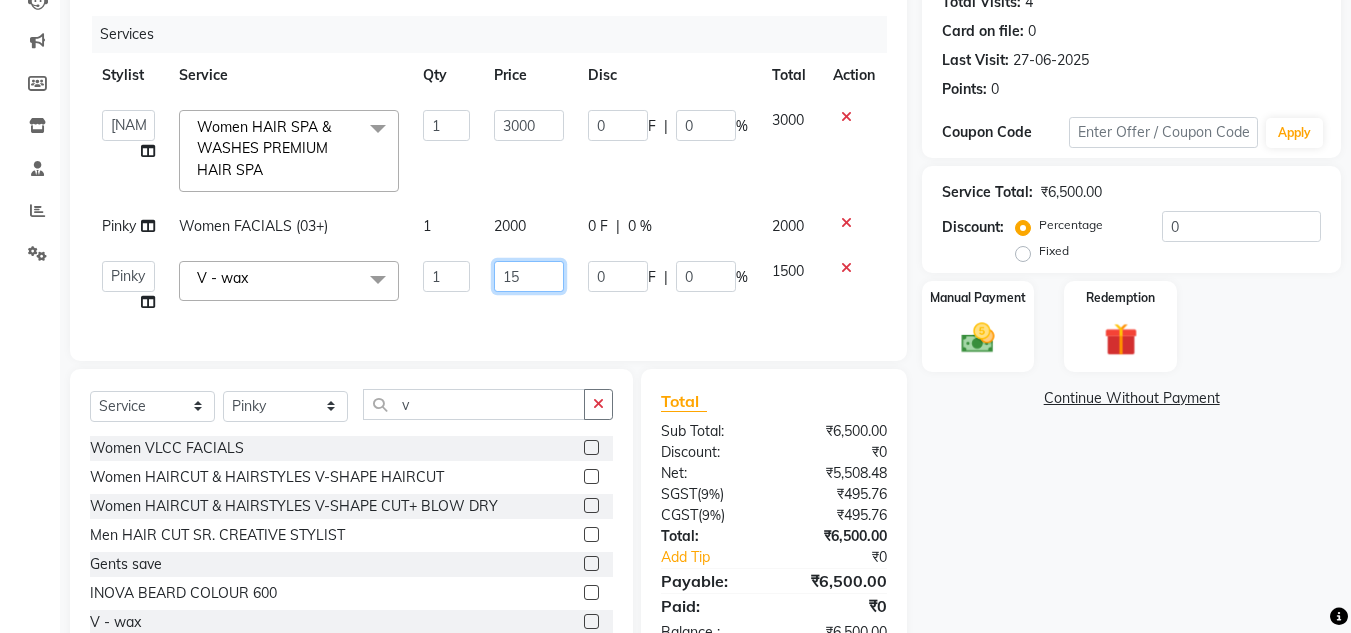 type on "1" 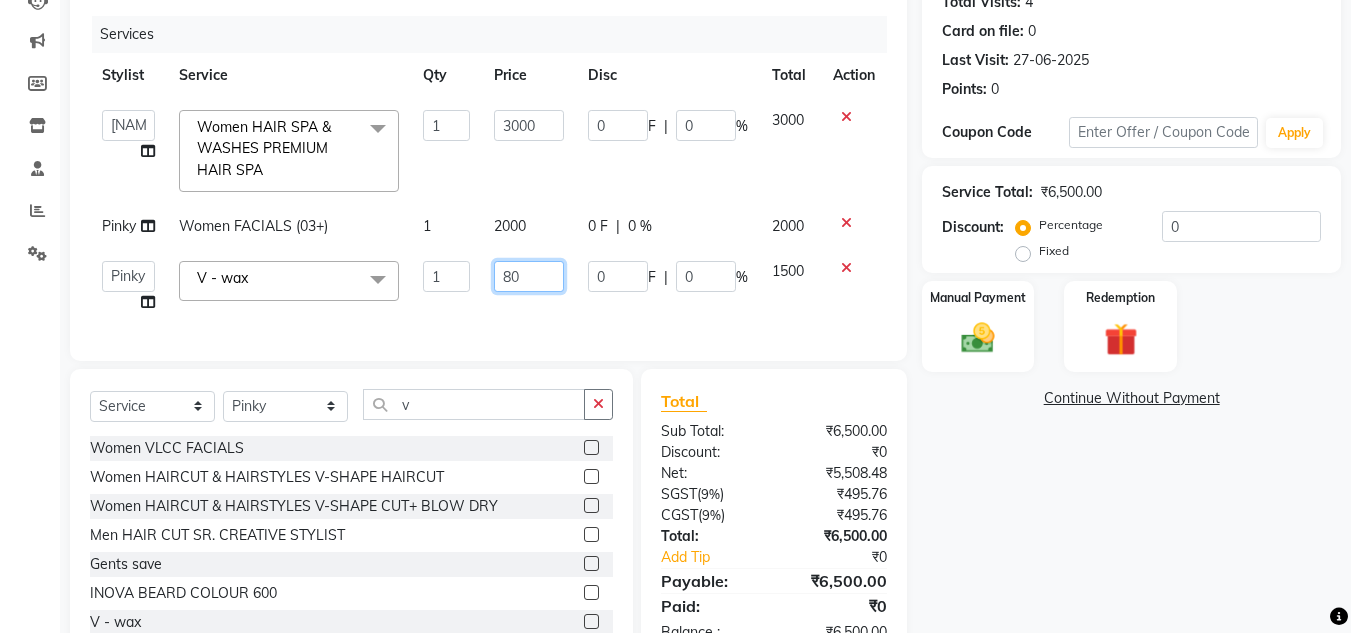 type on "800" 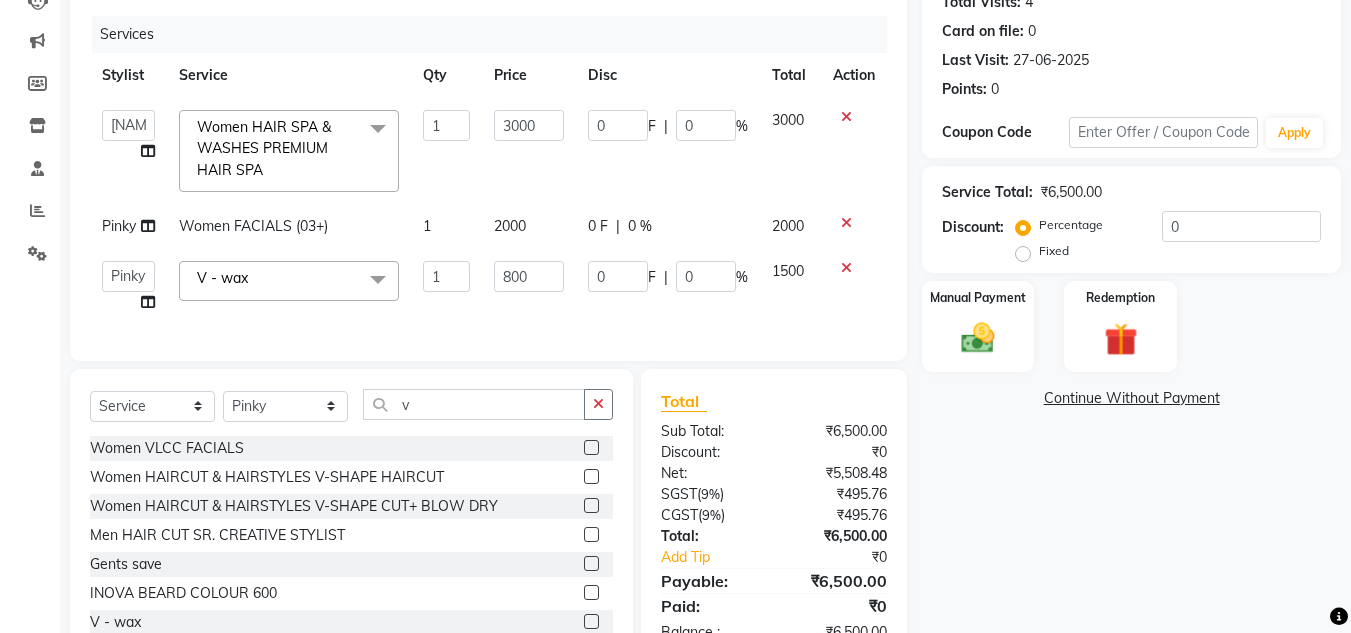 click on "Services Stylist Service Qty Price Disc Total Action  Arman   Atul   Jannat   Kaif   Kartik   Lucky   Nazia   Pinky   Rashid   Sabiya   Sandeep   Shankar   Shavaz Malik   Sudhir   Suraj   Vikas   Vinay Roy   Vinod  Women HAIR SPA & WASHES PREMIUM HAIR SPA  x Women VLCC FACIALS Women FACIALS (LOTUS) Women FACIALS (03+) Women FACIALS LUXURY (CASMARA & SKEYNDOR) Women FACIALS HYDRA Raga facial Raga cleanup Raga bridal facial 3000 Women CLEAN UPS Basic (LOTUS) Women CLEAN UPS Premium (03+) Women CLEAN UPS Luxury (CASMARA) Women BLEACH OXY FACE BLEACH Women BLEACH CHERYL'S FACE BLEACH Women BLEACH NECK BLEACH Women BLEACH BACK+NECK BLEACH Women BLEACH STOMACH BLEACH Women BLEACH ARMS BLEACH Women BLEACH LEGS BLEACH Women BLEACH HALF LEG BLEACH Women BLEACH FULL BODY BLEACH Women SCRUBS BODY SCRUB Women SCRUBS BODY POLISHING Full body scrub Women D-TAN FACE D-TAN Women D-TAN ARMS D-TAN Women D-TAN LEGS D-TAN Women D-TAN BACK D-TAN Women D-TAN FULL BODY D-TAN Women HAIRCUT & HAIRSTYLES (TRIM) 3 TENX SPA Gents beard" 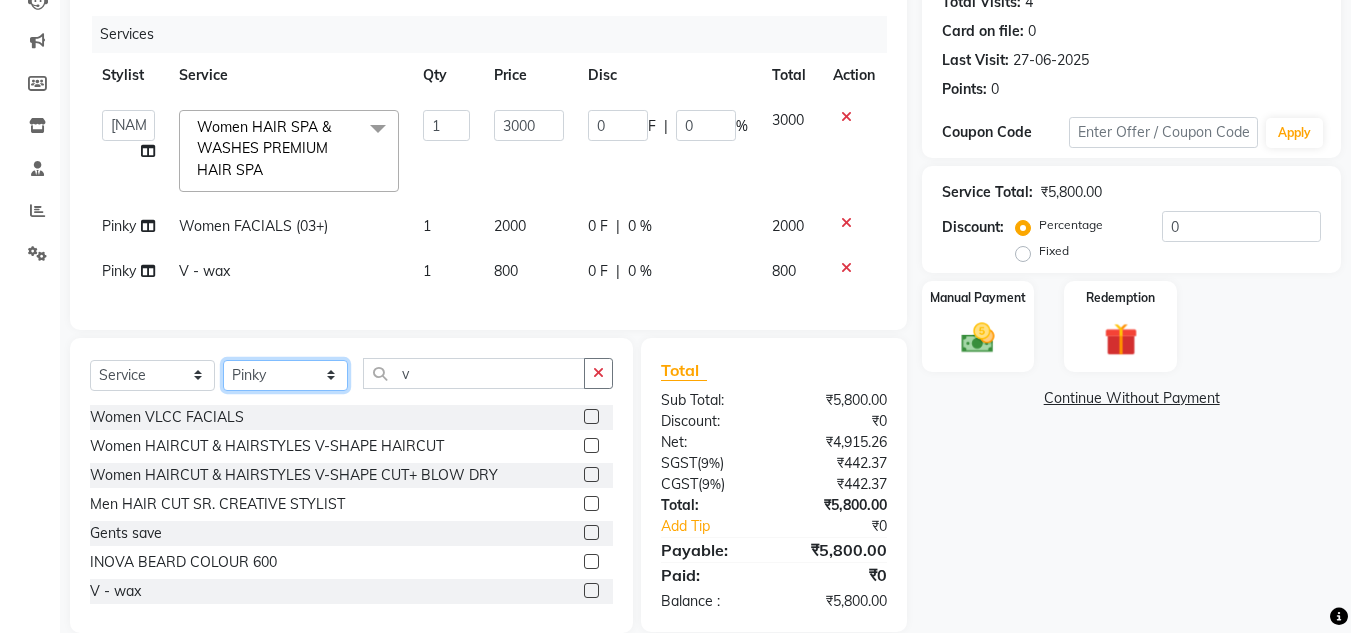 click on "Select Stylist Arman Atul Jannat Kaif Kartik Lucky Nazia Pinky Rashid Sabiya Sandeep Shankar Shavaz Malik Sudhir Suraj Vikas Vinay Roy Vinod" 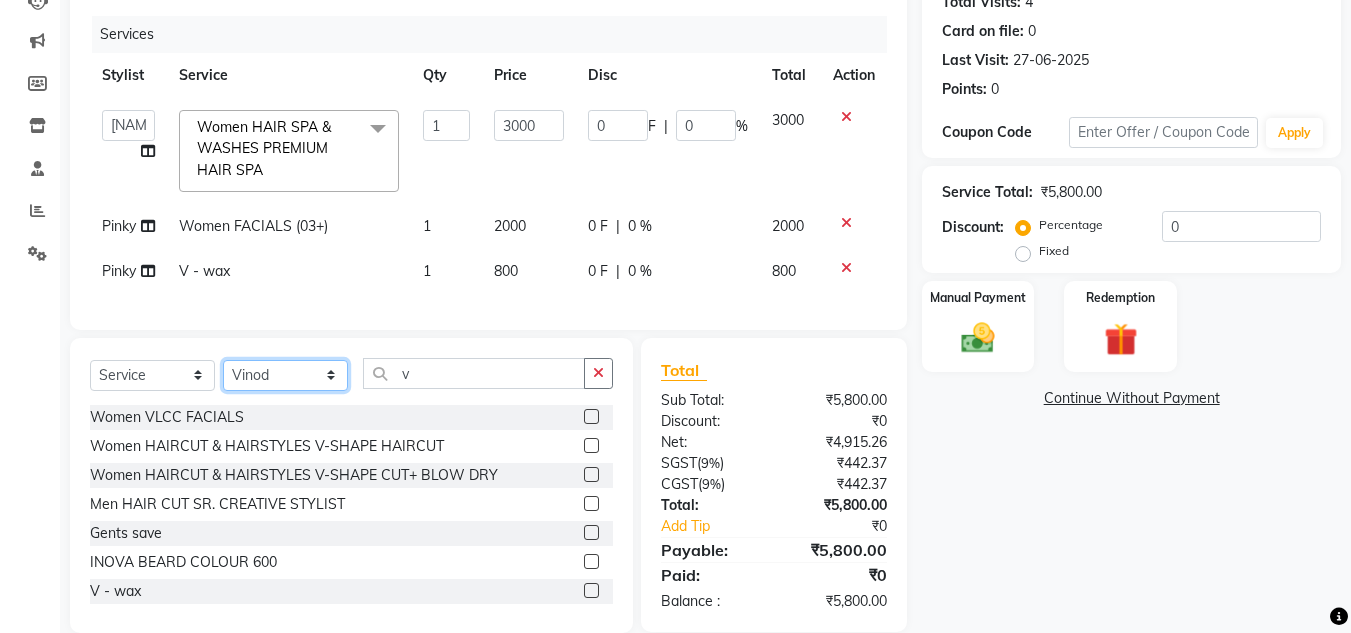 click on "Select Stylist Arman Atul Jannat Kaif Kartik Lucky Nazia Pinky Rashid Sabiya Sandeep Shankar Shavaz Malik Sudhir Suraj Vikas Vinay Roy Vinod" 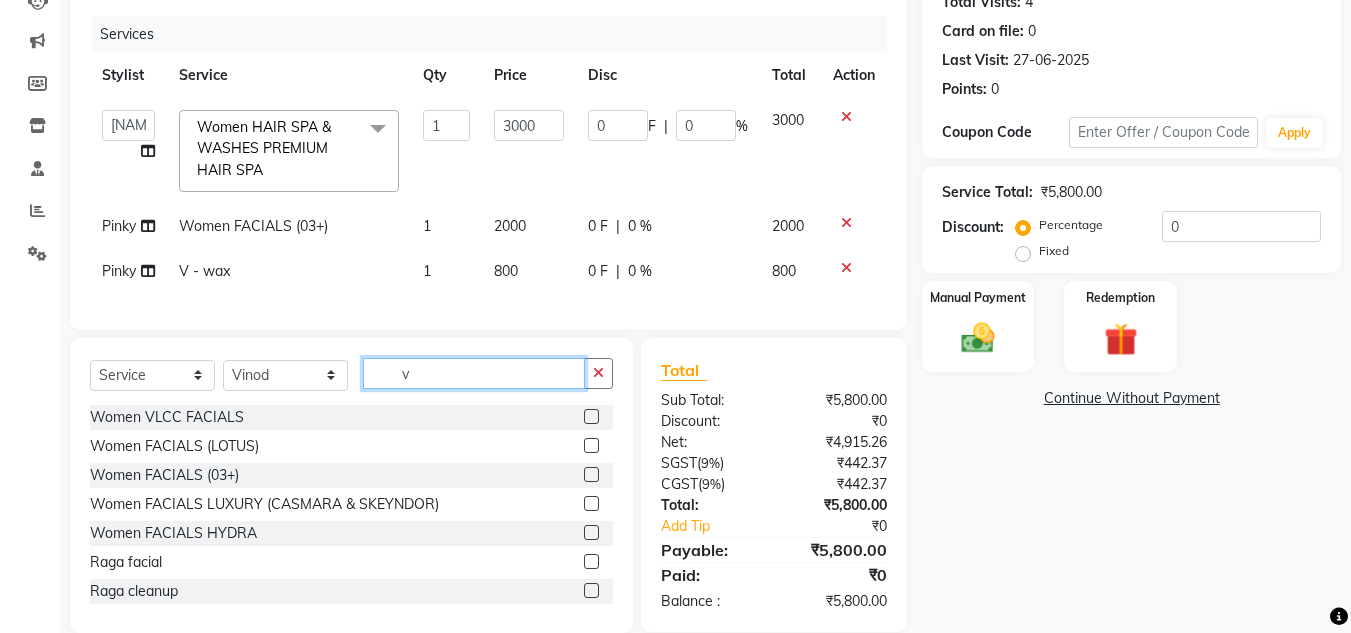 click on "v" 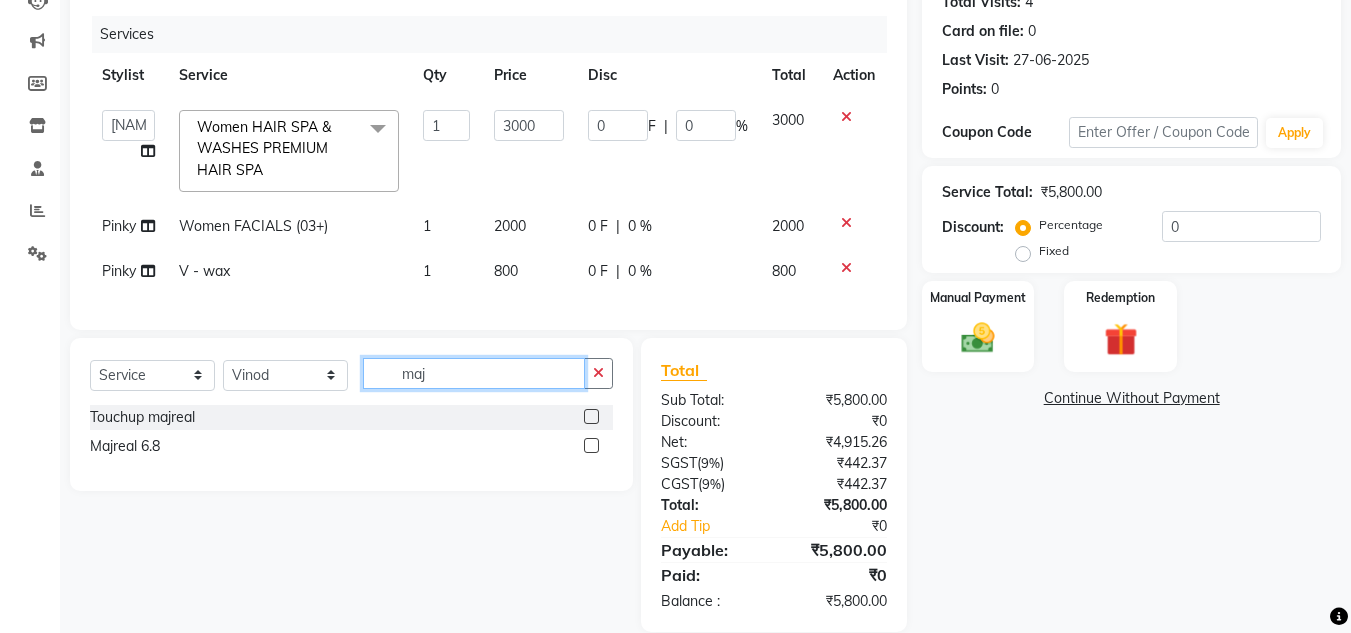 type on "maj" 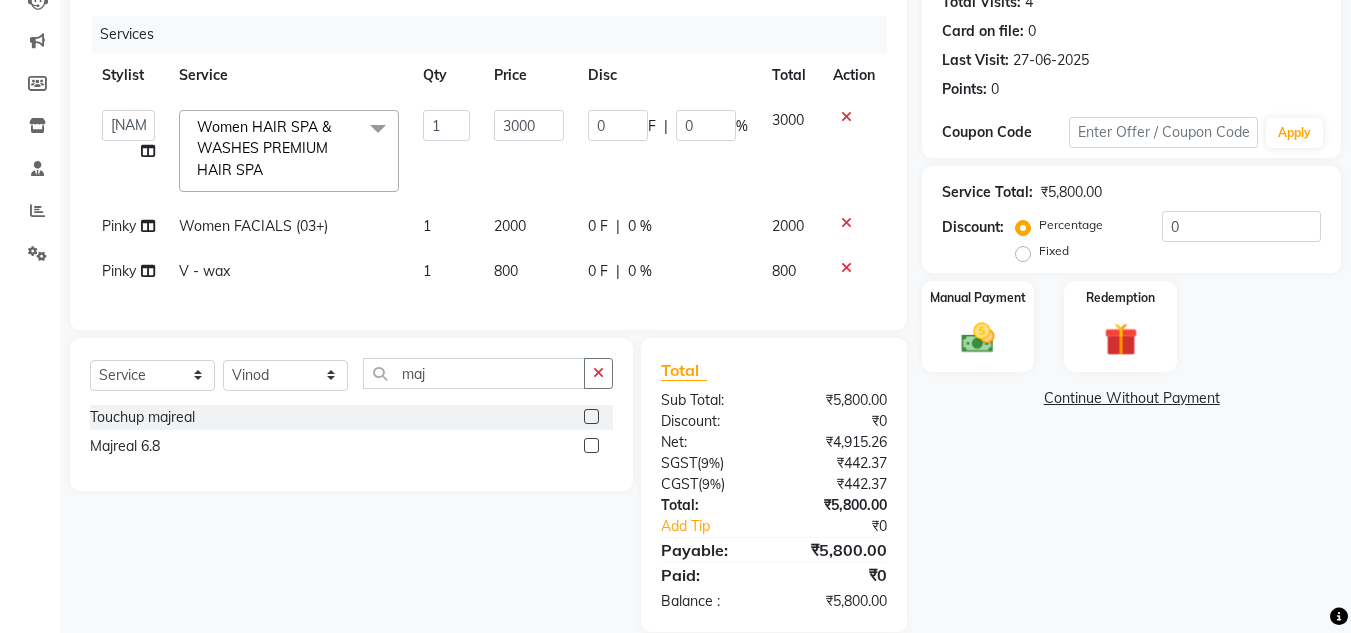 click 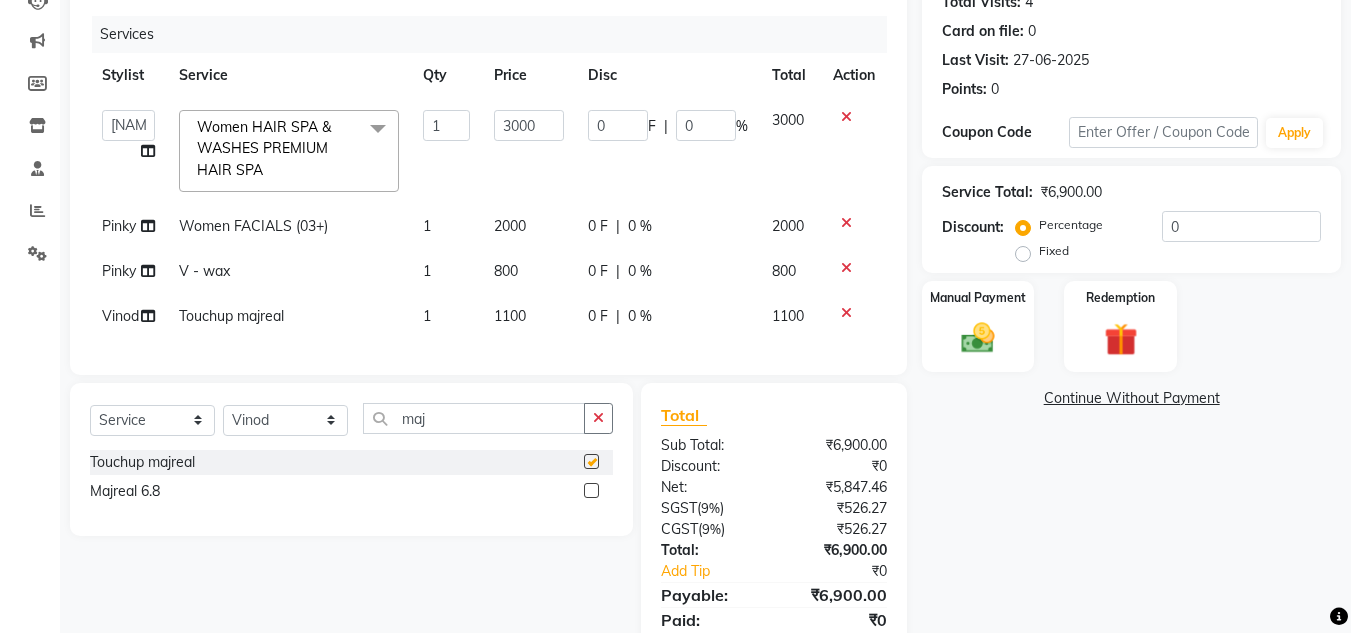 checkbox on "false" 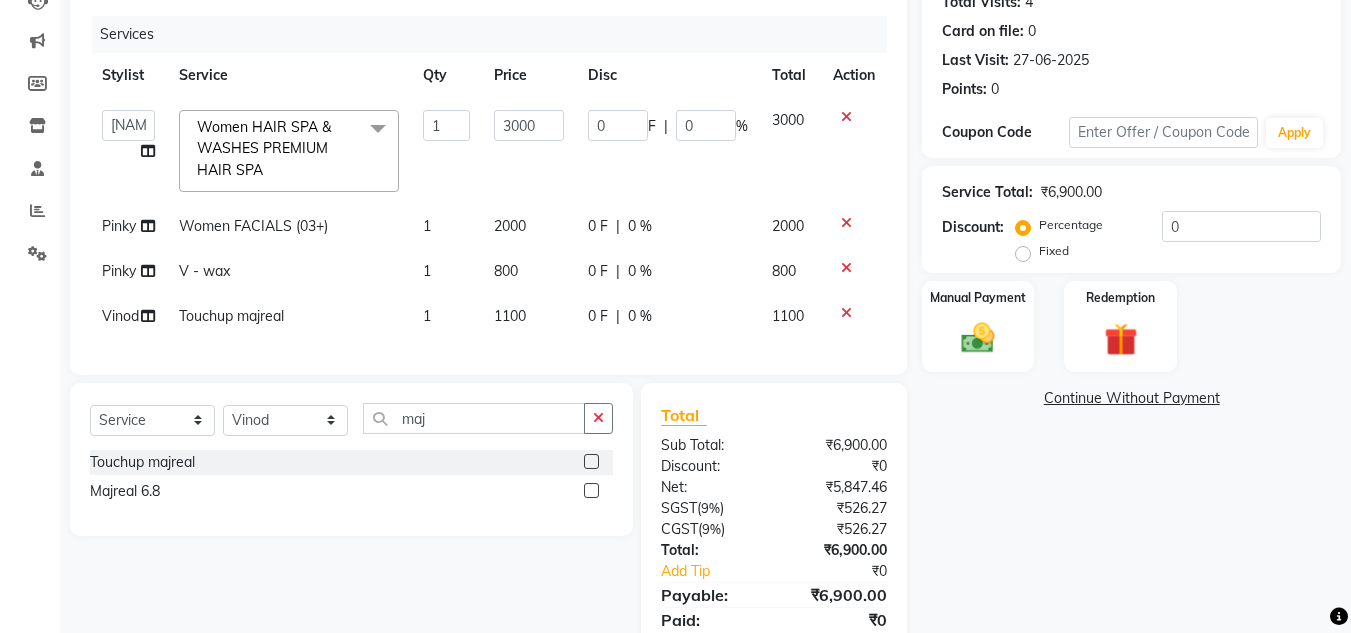 click on "1100" 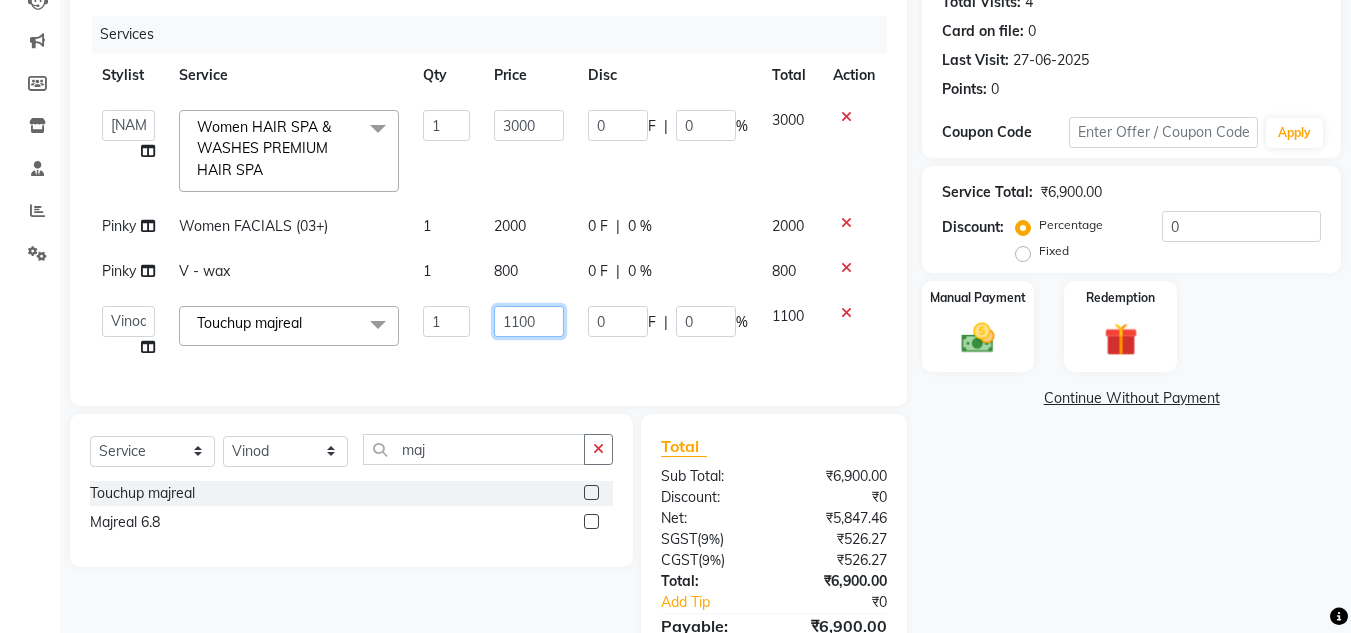 click on "1100" 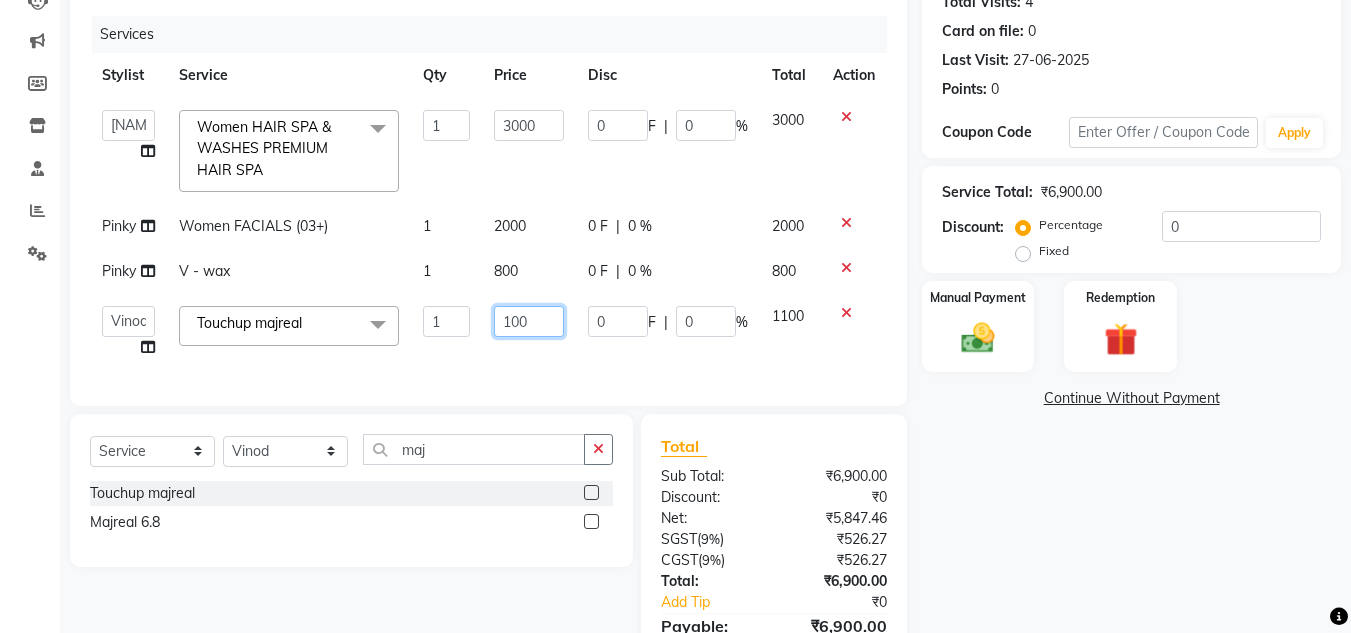 type on "1000" 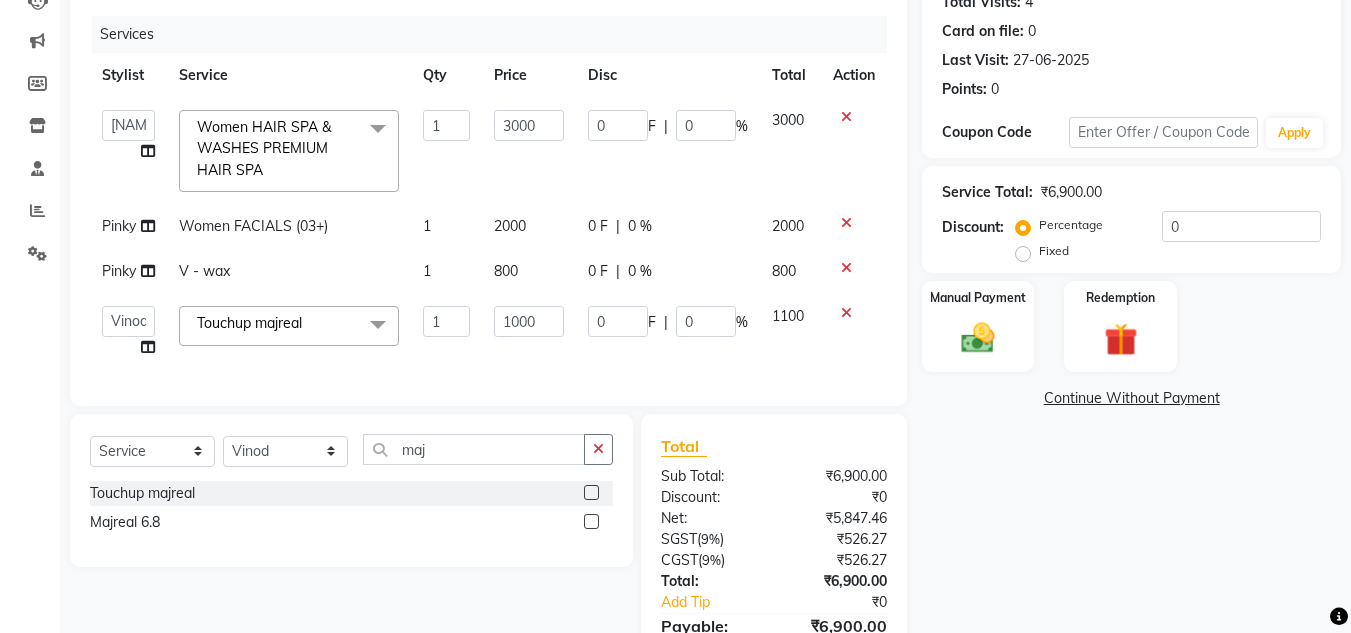 click on "Services Stylist Service Qty Price Disc Total Action  Arman   Atul   Jannat   Kaif   Kartik   Lucky   Nazia   Pinky   Rashid   Sabiya   Sandeep   Shankar   Shavaz Malik   Sudhir   Suraj   Vikas   Vinay Roy   Vinod  Women HAIR SPA & WASHES PREMIUM HAIR SPA  x Women VLCC FACIALS Women FACIALS (LOTUS) Women FACIALS (03+) Women FACIALS LUXURY (CASMARA & SKEYNDOR) Women FACIALS HYDRA Raga facial Raga cleanup Raga bridal facial 3000 Women CLEAN UPS Basic (LOTUS) Women CLEAN UPS Premium (03+) Women CLEAN UPS Luxury (CASMARA) Women BLEACH OXY FACE BLEACH Women BLEACH CHERYL'S FACE BLEACH Women BLEACH NECK BLEACH Women BLEACH BACK+NECK BLEACH Women BLEACH STOMACH BLEACH Women BLEACH ARMS BLEACH Women BLEACH LEGS BLEACH Women BLEACH HALF LEG BLEACH Women BLEACH FULL BODY BLEACH Women SCRUBS BODY SCRUB Women SCRUBS BODY POLISHING Full body scrub Women D-TAN FACE D-TAN Women D-TAN ARMS D-TAN Women D-TAN LEGS D-TAN Women D-TAN BACK D-TAN Women D-TAN FULL BODY D-TAN Women HAIRCUT & HAIRSTYLES (TRIM) 3 TENX SPA Gents beard" 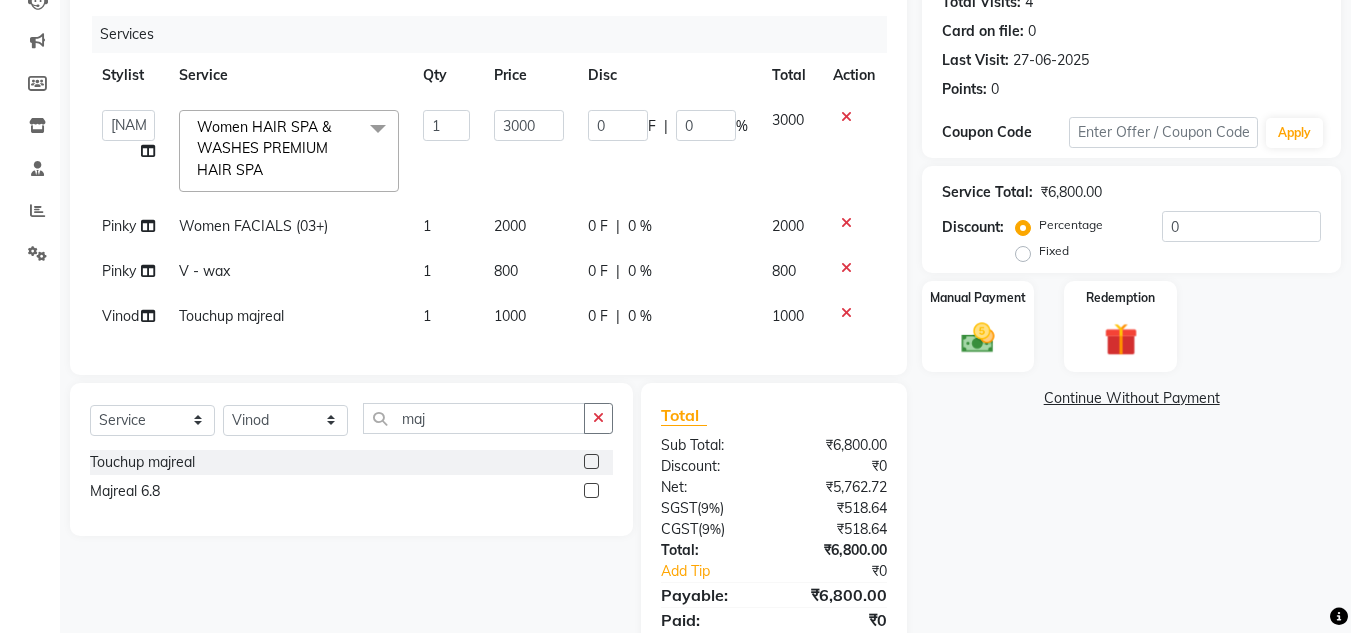 click on "Total Sub Total: ₹6,800.00 Discount: ₹0 Net: ₹5,762.72 SGST  ( 9% ) ₹518.64 CGST  ( 9% ) ₹518.64 Total: ₹6,800.00 Add Tip ₹0 Payable: ₹6,800.00 Paid: ₹0 Balance   : ₹6,800.00" 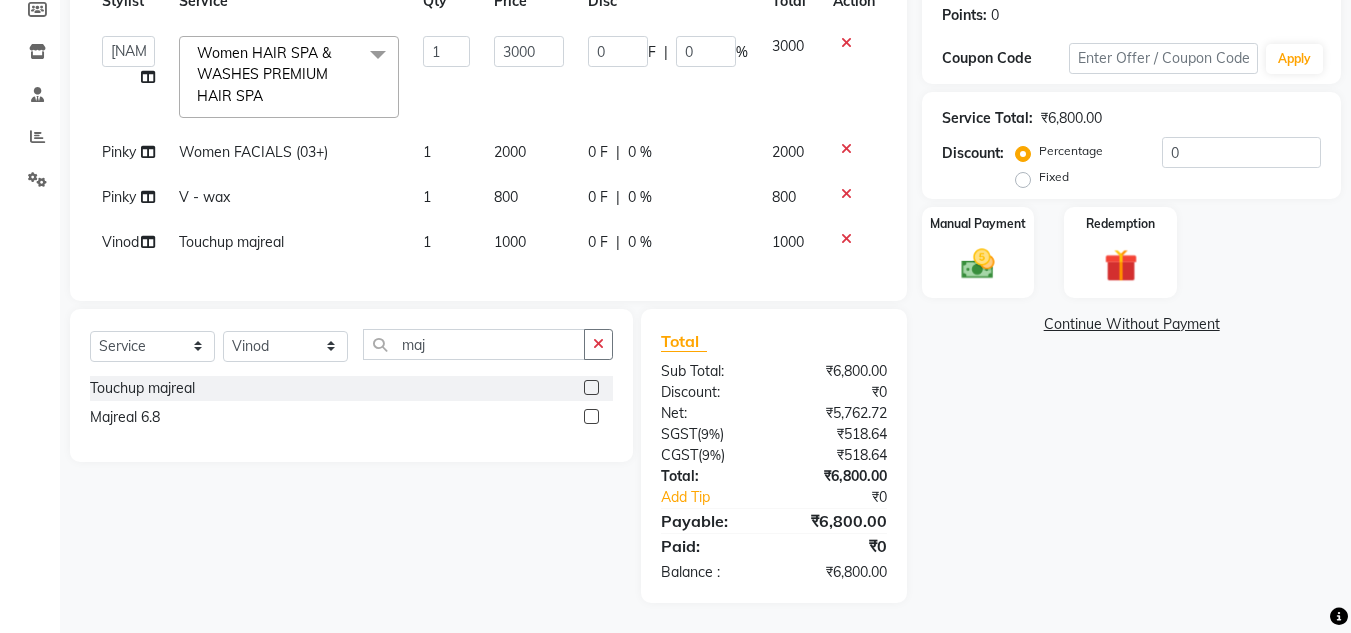scroll, scrollTop: 321, scrollLeft: 0, axis: vertical 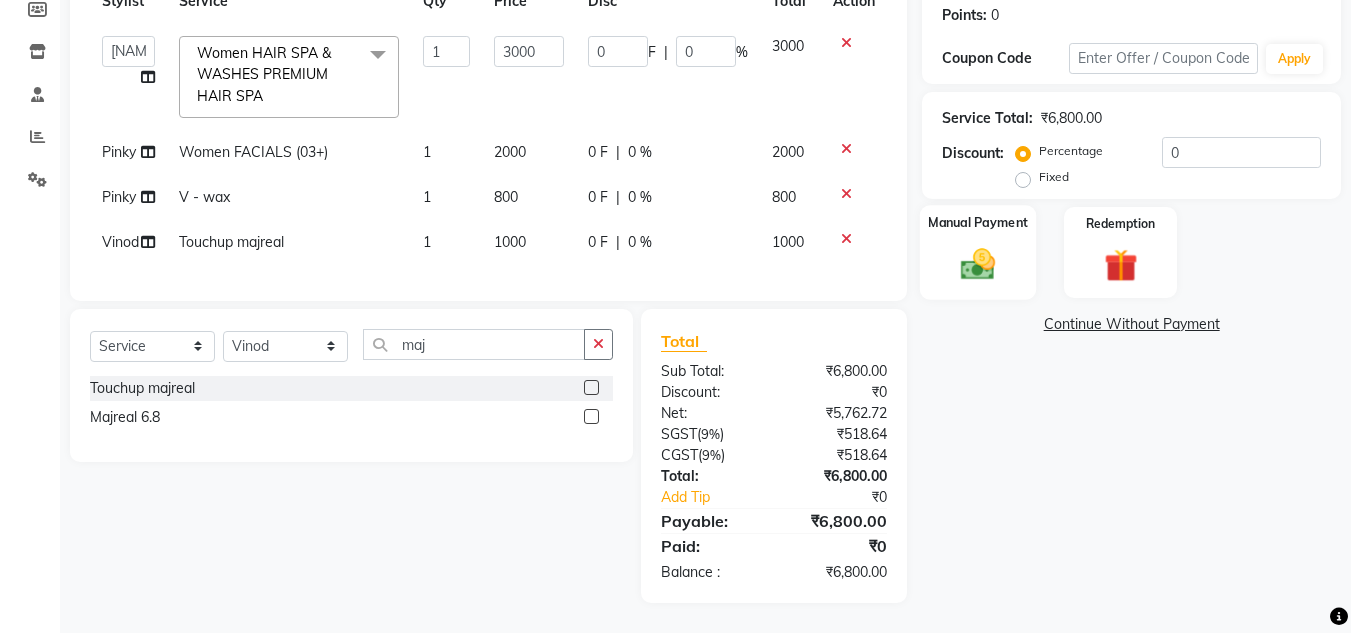 click 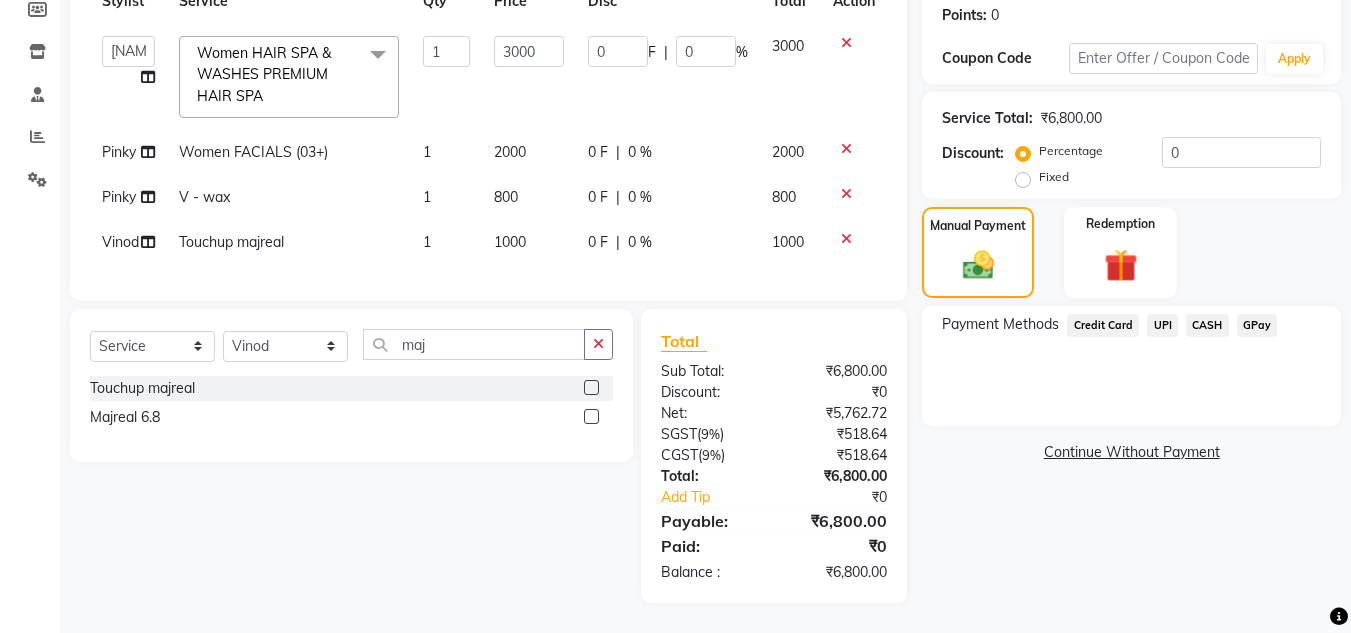 click on "UPI" 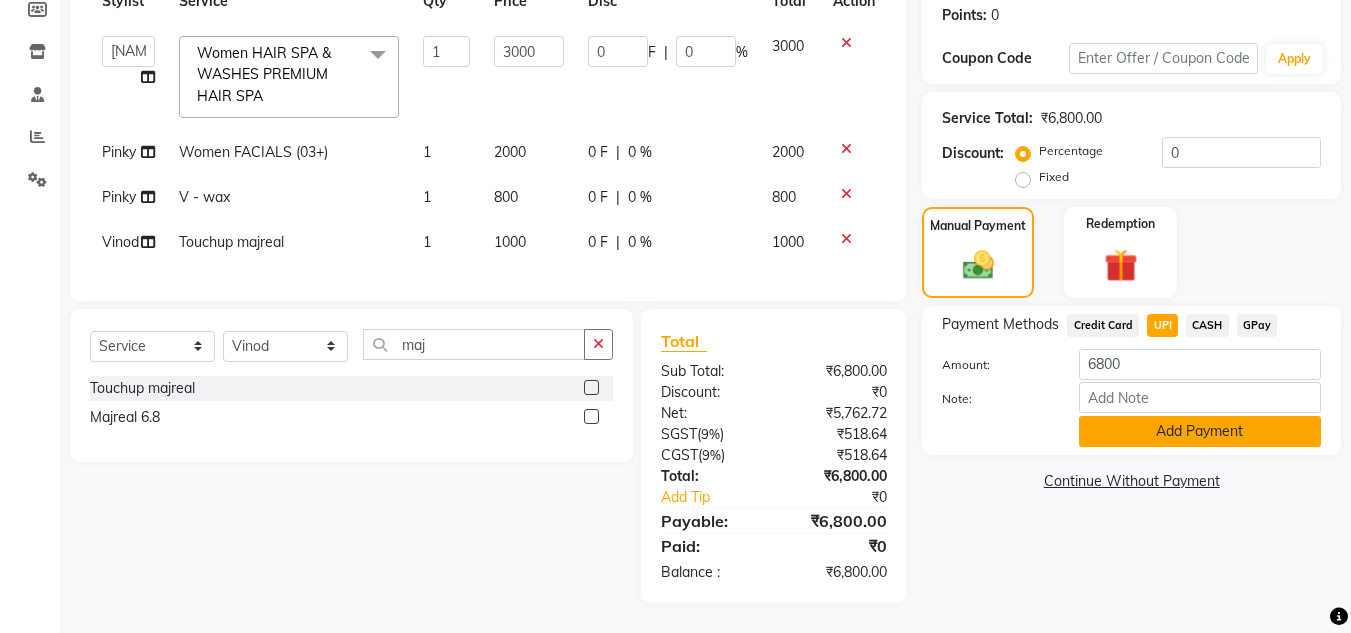click on "Add Payment" 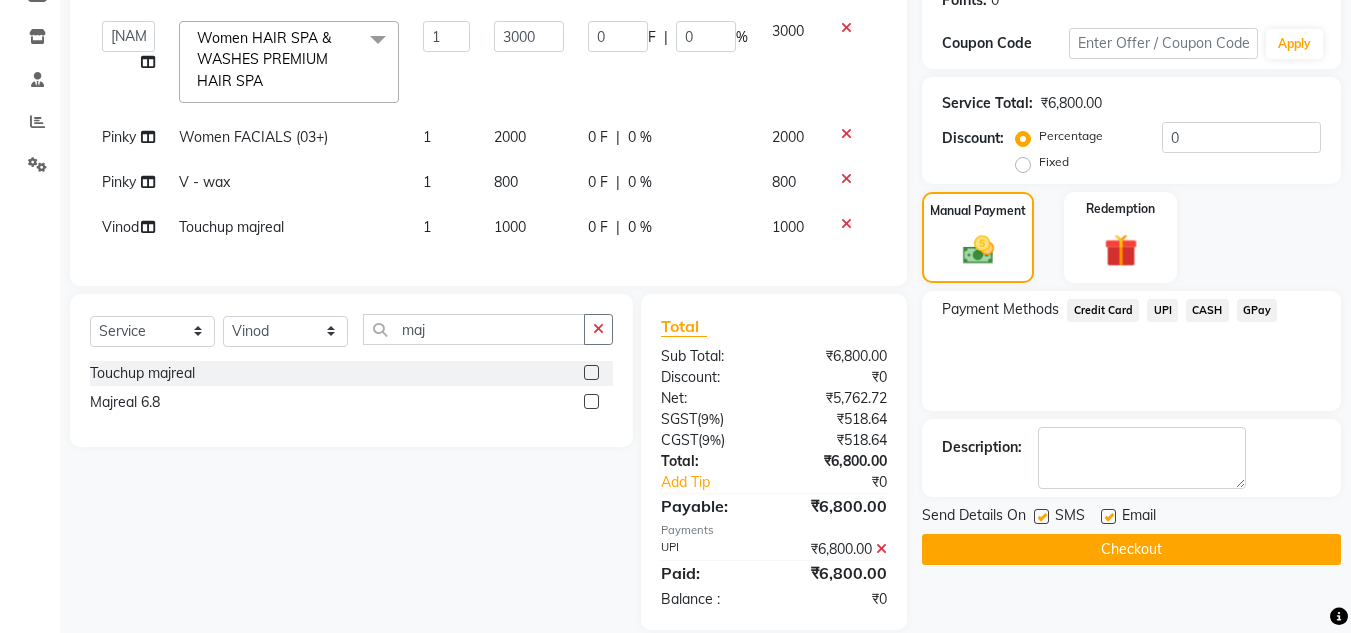 click on "Payment Methods  Credit Card   UPI   CASH   GPay" 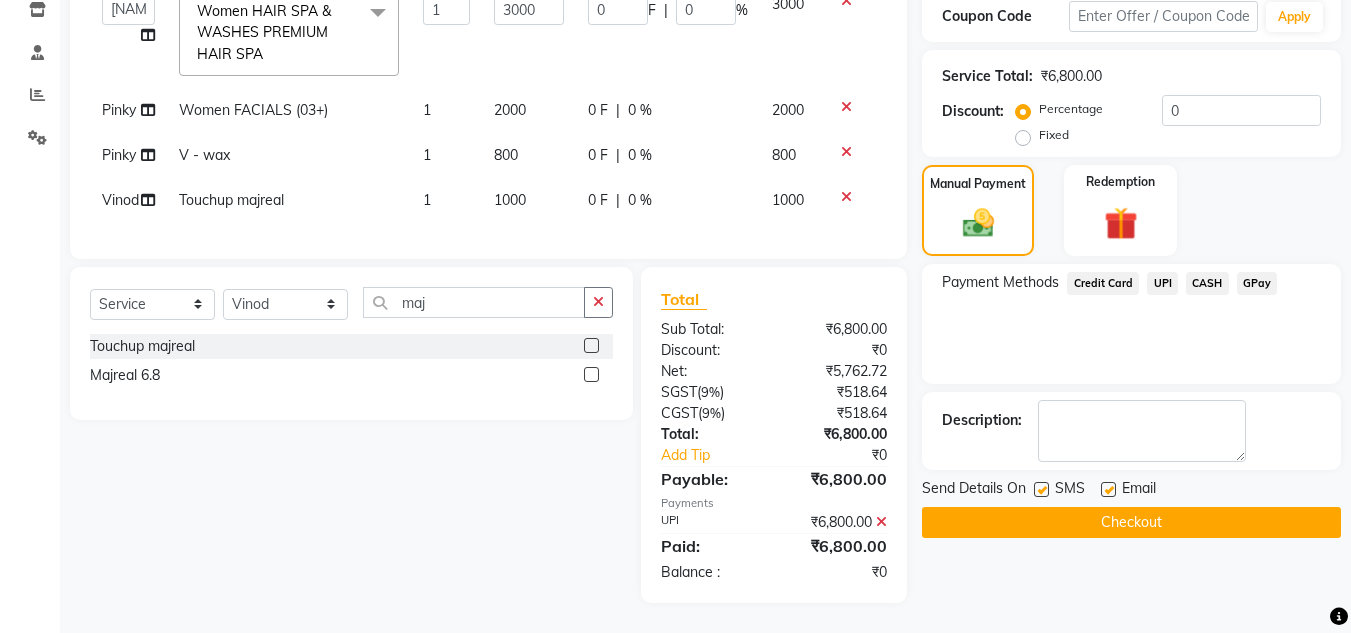 scroll, scrollTop: 361, scrollLeft: 0, axis: vertical 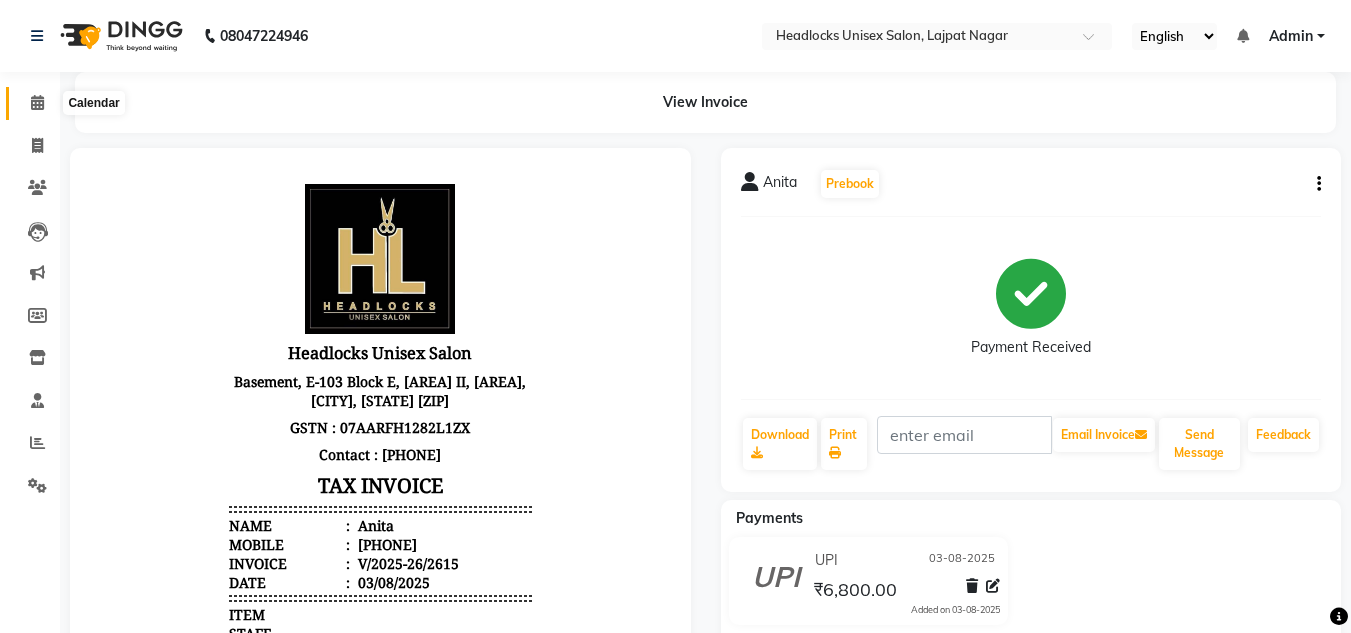 click 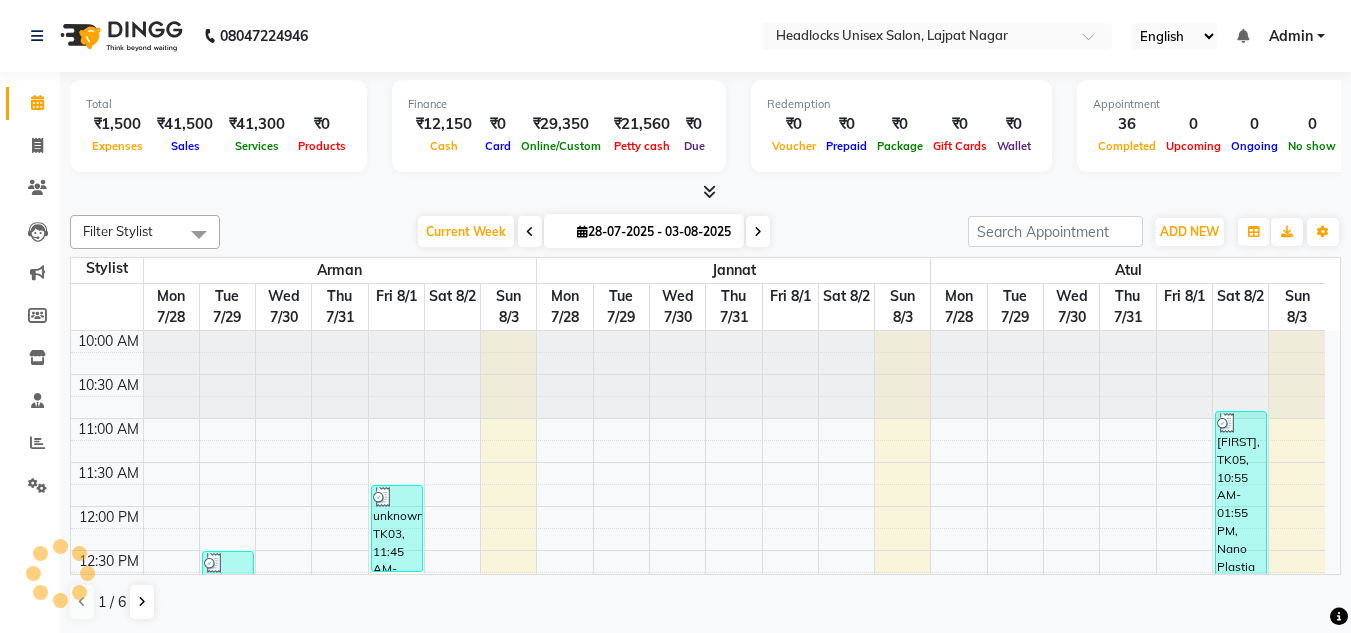 scroll, scrollTop: 0, scrollLeft: 0, axis: both 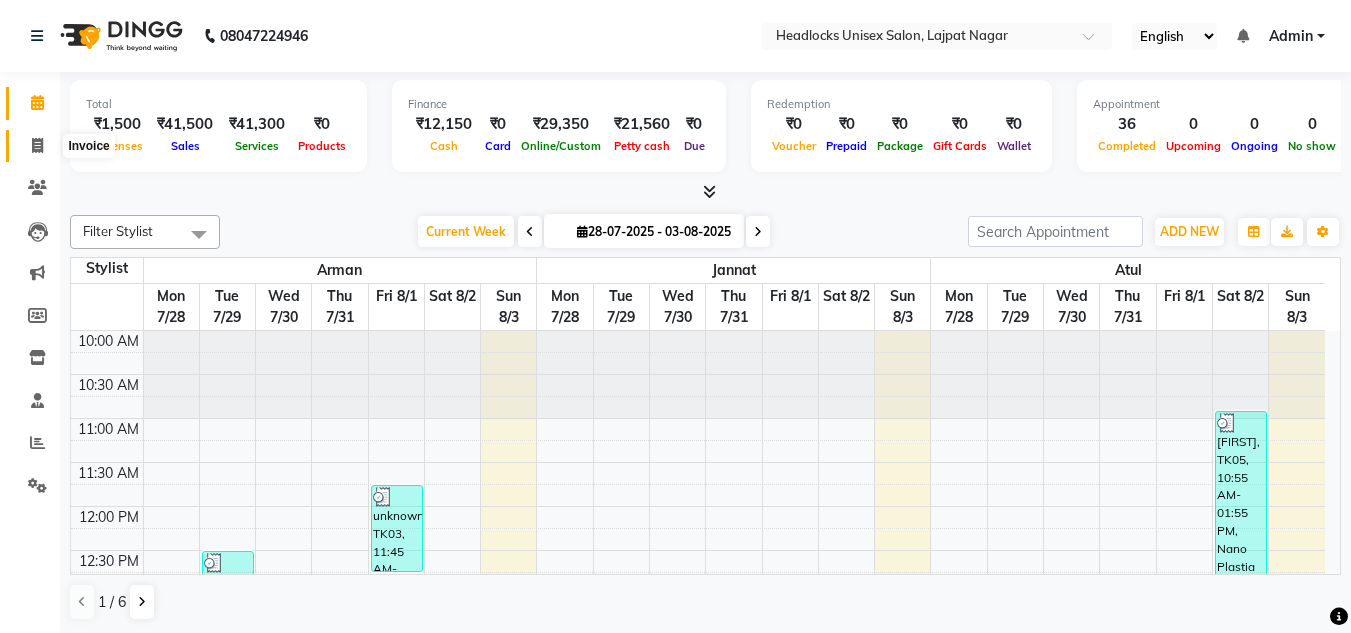 click 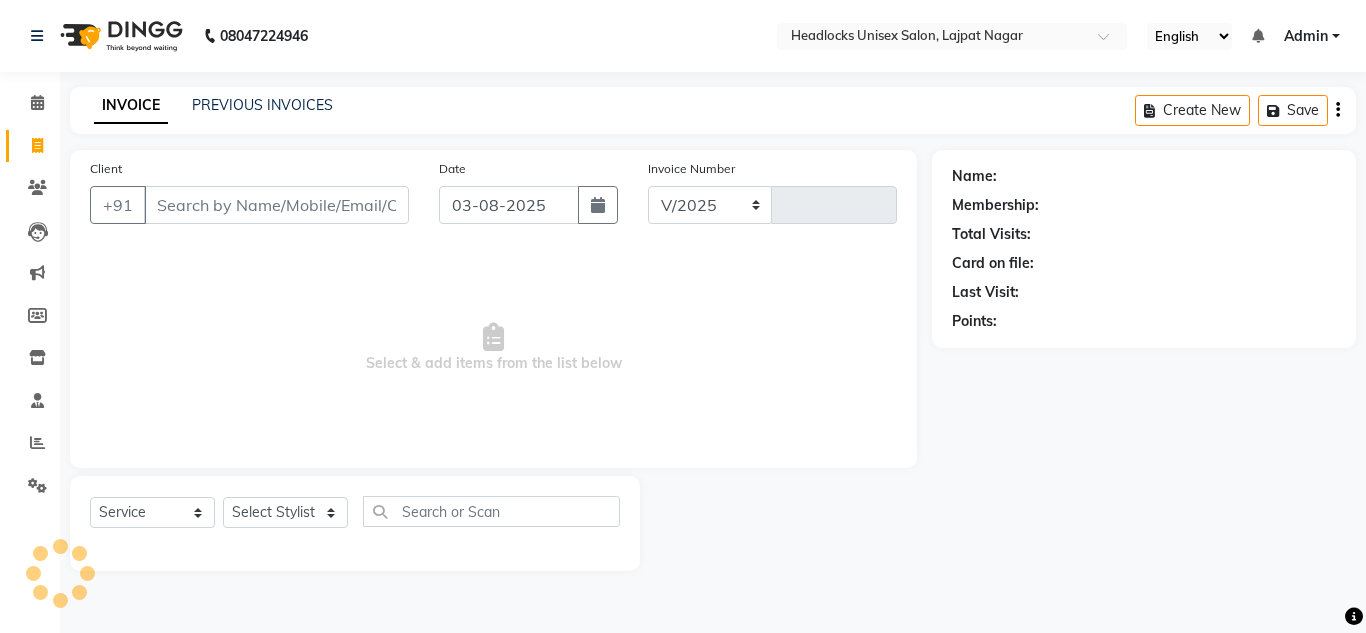select on "6850" 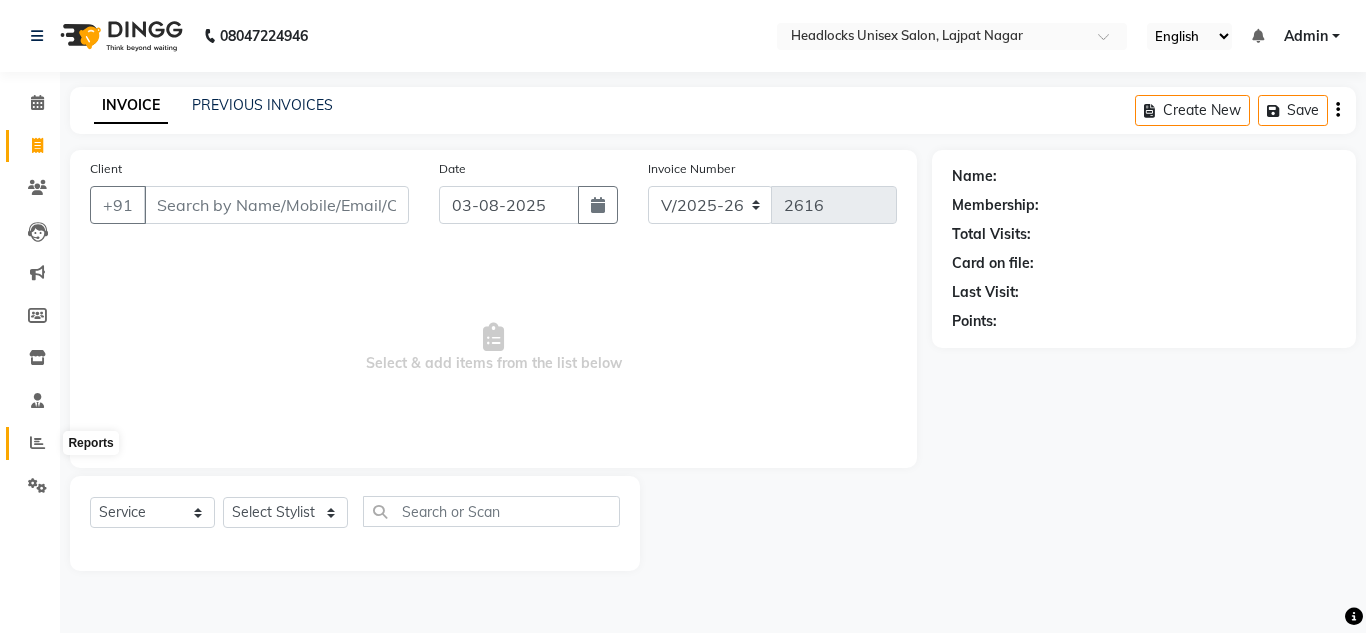 click 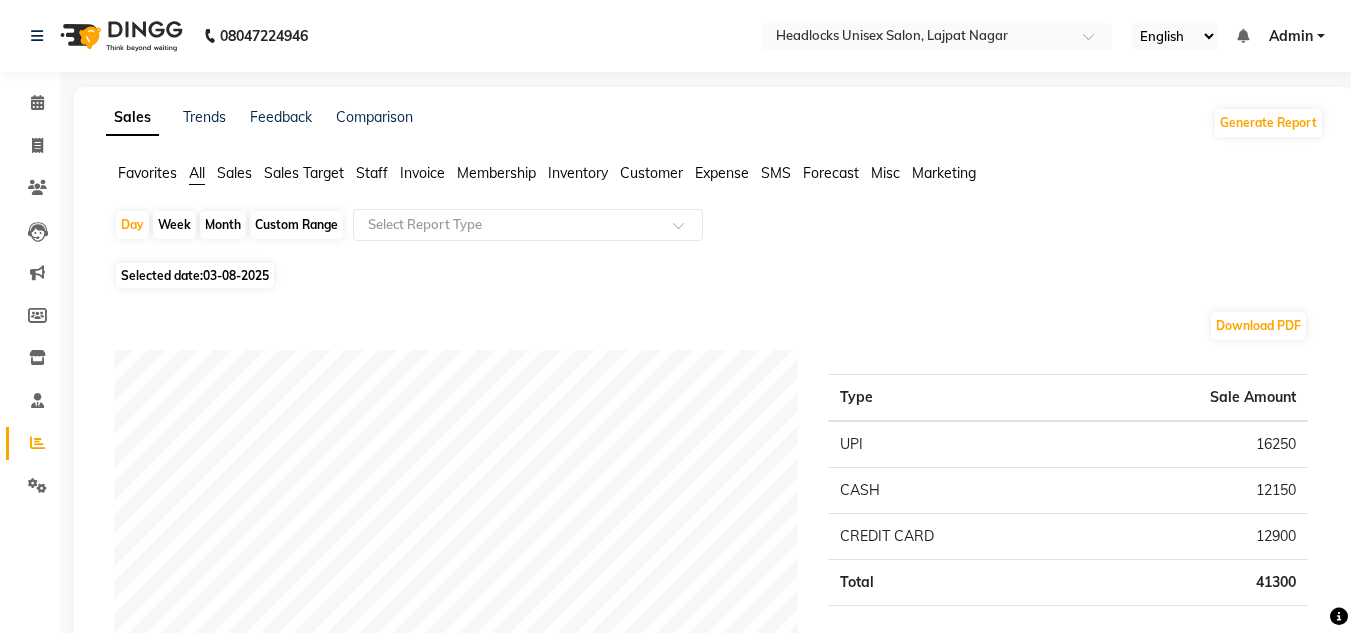 click on "Month" 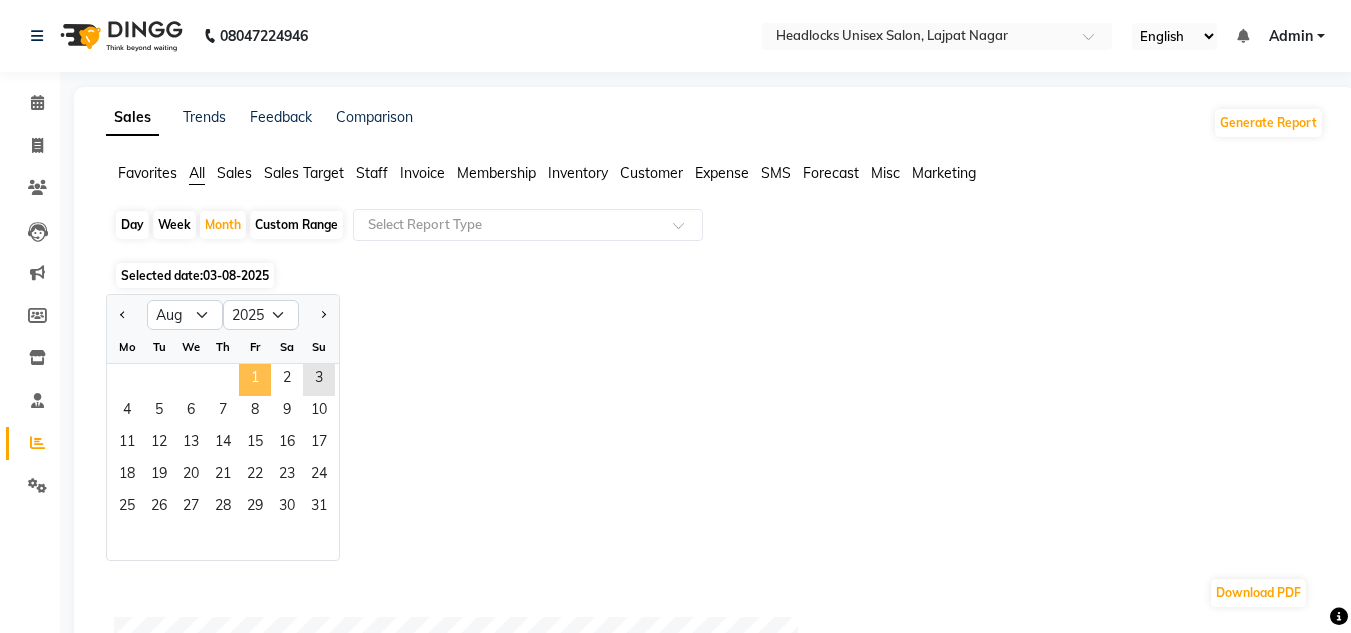 click on "1" 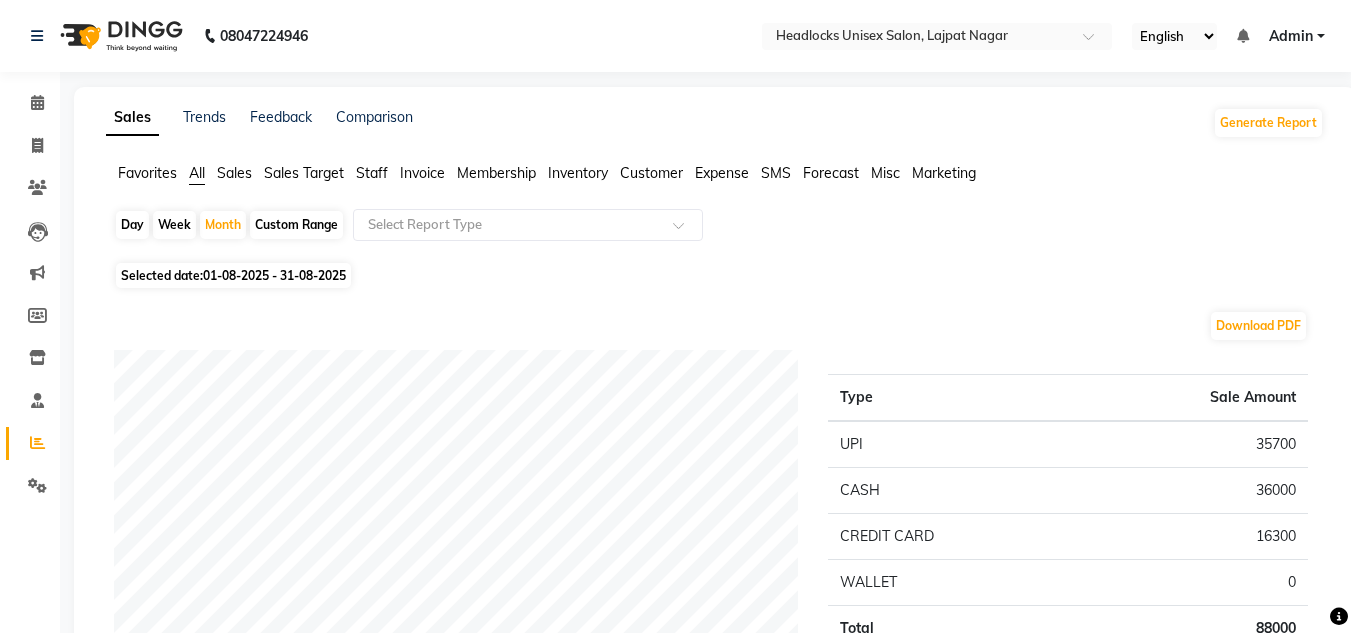 click on "Download PDF Payment mode Type Sale Amount UPI 35700 CASH 36000 CREDIT CARD 16300 WALLET 0 Total 88000 Staff summary Type Sale Amount Vinod 21600 Pinky 10400 Kaif 7700 Atul 13200 Shavaz Malik 6750 Shankar 6650 Arman 6550 Vinay Roy 5700 Sabiya 4800 Rashid 3950 Others 6700 Total 94000 Sales summary Type Sale Amount Gift card 0 Packages 0 Prepaid 0 Vouchers 0 Memberships 0 Services 91000 Products 3000 Tips 900 Fee 0 Total 94900 Expense by type Type Sale Amount Utilities 2155 pentary item 1650 tip 1300 Incentive 1075 Product 1000 Salary 1000 client food 300 milk 270 sugar 100 Other 100 Total 8950 Service by category Type Sale Amount CHEMICAL SERVICES 32450 HAIRCUT 10550 HAIR SPA & WASHES 9800 WAXING 9400 Pedicure 7800 FACIALS 5550 Product 5000 HAIRCUT & HAIRSTYLES 4050 WASH 2400 FACIALS & CLEAN UPS 2200 Others 1800 Total 91000 Service sales Type Sale Amount Nano Plastia 11950 Women HAIR SPA & WASHES PREMIUM HAIR SPA 8000 Touchup majreal 7600 Botolliss 5000 Besic pedicure 4900 Gents hair cut 4400 touchup inova" 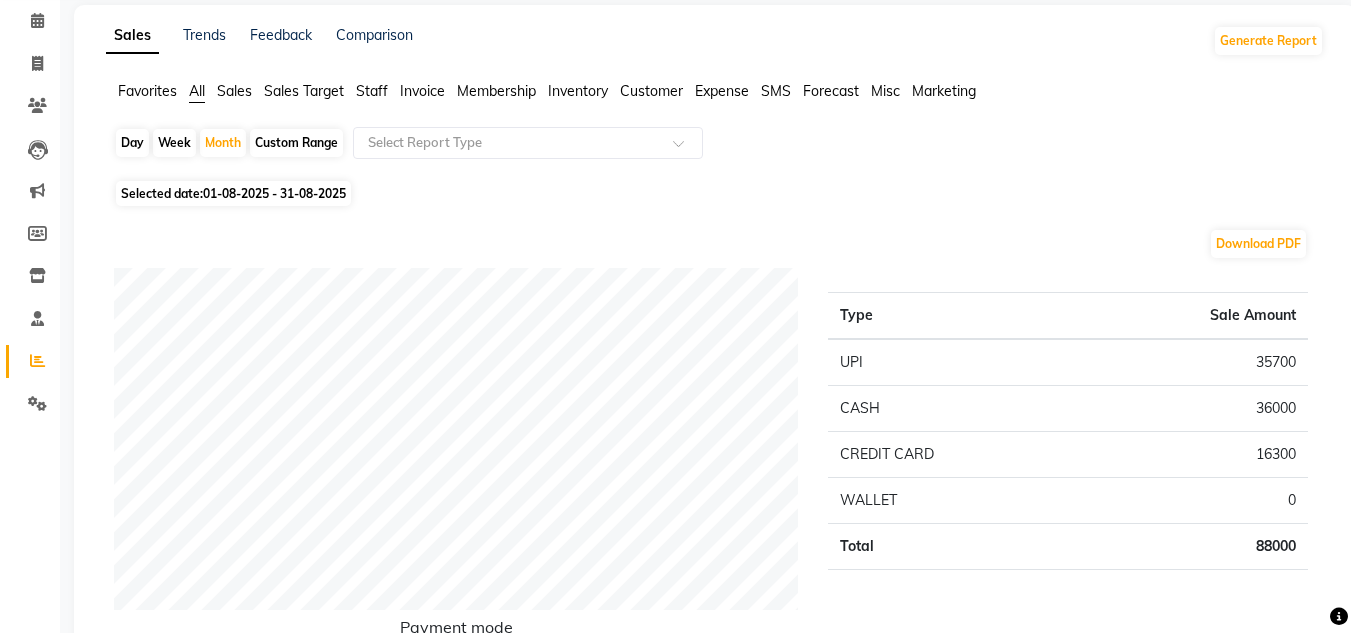 scroll, scrollTop: 0, scrollLeft: 0, axis: both 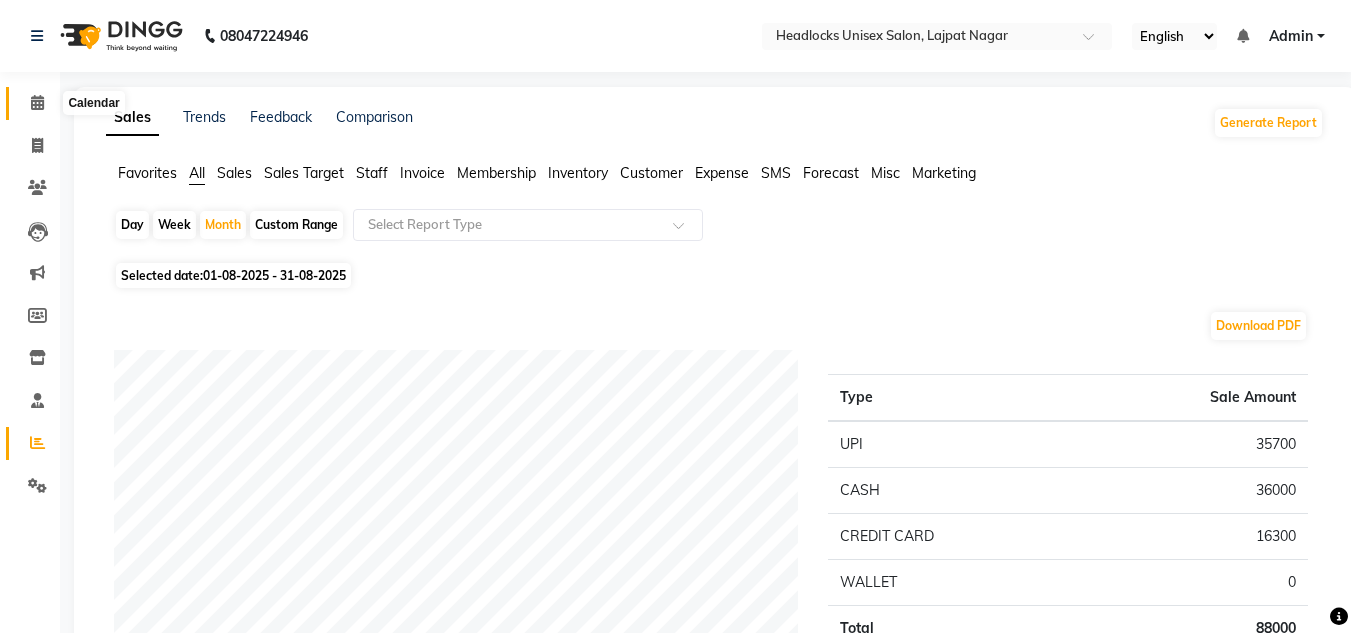 click 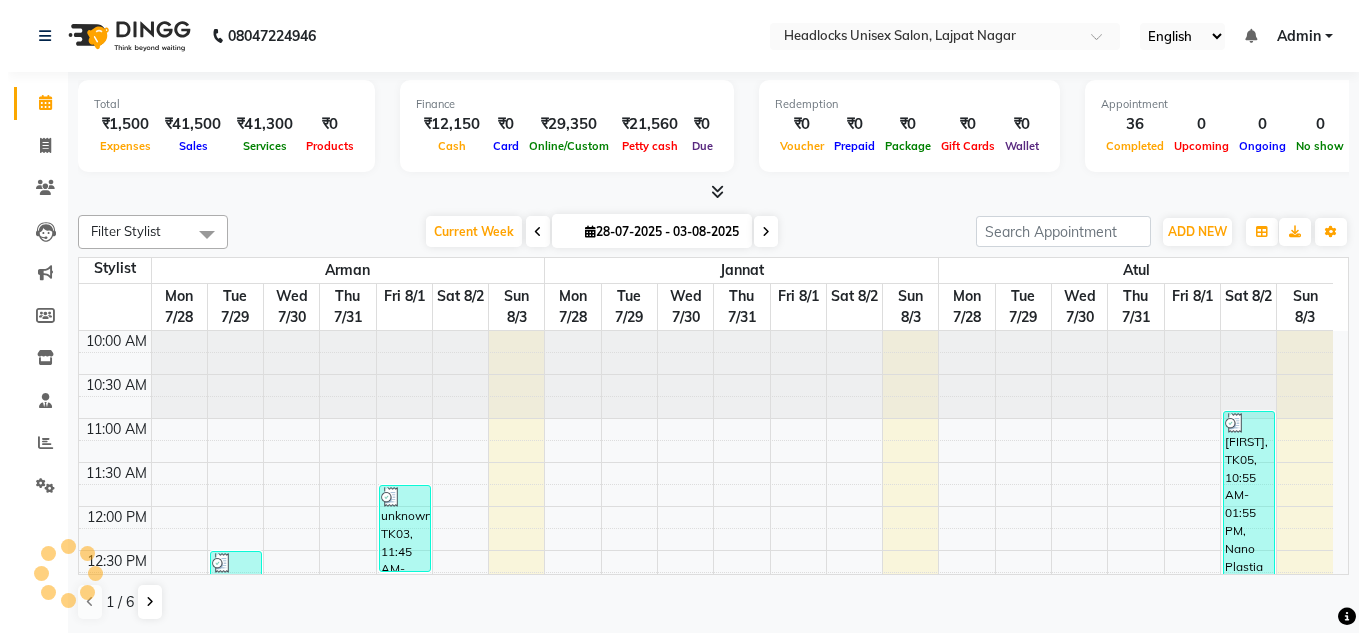 scroll, scrollTop: 0, scrollLeft: 0, axis: both 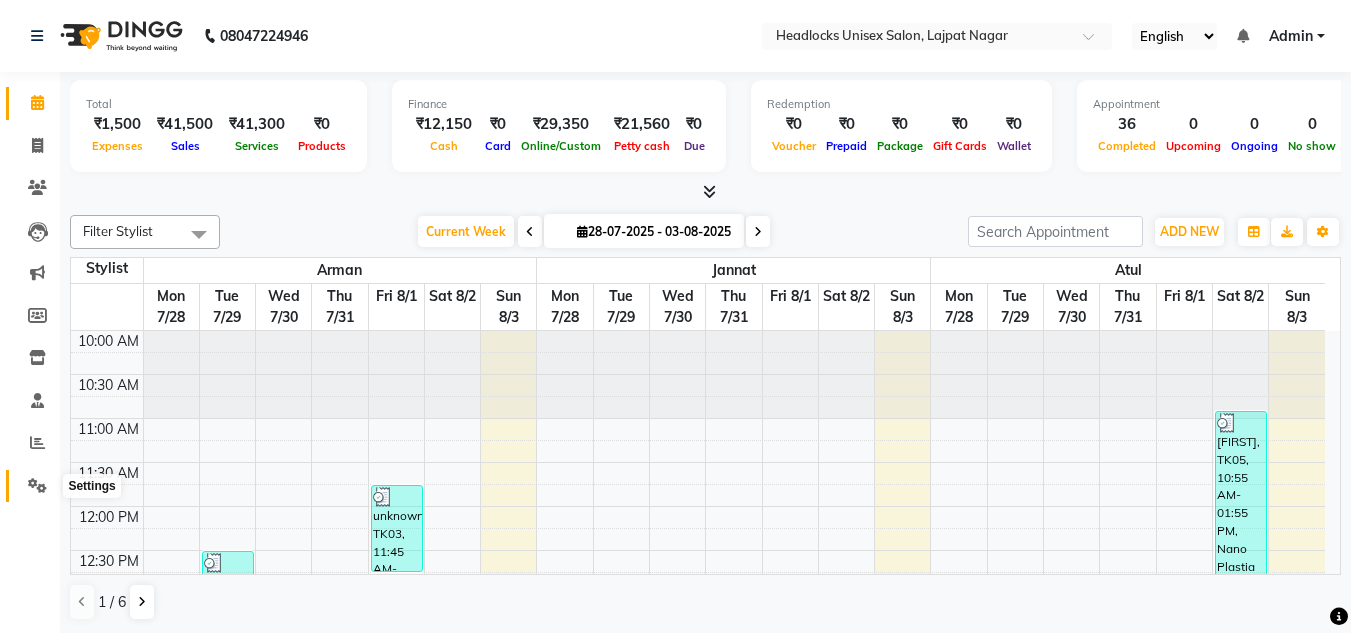 click 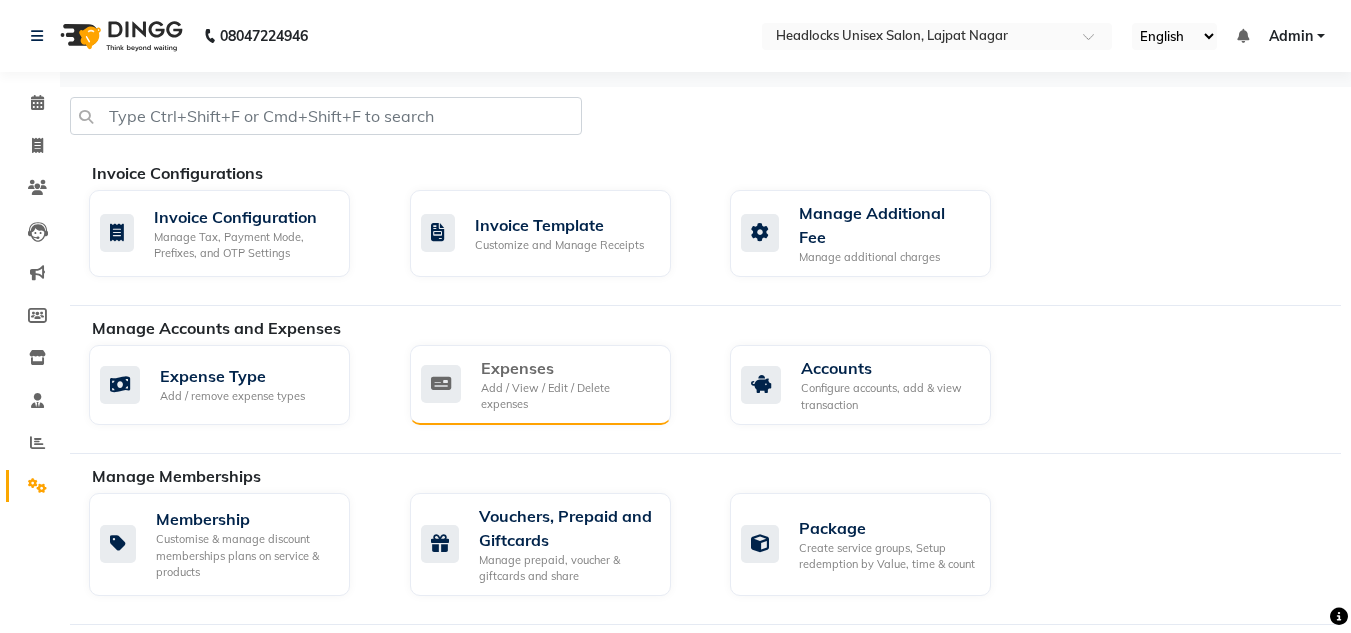 click on "Add / View / Edit / Delete expenses" 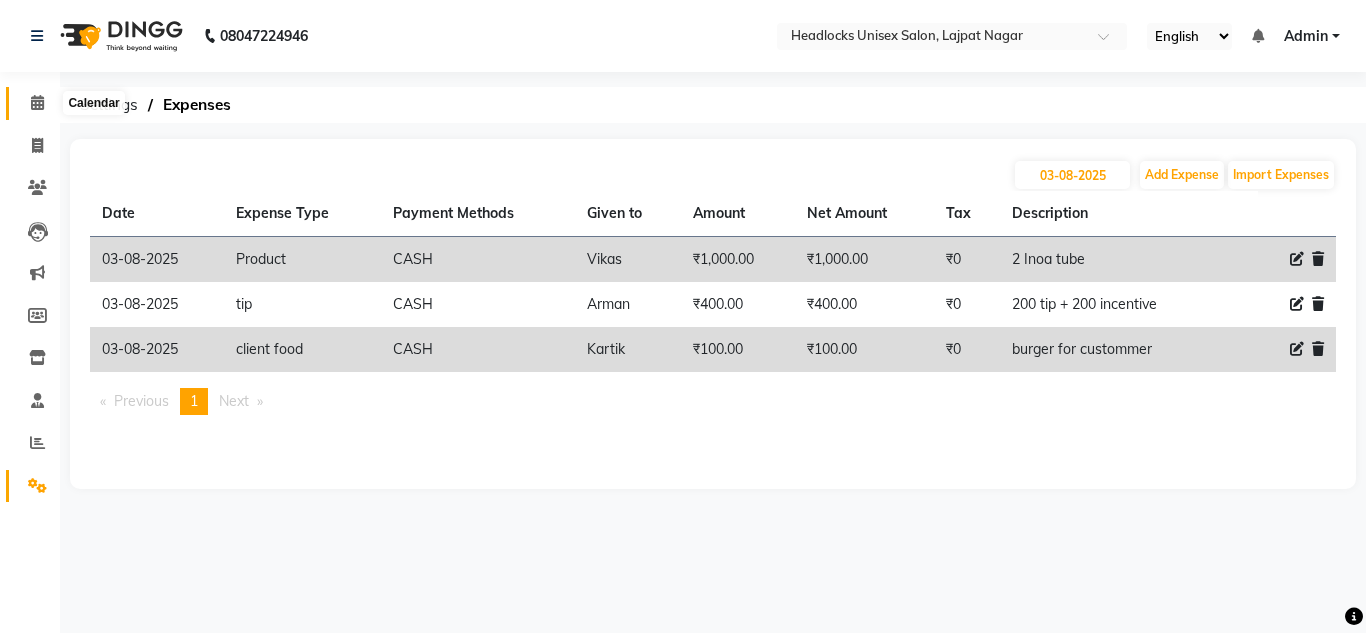 click 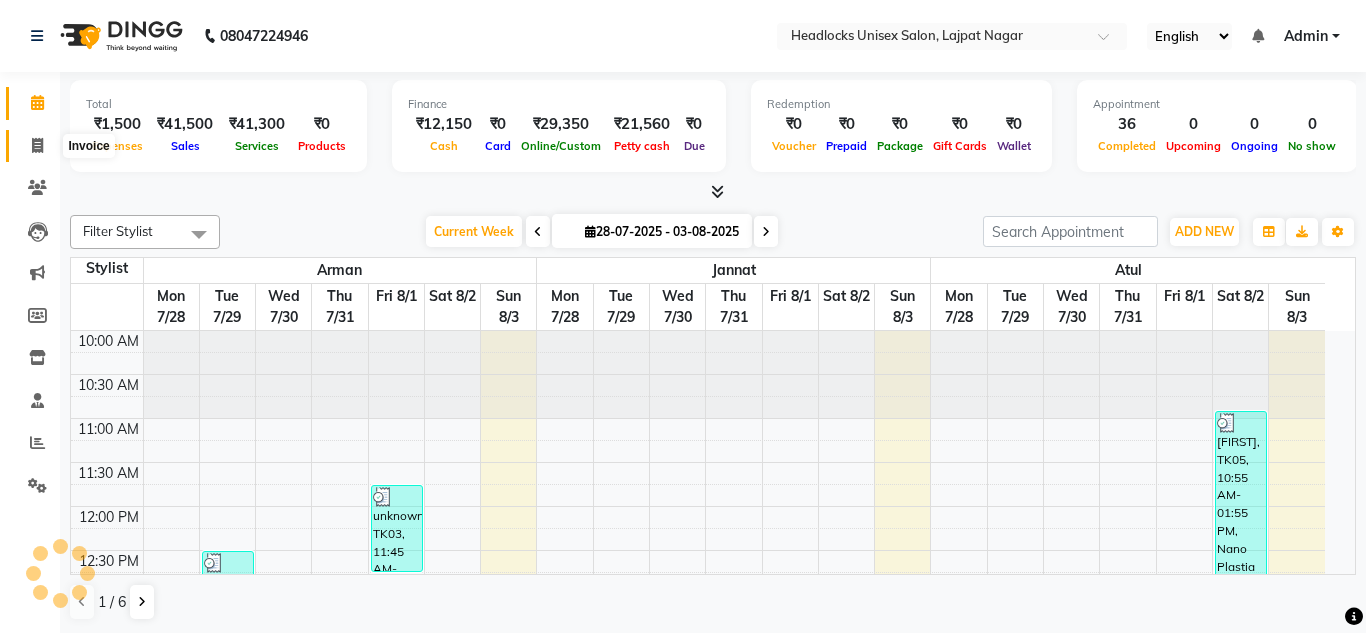 click 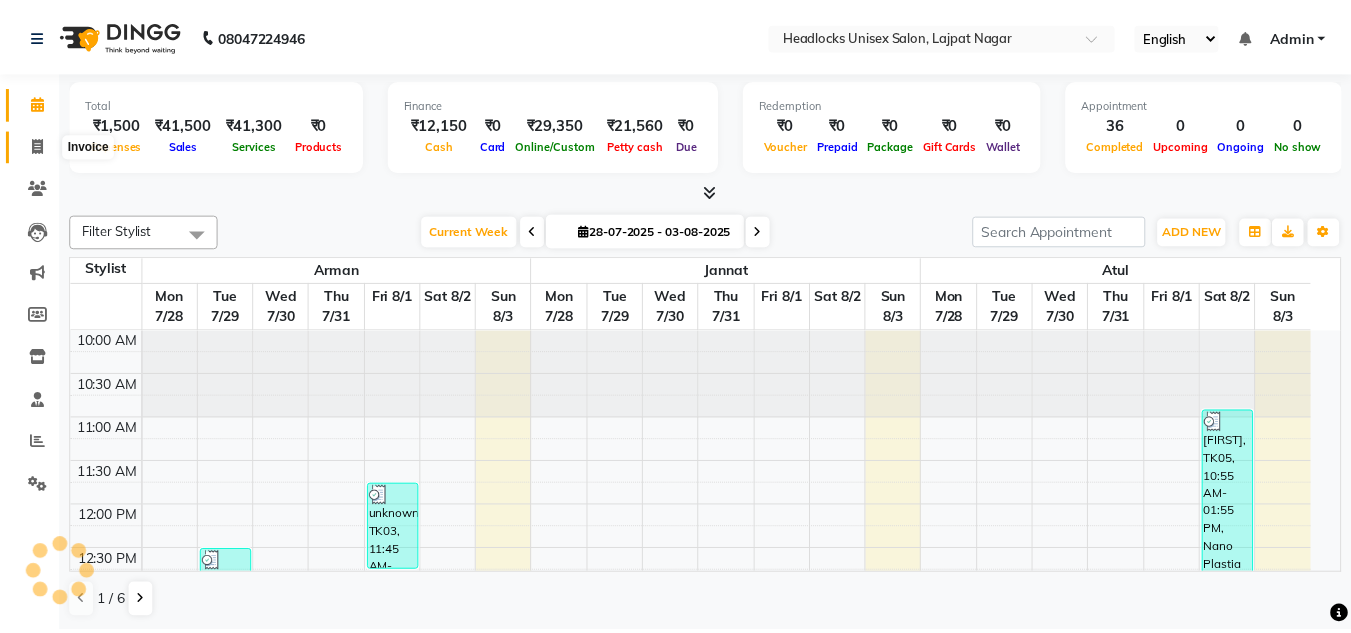 scroll, scrollTop: 0, scrollLeft: 0, axis: both 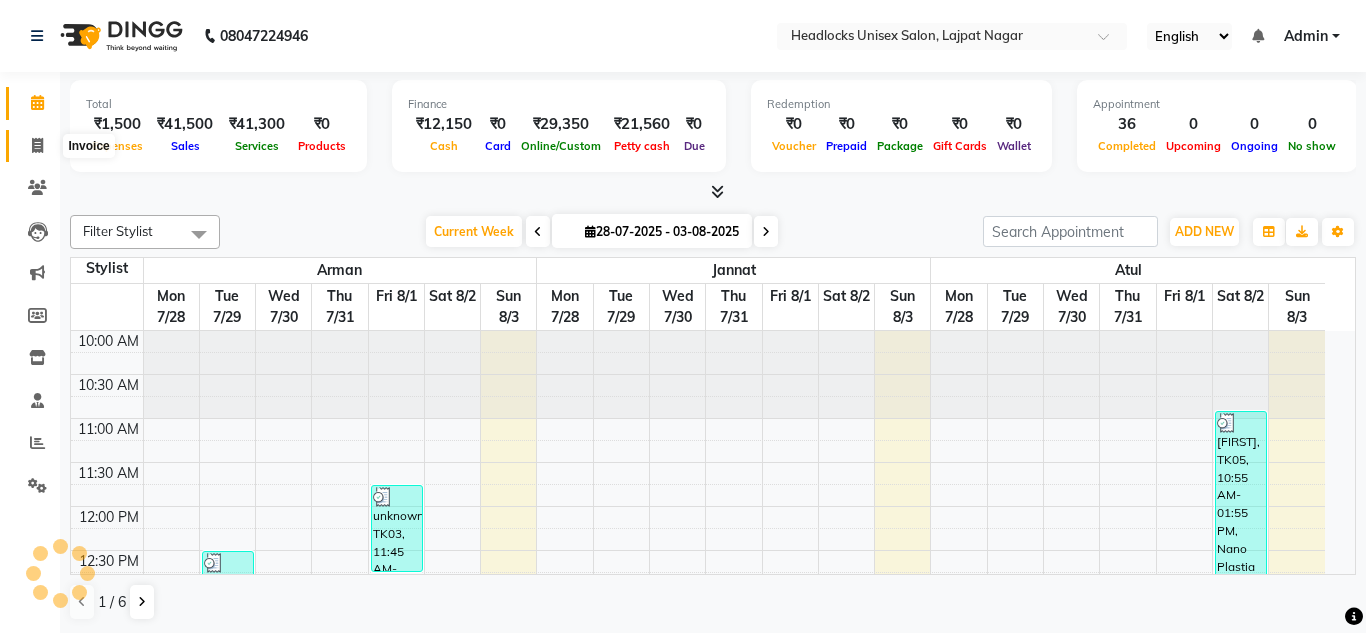 select on "service" 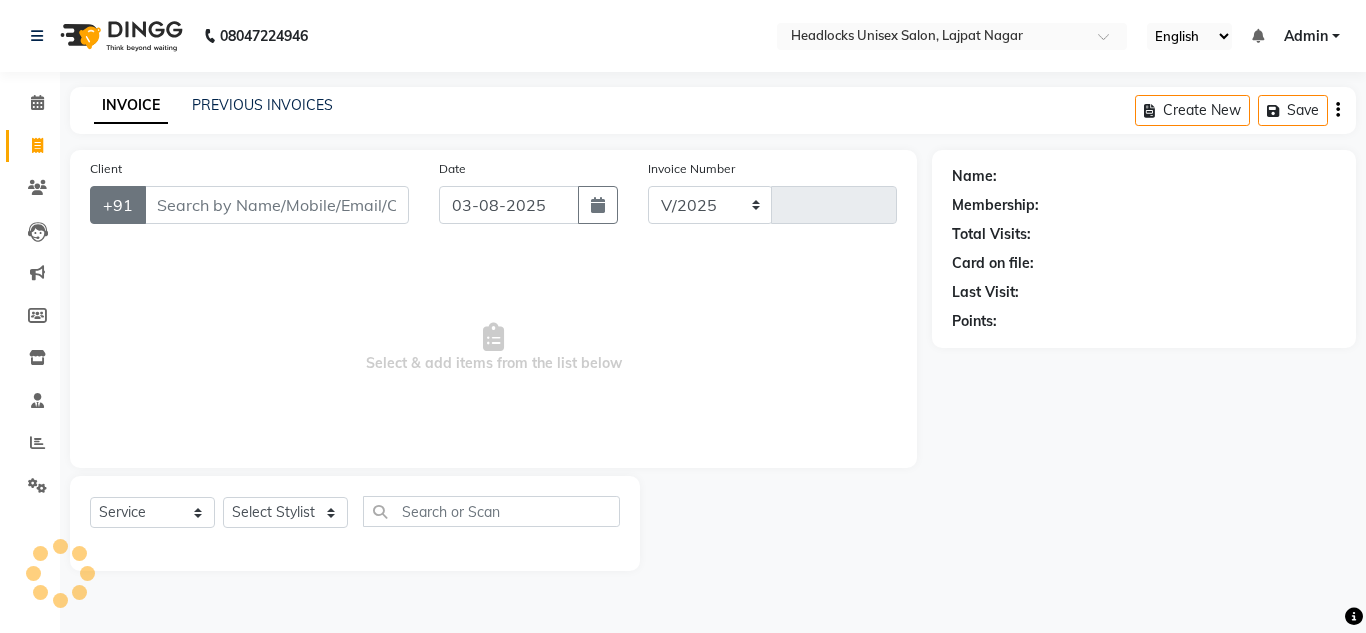 select on "6850" 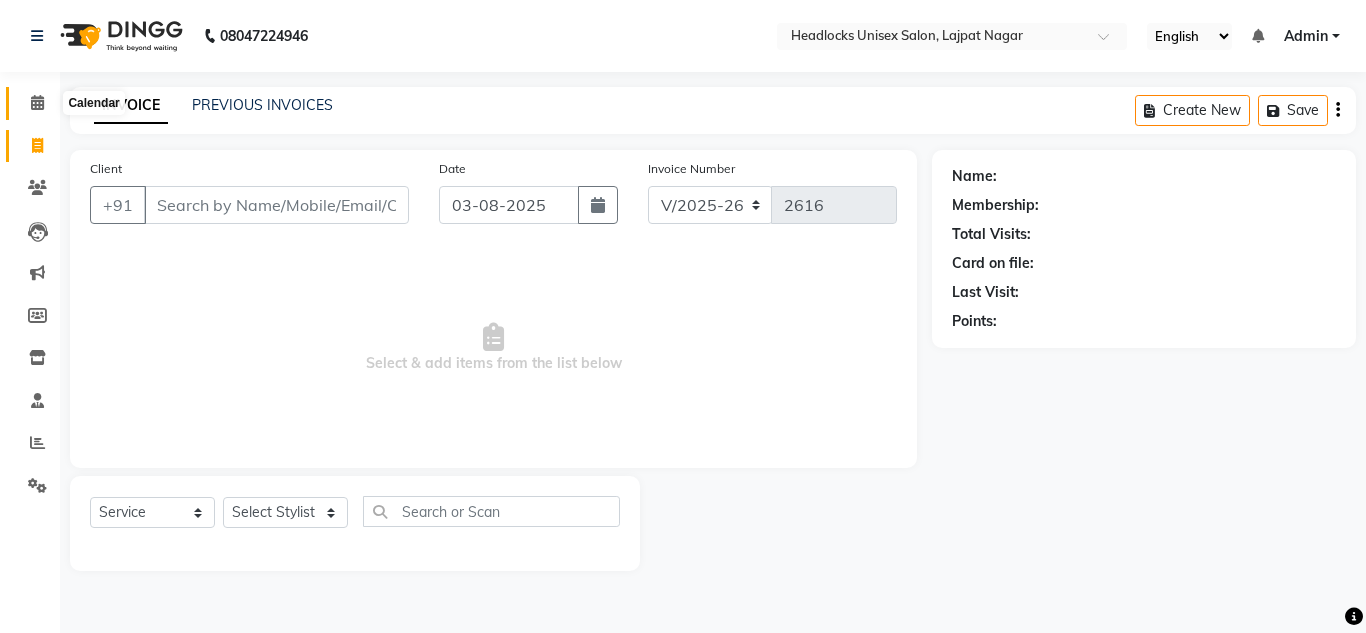 click 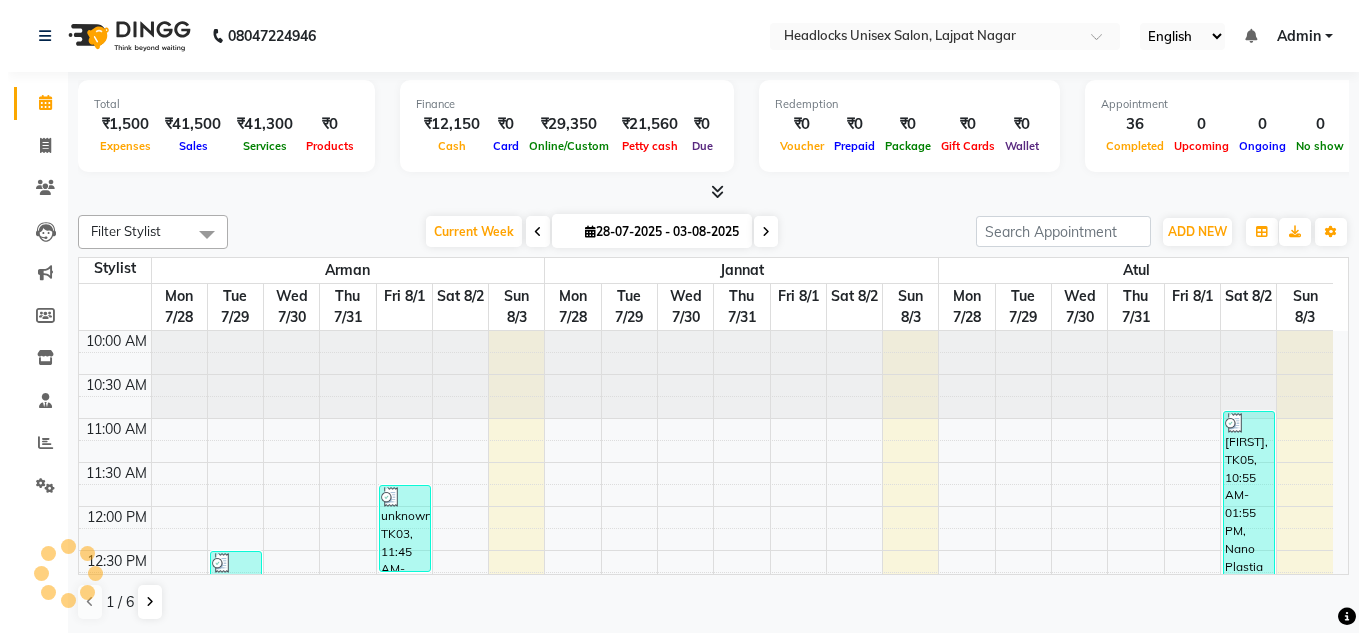 scroll, scrollTop: 0, scrollLeft: 0, axis: both 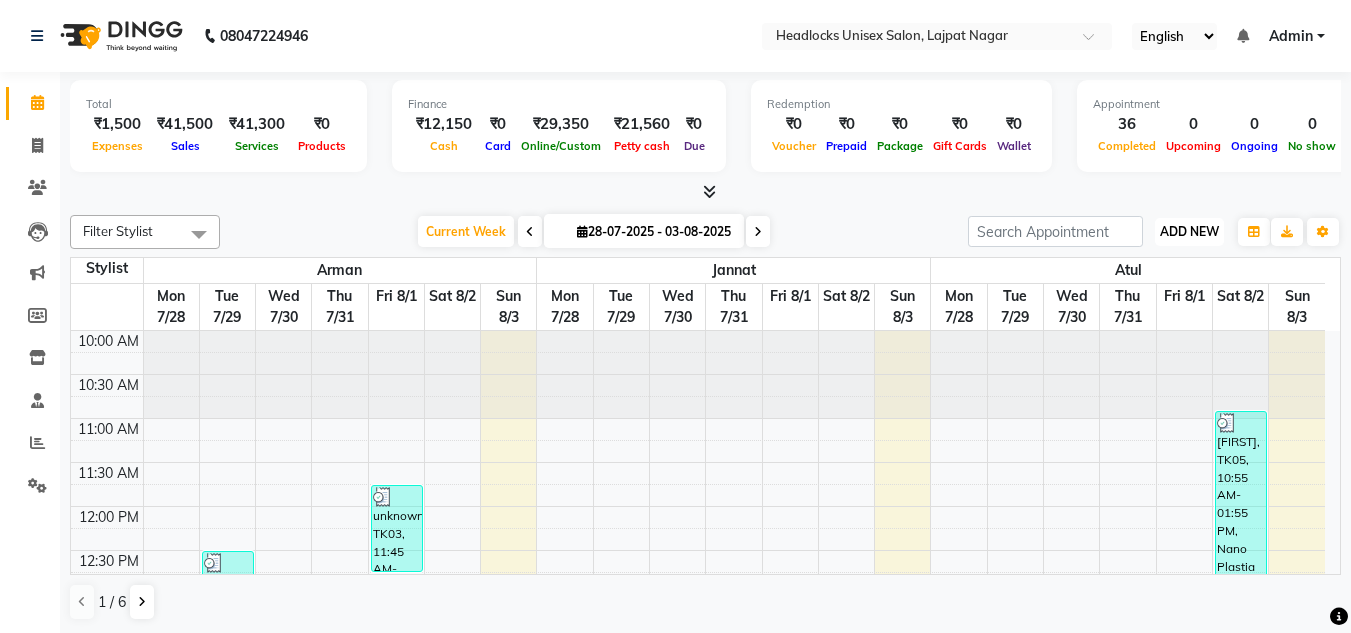 click on "ADD NEW" at bounding box center (1189, 231) 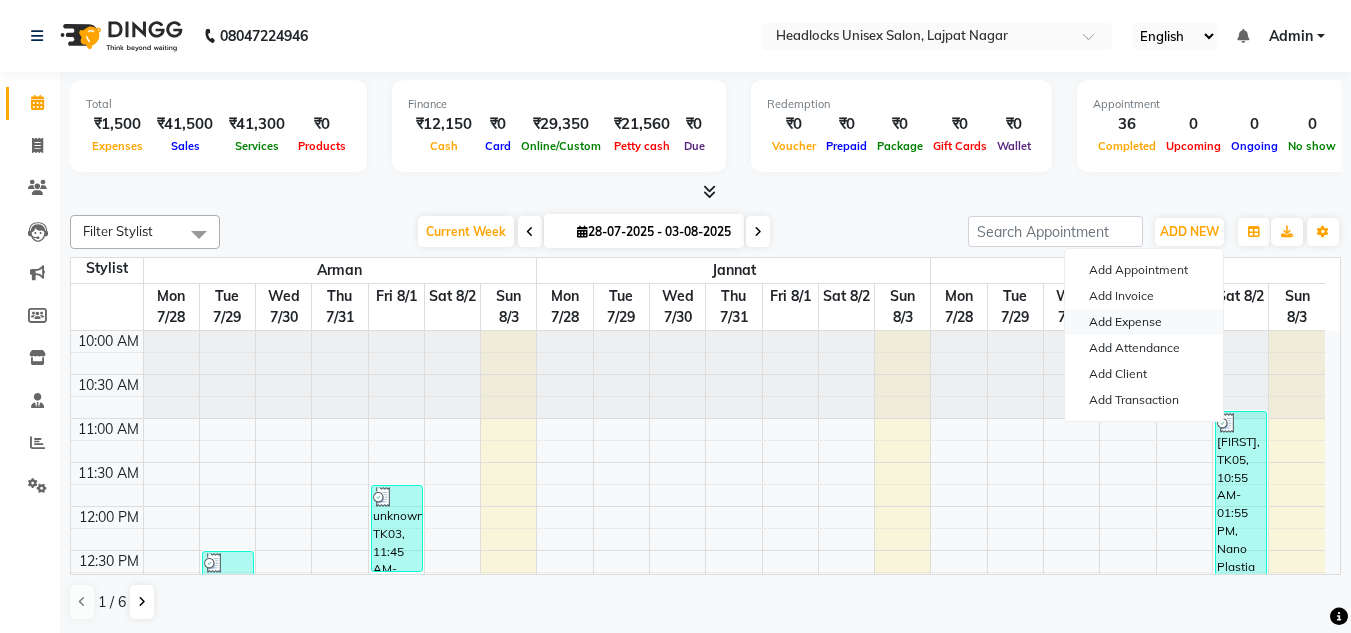 click on "Add Expense" at bounding box center [1144, 322] 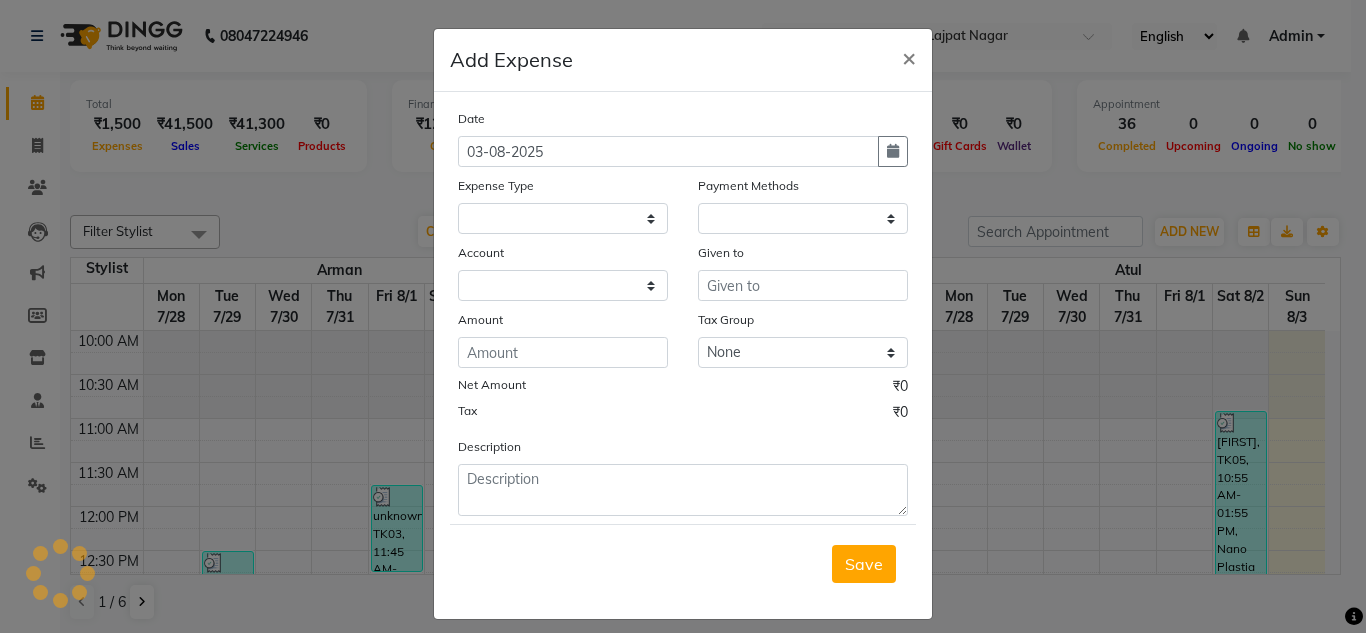 select on "5908" 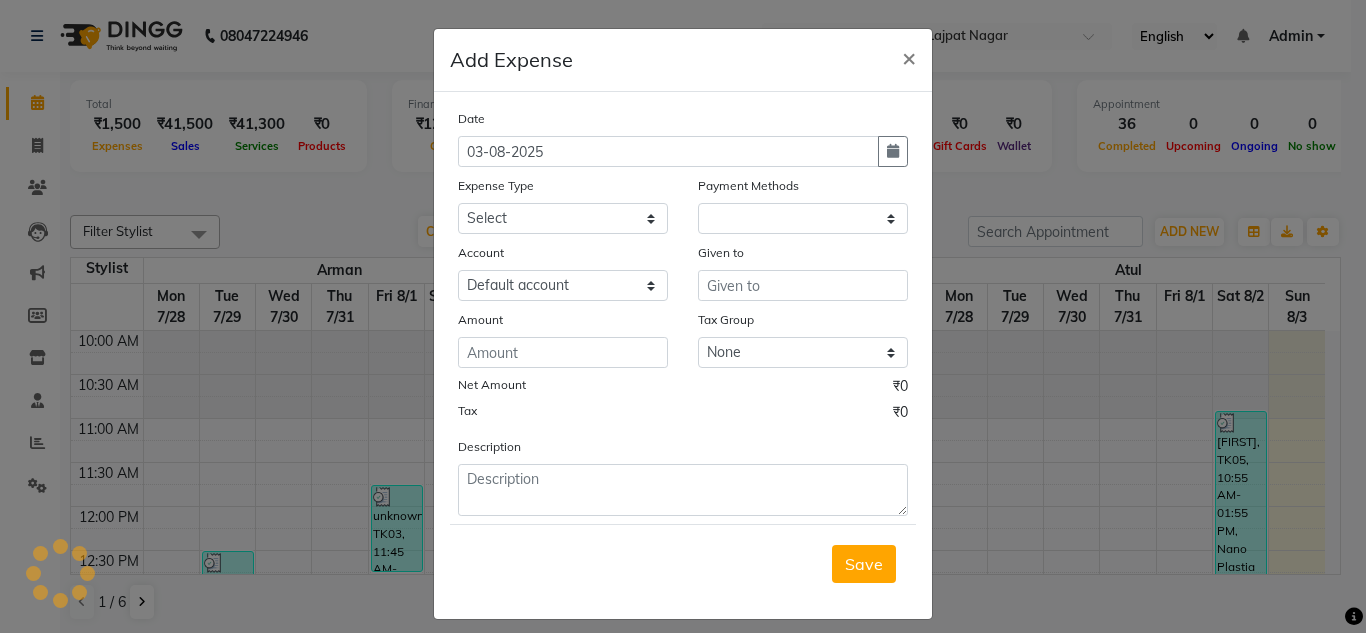 select on "1" 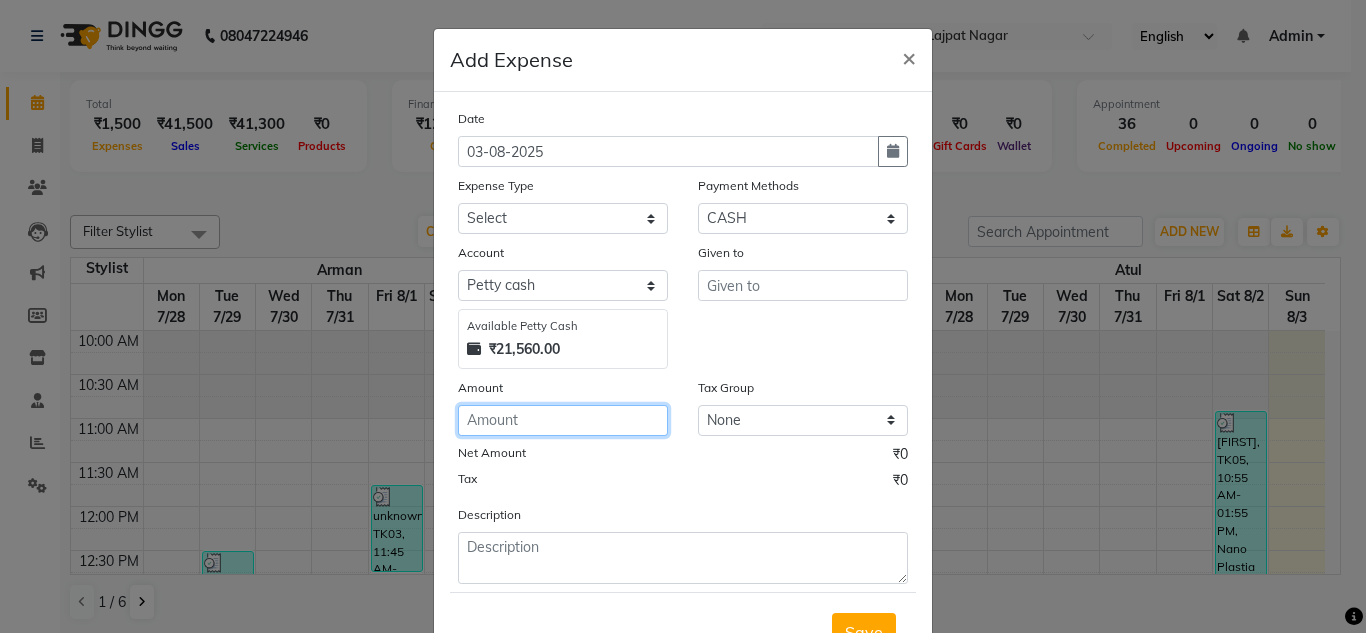 click 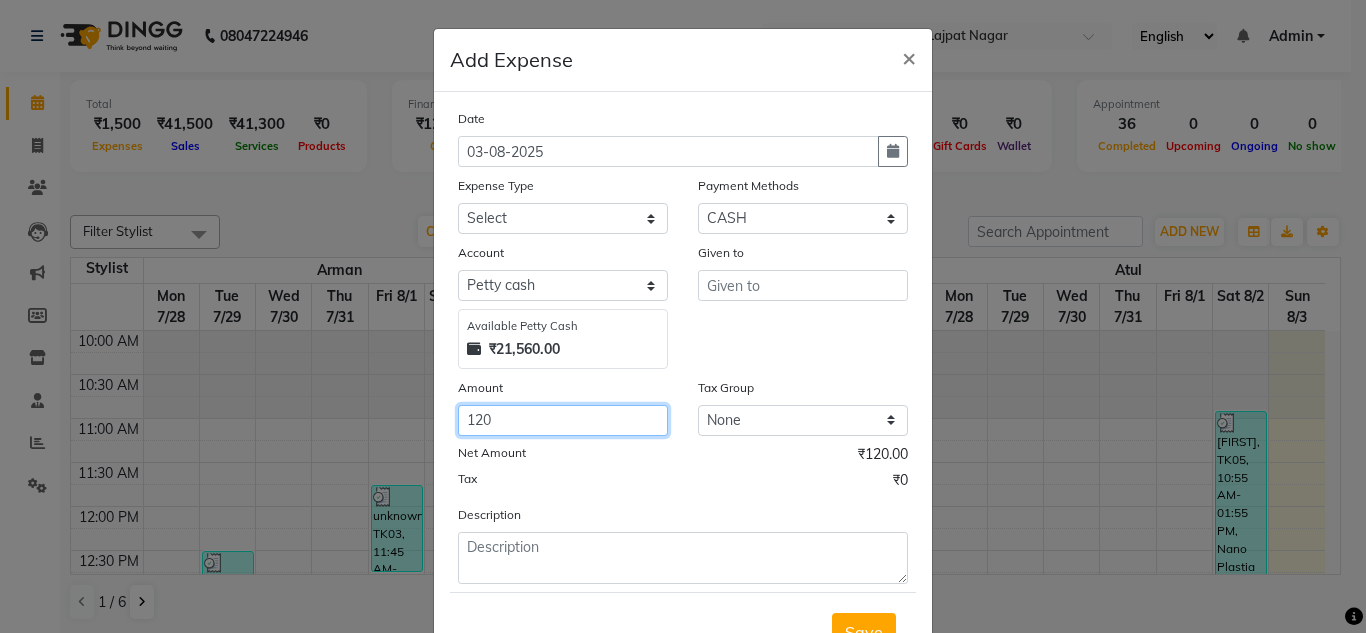type on "120" 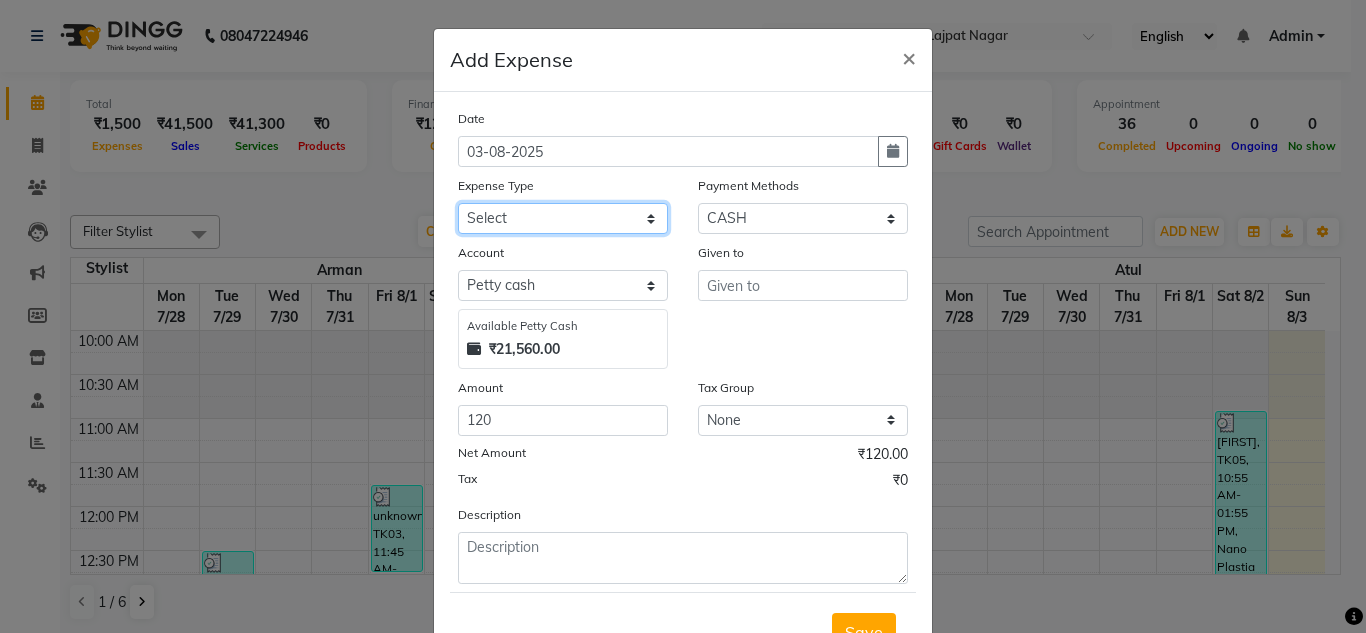 click on "Select Advance Salary Bank charges Car maintenance  Cash transfer to bank Cash transfer to hub charity client food Client Snacks Clinical charges coffee Equipment Fuel Govt fee Incentive Insurance International purchase Loan Repayment Maintenance maintenance Marketing milk Miscellaneous MRA night convence oil Other Pantry pentary item Product product incentive Rent Salary Staff Snacks sugar Tax tea Tea & Refreshment tip urgent stock Utilities water bottles" 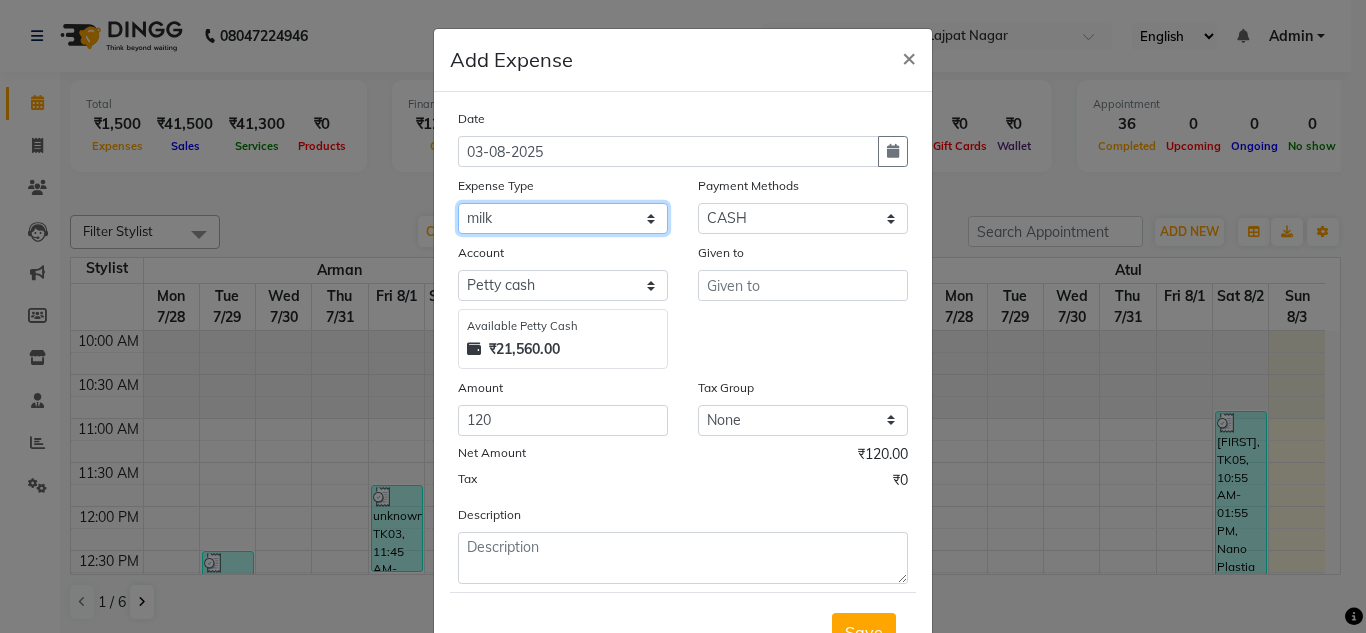 click on "Select Advance Salary Bank charges Car maintenance  Cash transfer to bank Cash transfer to hub charity client food Client Snacks Clinical charges coffee Equipment Fuel Govt fee Incentive Insurance International purchase Loan Repayment Maintenance maintenance Marketing milk Miscellaneous MRA night convence oil Other Pantry pentary item Product product incentive Rent Salary Staff Snacks sugar Tax tea Tea & Refreshment tip urgent stock Utilities water bottles" 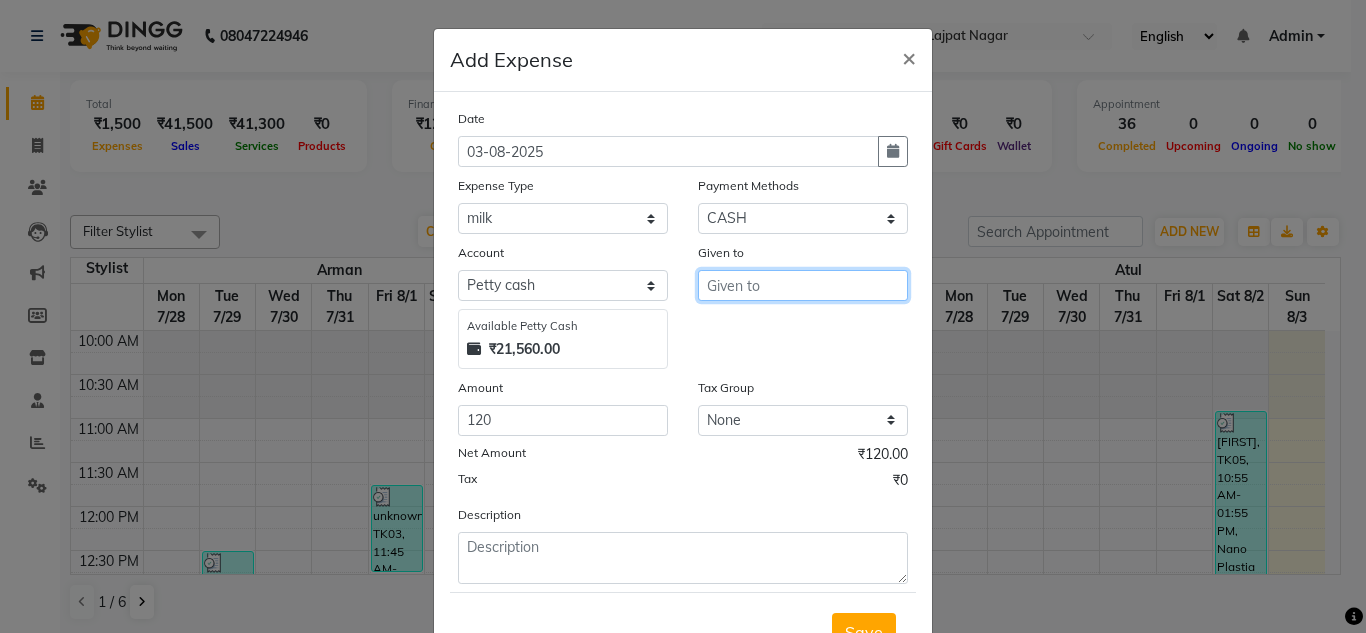 click at bounding box center [803, 285] 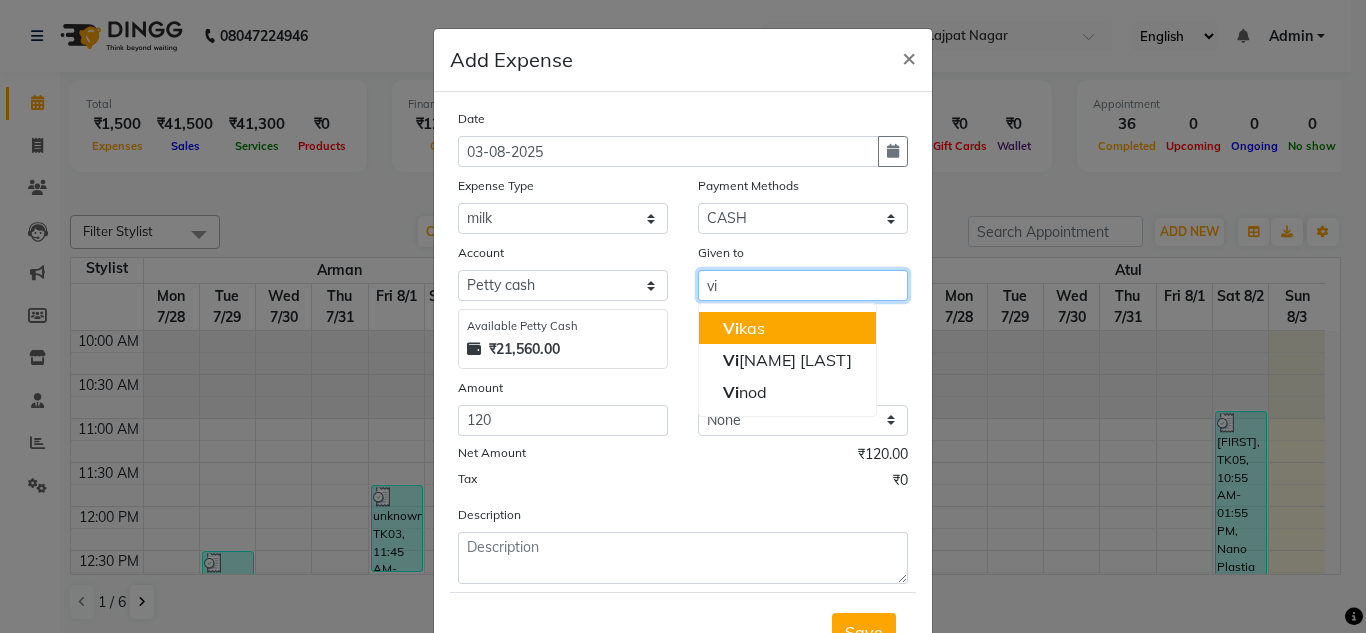 click on "Vi kas" at bounding box center [744, 328] 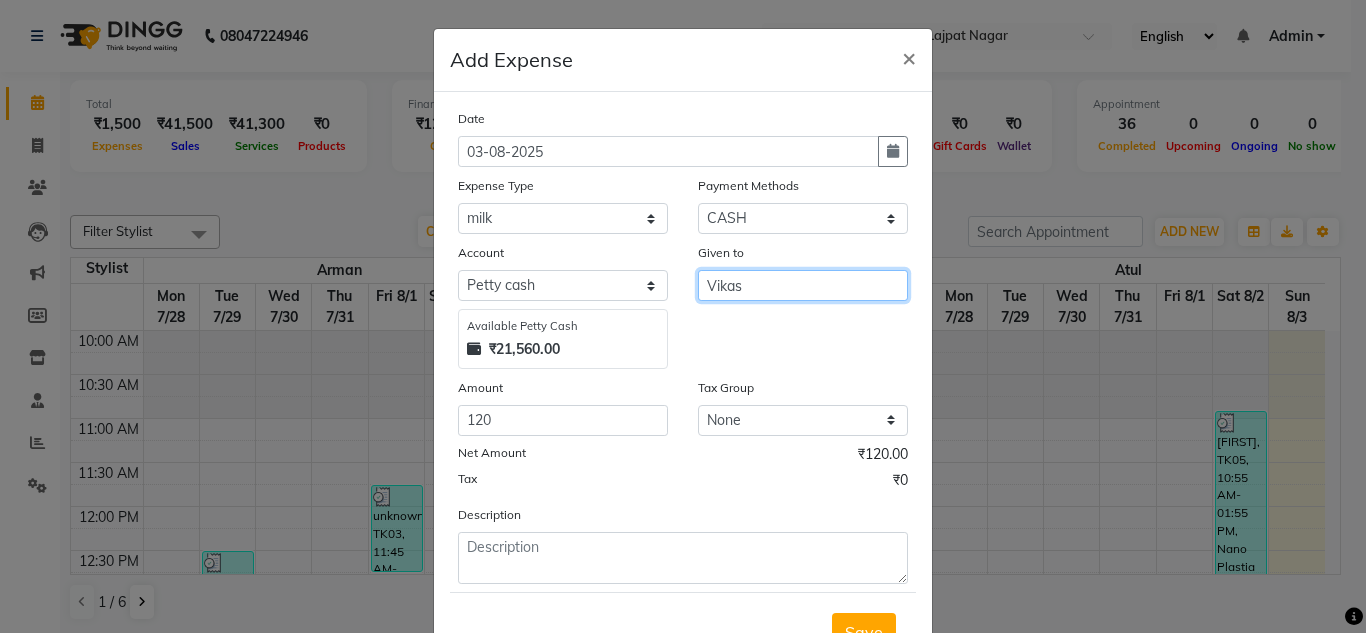 type on "Vikas" 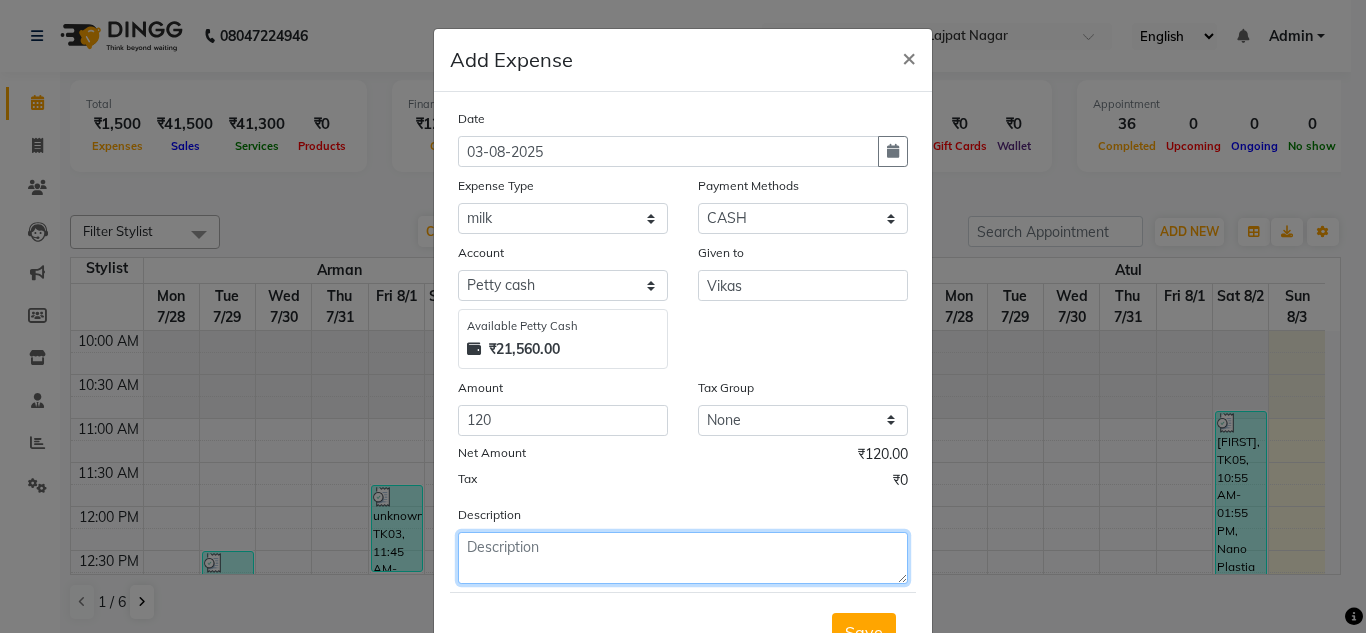 click 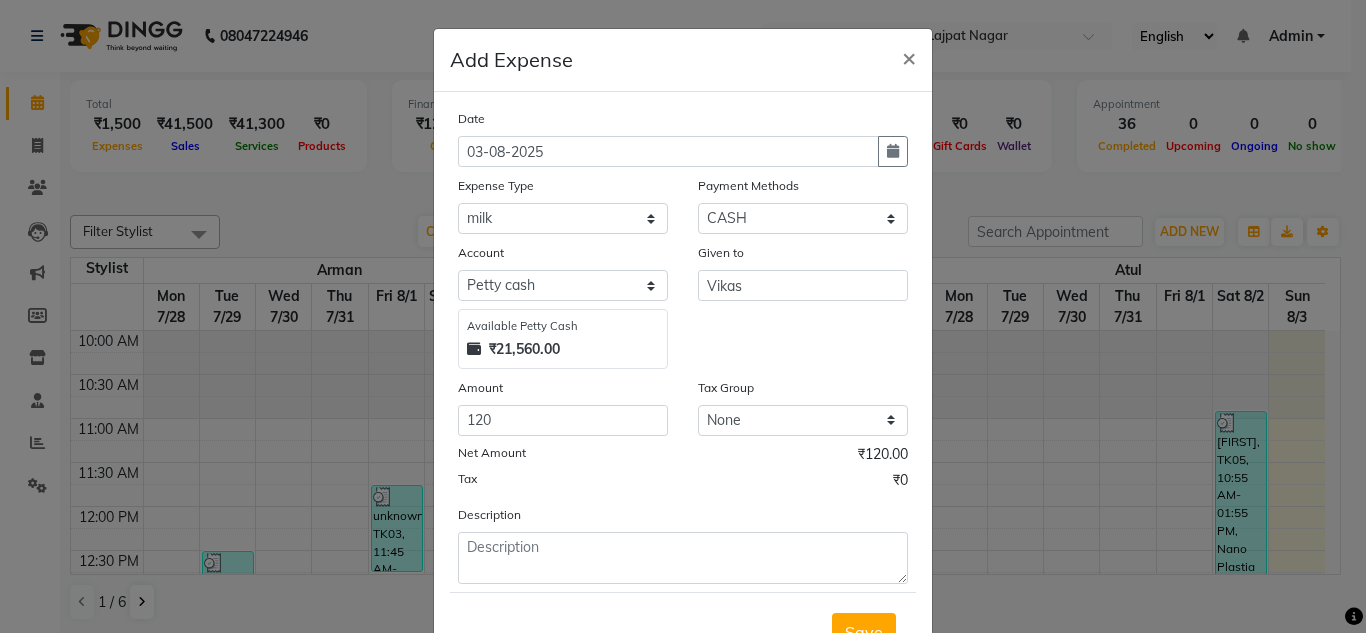 click on "Tax ₹0" 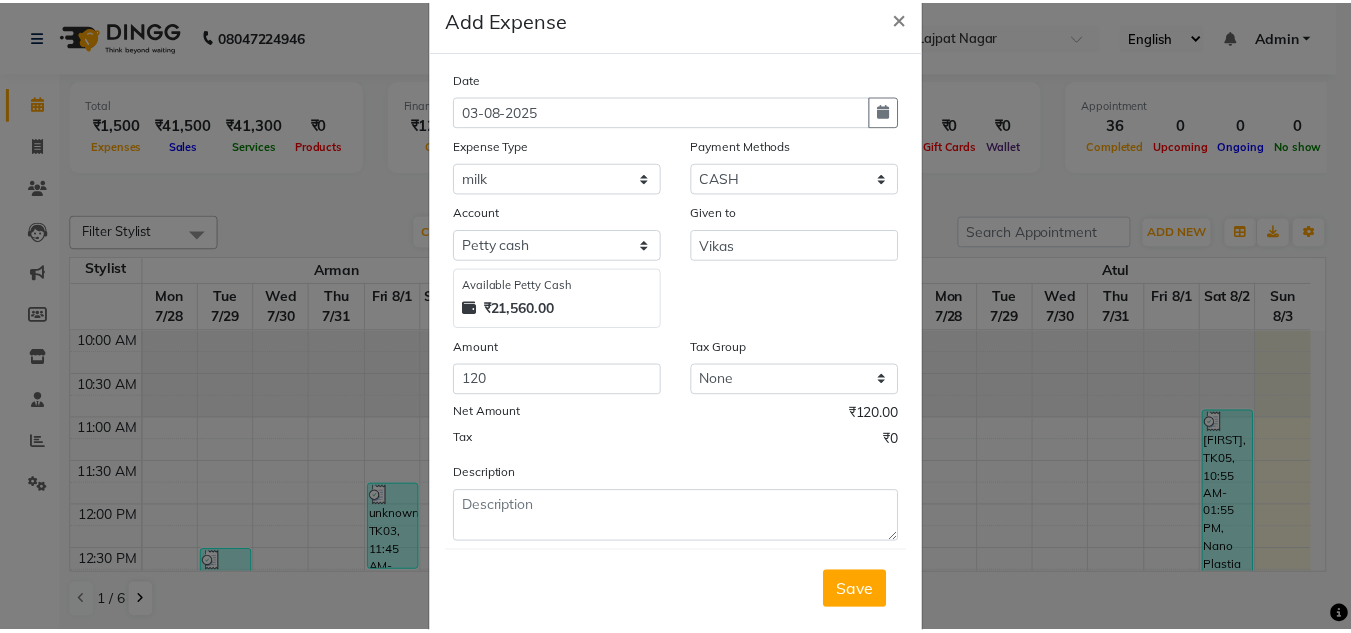 scroll, scrollTop: 83, scrollLeft: 0, axis: vertical 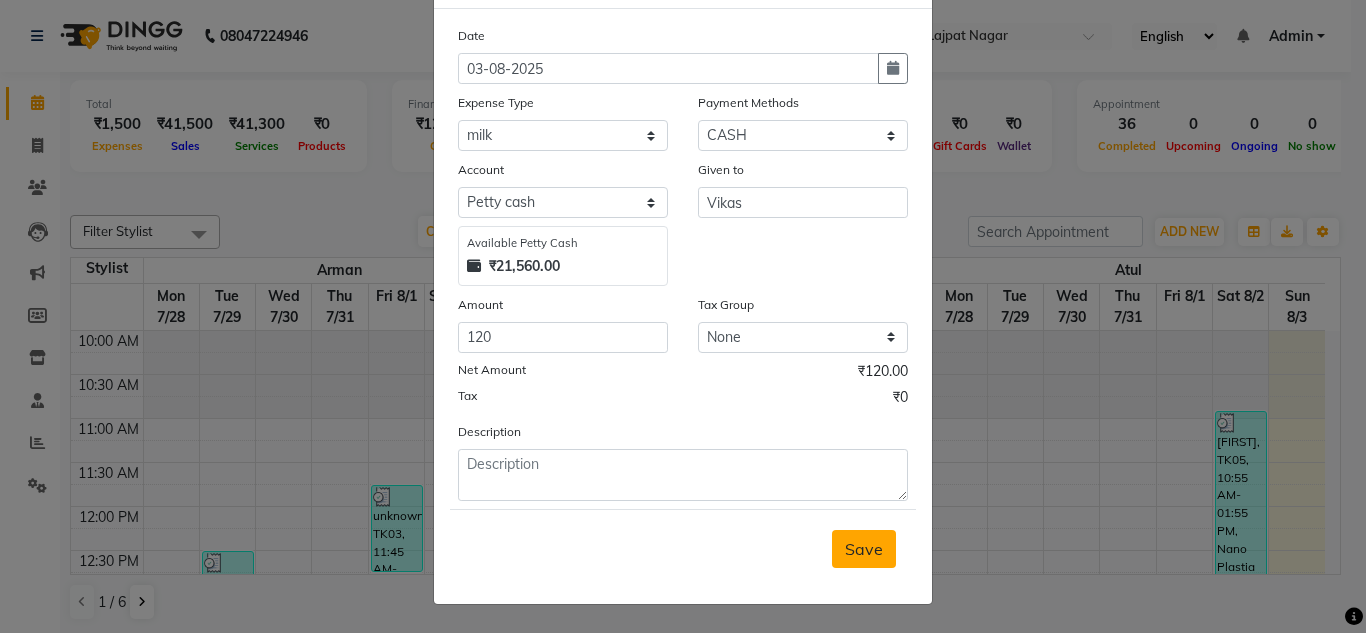 click on "Save" at bounding box center (864, 549) 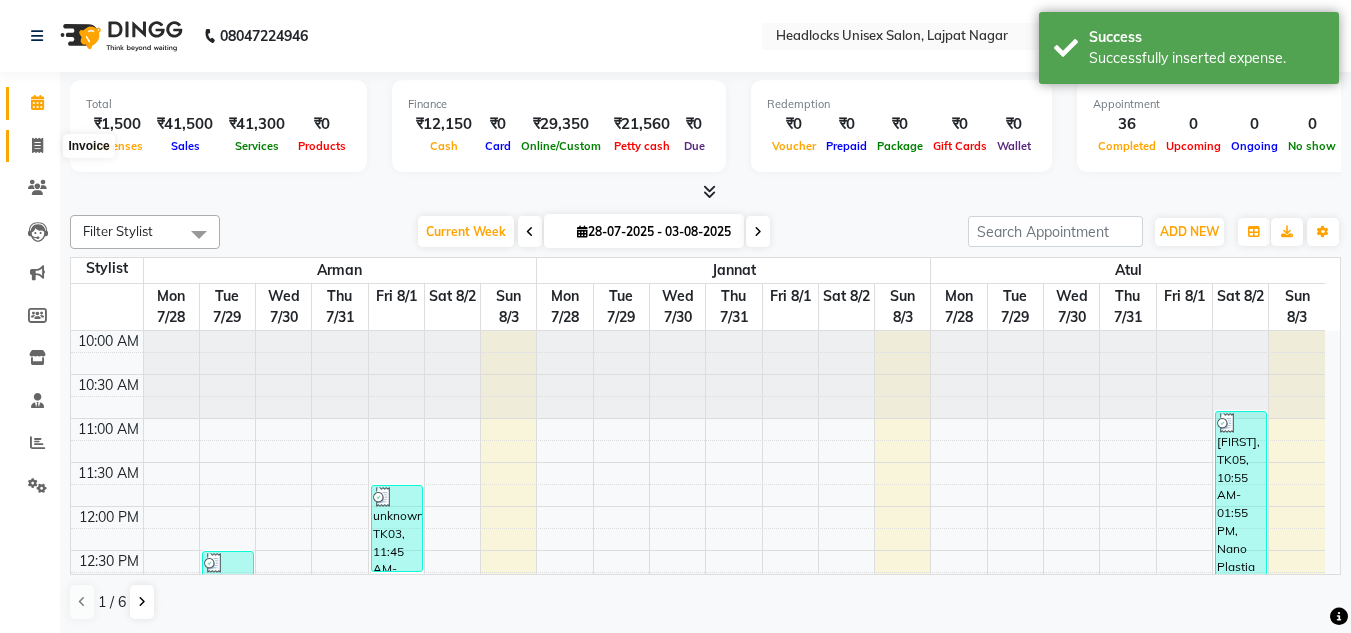 click 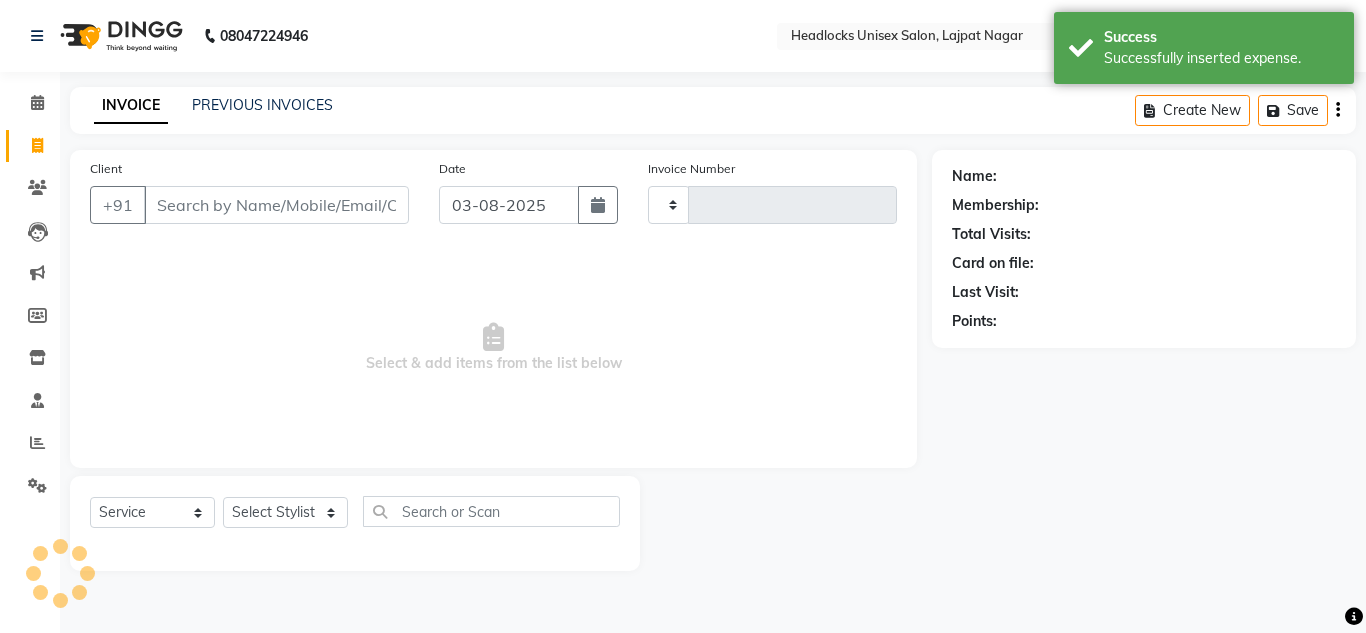 type on "2616" 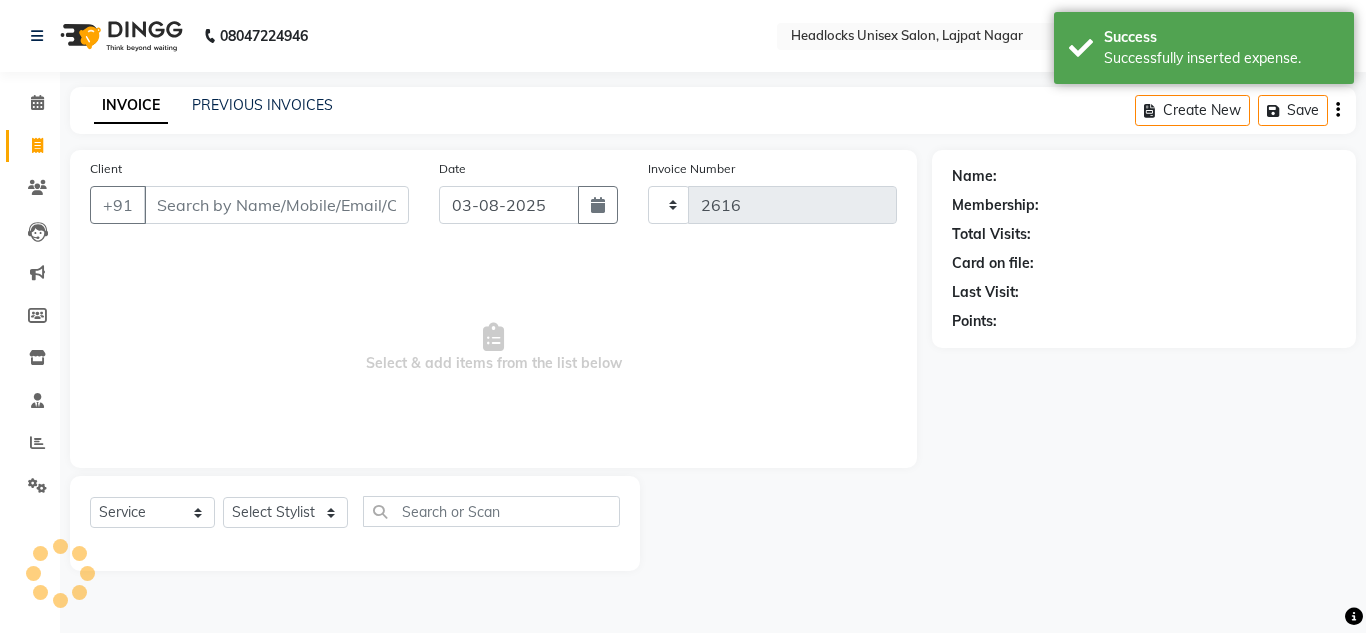 select on "6850" 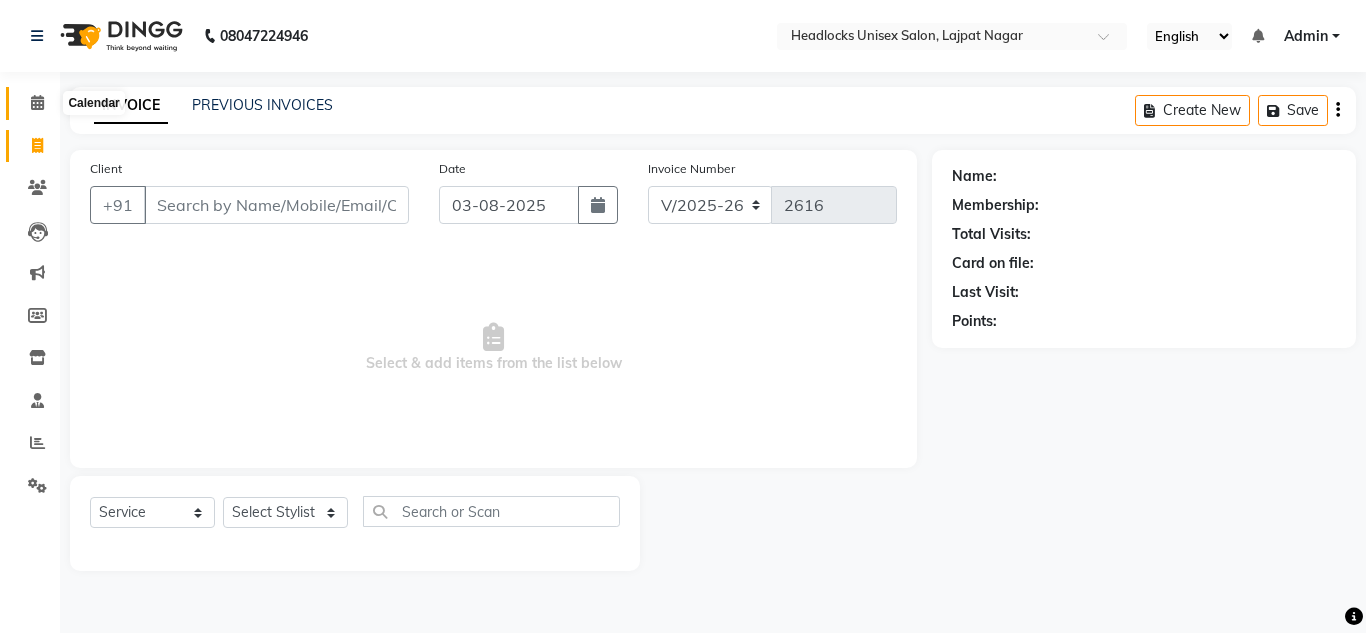 click 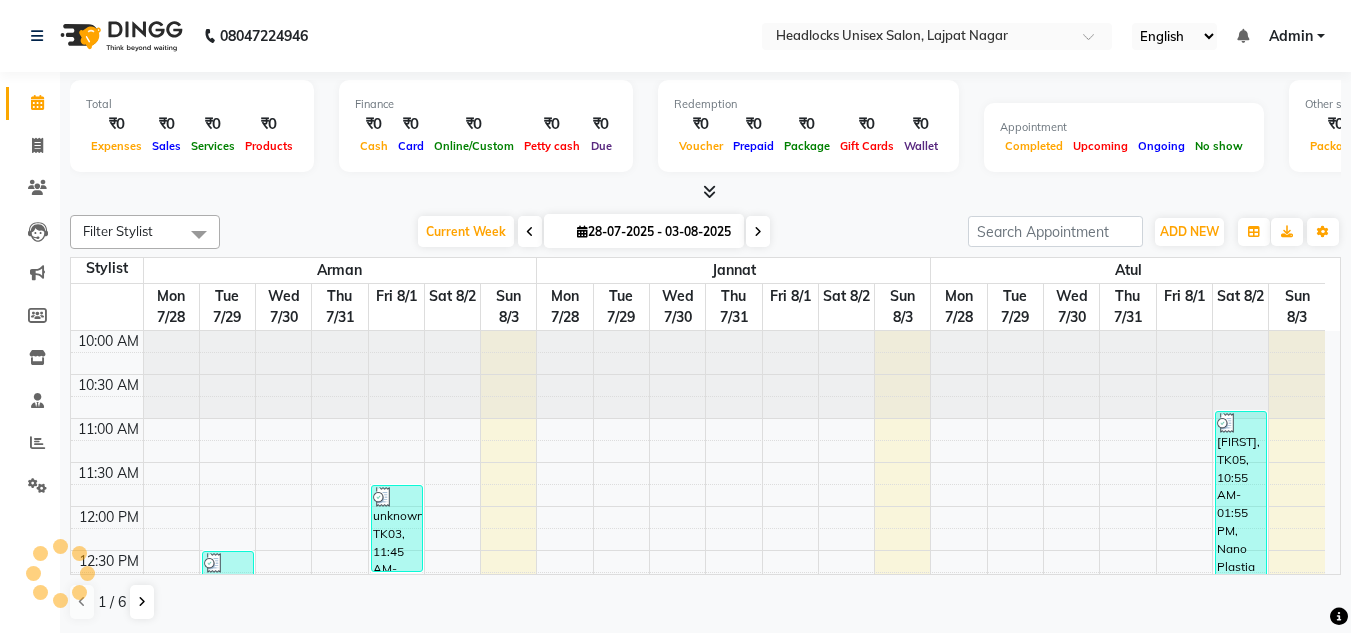 scroll, scrollTop: 0, scrollLeft: 0, axis: both 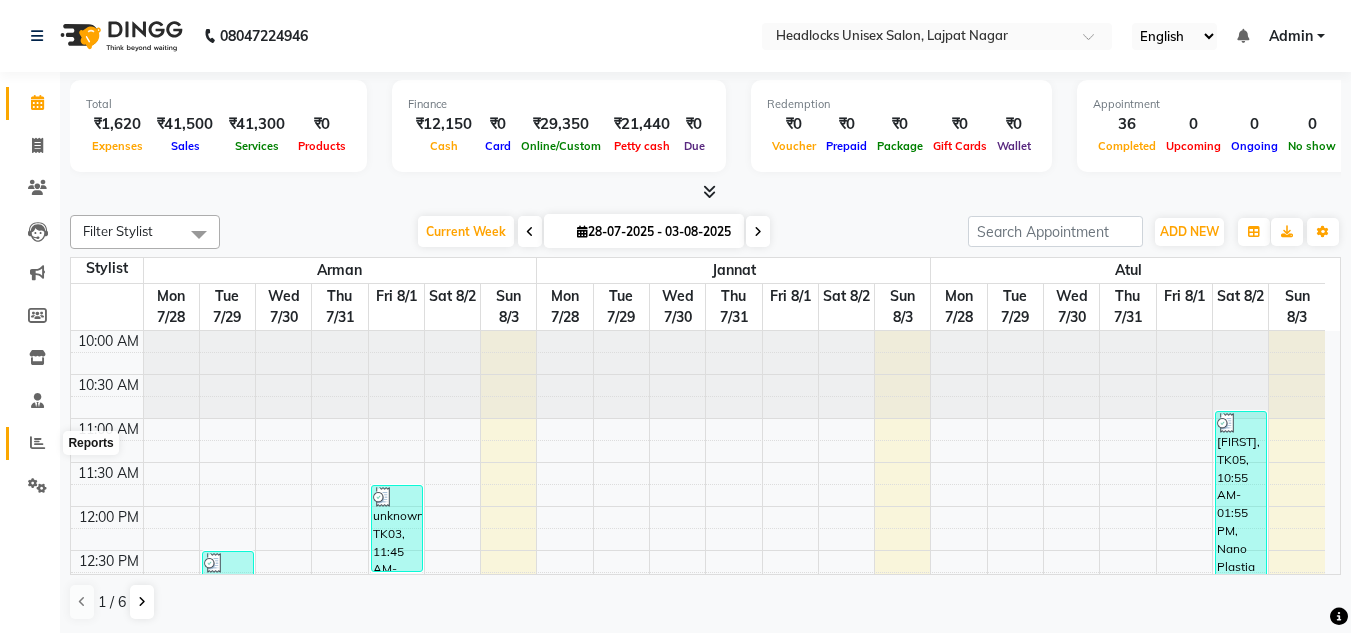 click 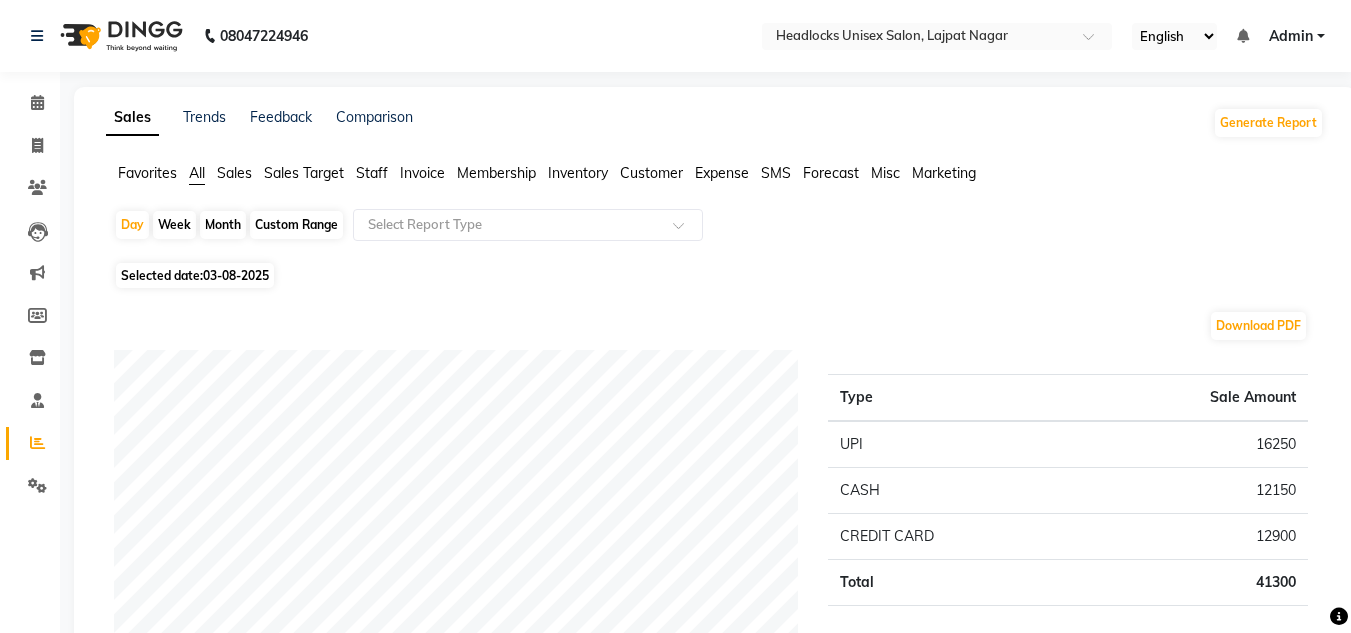 click on "Download PDF" 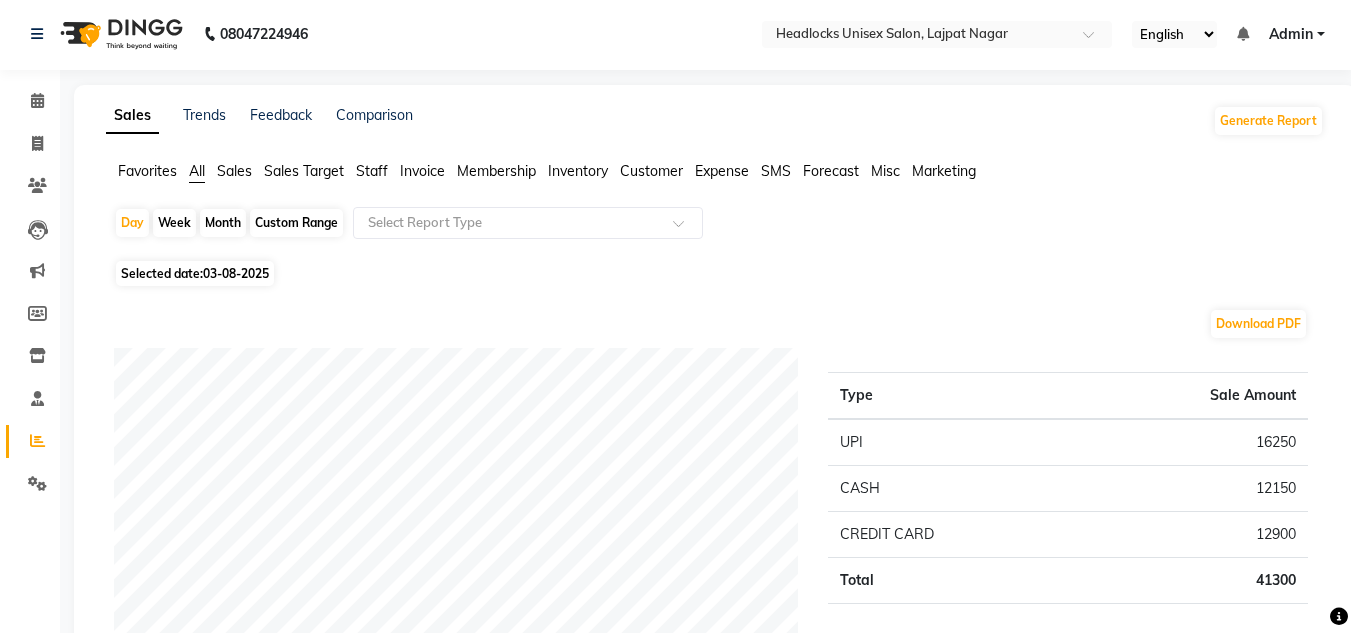 scroll, scrollTop: 0, scrollLeft: 0, axis: both 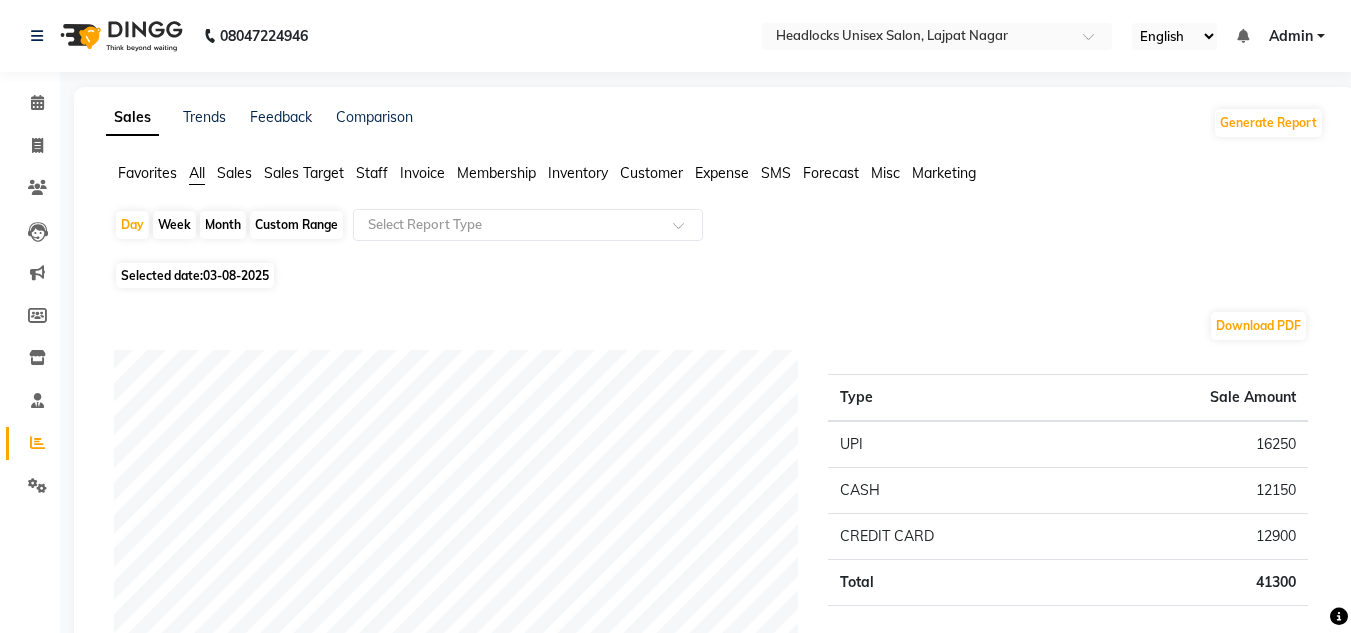 click on "Month" 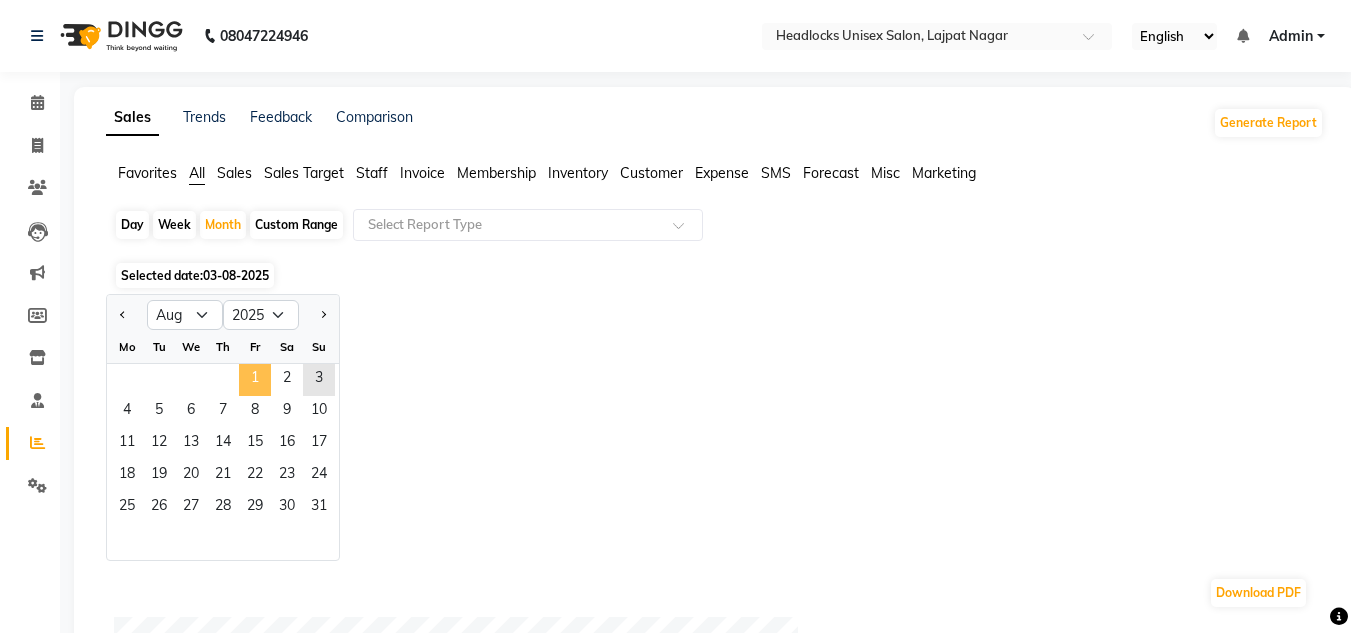 click on "1" 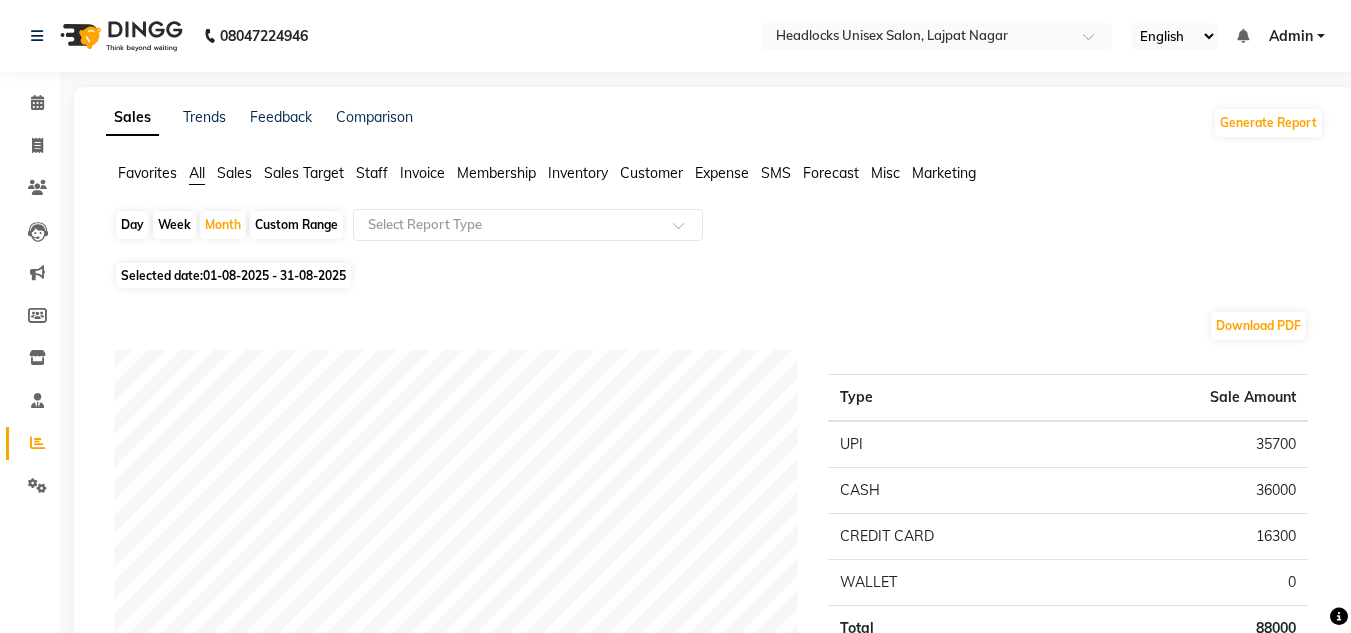 click on "Selected date:  01-08-2025 - 31-08-2025" 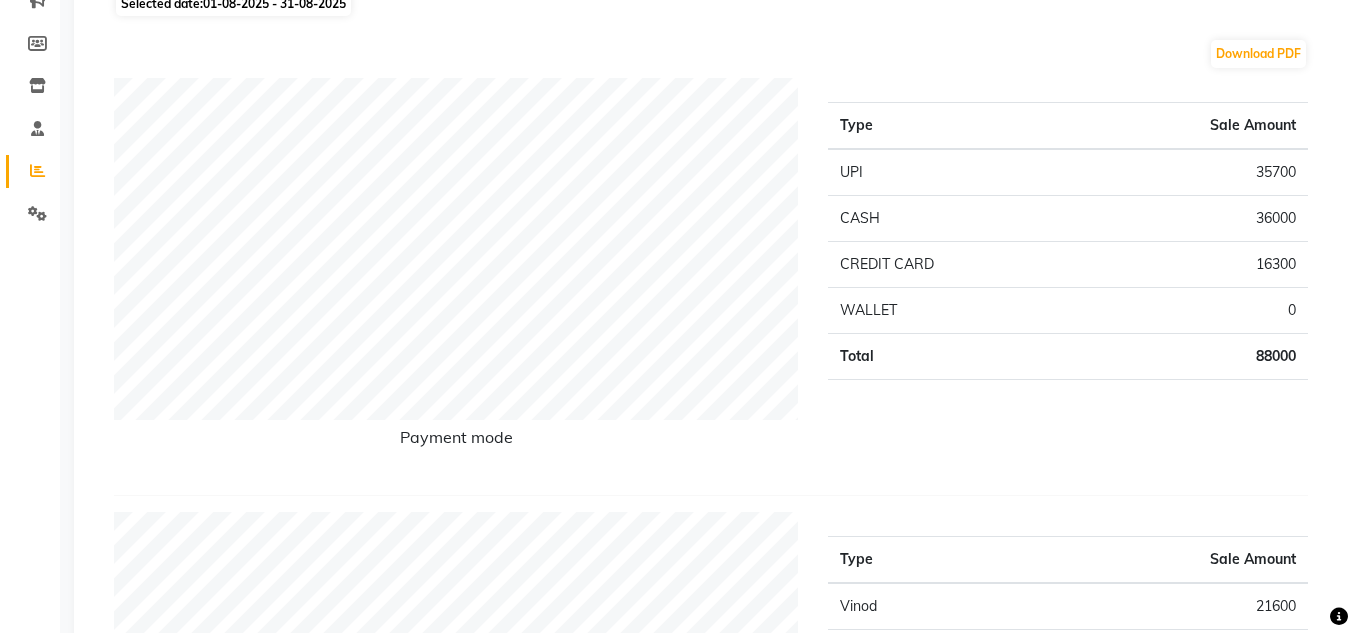 scroll, scrollTop: 0, scrollLeft: 0, axis: both 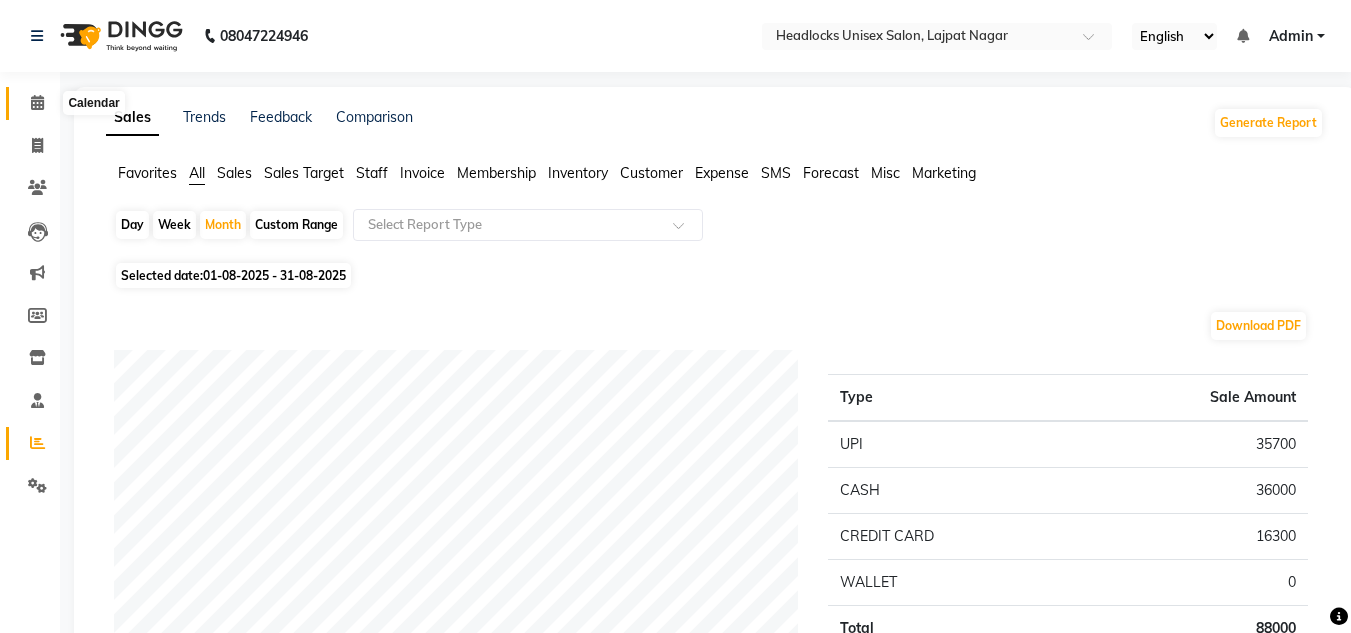 click 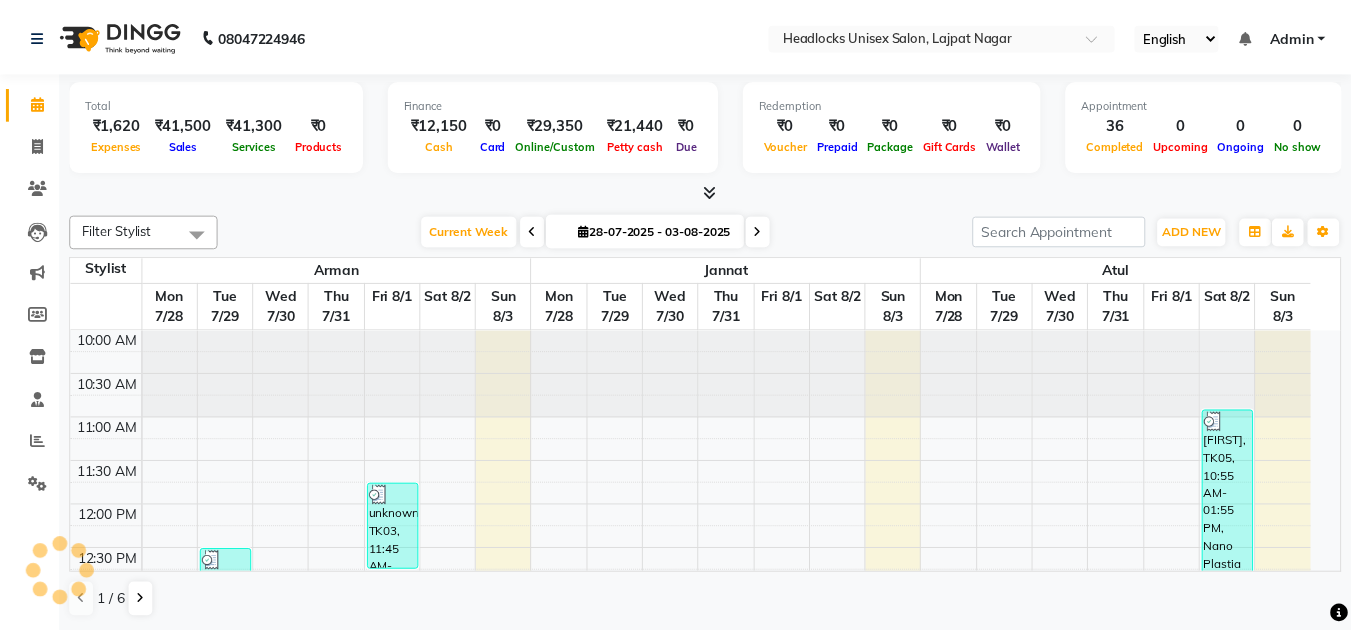 scroll, scrollTop: 0, scrollLeft: 0, axis: both 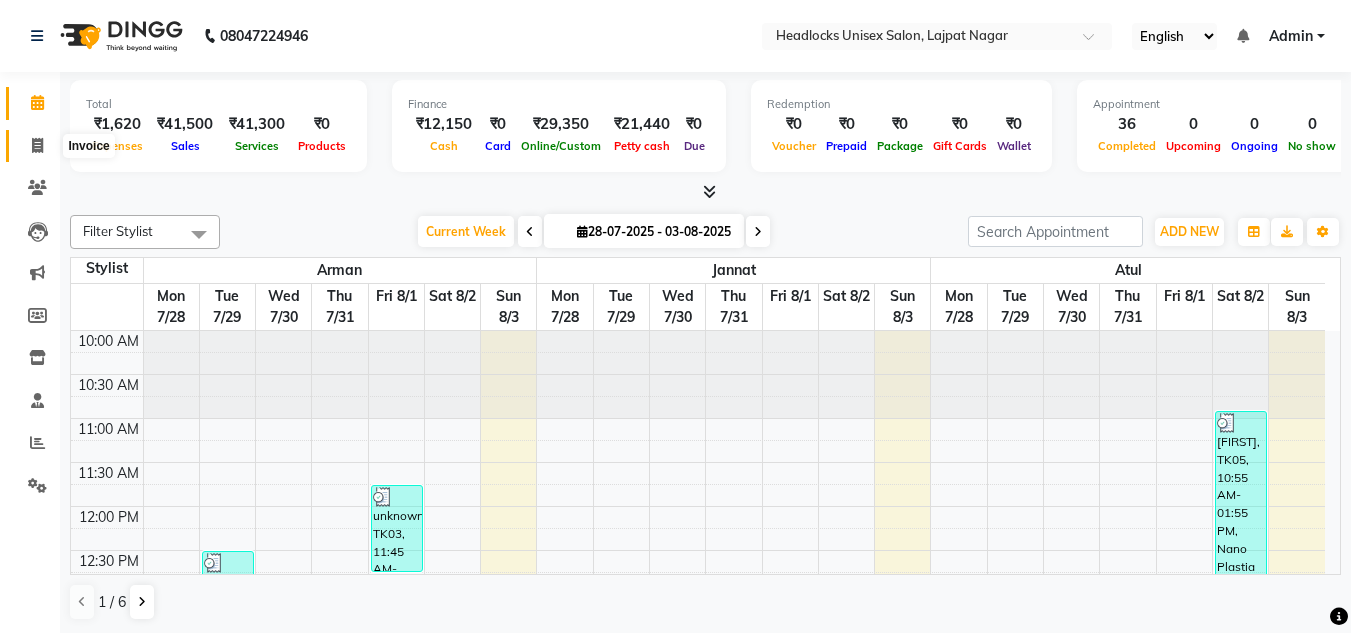 click 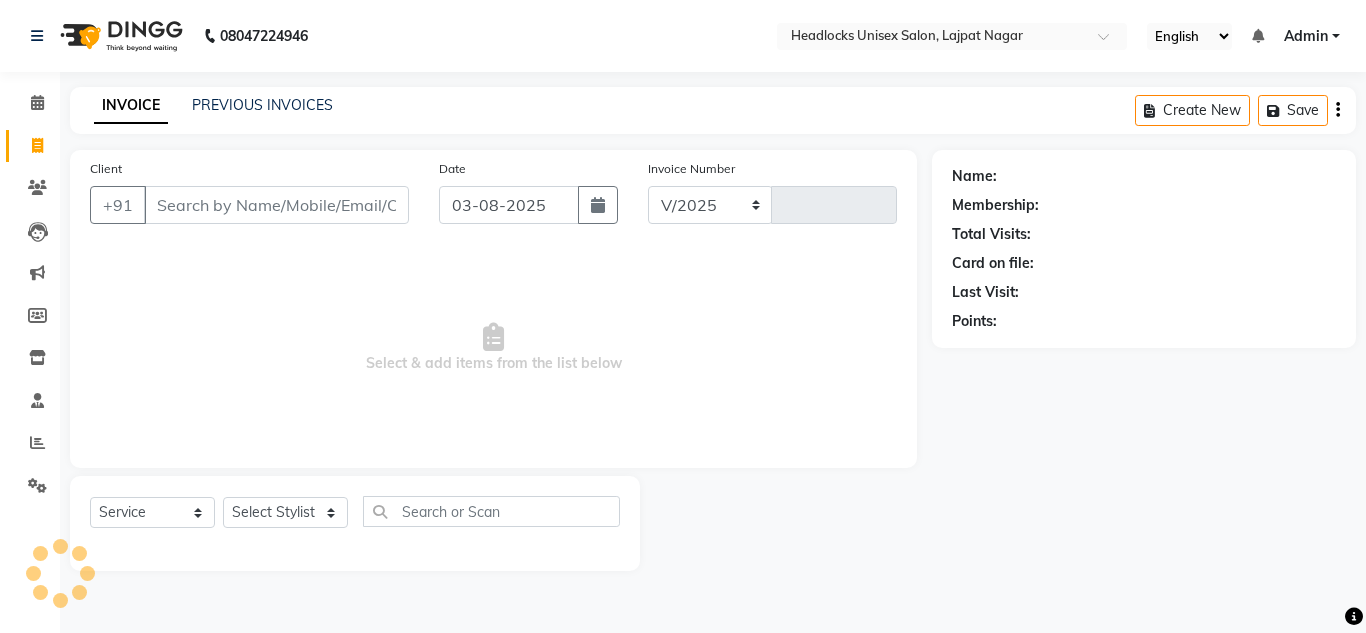 select on "6850" 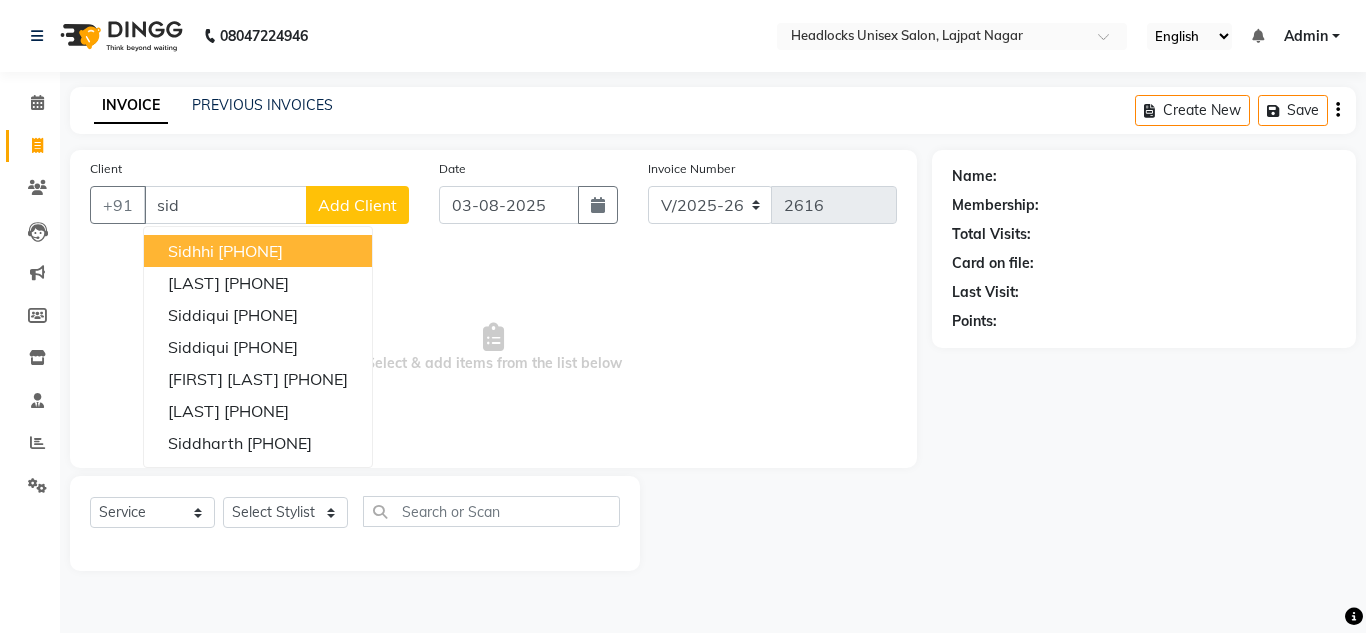 click on "[PHONE]" at bounding box center (250, 251) 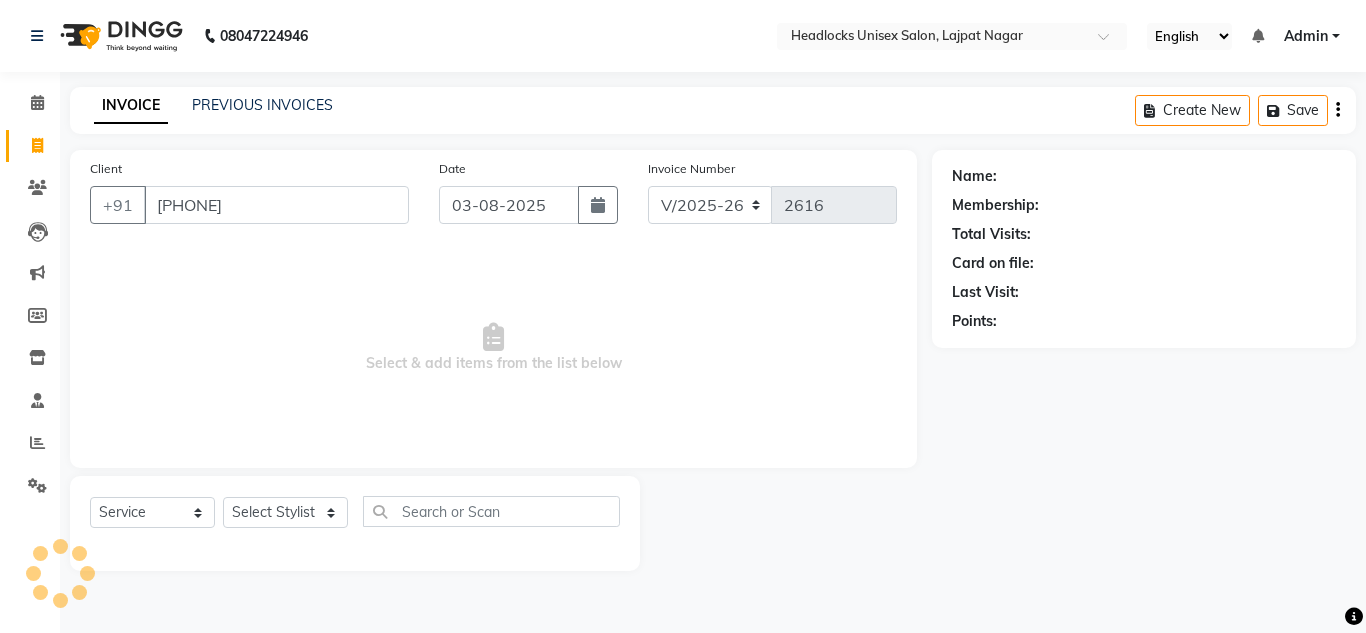 type on "[PHONE]" 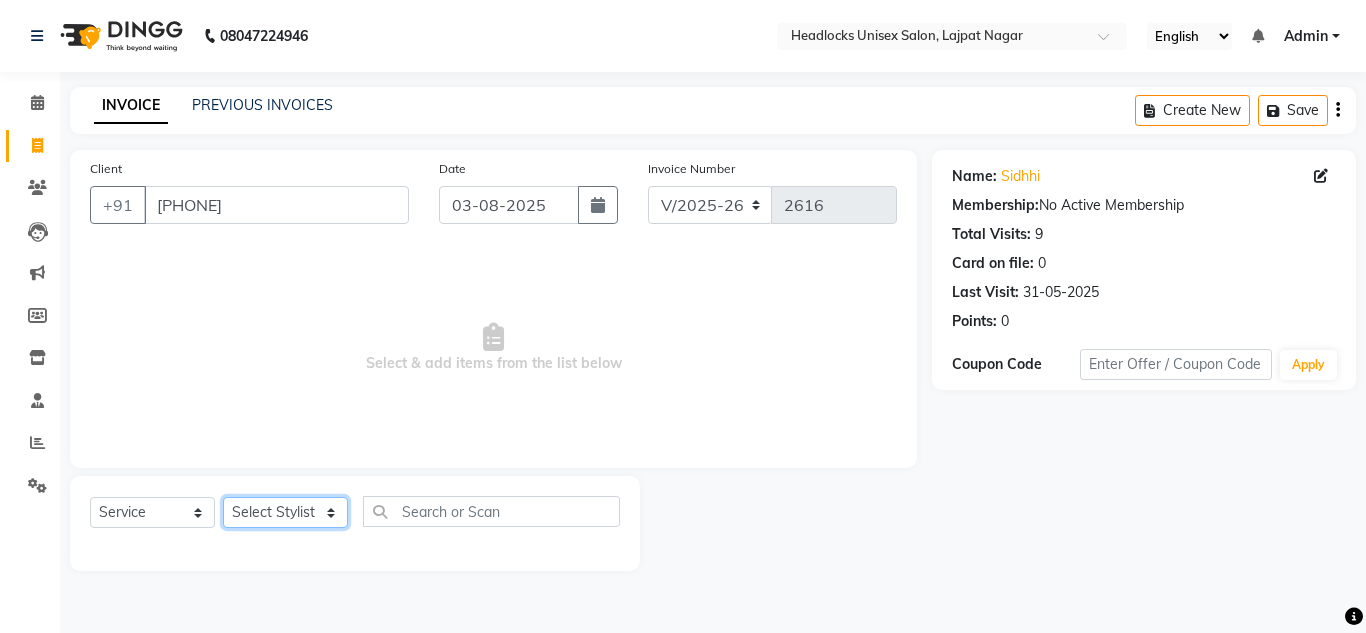 click on "Select Stylist Arman Atul Jannat Kaif Kartik Lucky Nazia Pinky Rashid Sabiya Sandeep Shankar Shavaz Malik Sudhir Suraj Vikas Vinay Roy Vinod" 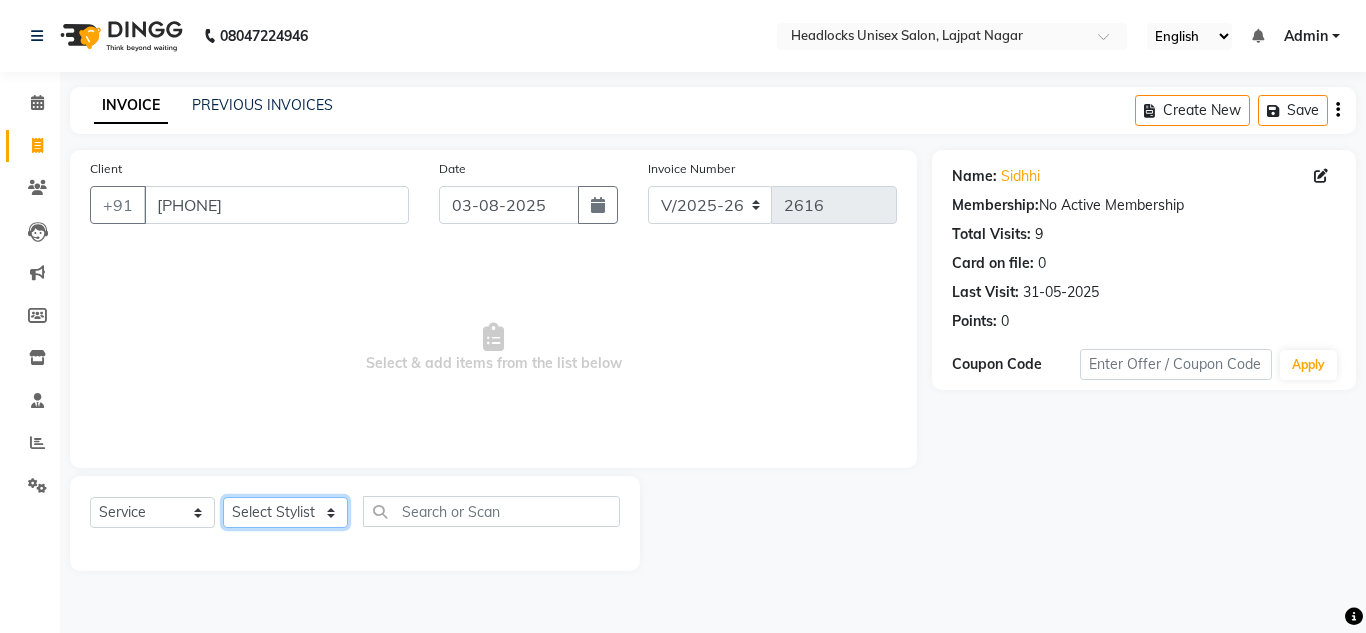 select on "53613" 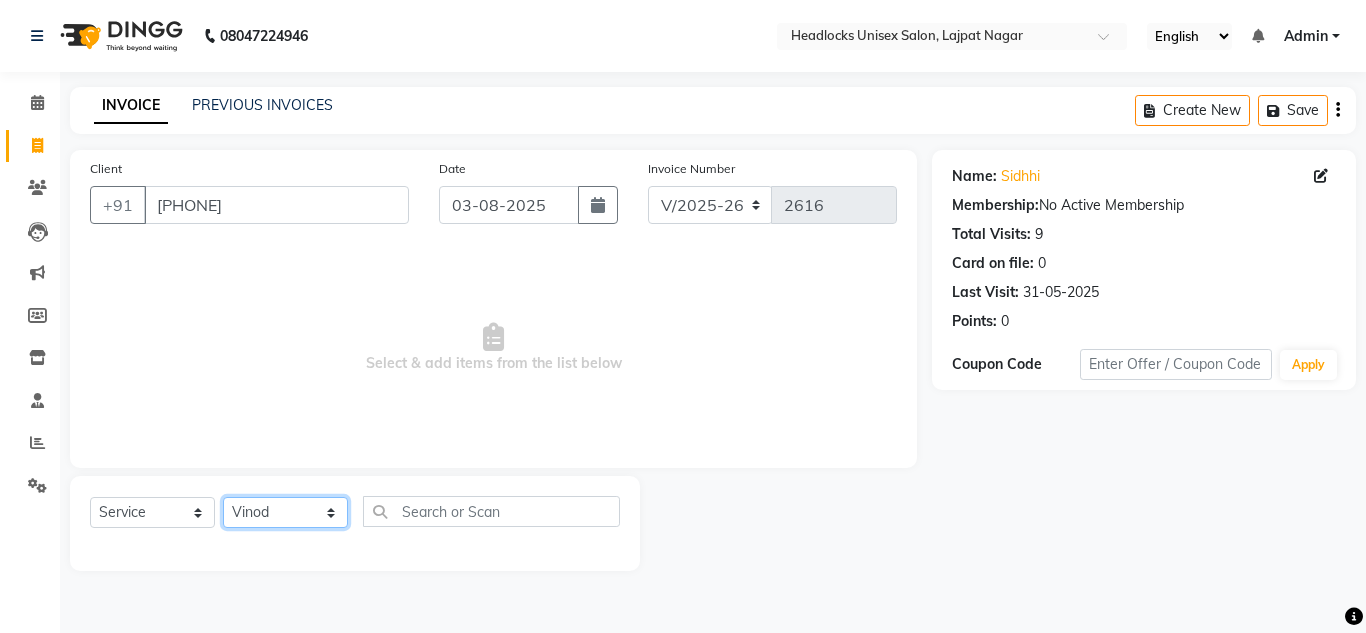 click on "Select Stylist Arman Atul Jannat Kaif Kartik Lucky Nazia Pinky Rashid Sabiya Sandeep Shankar Shavaz Malik Sudhir Suraj Vikas Vinay Roy Vinod" 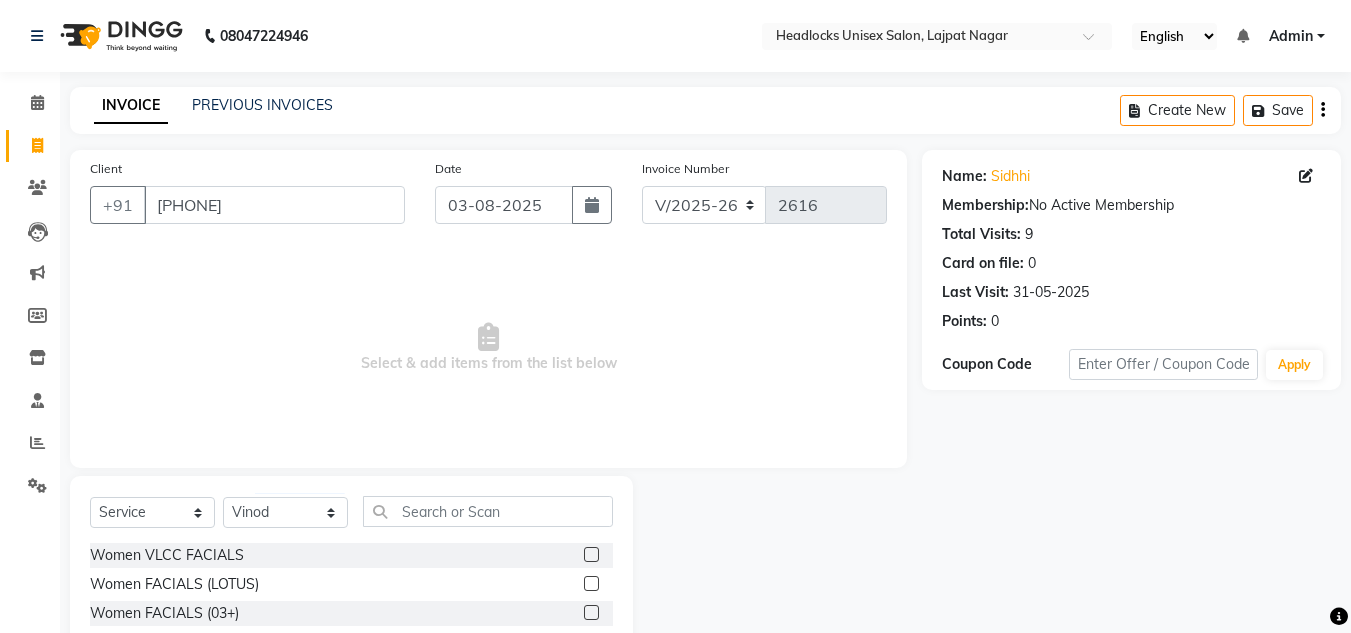 click on "Select & add items from the list below" at bounding box center [488, 348] 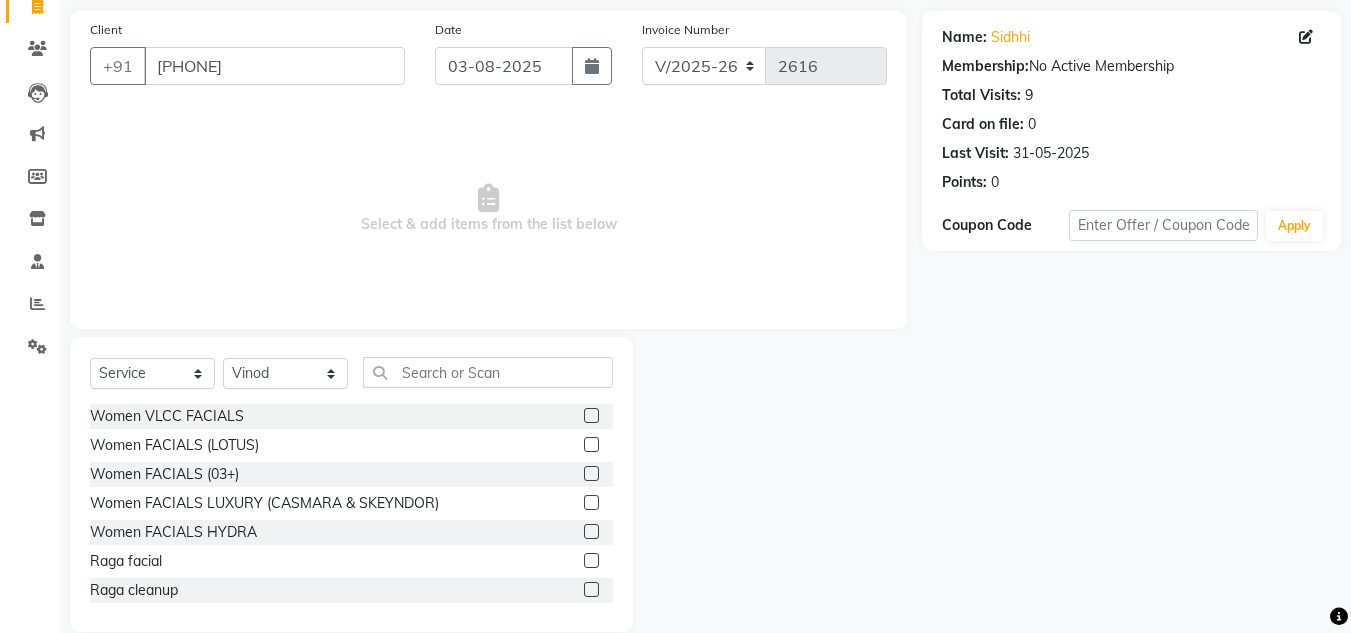 scroll, scrollTop: 168, scrollLeft: 0, axis: vertical 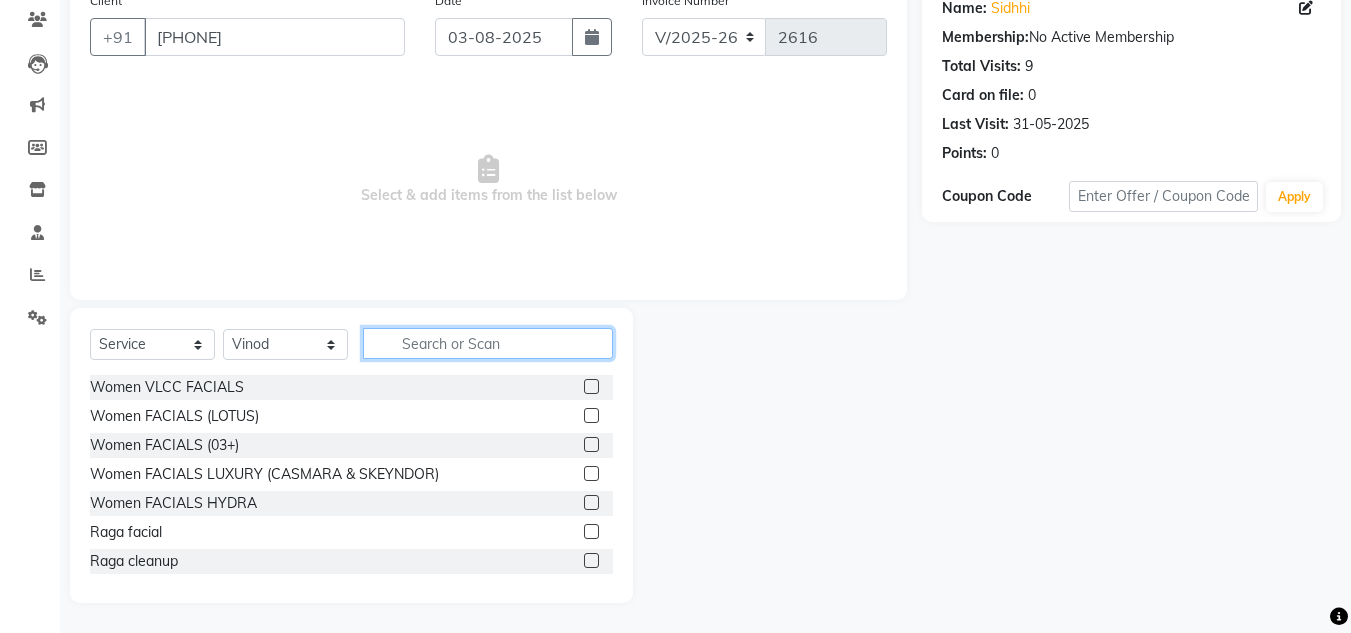 click 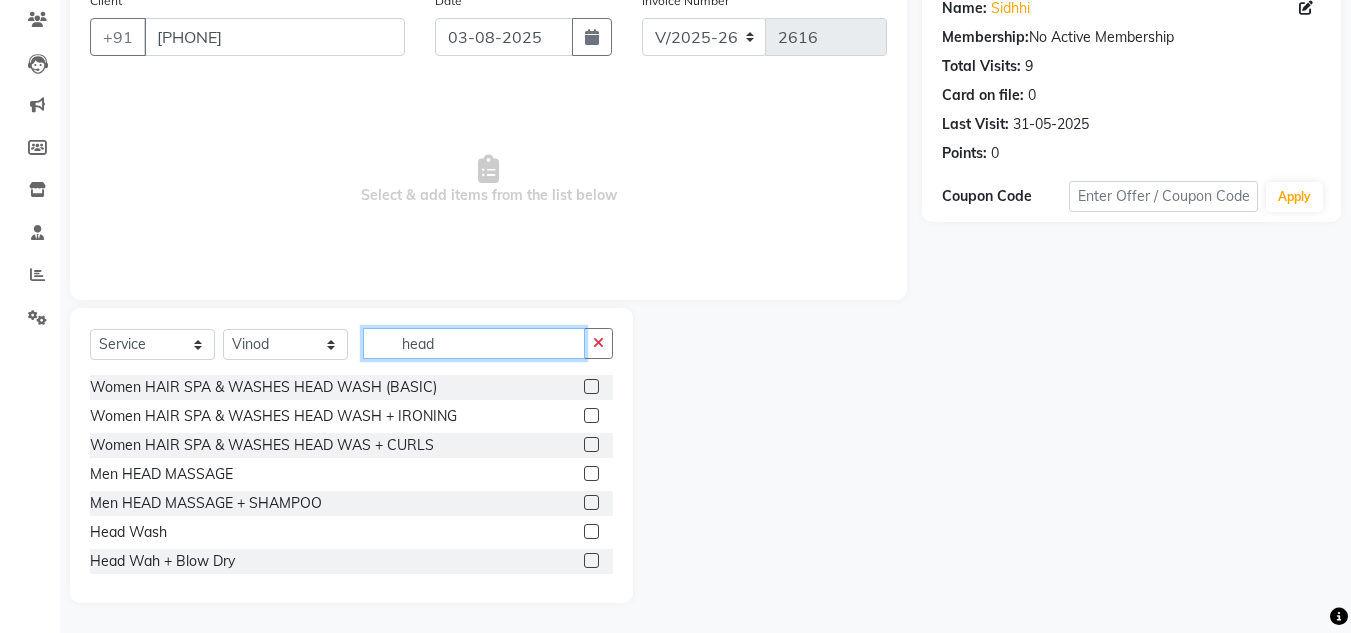 type on "head" 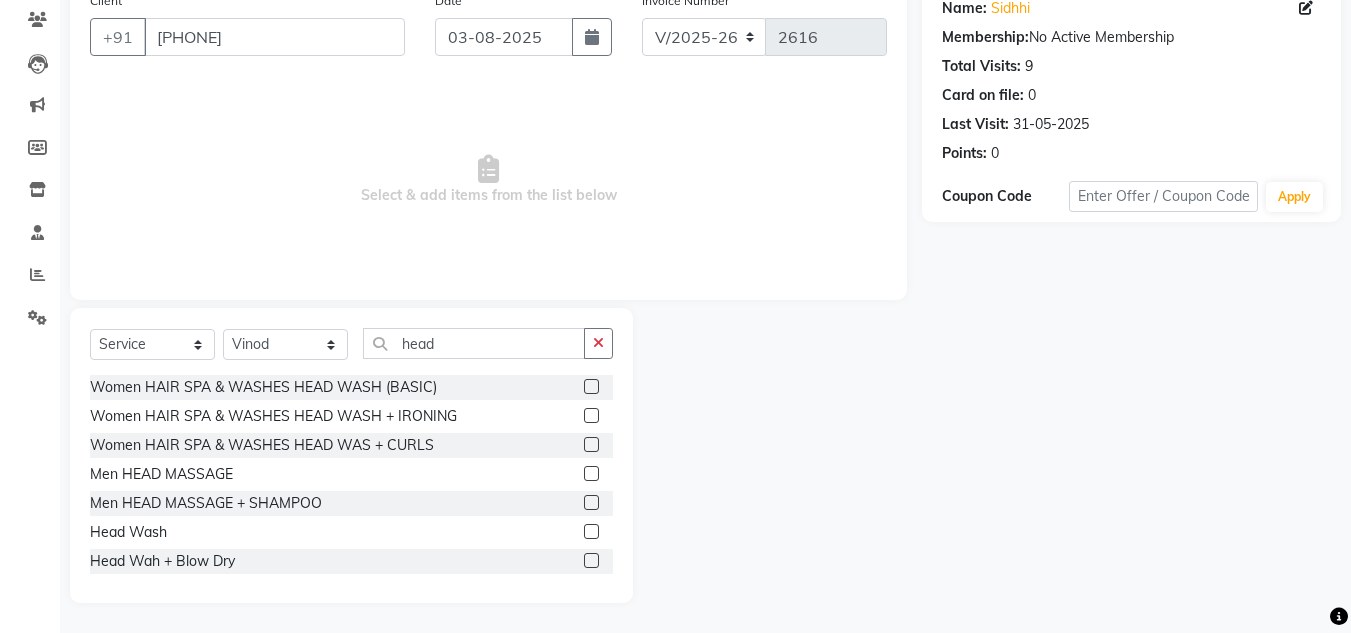 click 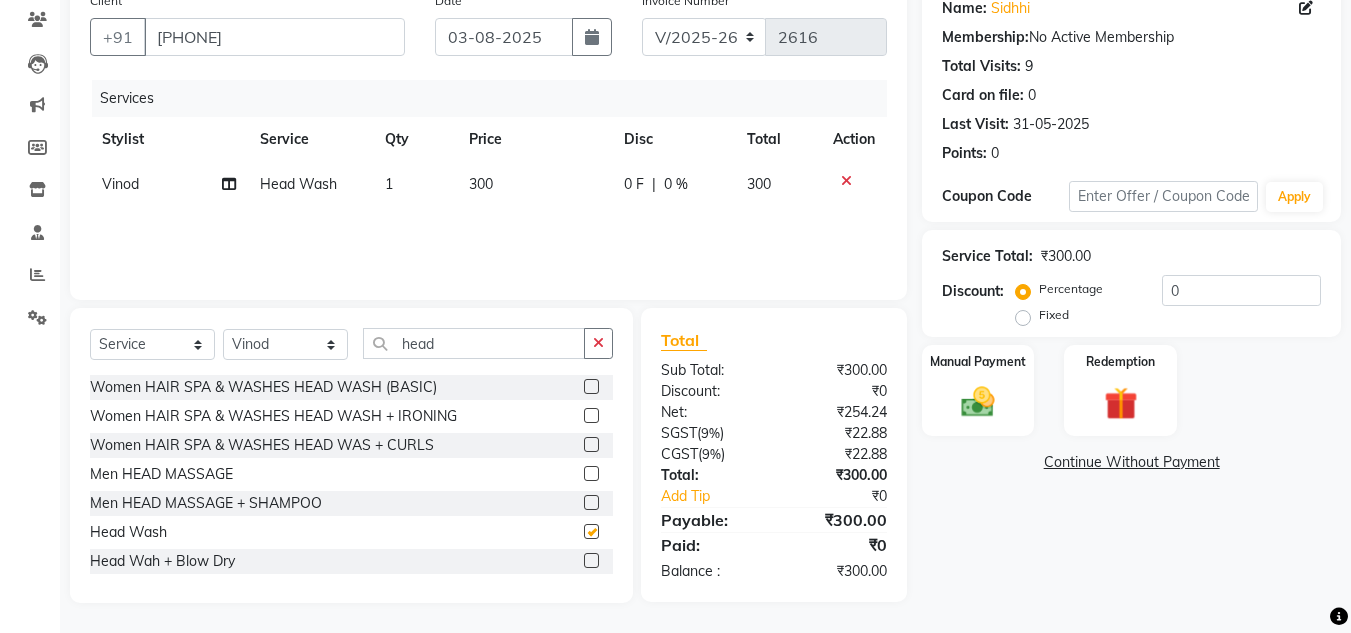 checkbox on "false" 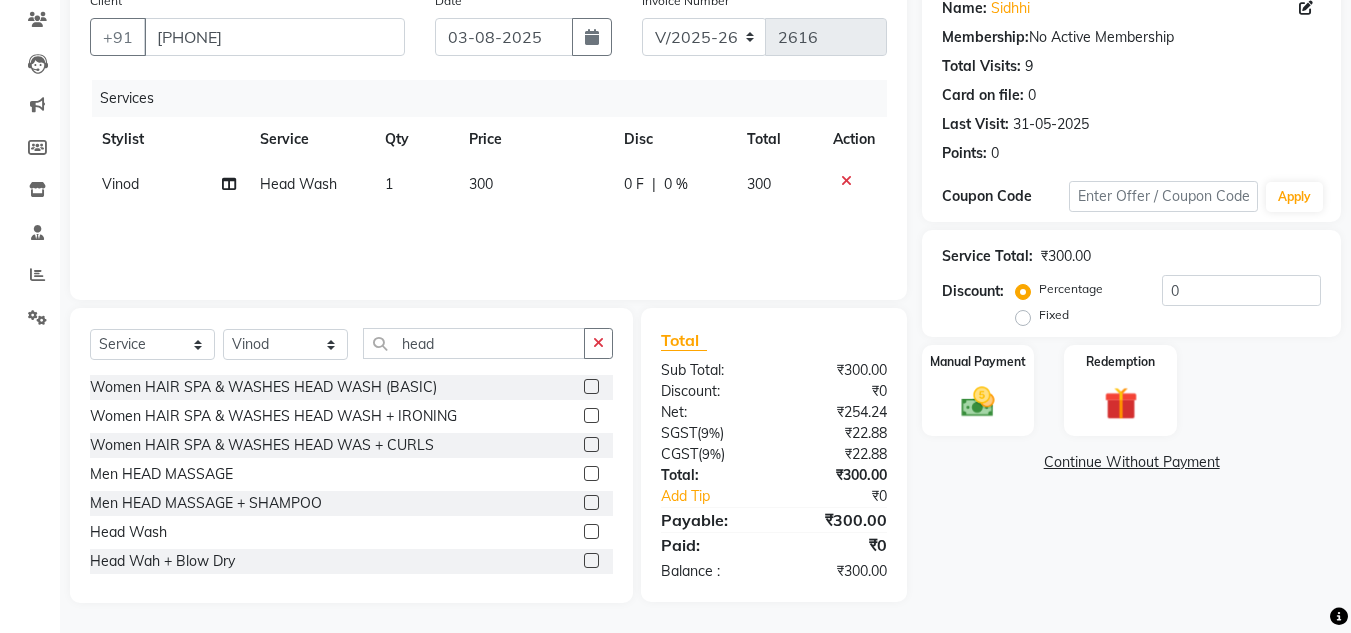 click on "300" 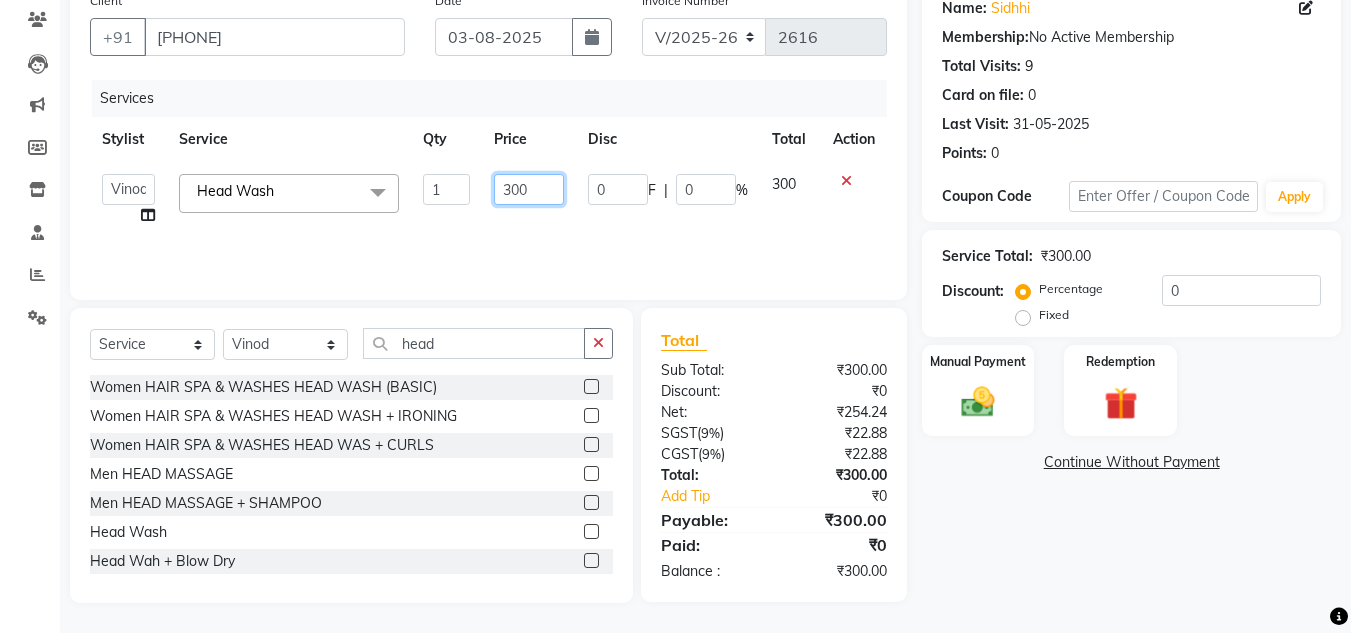 click on "300" 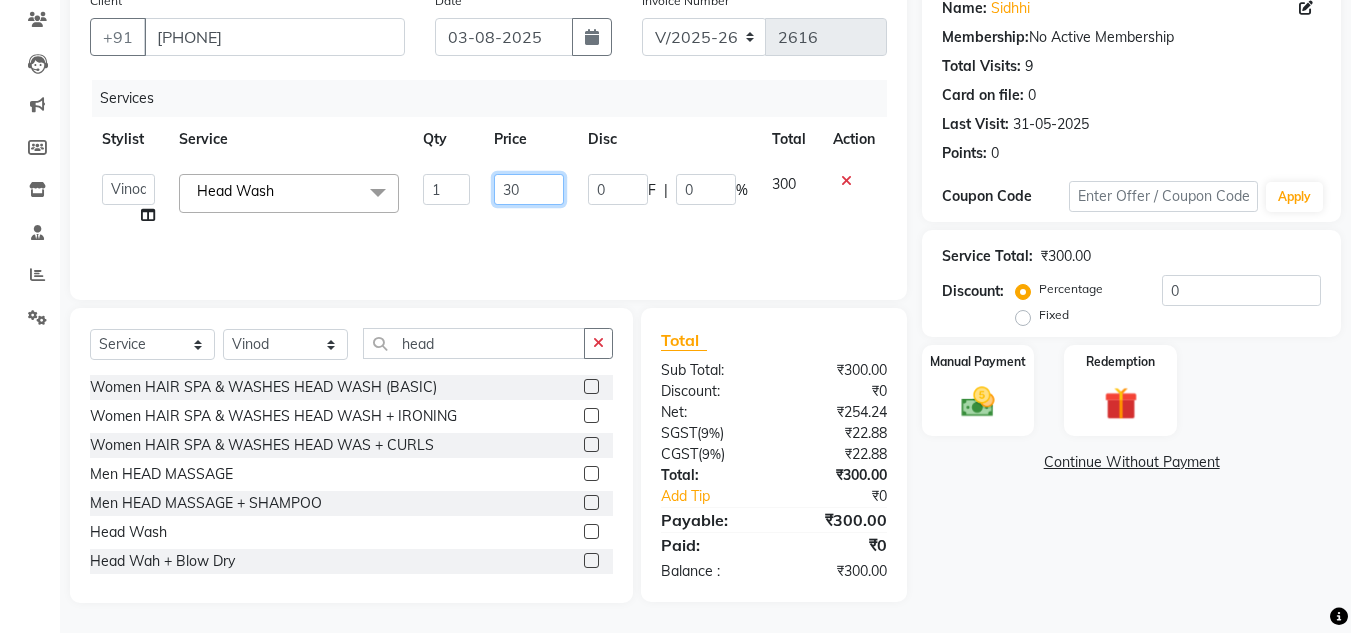 type on "3" 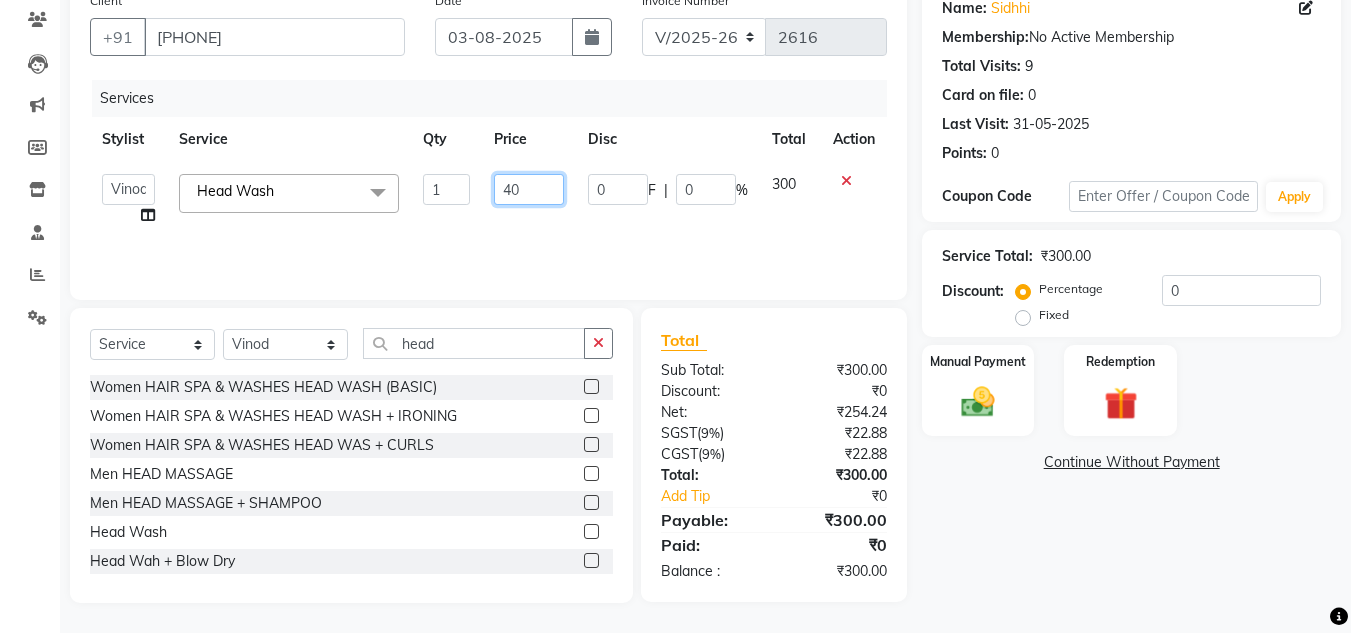 type on "400" 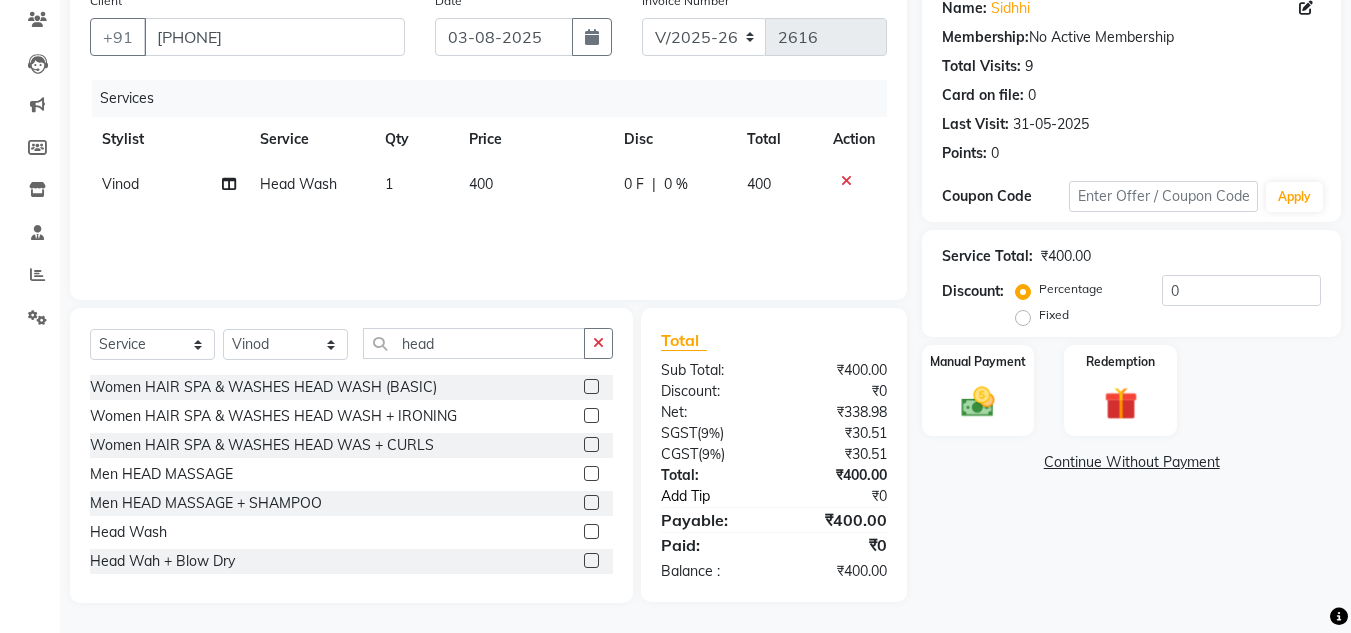 click on "Add Tip" 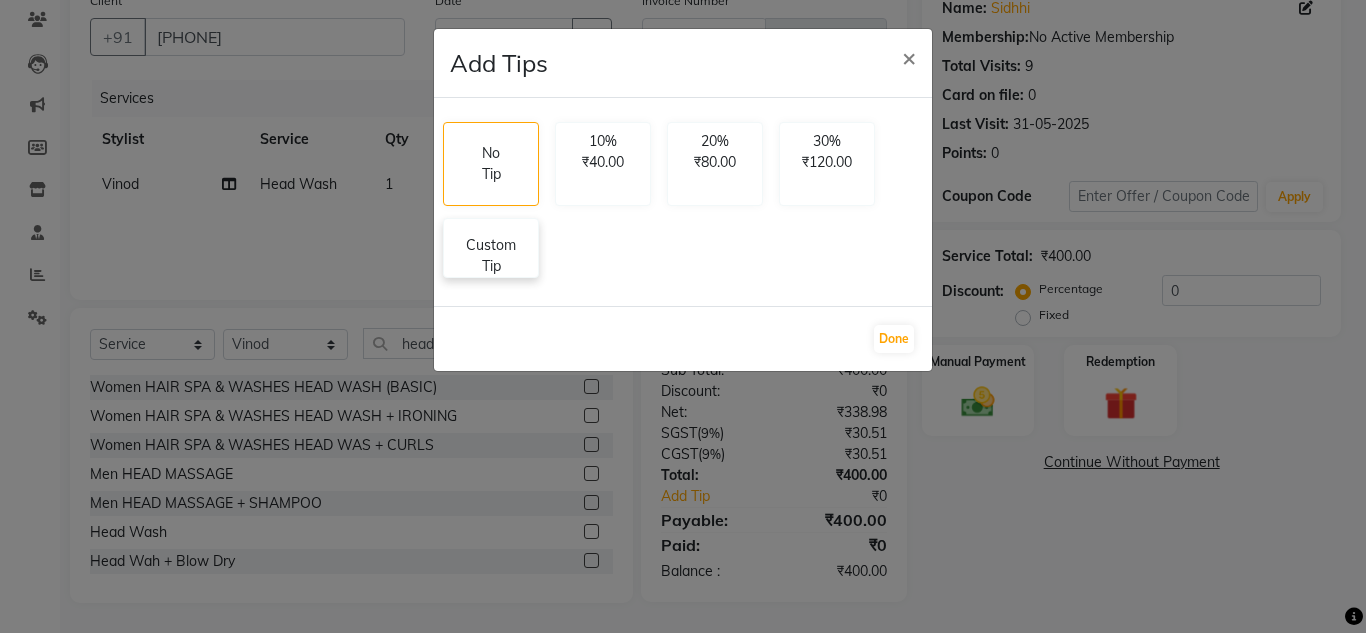 click on "Custom Tip" 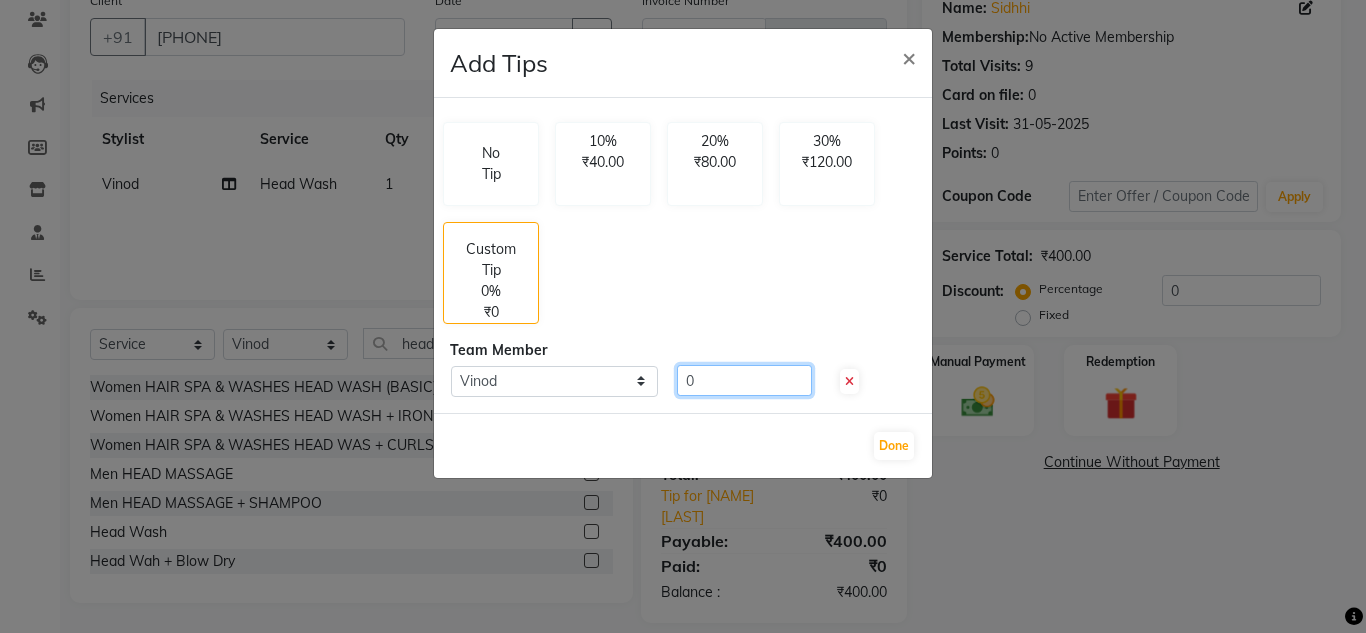 click on "0" 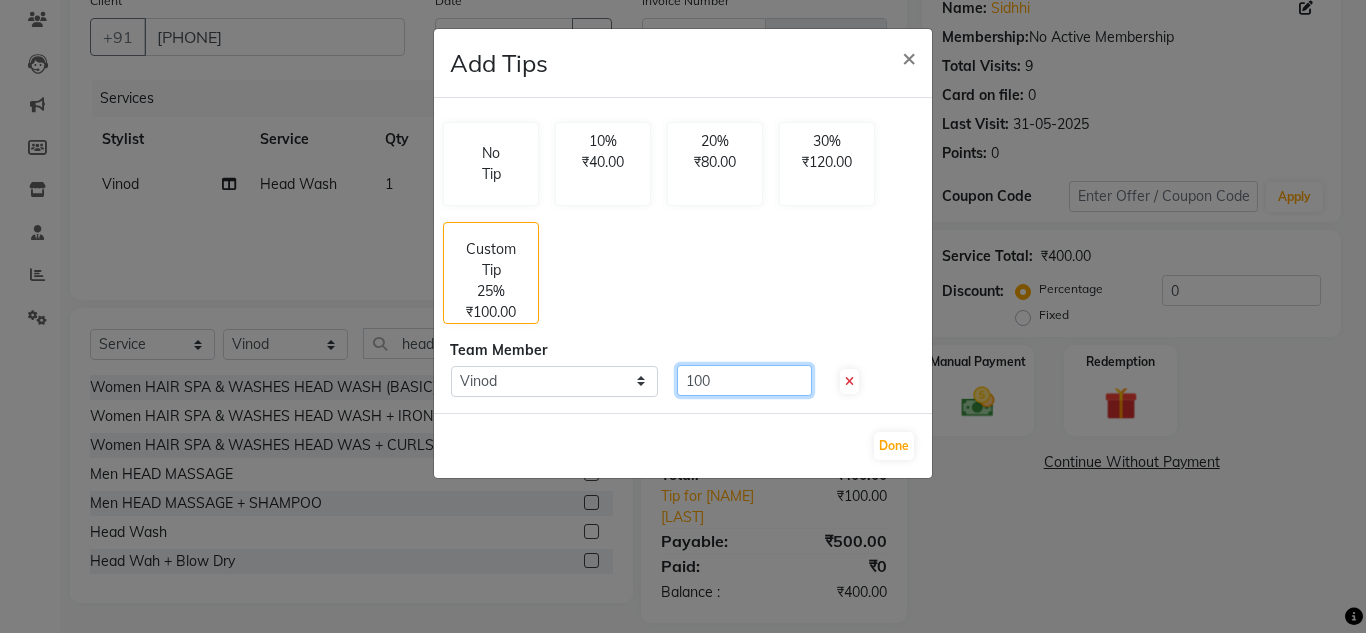 type on "100" 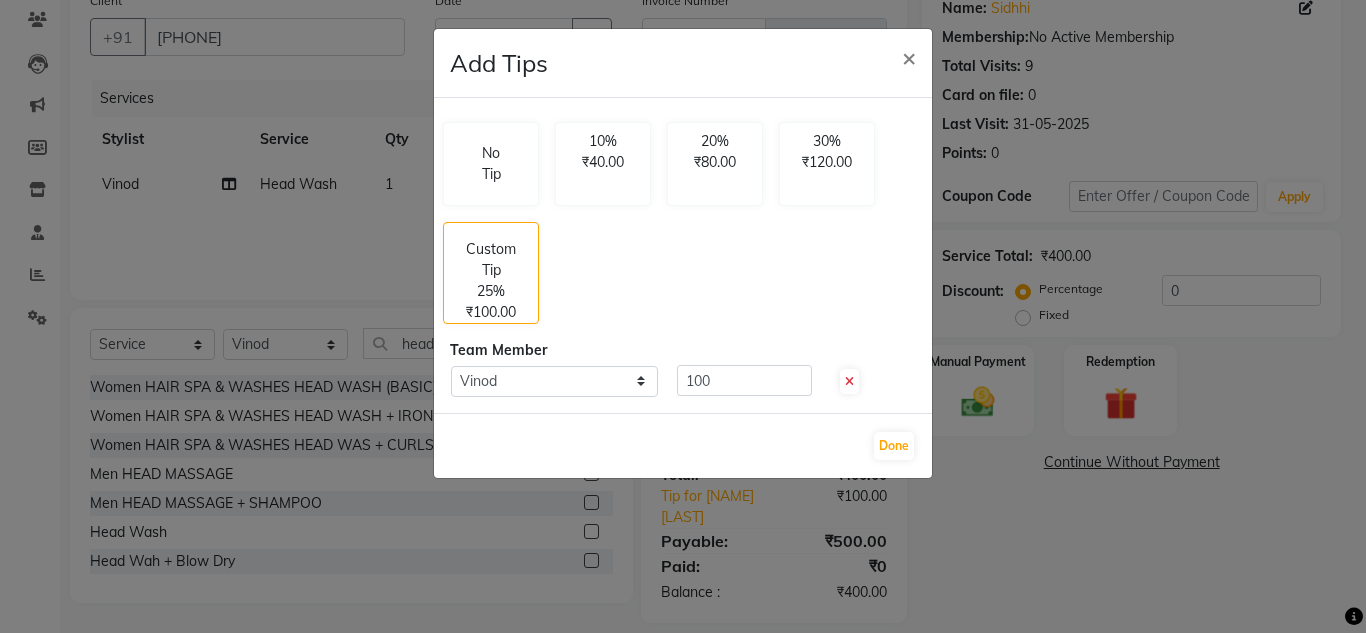 click on "Done" 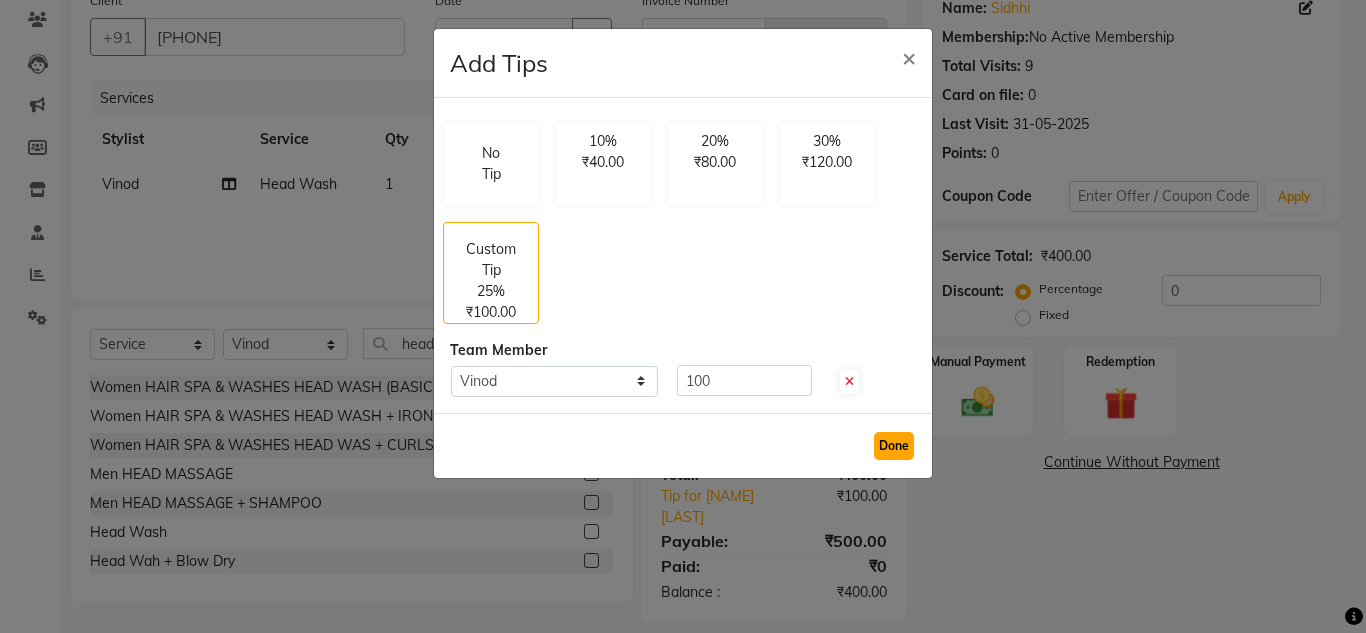click on "Done" 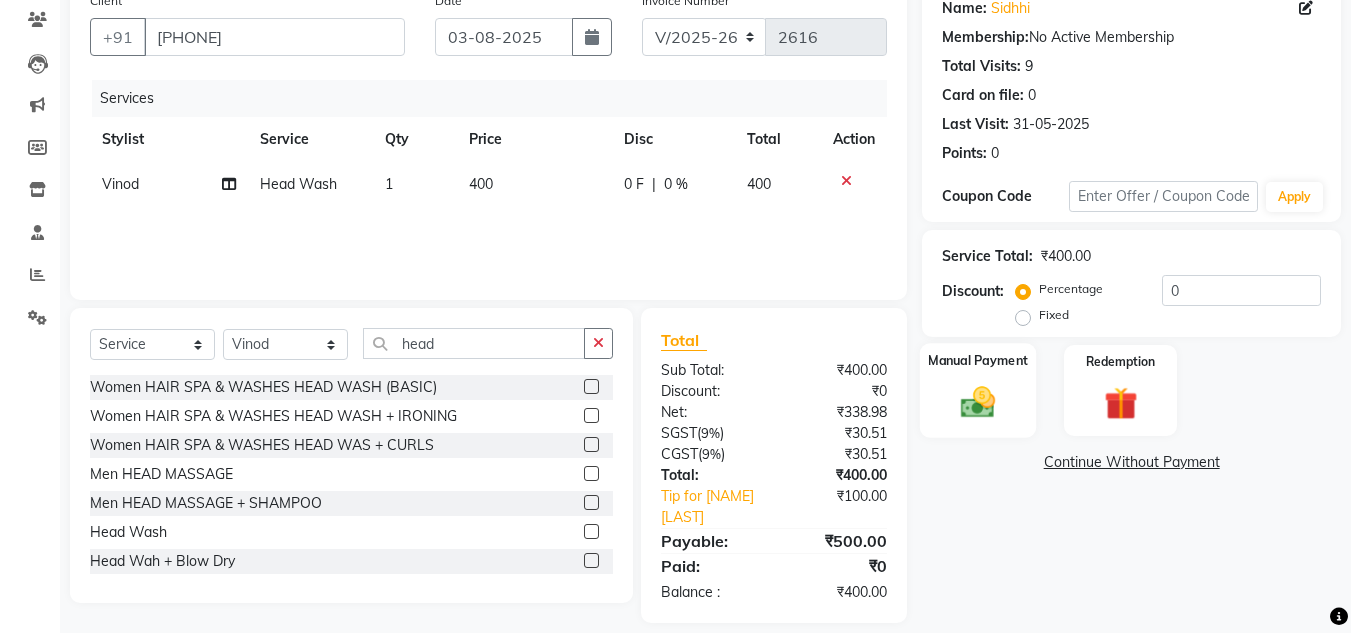 click 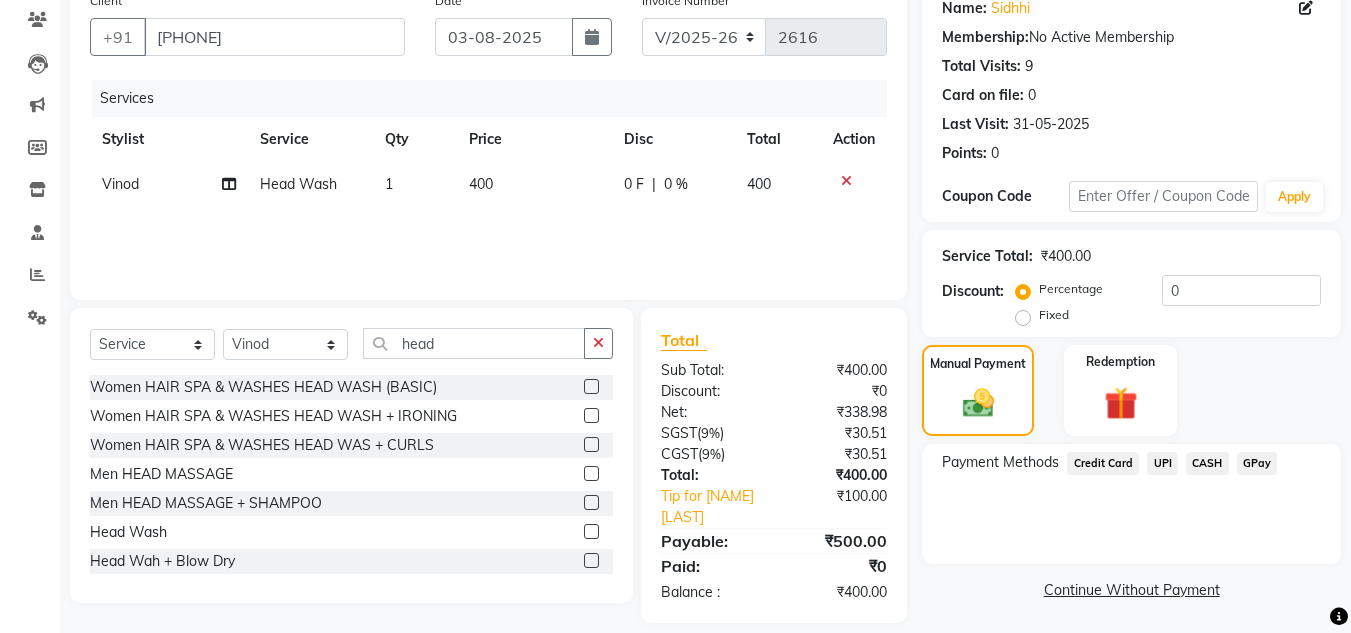 click on "Credit Card" 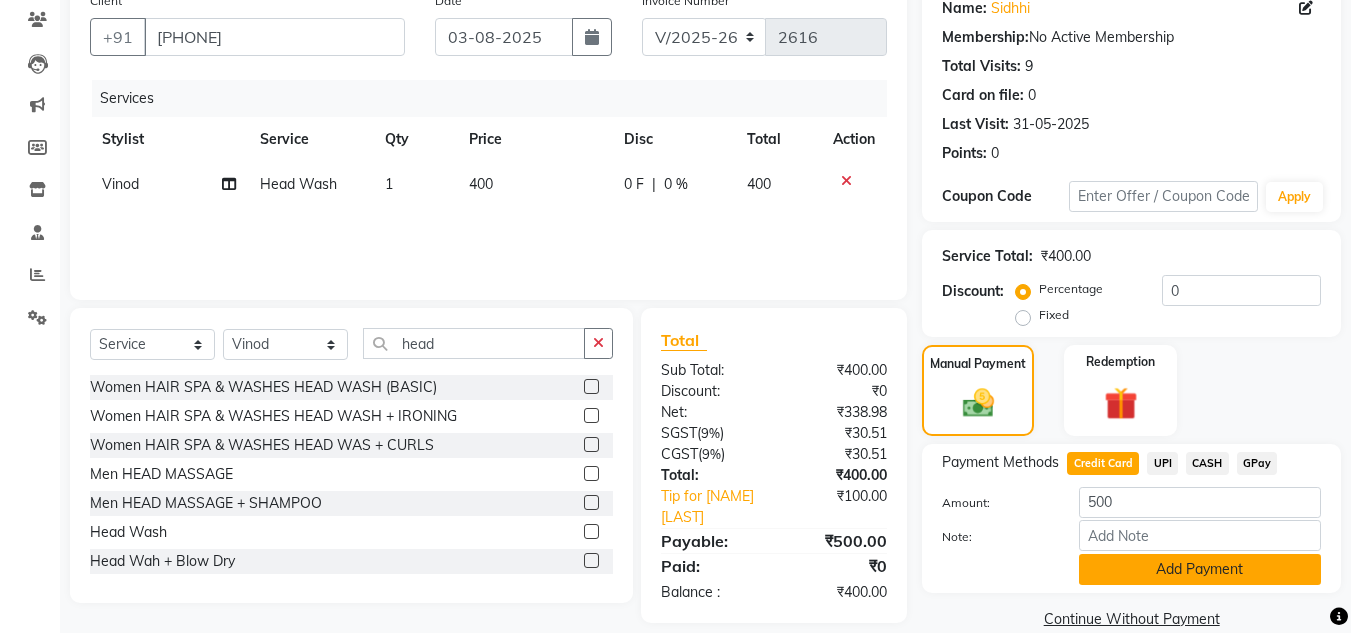 click on "Add Payment" 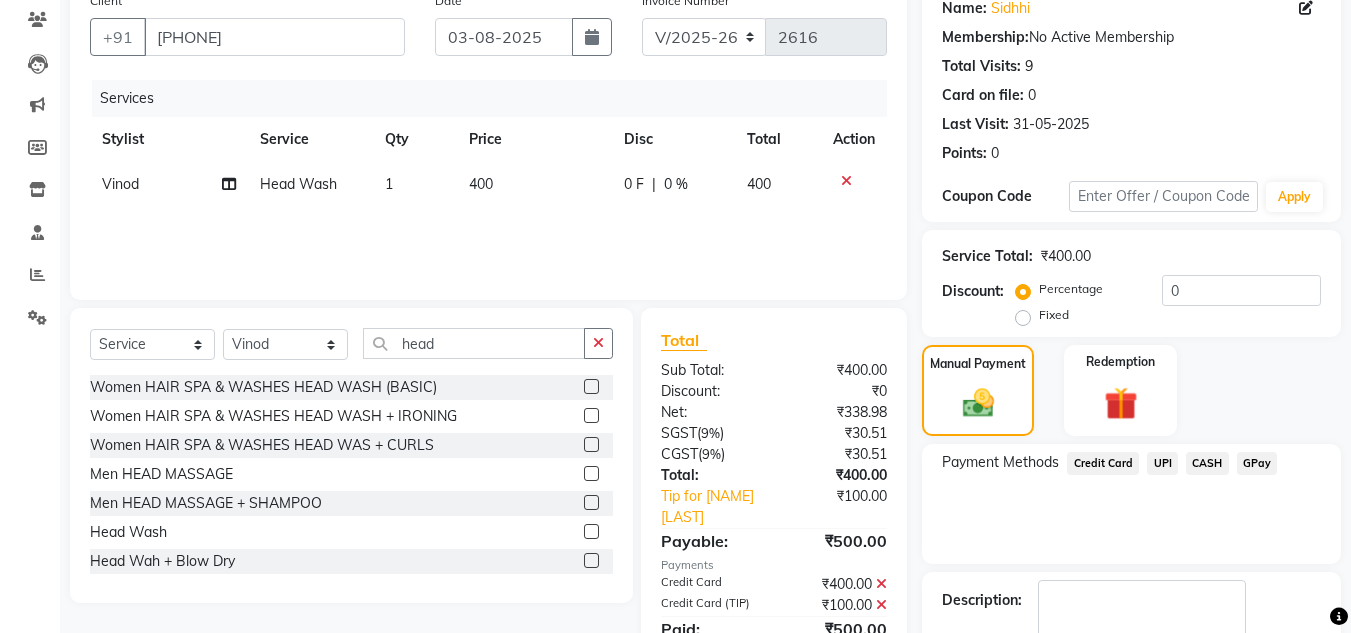 click on "Payment Methods  Credit Card   UPI   CASH   GPay" 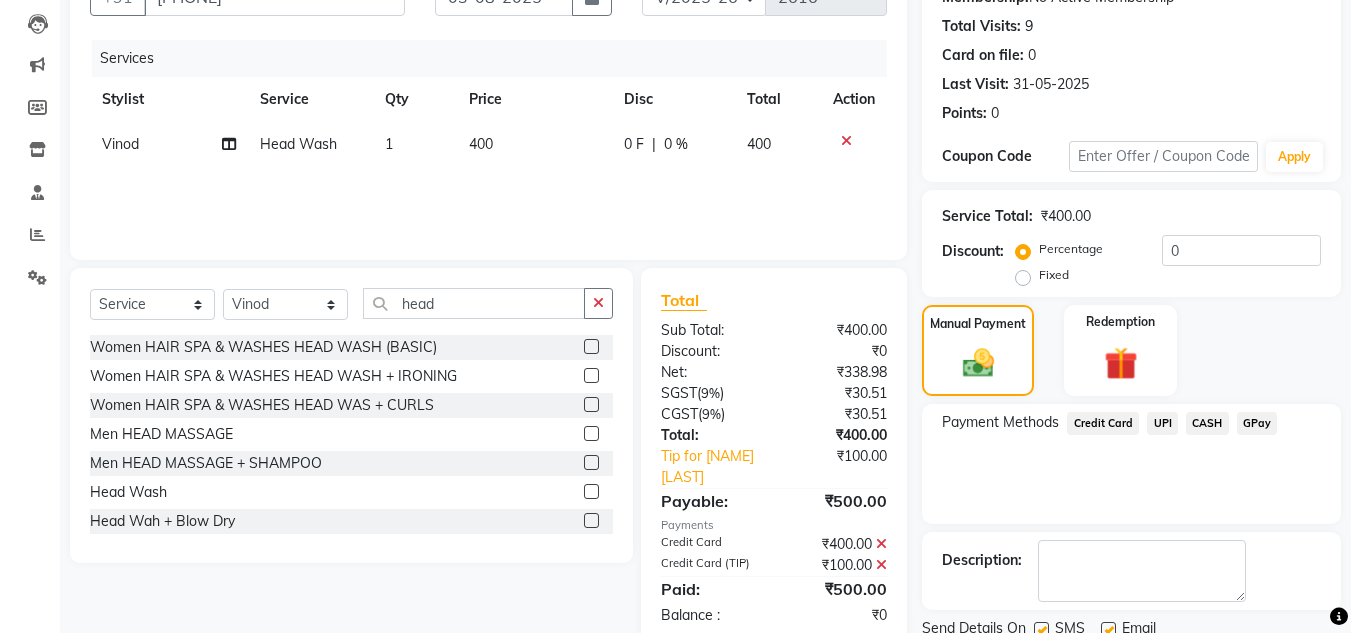 scroll, scrollTop: 283, scrollLeft: 0, axis: vertical 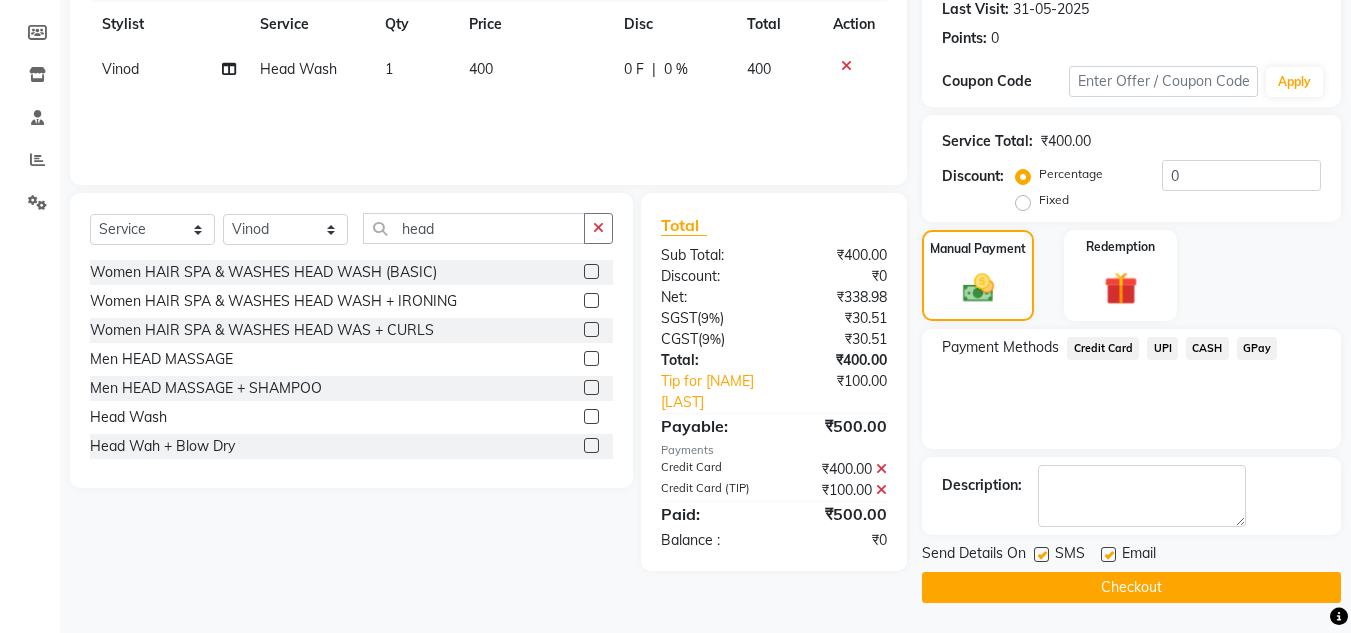 click on "Checkout" 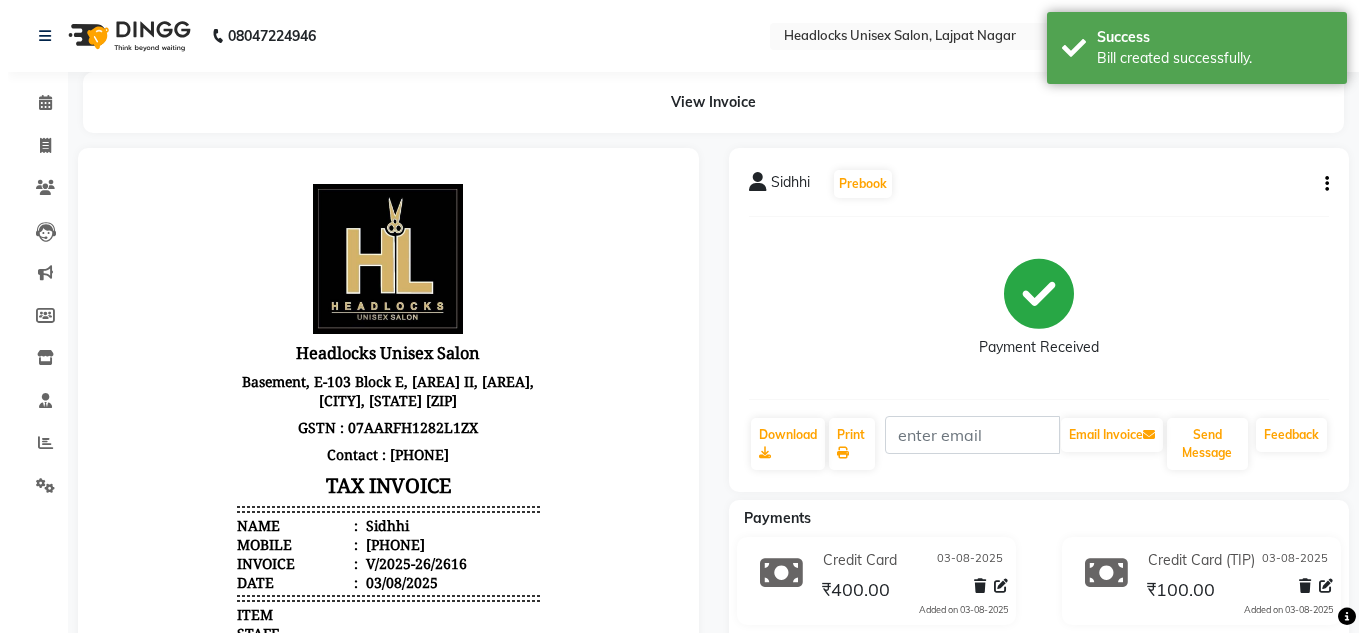 scroll, scrollTop: 0, scrollLeft: 0, axis: both 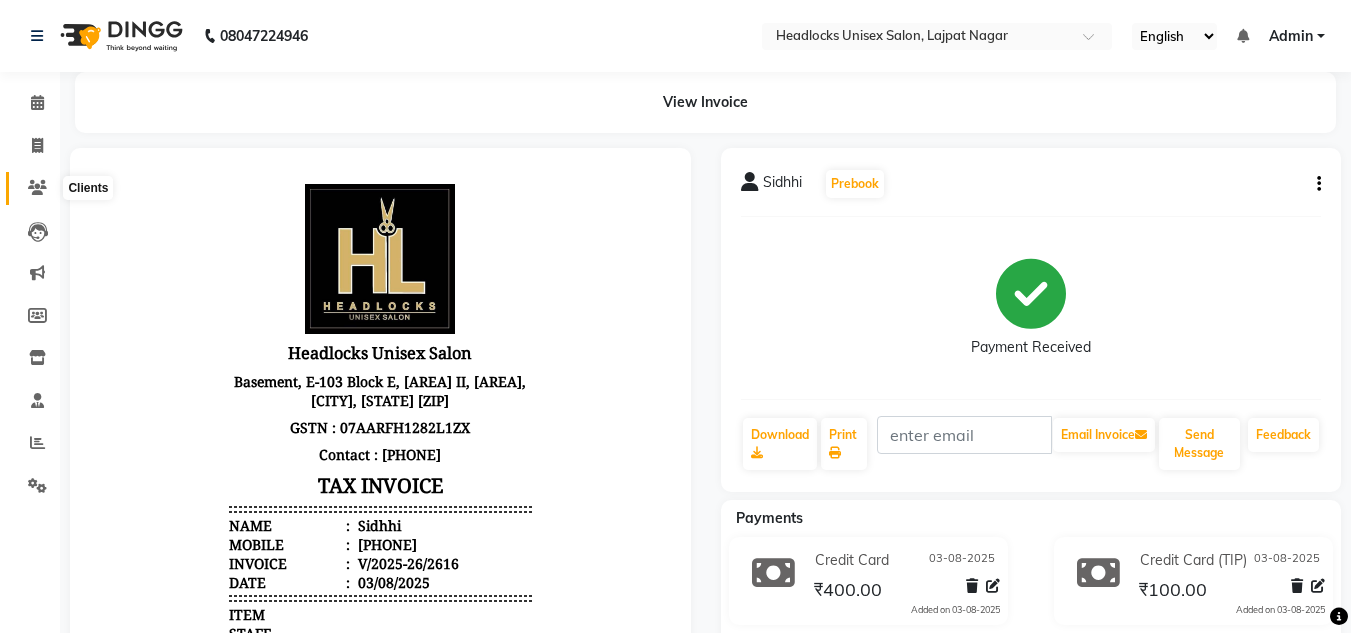 click 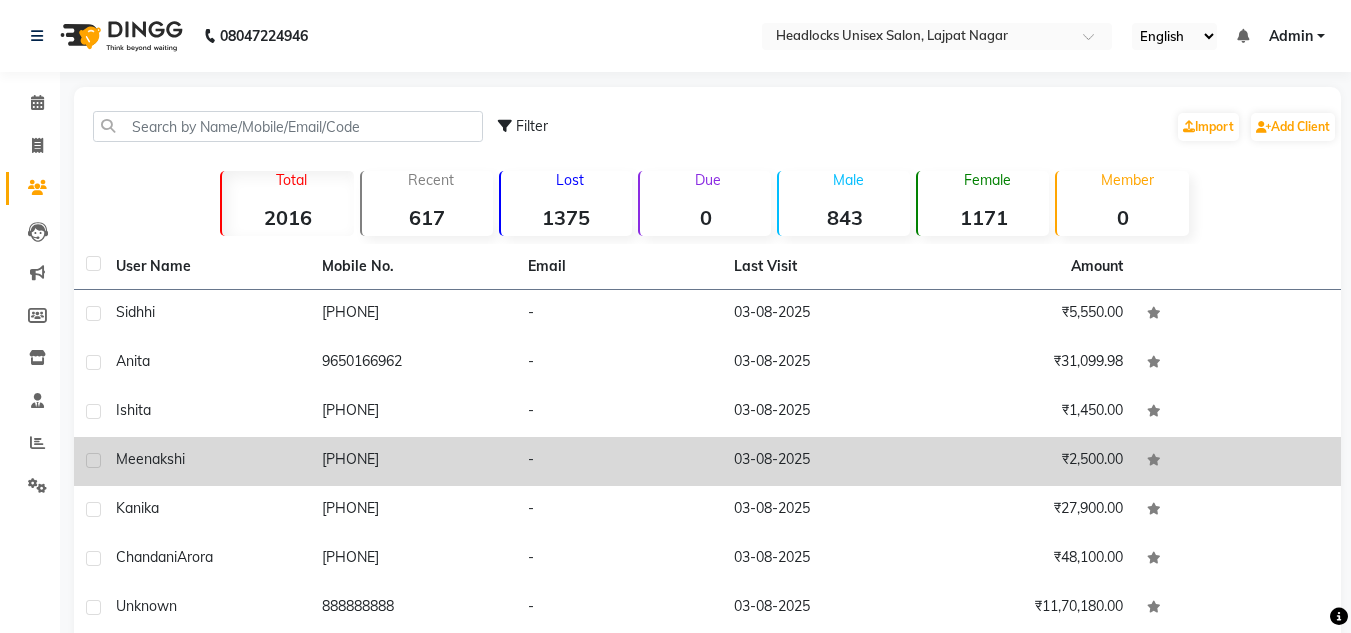 click on "7587193662" 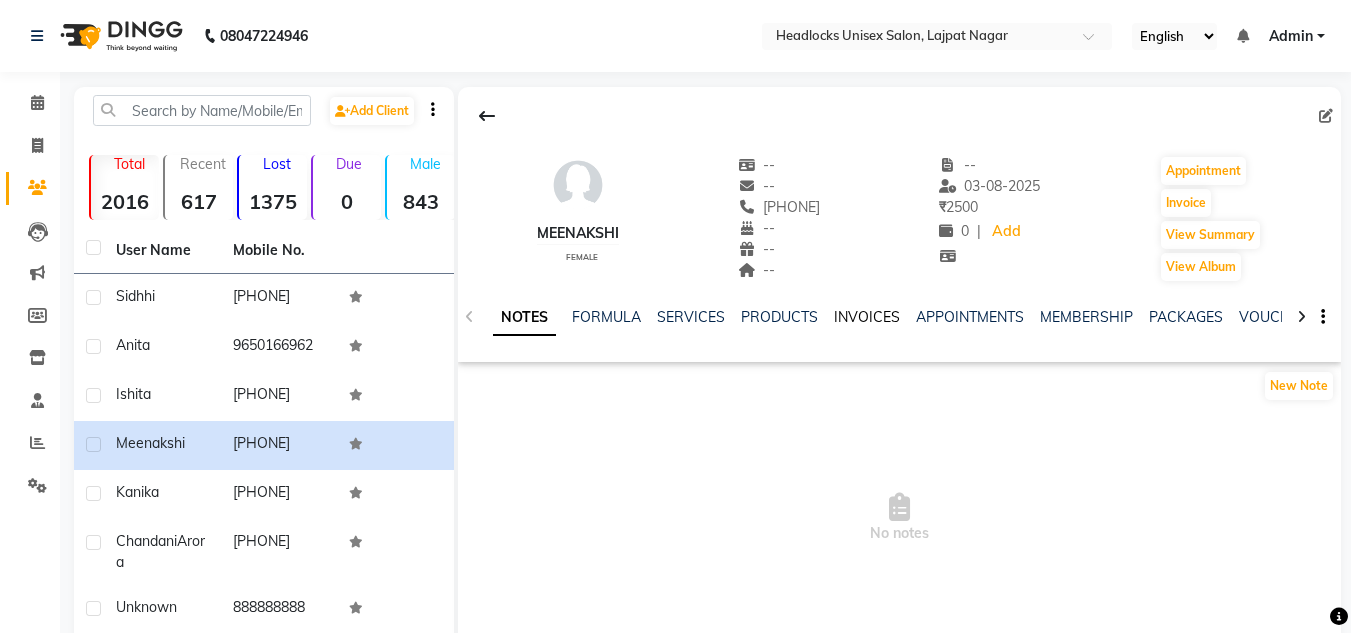 click on "INVOICES" 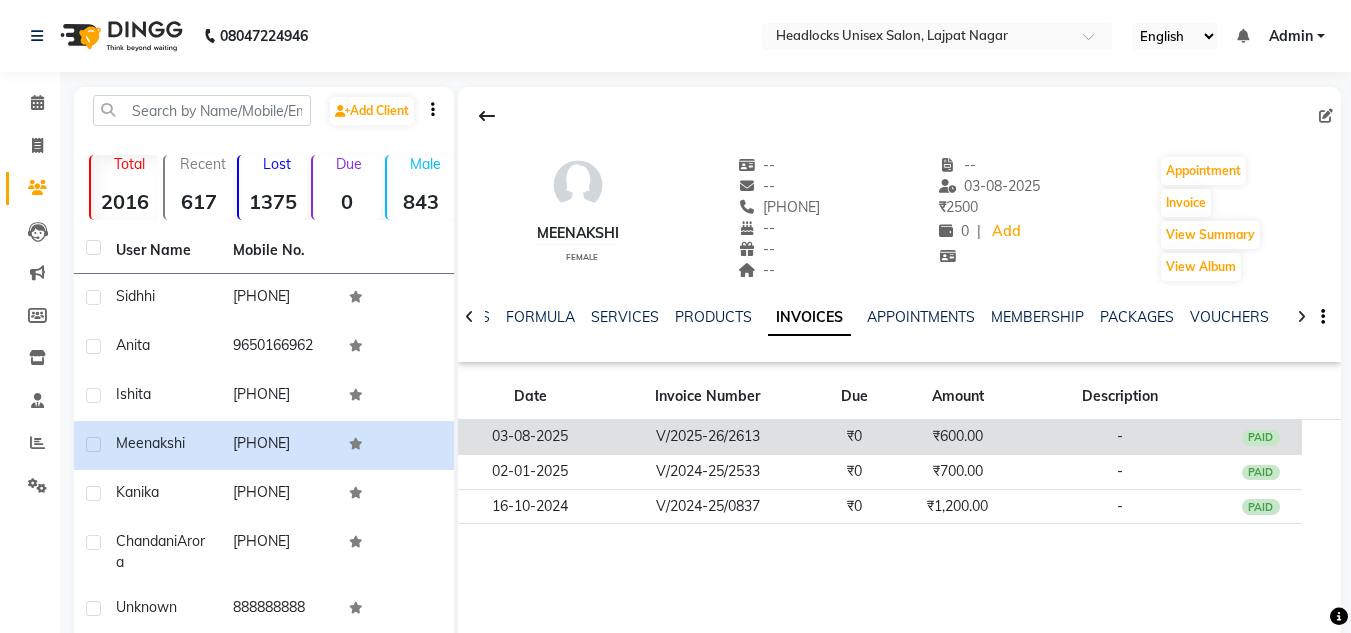 click on "₹600.00" 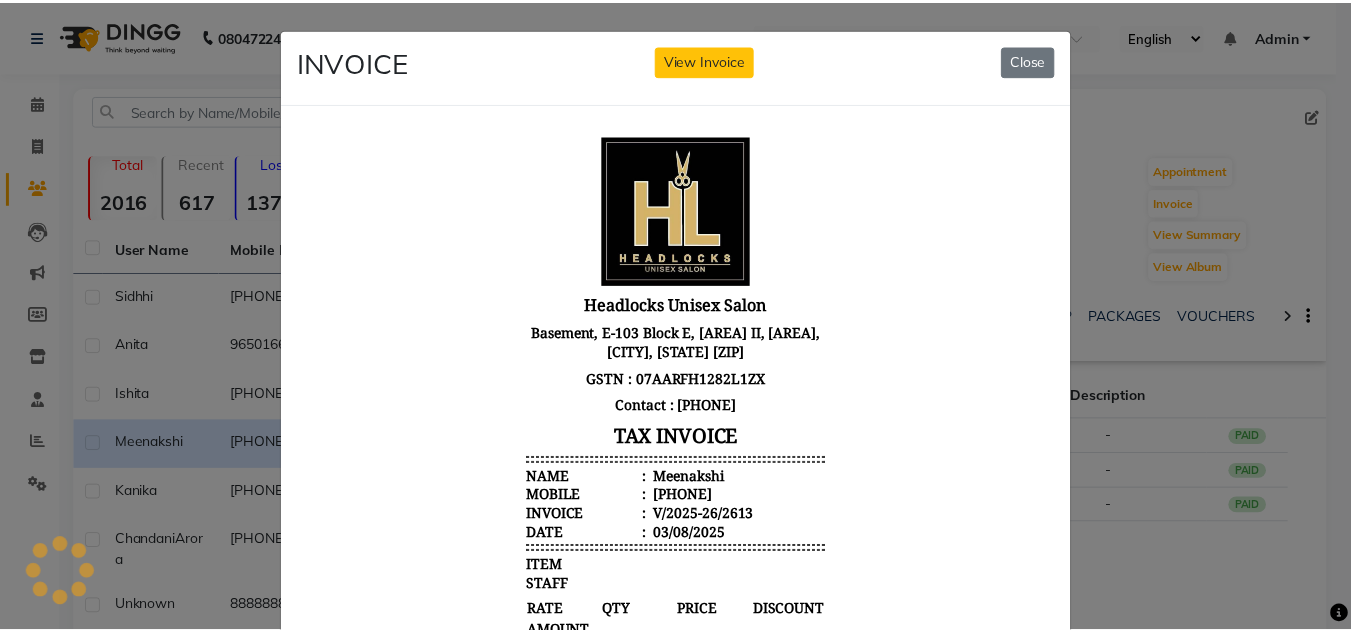 scroll, scrollTop: 0, scrollLeft: 0, axis: both 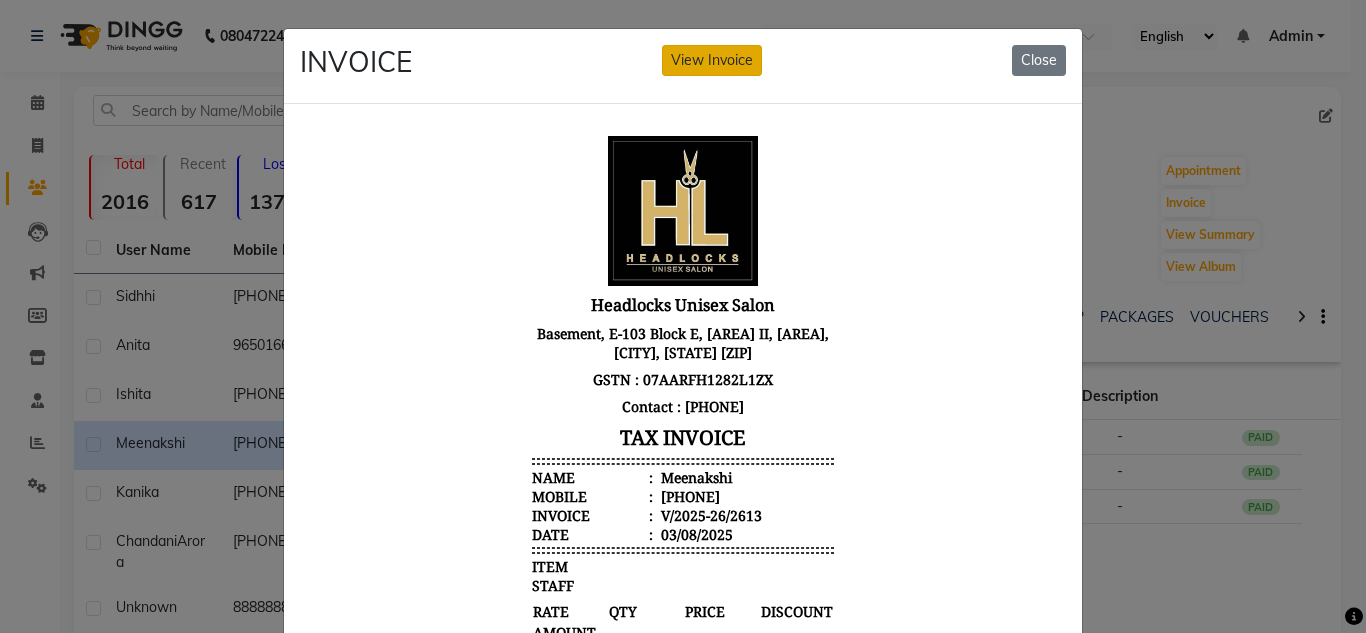 click on "View Invoice" 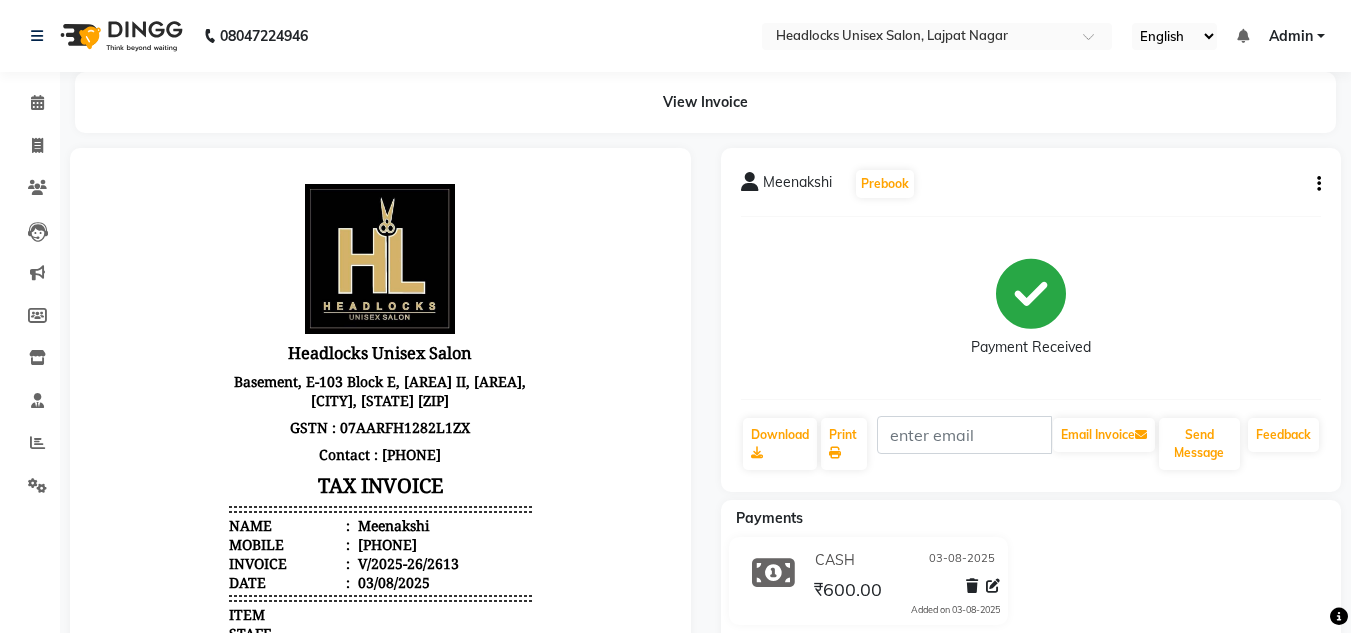 scroll, scrollTop: 0, scrollLeft: 0, axis: both 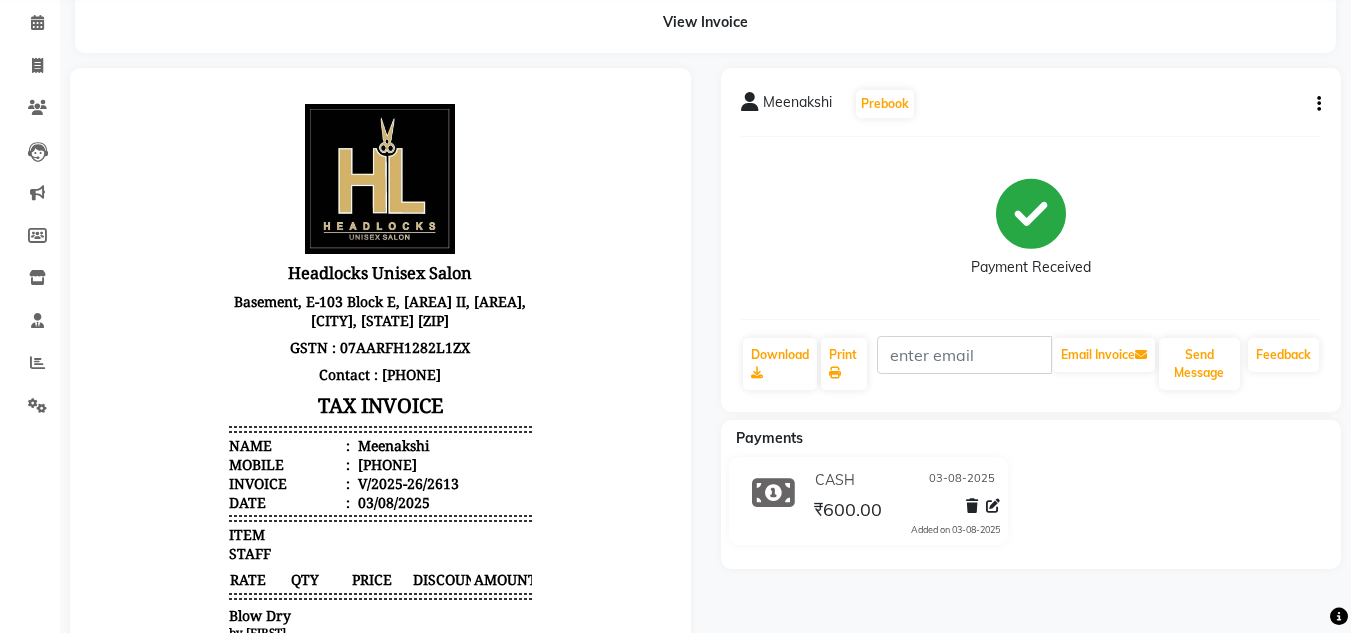 click 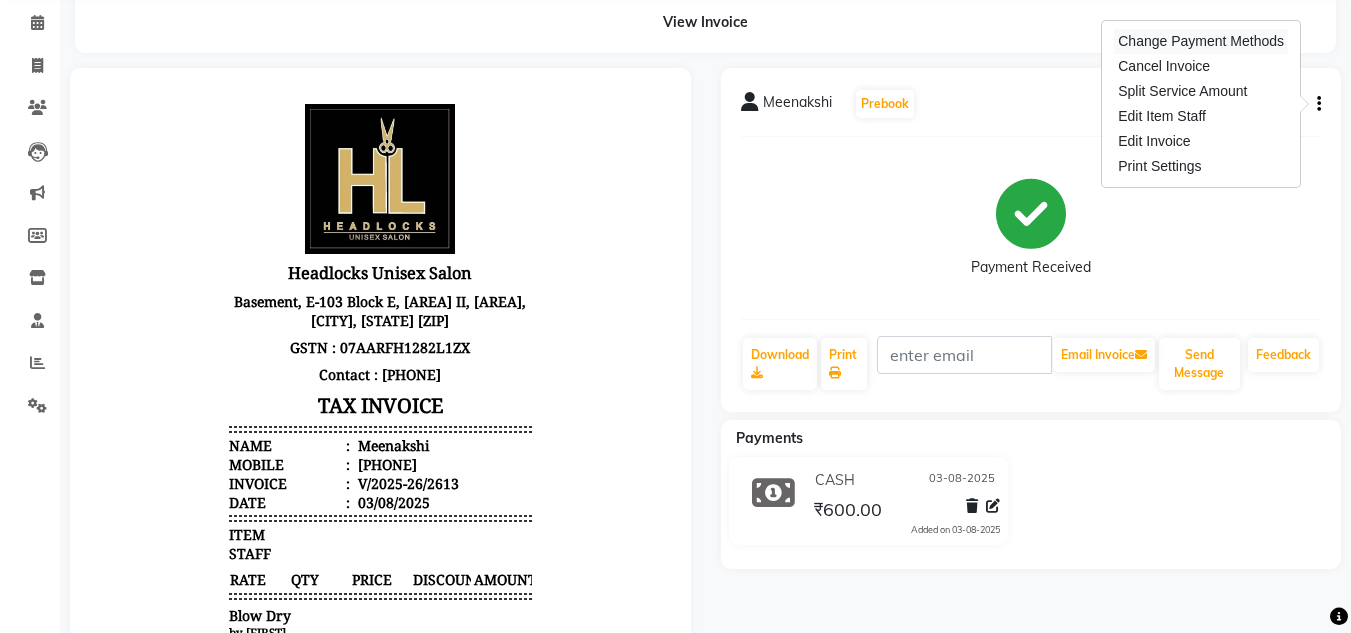 click on "Change Payment Methods" at bounding box center (1201, 41) 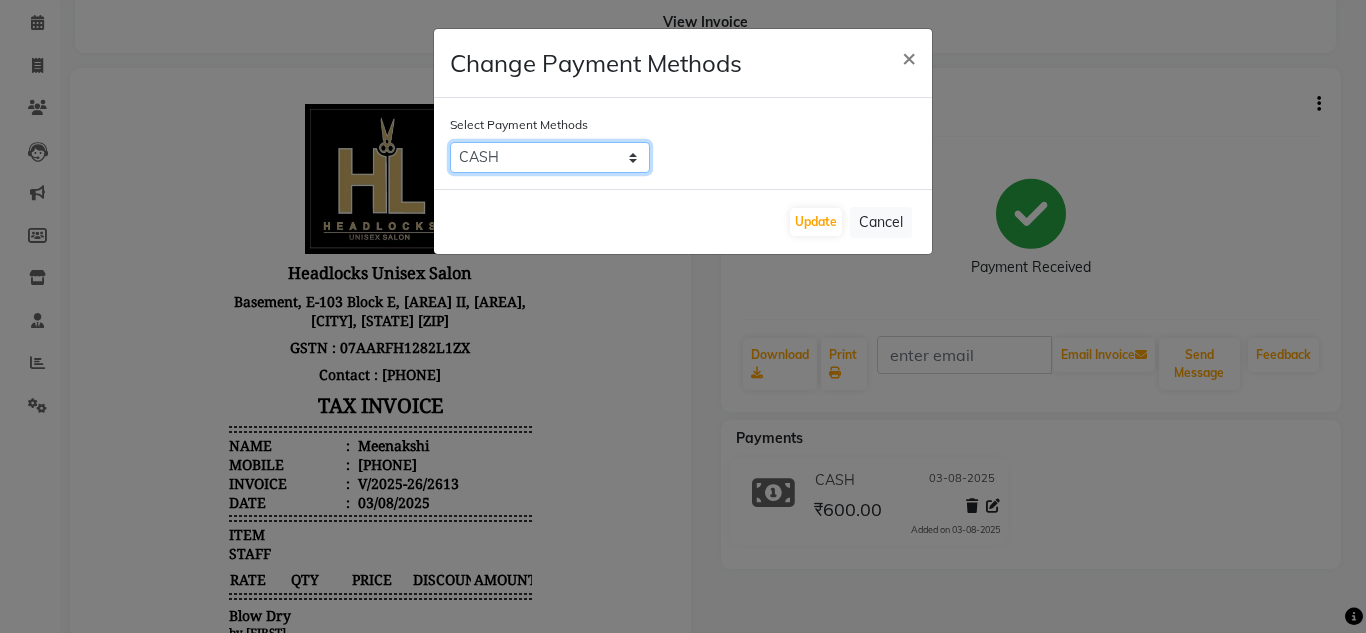 click on "Credit Card   UPI   CASH   GPay" 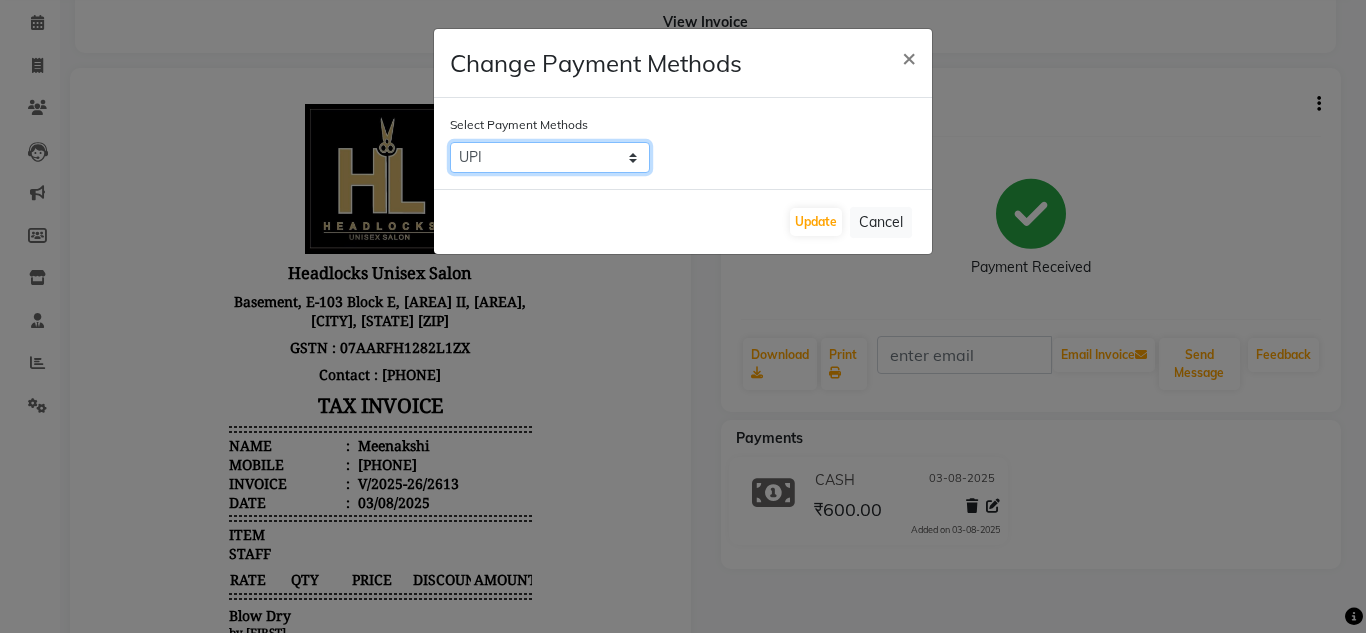 click on "Credit Card   UPI   CASH   GPay" 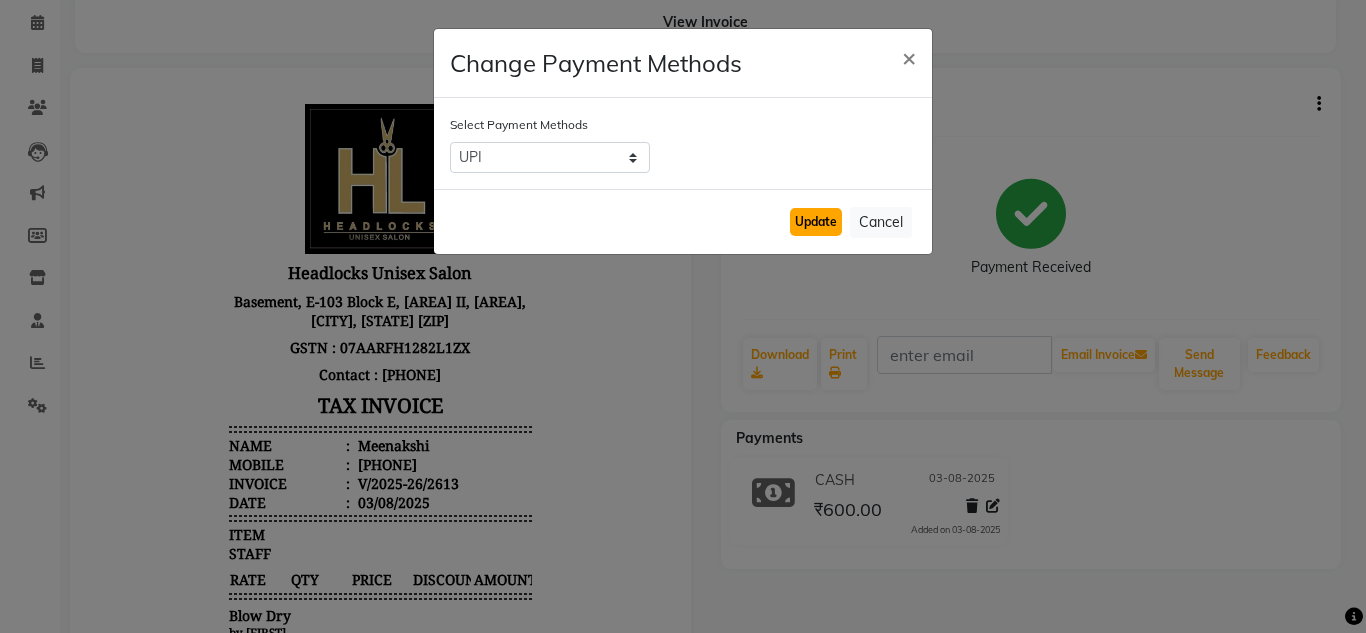 click on "Update" 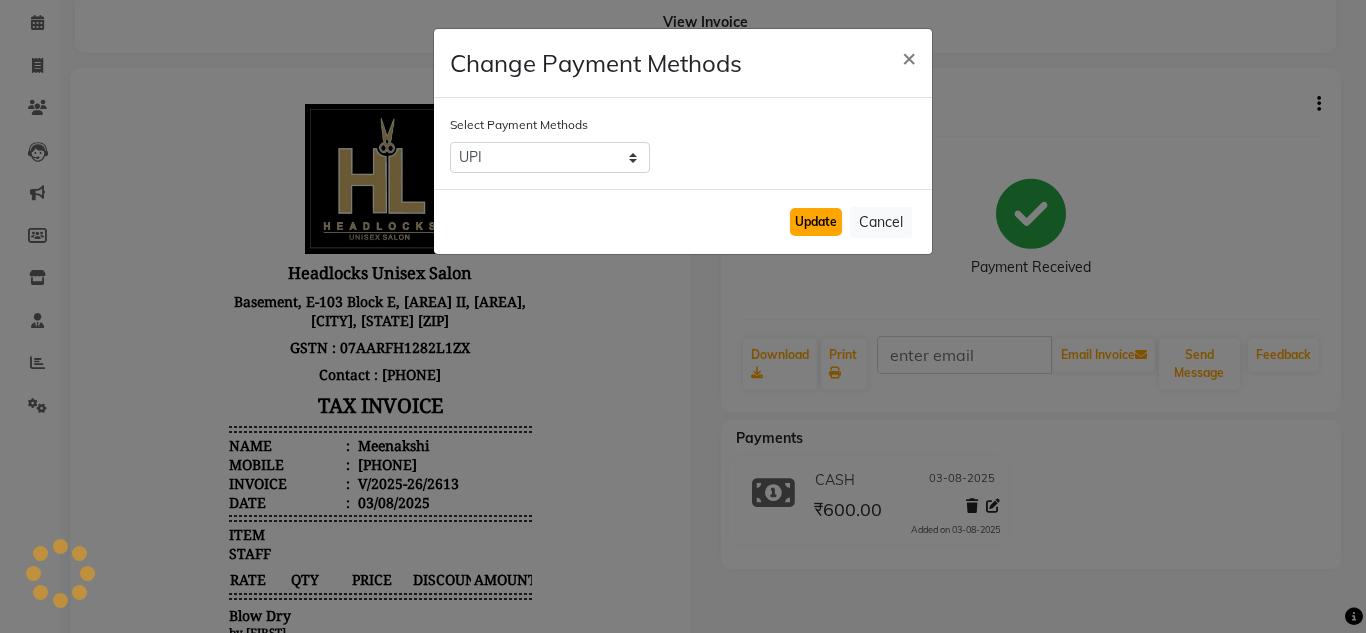 click on "Update" 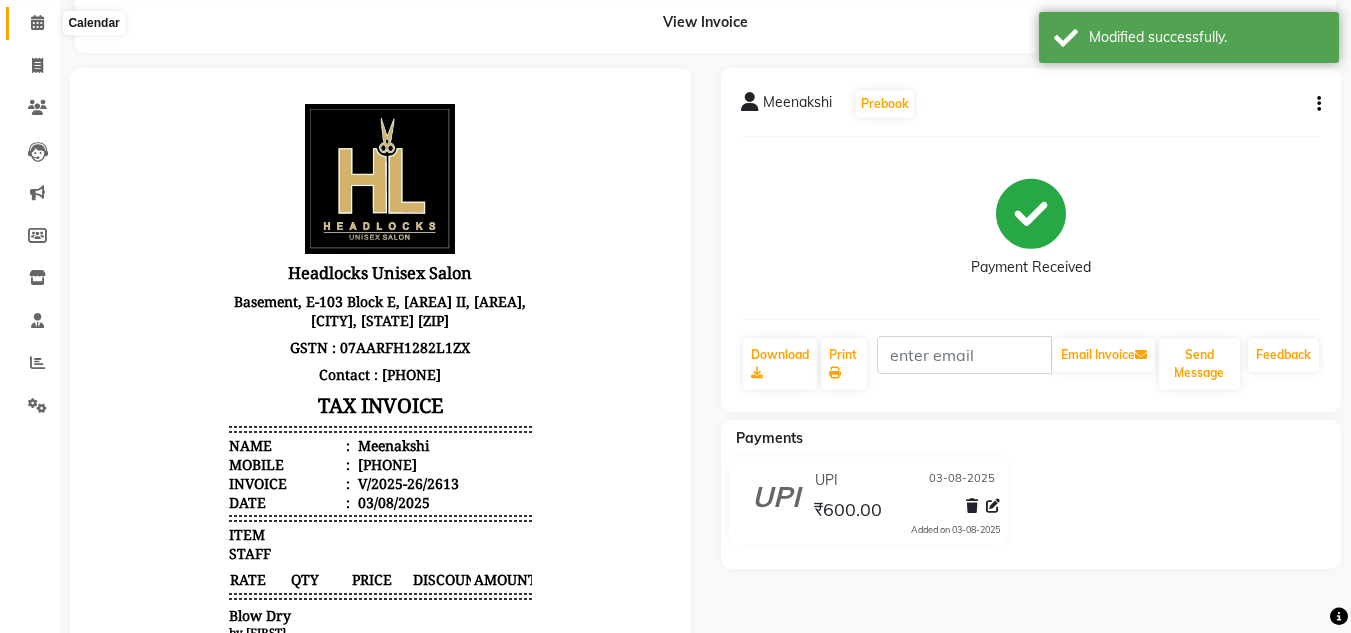 click 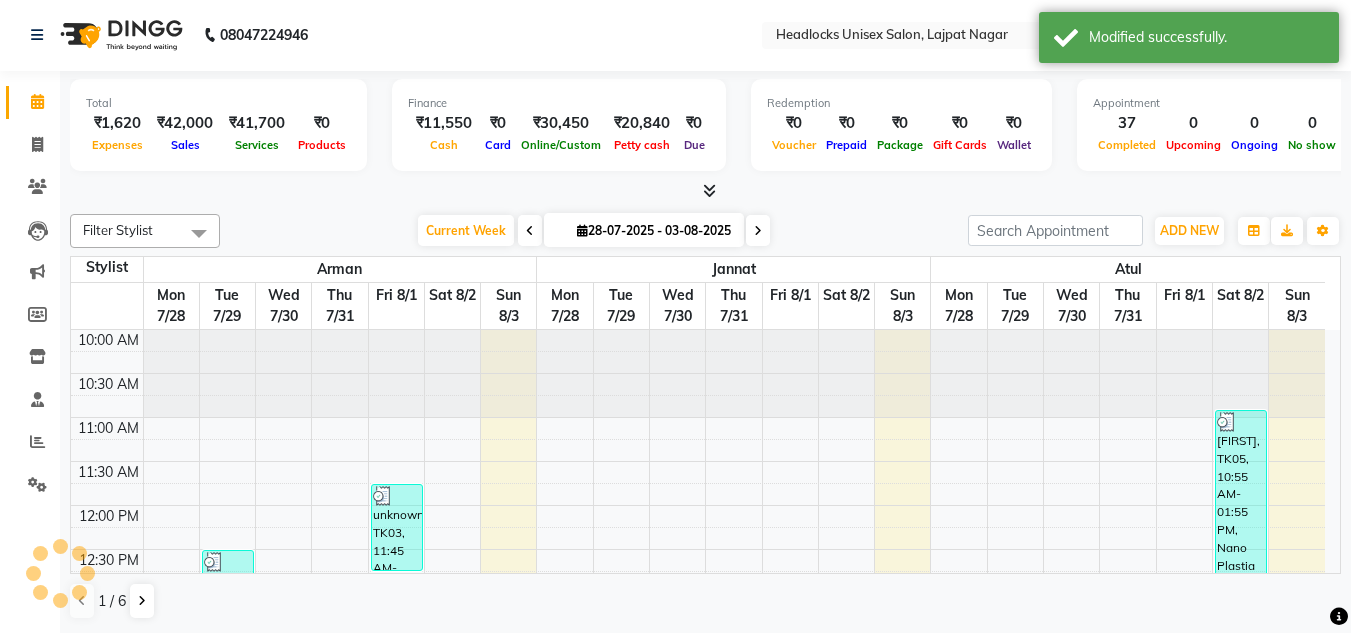 scroll, scrollTop: 0, scrollLeft: 0, axis: both 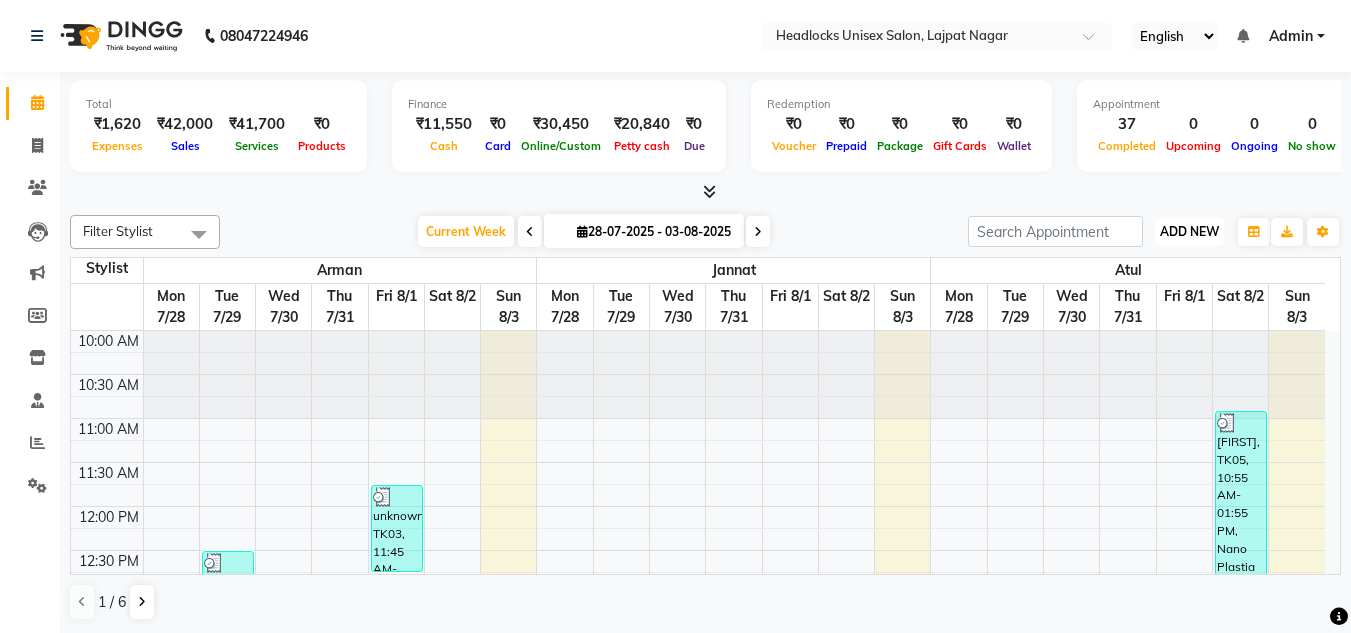 click on "ADD NEW" at bounding box center [1189, 231] 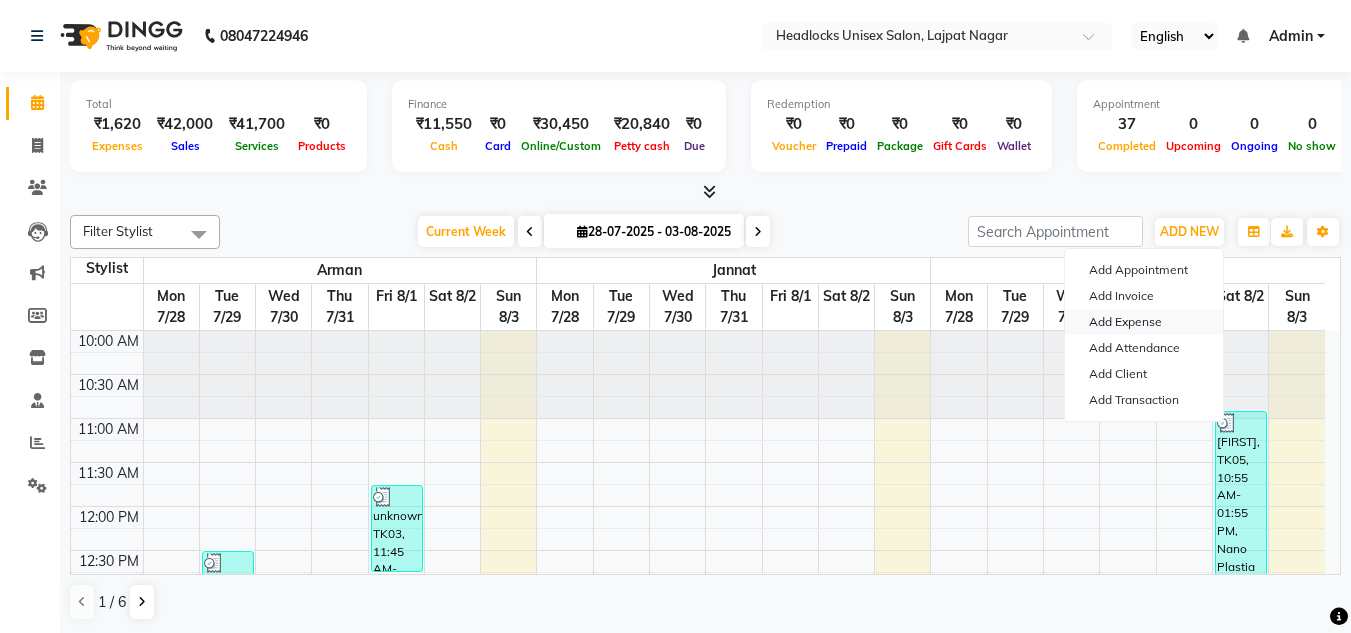 click on "Add Expense" at bounding box center (1144, 322) 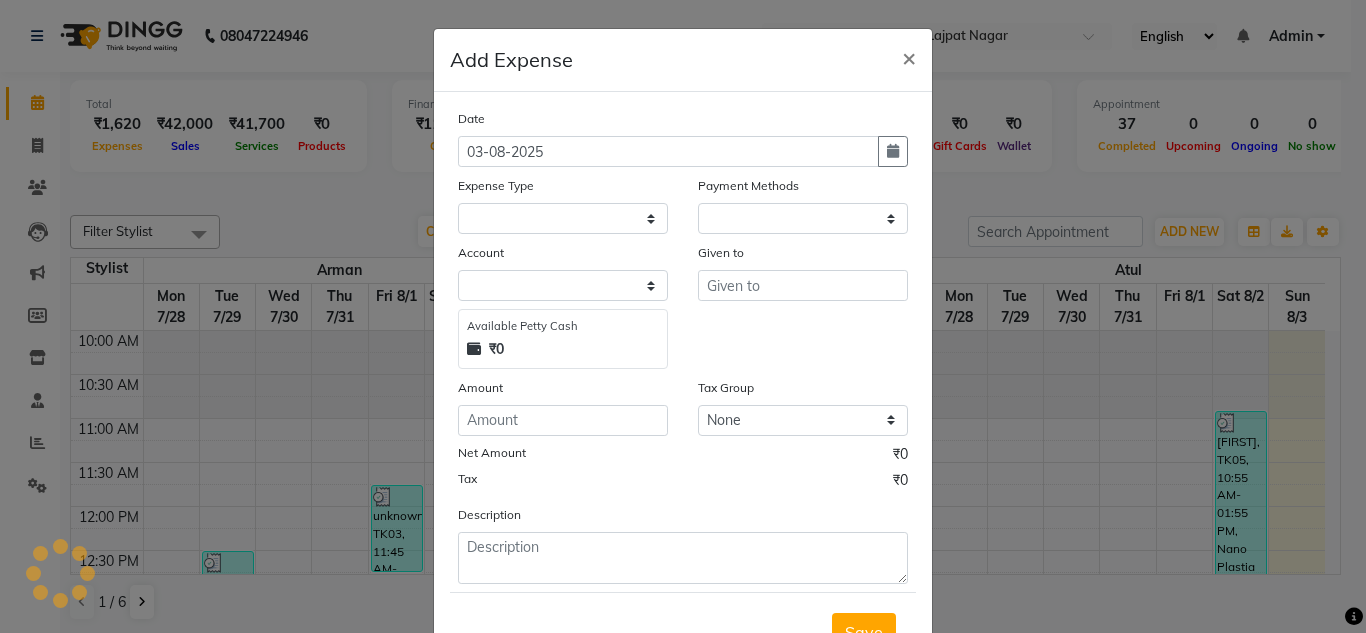 select on "1" 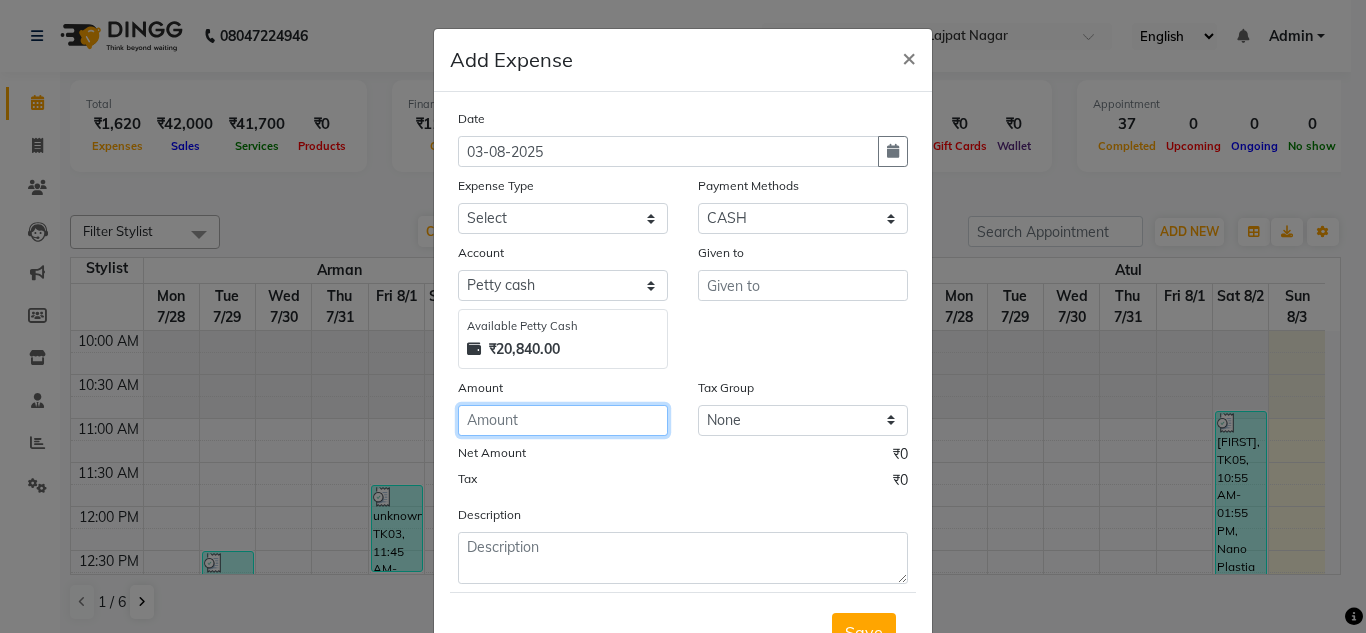 click 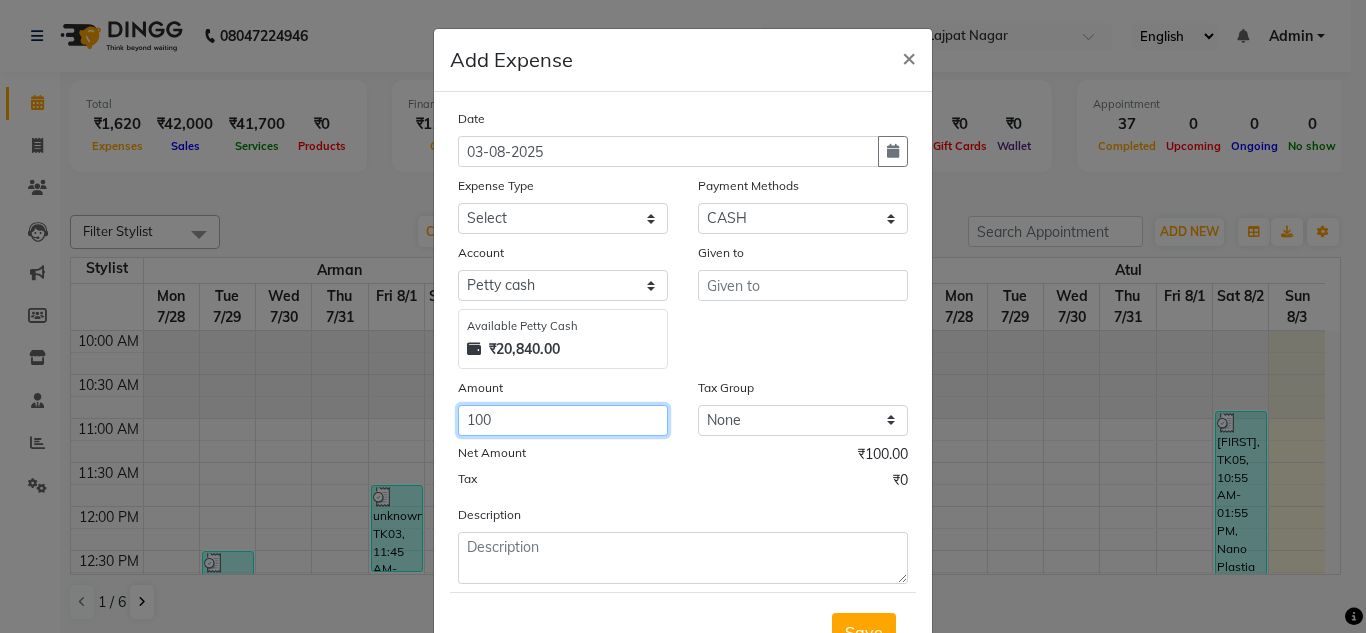 type on "100" 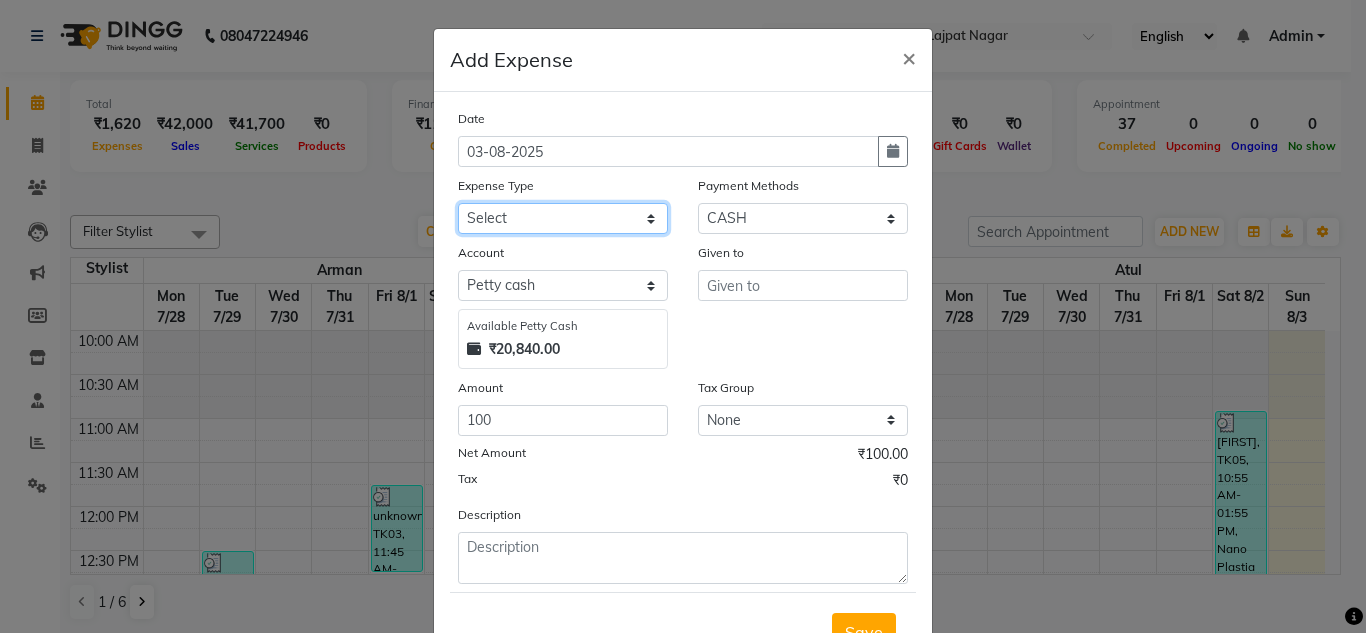 click on "Select Advance Salary Bank charges Car maintenance  Cash transfer to bank Cash transfer to hub charity client food Client Snacks Clinical charges coffee Equipment Fuel Govt fee Incentive Insurance International purchase Loan Repayment Maintenance maintenance Marketing milk Miscellaneous MRA night convence oil Other Pantry pentary item Product product incentive Rent Salary Staff Snacks sugar Tax tea Tea & Refreshment tip urgent stock Utilities water bottles" 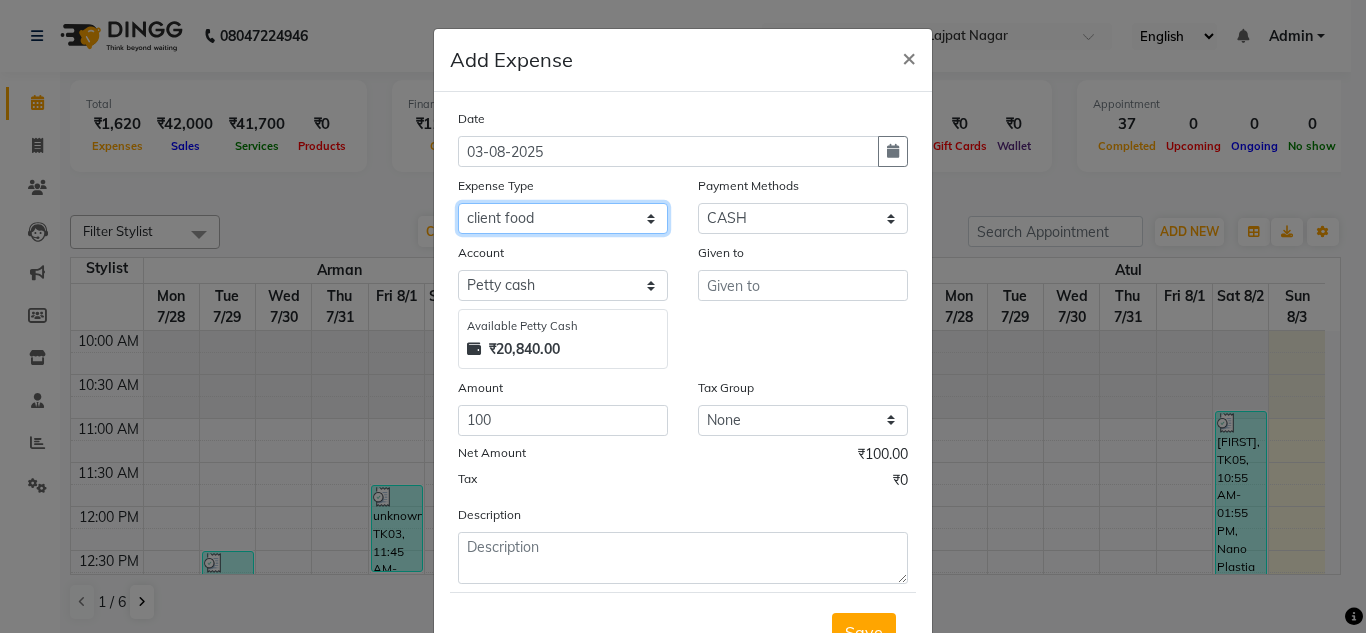 click on "Select Advance Salary Bank charges Car maintenance  Cash transfer to bank Cash transfer to hub charity client food Client Snacks Clinical charges coffee Equipment Fuel Govt fee Incentive Insurance International purchase Loan Repayment Maintenance maintenance Marketing milk Miscellaneous MRA night convence oil Other Pantry pentary item Product product incentive Rent Salary Staff Snacks sugar Tax tea Tea & Refreshment tip urgent stock Utilities water bottles" 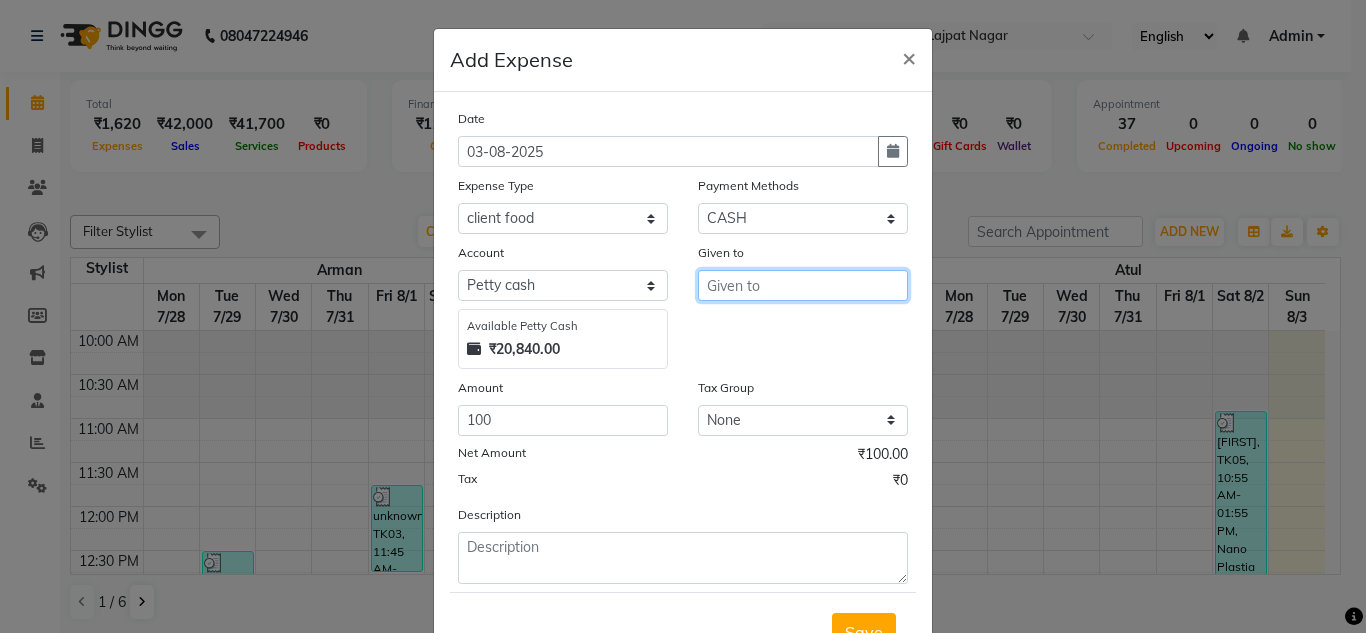 click at bounding box center (803, 285) 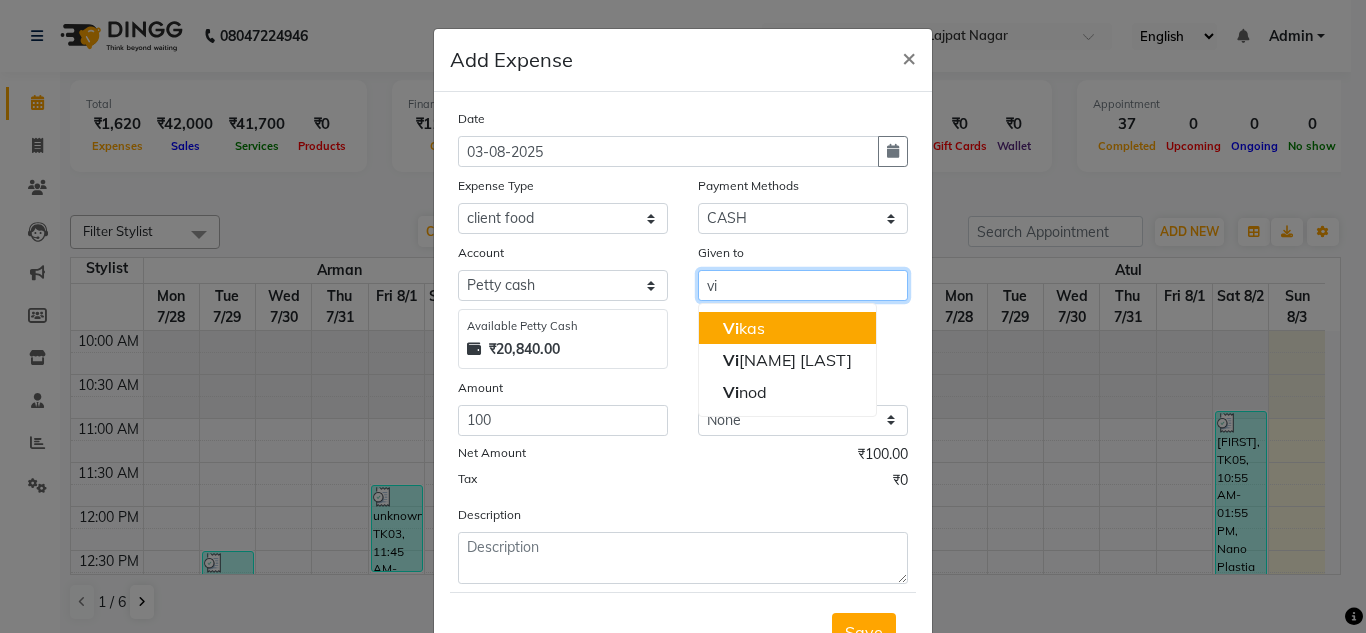 click on "Vi" 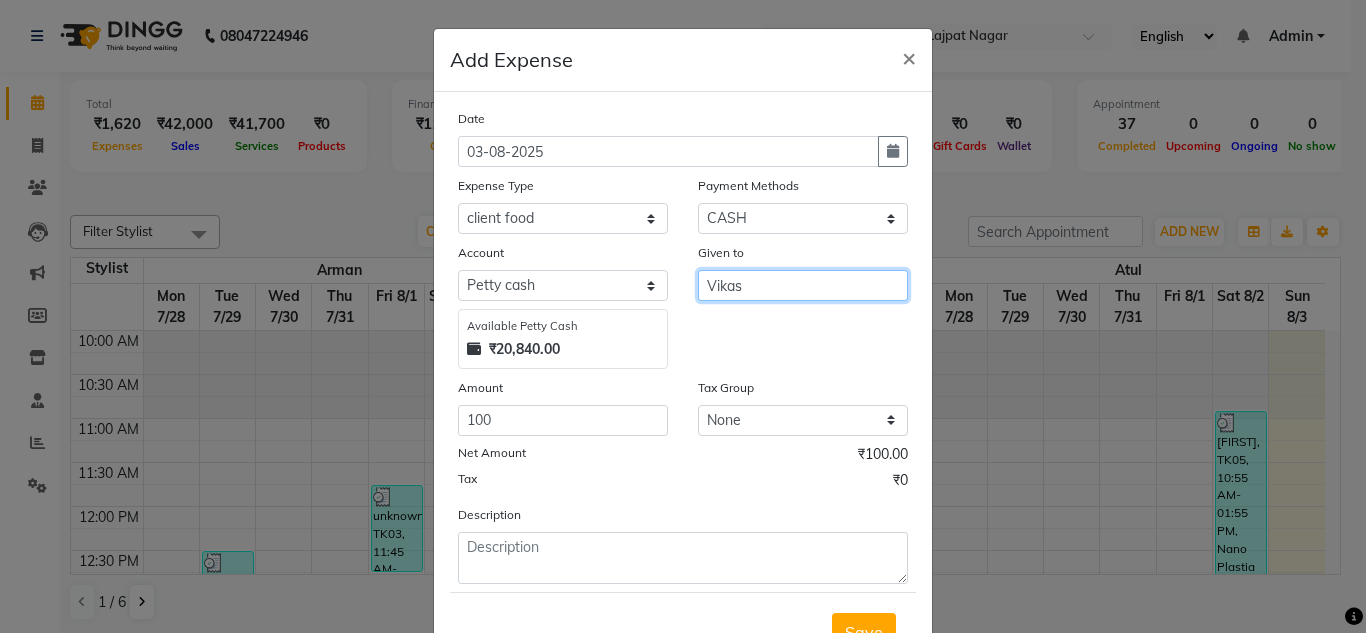 type on "Vikas" 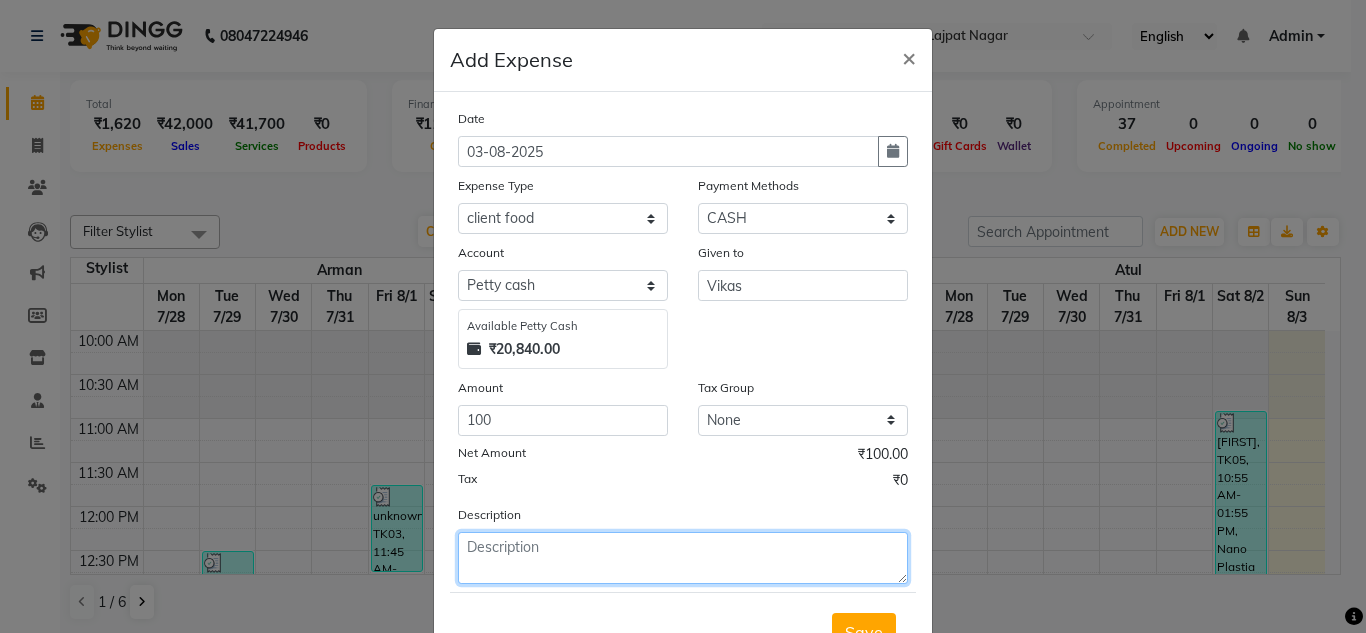 click 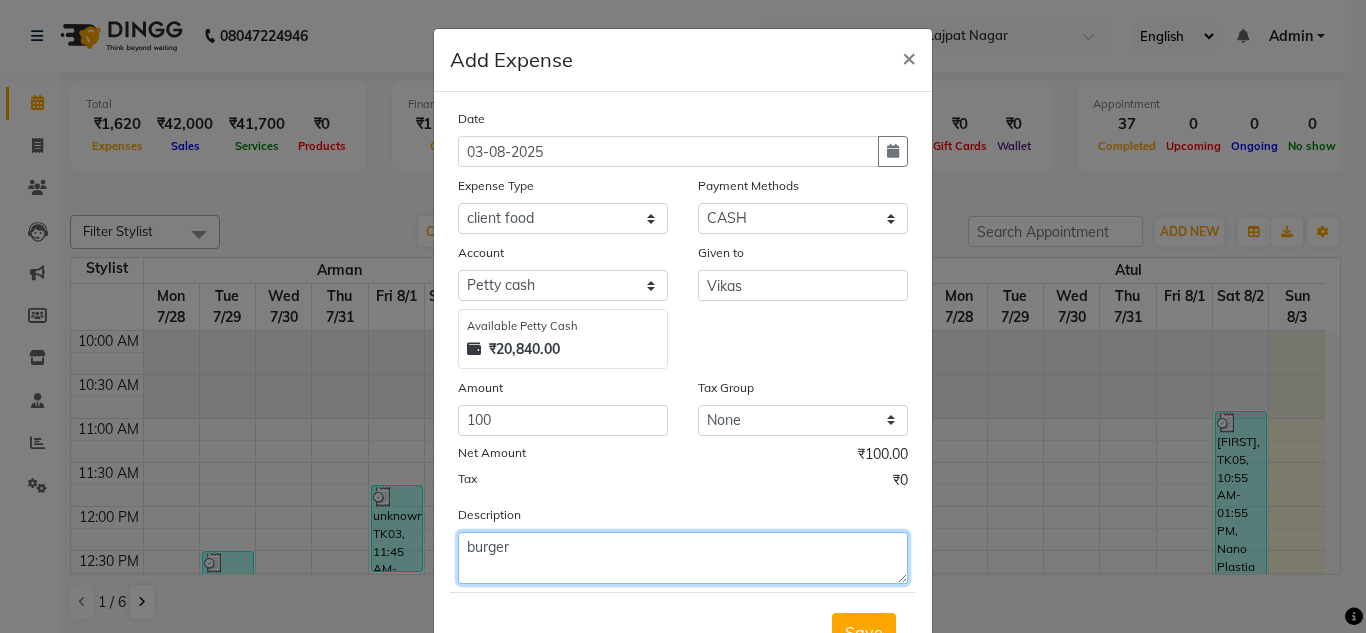 type on "burger" 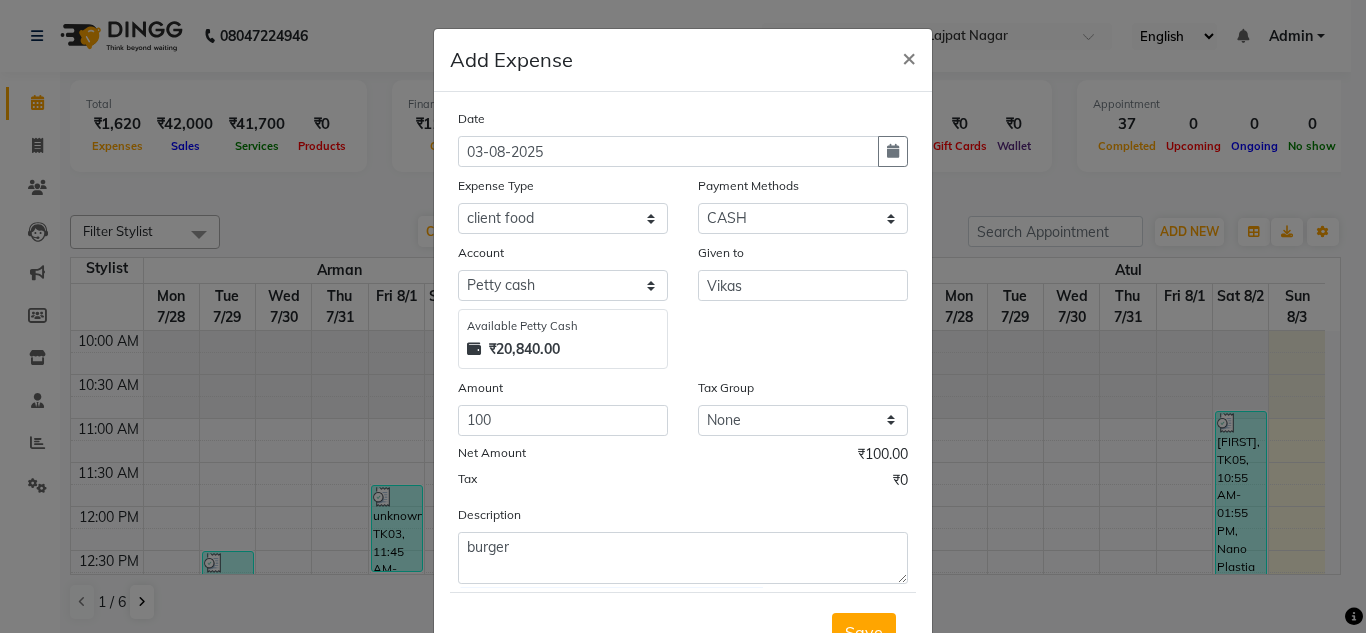 click on "Tax ₹0" 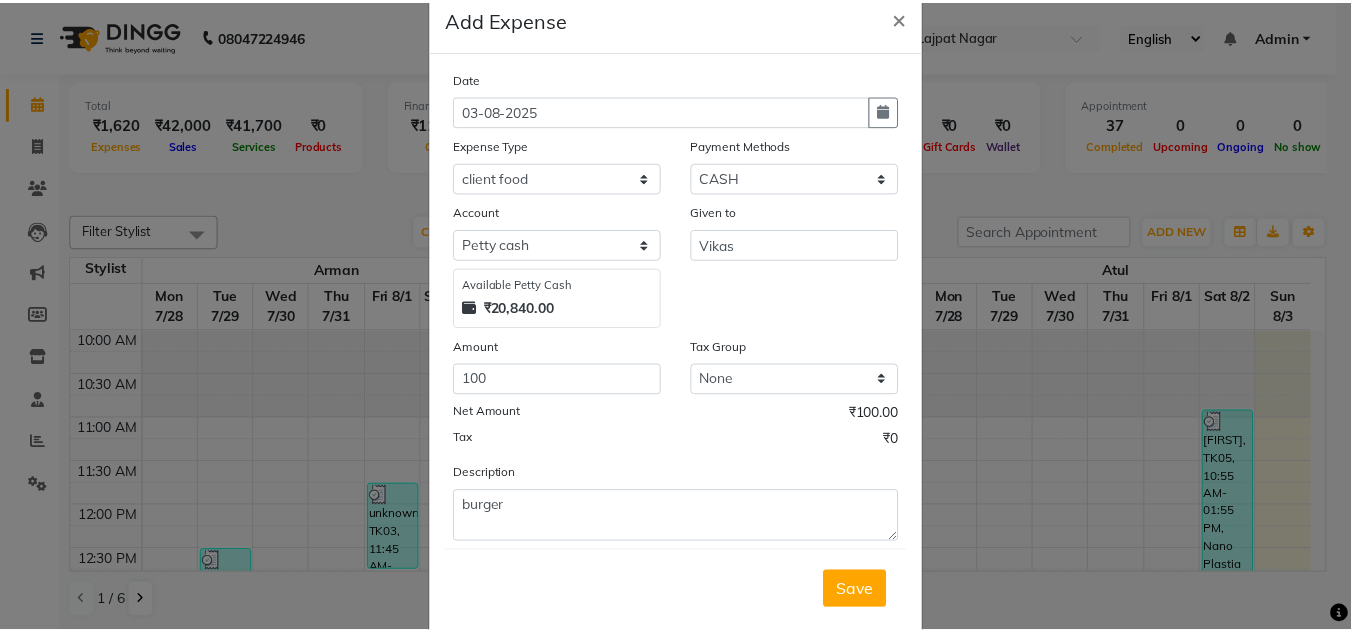 scroll, scrollTop: 83, scrollLeft: 0, axis: vertical 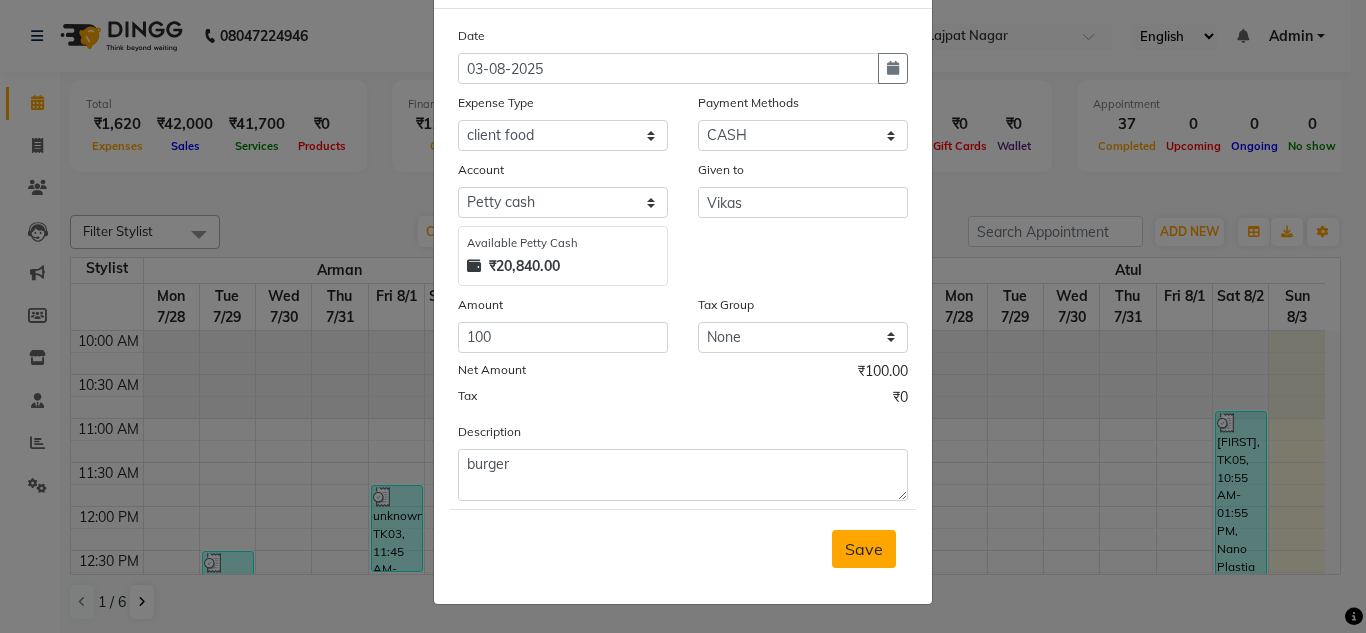 click on "Save" at bounding box center (864, 549) 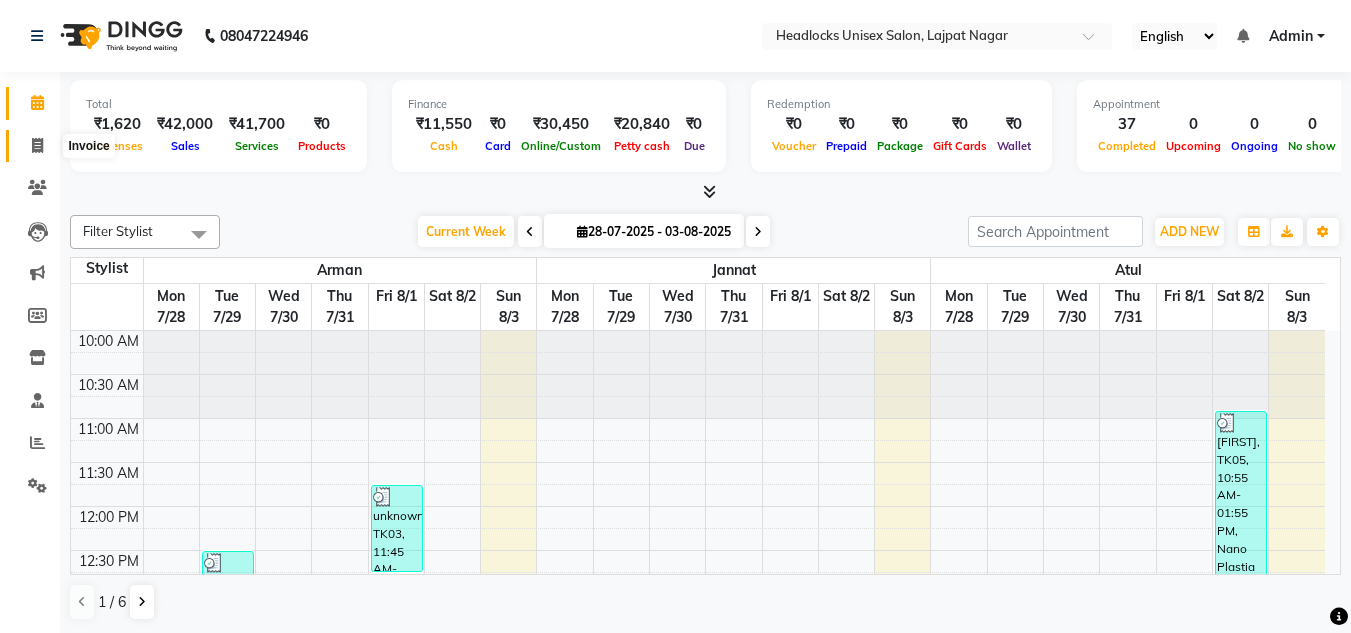 click 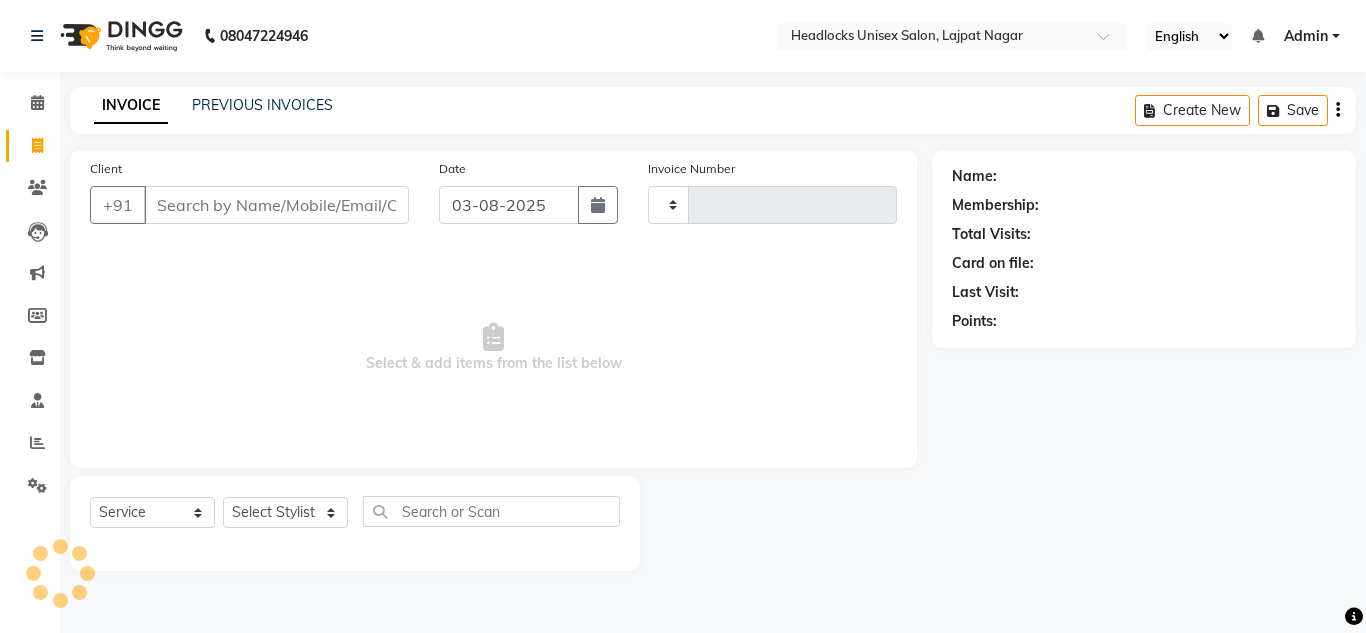 type on "2617" 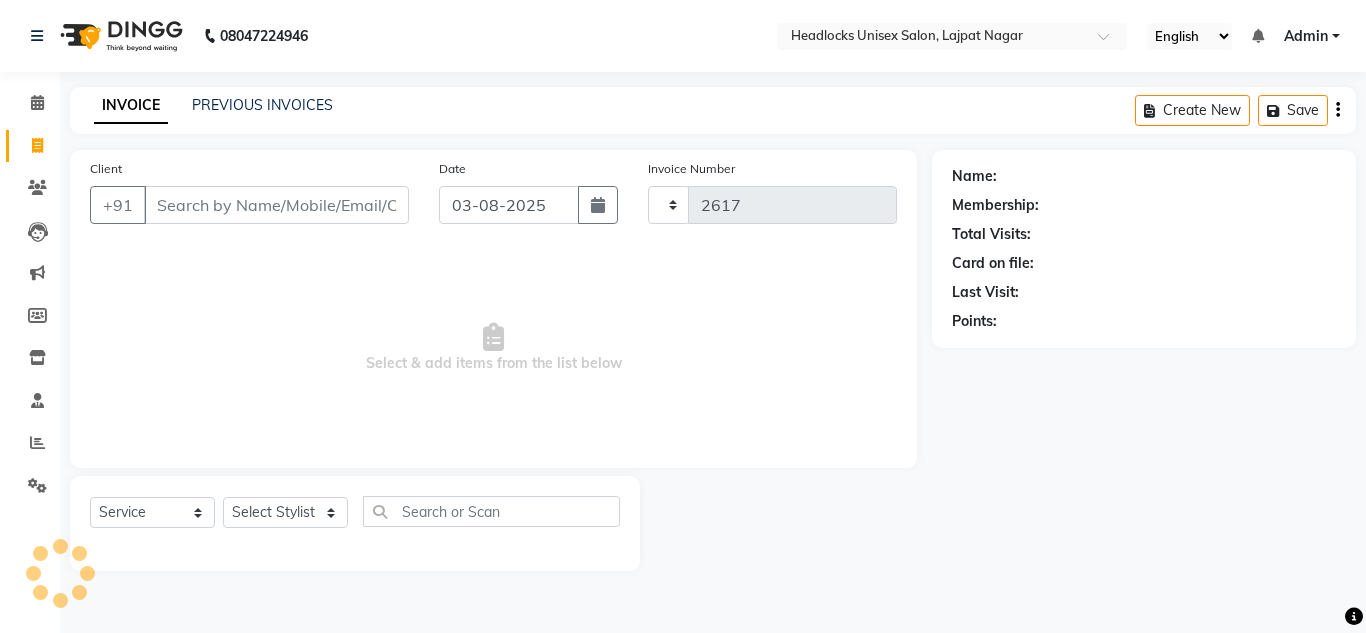 select on "6850" 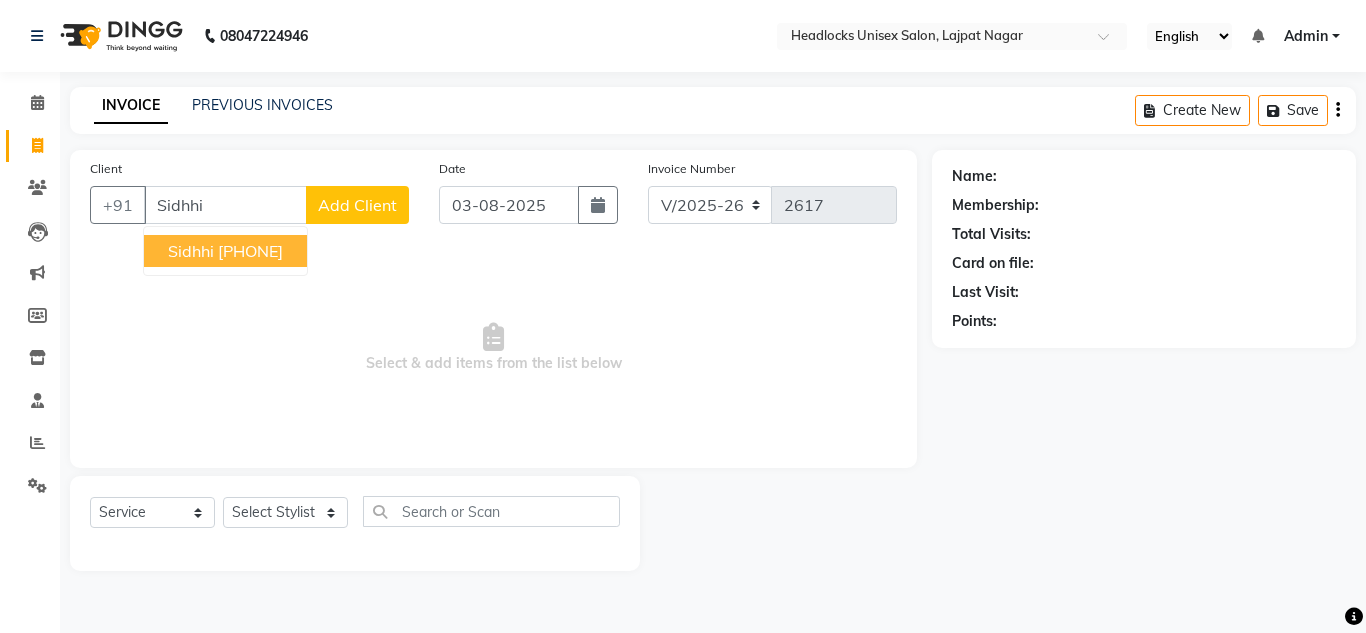 click on "Sidhhi  6387155231" at bounding box center [225, 251] 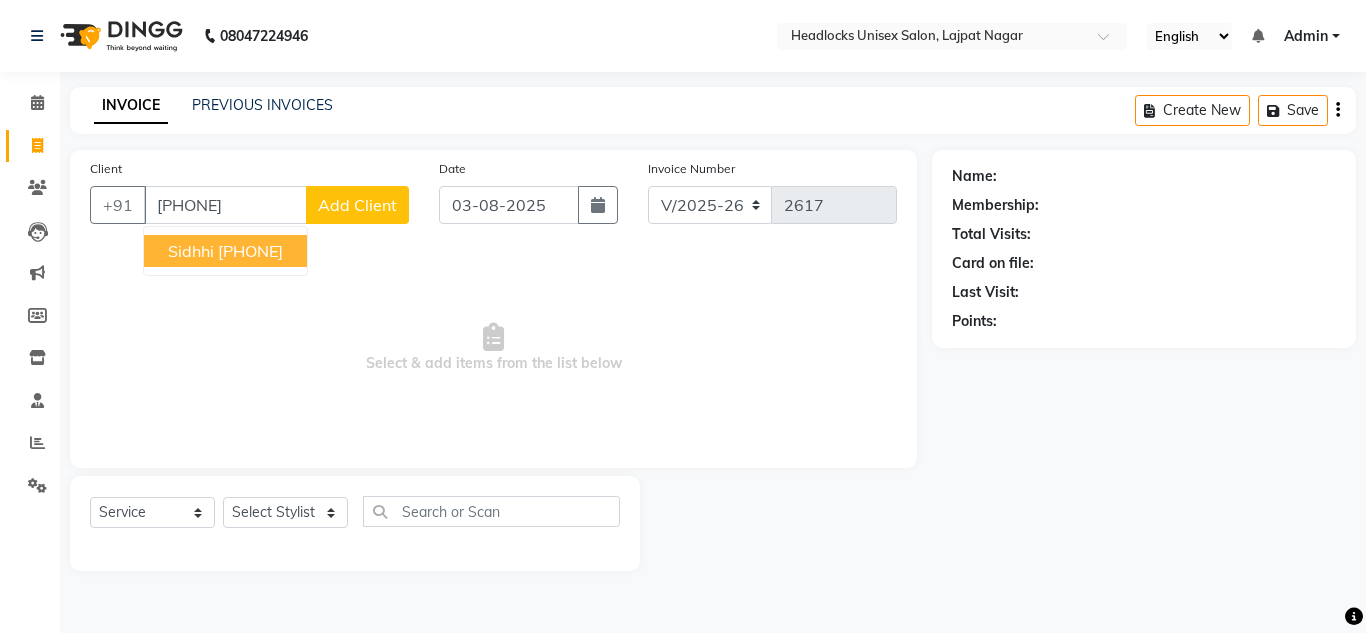 type on "[PHONE]" 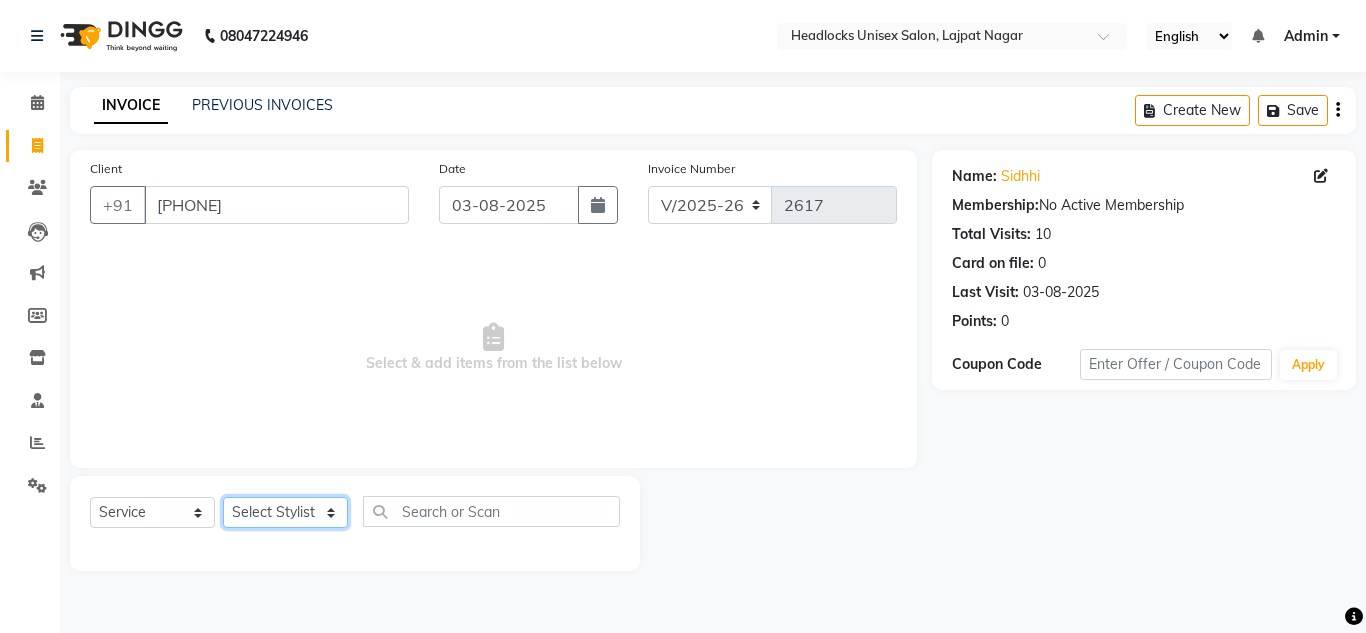 click on "Select Stylist Arman Atul Jannat Kaif Kartik Lucky Nazia Pinky Rashid Sabiya Sandeep Shankar Shavaz Malik Sudhir Suraj Vikas Vinay Roy Vinod" 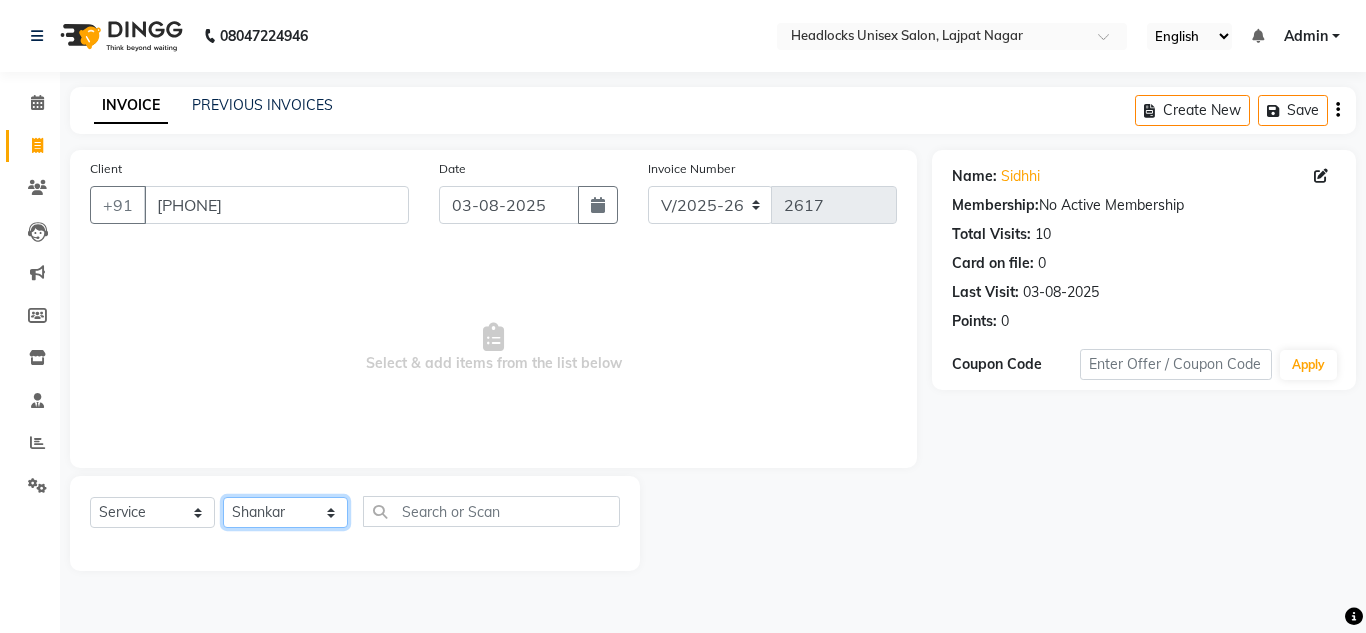 click on "Select Stylist Arman Atul Jannat Kaif Kartik Lucky Nazia Pinky Rashid Sabiya Sandeep Shankar Shavaz Malik Sudhir Suraj Vikas Vinay Roy Vinod" 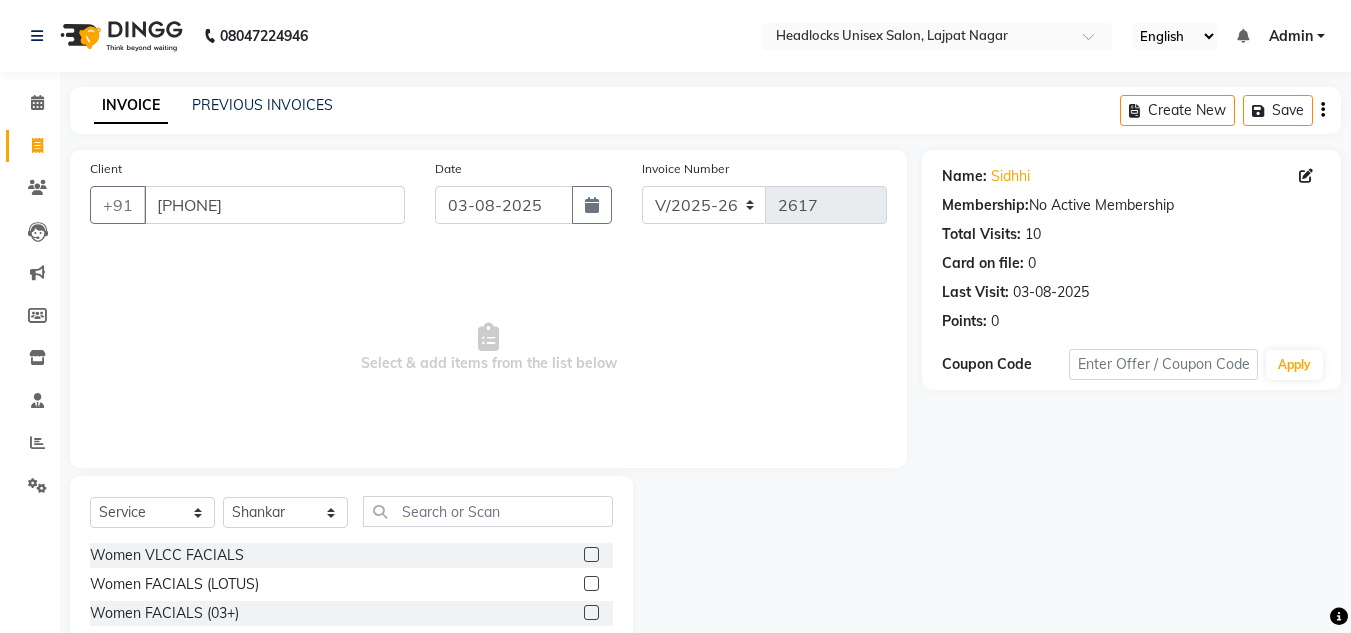 click on "Select & add items from the list below" at bounding box center (488, 348) 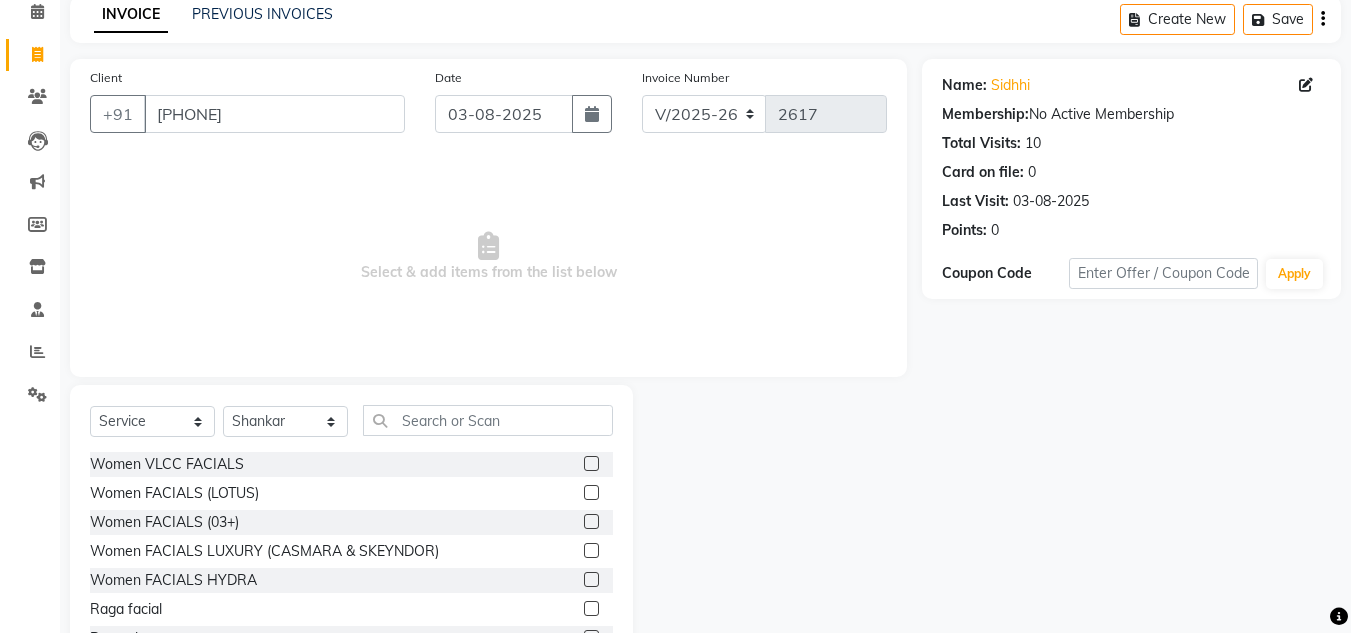 scroll, scrollTop: 168, scrollLeft: 0, axis: vertical 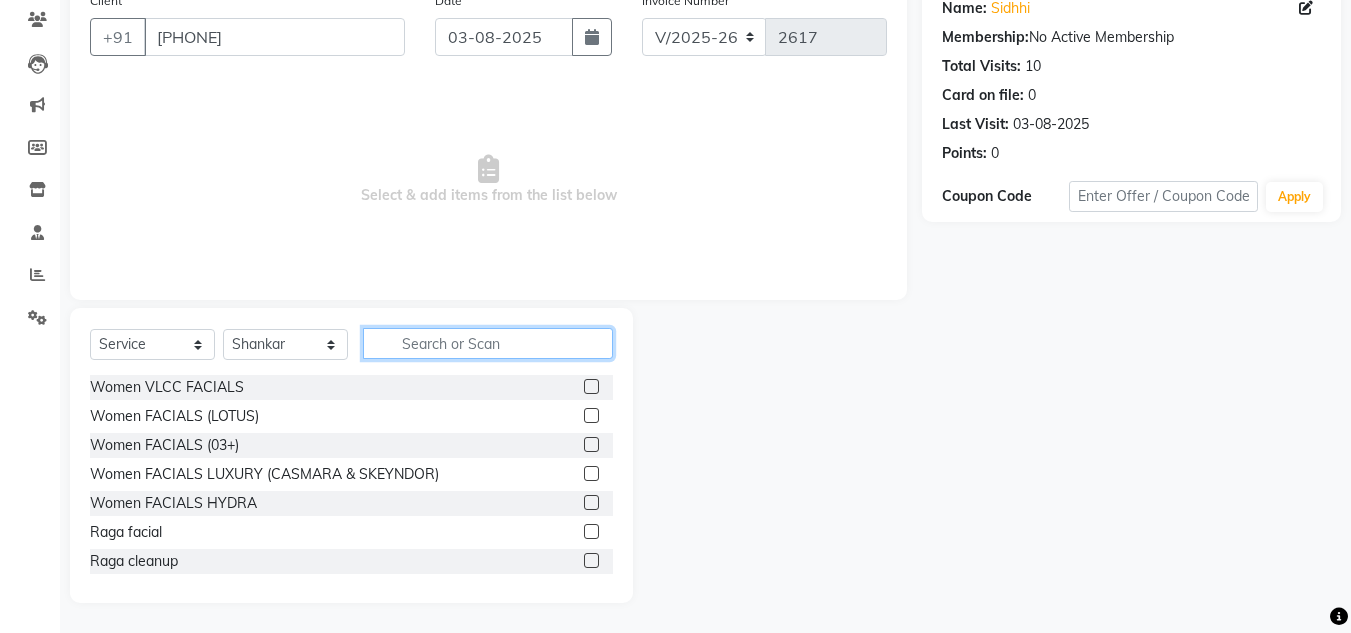 click 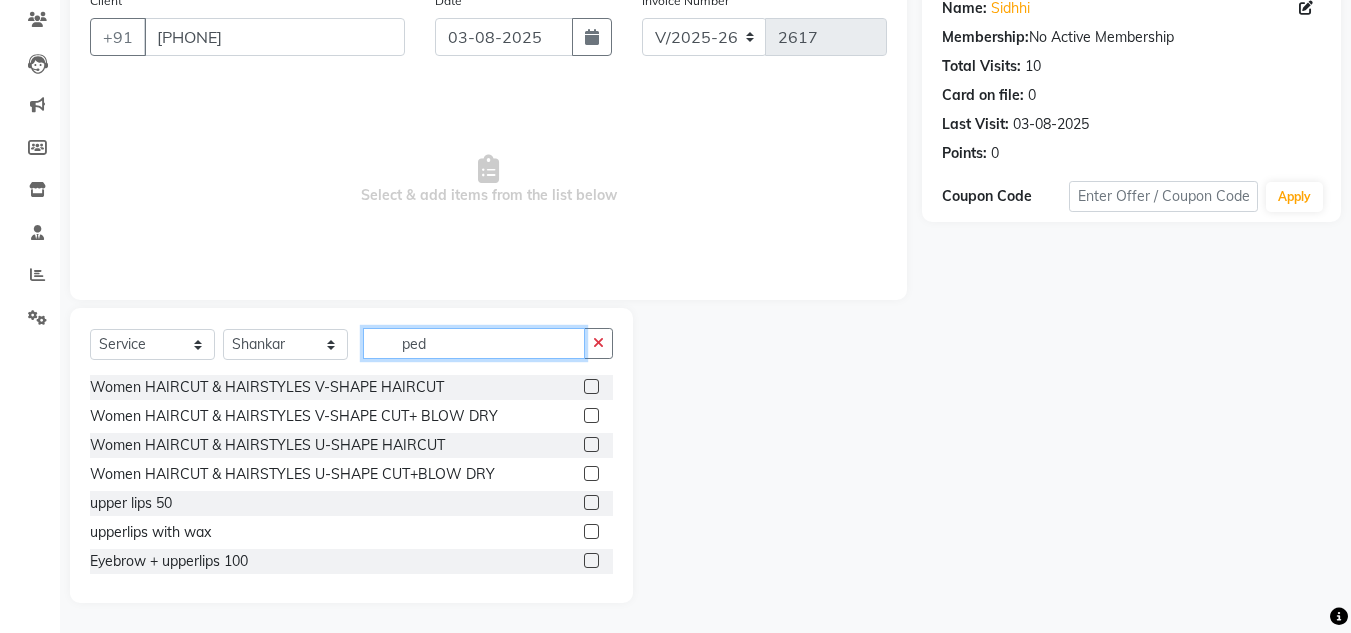 scroll, scrollTop: 84, scrollLeft: 0, axis: vertical 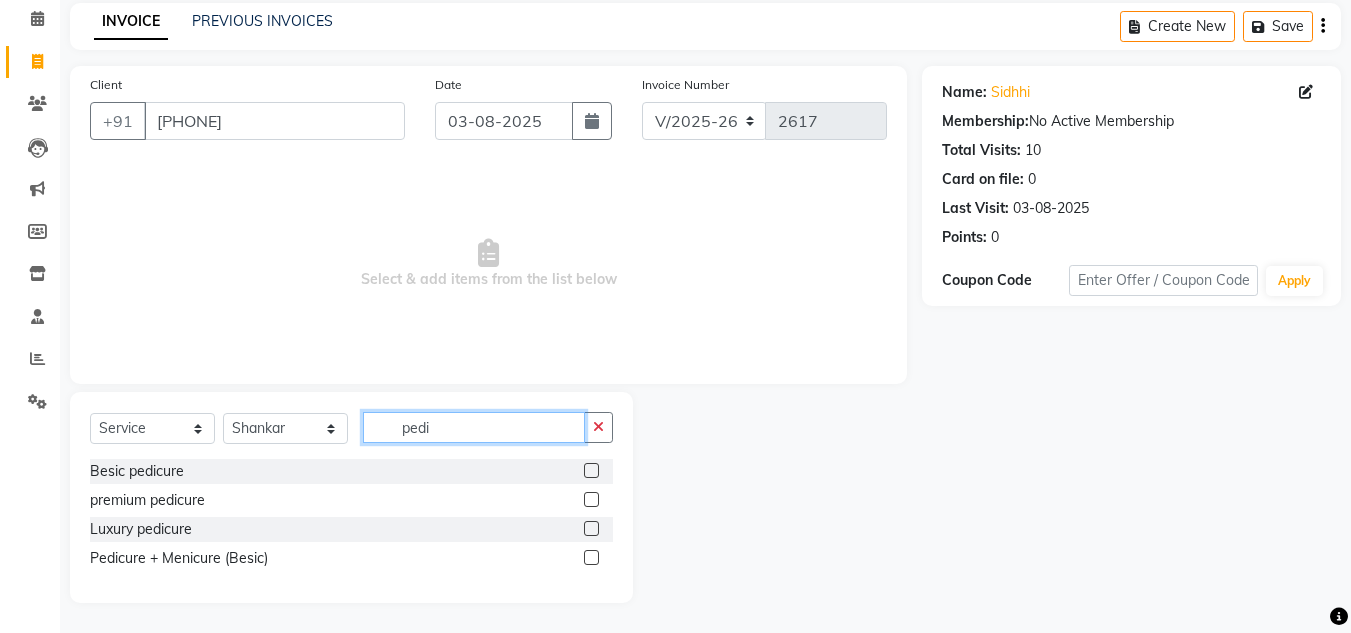 type on "pedi" 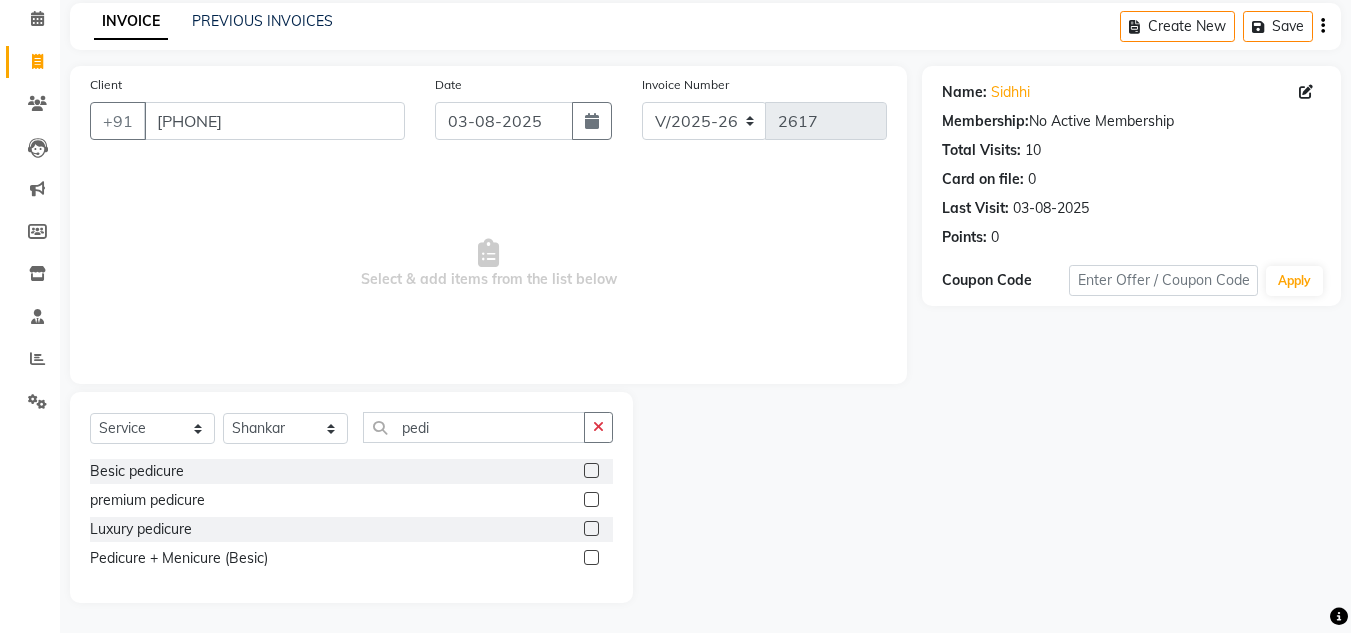 click 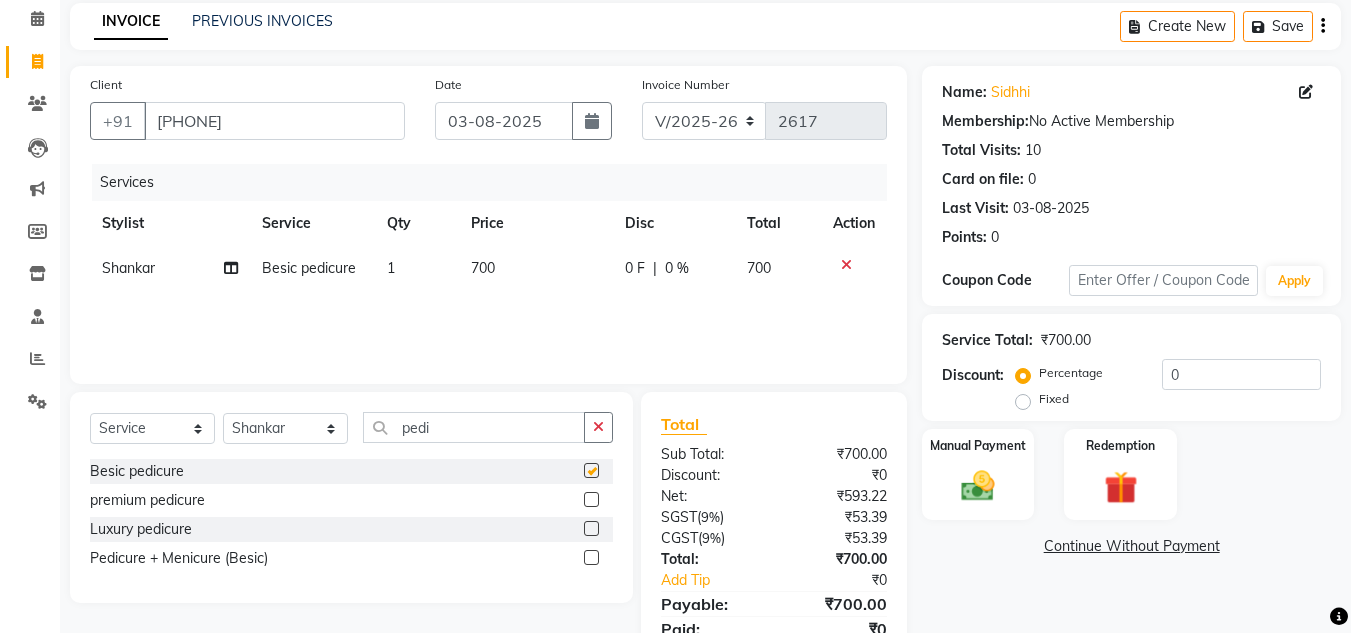 checkbox on "false" 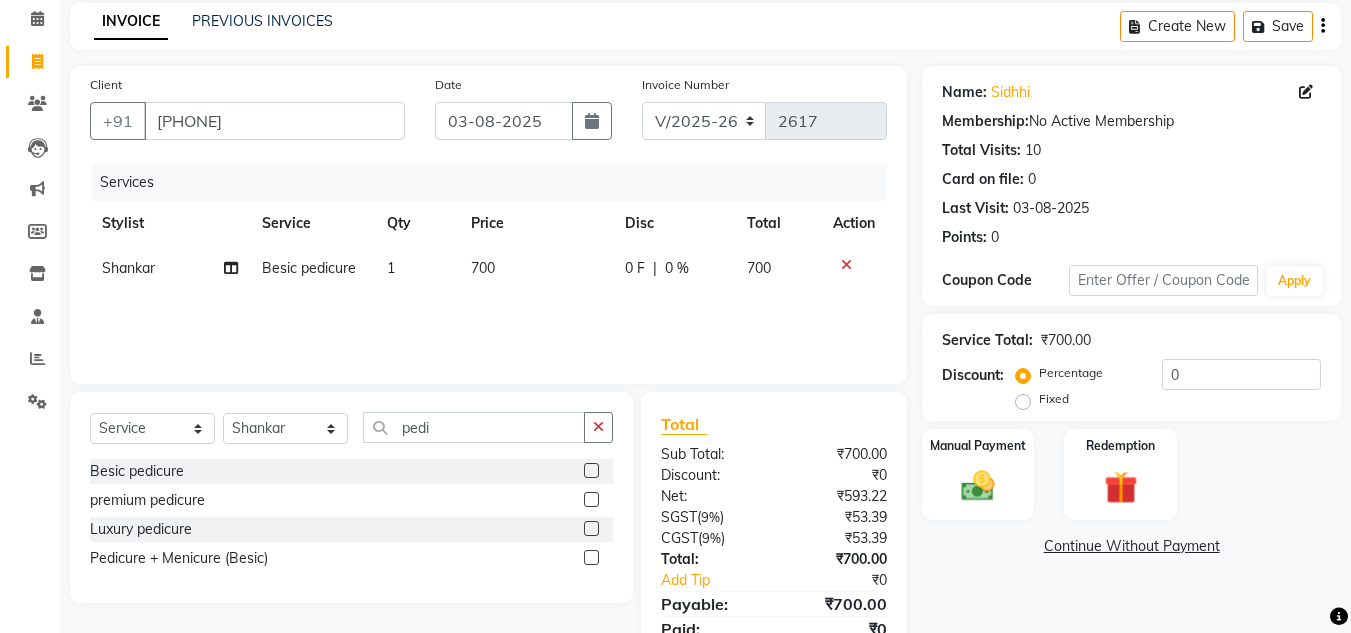 click on "700" 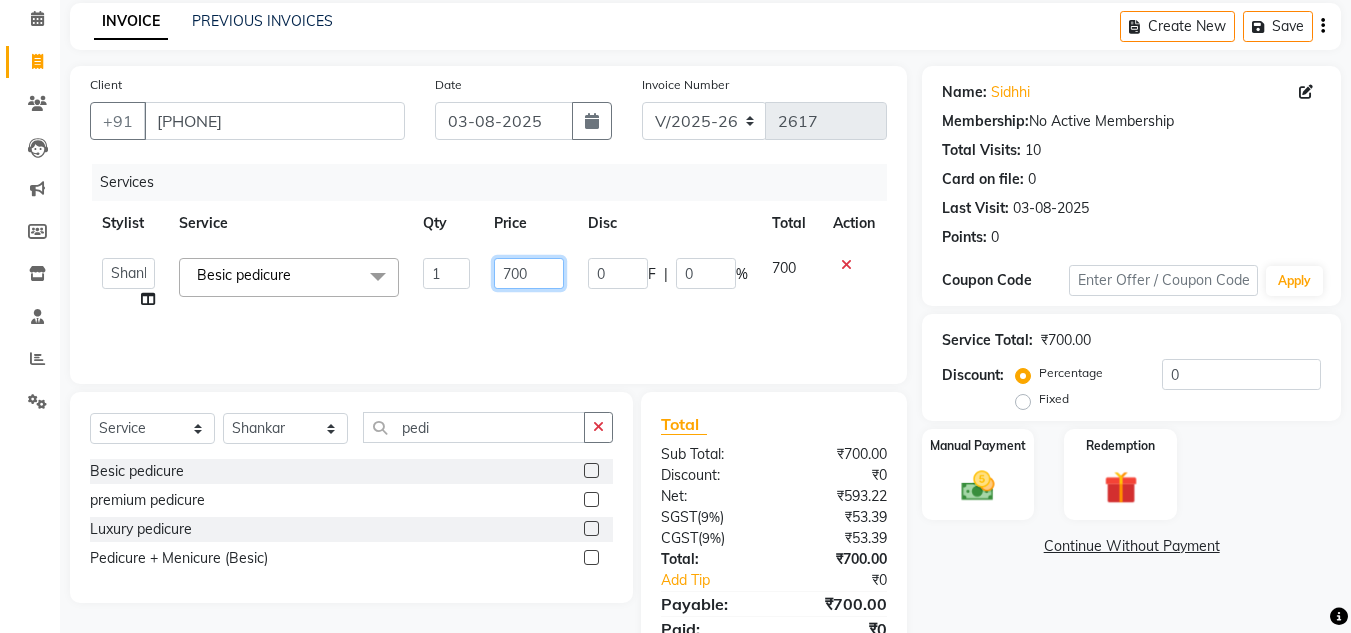click on "700" 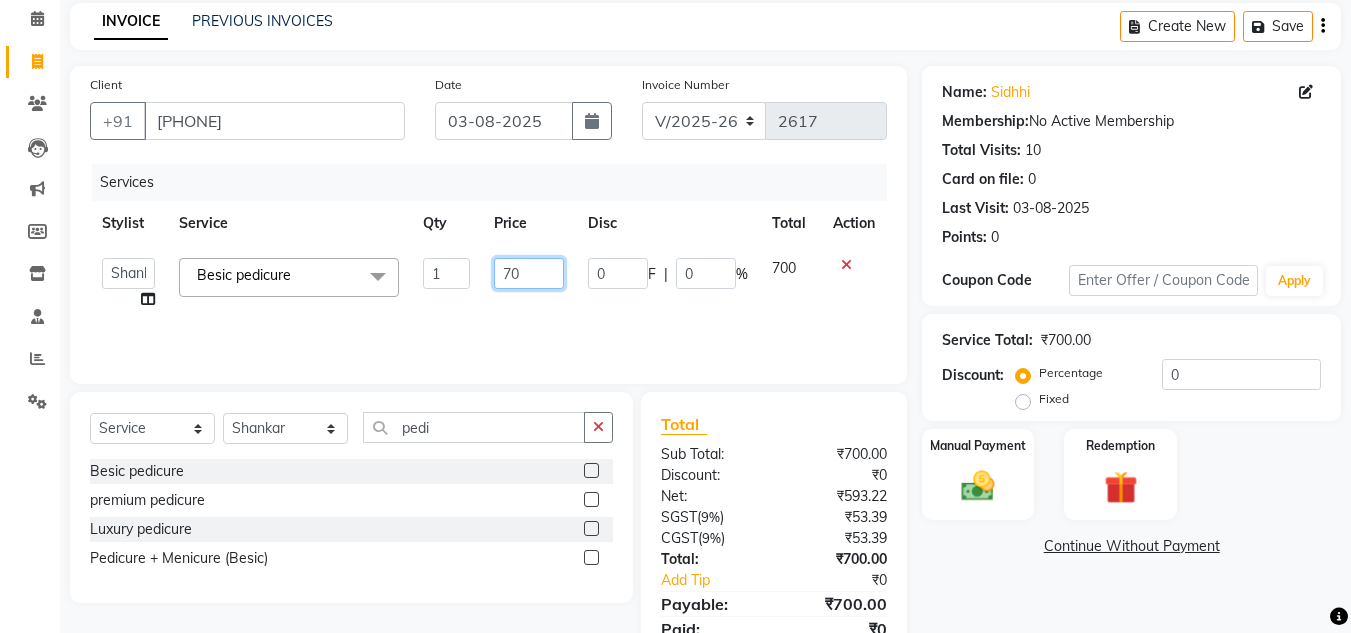 type on "7" 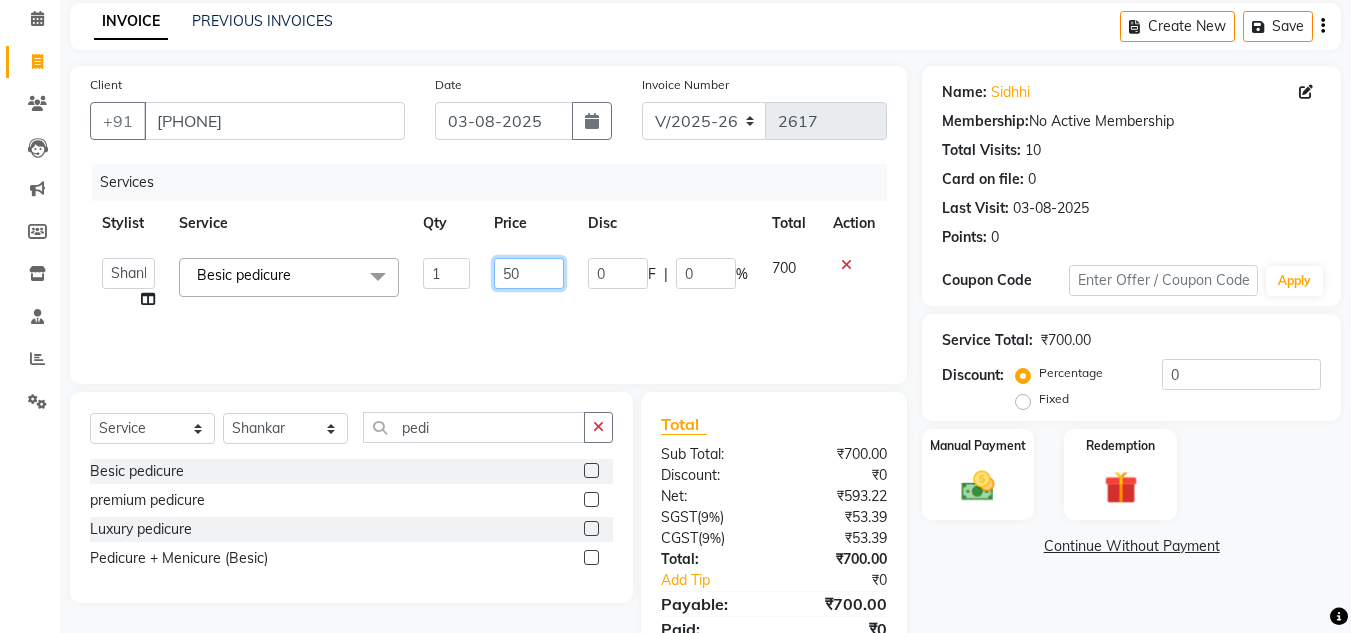 type on "500" 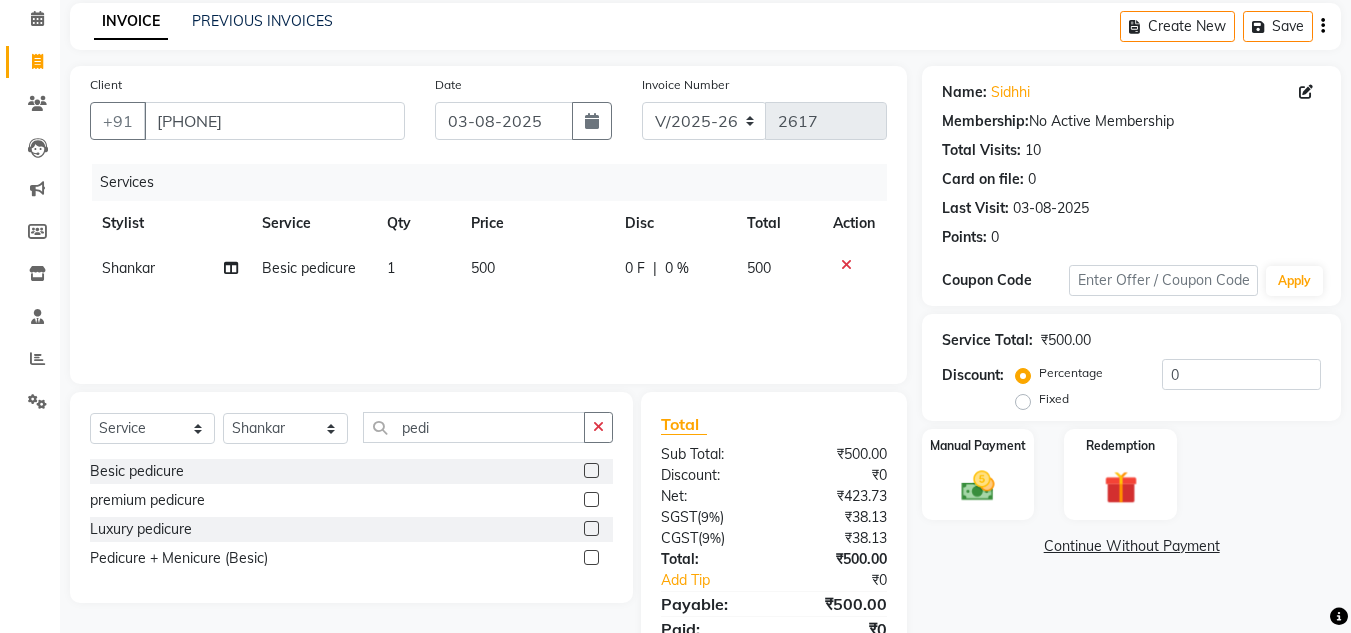click on "Services Stylist Service Qty Price Disc Total Action Shankar Besic pedicure 1 500 0 F | 0 % 500" 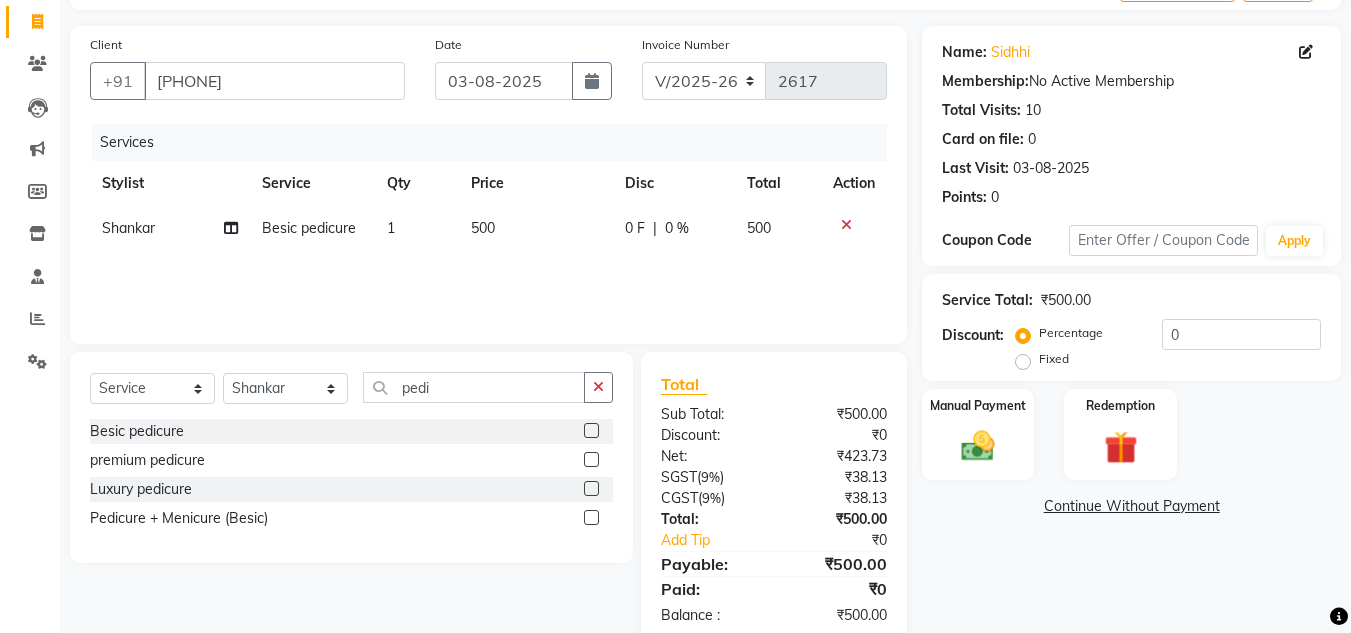 scroll, scrollTop: 167, scrollLeft: 0, axis: vertical 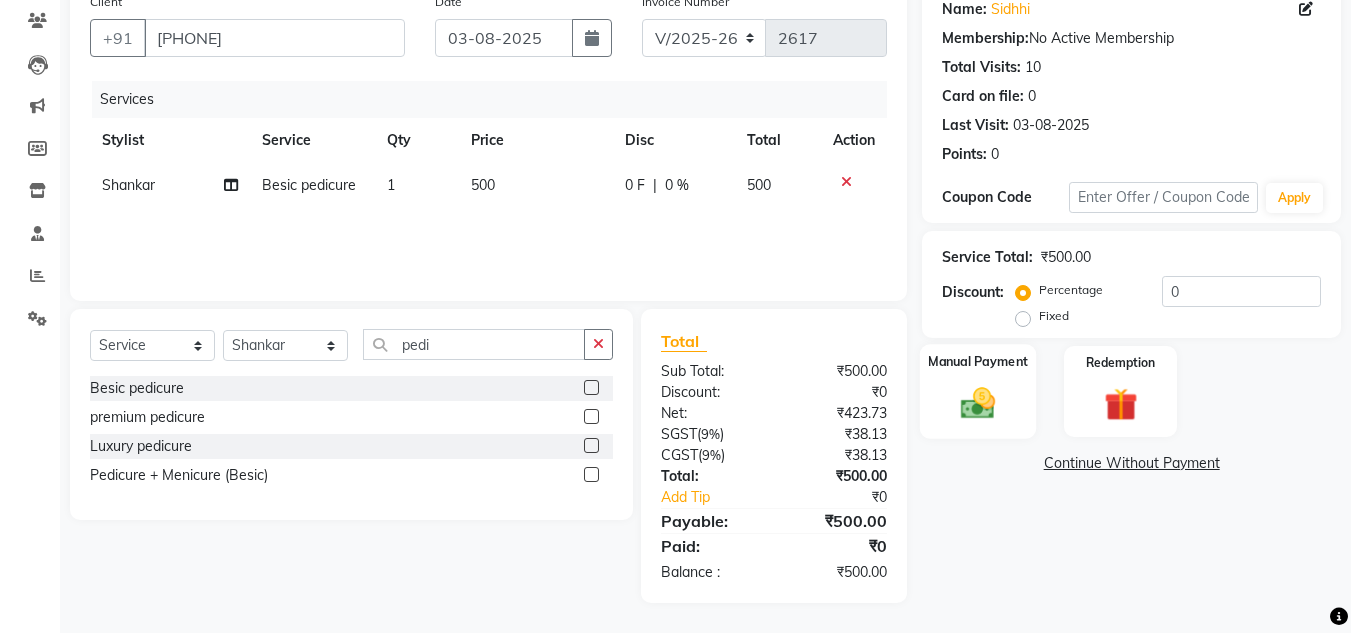 click 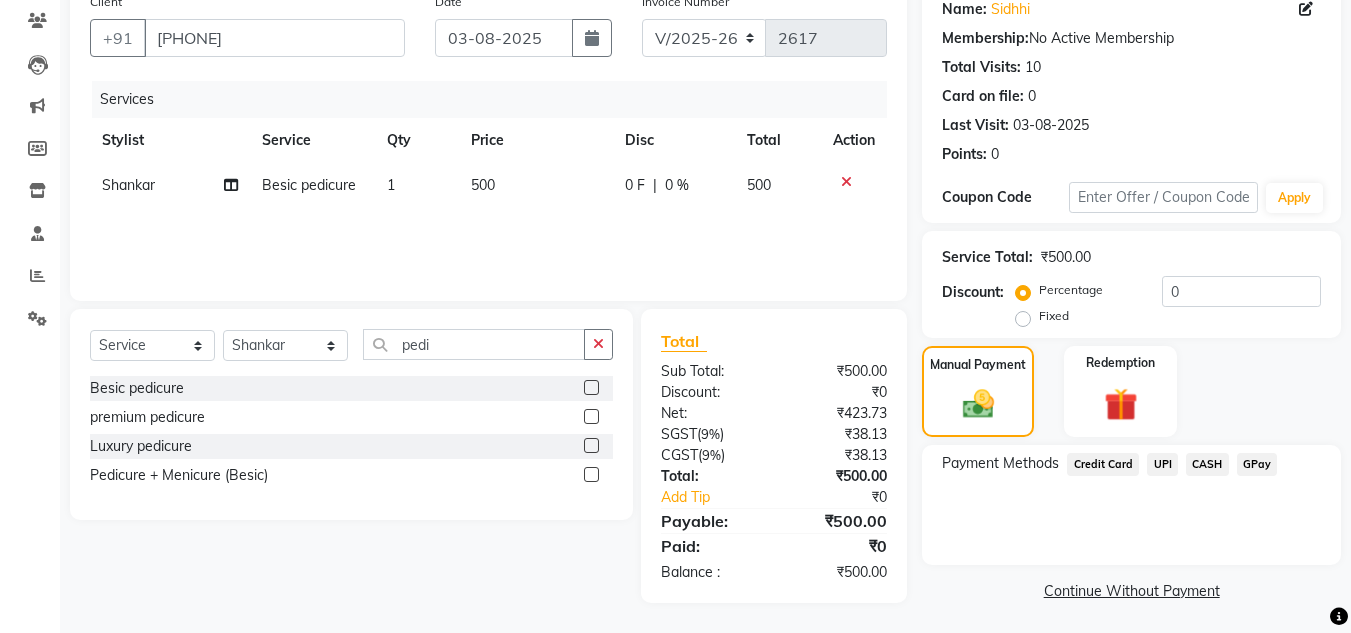 click on "Manual Payment Redemption" 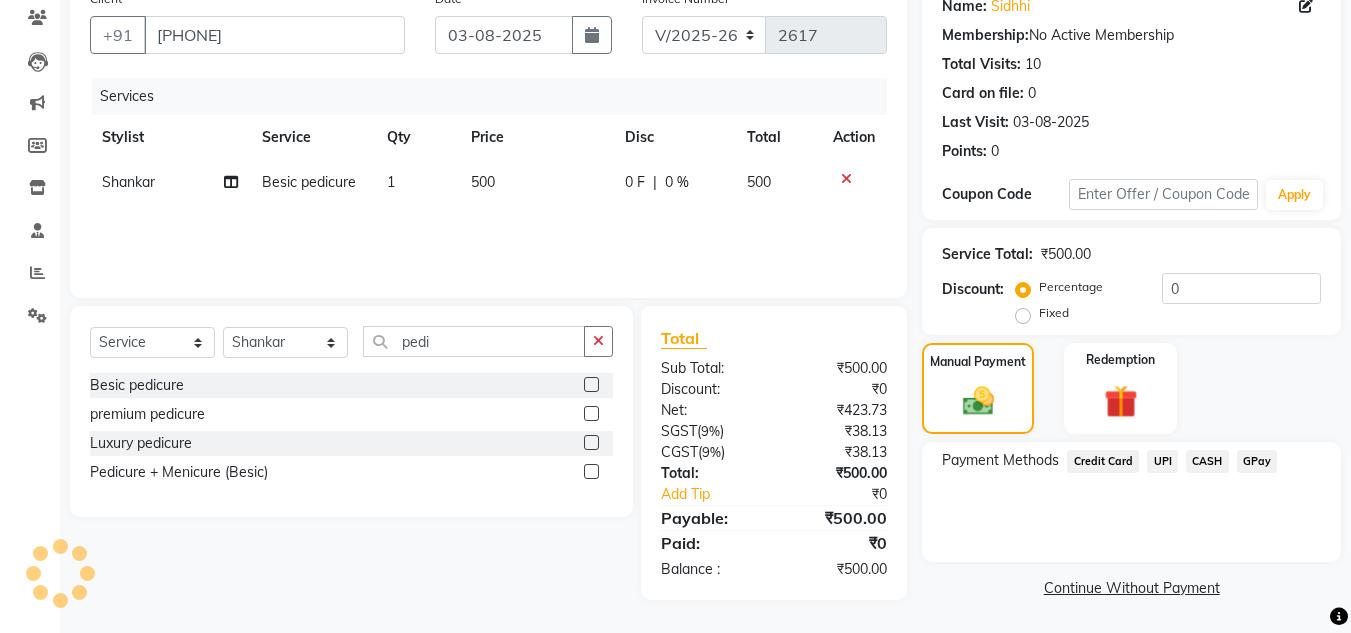 click on "CASH" 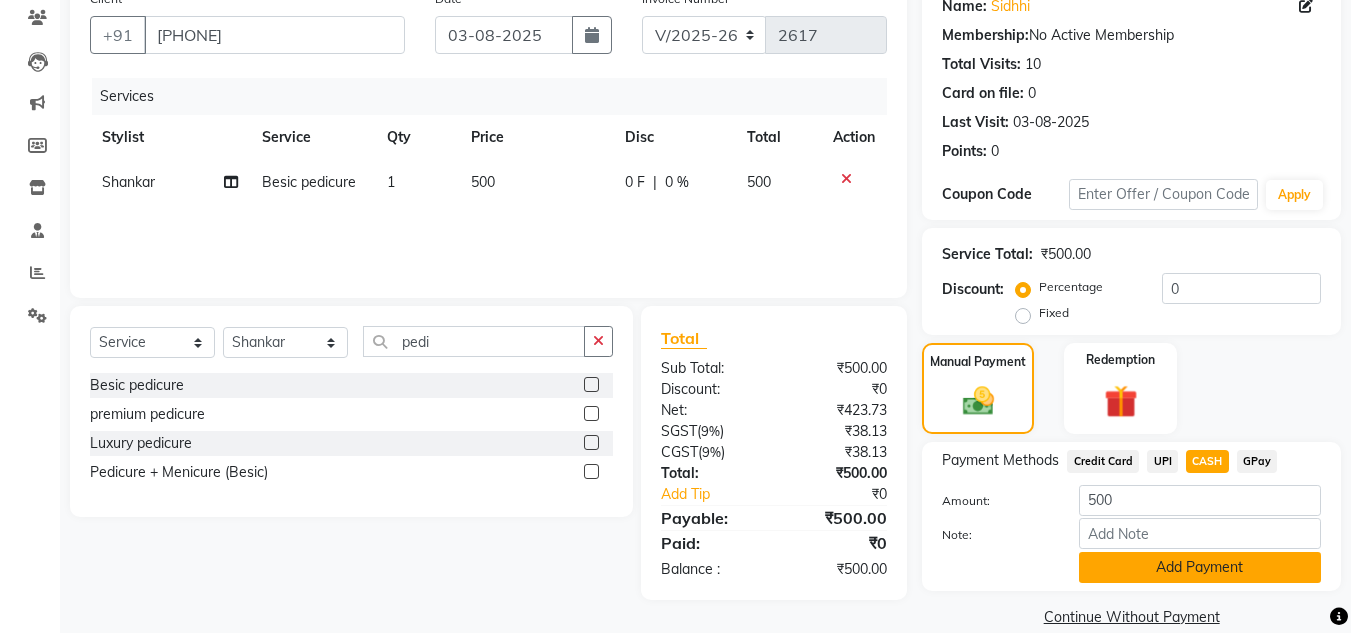 click on "Add Payment" 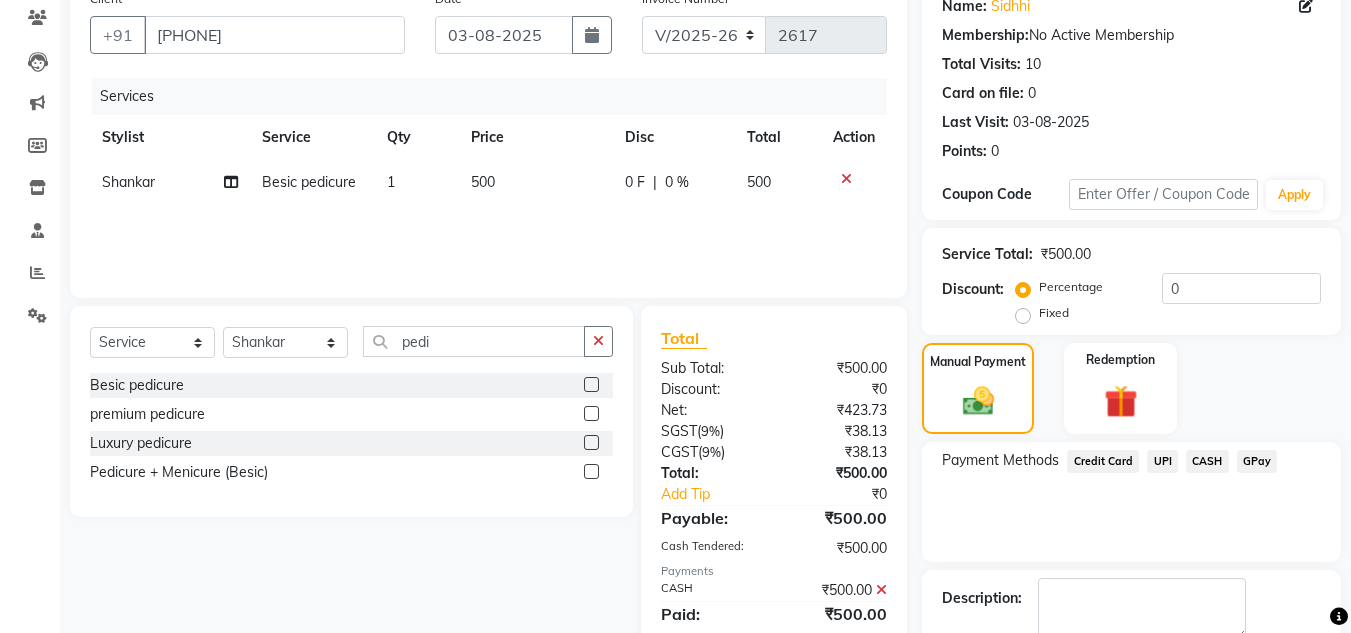 click on "Payment Methods  Credit Card   UPI   CASH   GPay" 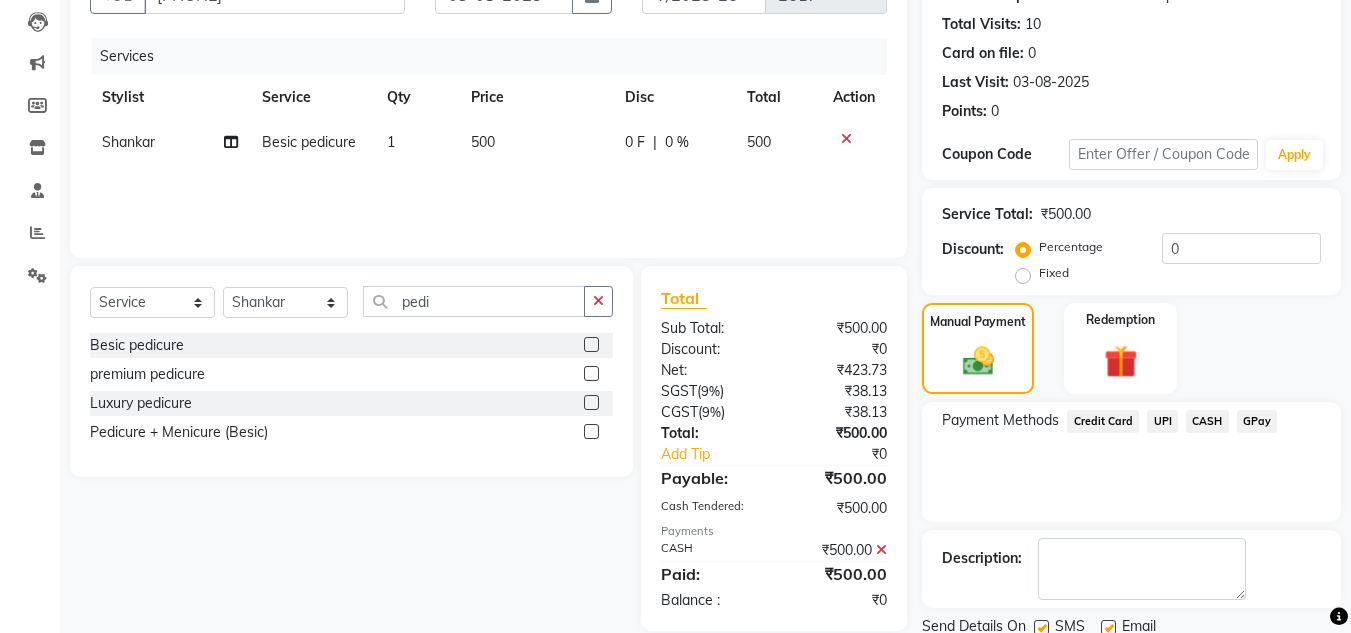 scroll, scrollTop: 283, scrollLeft: 0, axis: vertical 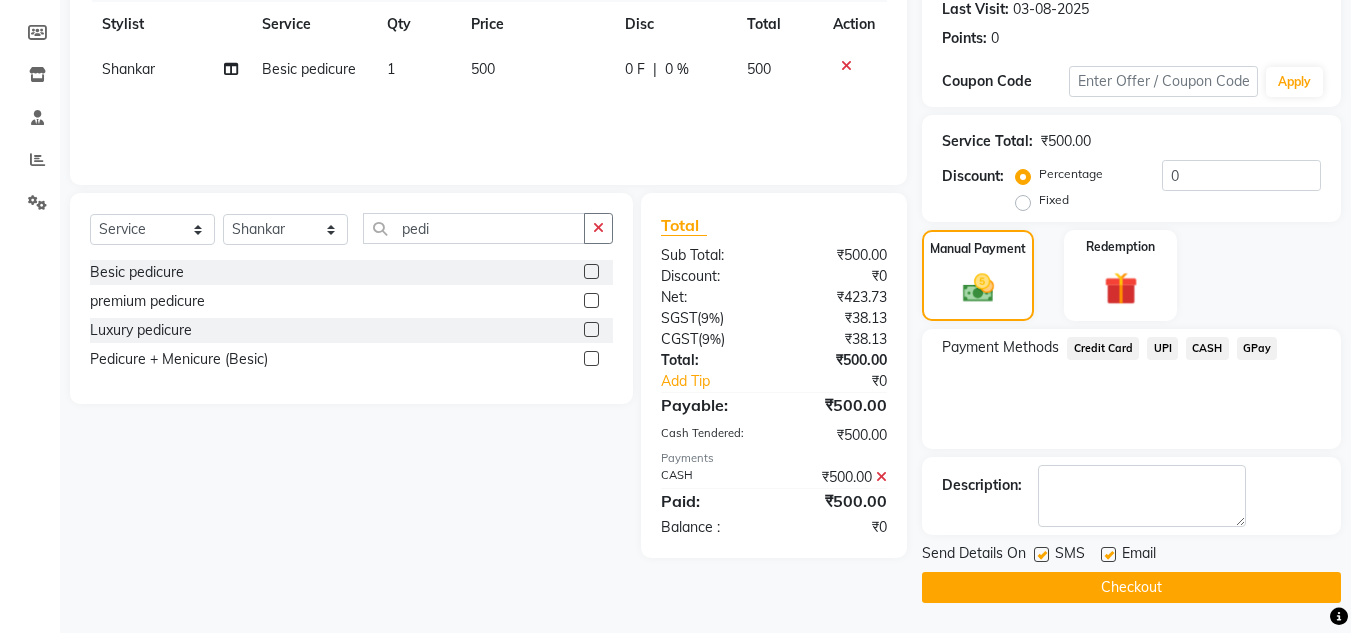 click on "Checkout" 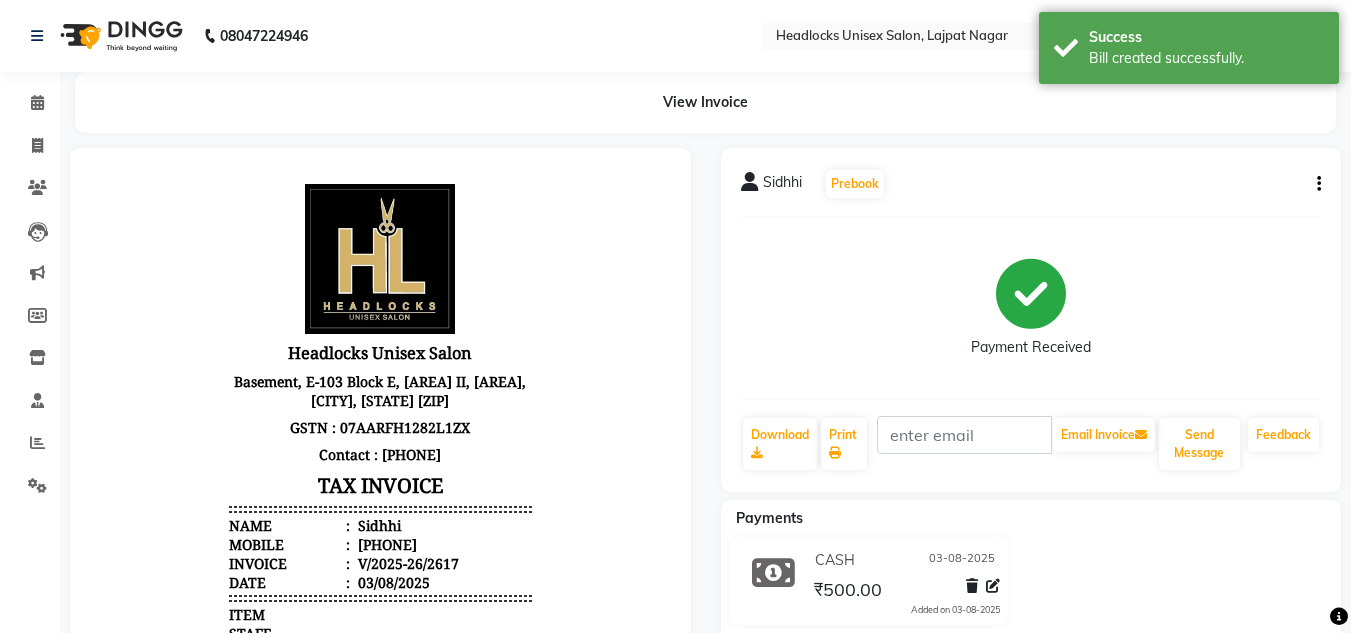 scroll, scrollTop: 0, scrollLeft: 0, axis: both 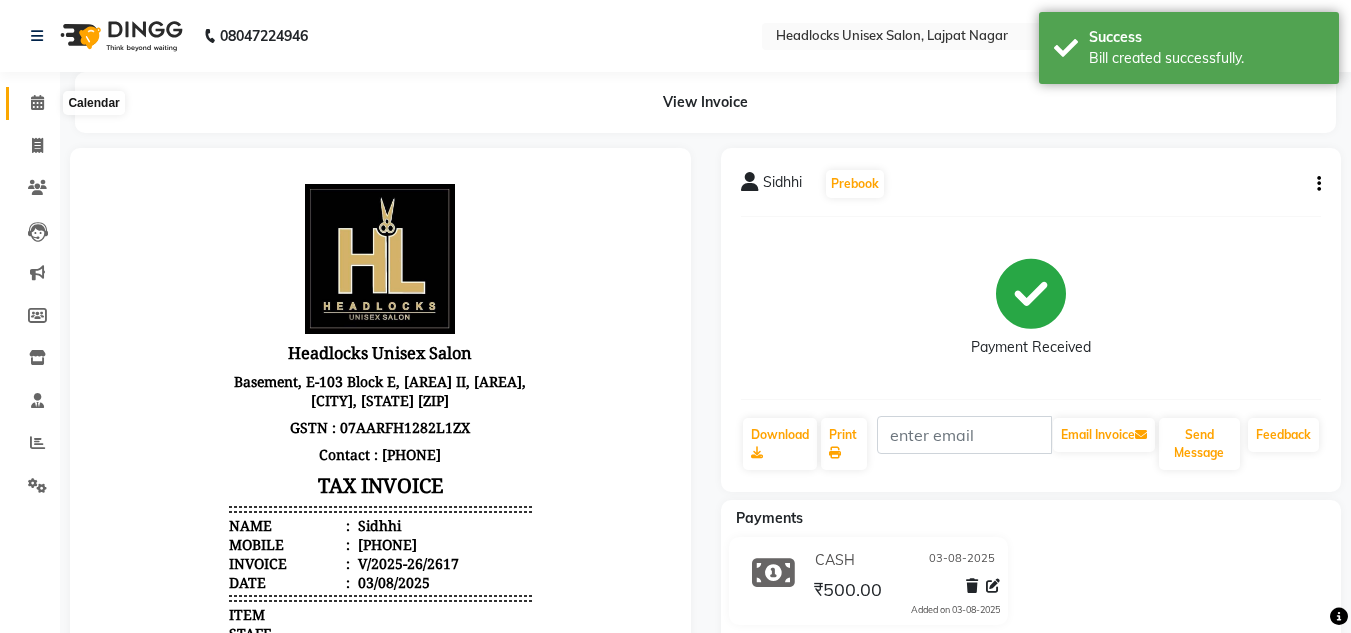 click 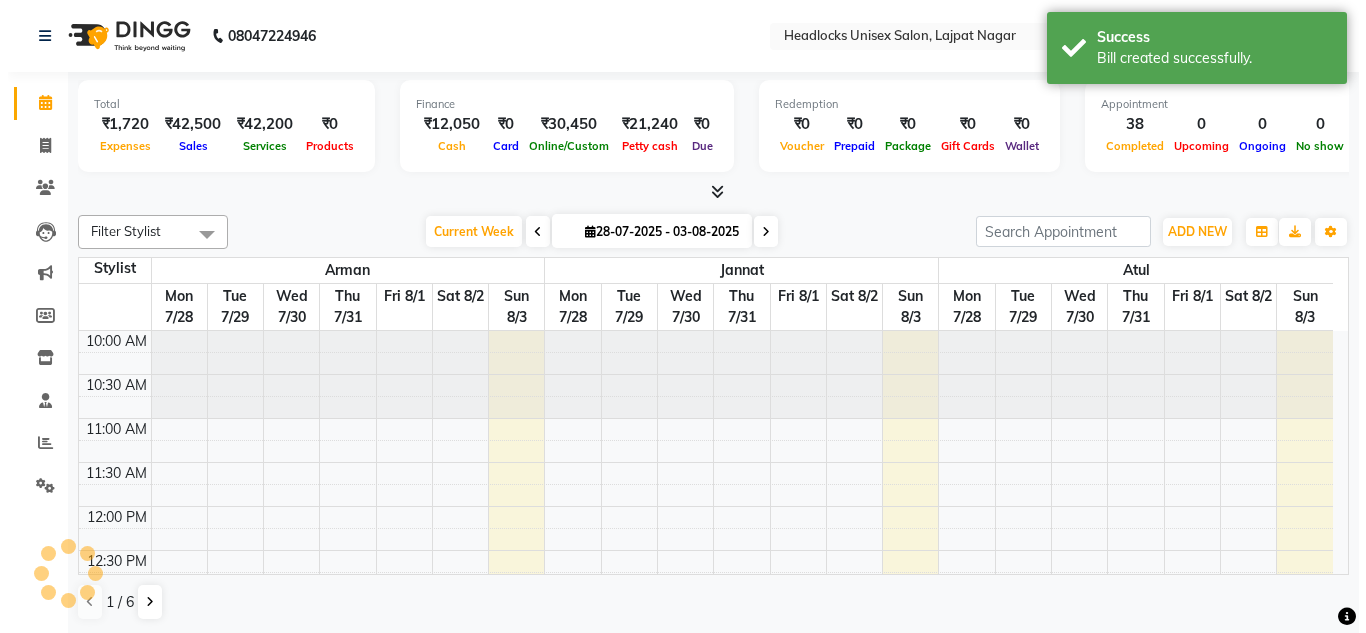 scroll, scrollTop: 0, scrollLeft: 0, axis: both 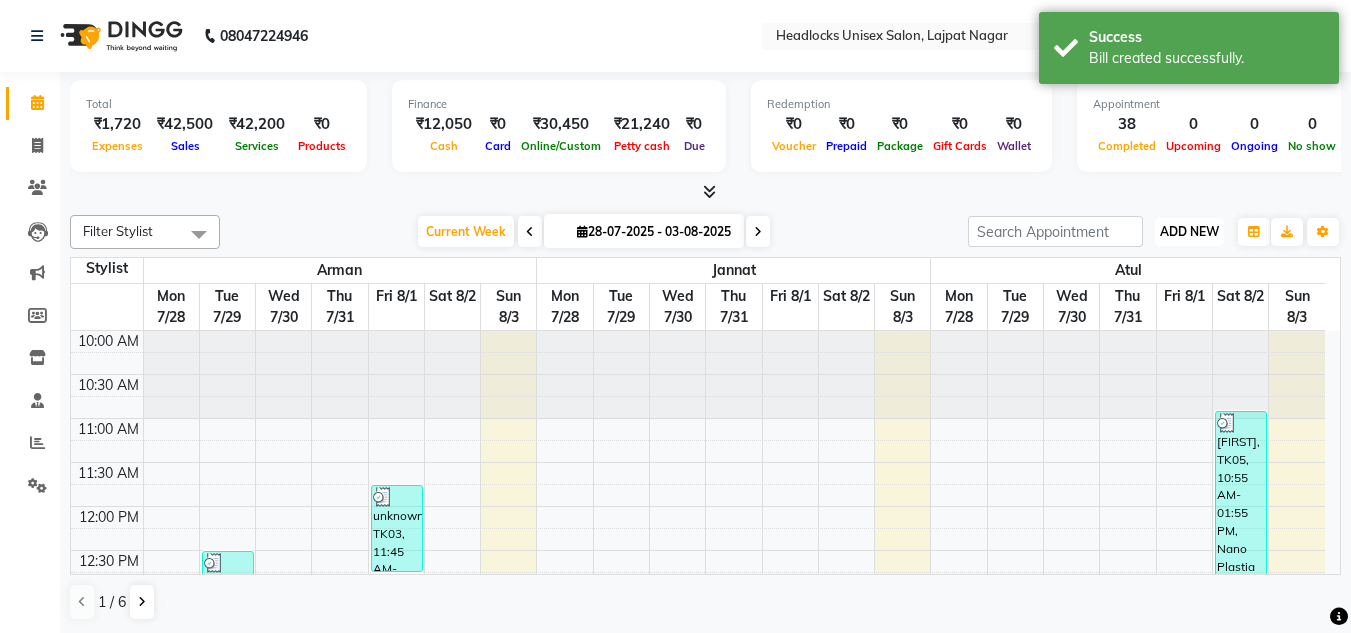 click on "ADD NEW Toggle Dropdown" at bounding box center [1189, 232] 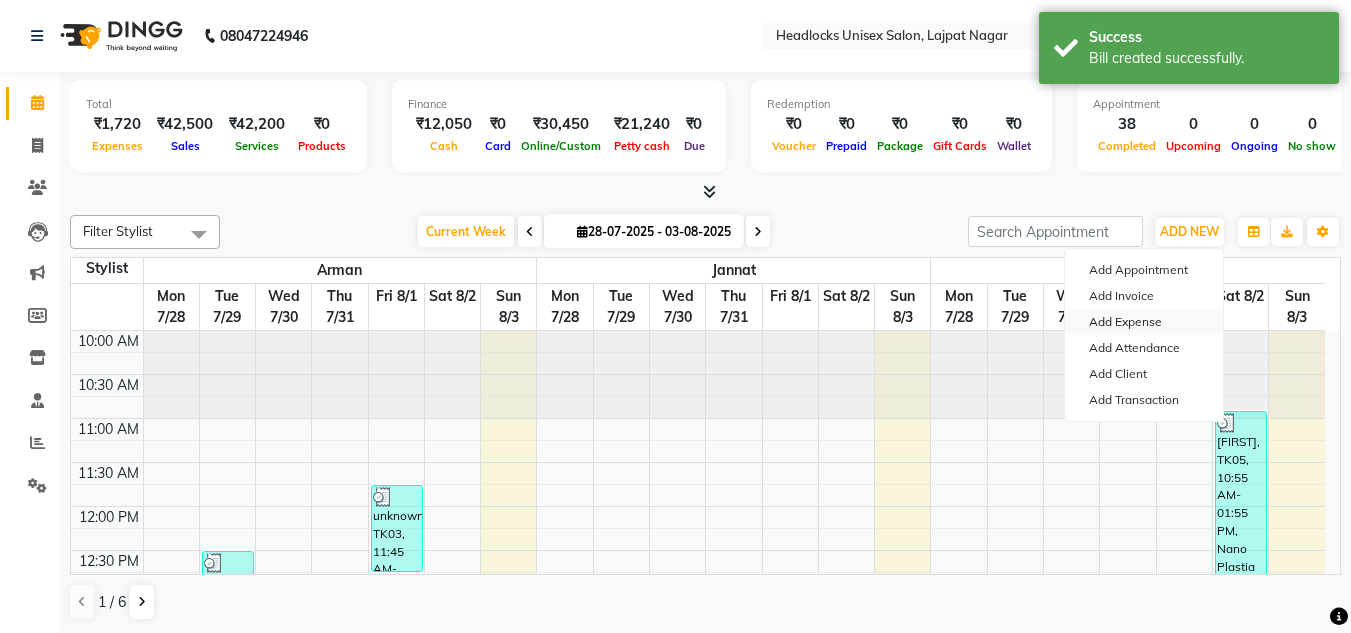 click on "Add Expense" at bounding box center (1144, 322) 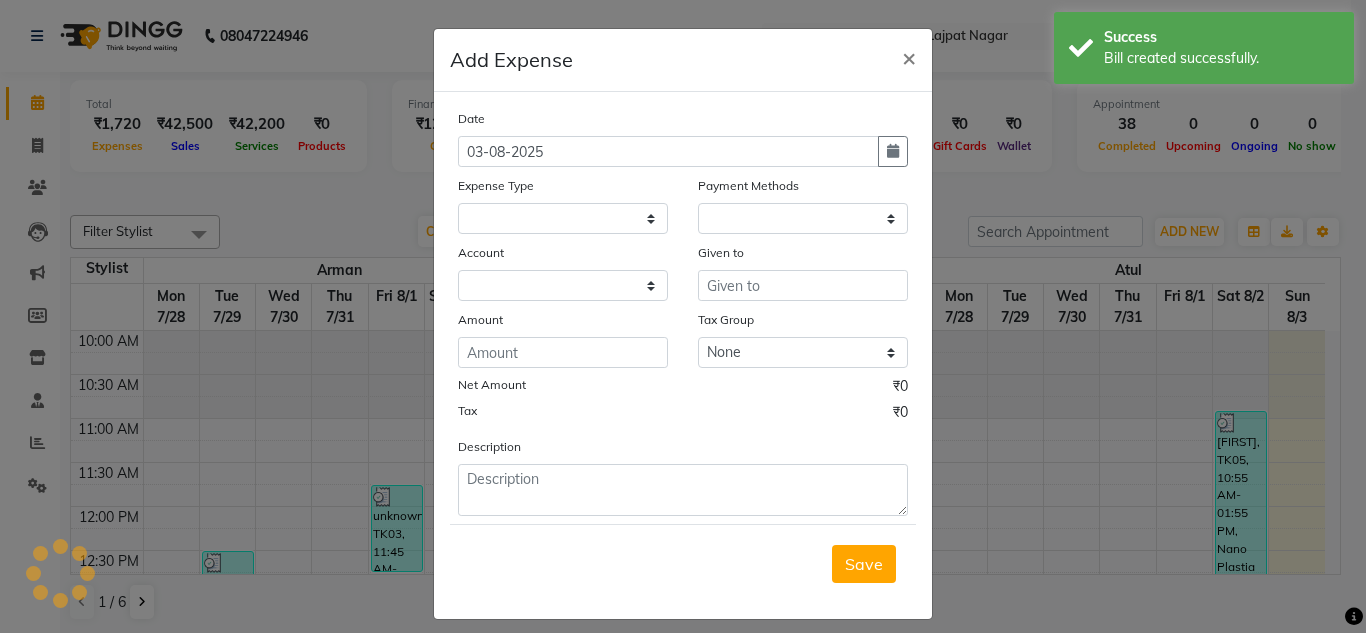select 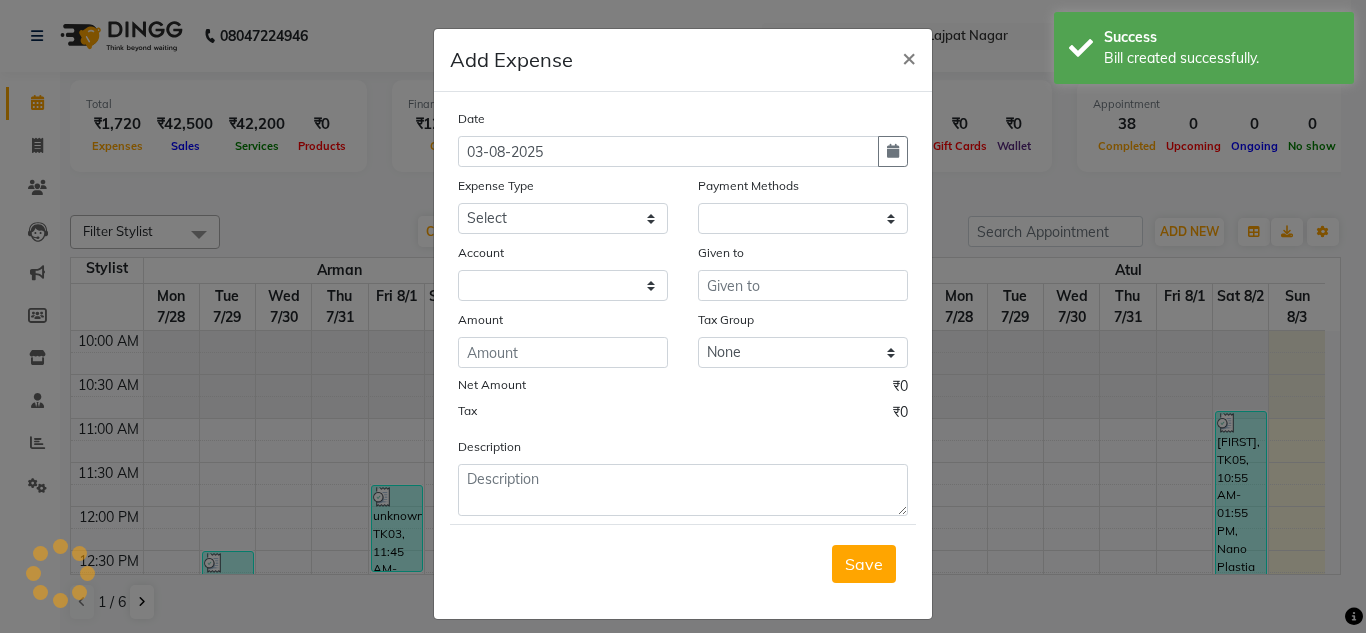 select on "1" 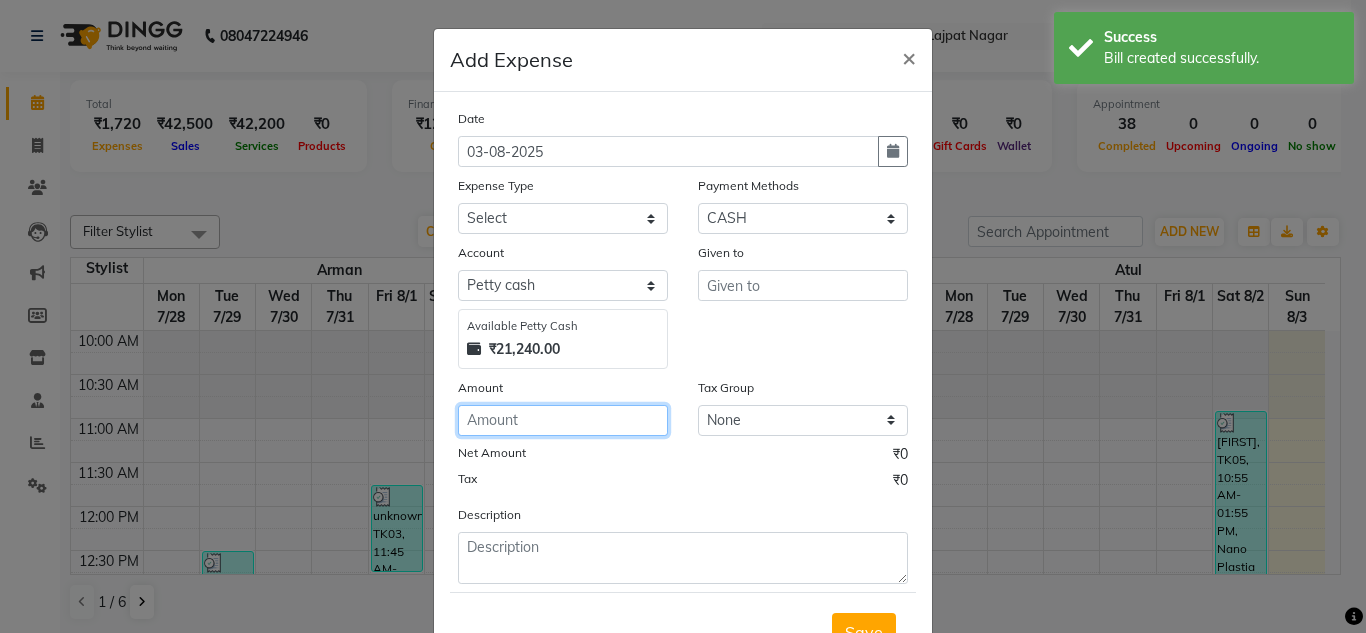 click 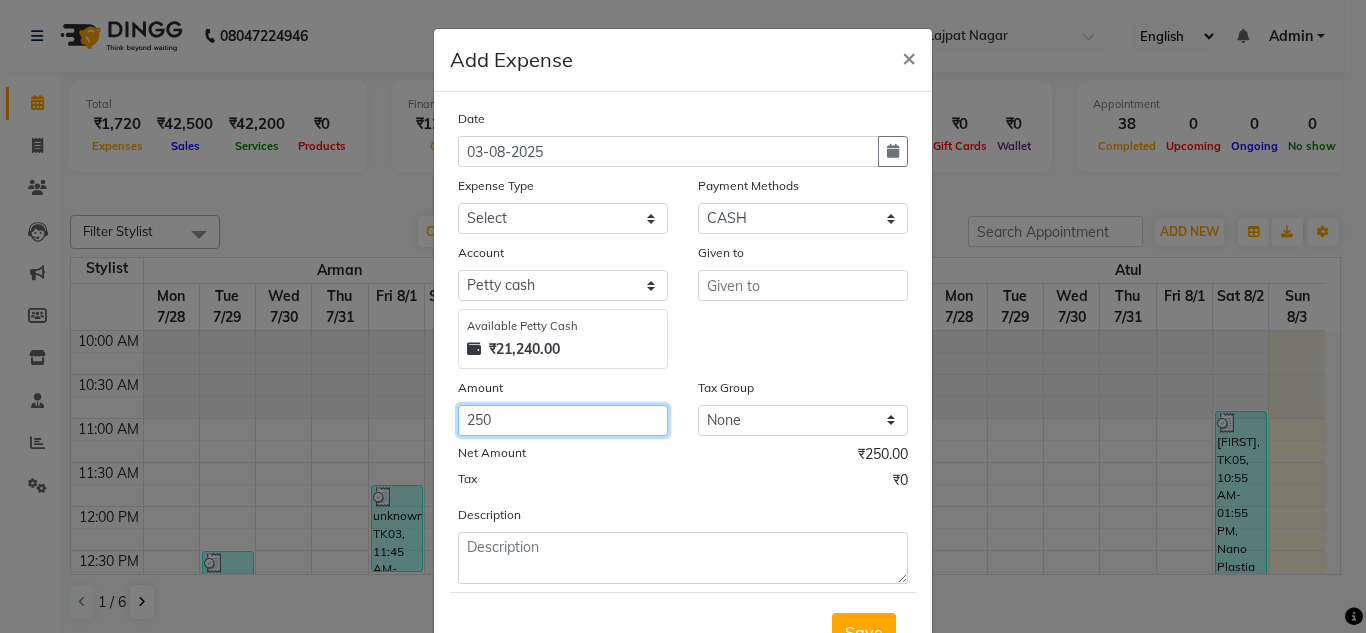 type on "250" 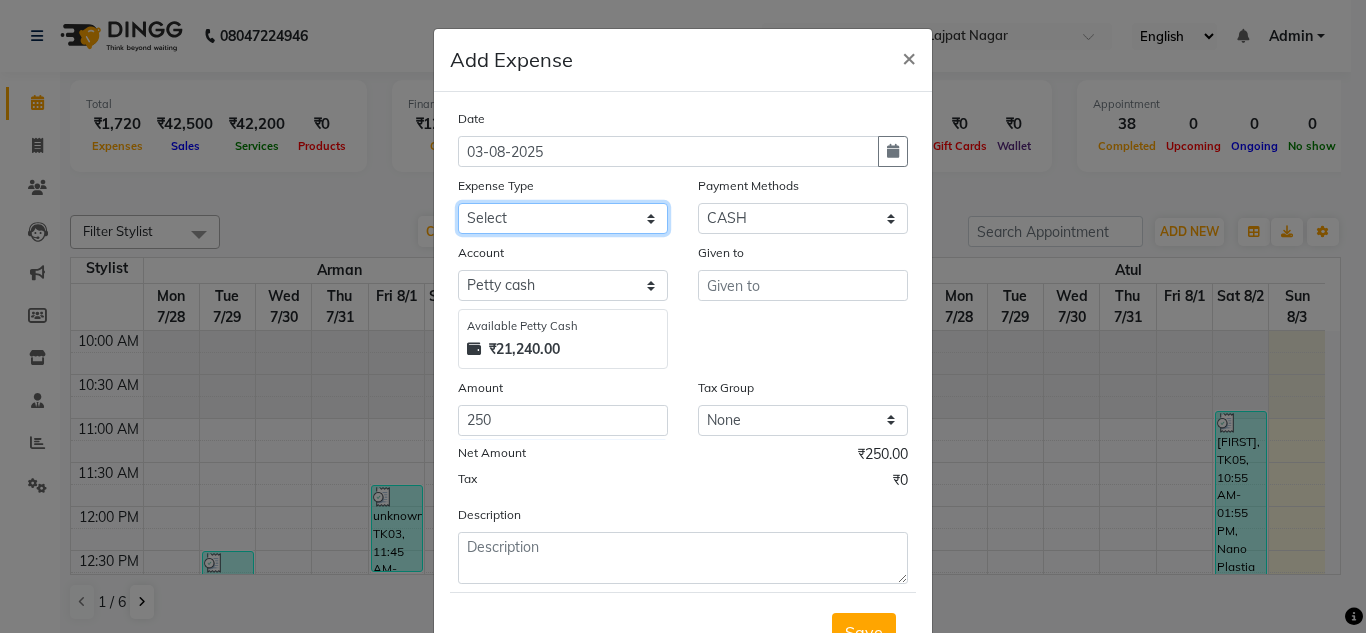 click on "Select Advance Salary Bank charges Car maintenance  Cash transfer to bank Cash transfer to hub charity client food Client Snacks Clinical charges coffee Equipment Fuel Govt fee Incentive Insurance International purchase Loan Repayment Maintenance maintenance Marketing milk Miscellaneous MRA night convence oil Other Pantry pentary item Product product incentive Rent Salary Staff Snacks sugar Tax tea Tea & Refreshment tip urgent stock Utilities water bottles" 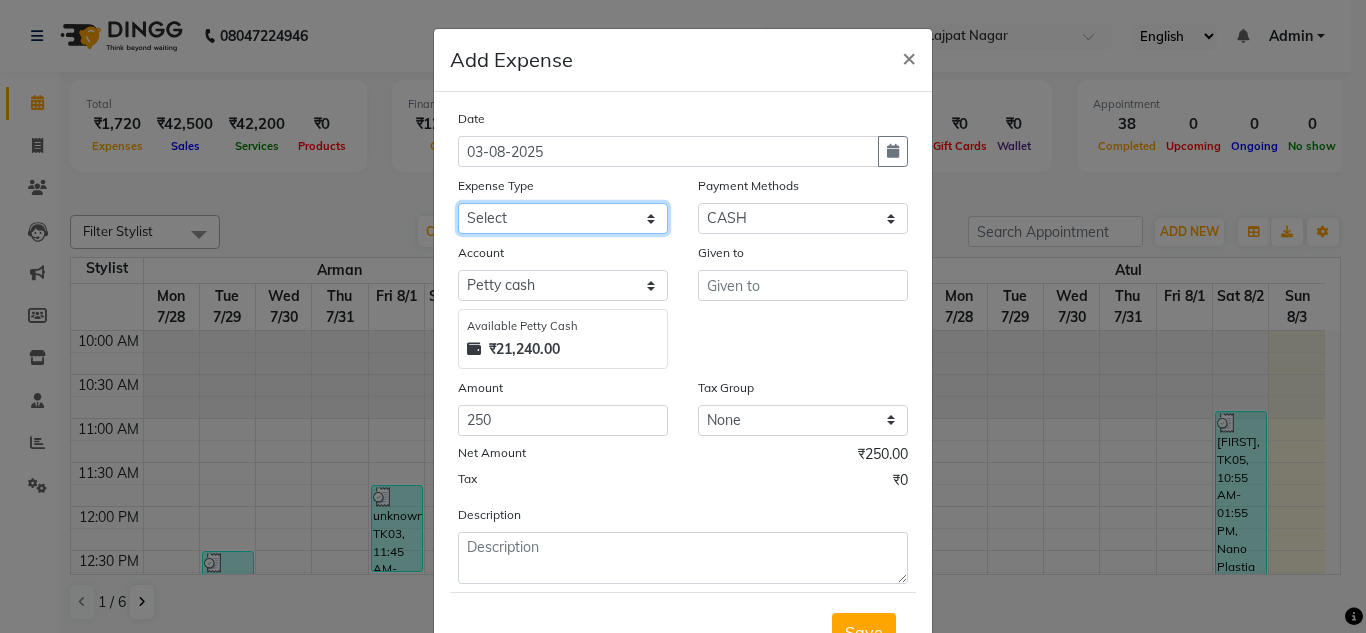 select on "16776" 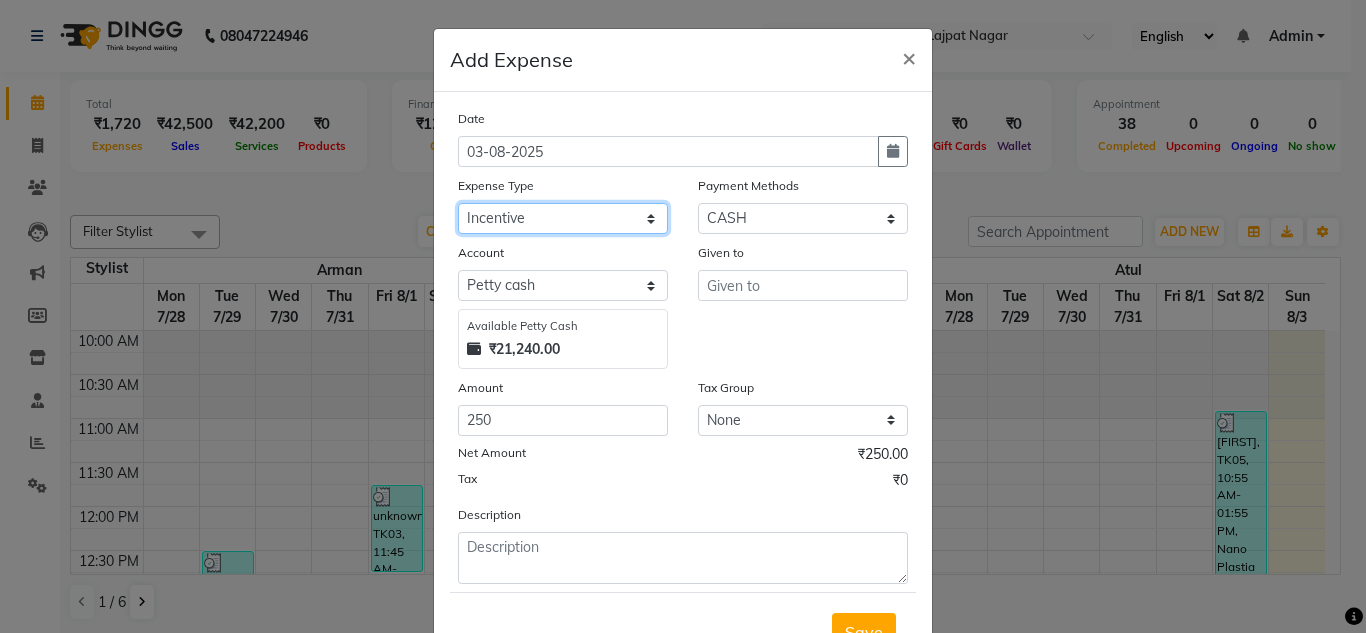 click on "Select Advance Salary Bank charges Car maintenance  Cash transfer to bank Cash transfer to hub charity client food Client Snacks Clinical charges coffee Equipment Fuel Govt fee Incentive Insurance International purchase Loan Repayment Maintenance maintenance Marketing milk Miscellaneous MRA night convence oil Other Pantry pentary item Product product incentive Rent Salary Staff Snacks sugar Tax tea Tea & Refreshment tip urgent stock Utilities water bottles" 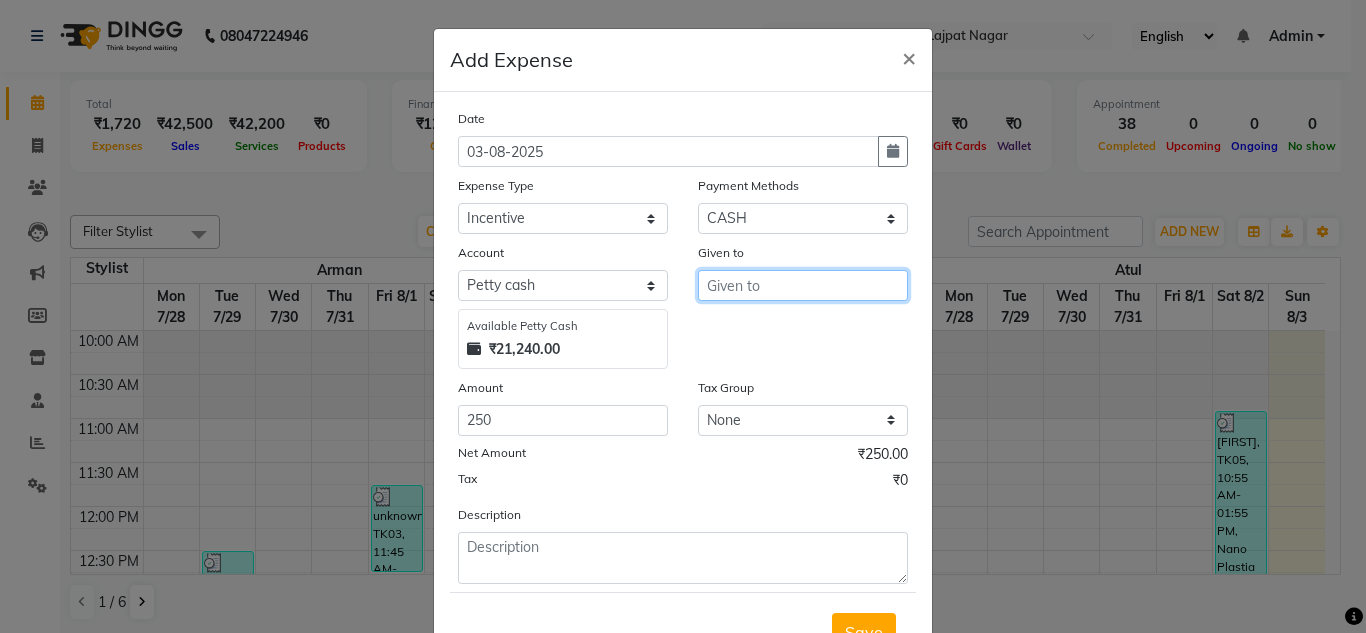 click at bounding box center (803, 285) 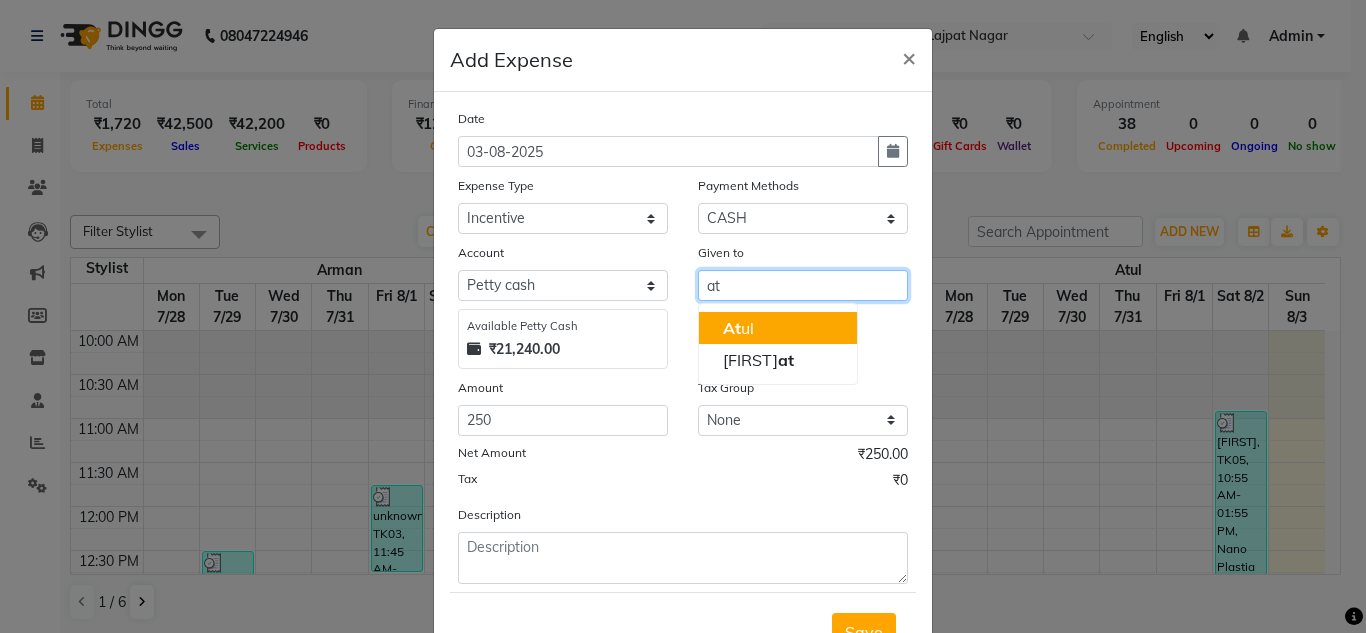 click on "At ul" at bounding box center (778, 328) 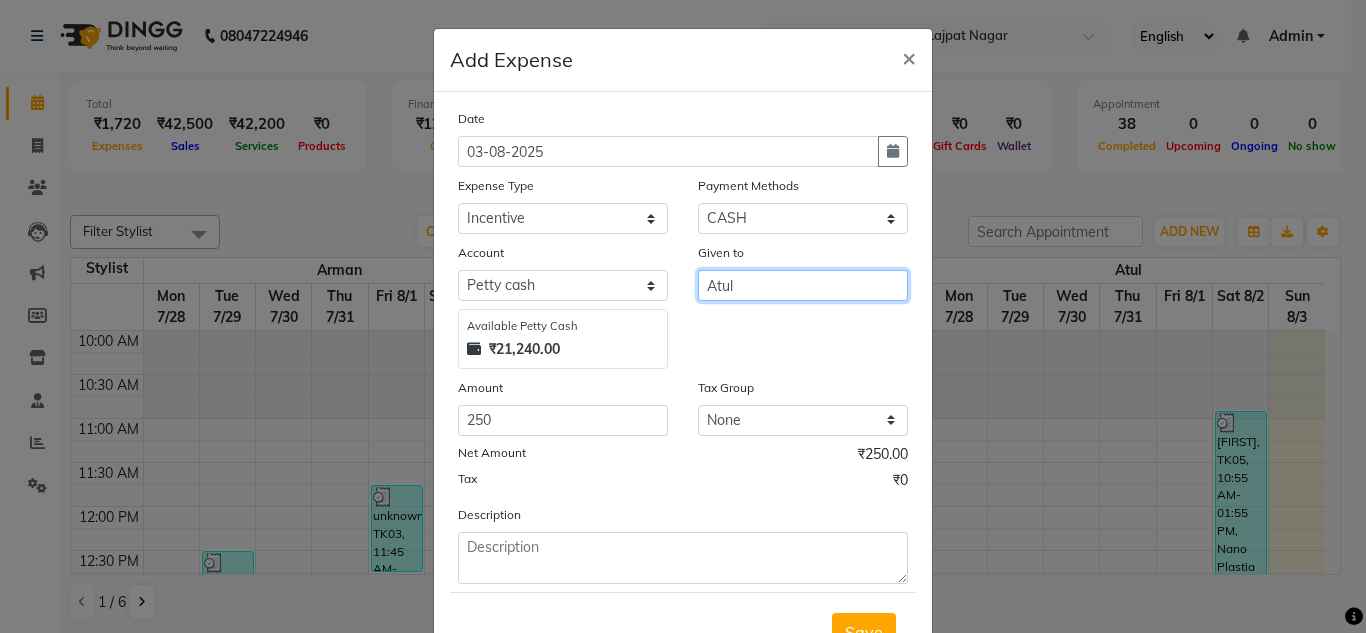 type on "Atul" 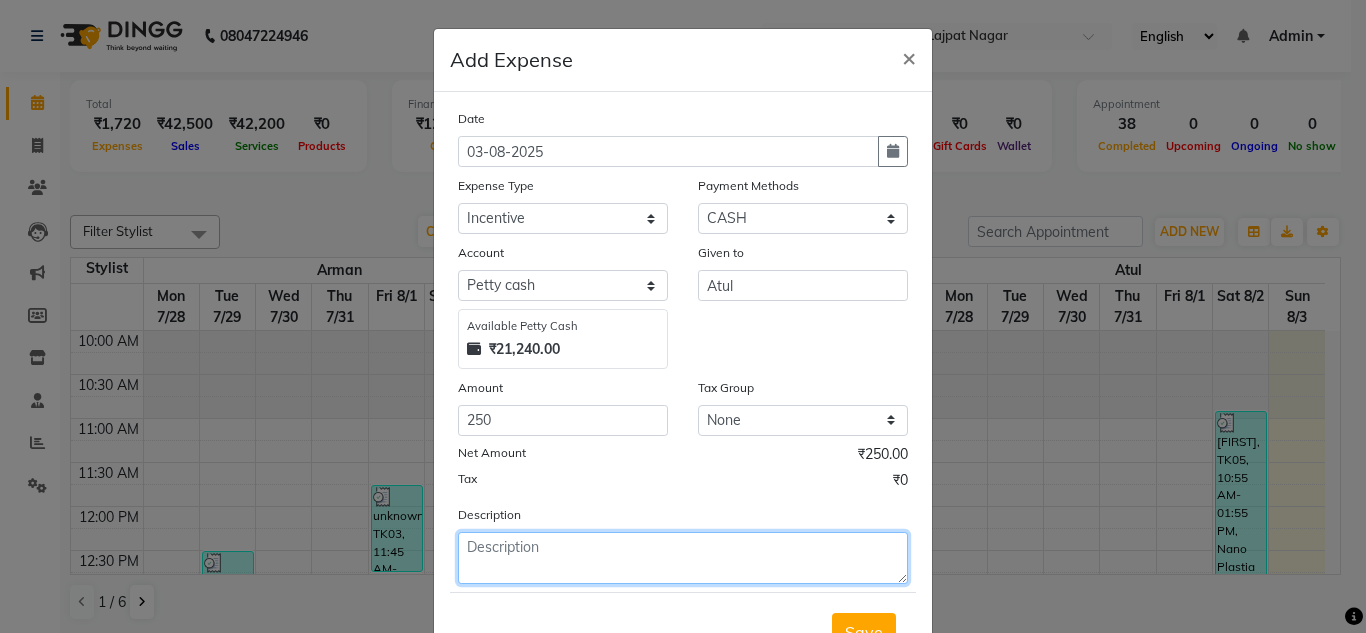click 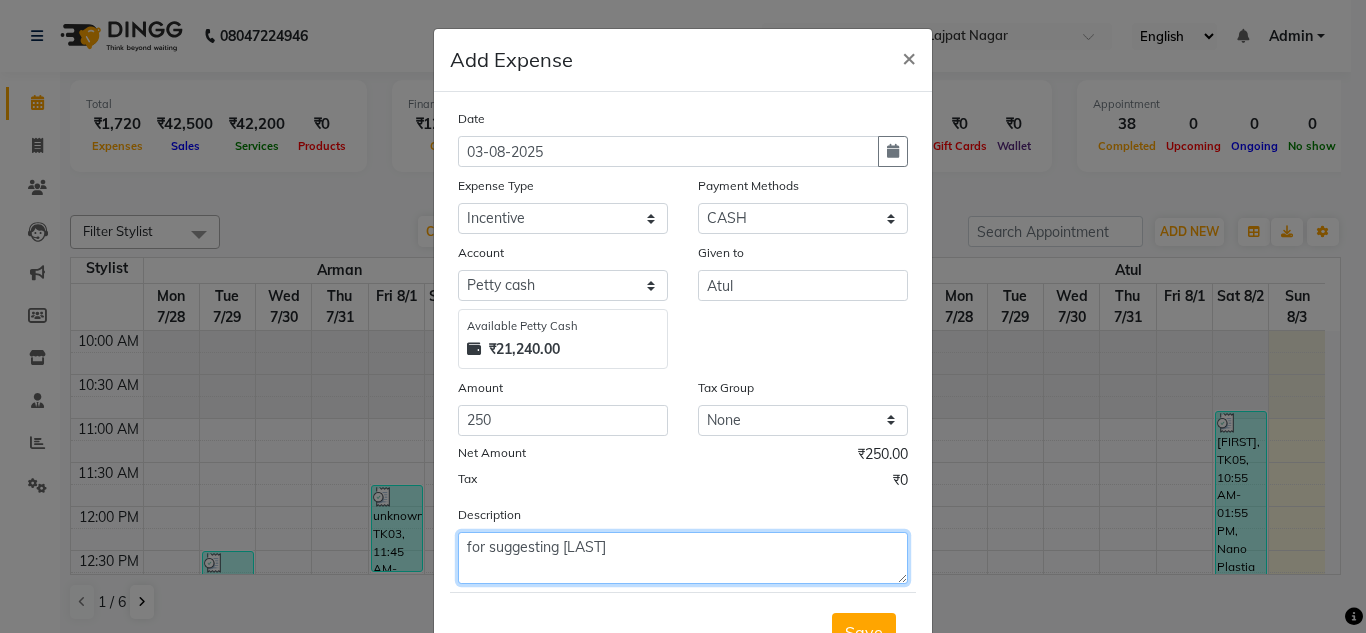 type on "for suggesting spa" 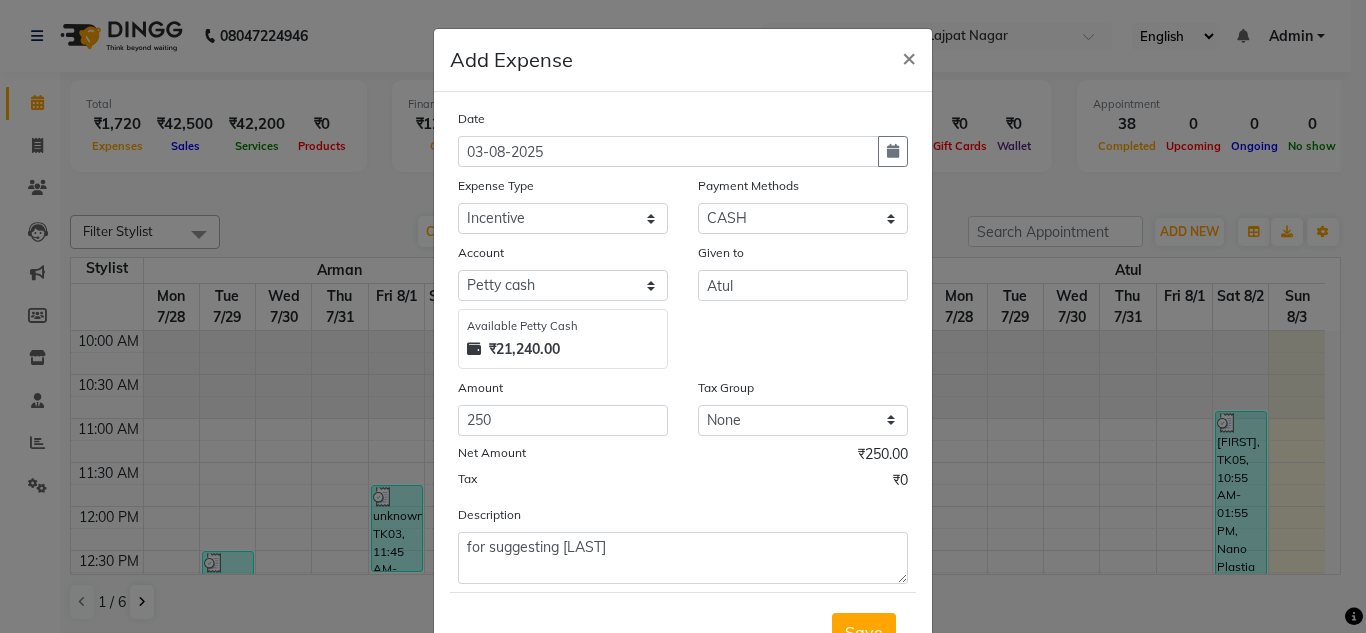 click on "Tax ₹0" 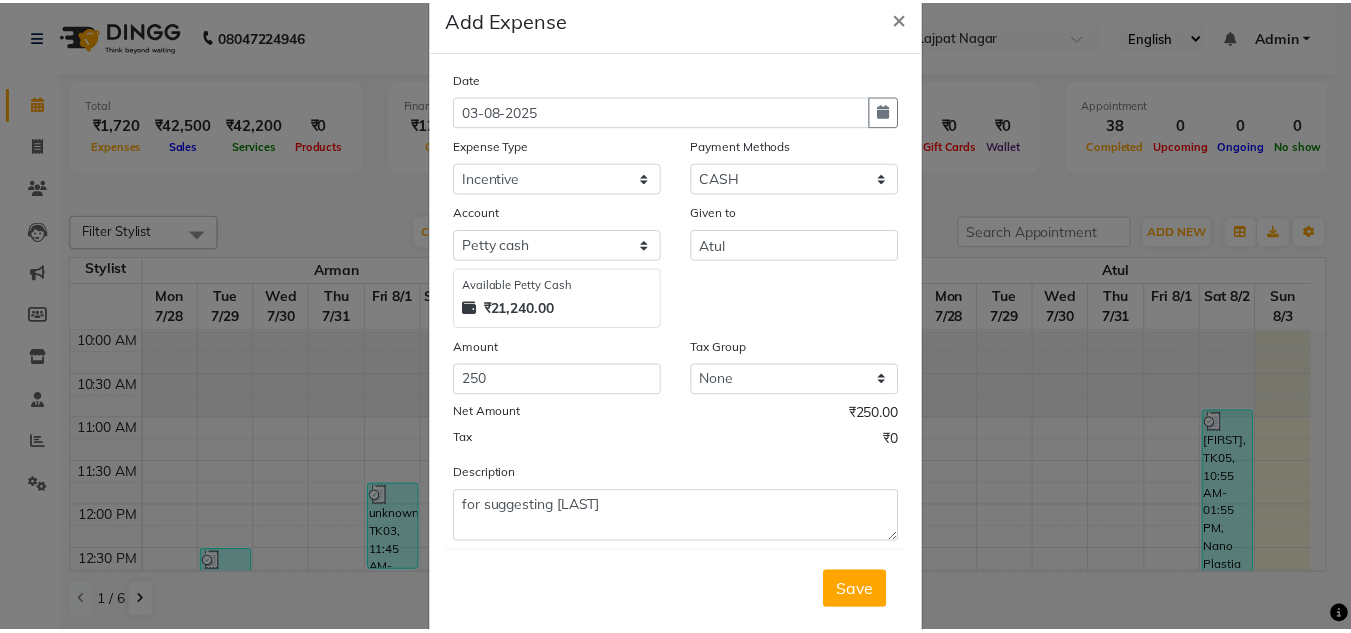 scroll, scrollTop: 83, scrollLeft: 0, axis: vertical 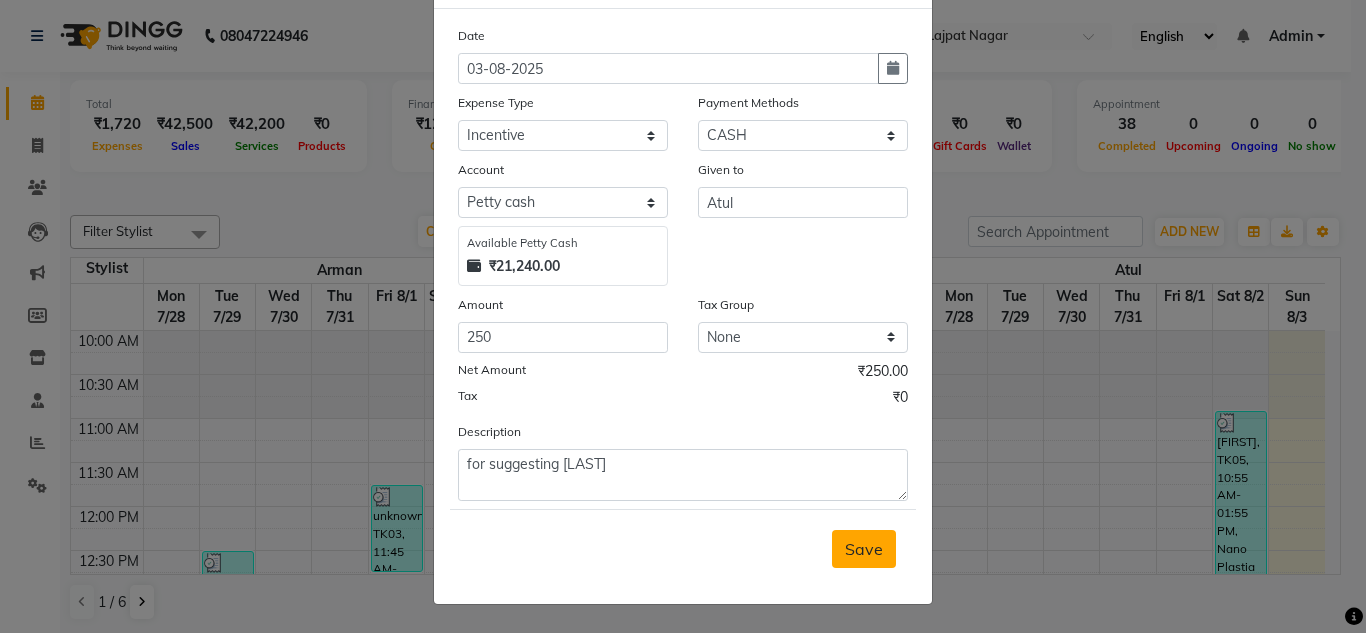 click on "Save" at bounding box center (864, 549) 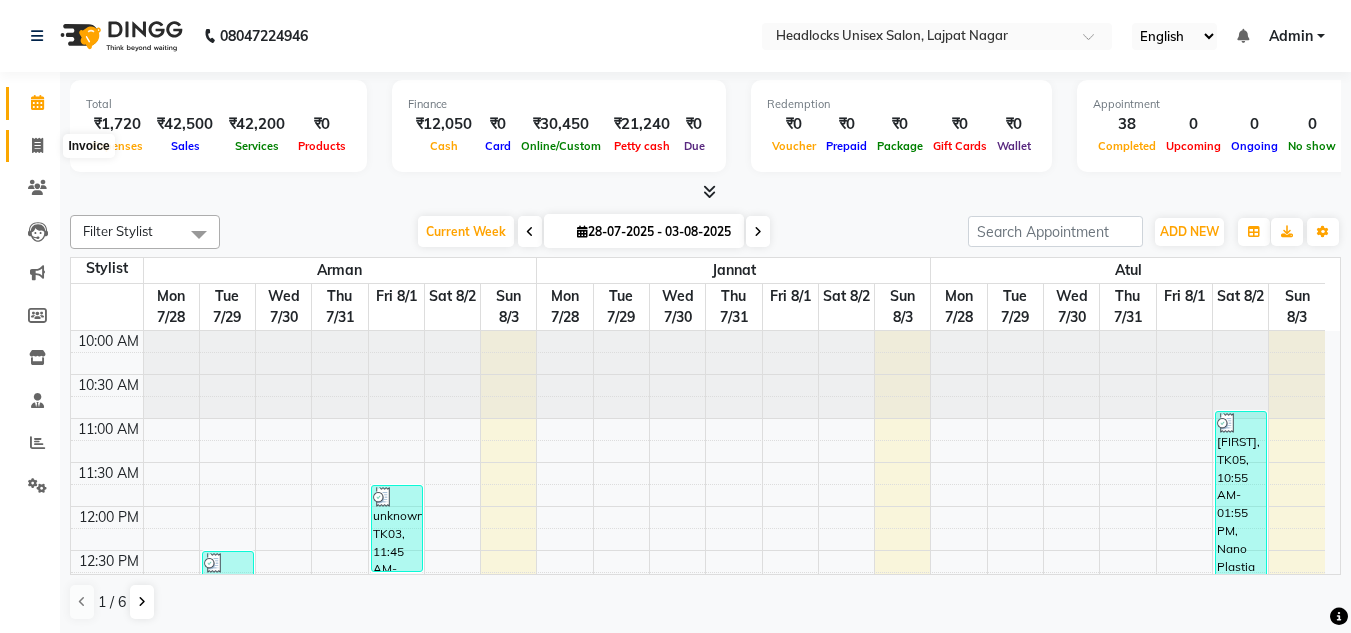 click 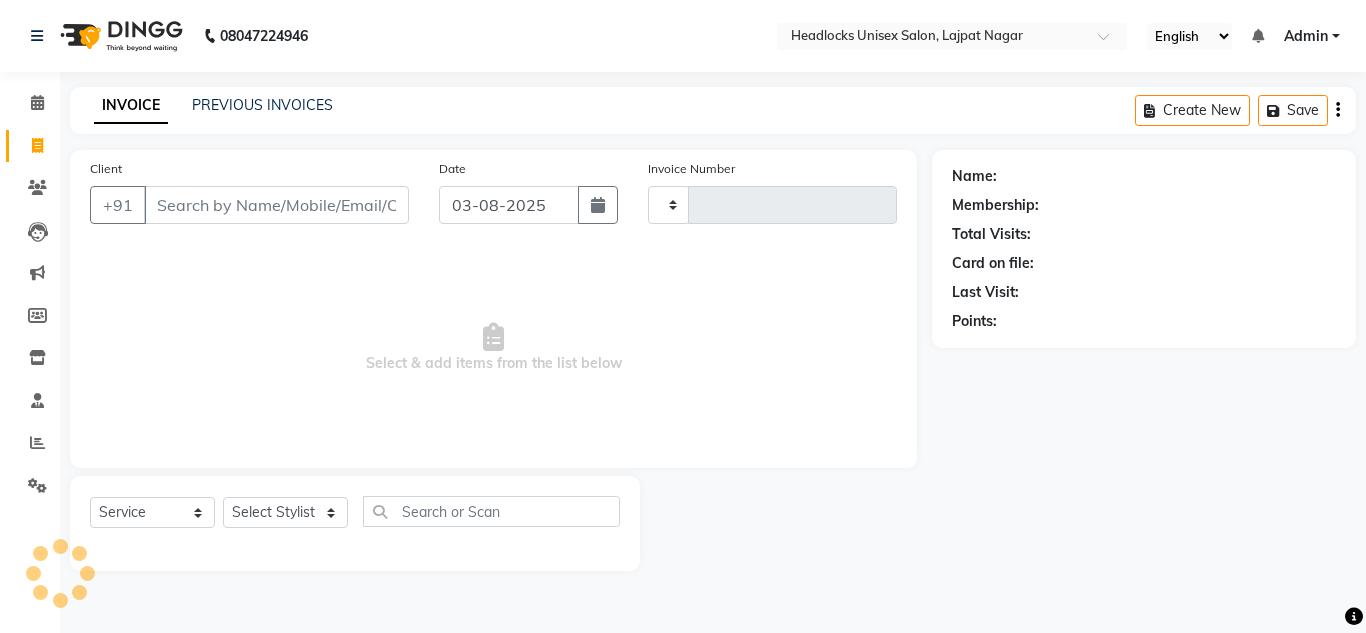 type on "2618" 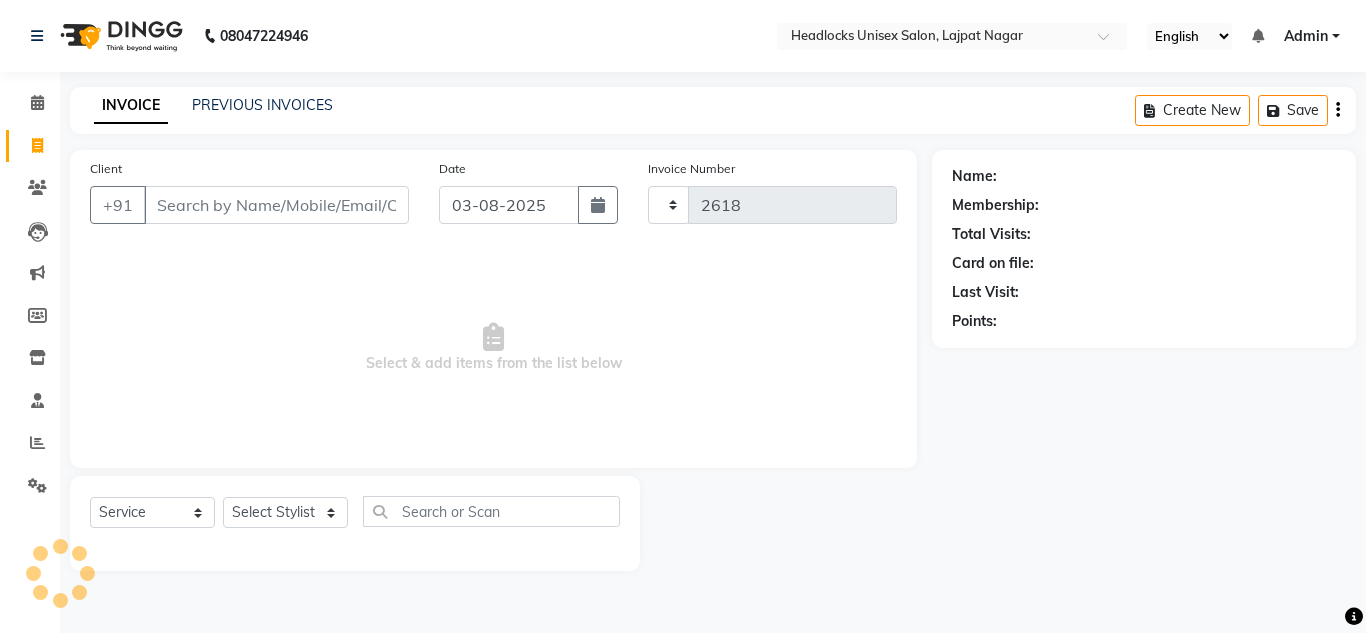 select on "6850" 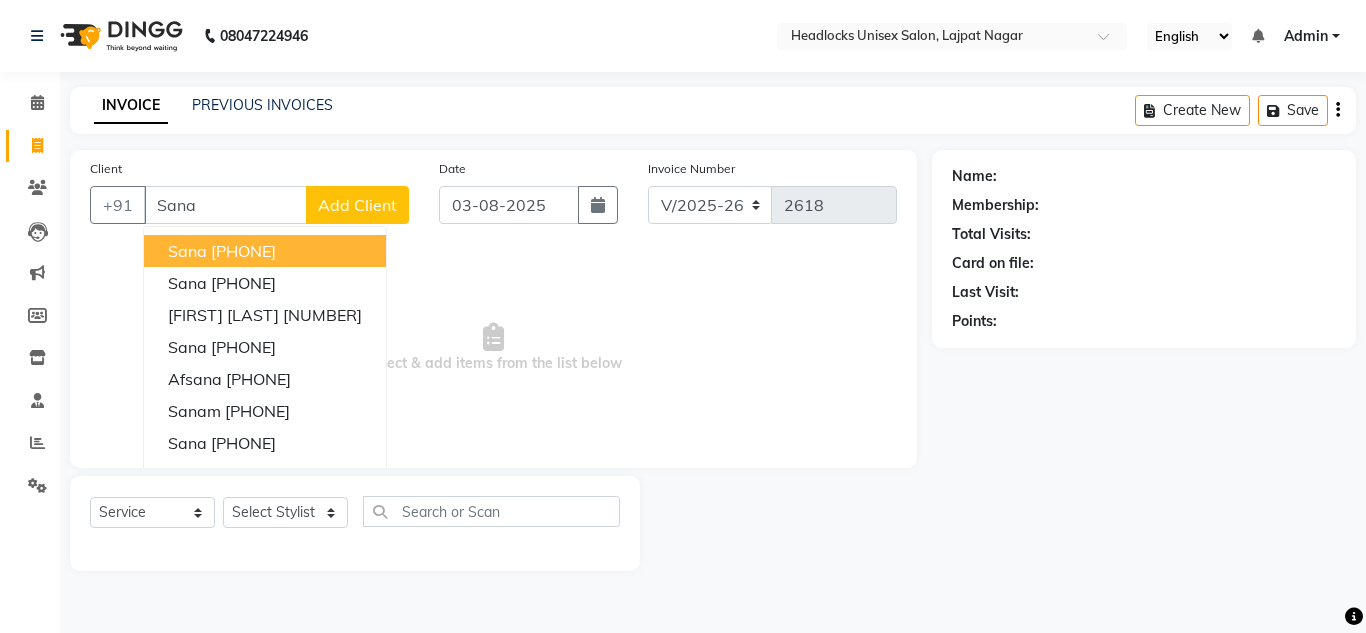 click on "[PHONE]" at bounding box center (243, 251) 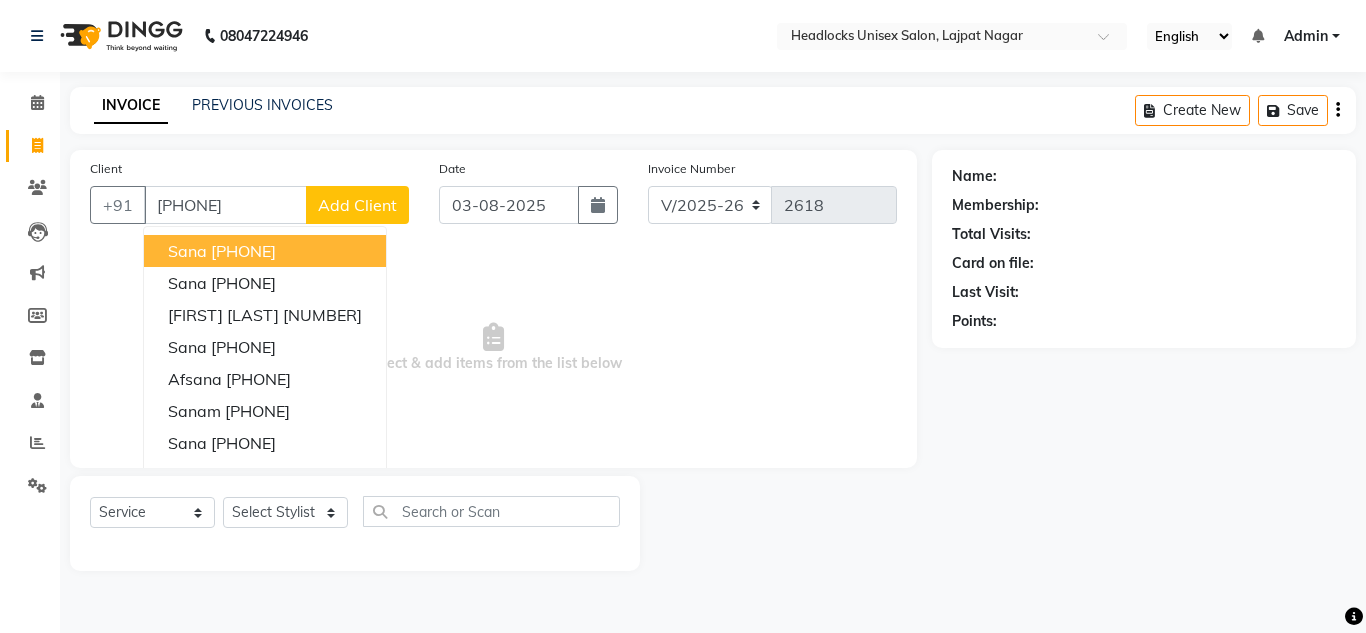 type on "[PHONE]" 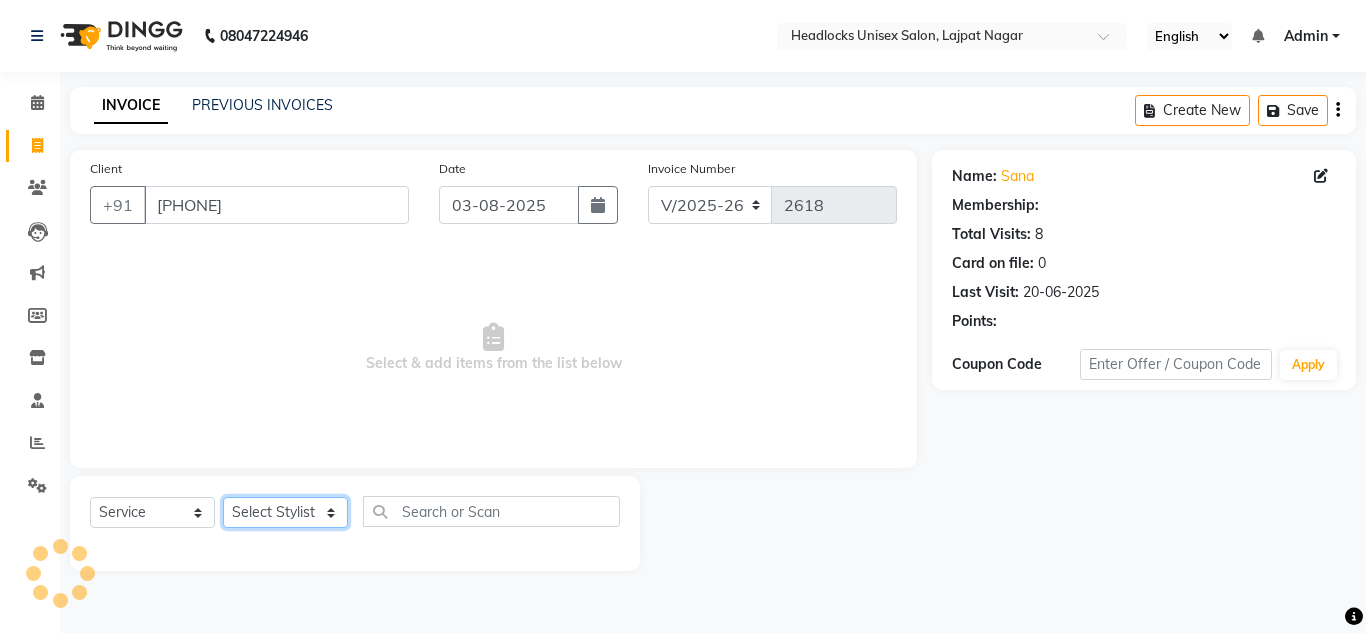 click on "Select Stylist Arman Atul Jannat Kaif Kartik Lucky Nazia Pinky Rashid Sabiya Sandeep Shankar Shavaz Malik Sudhir Suraj Vikas Vinay Roy Vinod" 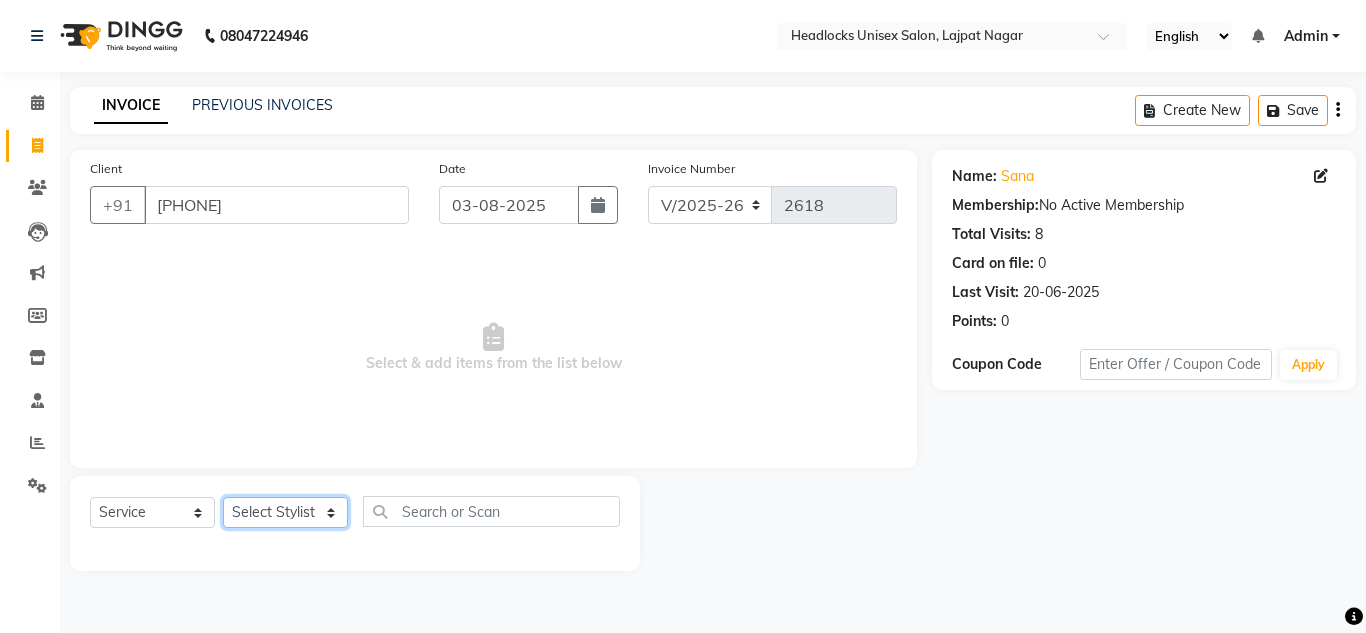 select on "53620" 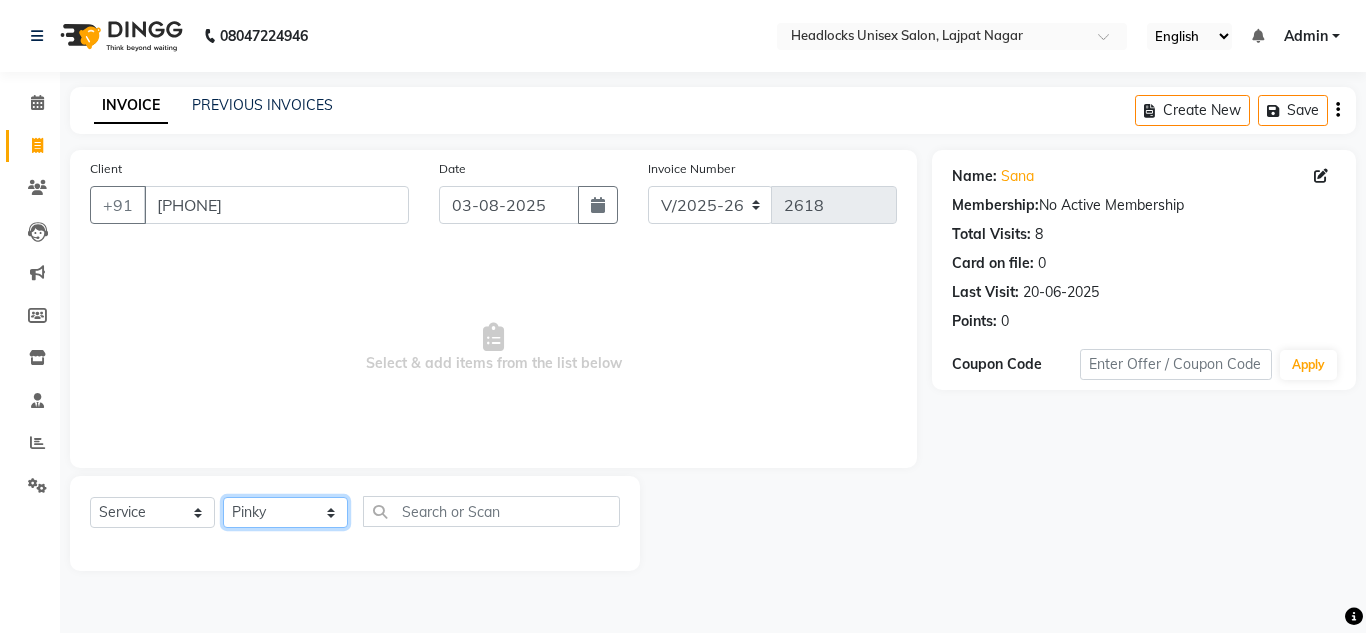 click on "Select Stylist Arman Atul Jannat Kaif Kartik Lucky Nazia Pinky Rashid Sabiya Sandeep Shankar Shavaz Malik Sudhir Suraj Vikas Vinay Roy Vinod" 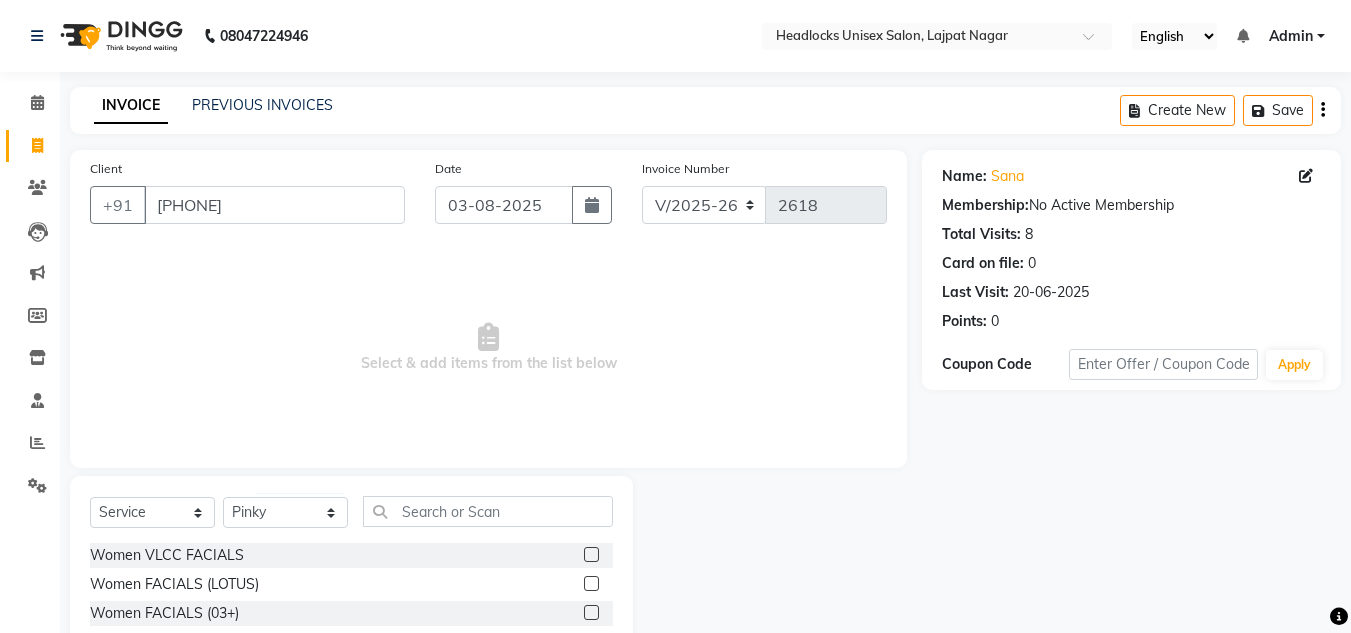 click on "Select & add items from the list below" at bounding box center (488, 348) 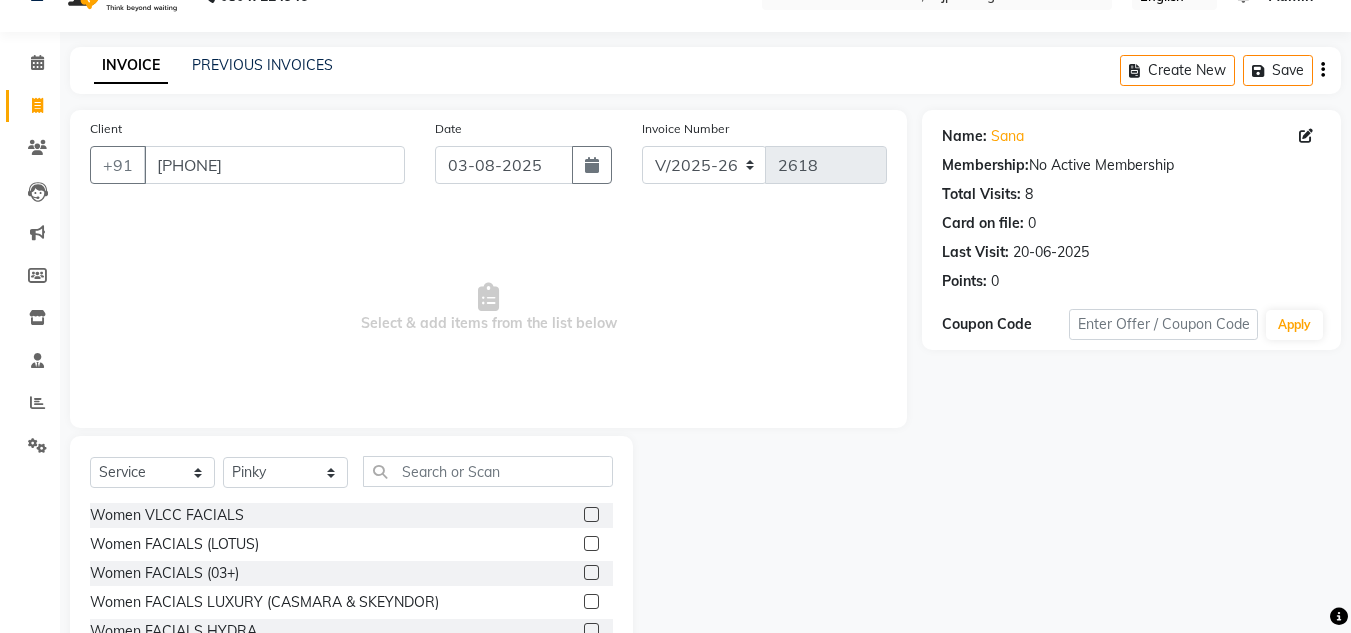scroll, scrollTop: 168, scrollLeft: 0, axis: vertical 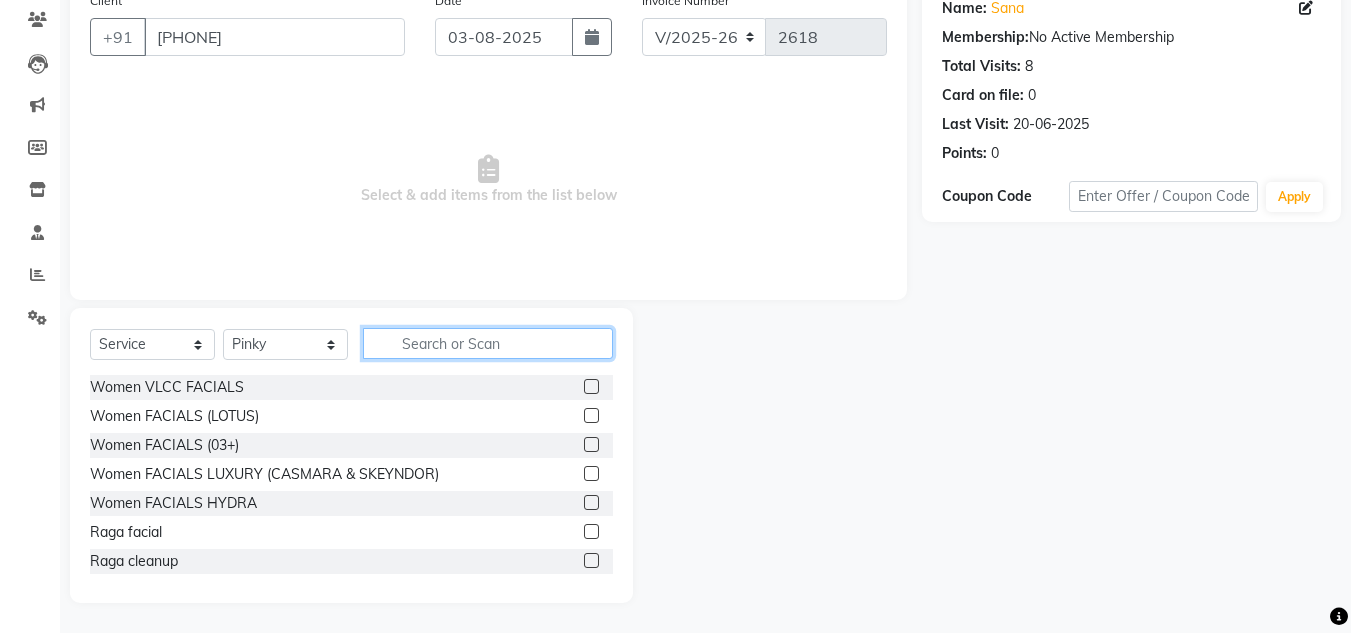 click 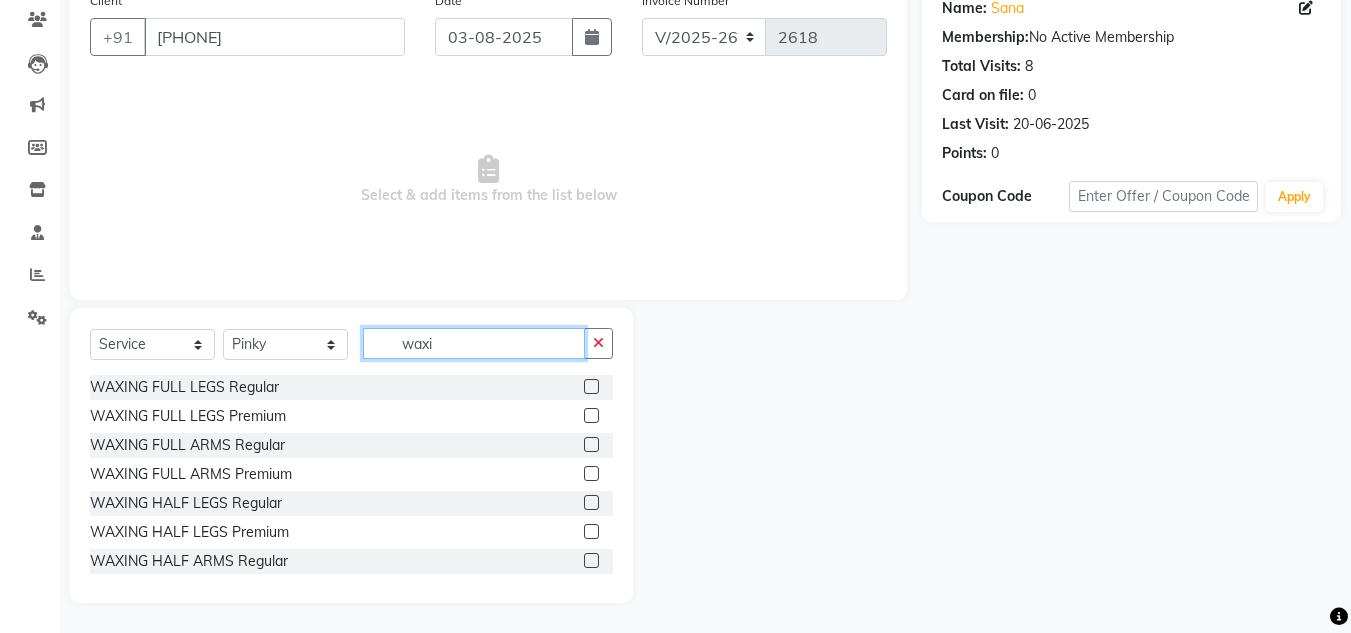 type on "waxi" 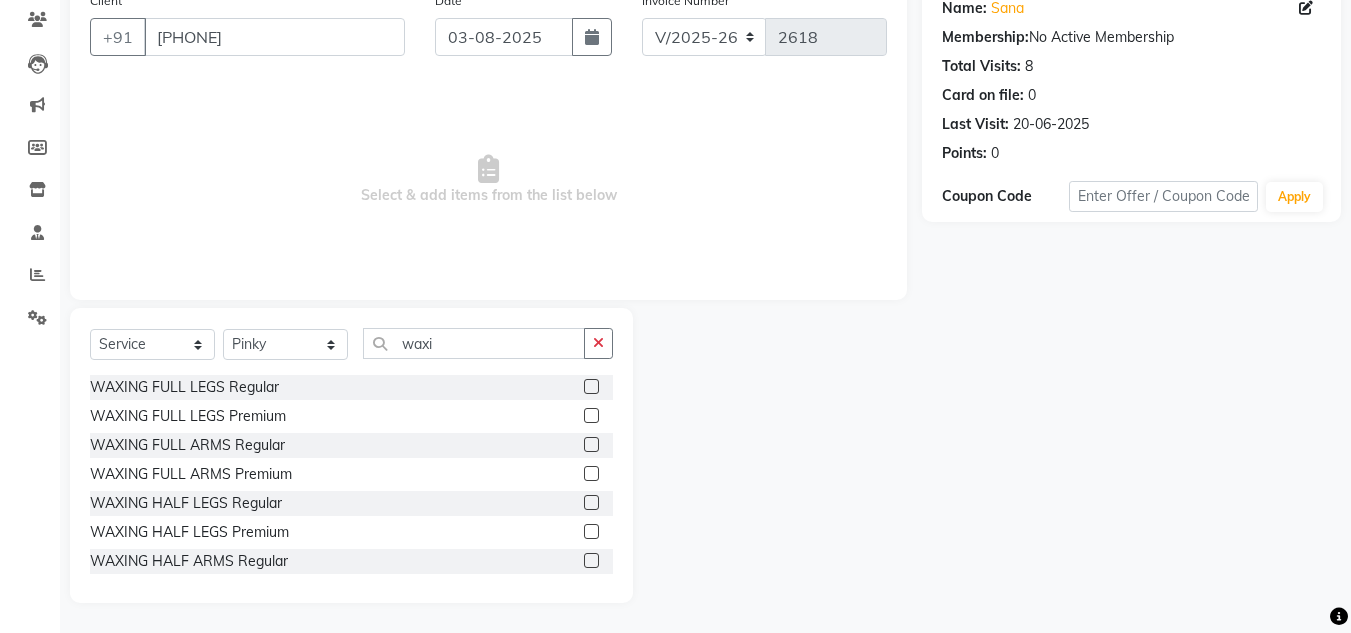 click 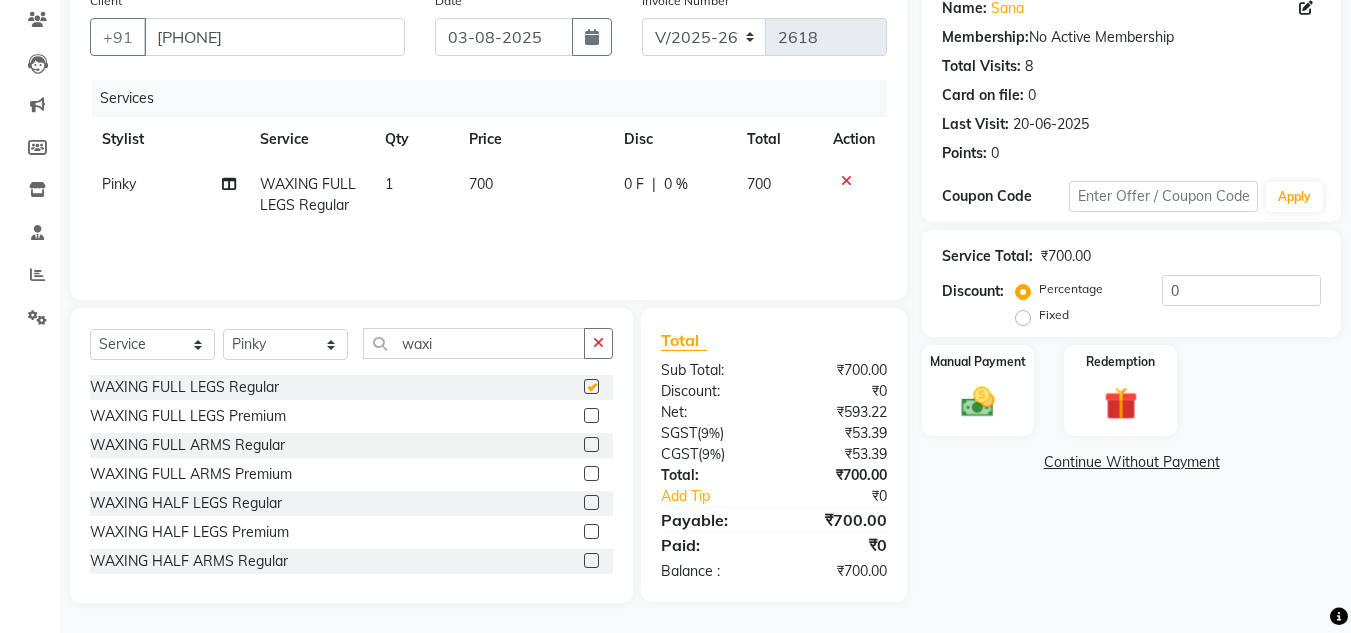 checkbox on "false" 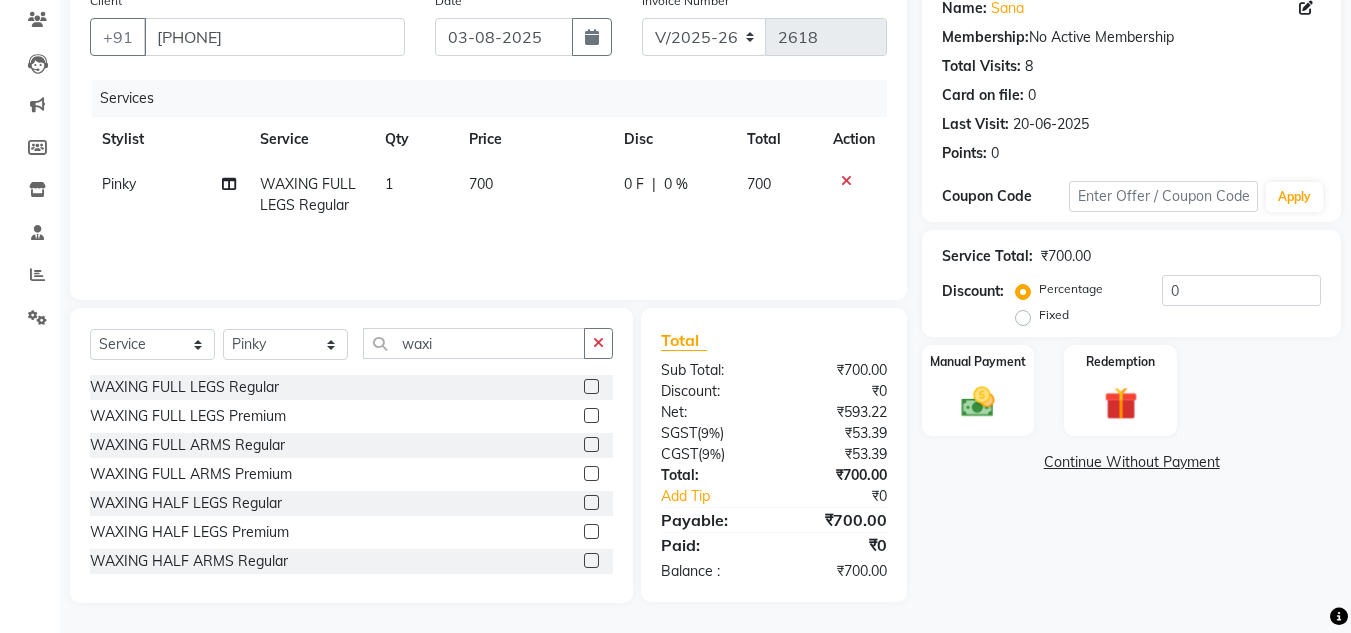 click 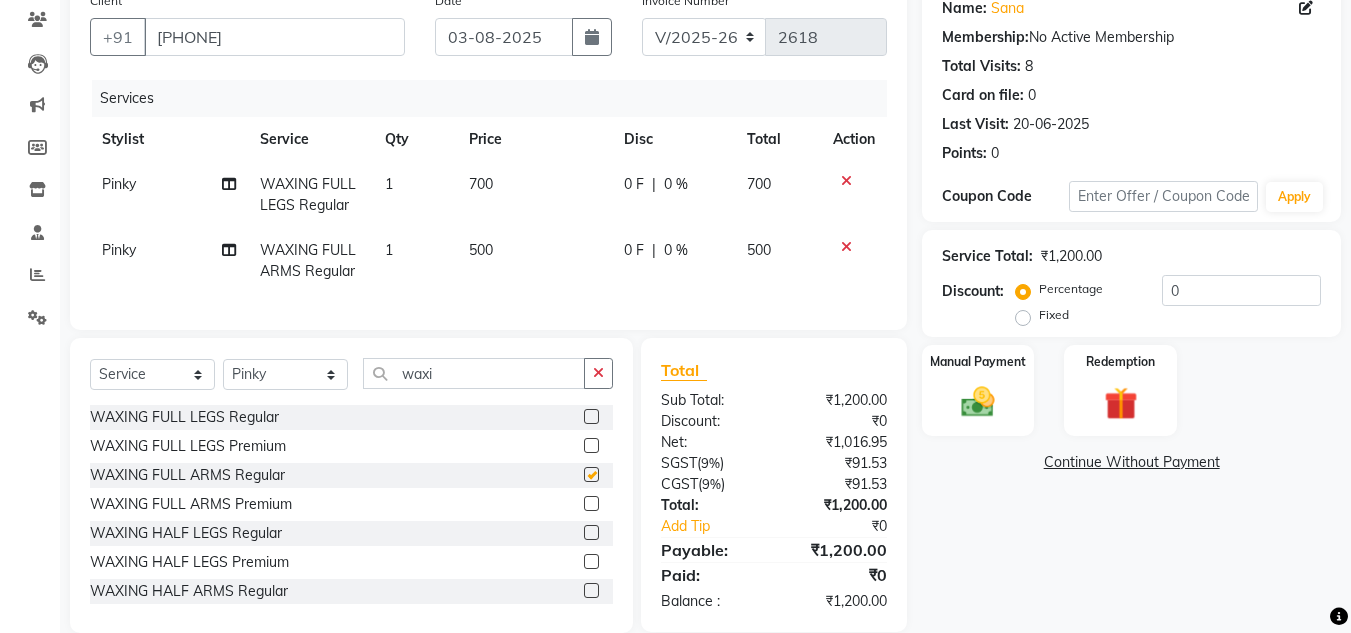 checkbox on "false" 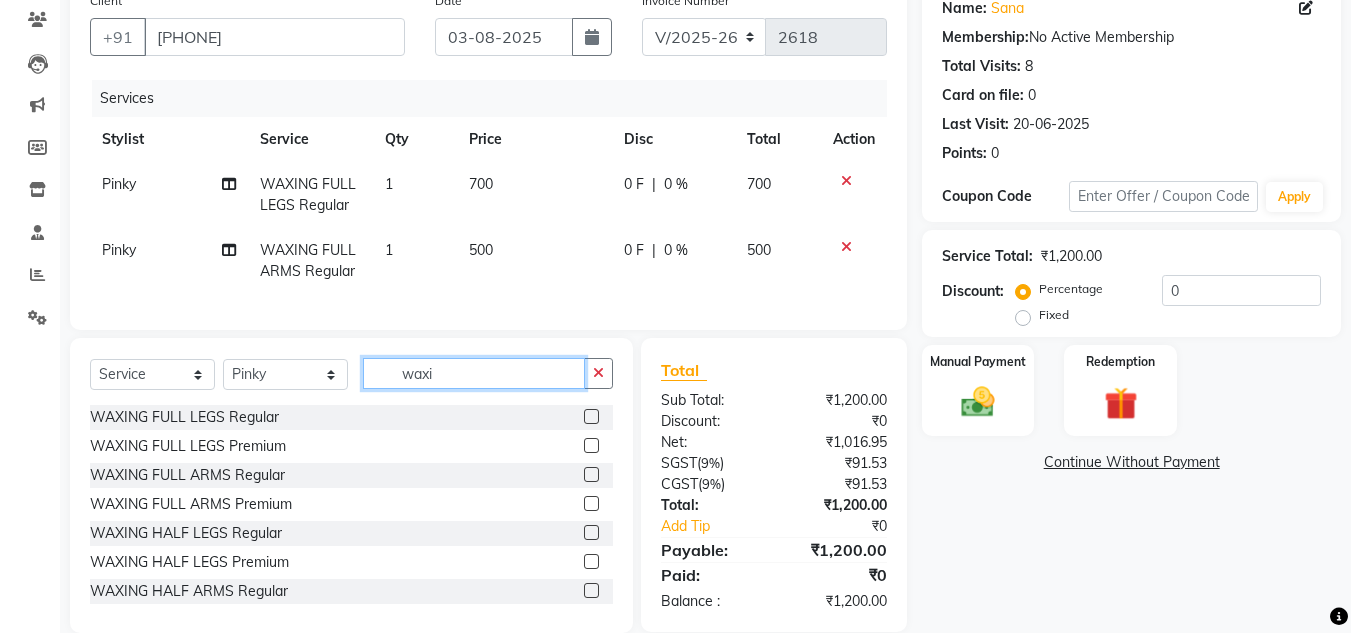 click on "waxi" 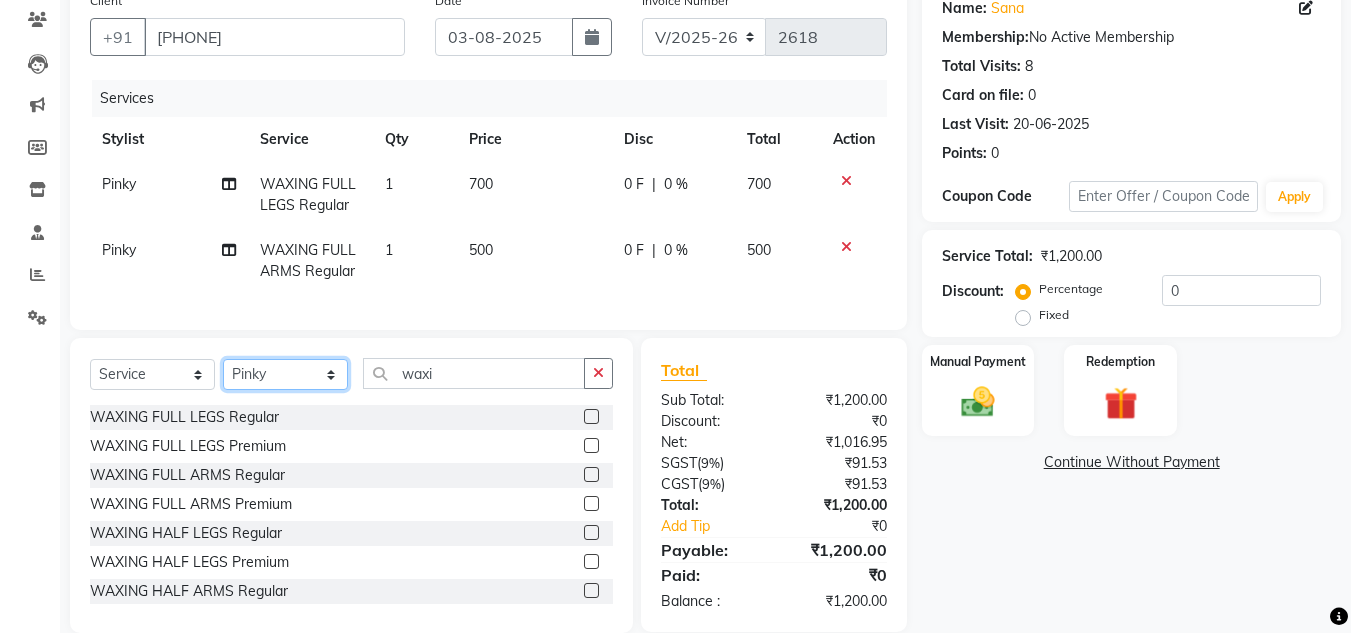 click on "Select Stylist Arman Atul Jannat Kaif Kartik Lucky Nazia Pinky Rashid Sabiya Sandeep Shankar Shavaz Malik Sudhir Suraj Vikas Vinay Roy Vinod" 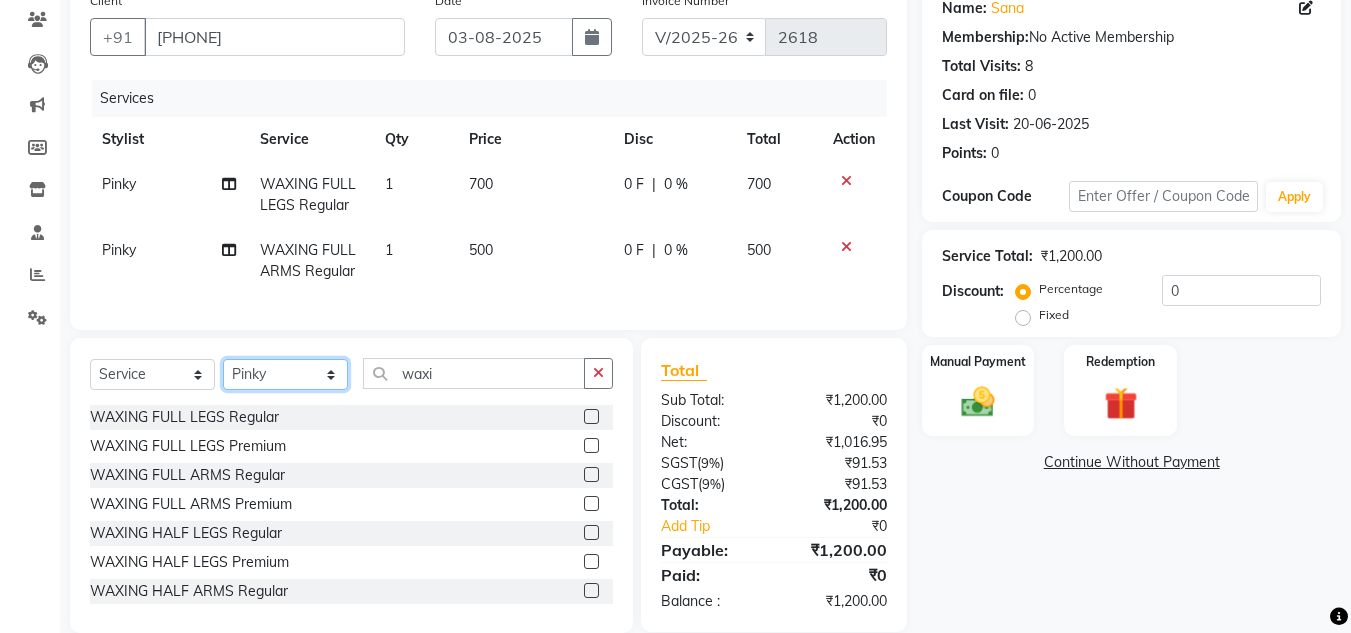 select on "53622" 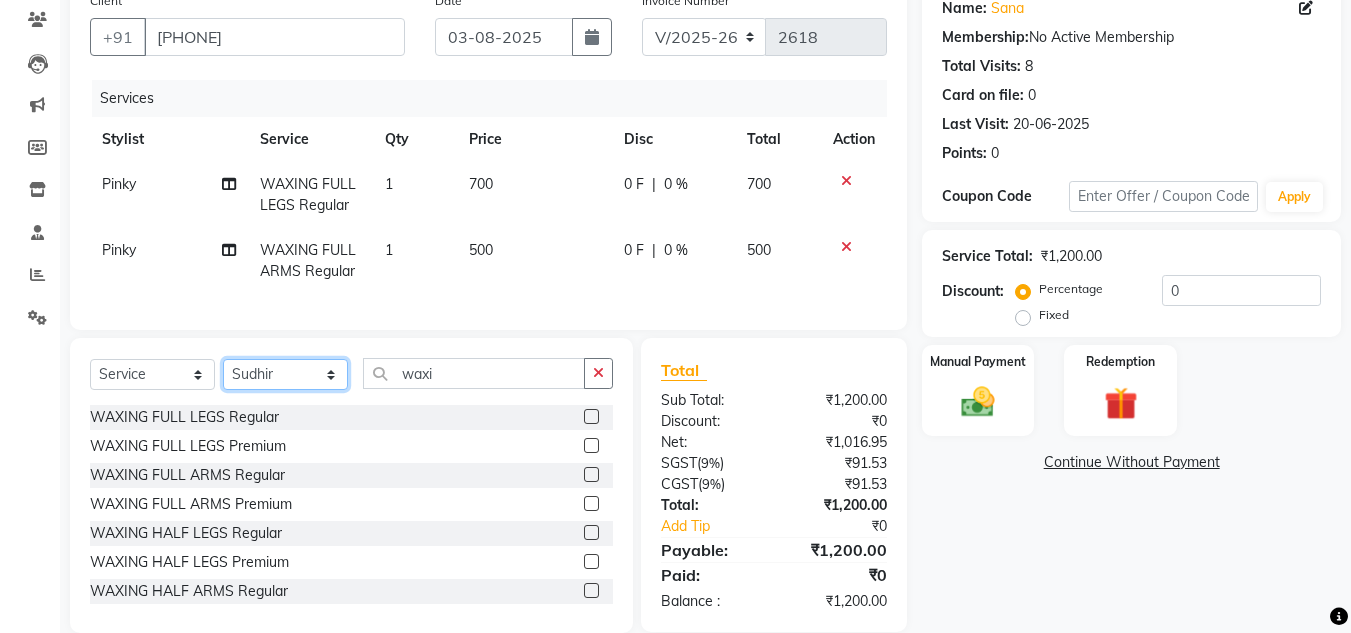 click on "Select Stylist Arman Atul Jannat Kaif Kartik Lucky Nazia Pinky Rashid Sabiya Sandeep Shankar Shavaz Malik Sudhir Suraj Vikas Vinay Roy Vinod" 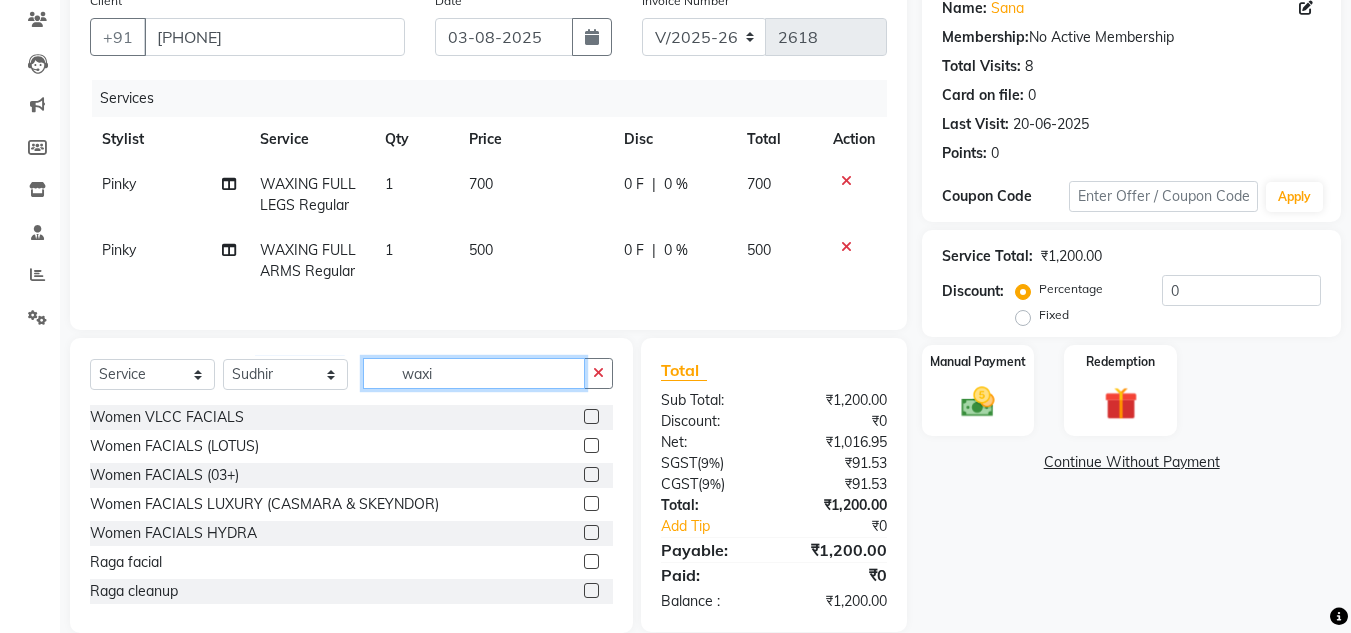 click on "waxi" 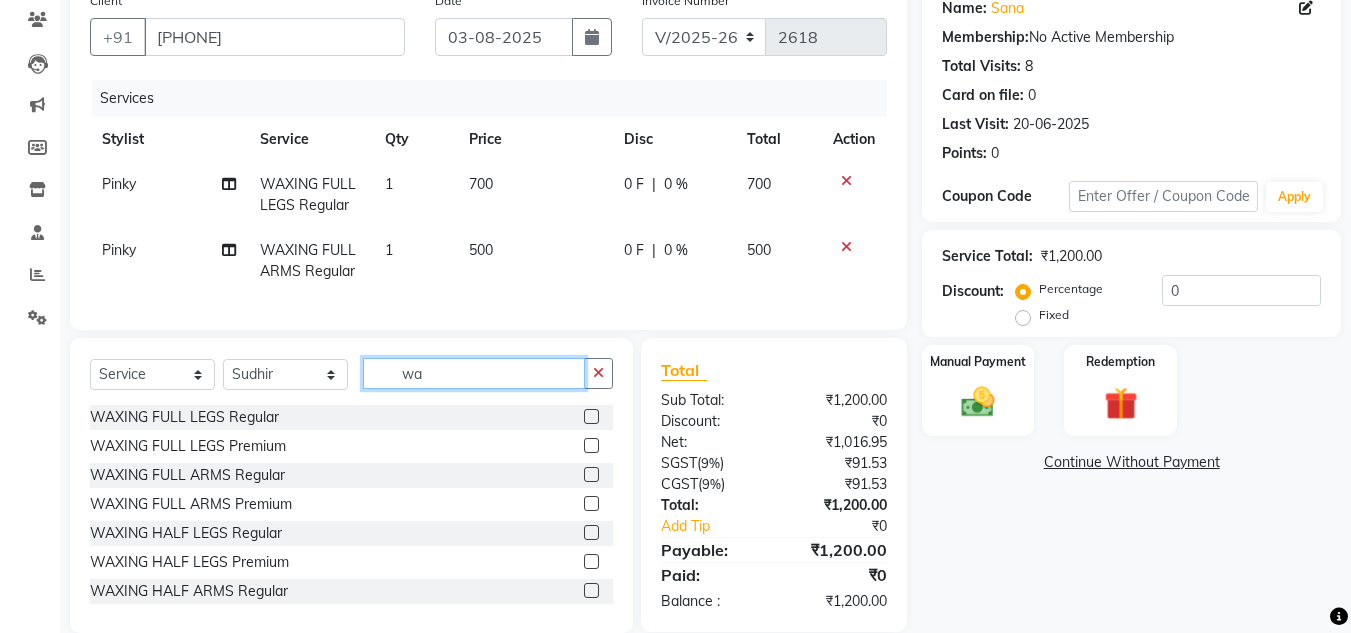 type on "w" 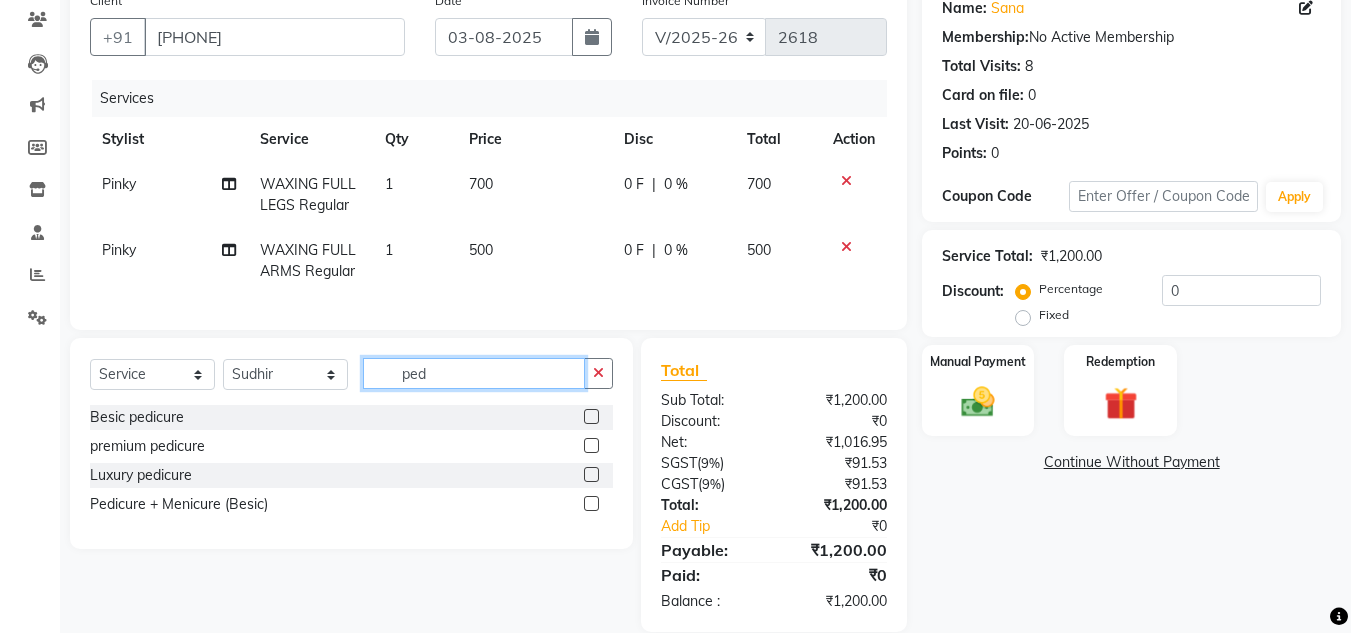 type on "ped" 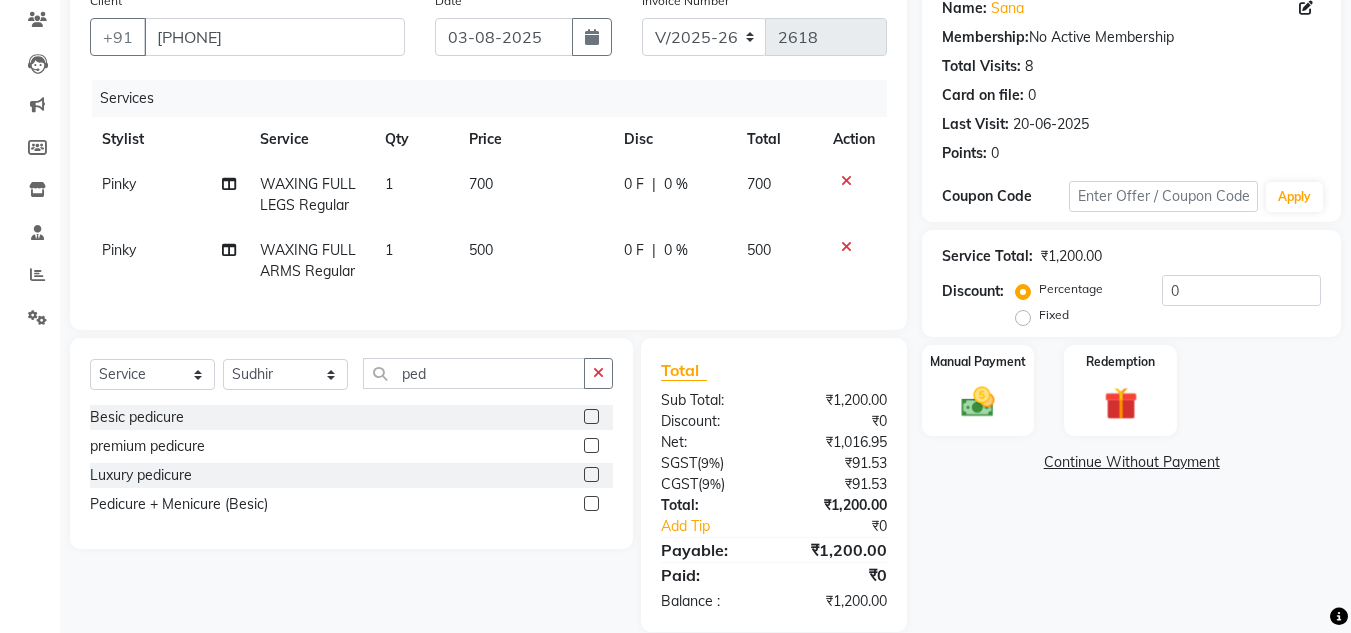 click 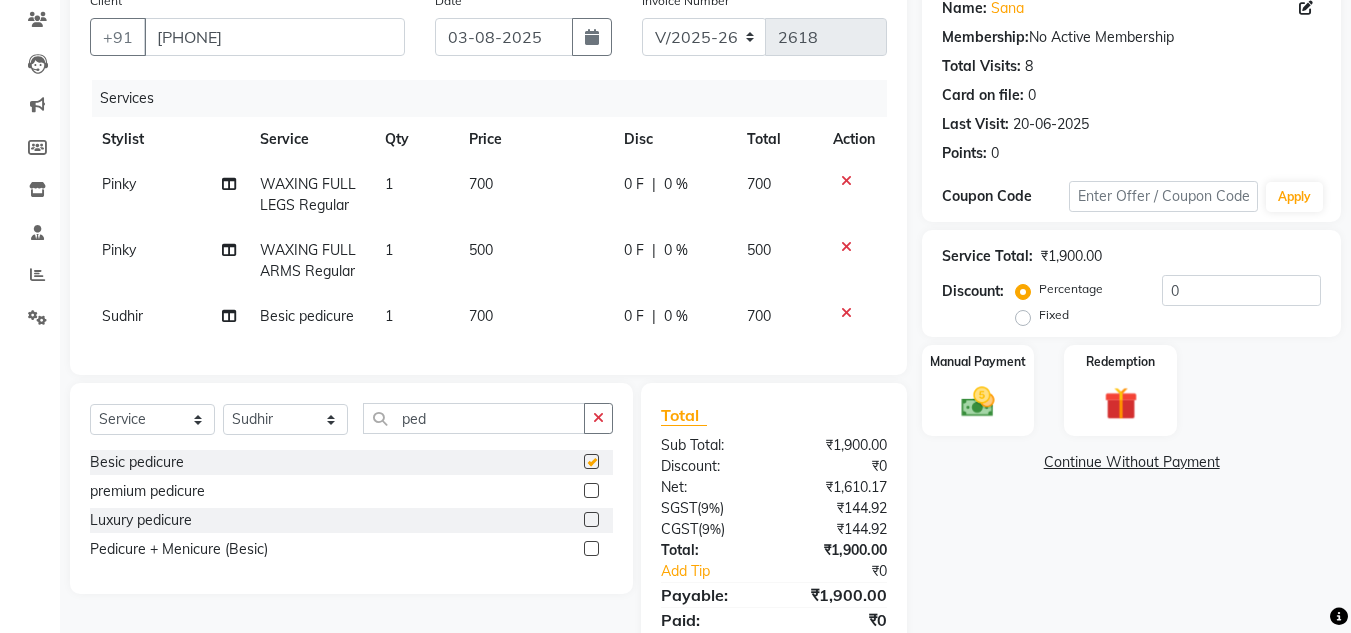 checkbox on "false" 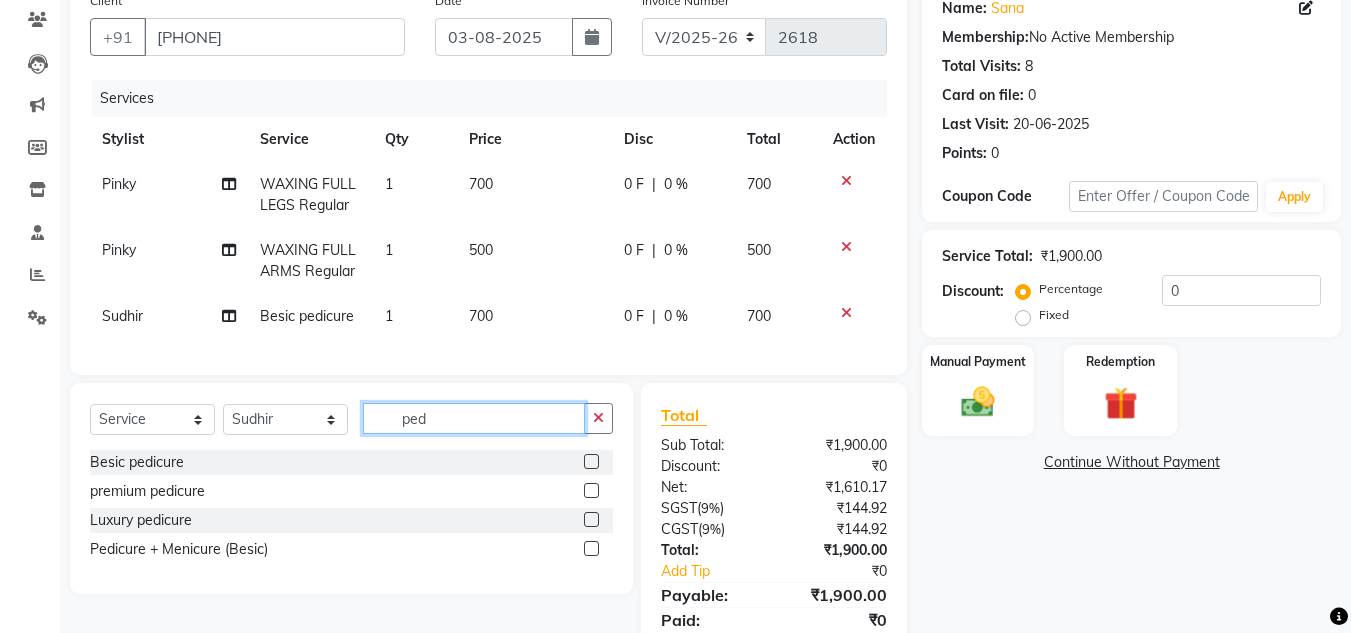 click on "ped" 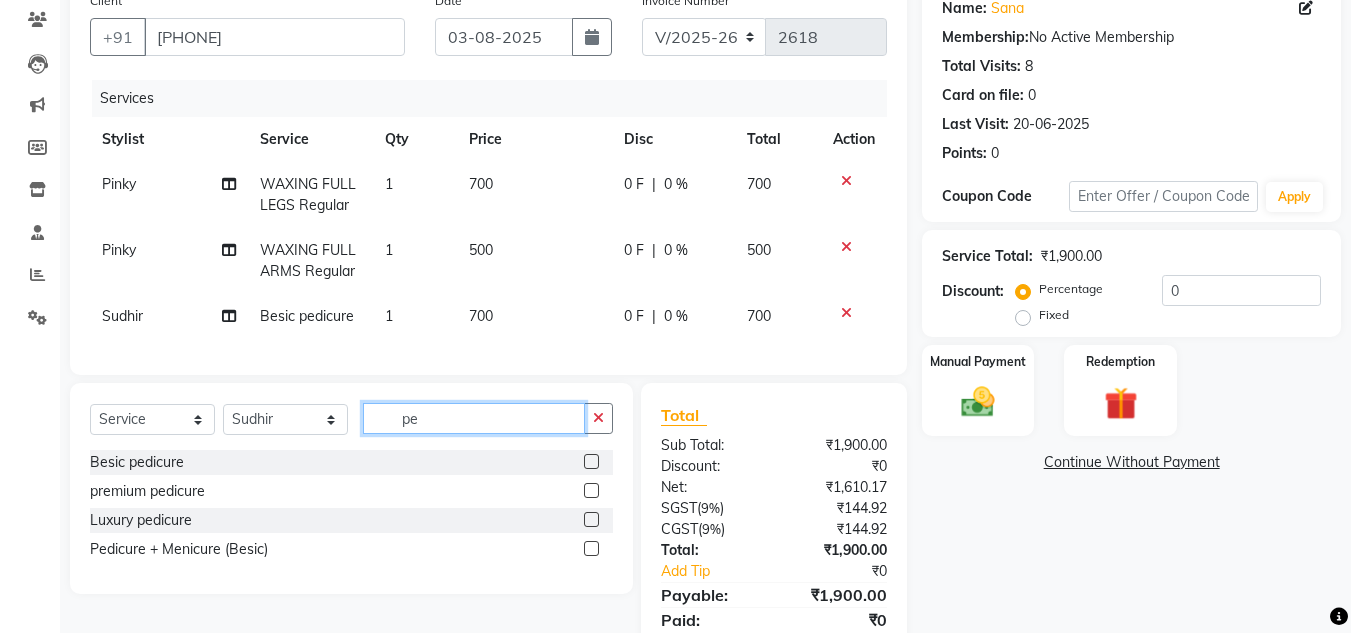 type on "p" 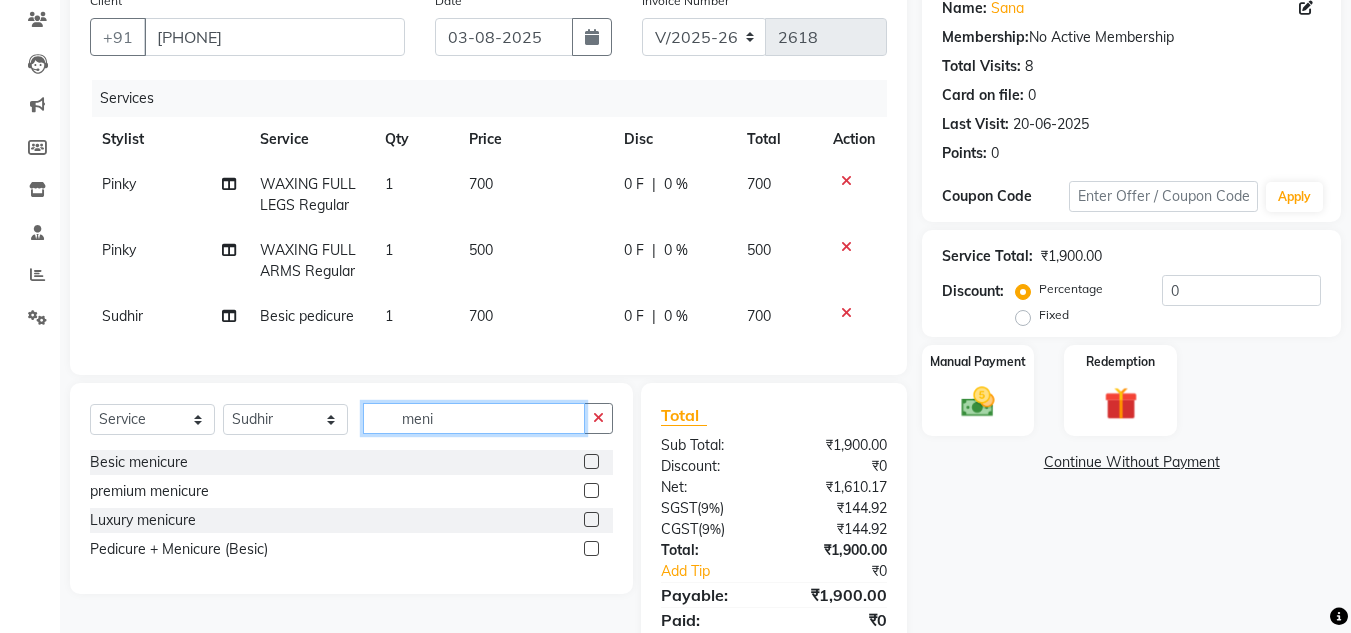 type on "meni" 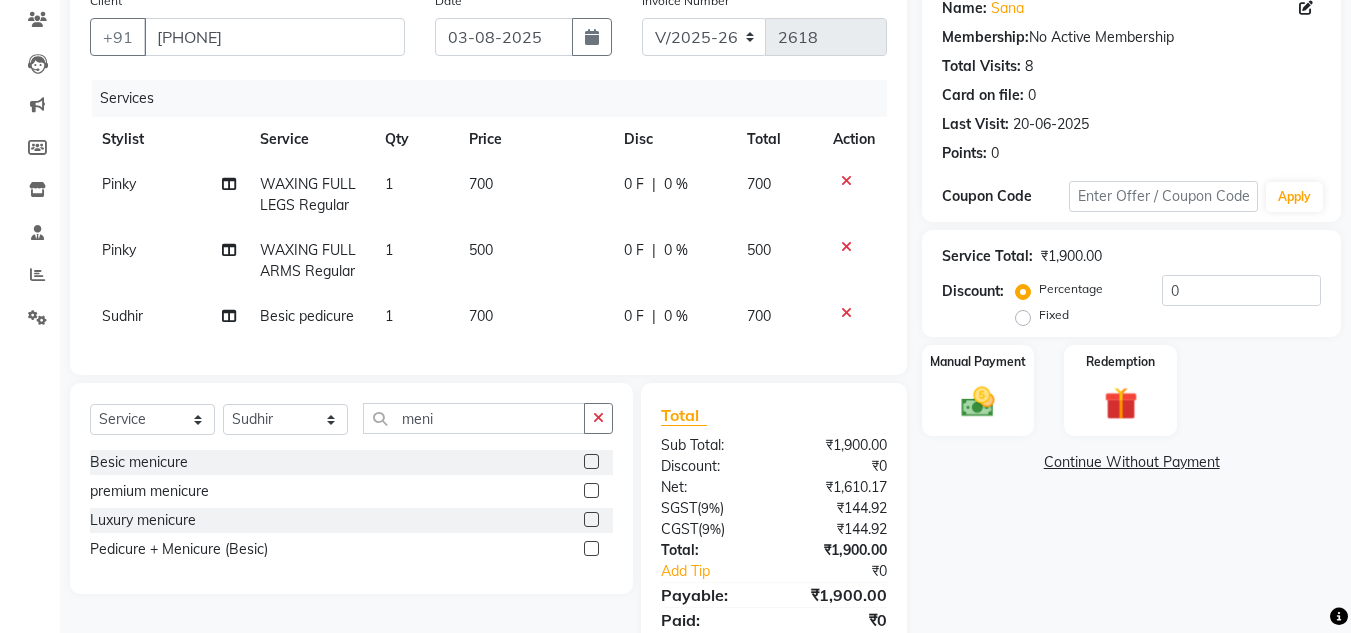 click 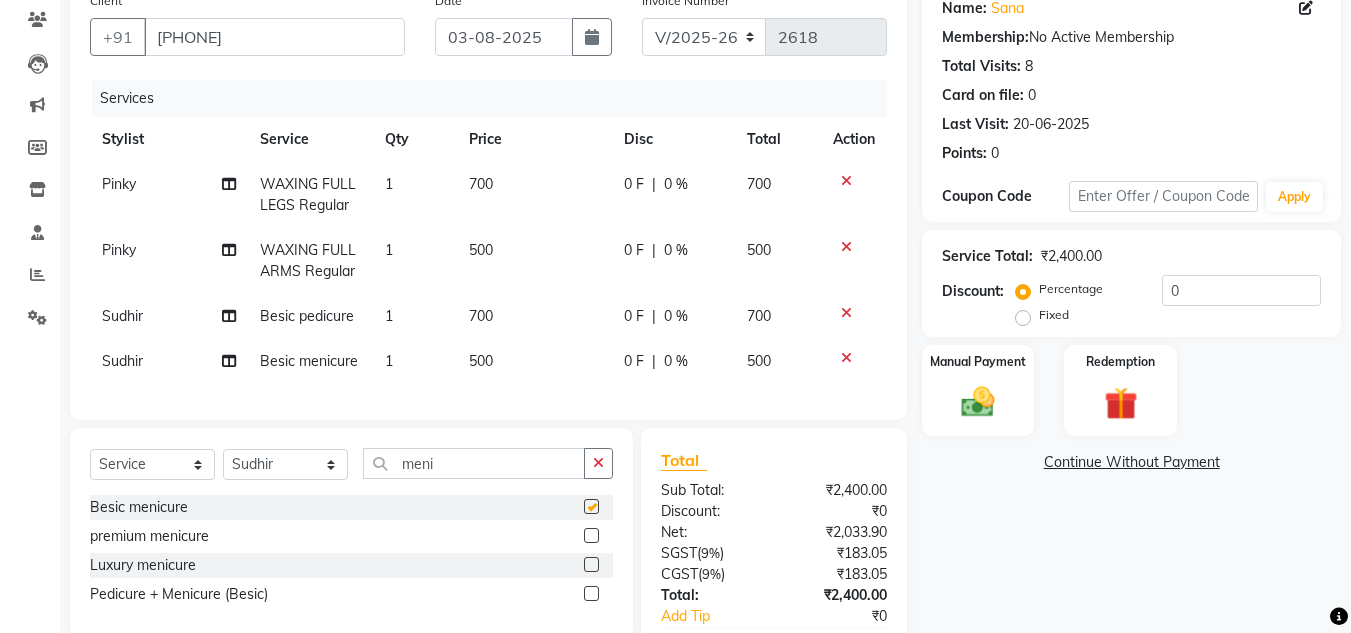 checkbox on "false" 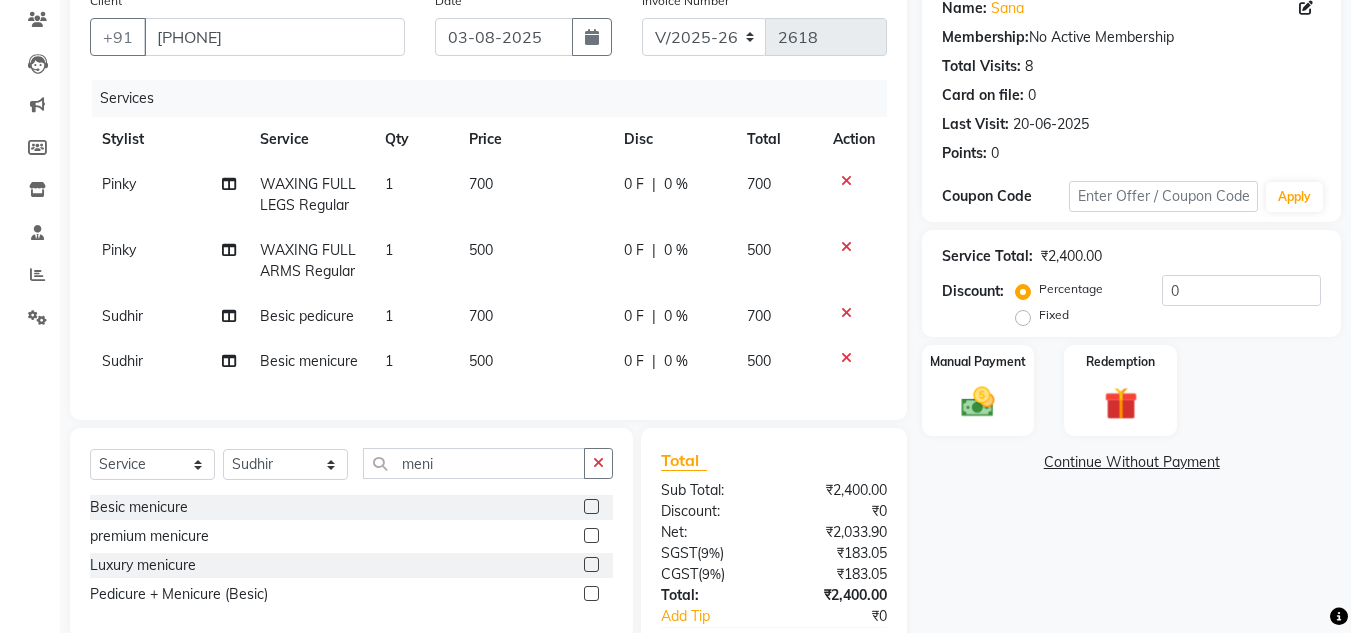 click on "700" 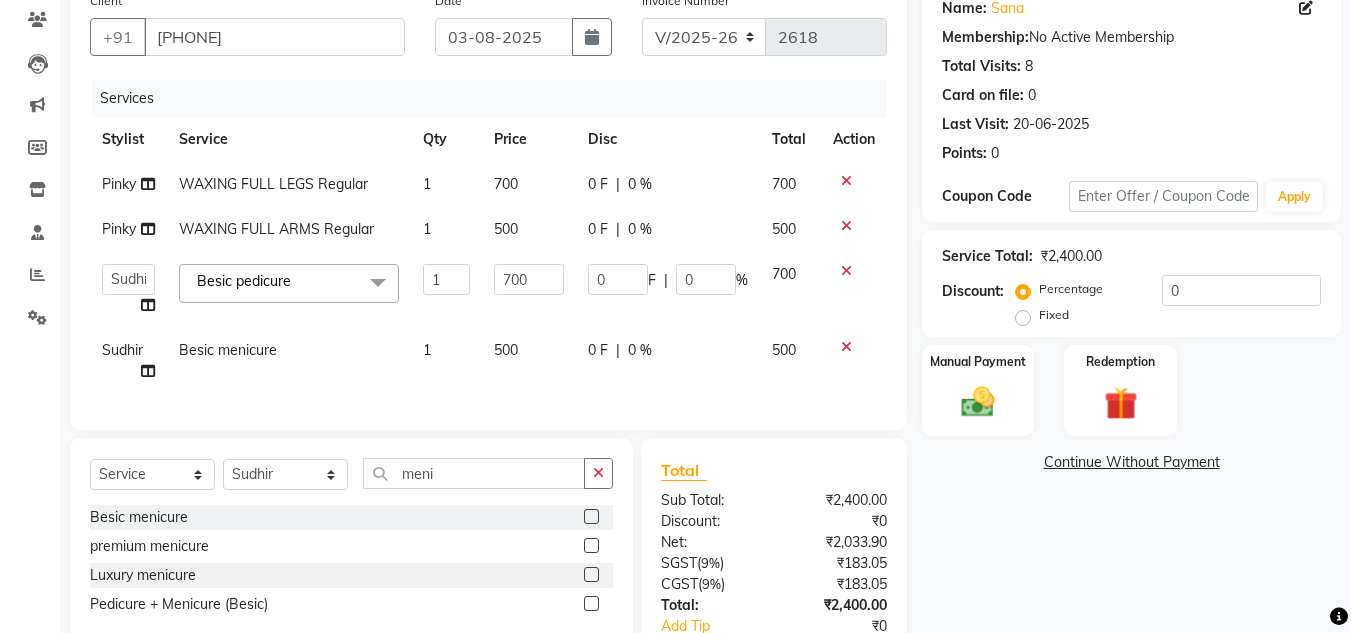 click on "700" 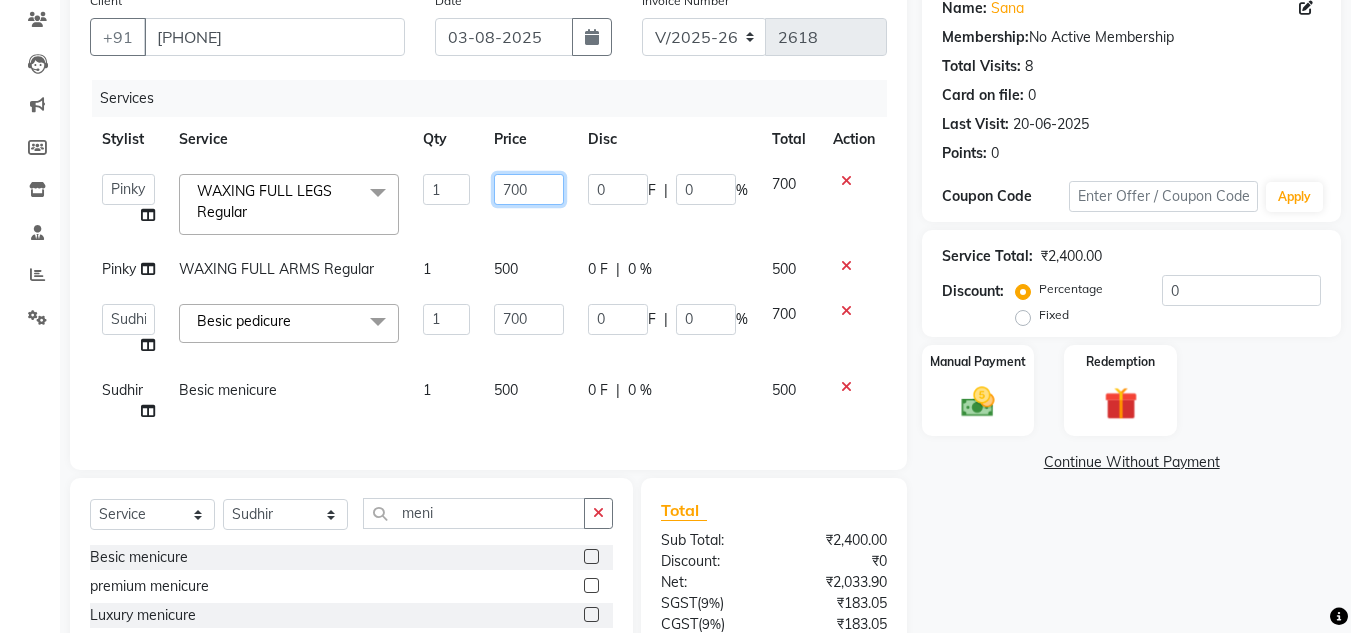 click on "700" 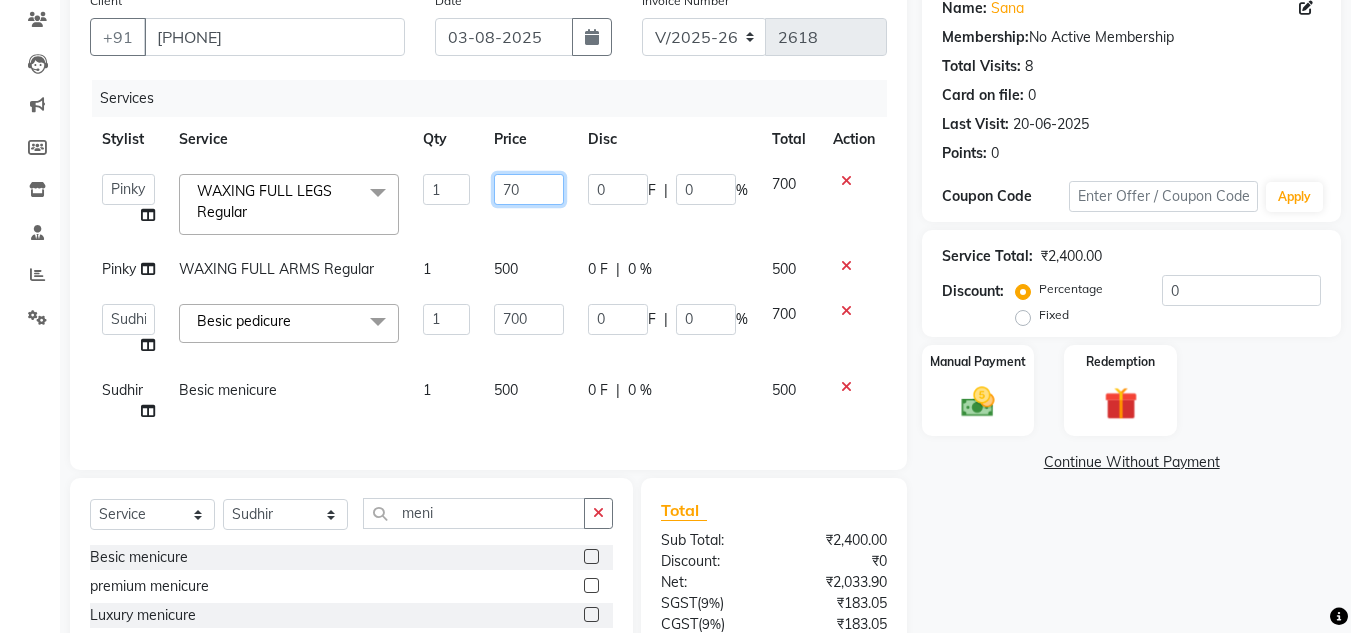 type on "7" 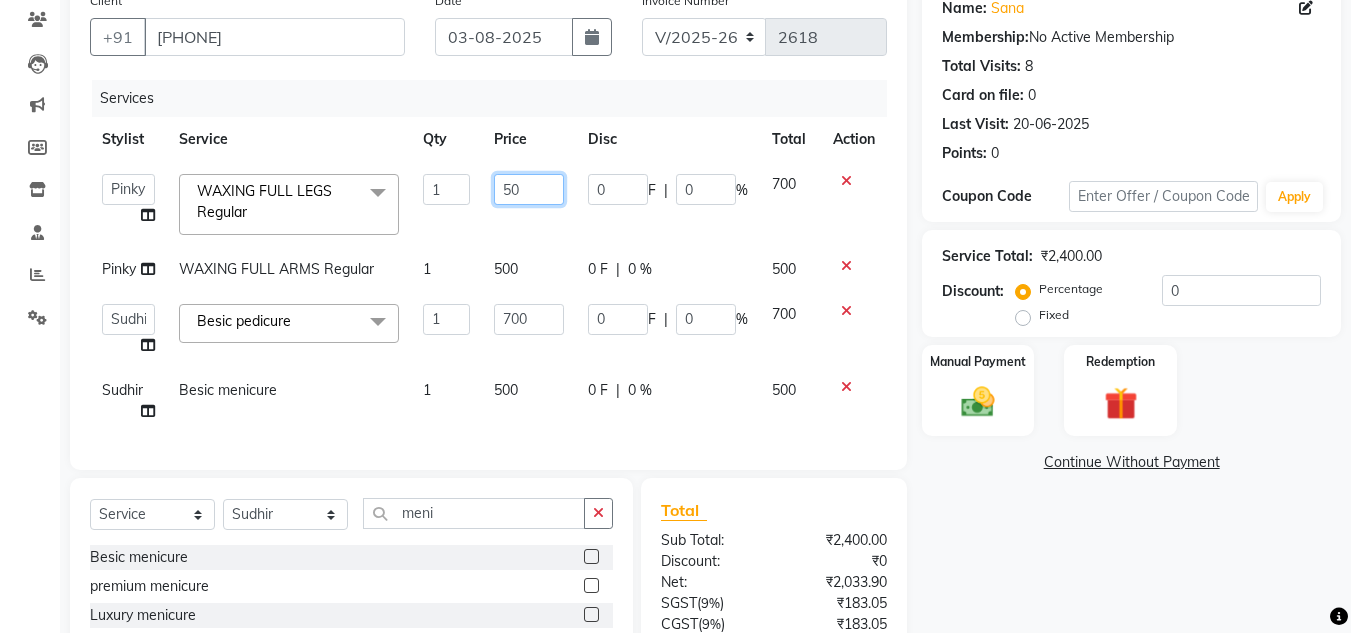 type on "500" 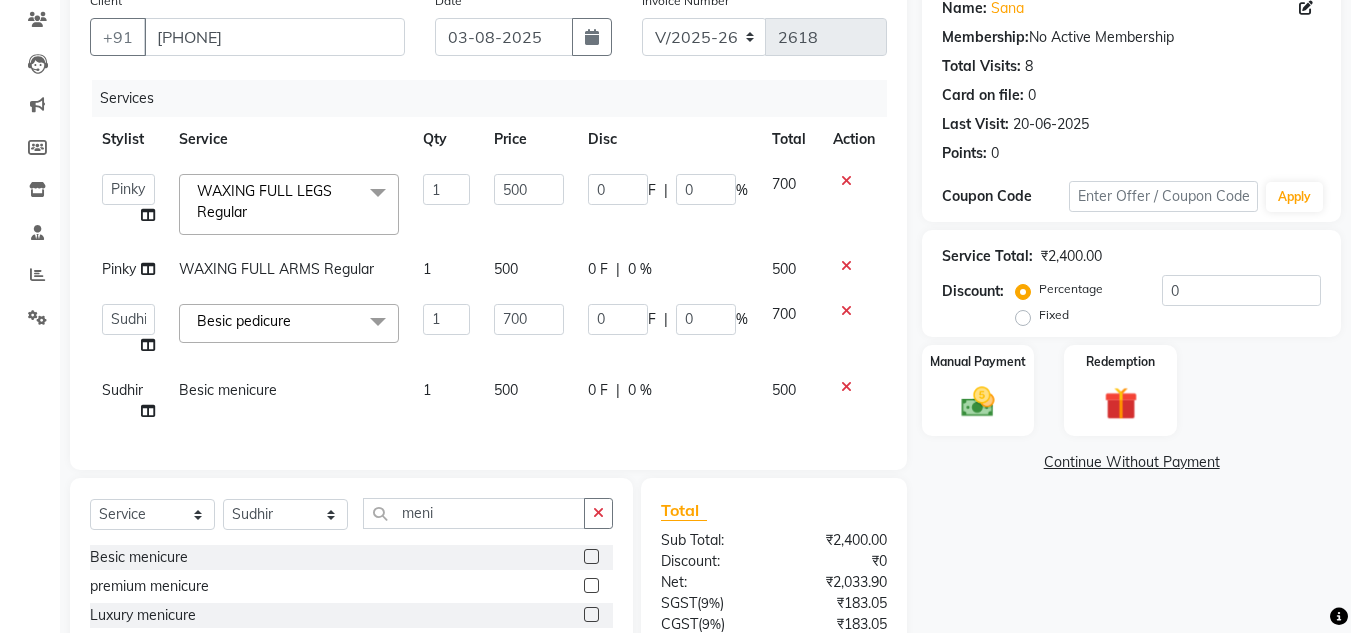 click on "Arman   Atul   Jannat   Kaif   Kartik   Lucky   Nazia   Pinky   Rashid   Sabiya   Sandeep   Shankar   Shavaz Malik   Sudhir   Suraj   Vikas   Vinay Roy   Vinod  WAXING FULL LEGS Regular  x Women VLCC FACIALS Women FACIALS (LOTUS) Women FACIALS (03+) Women FACIALS LUXURY (CASMARA & SKEYNDOR) Women FACIALS HYDRA Raga facial Raga cleanup Raga bridal facial 3000 Women CLEAN UPS Basic (LOTUS) Women CLEAN UPS Premium (03+) Women CLEAN UPS Luxury (CASMARA) Women BLEACH OXY FACE BLEACH Women BLEACH CHERYL'S FACE BLEACH Women BLEACH NECK BLEACH Women BLEACH BACK+NECK BLEACH Women BLEACH STOMACH BLEACH Women BLEACH ARMS BLEACH Women BLEACH LEGS BLEACH Women BLEACH HALF LEG BLEACH Women BLEACH FULL BODY BLEACH Women SCRUBS BODY SCRUB Women SCRUBS BODY POLISHING Full body scrub Women D-TAN FACE D-TAN Women D-TAN ARMS D-TAN Women D-TAN LEGS D-TAN Women D-TAN BACK D-TAN Women D-TAN FULL BODY D-TAN Women HAIRCUT & HAIRSTYLES (TRIM) Women HAIRCUT & HAIRSTYLES V-SHAPE HAIRCUT Women HAIRCUT & HAIRSTYLES V-SHAPE CUT+ BLOW DRY" 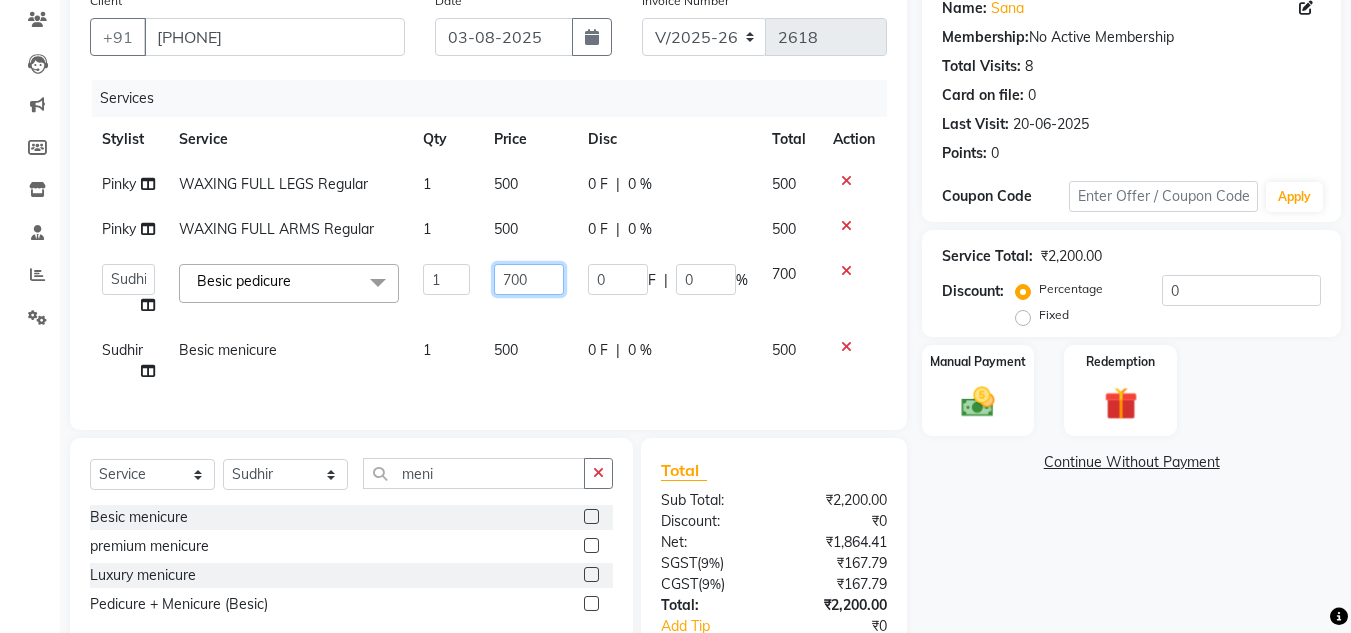 click on "700" 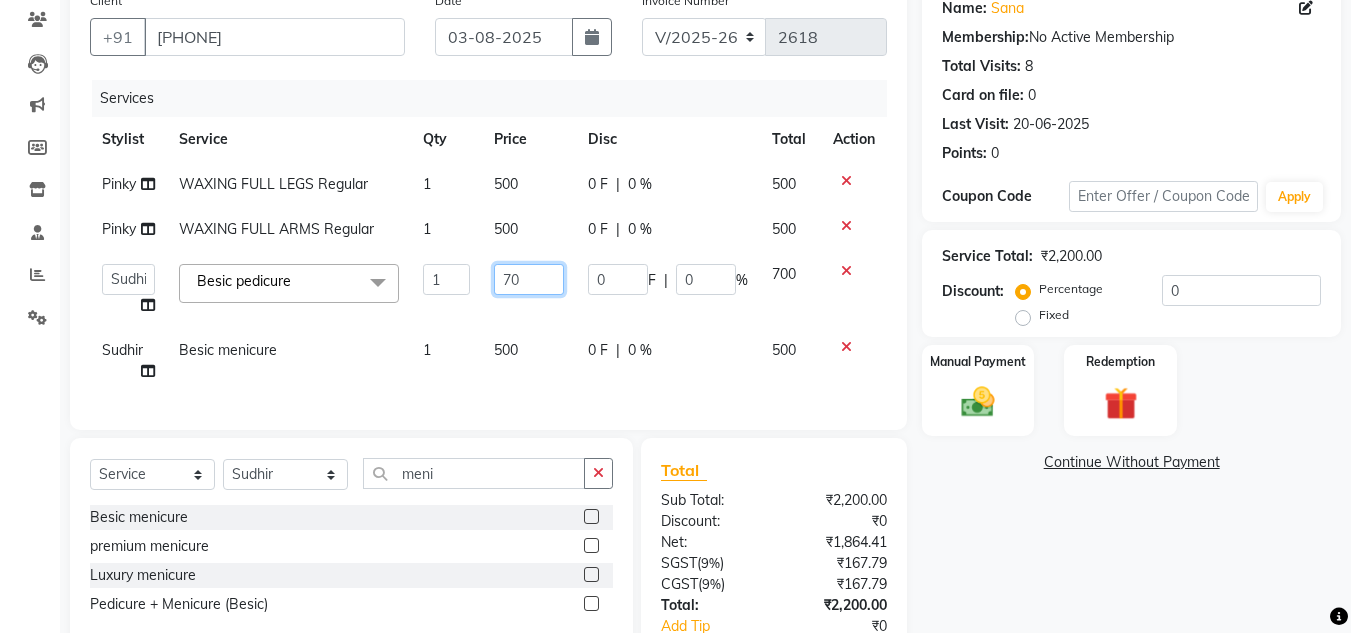 type on "7" 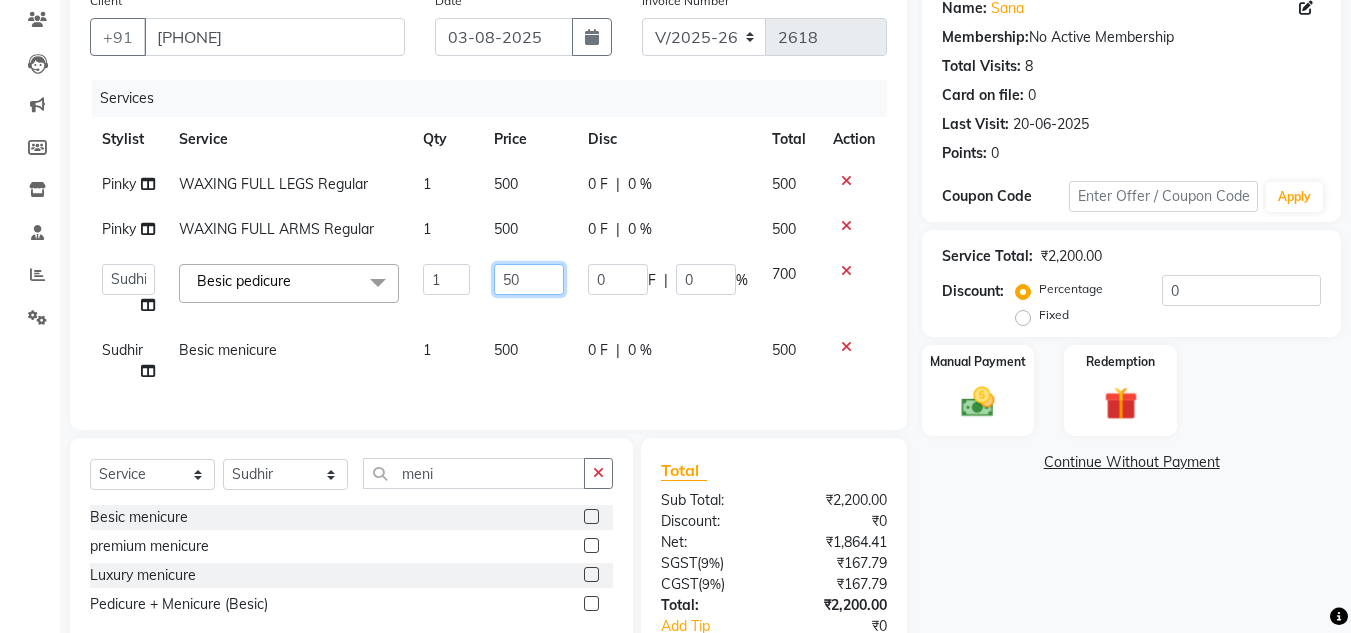 type on "500" 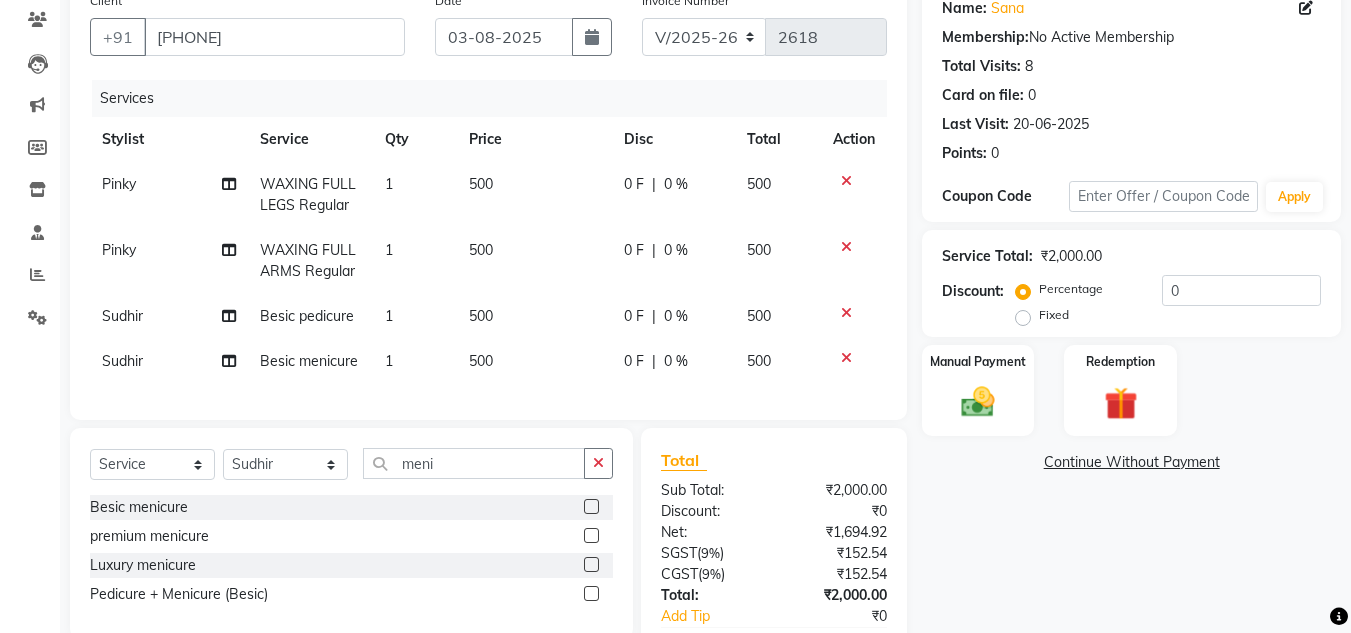 click on "Pinky WAXING FULL LEGS Regular 1 500 0 F | 0 % 500 Pinky WAXING FULL ARMS Regular 1 500 0 F | 0 % 500 Sudhir Besic pedicure 1 500 0 F | 0 % 500 Sudhir Besic menicure 1 500 0 F | 0 % 500" 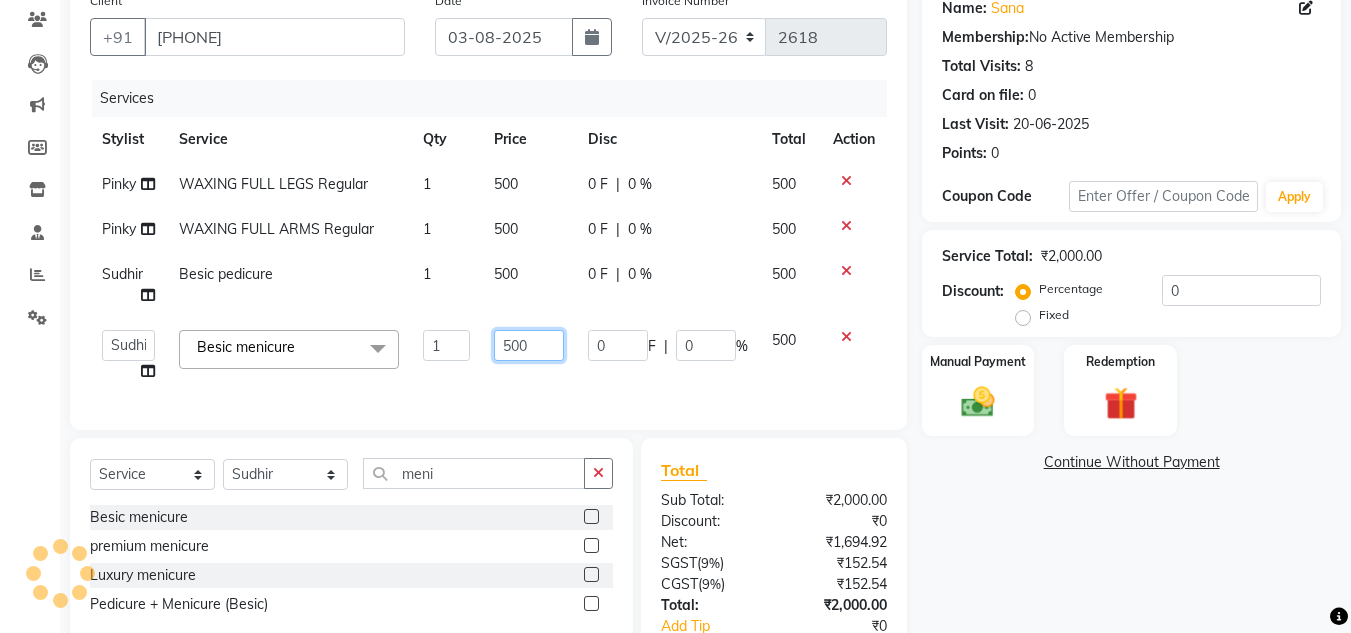 click on "500" 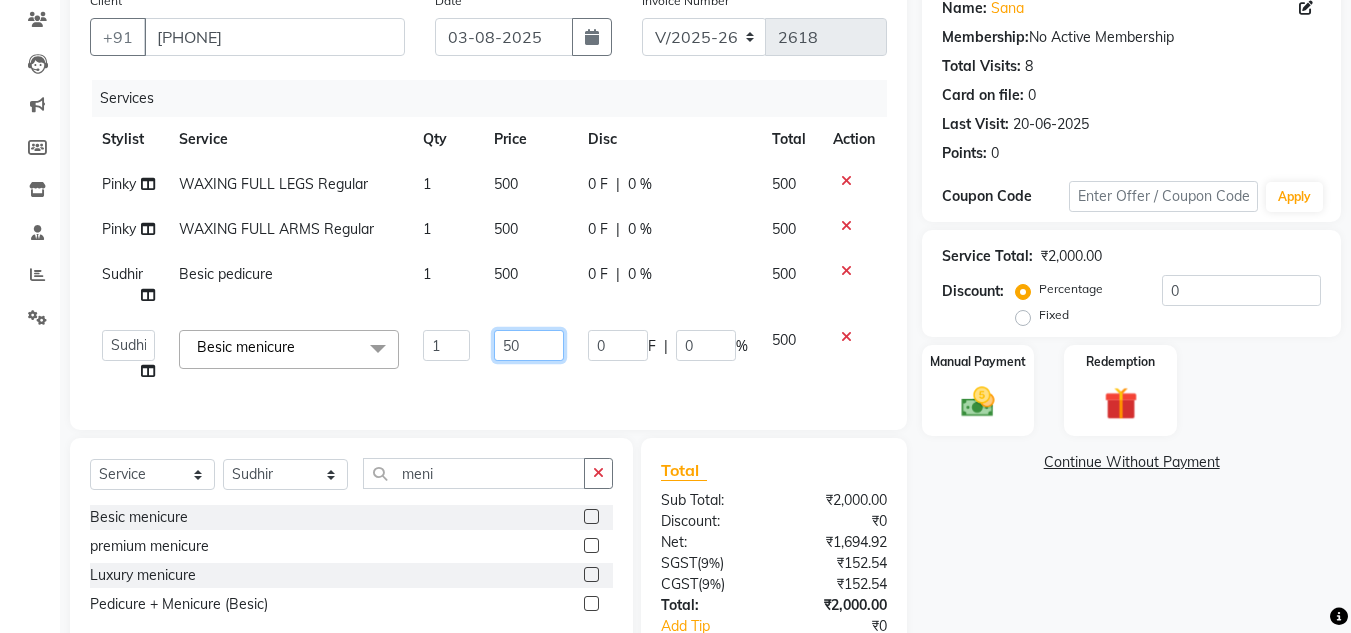 type on "5" 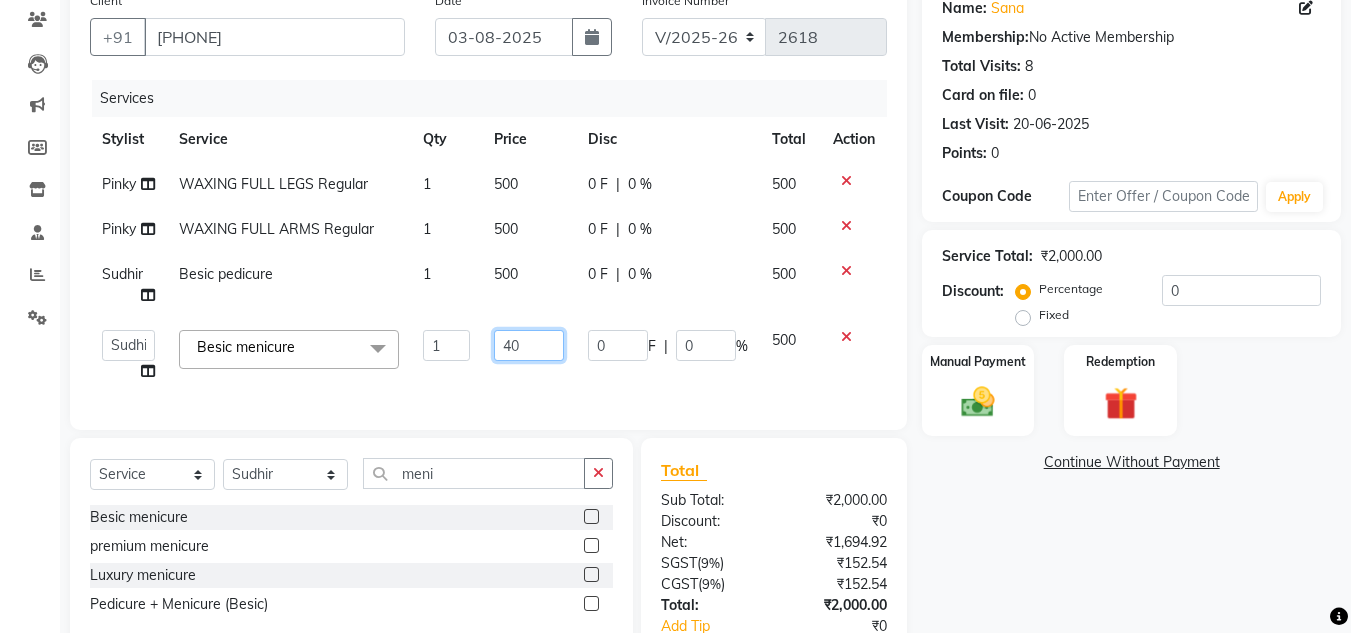 type on "400" 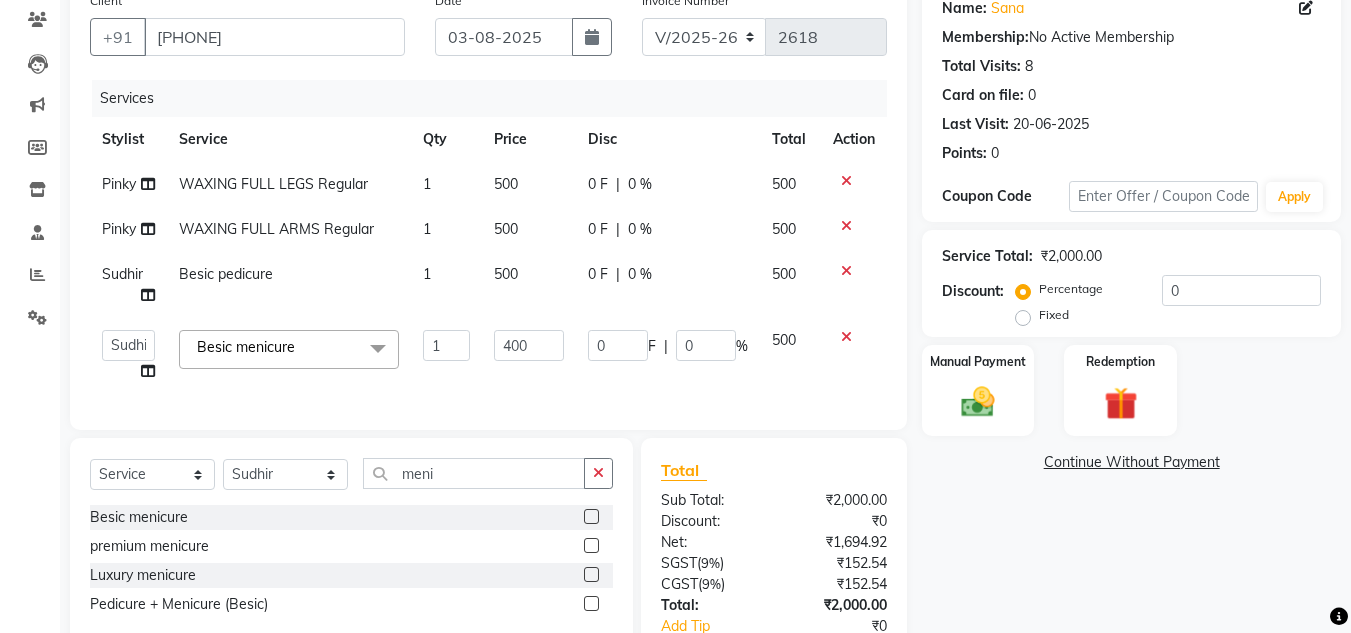 click on "400" 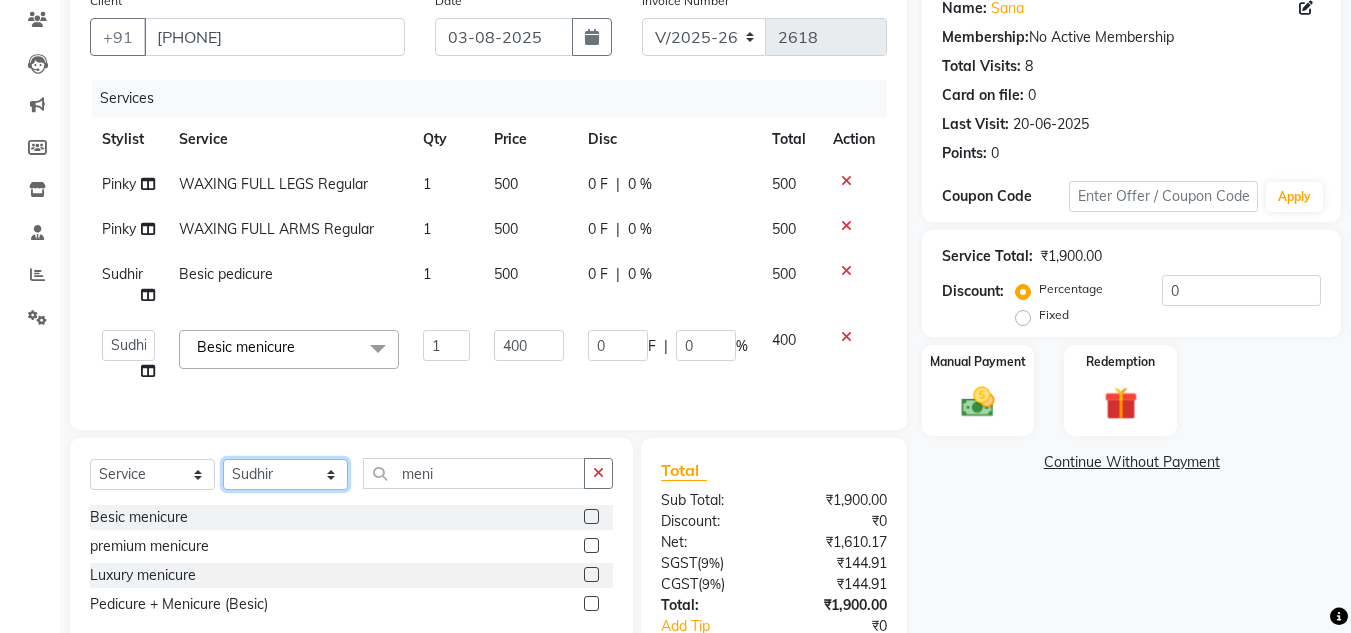 click on "Select Stylist Arman Atul Jannat Kaif Kartik Lucky Nazia Pinky Rashid Sabiya Sandeep Shankar Shavaz Malik Sudhir Suraj Vikas Vinay Roy Vinod" 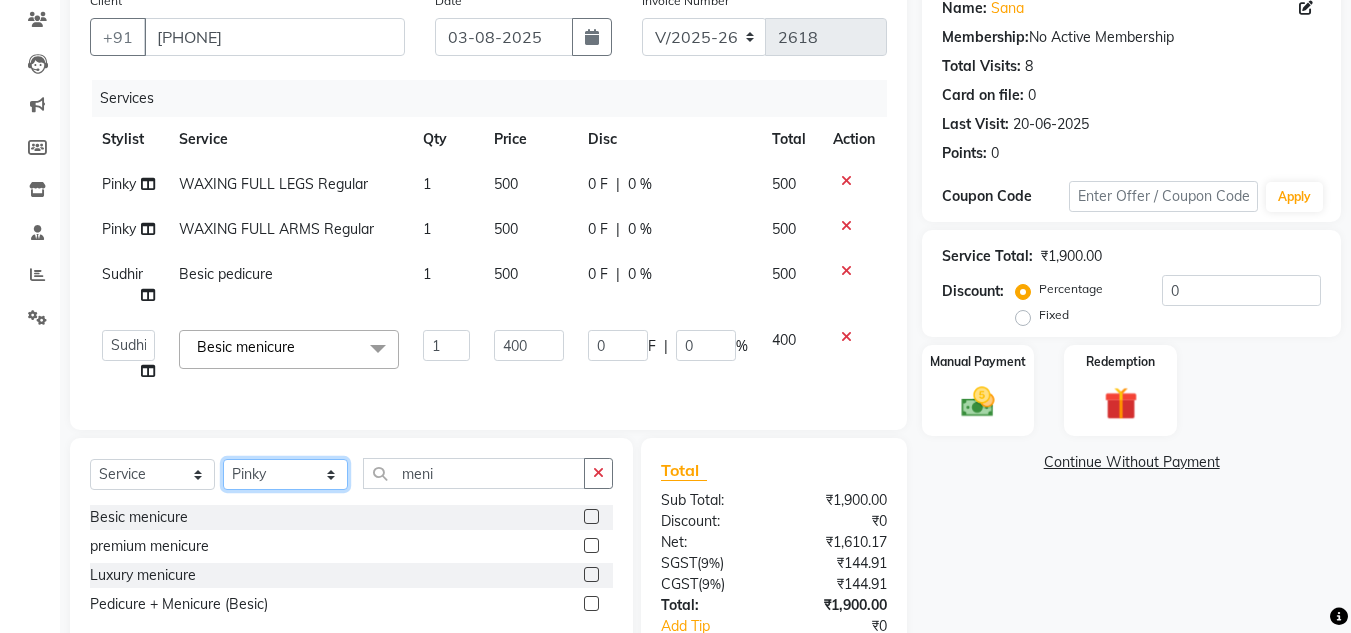 click on "Select Stylist Arman Atul Jannat Kaif Kartik Lucky Nazia Pinky Rashid Sabiya Sandeep Shankar Shavaz Malik Sudhir Suraj Vikas Vinay Roy Vinod" 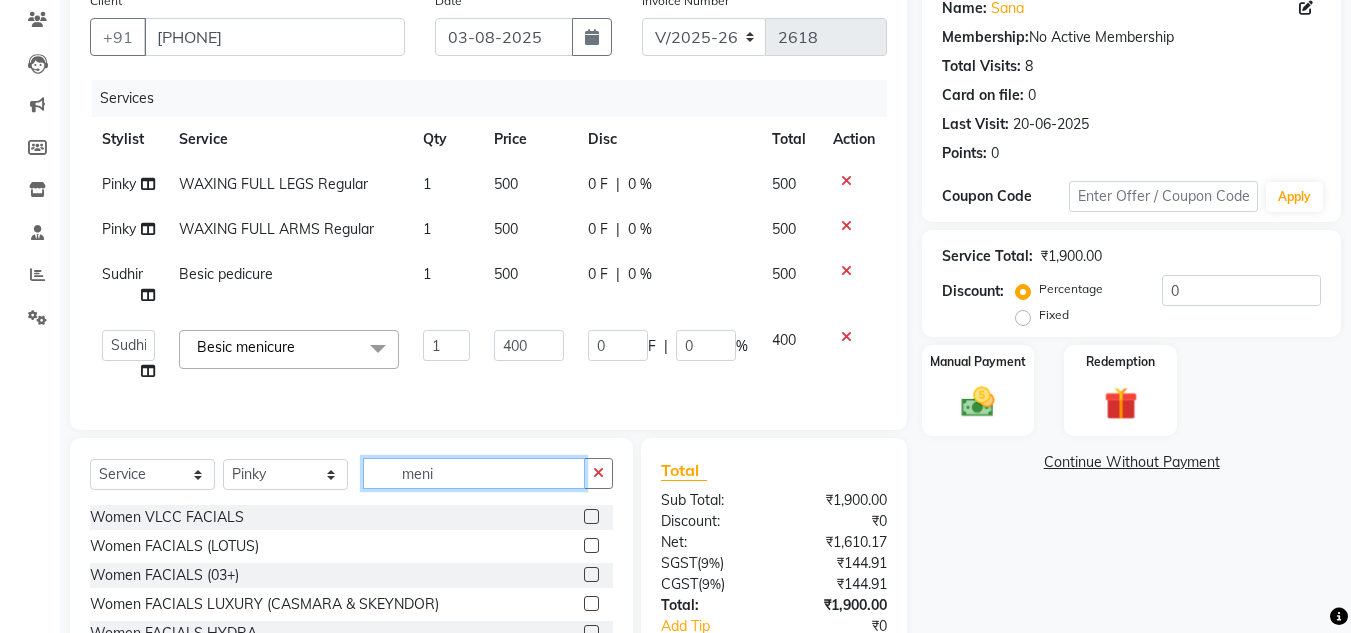 click on "meni" 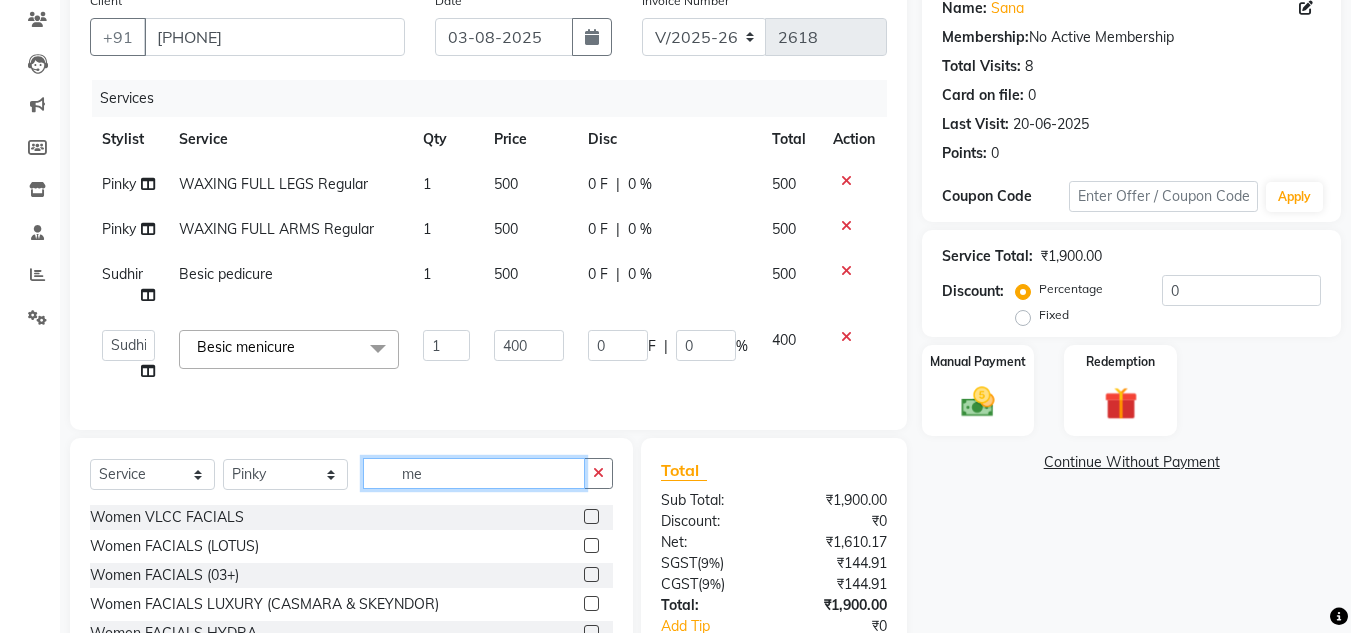 type on "m" 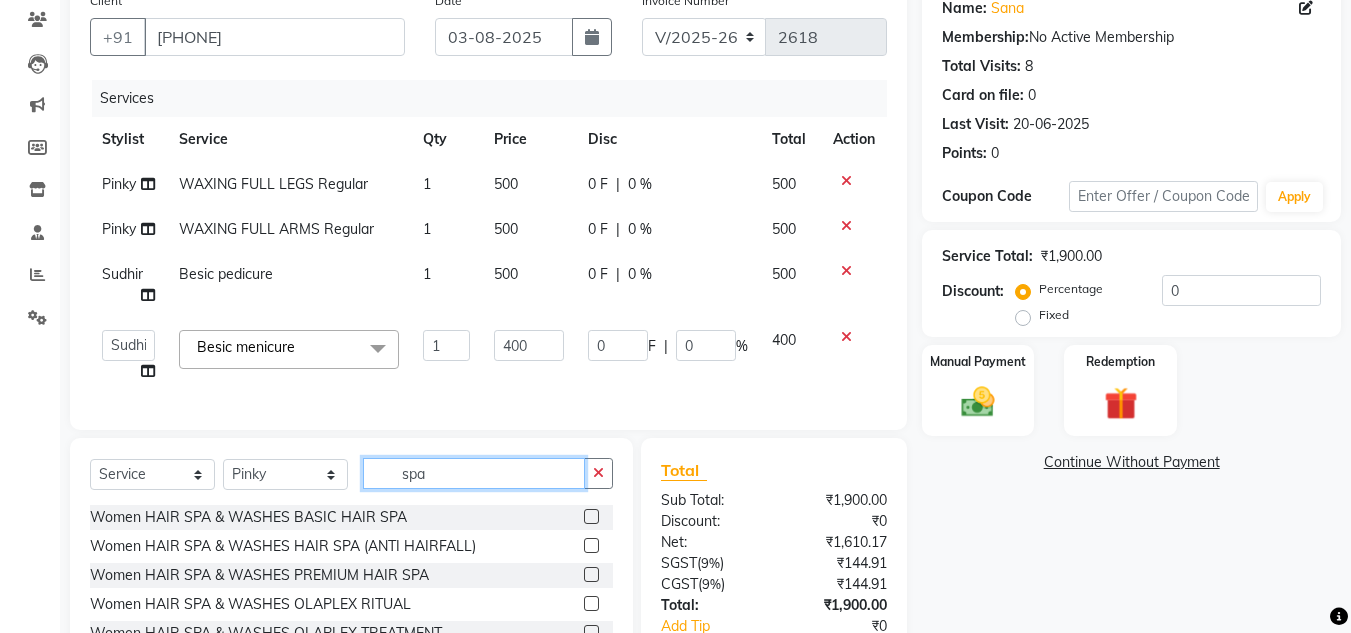 type on "spa" 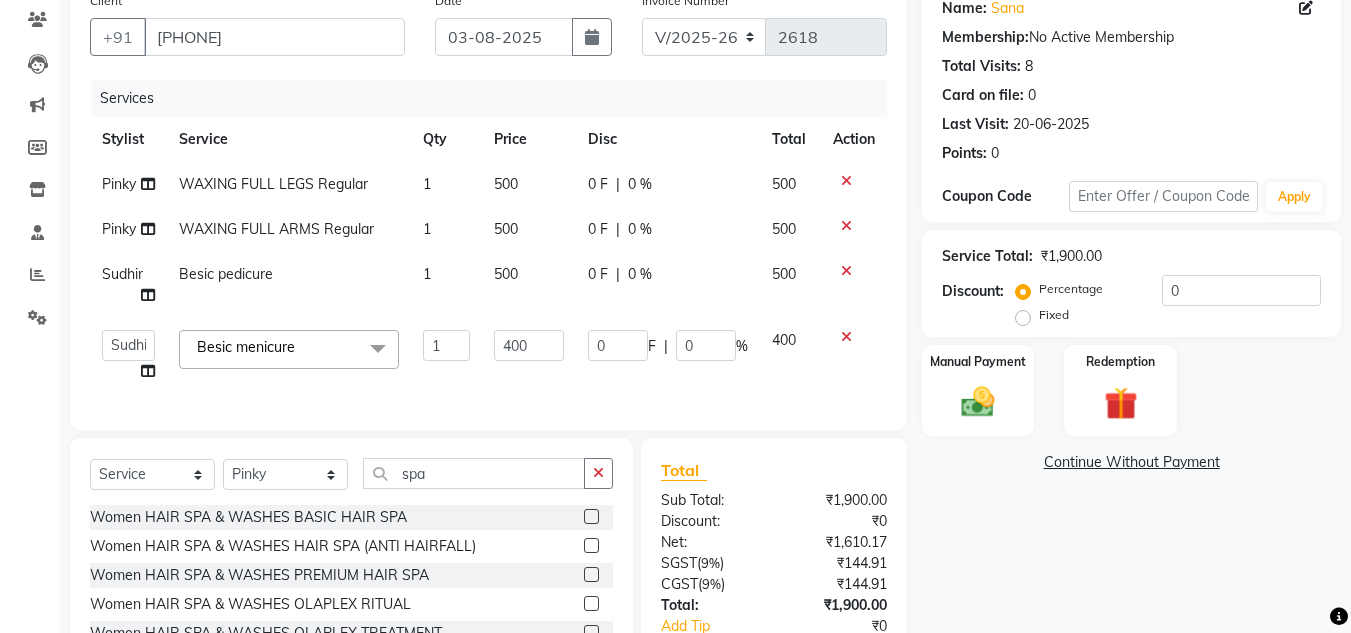 click on "Total Sub Total: ₹1,900.00 Discount: ₹0 Net: ₹1,610.17 SGST  ( 9% ) ₹144.91 CGST  ( 9% ) ₹144.91 Total: ₹1,900.00 Add Tip ₹0 Payable: ₹1,900.00 Paid: ₹0 Balance   : ₹1,900.00" 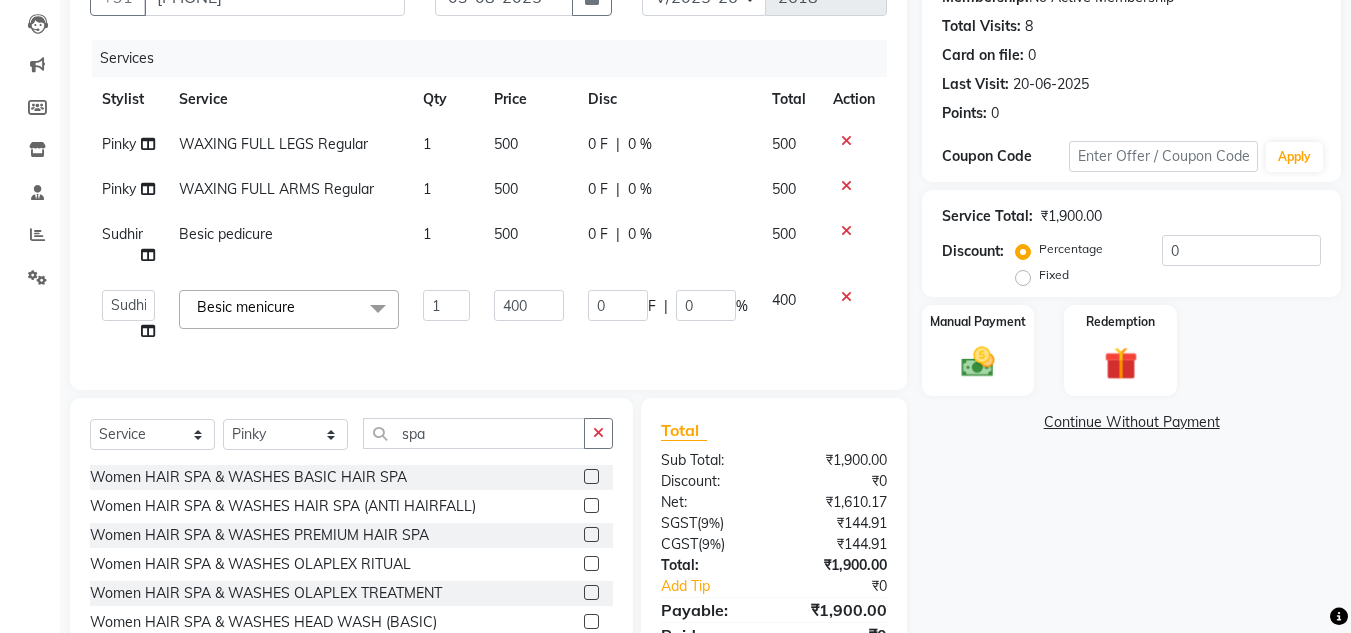 scroll, scrollTop: 313, scrollLeft: 0, axis: vertical 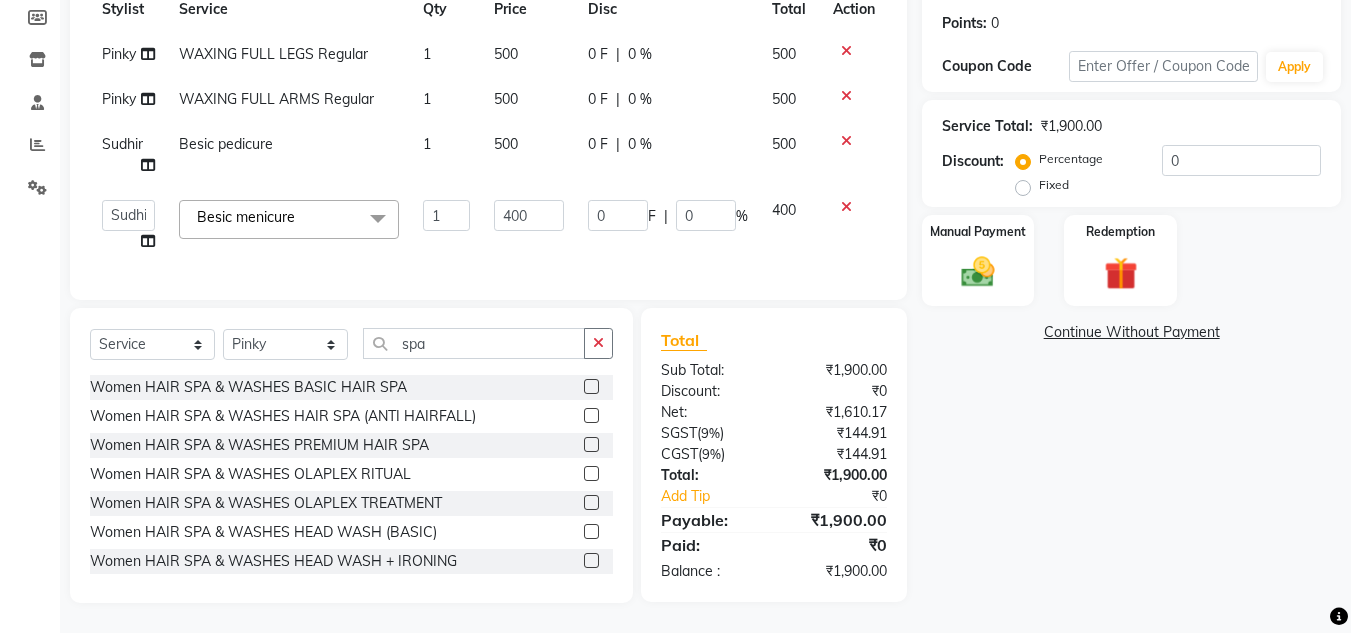 click 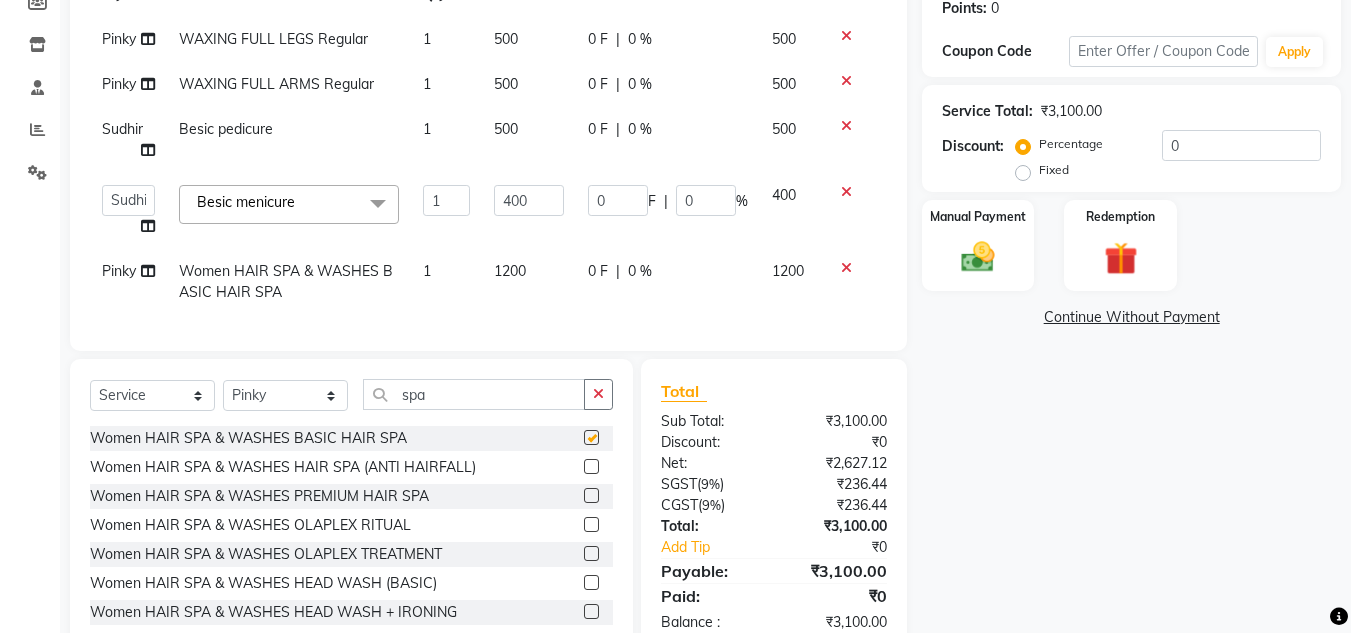 checkbox on "false" 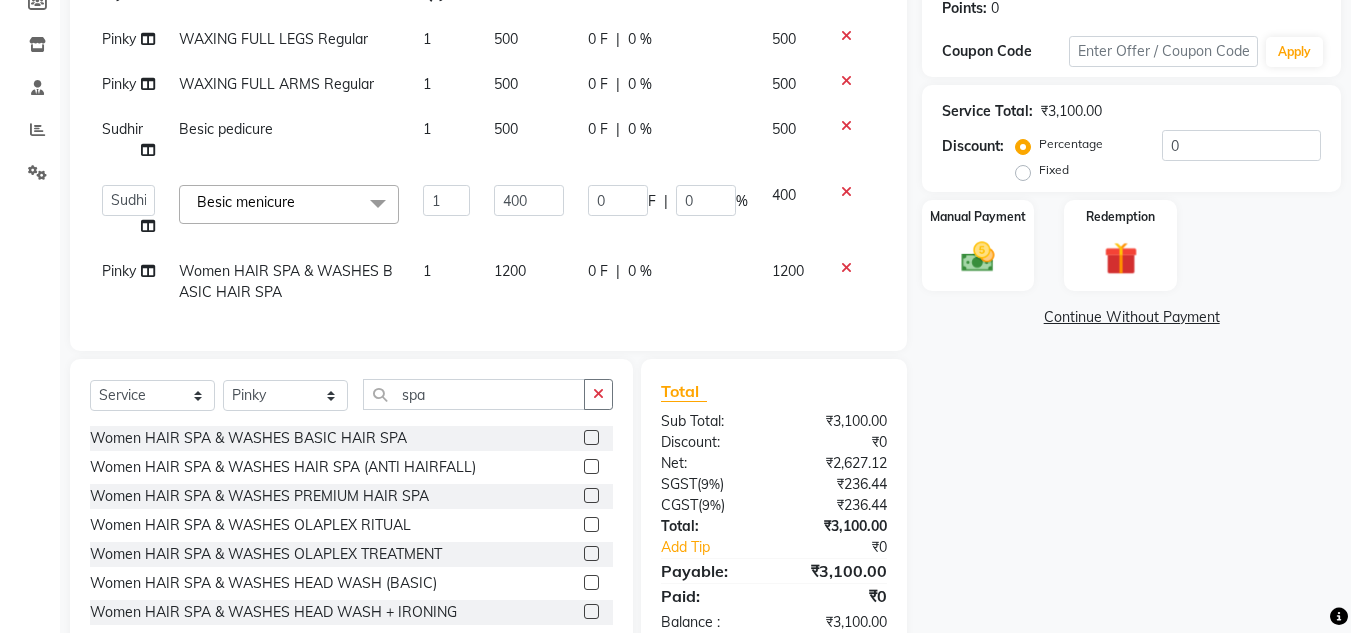 click on "1200" 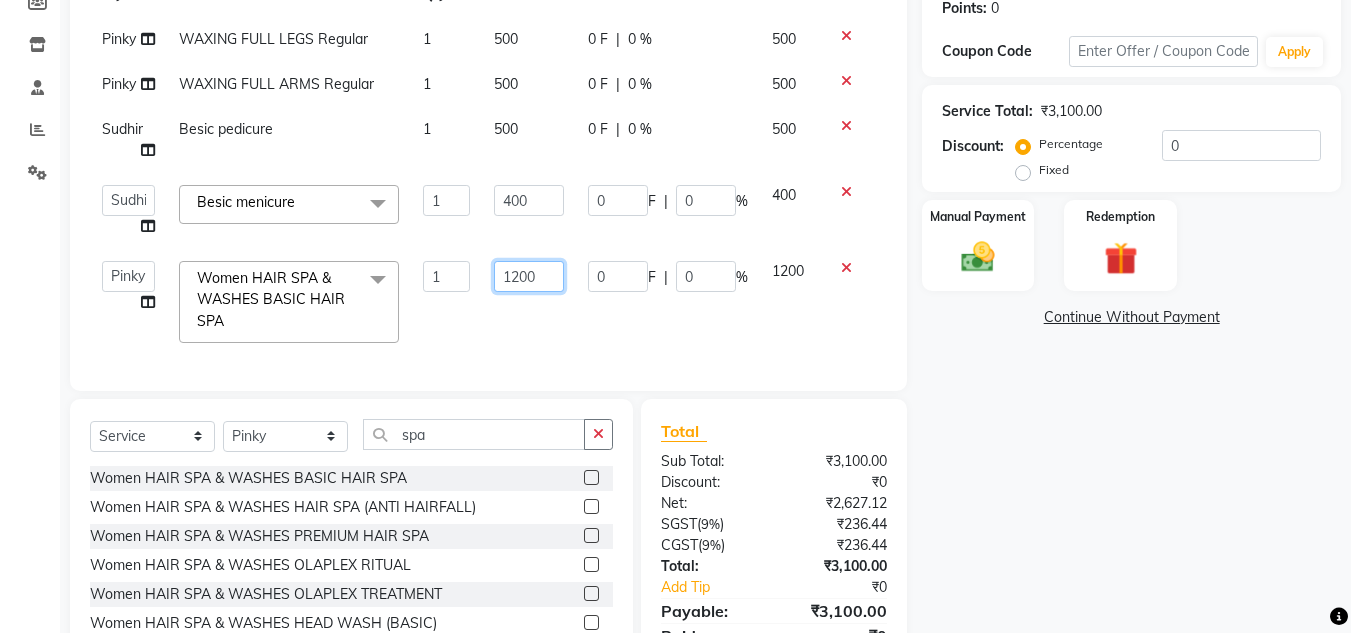 click on "1200" 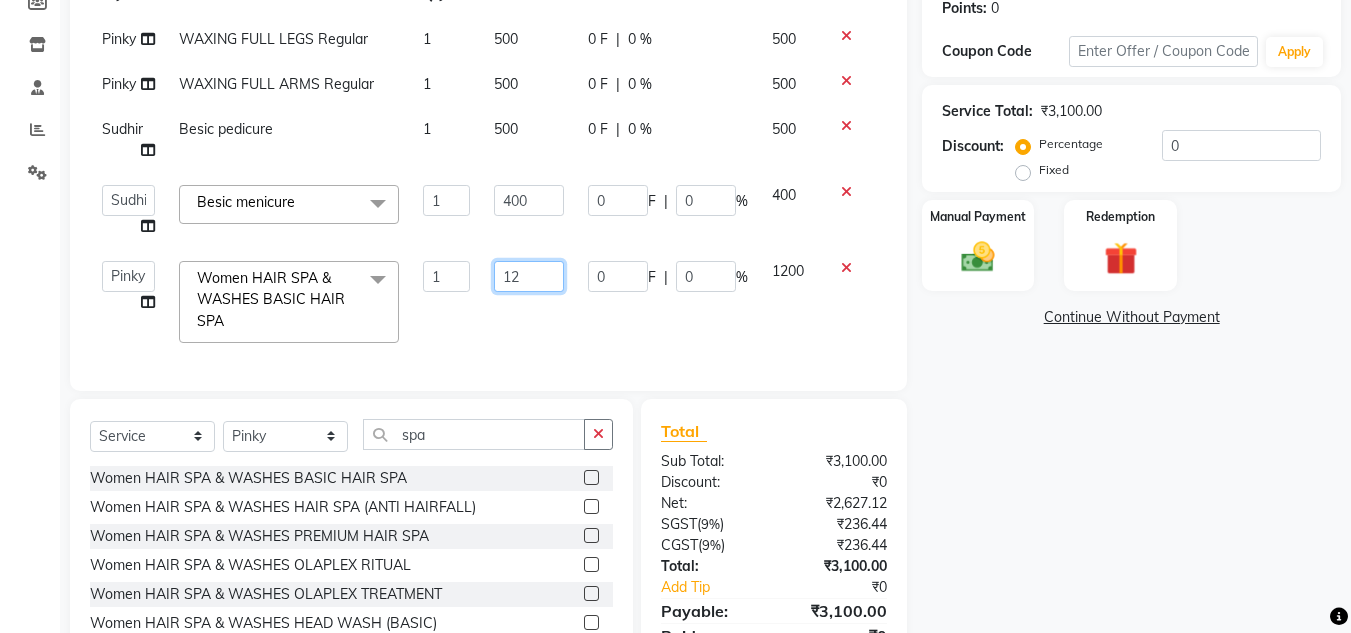 type on "1" 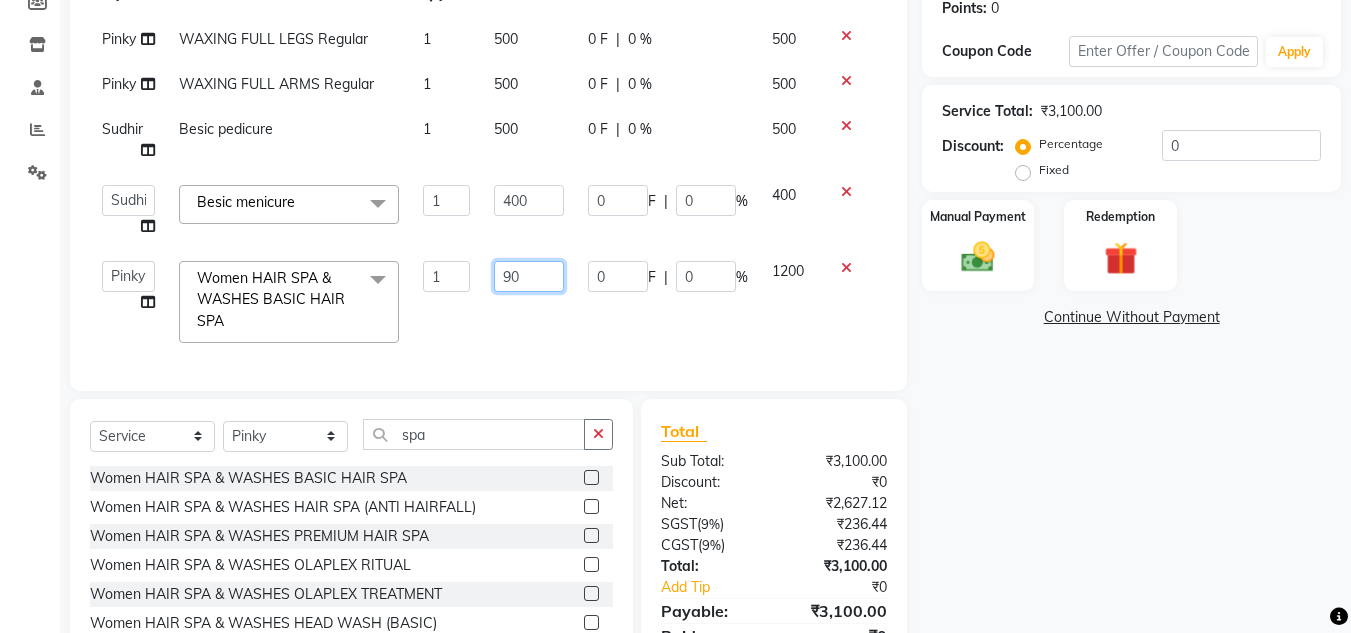 type on "900" 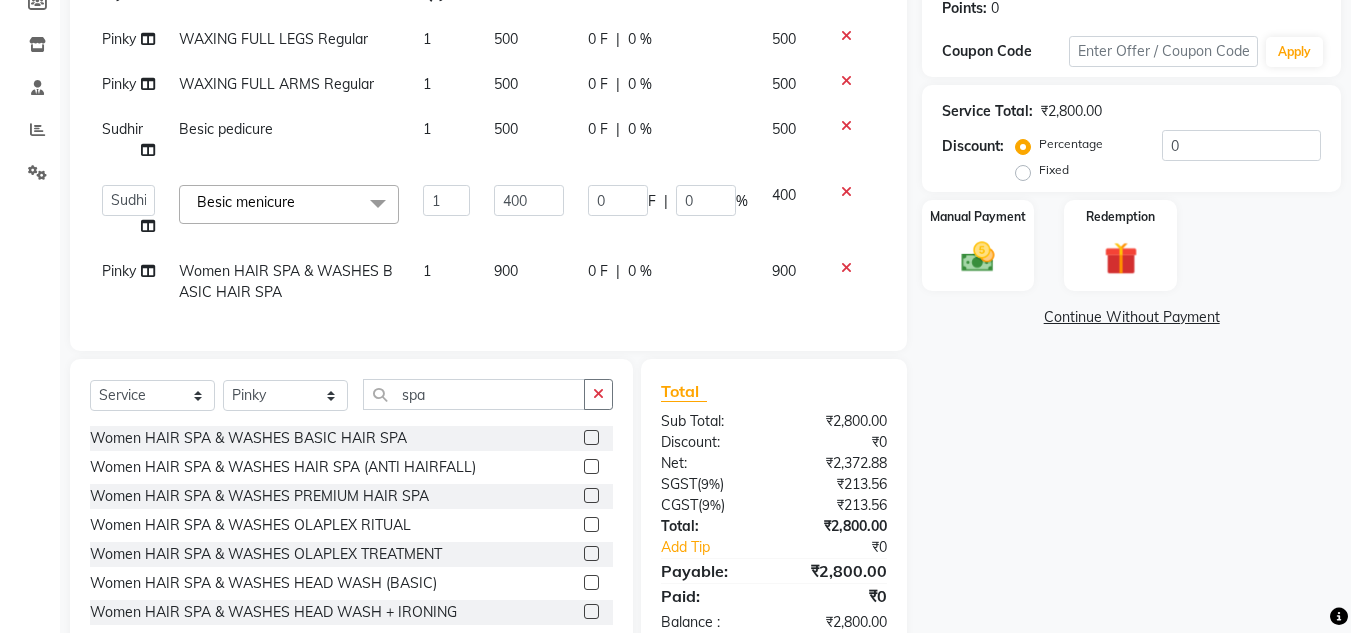 click on "900" 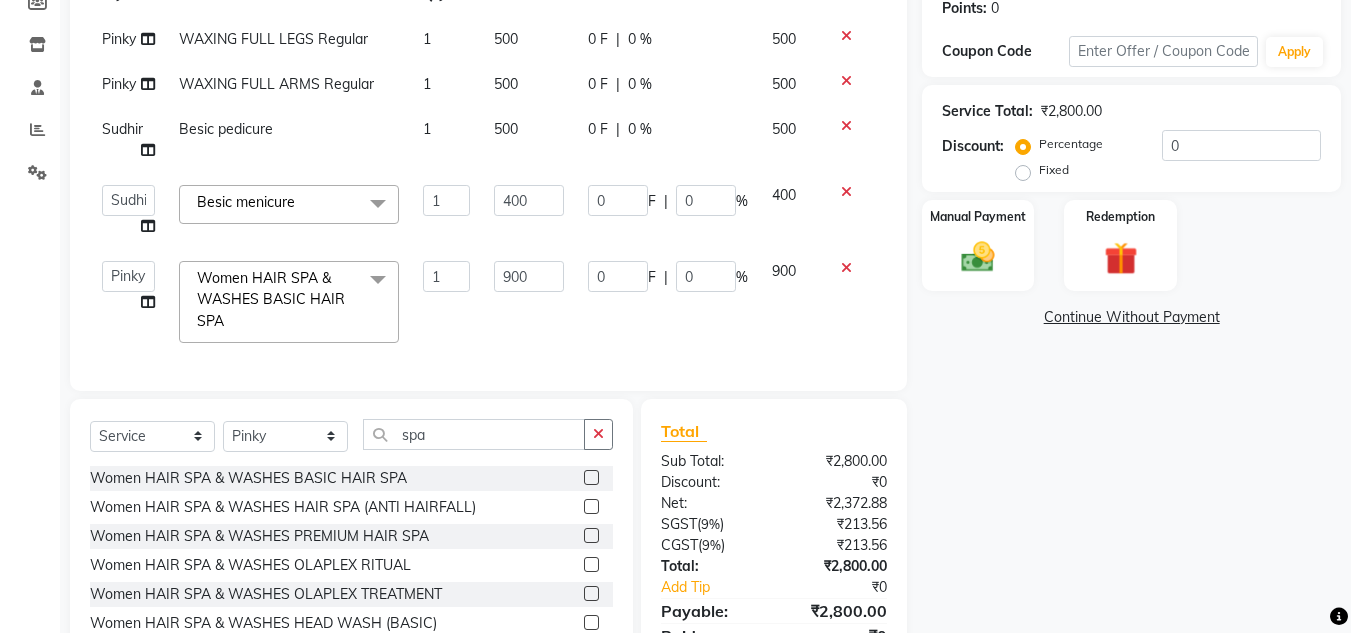 click on "0 F | 0 %" 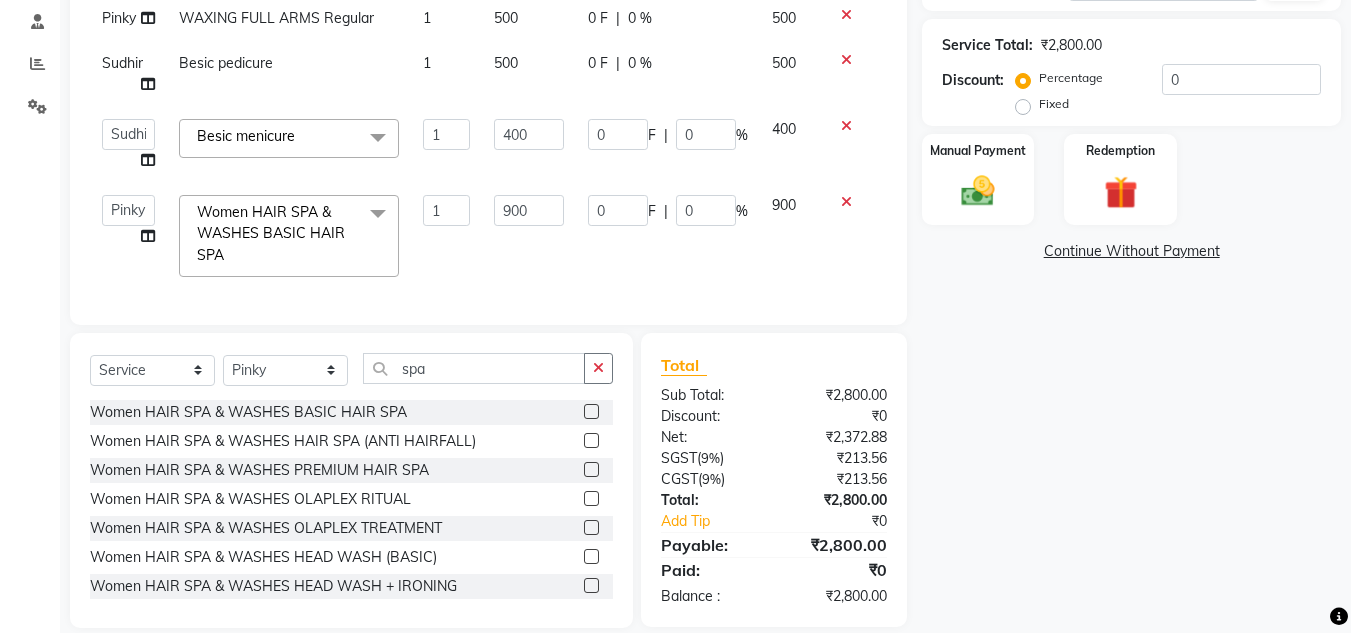 scroll, scrollTop: 419, scrollLeft: 0, axis: vertical 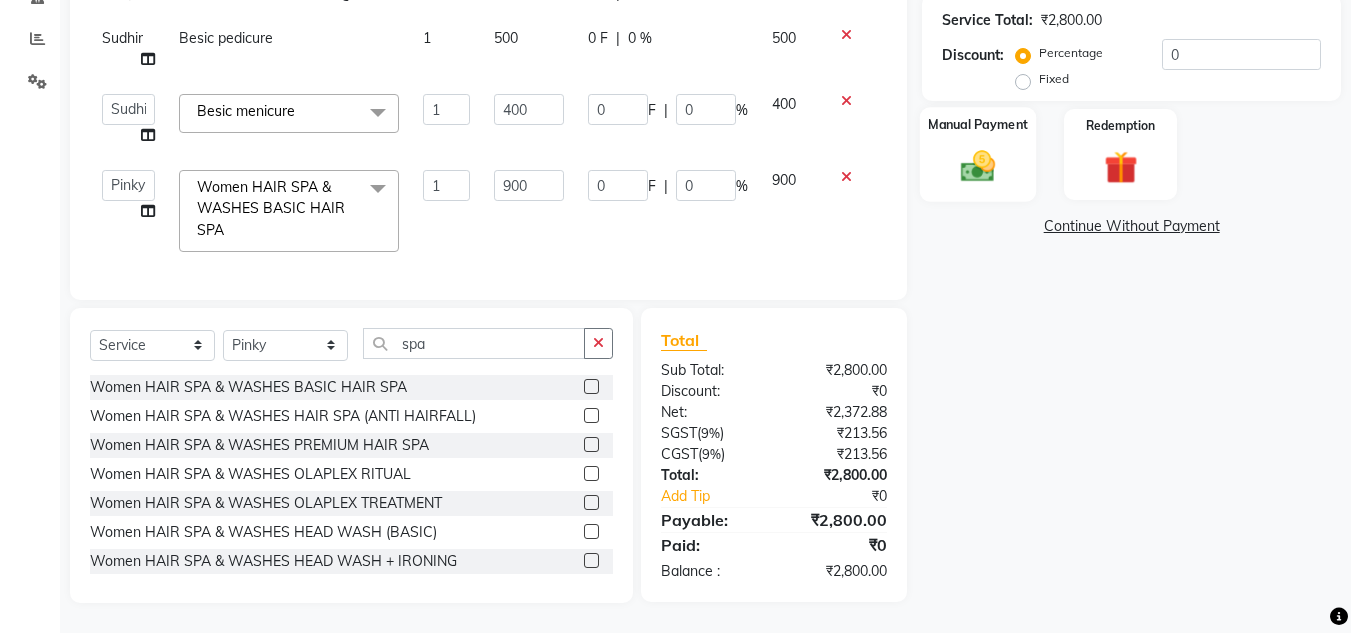 click on "Manual Payment" 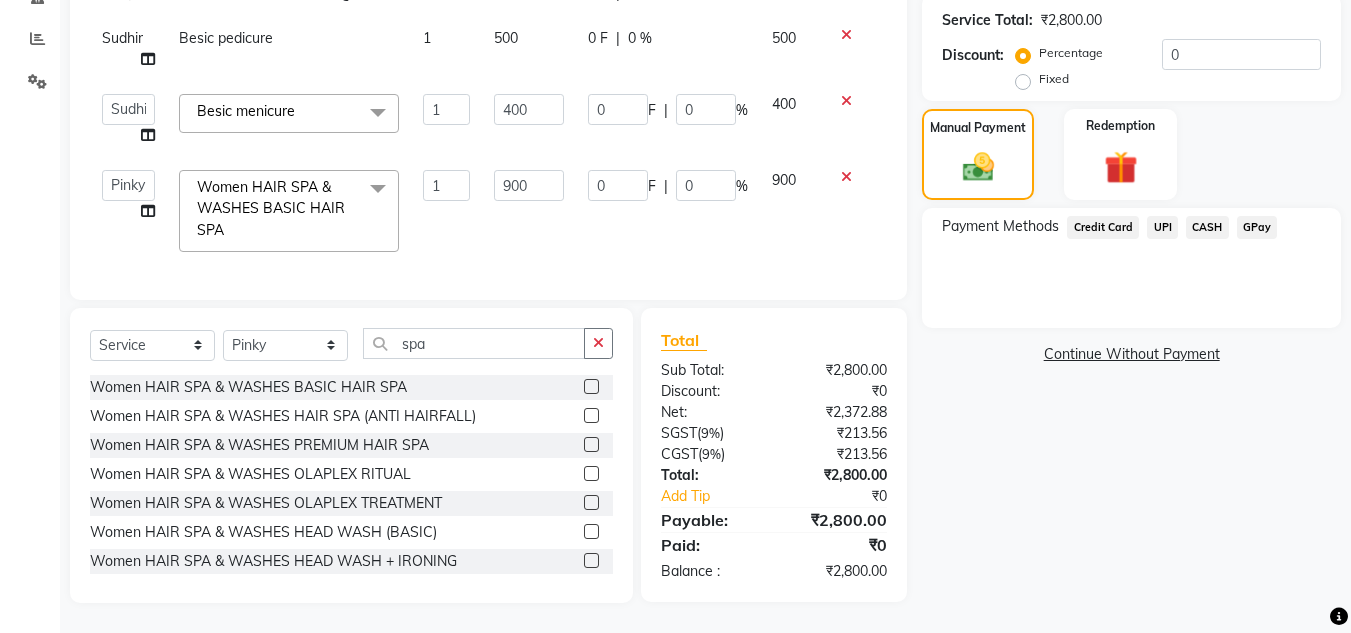 click on "UPI" 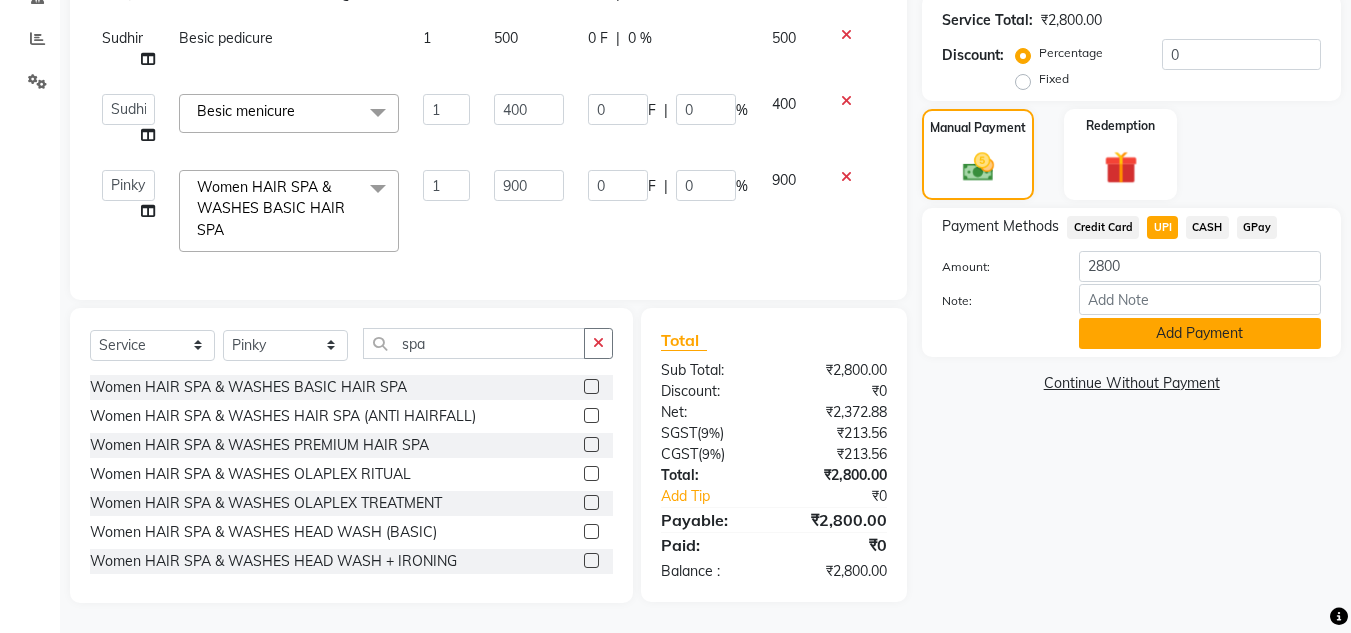 click on "Add Payment" 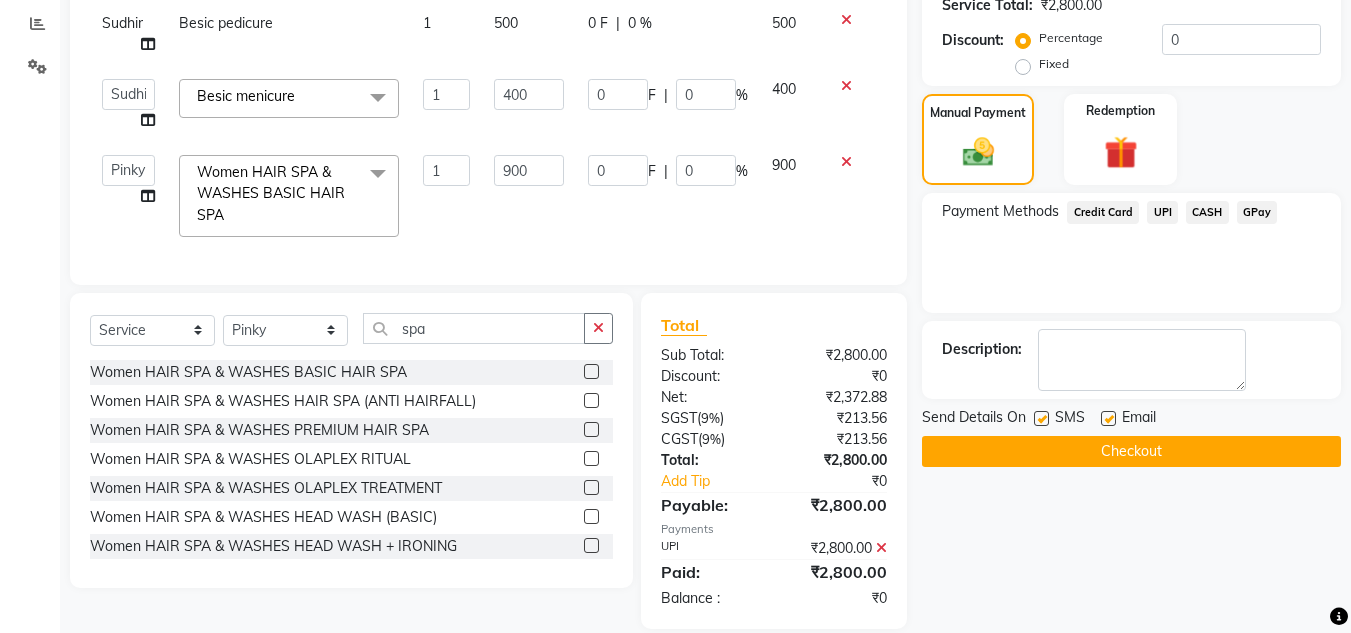 click on "Payment Methods  Credit Card   UPI   CASH   GPay" 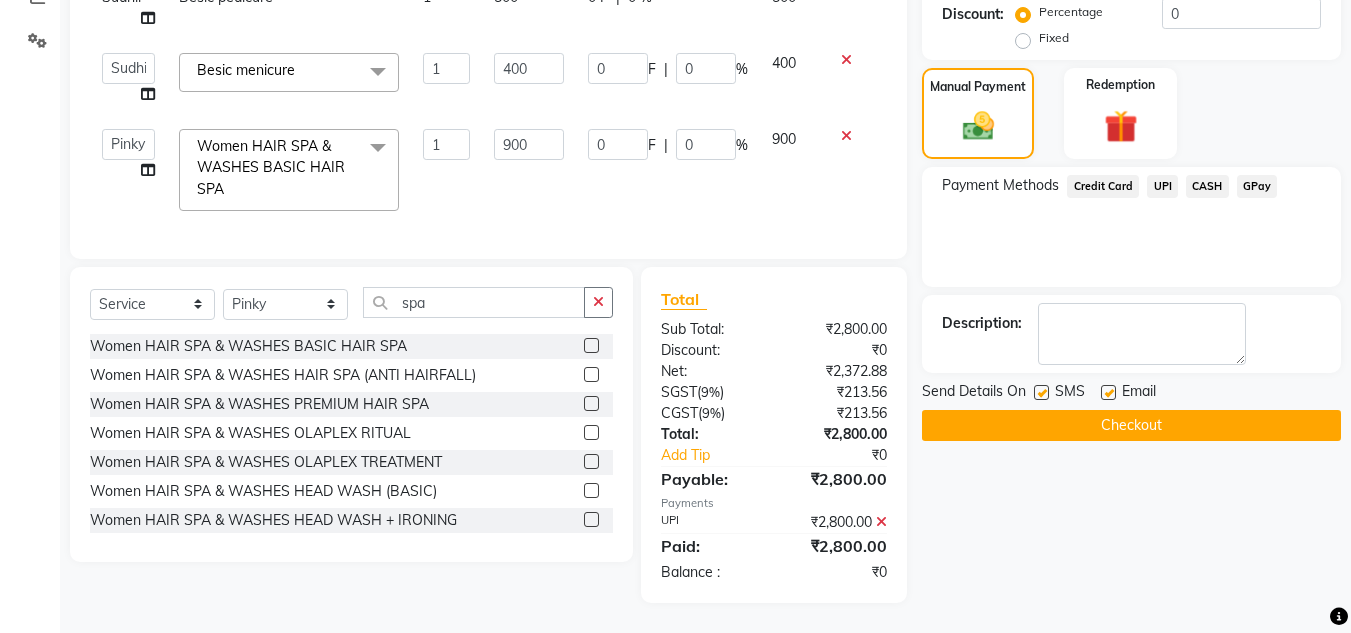 scroll, scrollTop: 460, scrollLeft: 0, axis: vertical 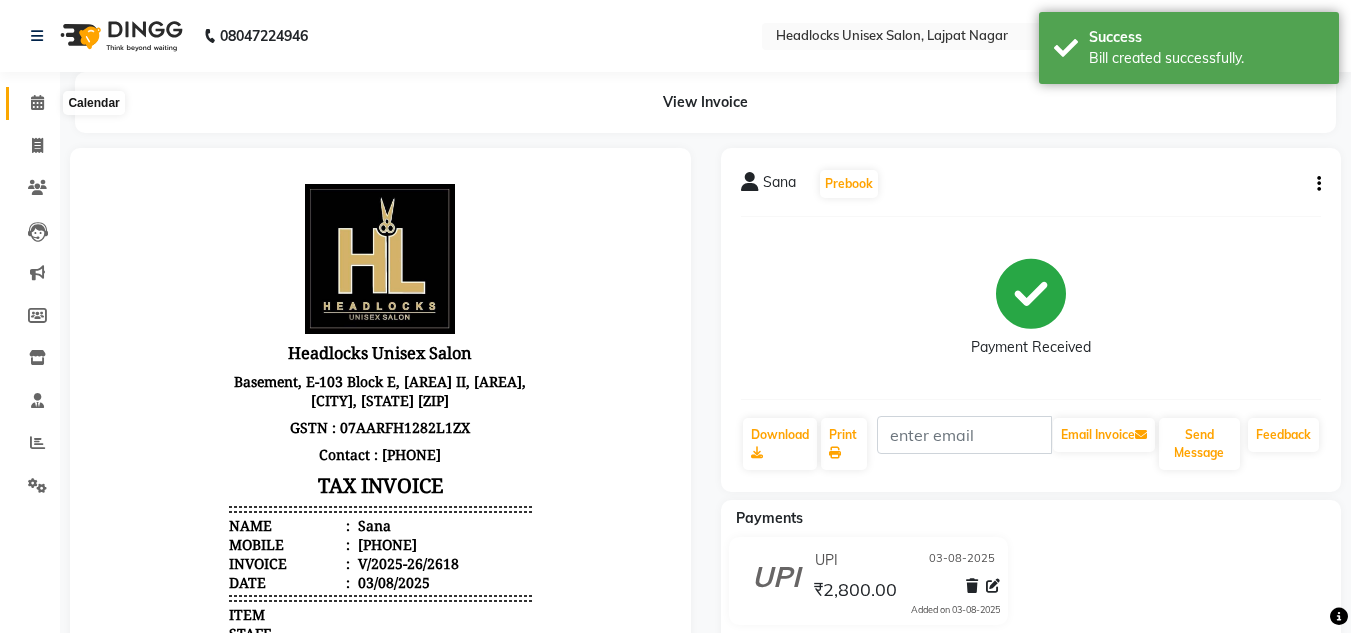 click 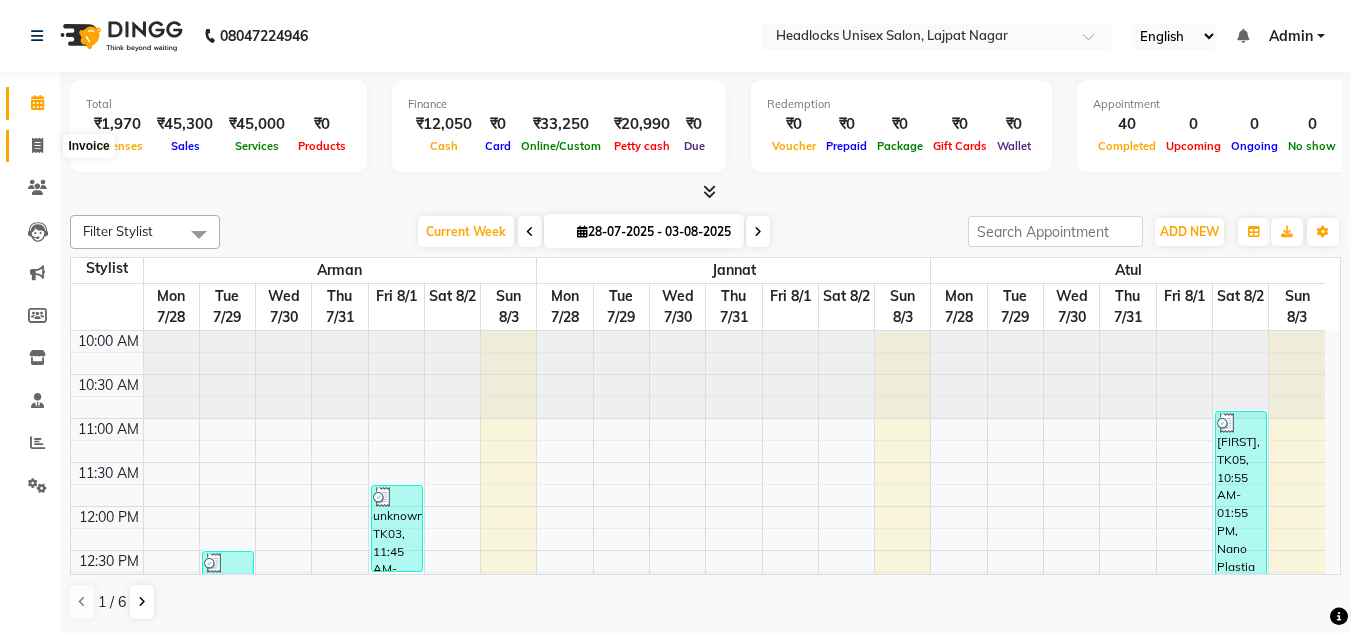 click 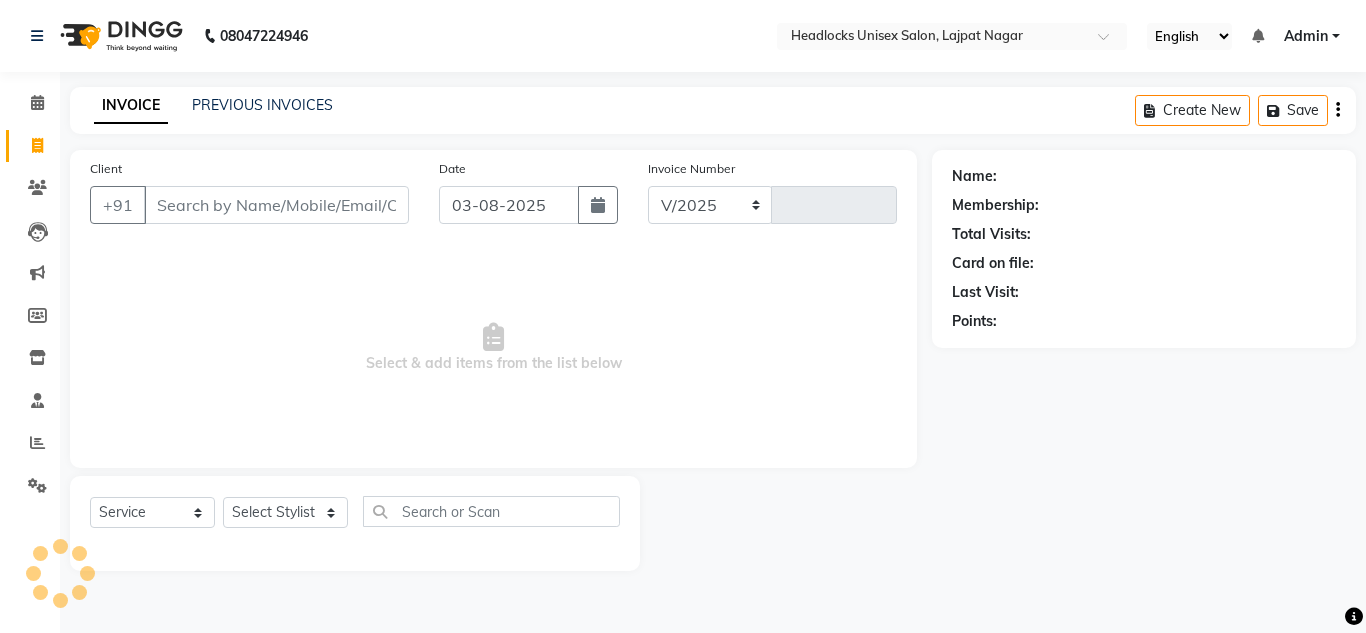 select on "6850" 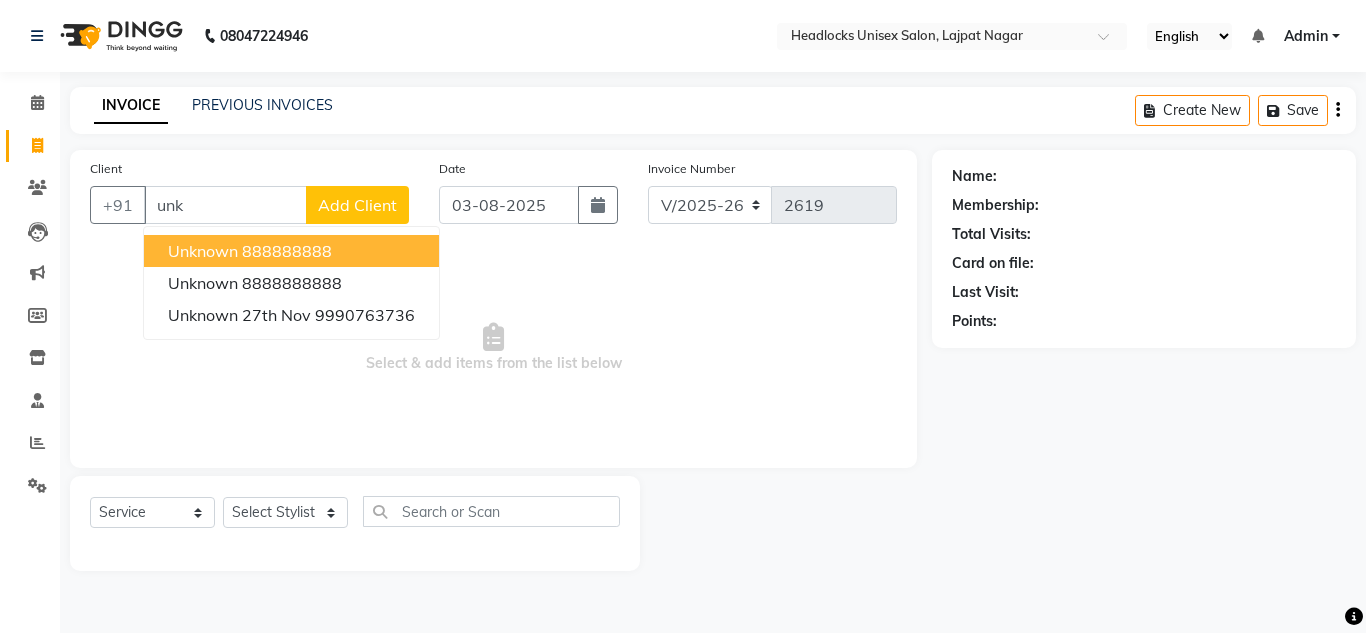 click on "888888888" at bounding box center [287, 251] 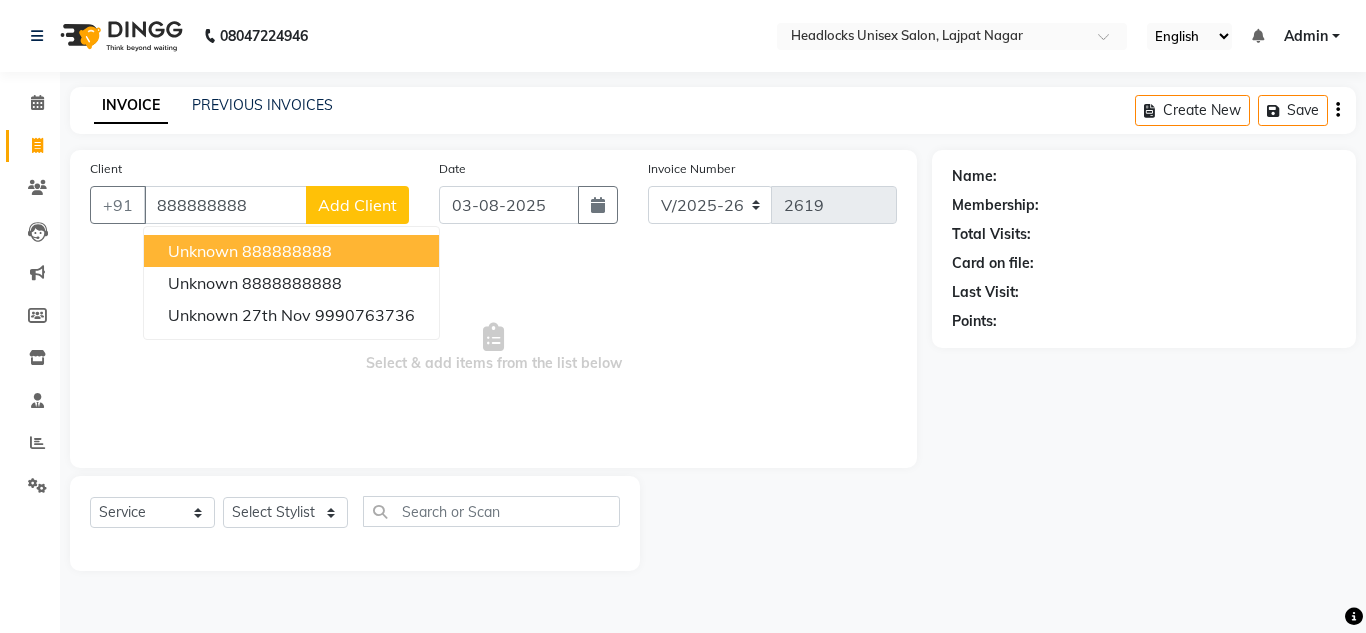 type on "888888888" 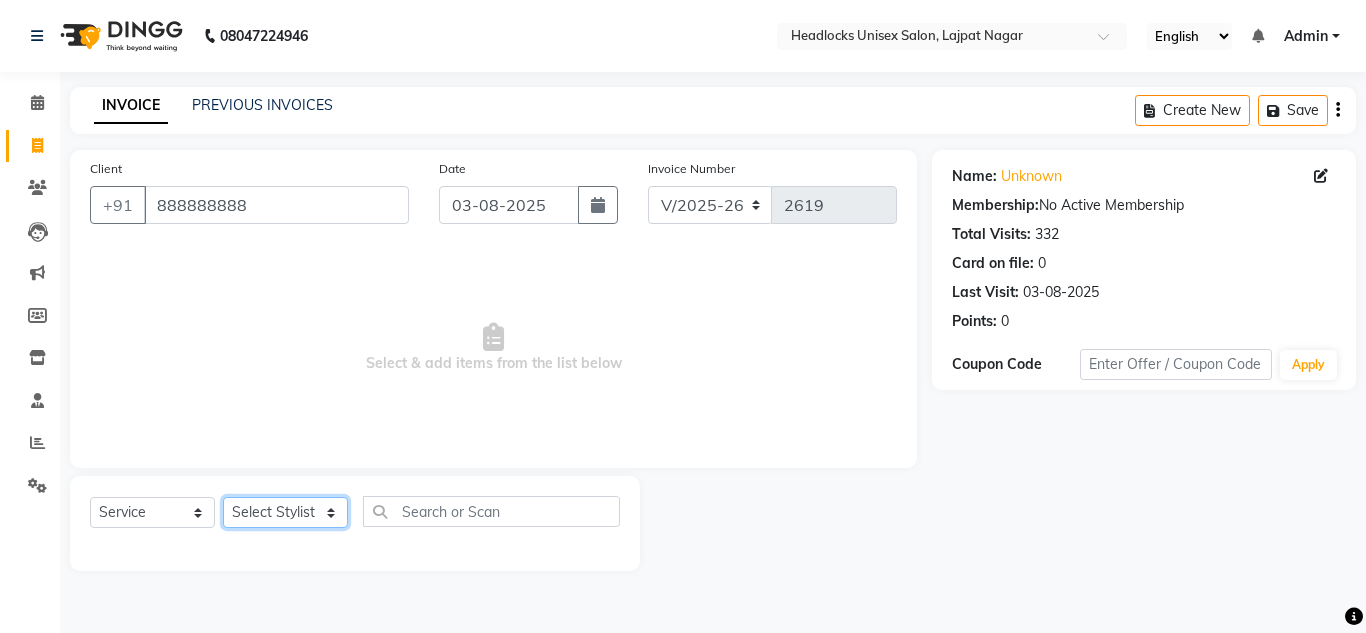 click on "Select Stylist Arman Atul Jannat Kaif Kartik Lucky Nazia Pinky Rashid Sabiya Sandeep Shankar Shavaz Malik Sudhir Suraj Vikas Vinay Roy Vinod" 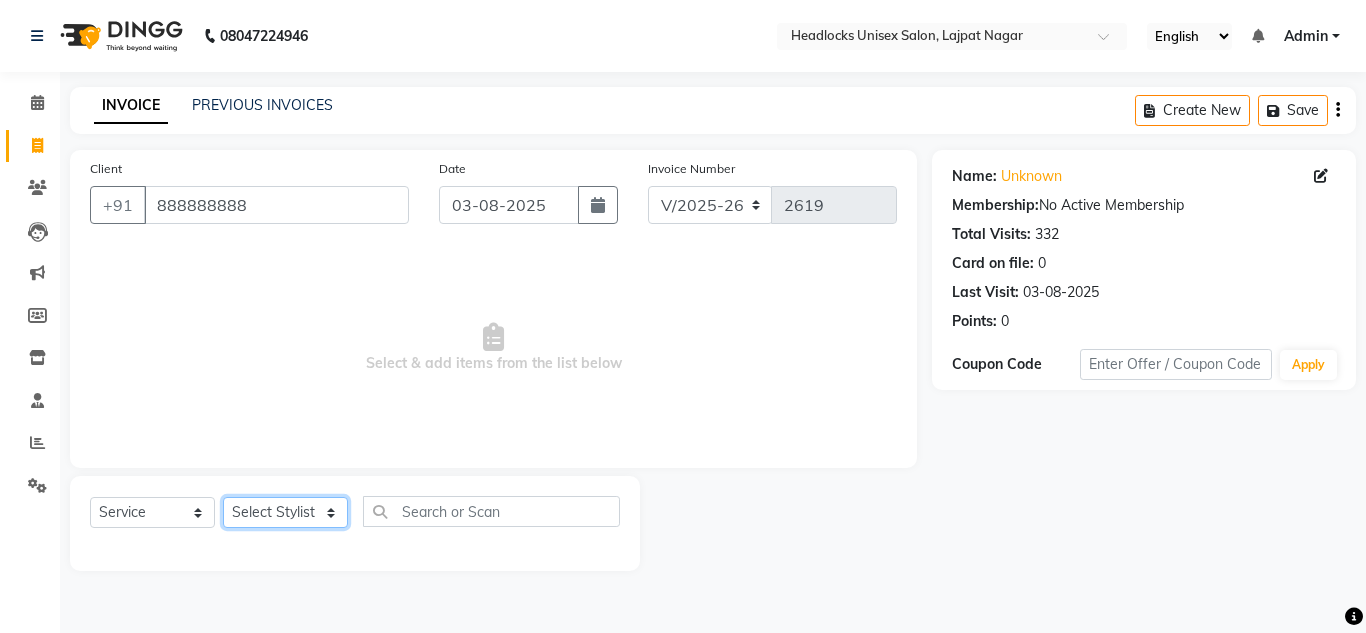 select on "53616" 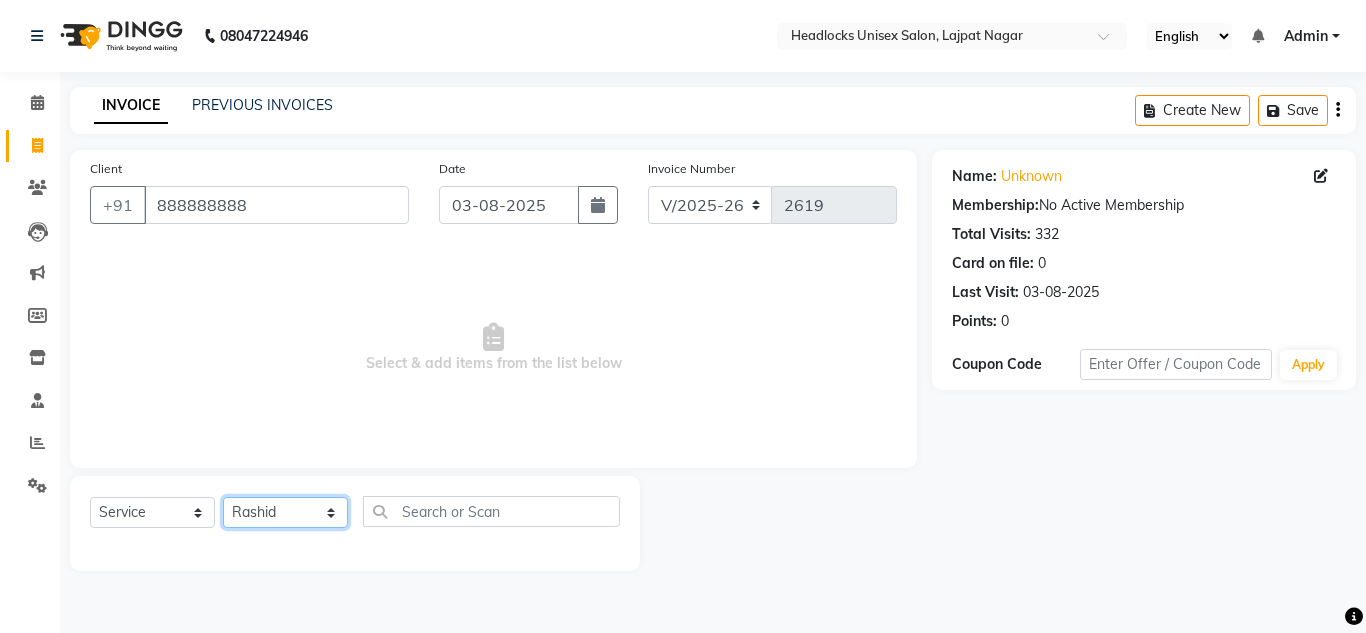 click on "Select Stylist Arman Atul Jannat Kaif Kartik Lucky Nazia Pinky Rashid Sabiya Sandeep Shankar Shavaz Malik Sudhir Suraj Vikas Vinay Roy Vinod" 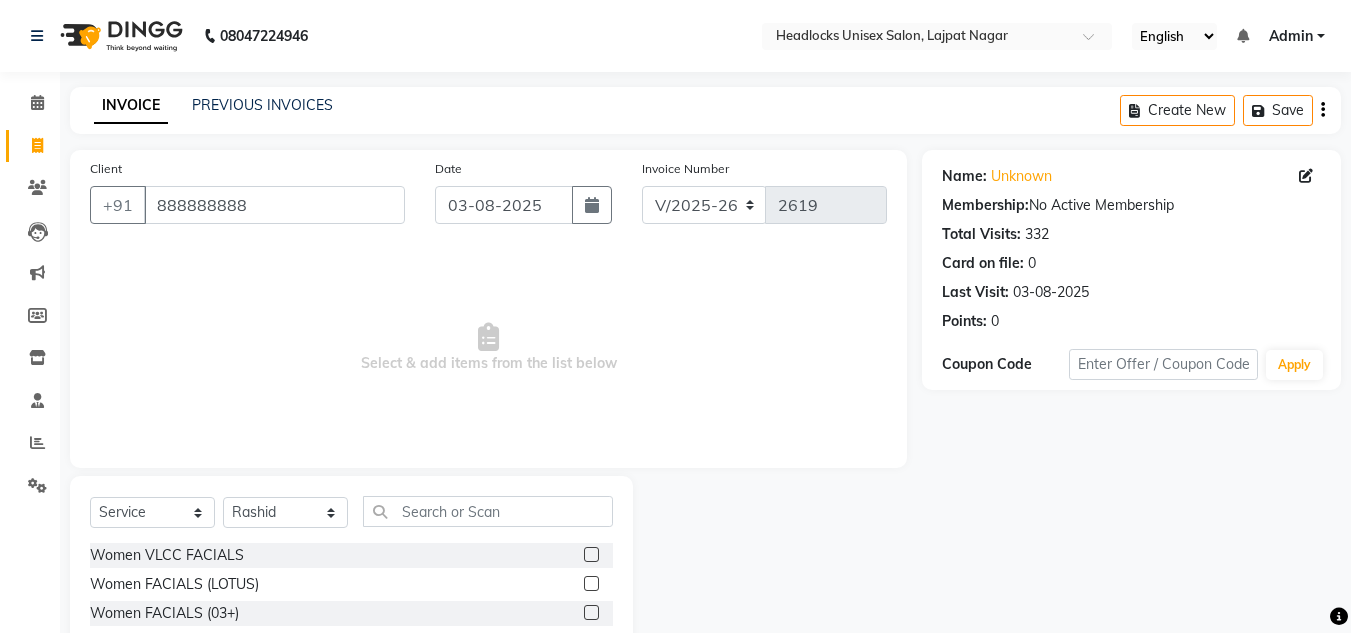 click on "Select & add items from the list below" at bounding box center [488, 348] 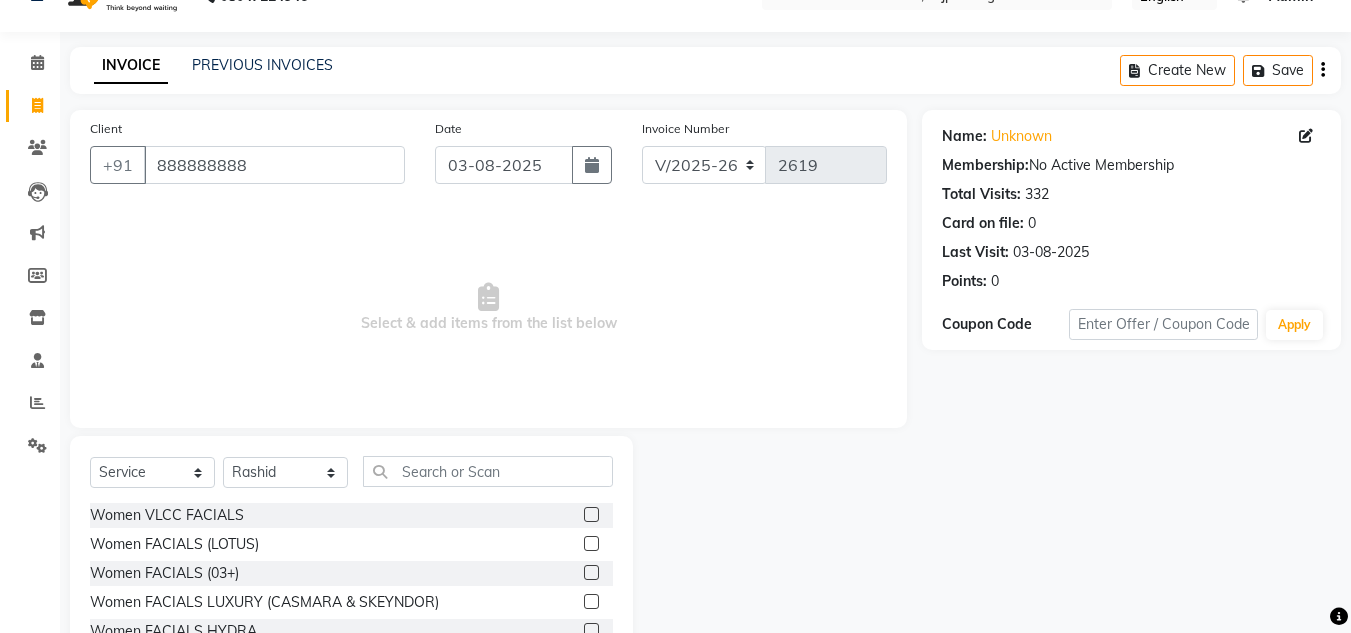 scroll, scrollTop: 168, scrollLeft: 0, axis: vertical 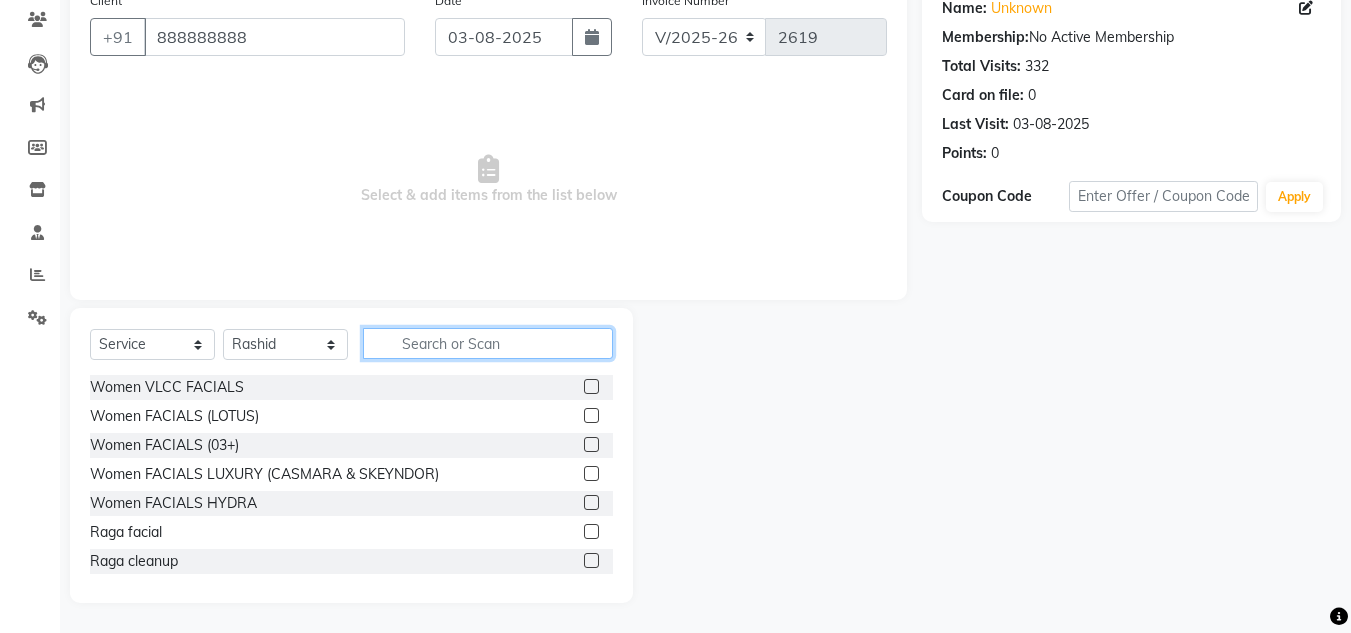 click 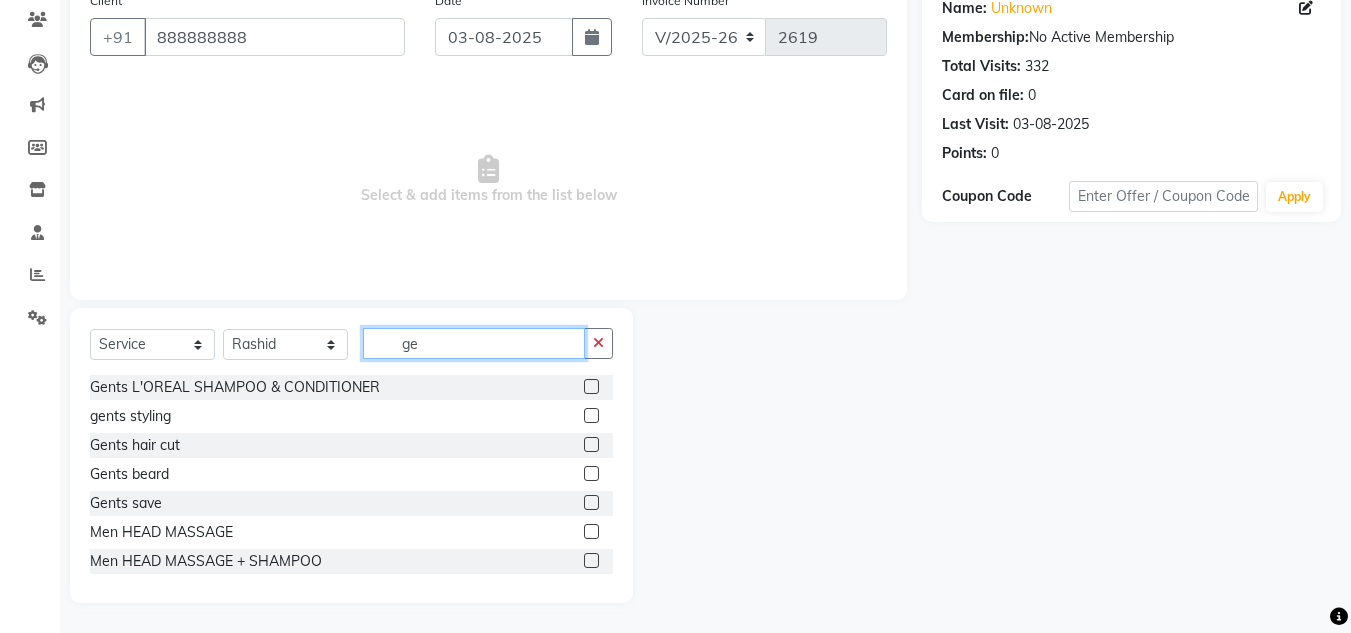 type on "ge" 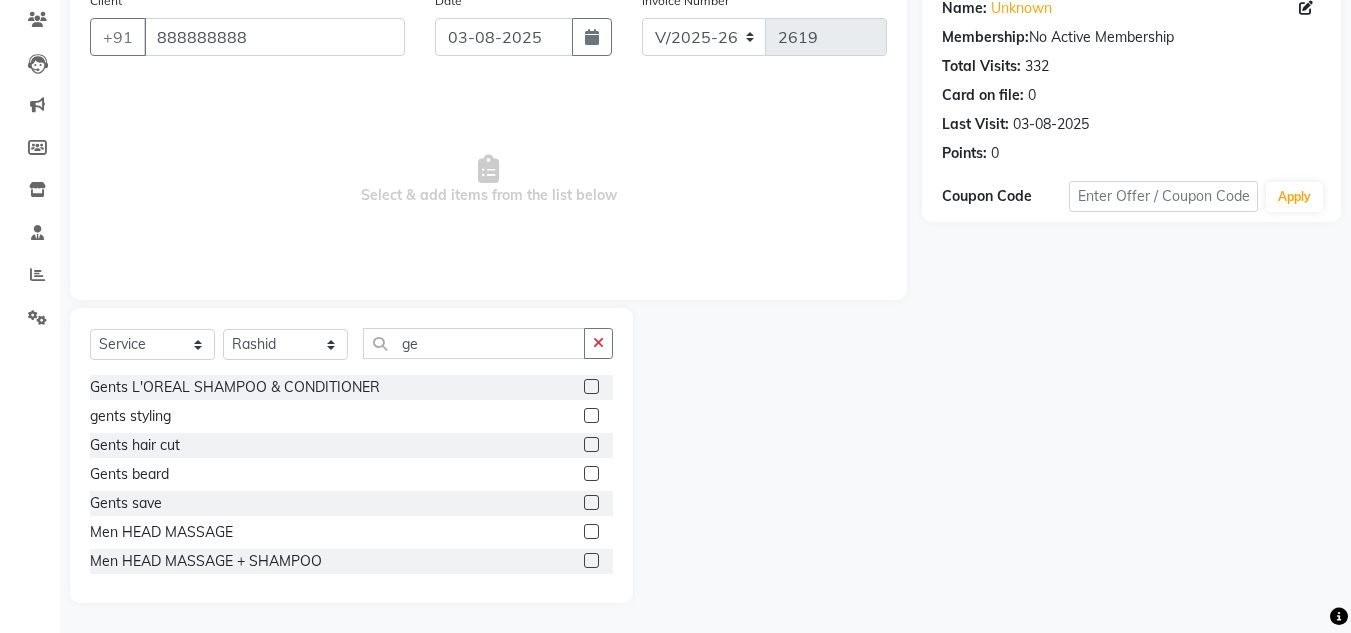 click 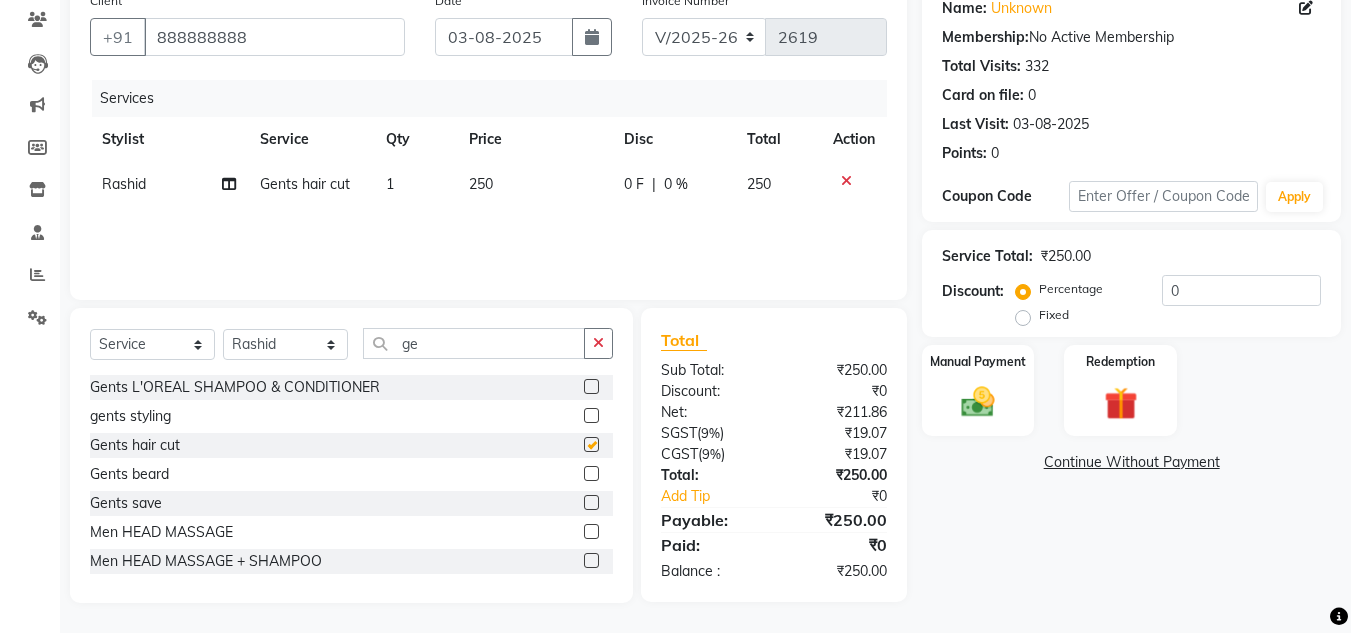 checkbox on "false" 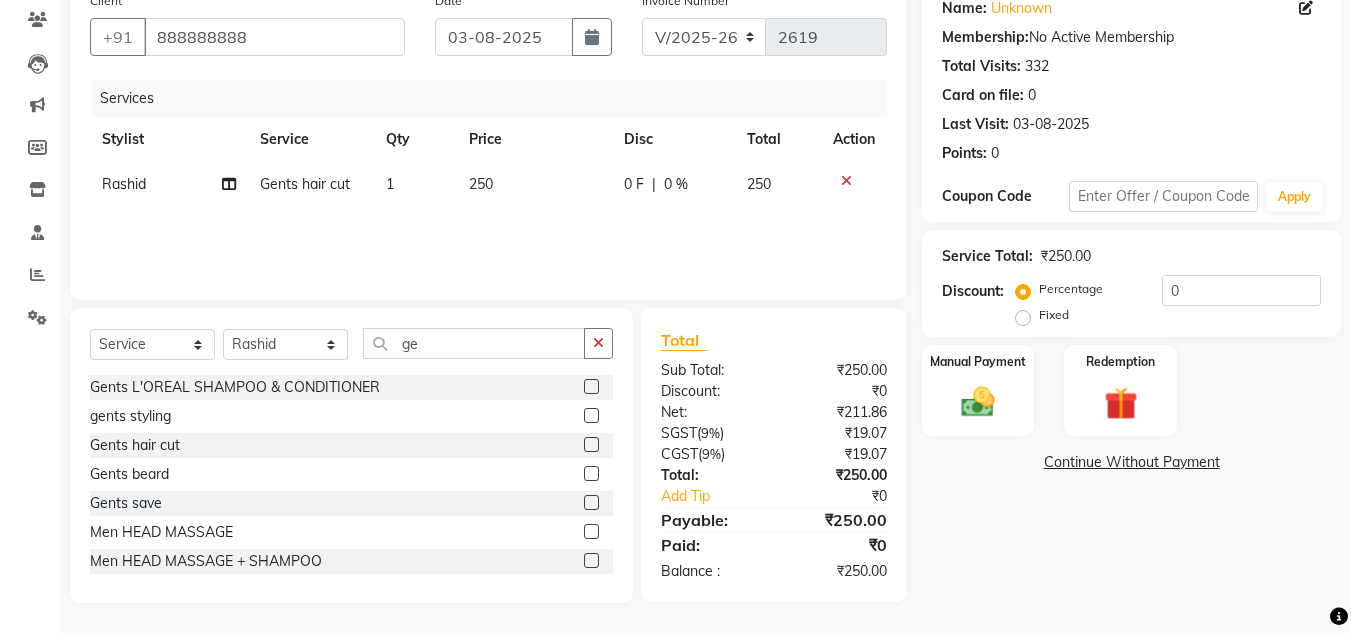 click 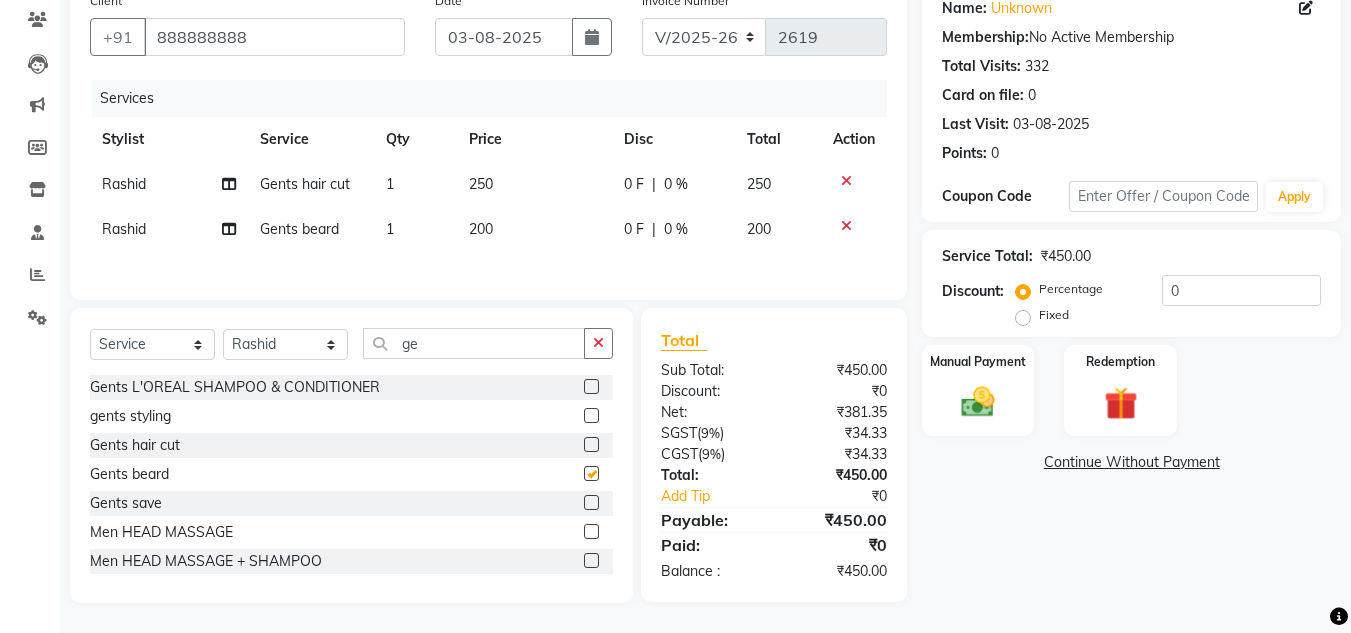 checkbox on "false" 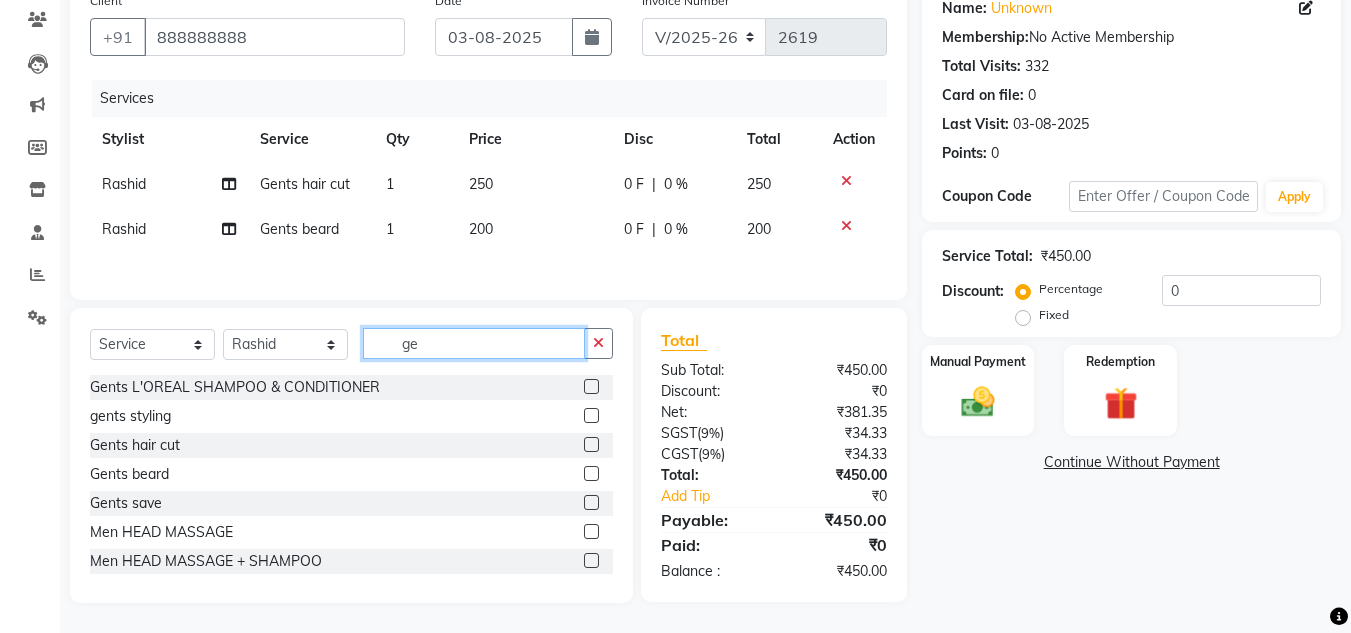 click on "ge" 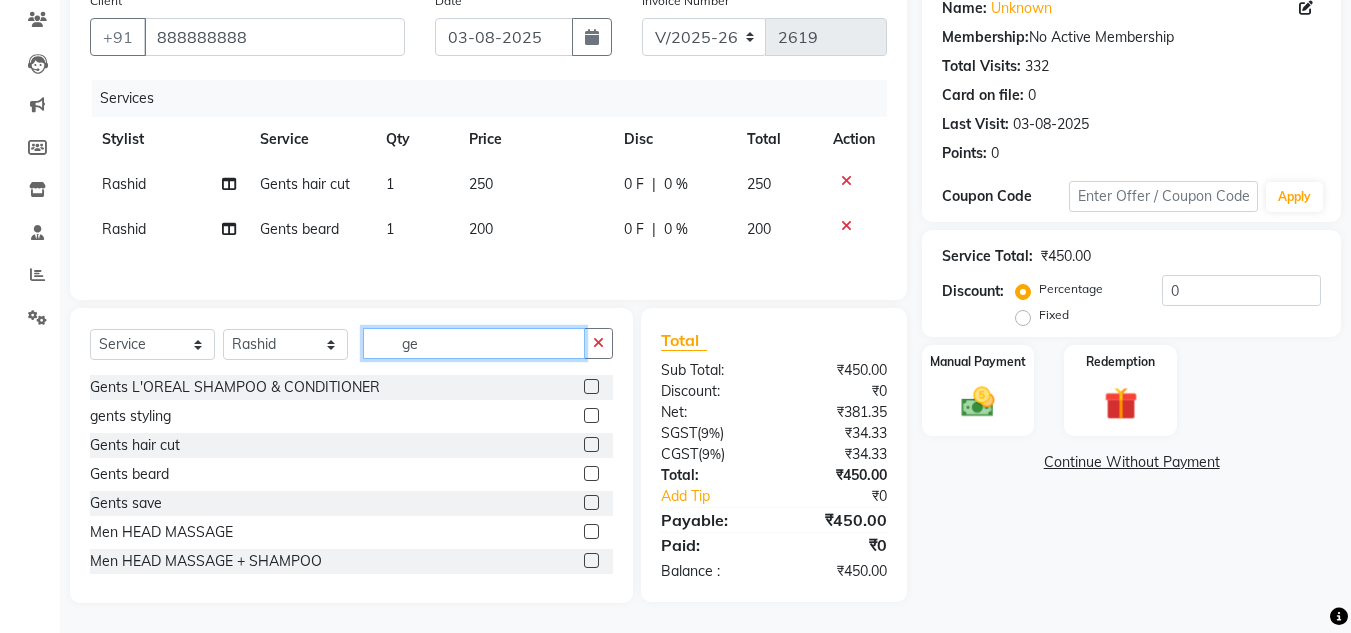 type on "g" 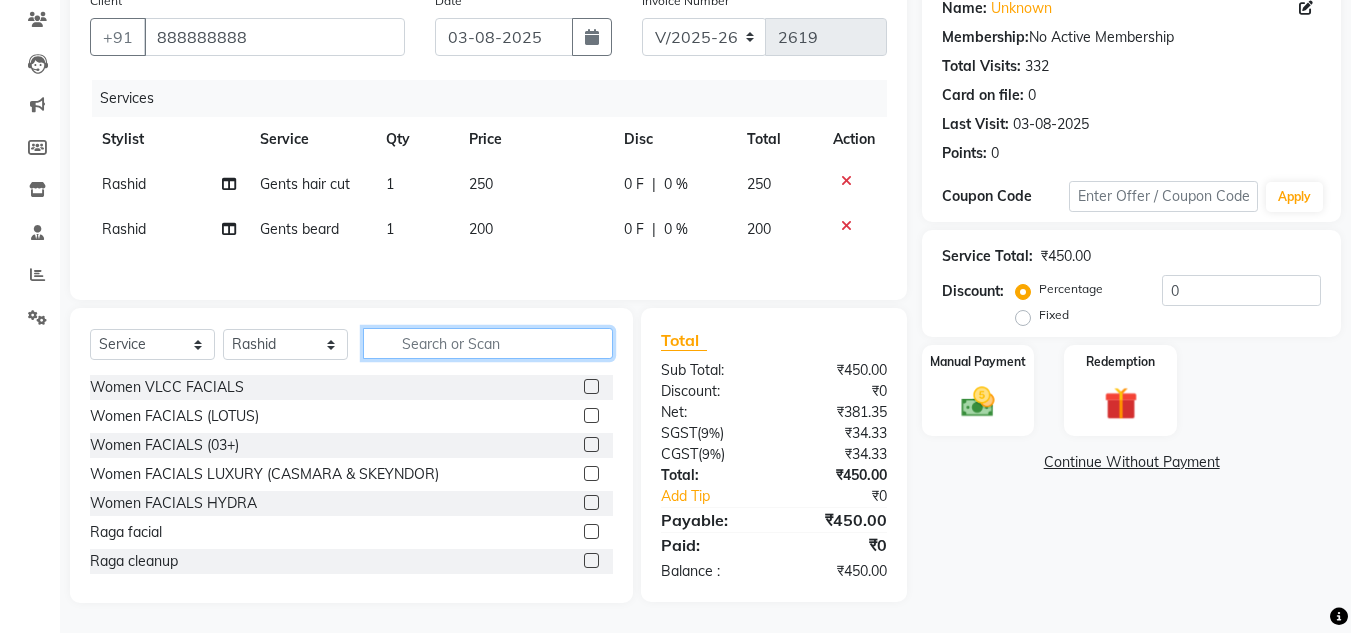 type 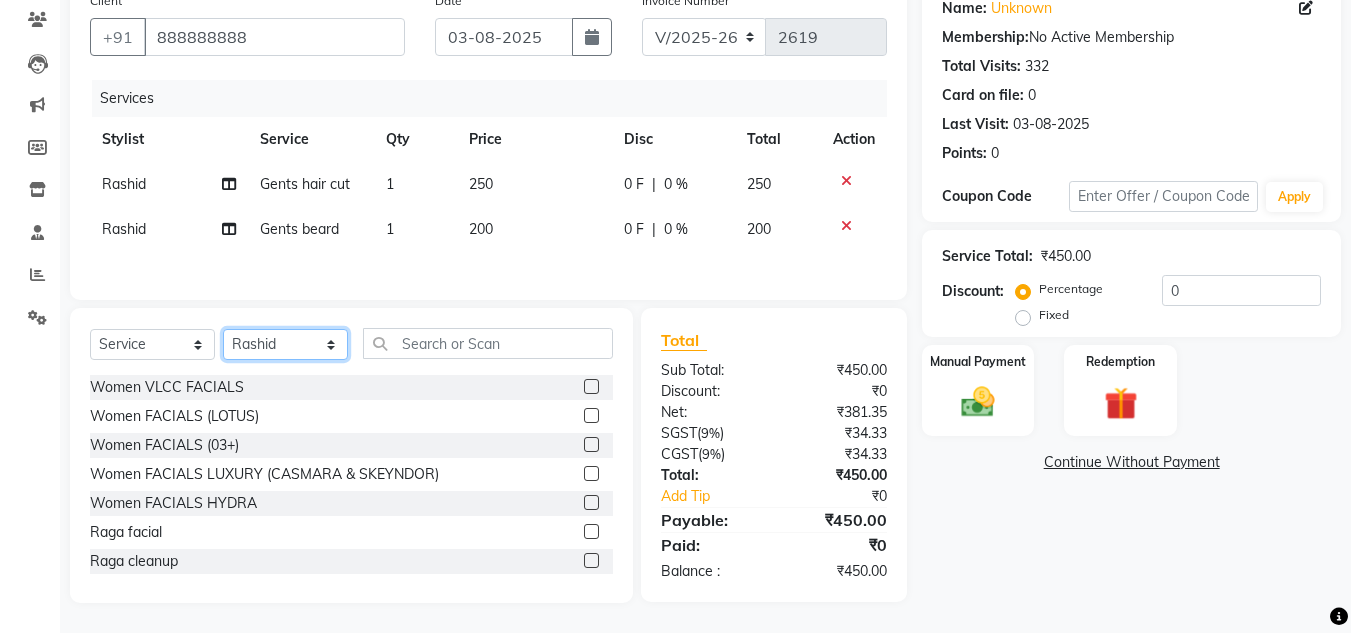 click on "Select Stylist Arman Atul Jannat Kaif Kartik Lucky Nazia Pinky Rashid Sabiya Sandeep Shankar Shavaz Malik Sudhir Suraj Vikas Vinay Roy Vinod" 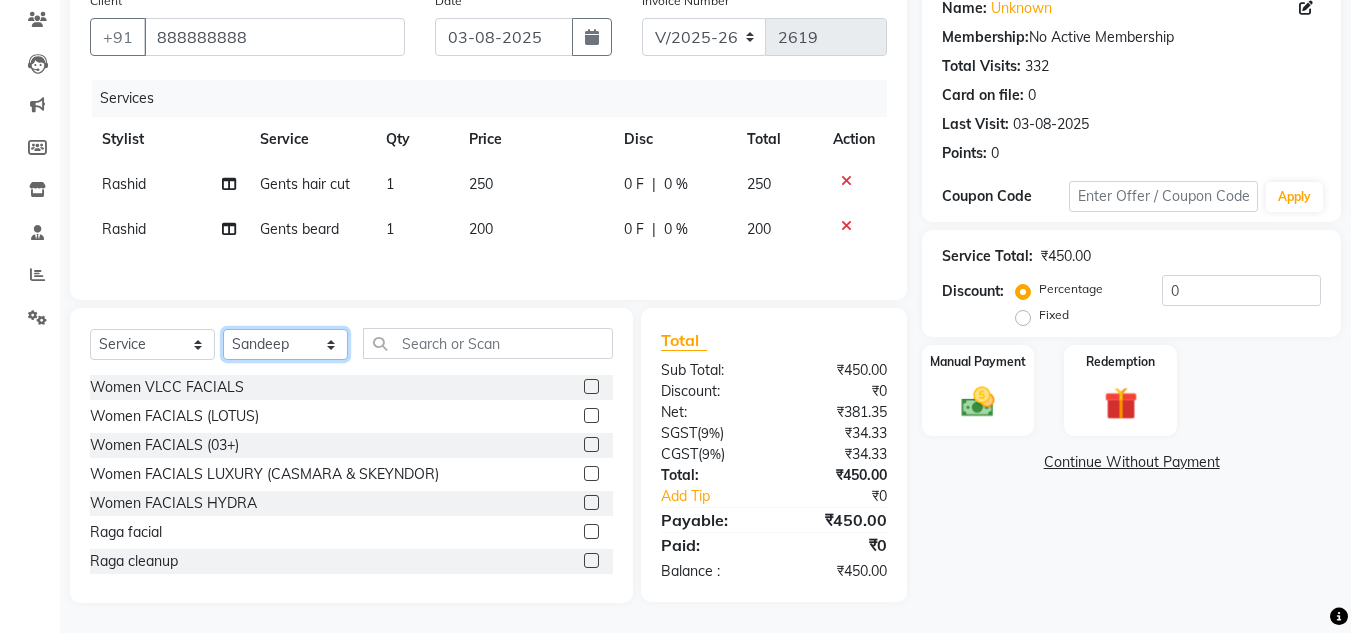 click on "Select Stylist Arman Atul Jannat Kaif Kartik Lucky Nazia Pinky Rashid Sabiya Sandeep Shankar Shavaz Malik Sudhir Suraj Vikas Vinay Roy Vinod" 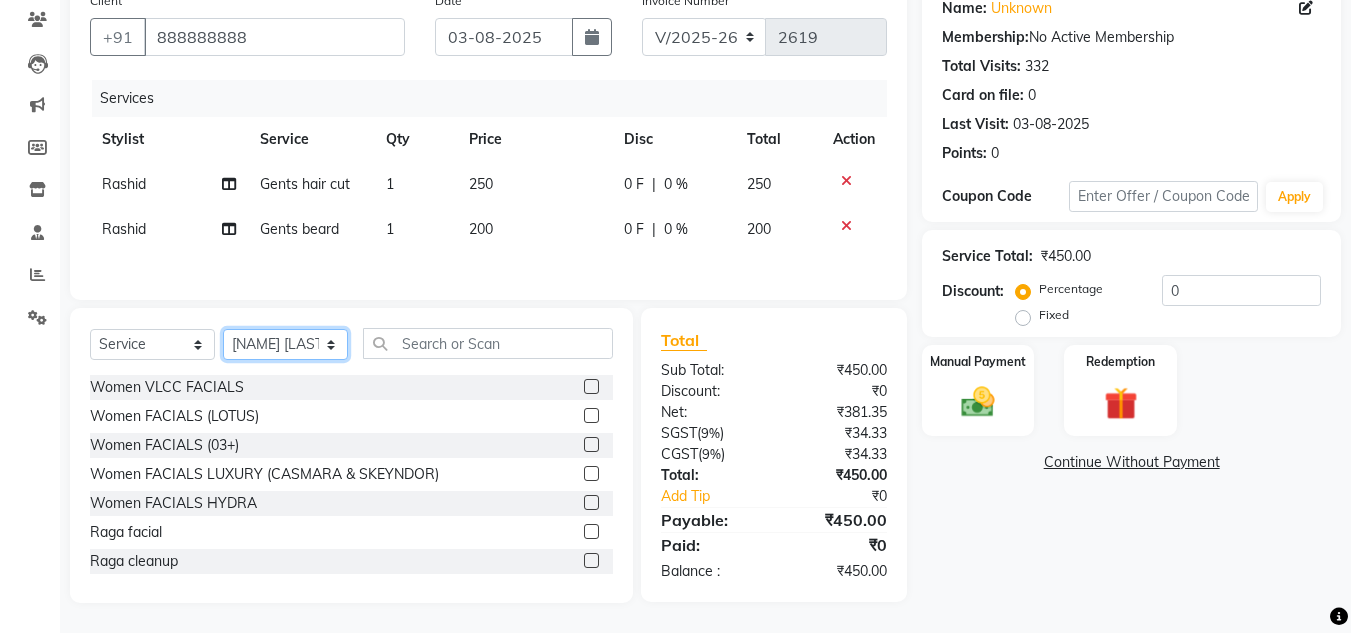 click on "Select Stylist Arman Atul Jannat Kaif Kartik Lucky Nazia Pinky Rashid Sabiya Sandeep Shankar Shavaz Malik Sudhir Suraj Vikas Vinay Roy Vinod" 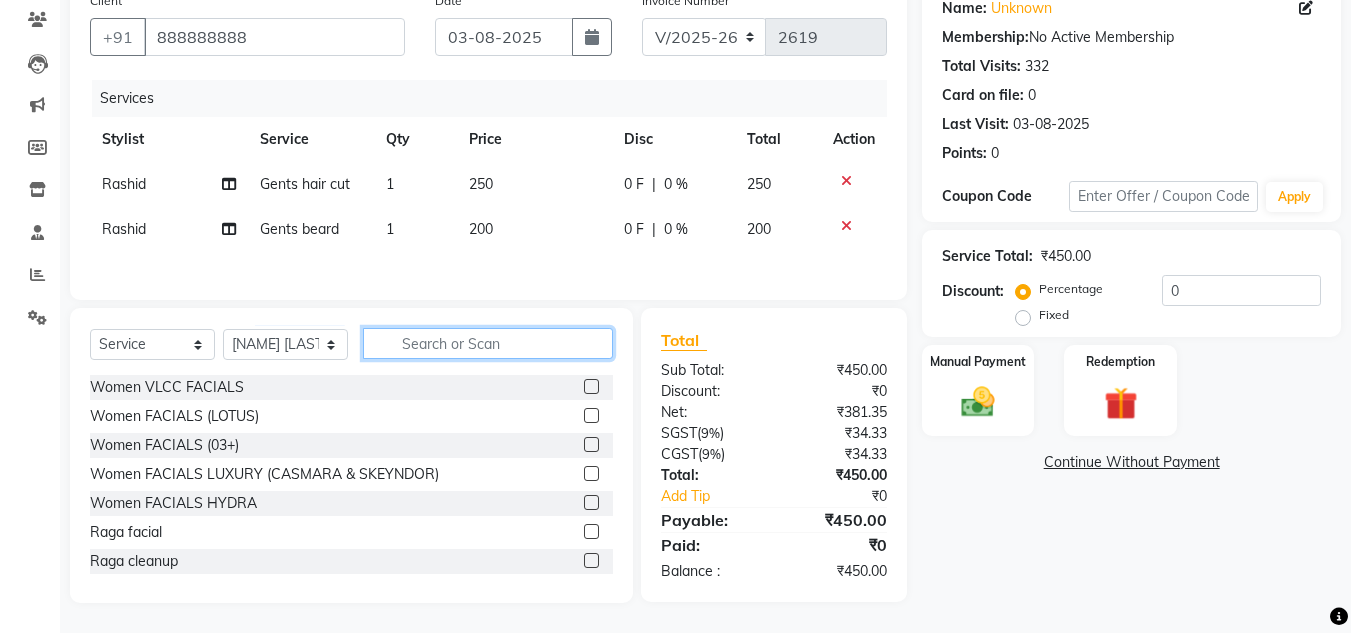 click 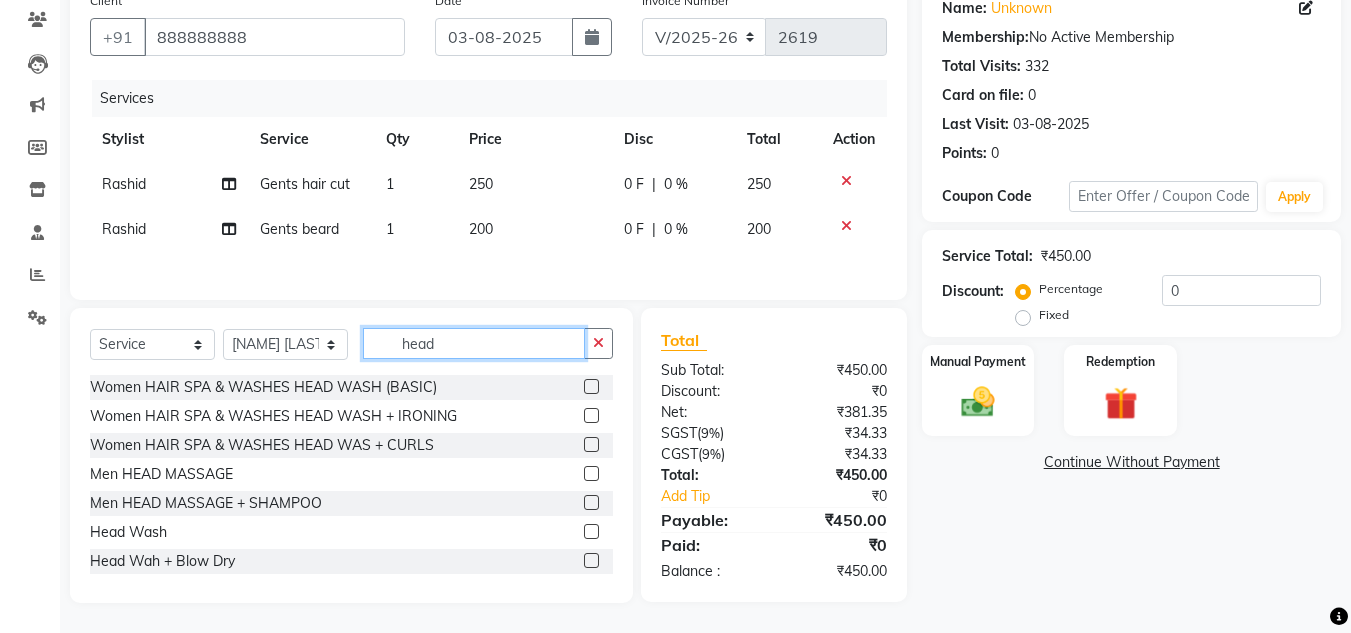 type on "head" 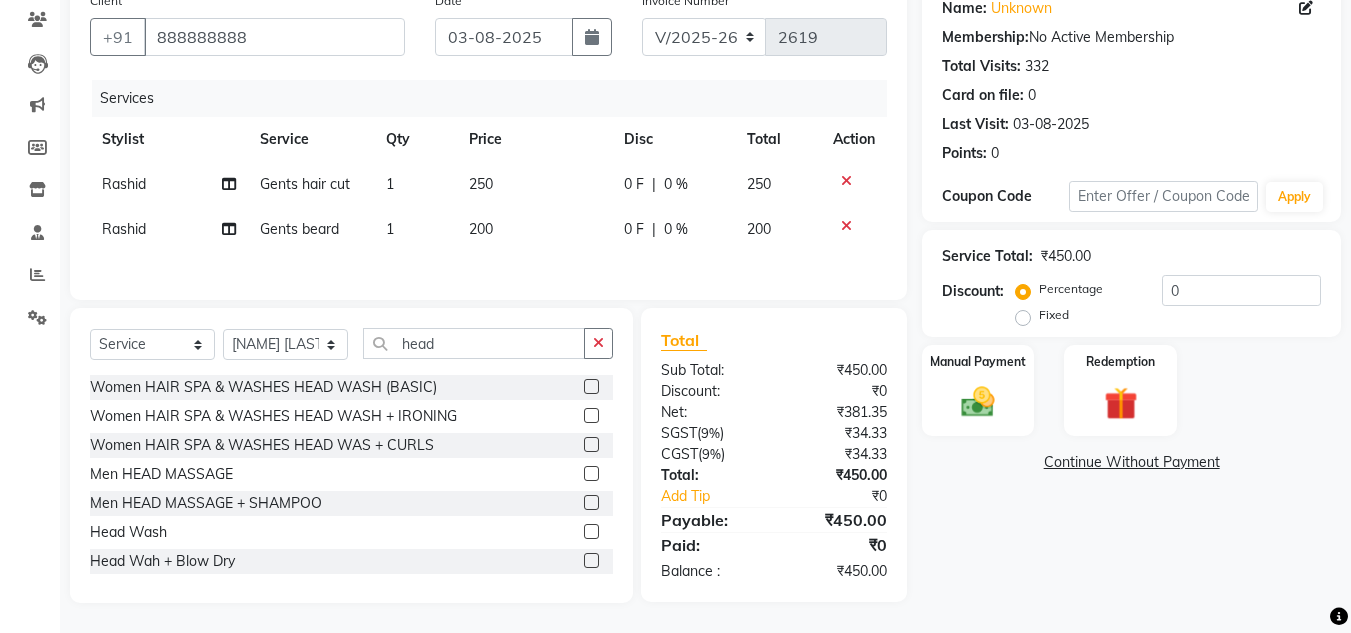 click 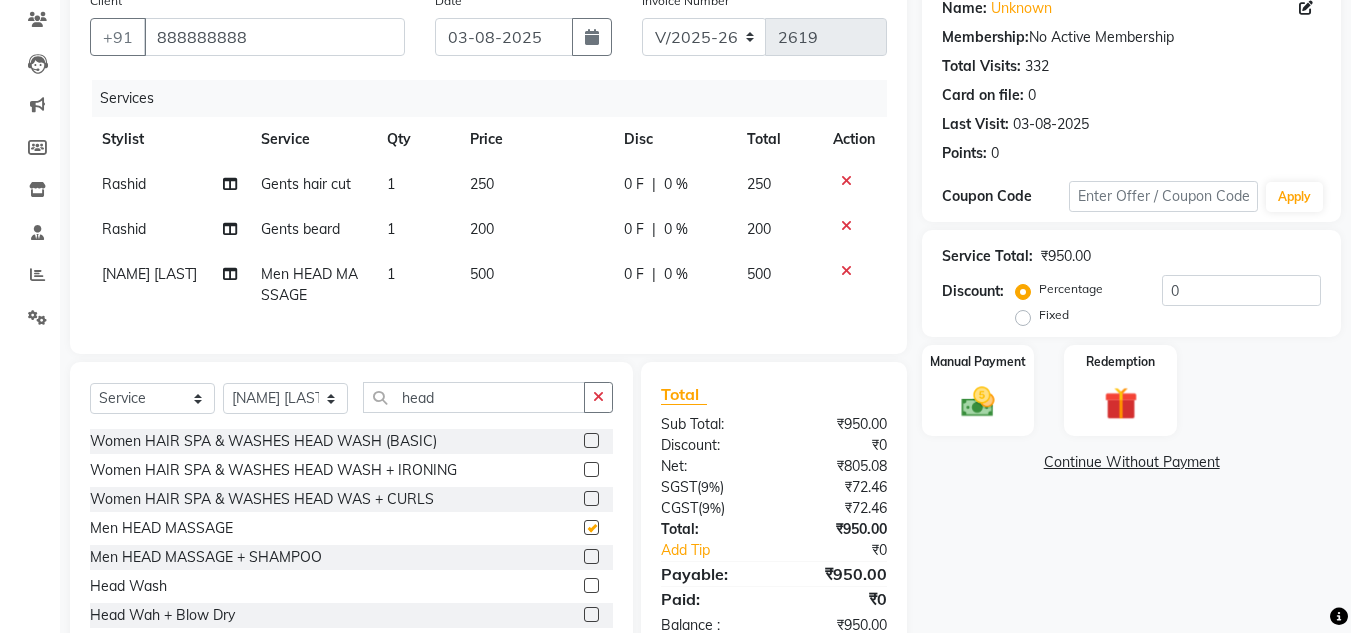 checkbox on "false" 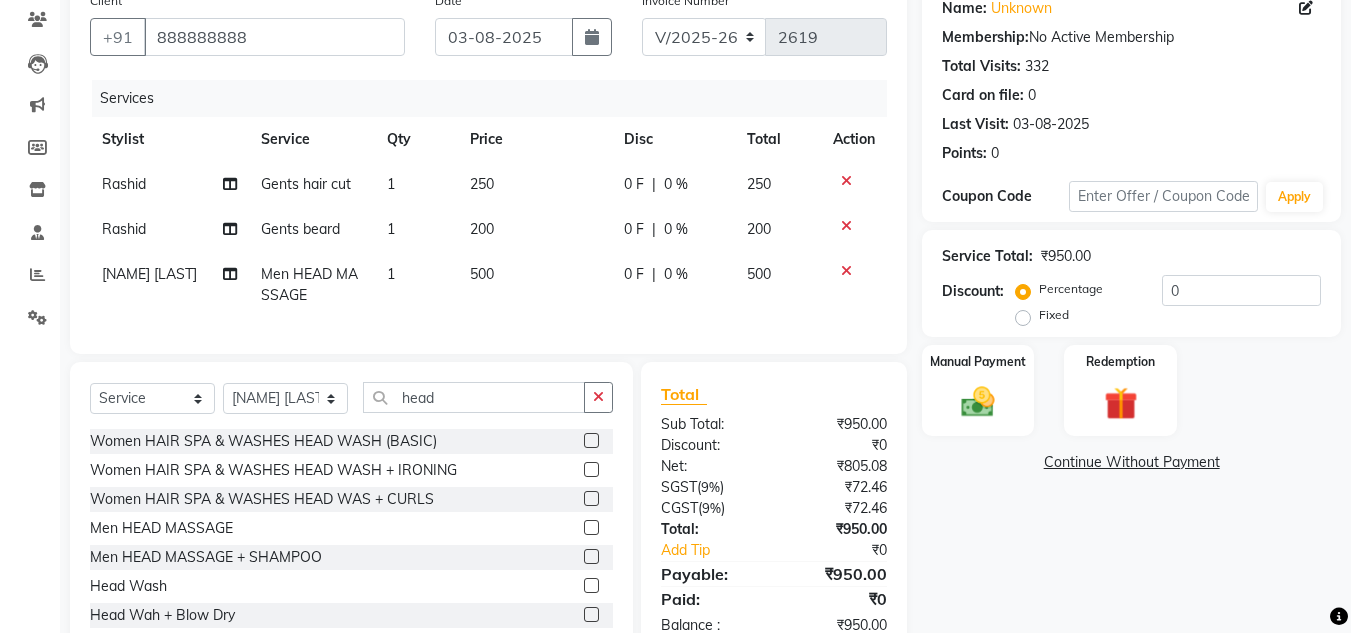 click on "500" 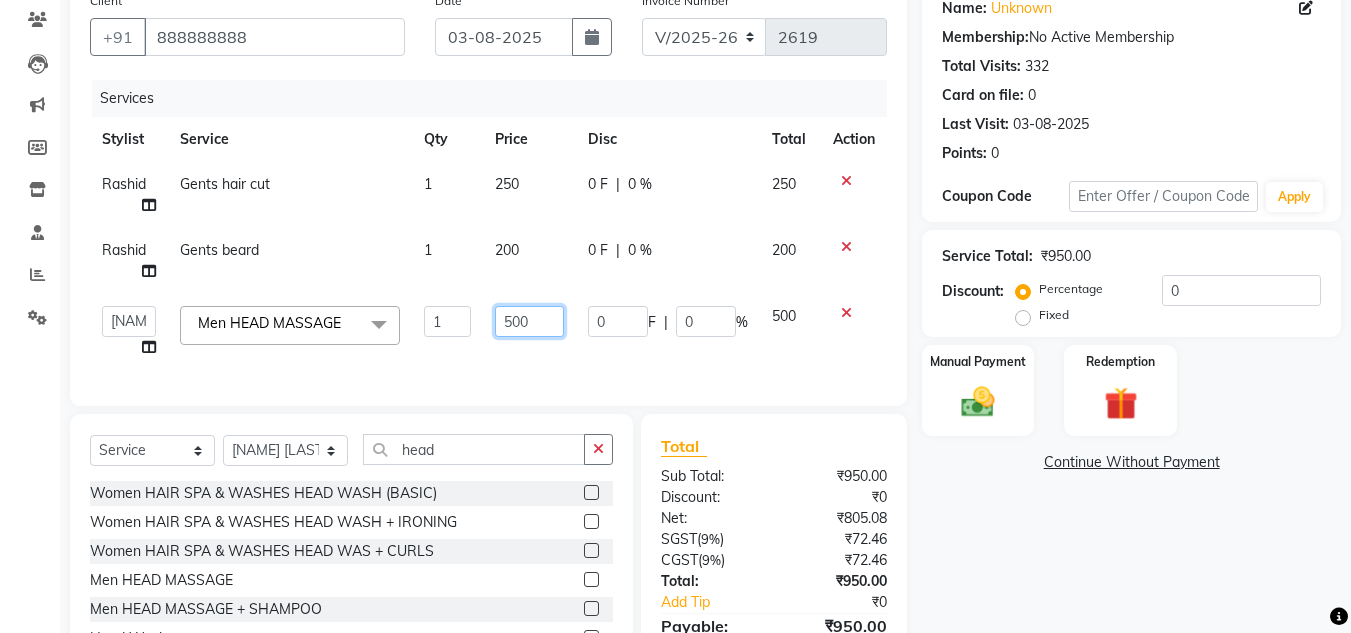 click on "500" 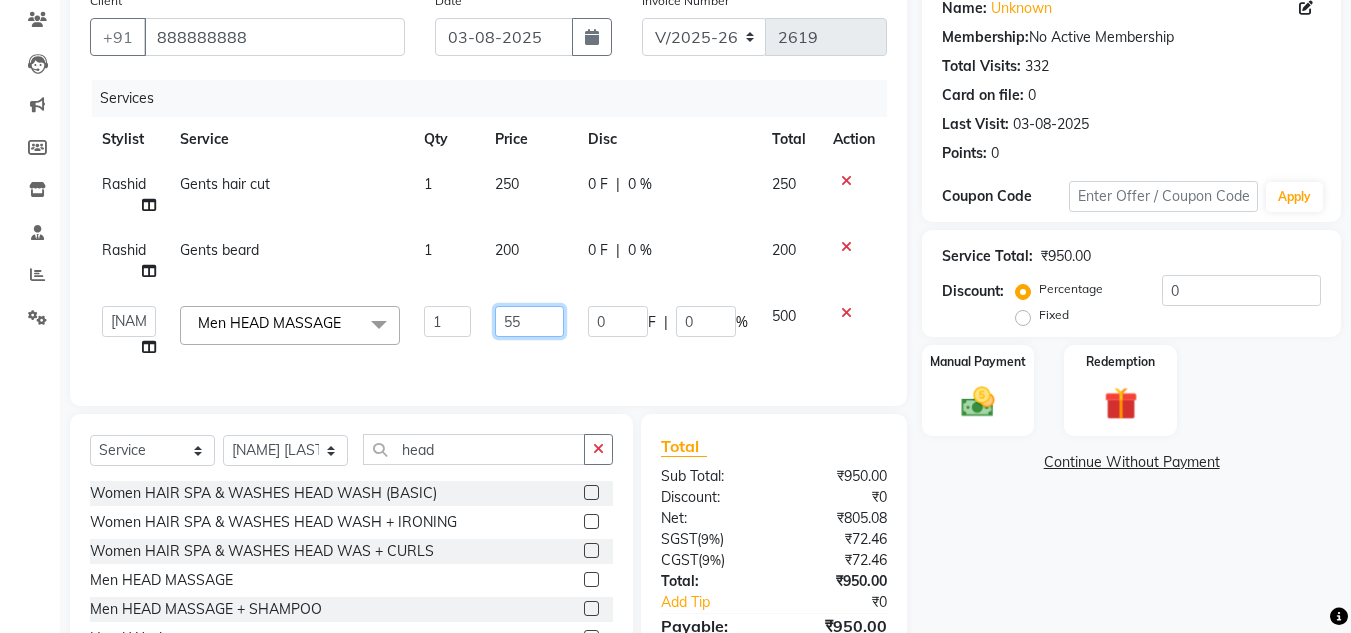 type on "550" 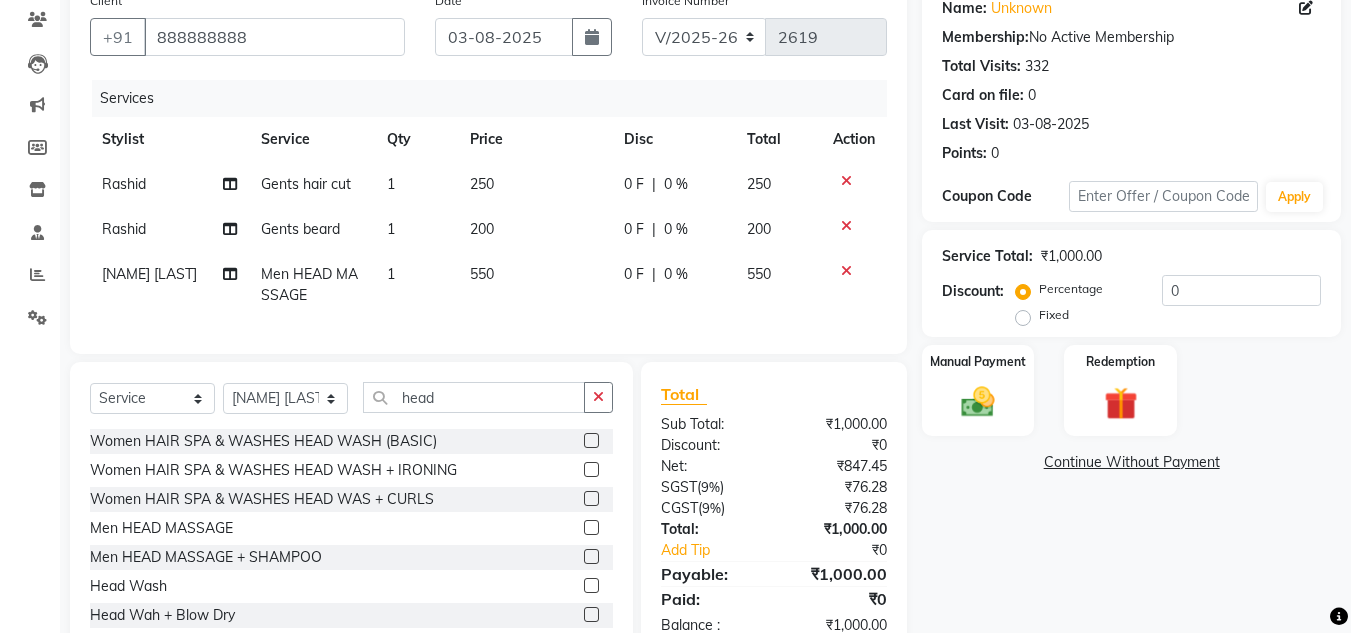 click on "Client +91 888888888 Date 03-08-2025 Invoice Number V/2025 V/2025-26 2619 Services Stylist Service Qty Price Disc Total Action Rashid Gents hair cut 1 250 0 F | 0 % 250 Rashid Gents beard 1 200 0 F | 0 % 200 Vinay Roy Men HEAD MASSAGE 1 550 0 F | 0 % 550" 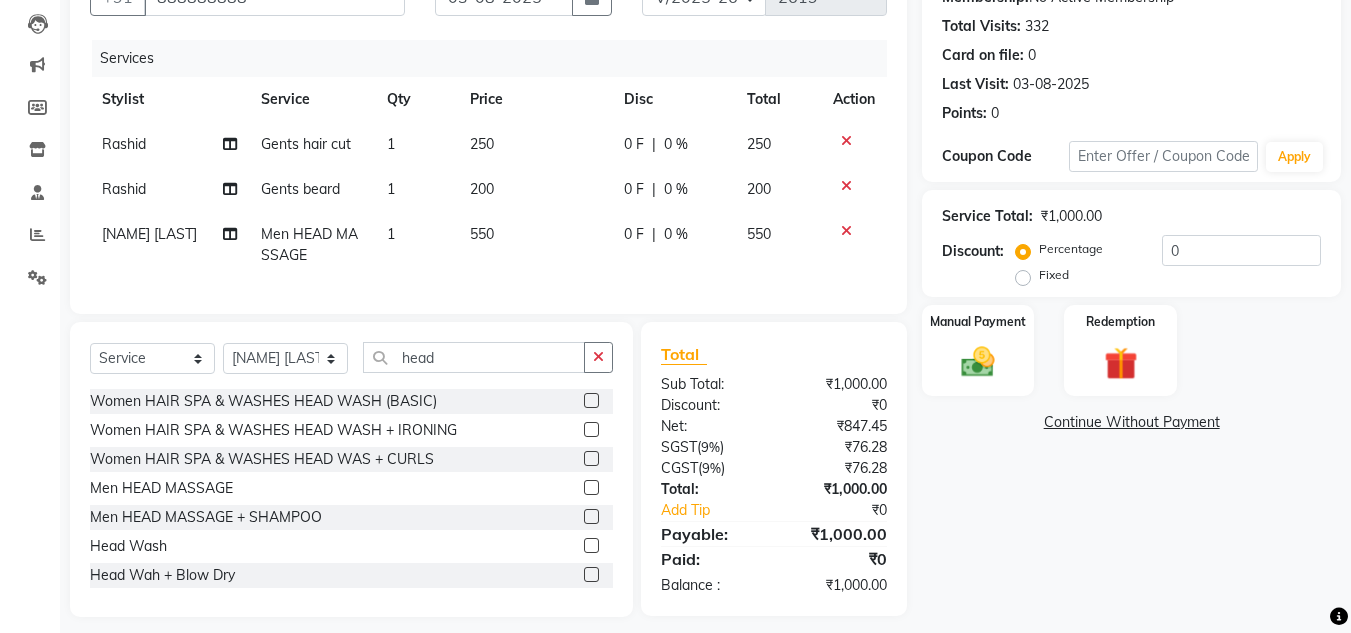 scroll, scrollTop: 237, scrollLeft: 0, axis: vertical 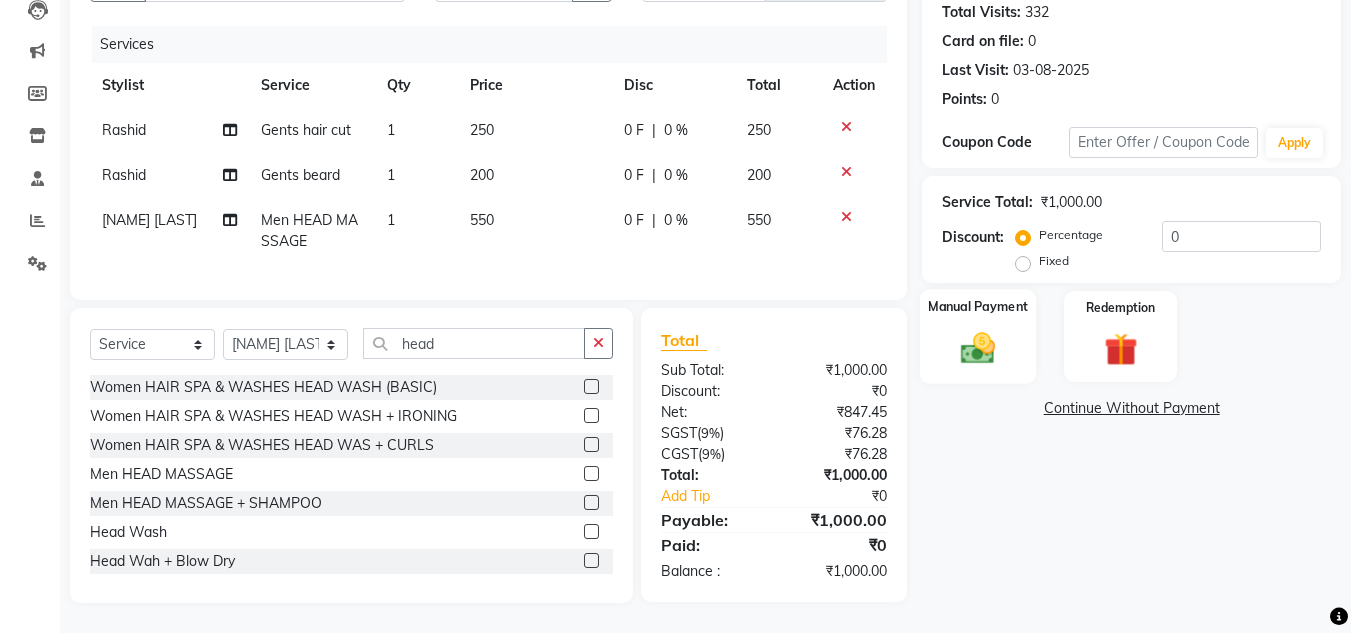 click 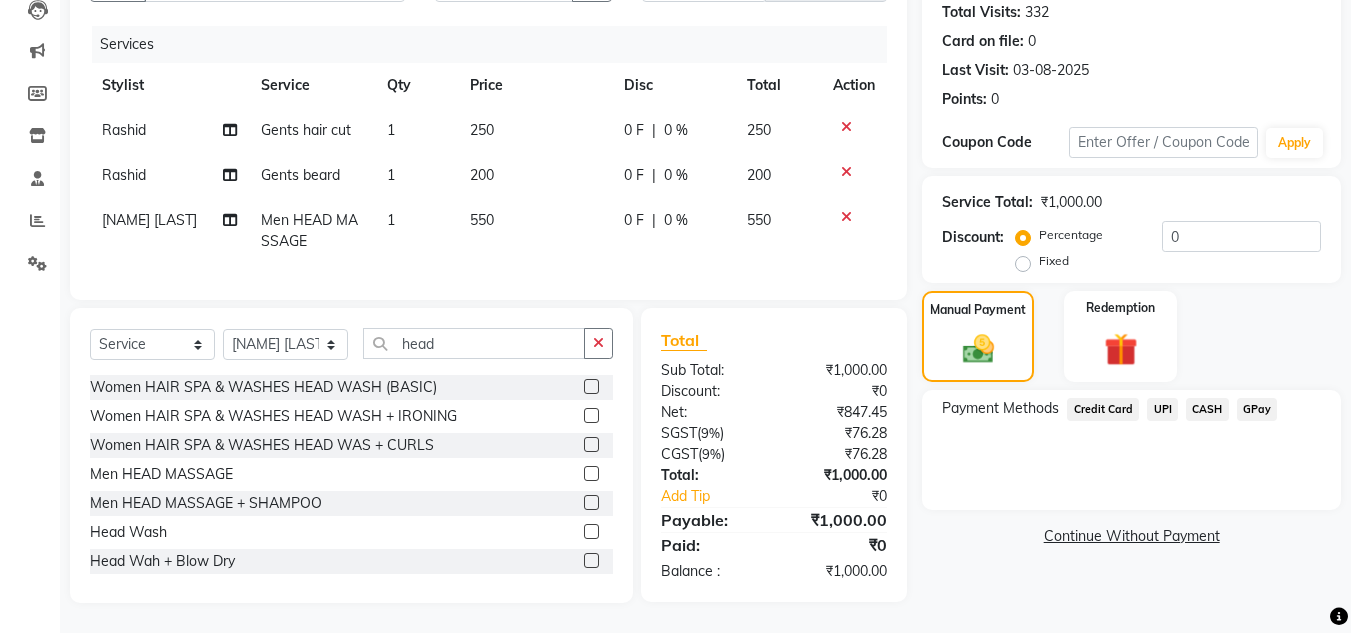 click on "UPI" 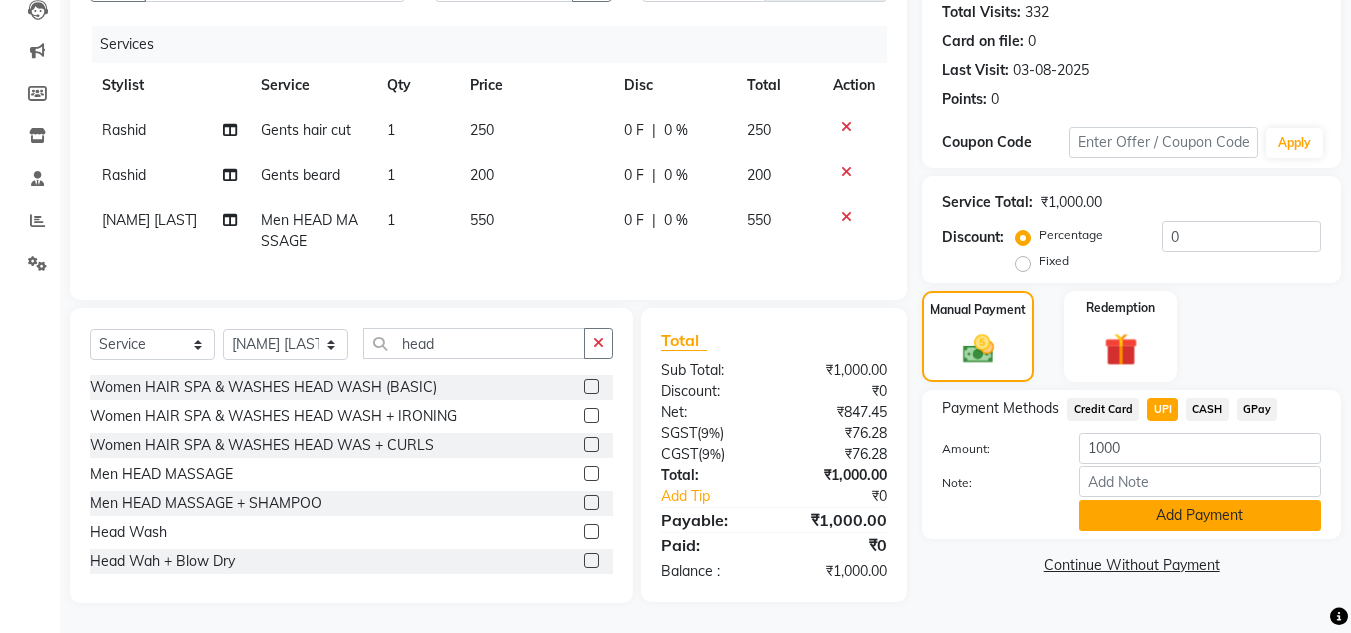click on "Add Payment" 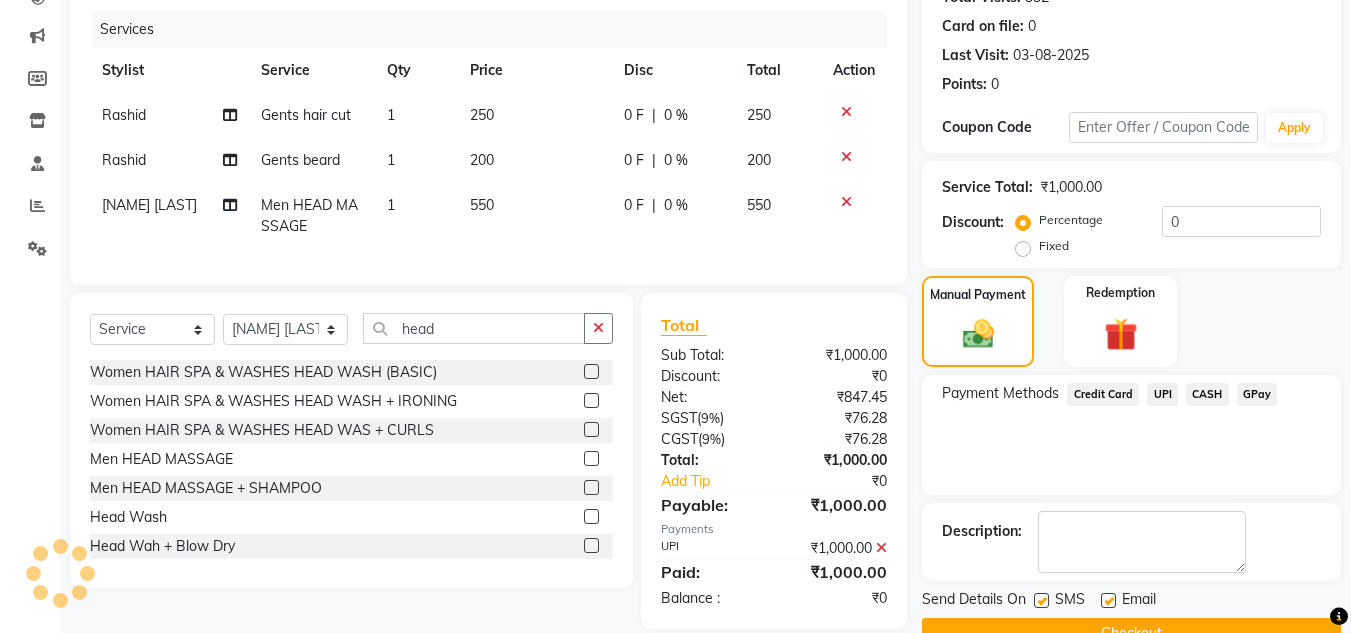 click on "Payment Methods  Credit Card   UPI   CASH   GPay" 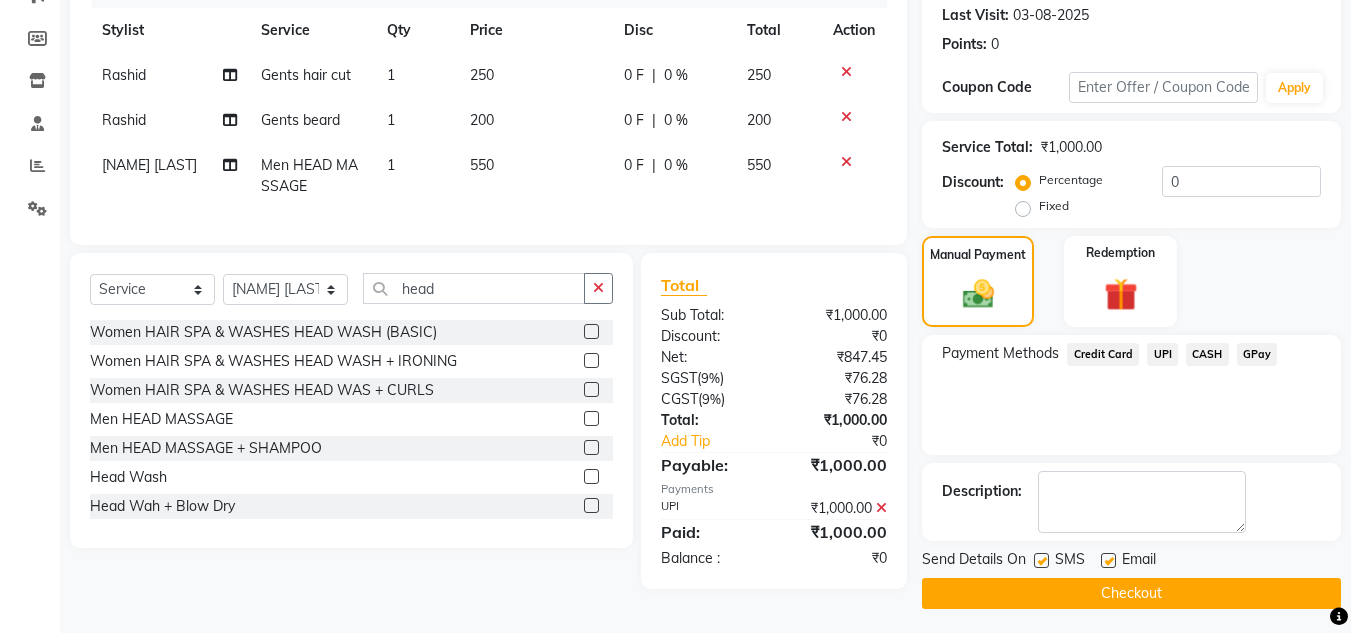 scroll, scrollTop: 283, scrollLeft: 0, axis: vertical 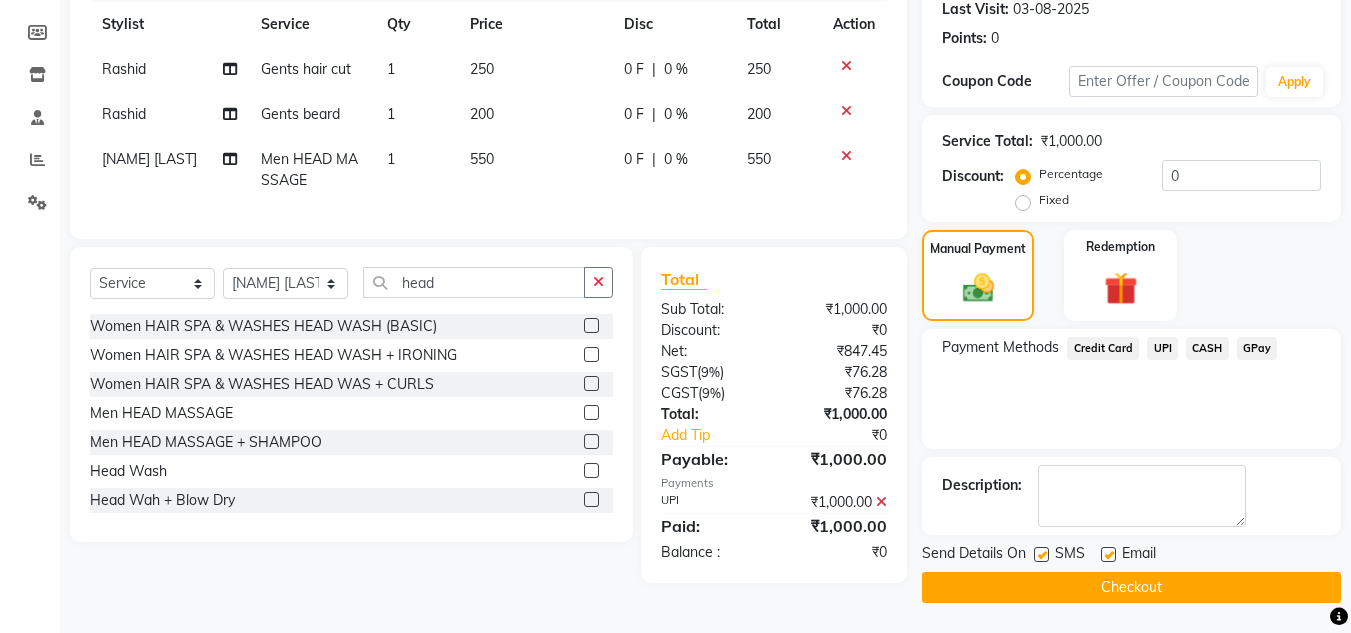 click on "Checkout" 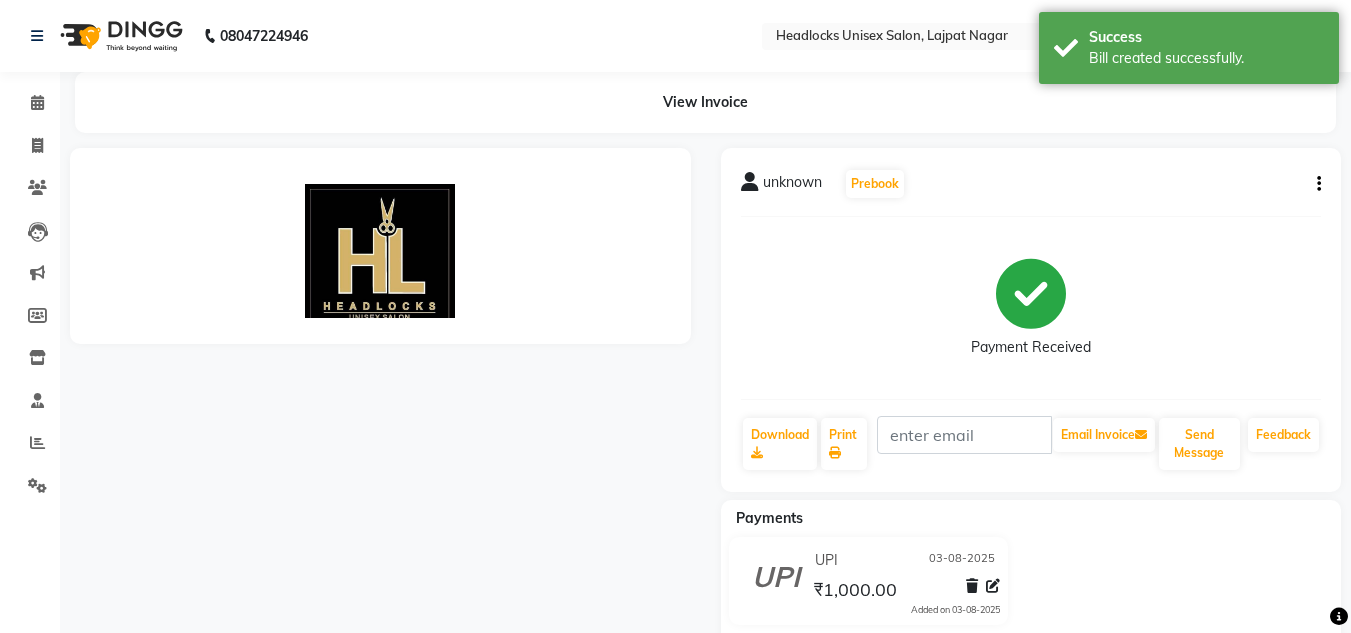 scroll, scrollTop: 0, scrollLeft: 0, axis: both 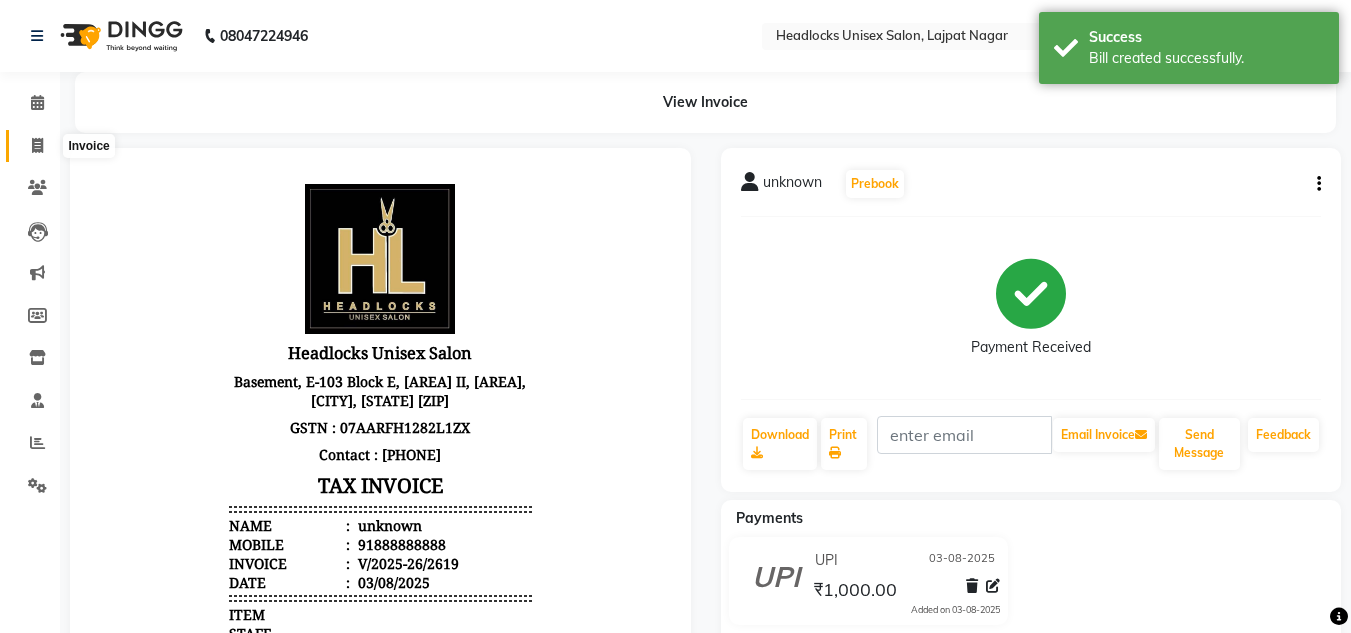 click 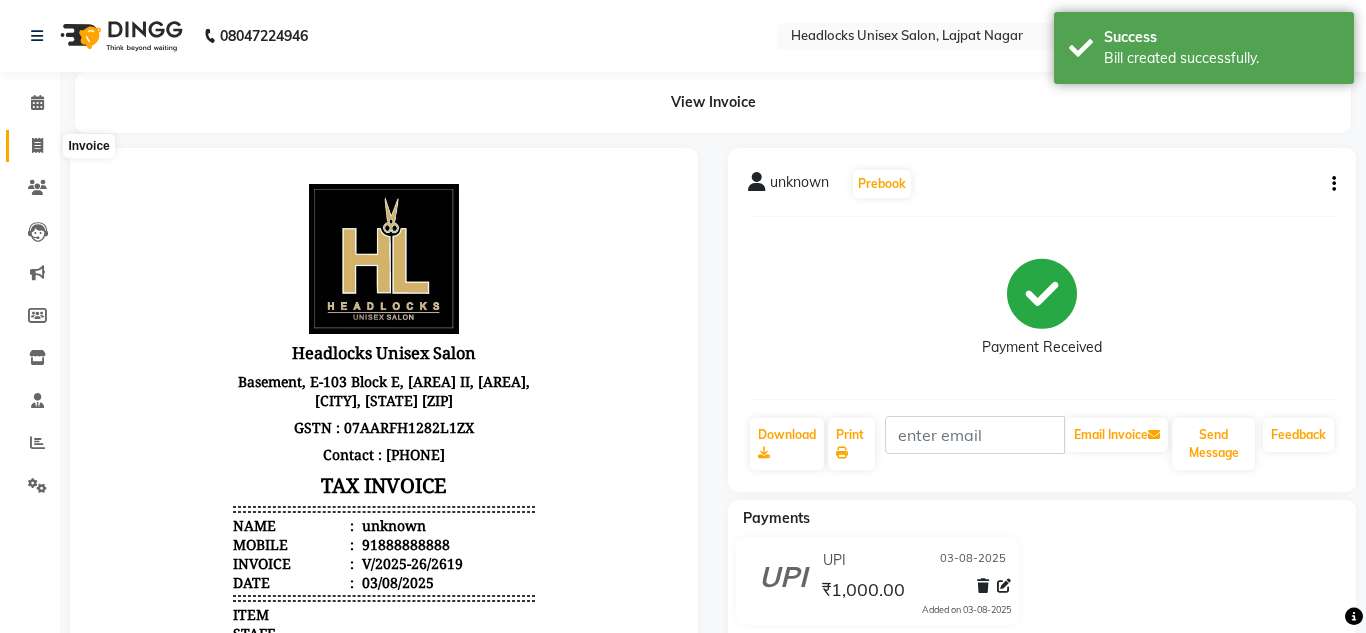select on "service" 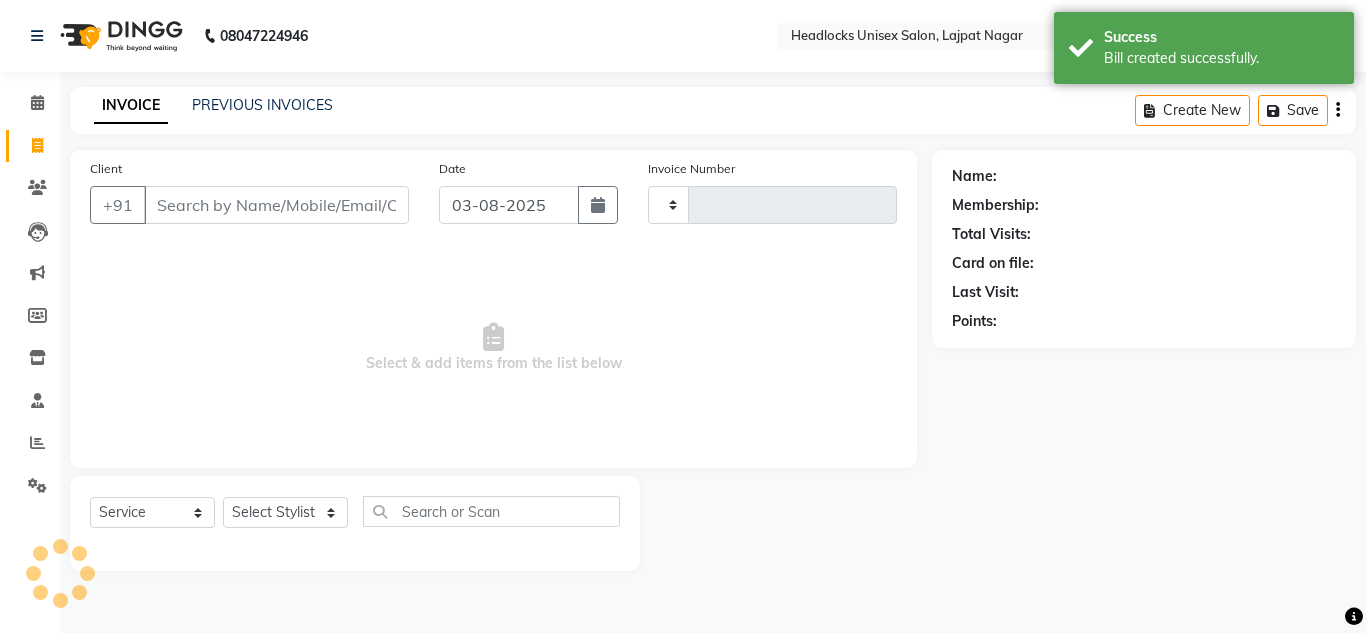 type on "2620" 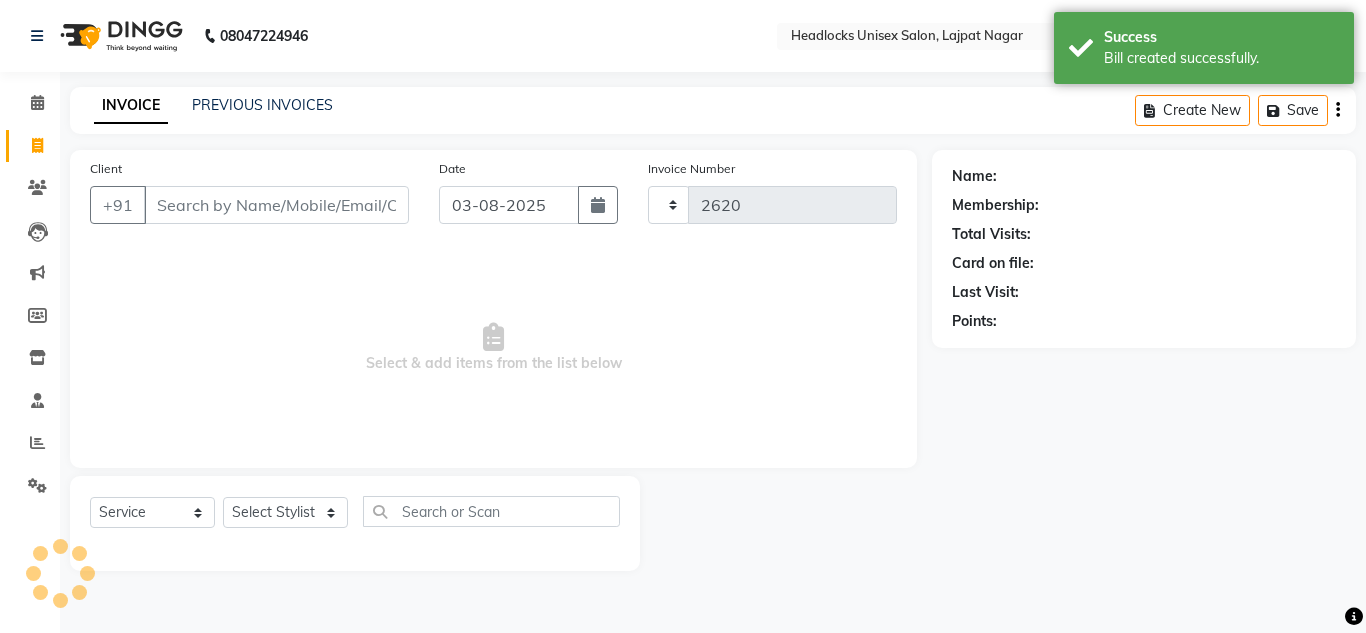 select on "6850" 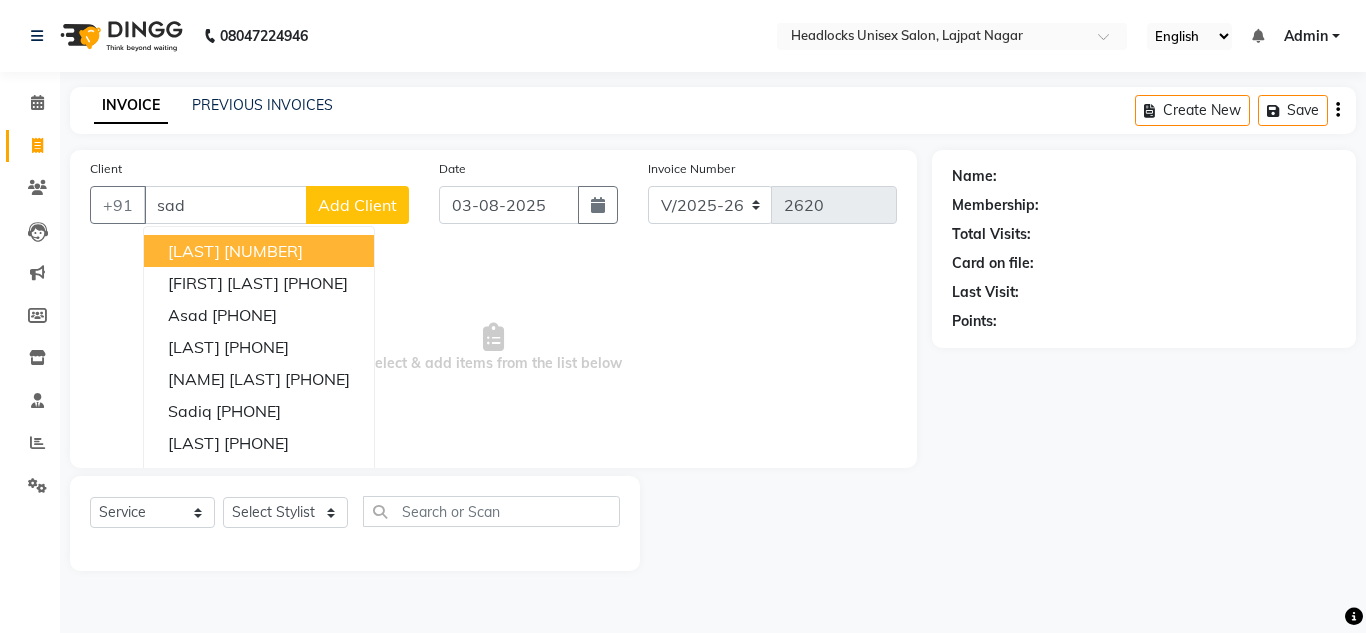 click on "[PHONE]" at bounding box center [263, 251] 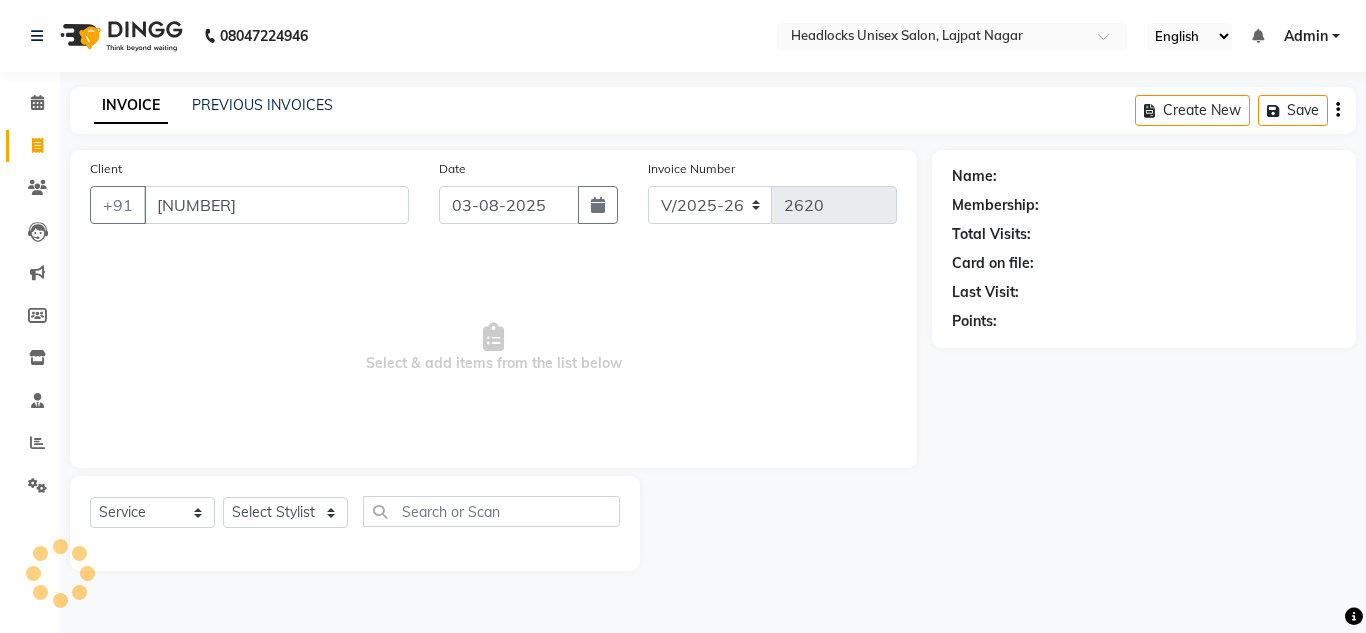 type on "[PHONE]" 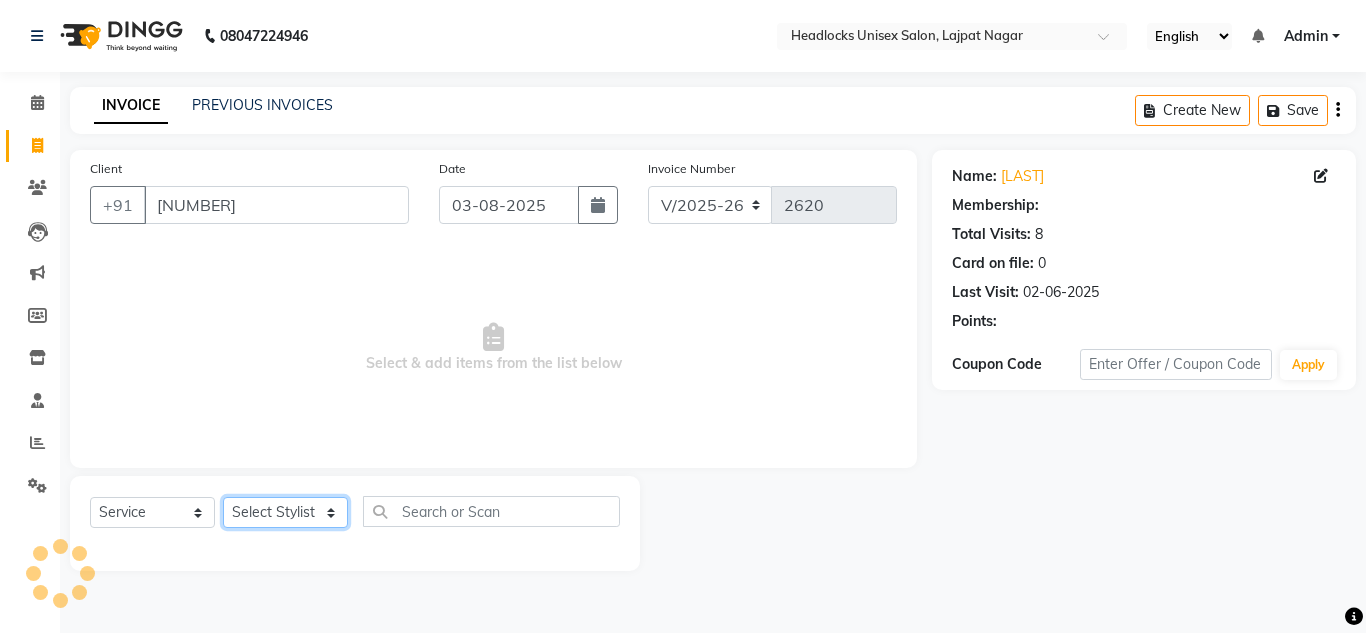 click on "Select Stylist Arman Atul Jannat Kaif Kartik Lucky Nazia Pinky Rashid Sabiya Sandeep Shankar Shavaz Malik Sudhir Suraj Vikas Vinay Roy Vinod" 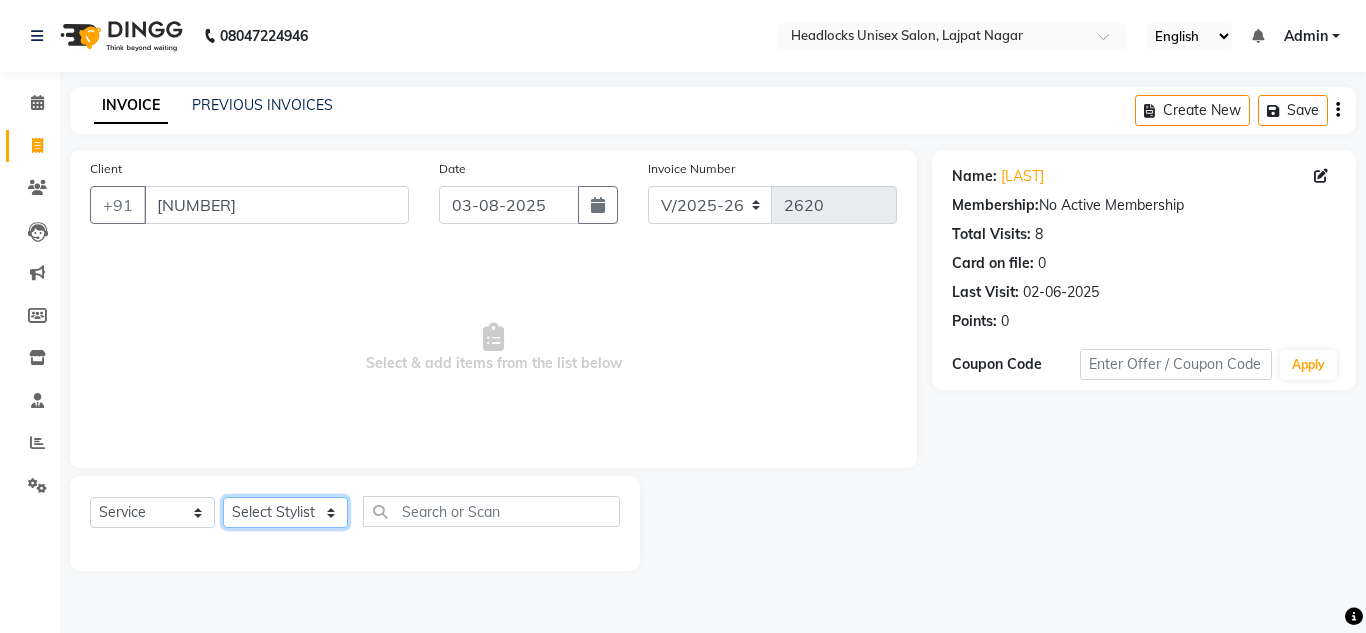 select on "53616" 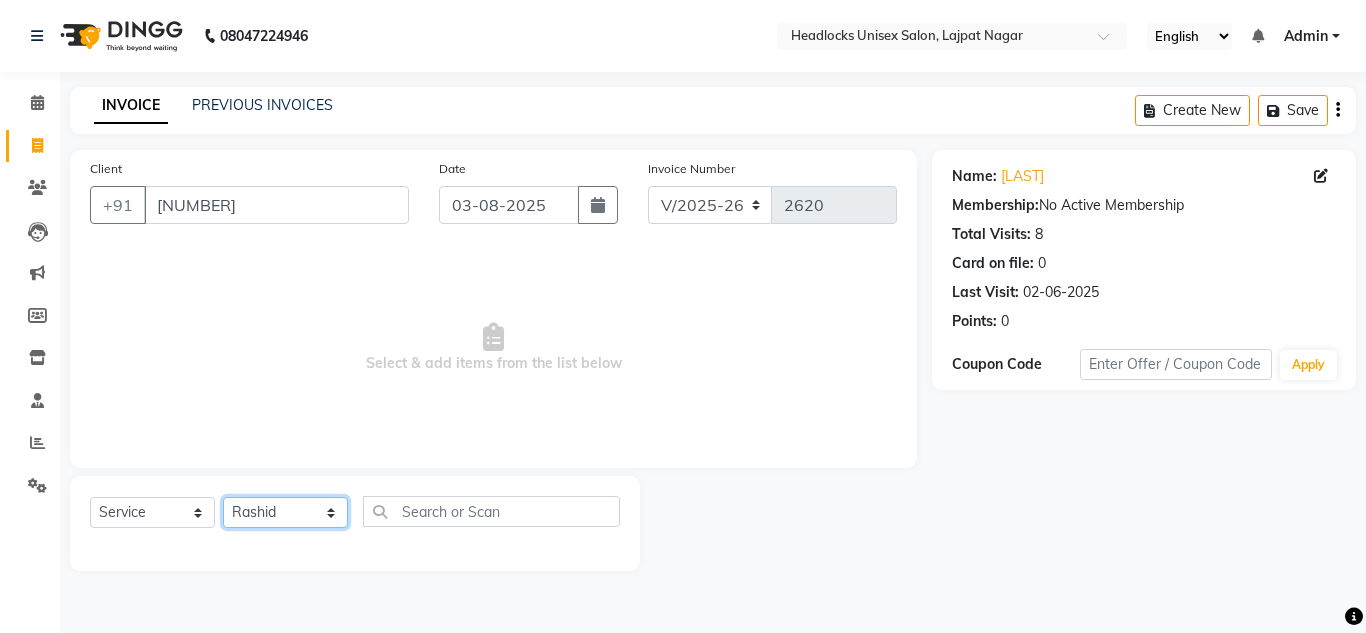 click on "Select Stylist Arman Atul Jannat Kaif Kartik Lucky Nazia Pinky Rashid Sabiya Sandeep Shankar Shavaz Malik Sudhir Suraj Vikas Vinay Roy Vinod" 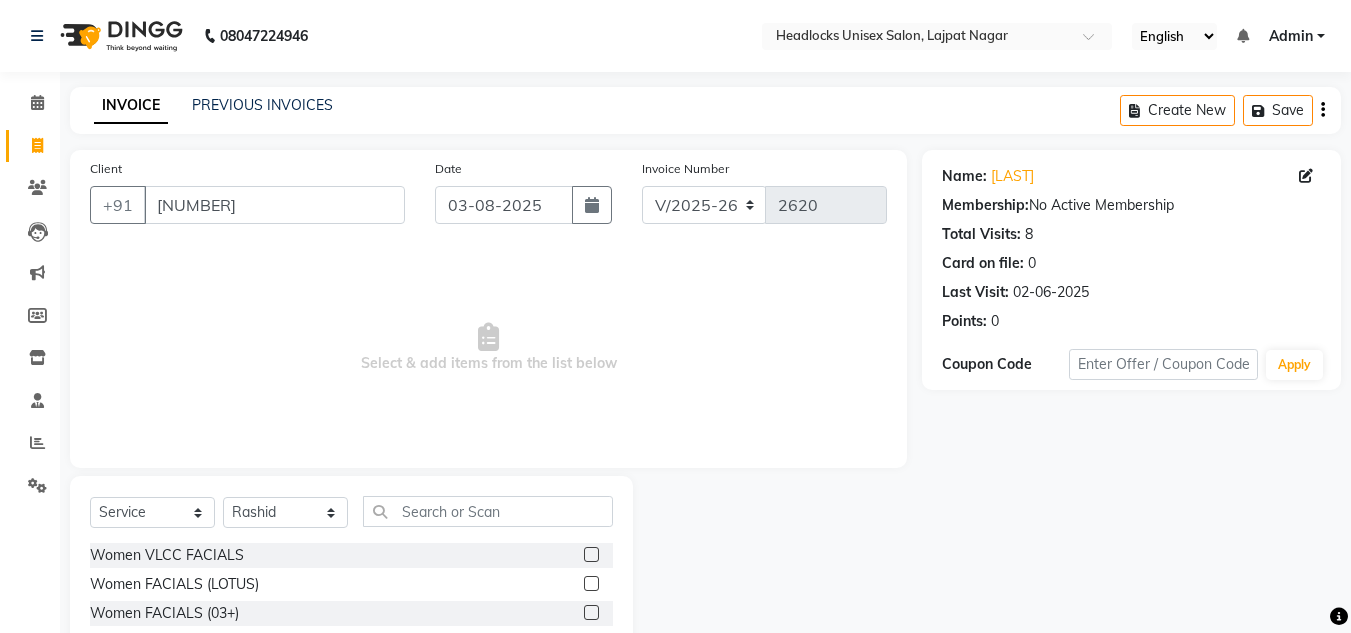 click on "Select & add items from the list below" at bounding box center [488, 348] 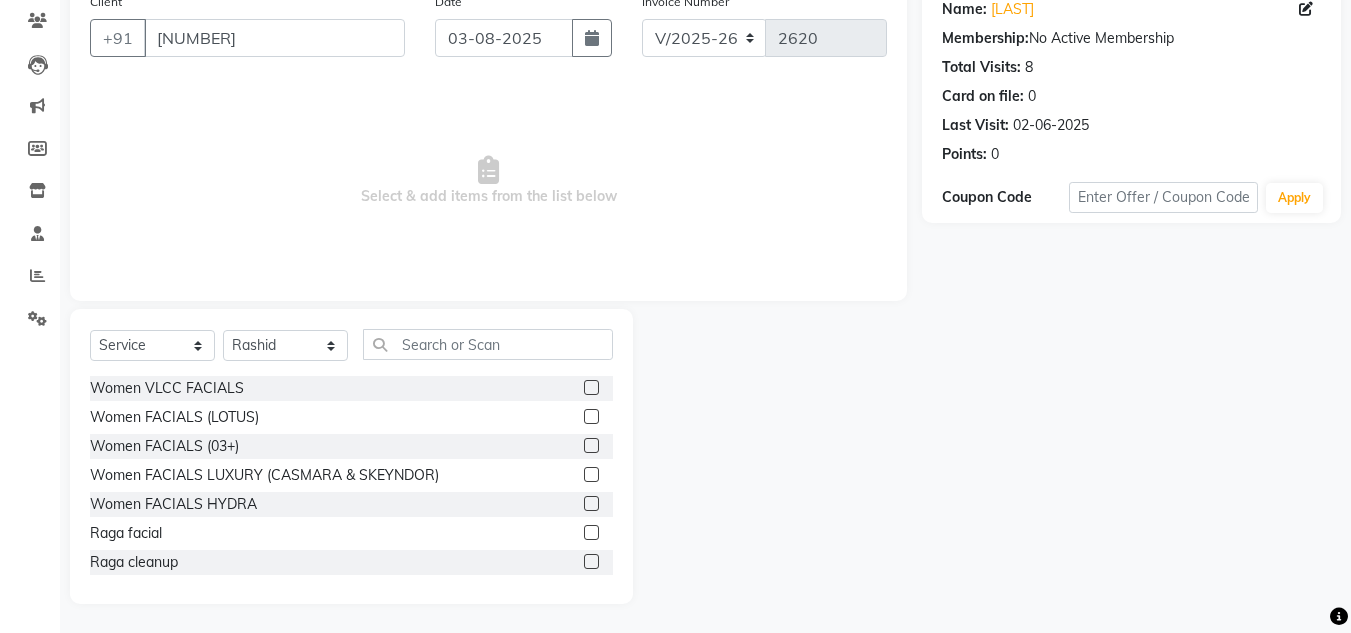 scroll, scrollTop: 168, scrollLeft: 0, axis: vertical 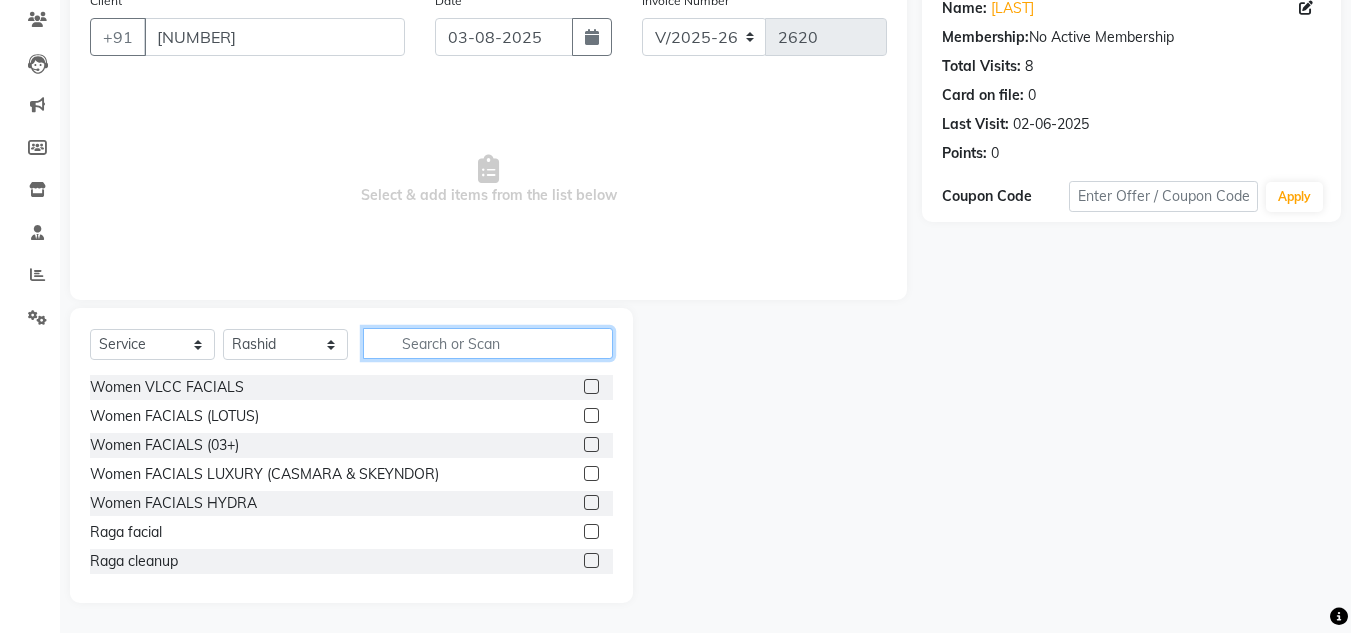 click 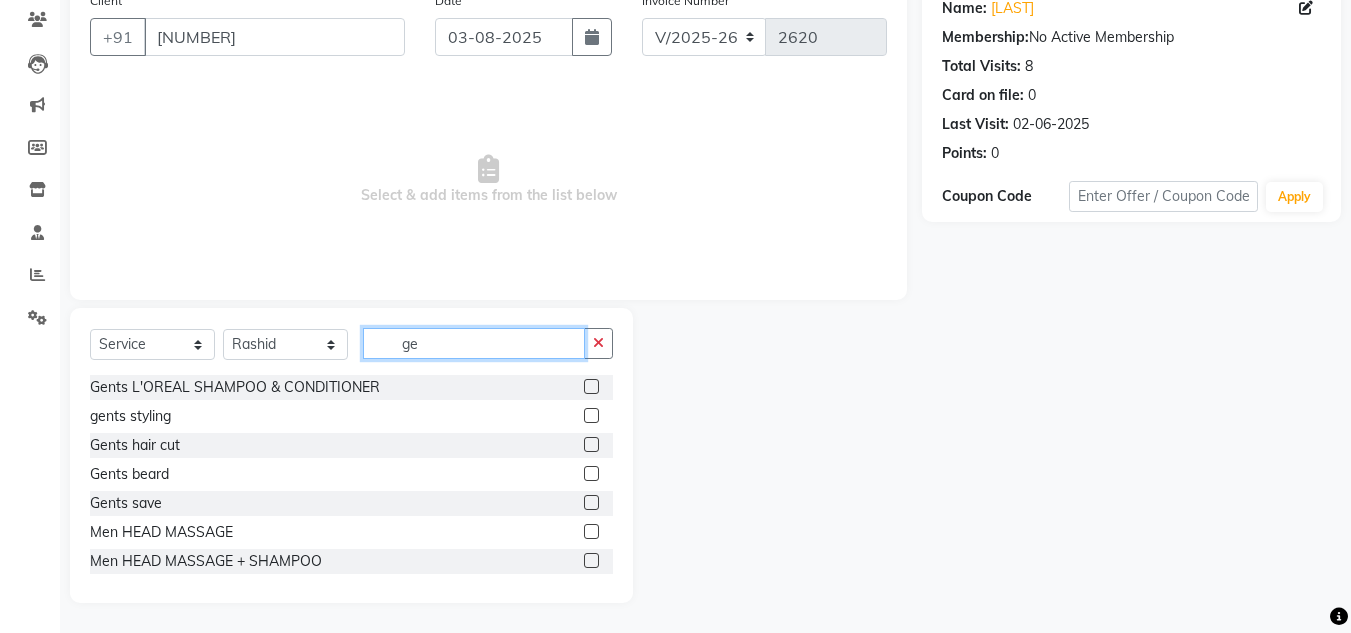 type on "ge" 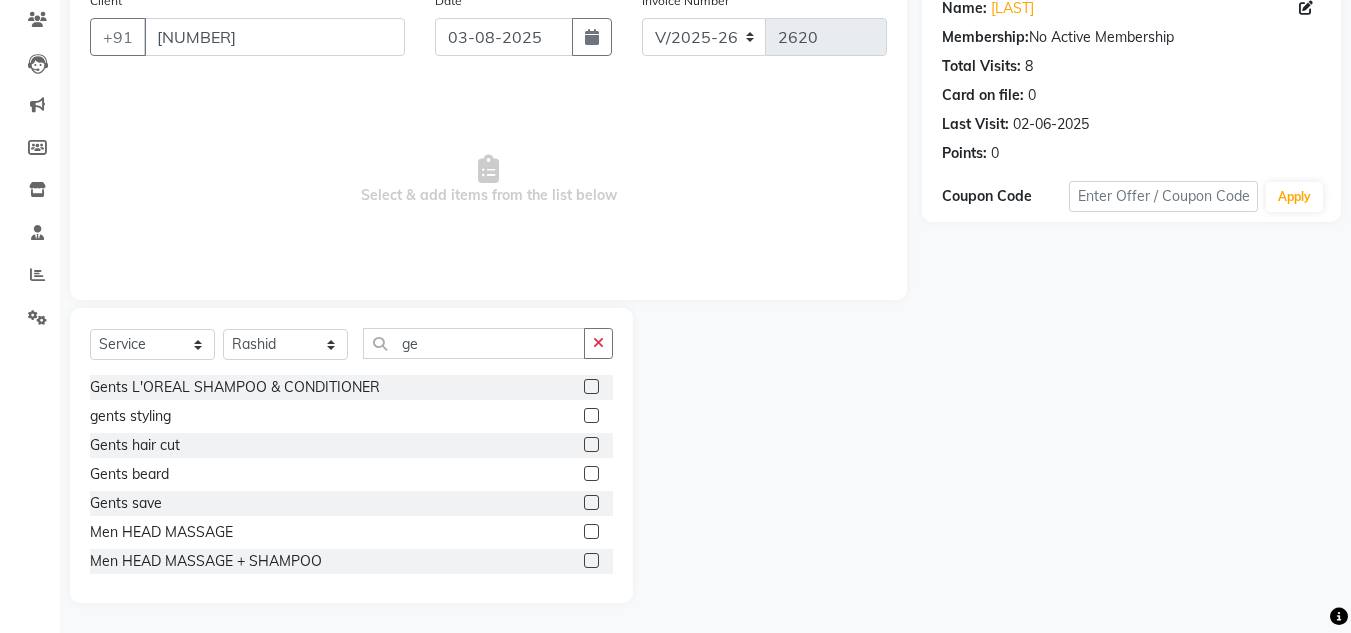 click 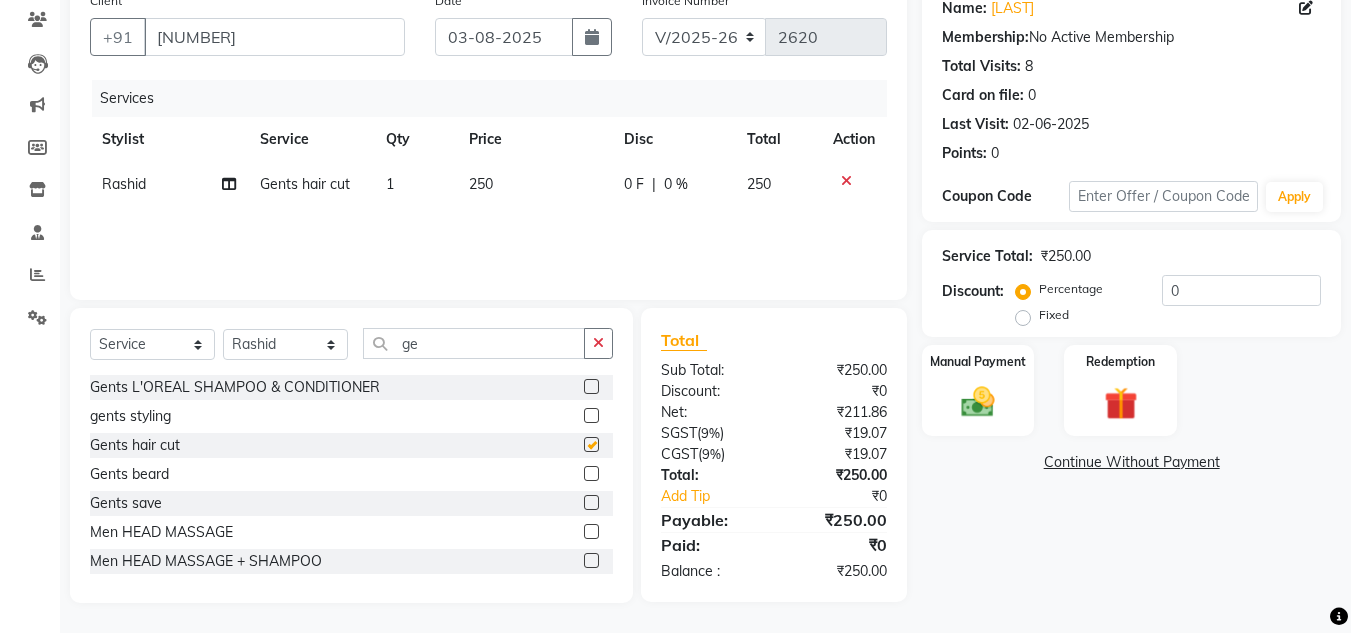 checkbox on "false" 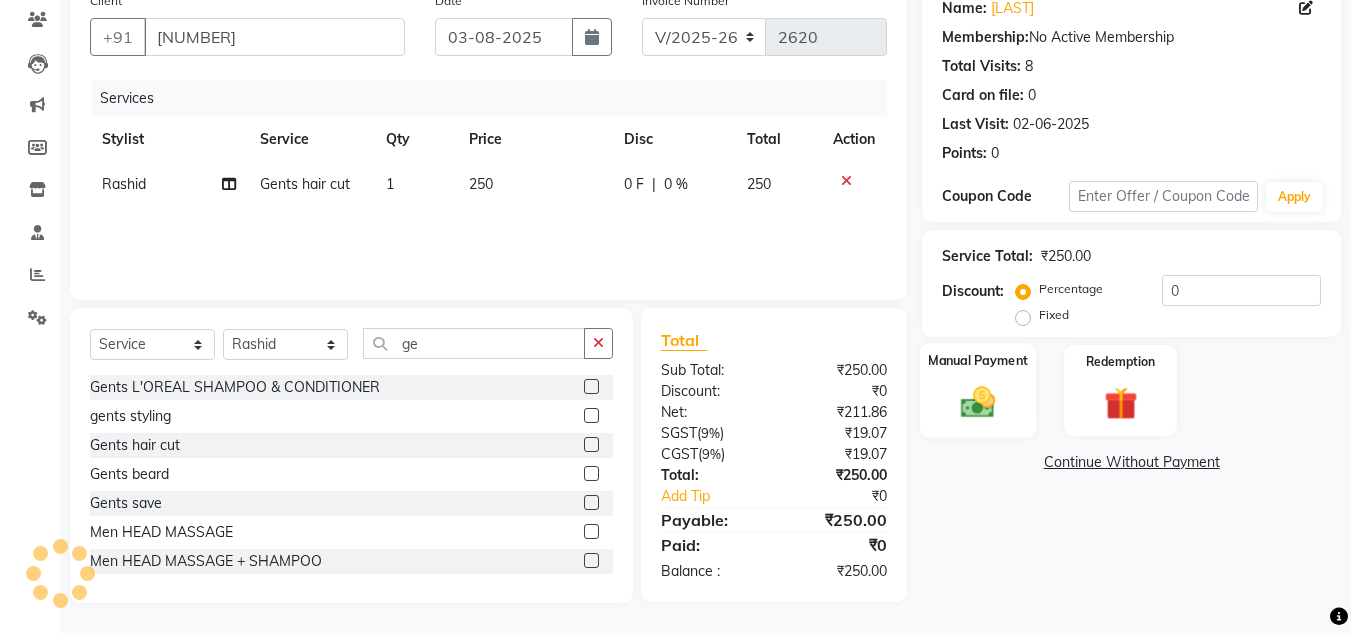 click 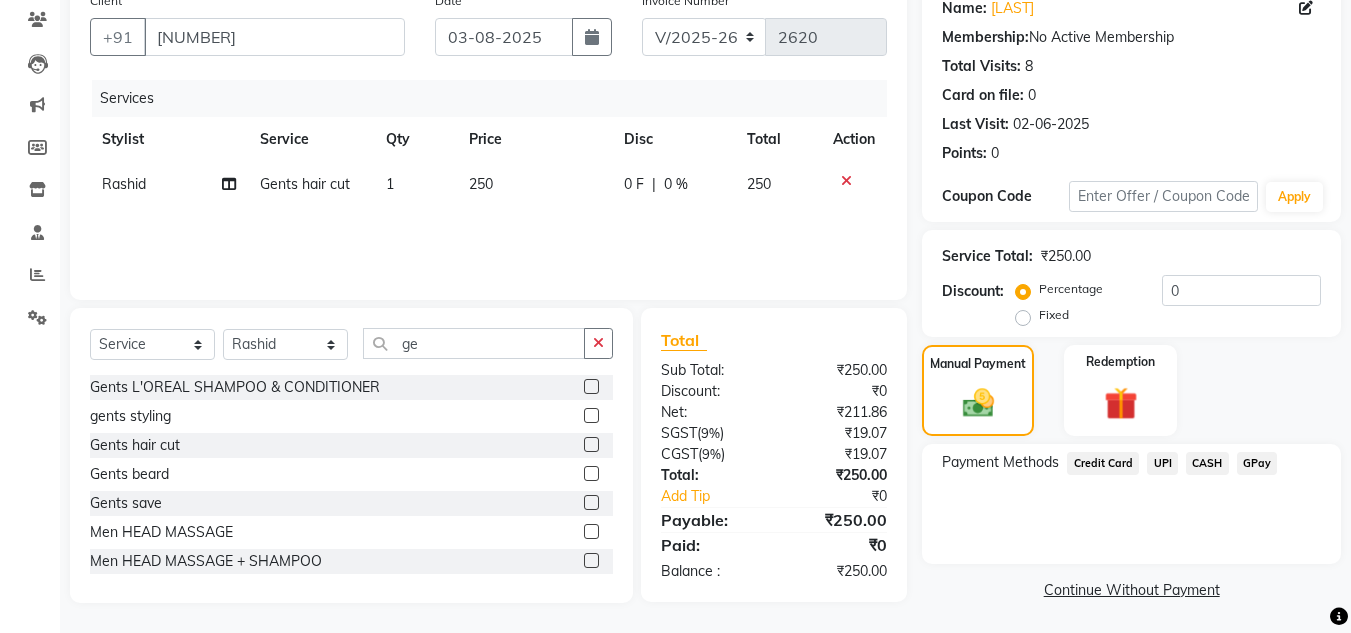 click on "UPI" 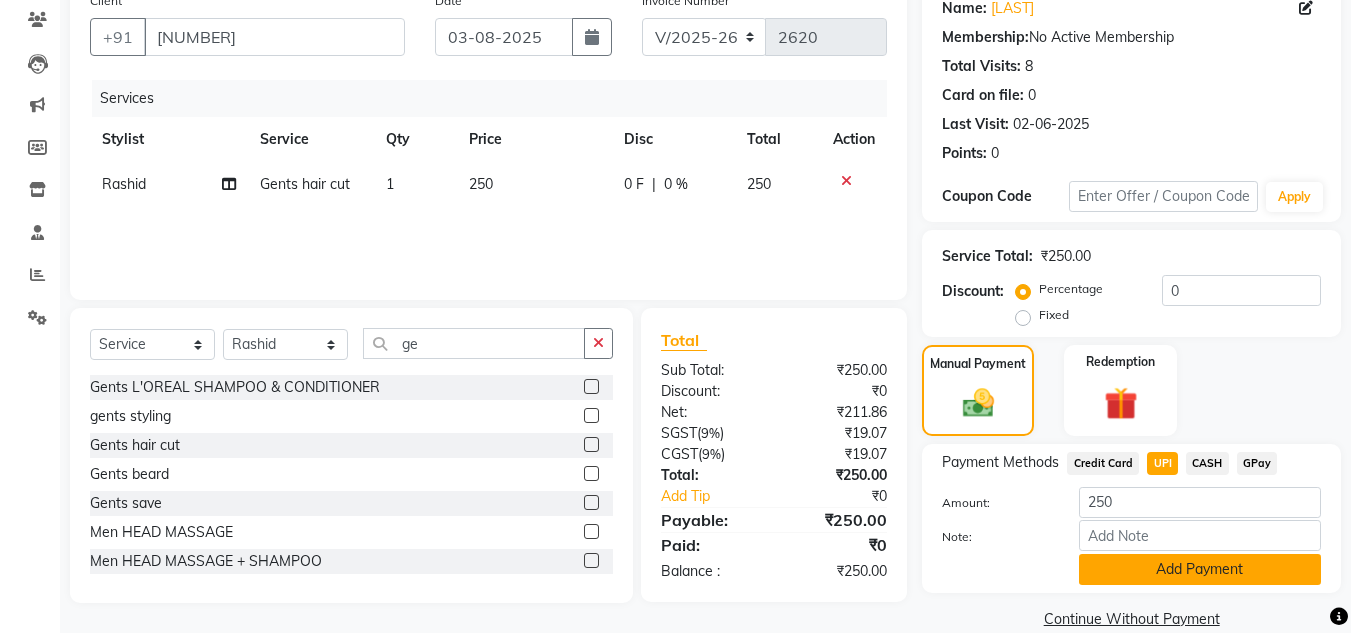 click on "Add Payment" 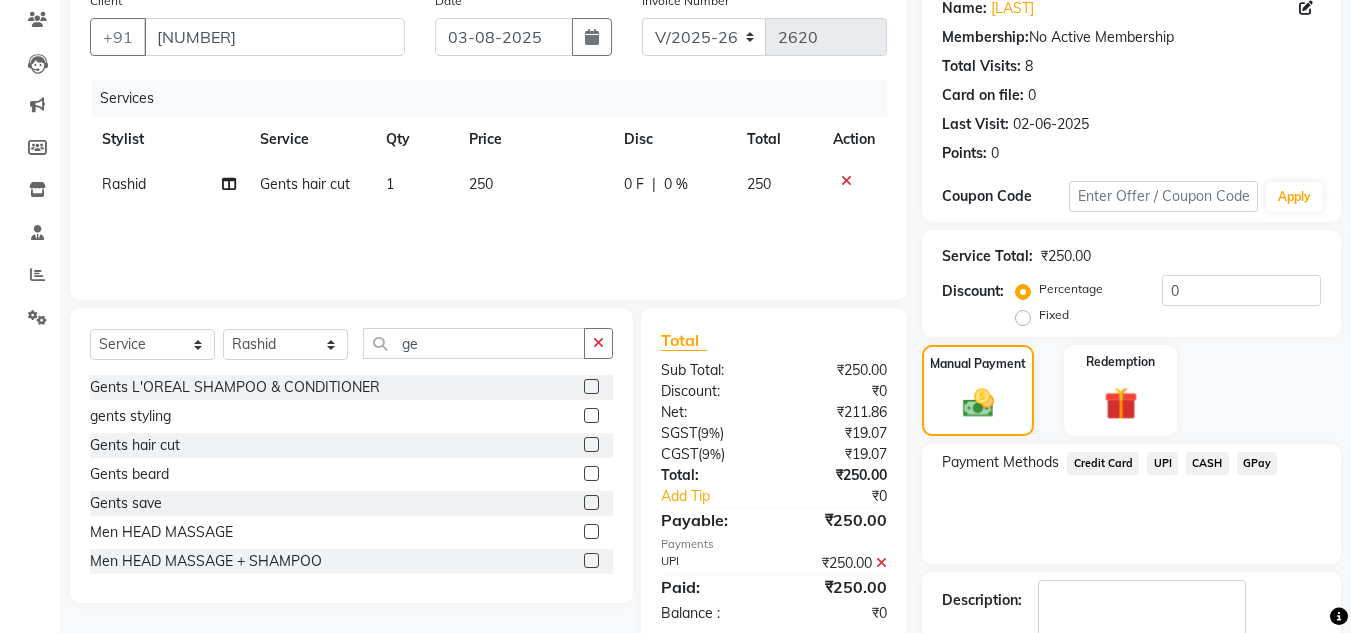 click on "Payment Methods  Credit Card   UPI   CASH   GPay" 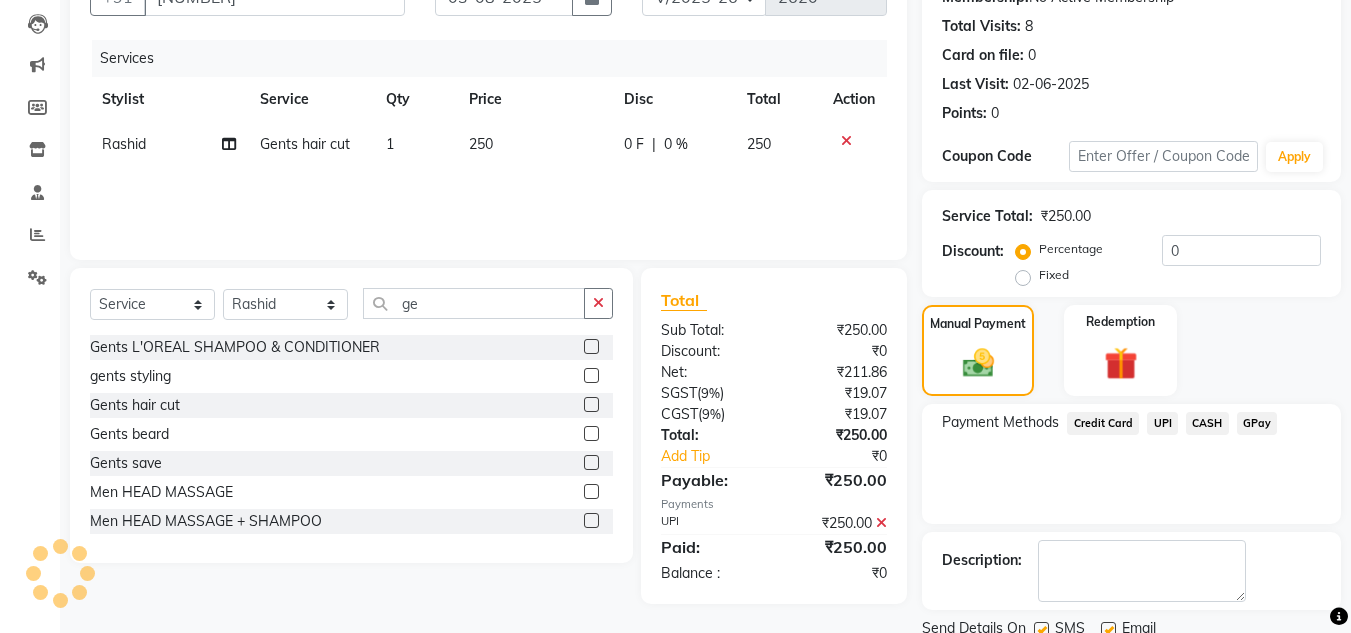 scroll, scrollTop: 283, scrollLeft: 0, axis: vertical 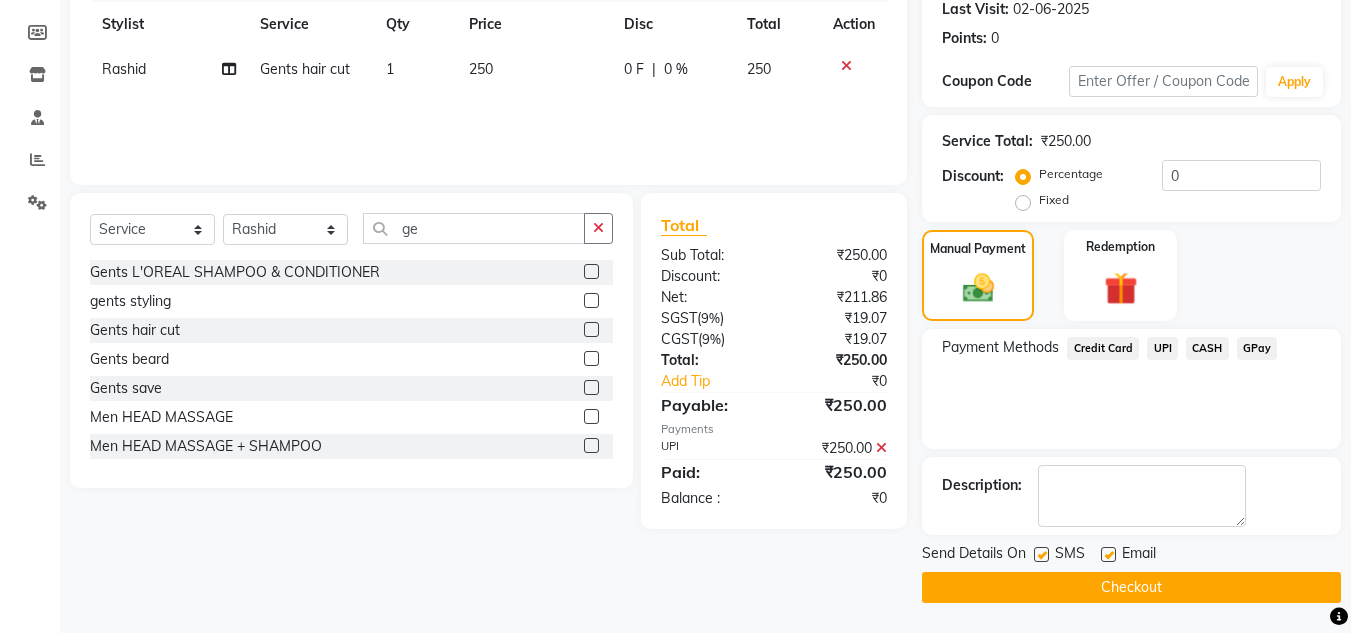 click on "Checkout" 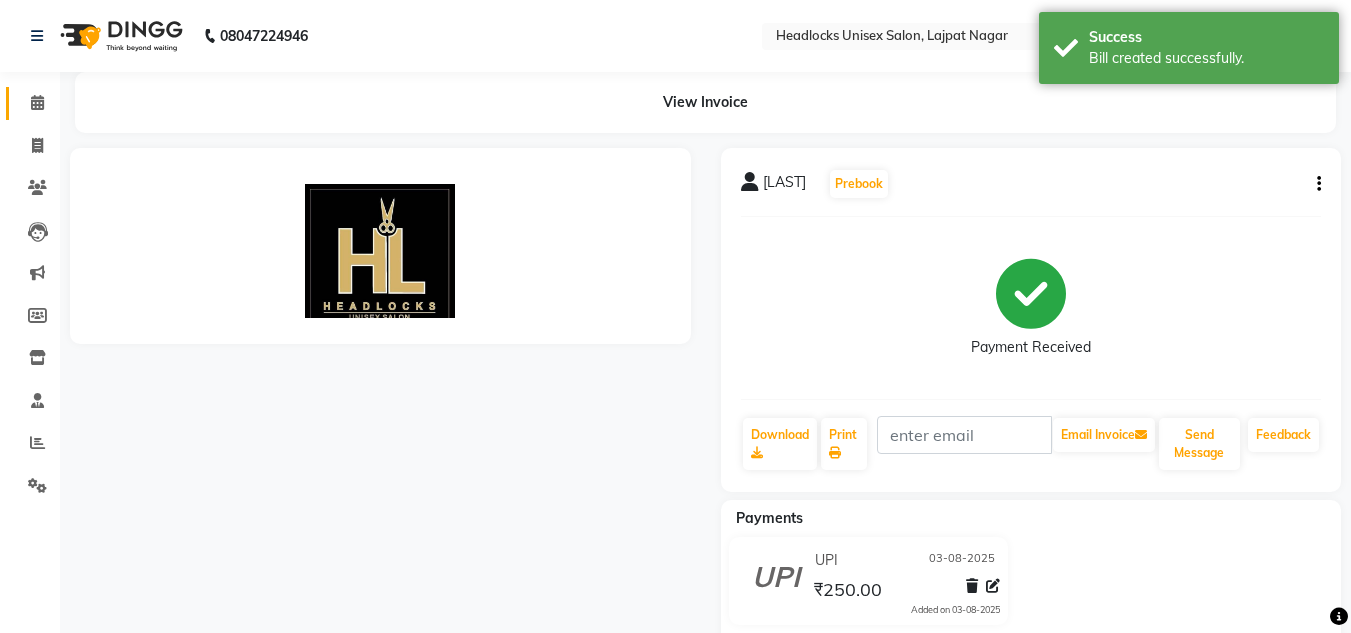 scroll, scrollTop: 0, scrollLeft: 0, axis: both 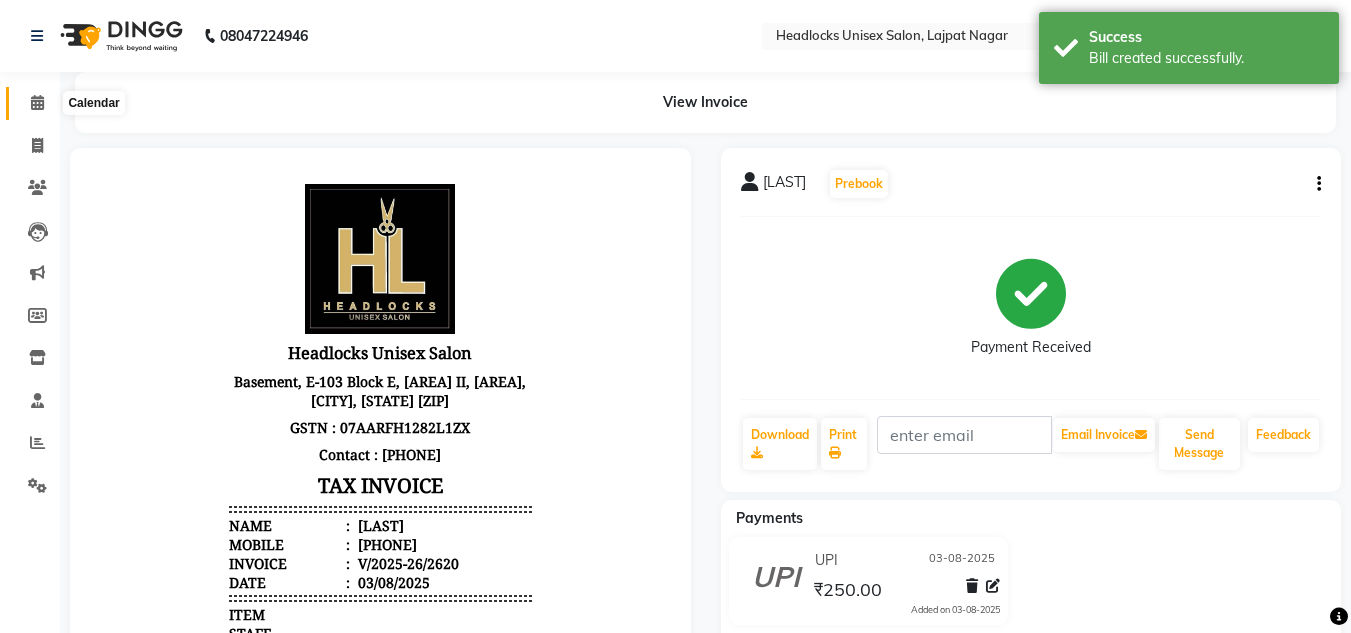 click 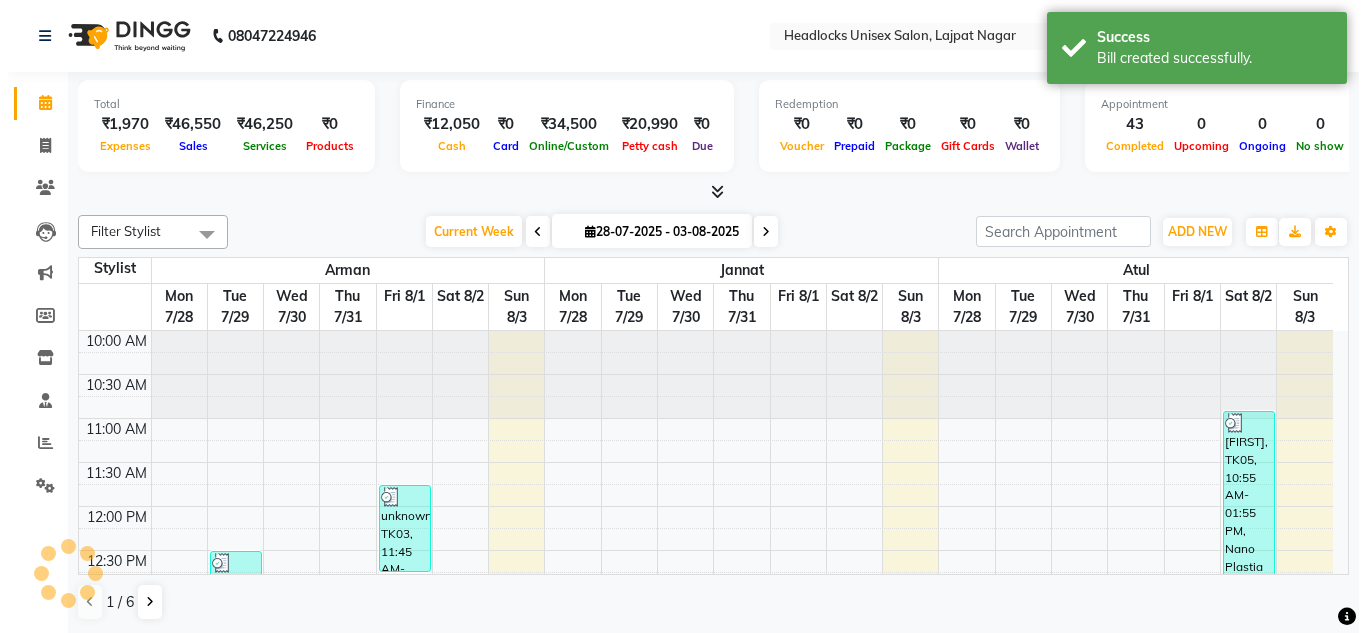 scroll, scrollTop: 0, scrollLeft: 0, axis: both 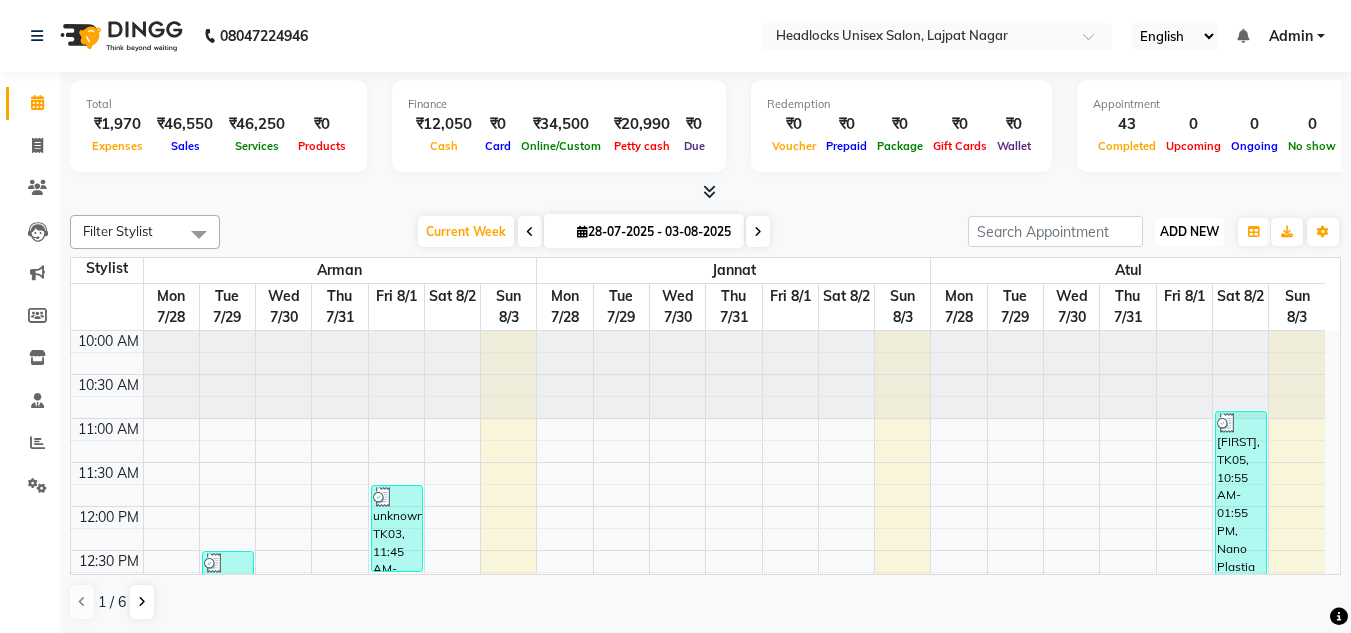 click on "ADD NEW" at bounding box center [1189, 231] 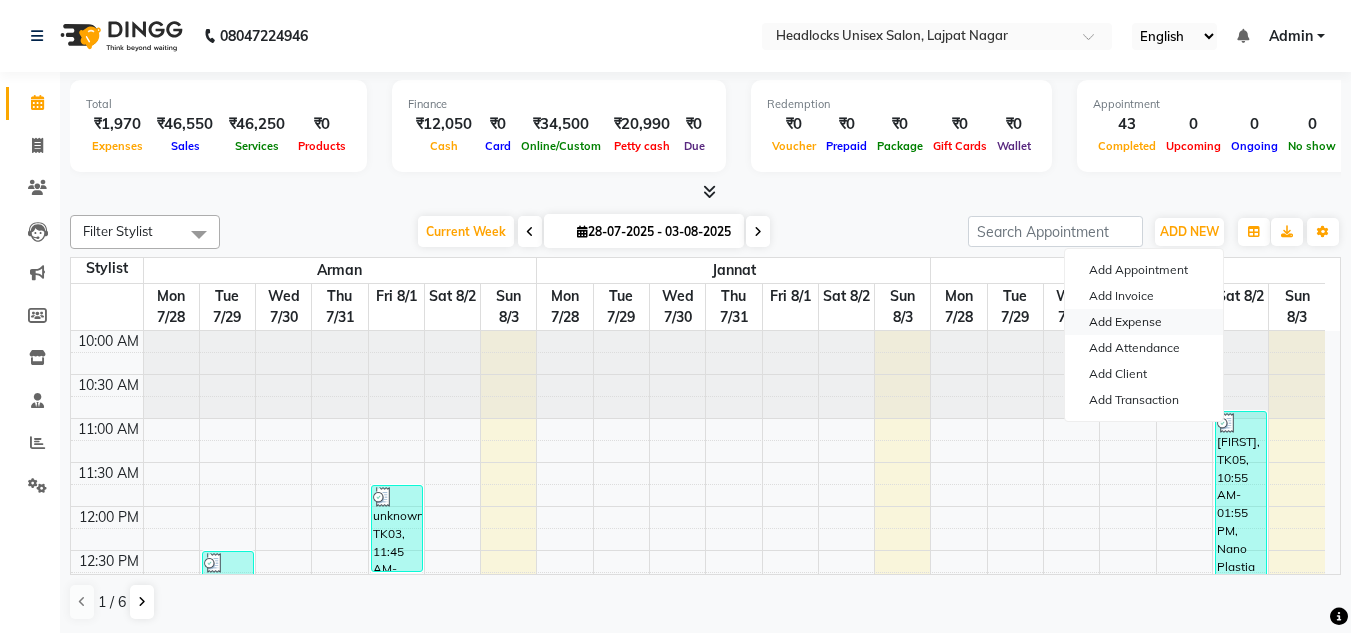 click on "Add Expense" at bounding box center [1144, 322] 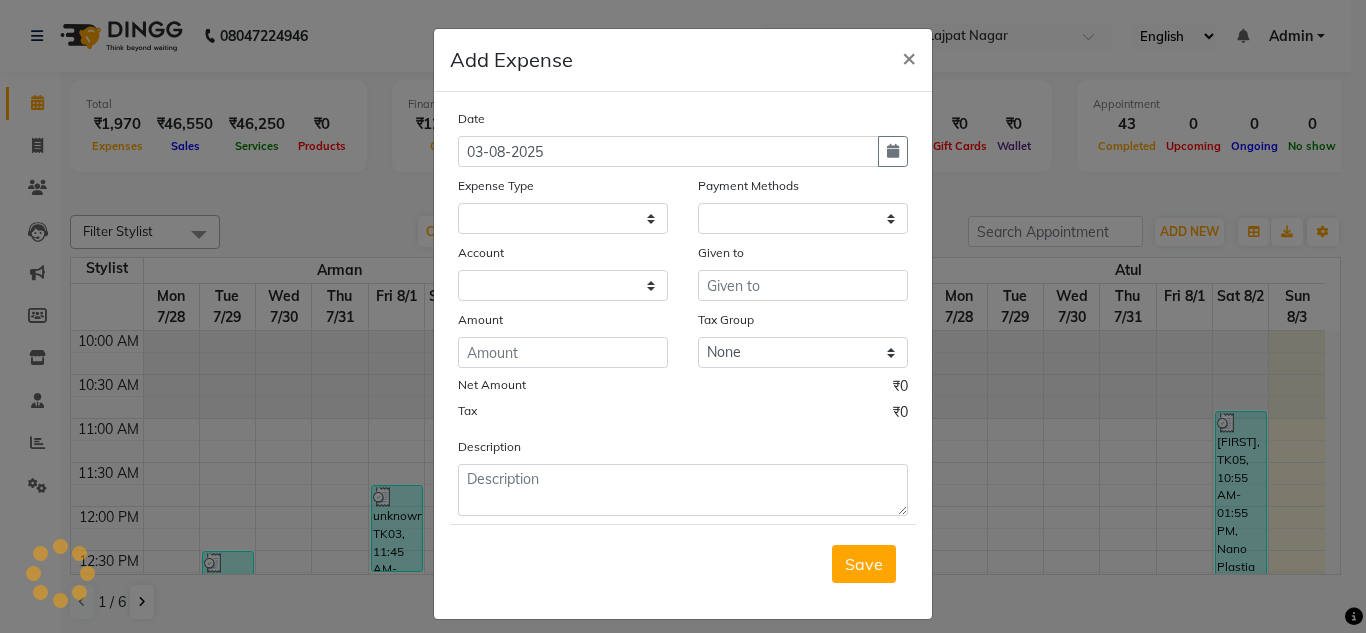 select 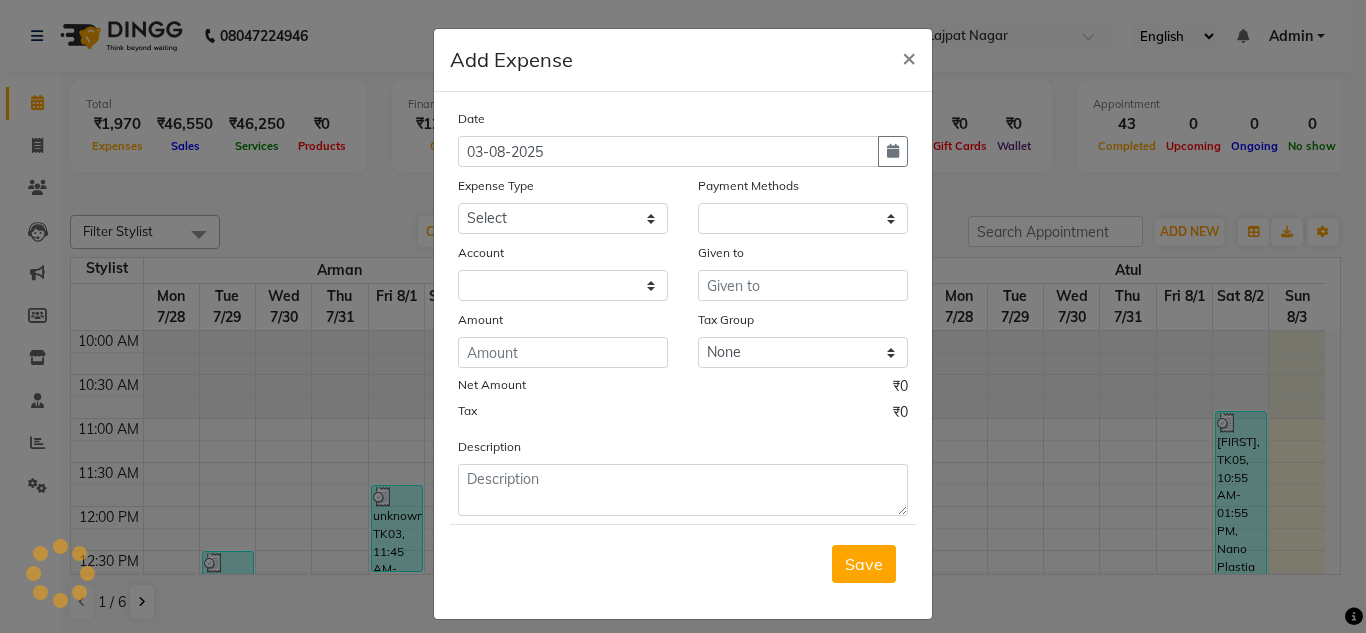 select on "1" 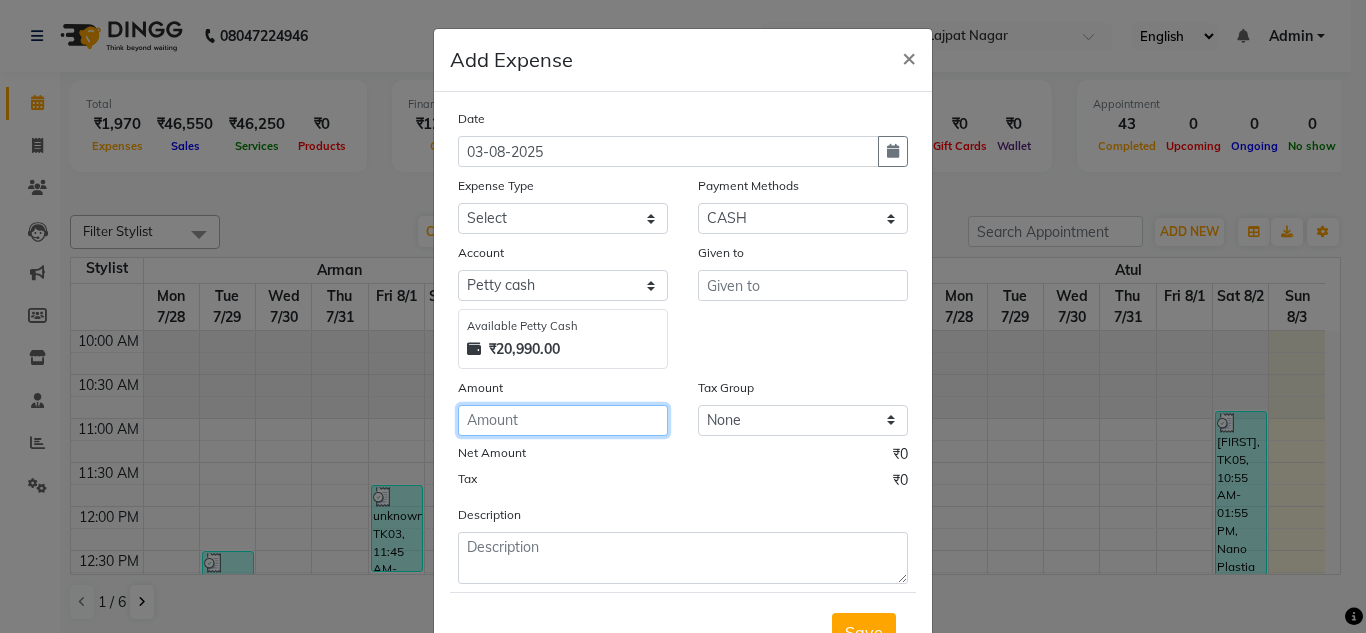 click 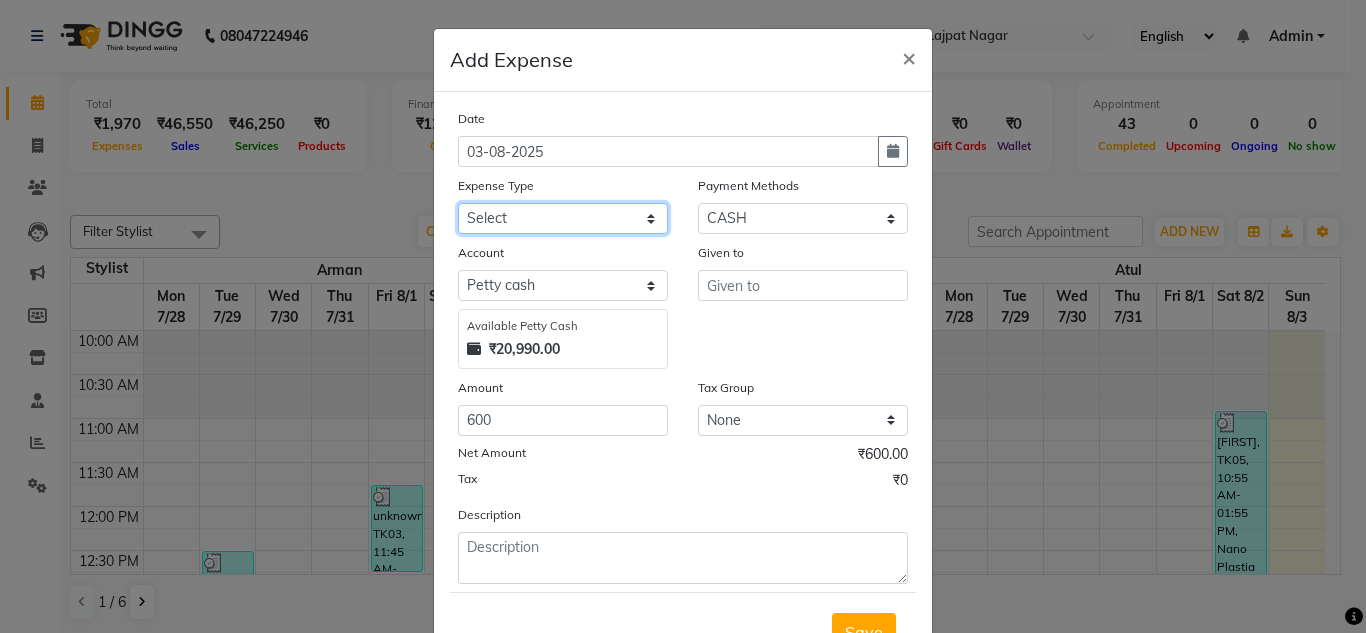 click on "Select Advance Salary Bank charges Car maintenance  Cash transfer to bank Cash transfer to hub charity client food Client Snacks Clinical charges coffee Equipment Fuel Govt fee Incentive Insurance International purchase Loan Repayment Maintenance maintenance Marketing milk Miscellaneous MRA night convence oil Other Pantry pentary item Product product incentive Rent Salary Staff Snacks sugar Tax tea Tea & Refreshment tip urgent stock Utilities water bottles" 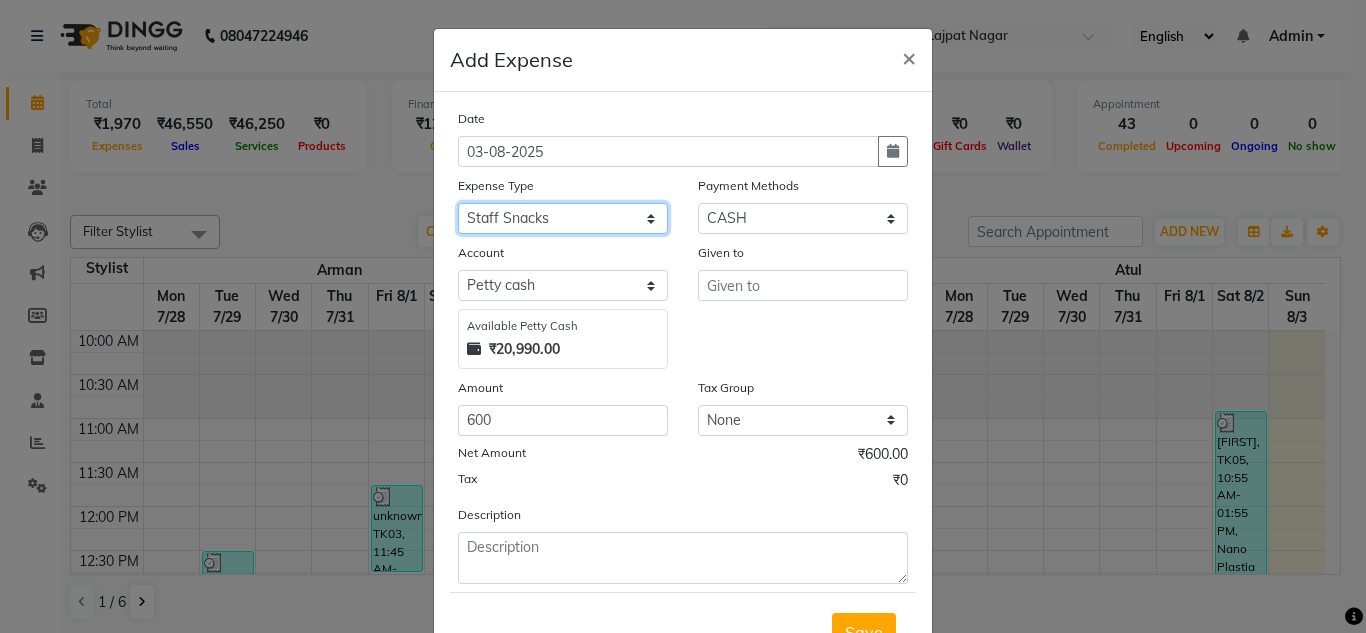 click on "Select Advance Salary Bank charges Car maintenance  Cash transfer to bank Cash transfer to hub charity client food Client Snacks Clinical charges coffee Equipment Fuel Govt fee Incentive Insurance International purchase Loan Repayment Maintenance maintenance Marketing milk Miscellaneous MRA night convence oil Other Pantry pentary item Product product incentive Rent Salary Staff Snacks sugar Tax tea Tea & Refreshment tip urgent stock Utilities water bottles" 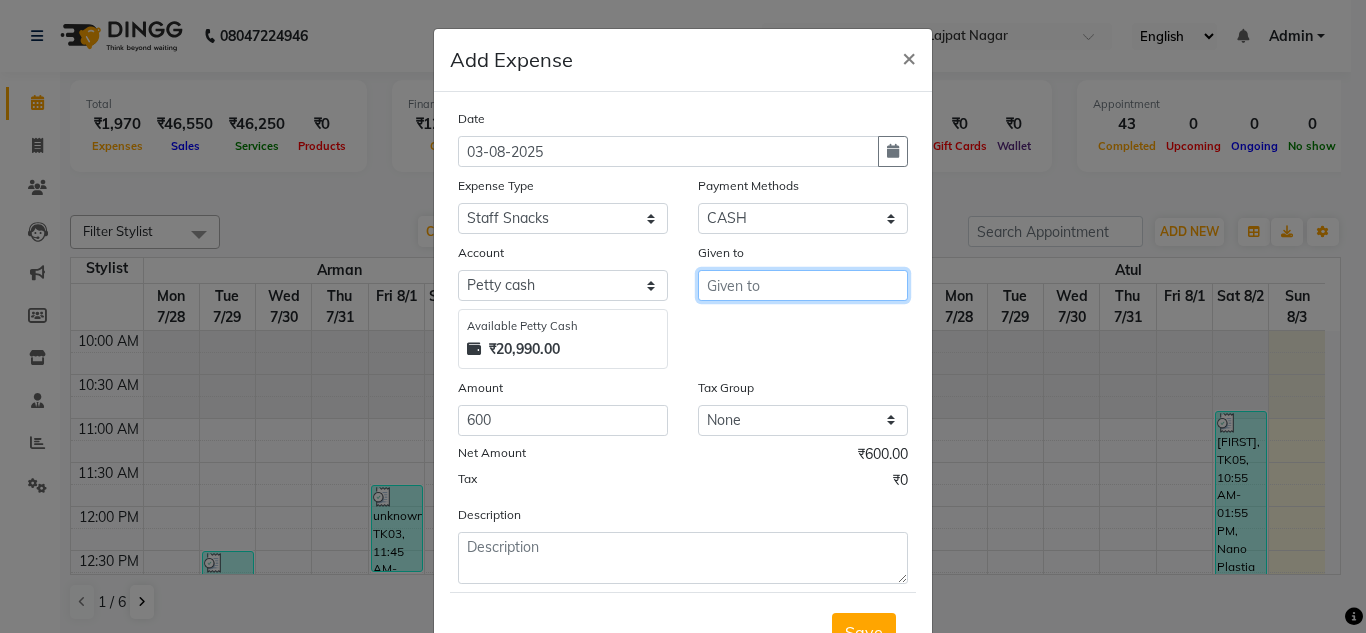 click at bounding box center (803, 285) 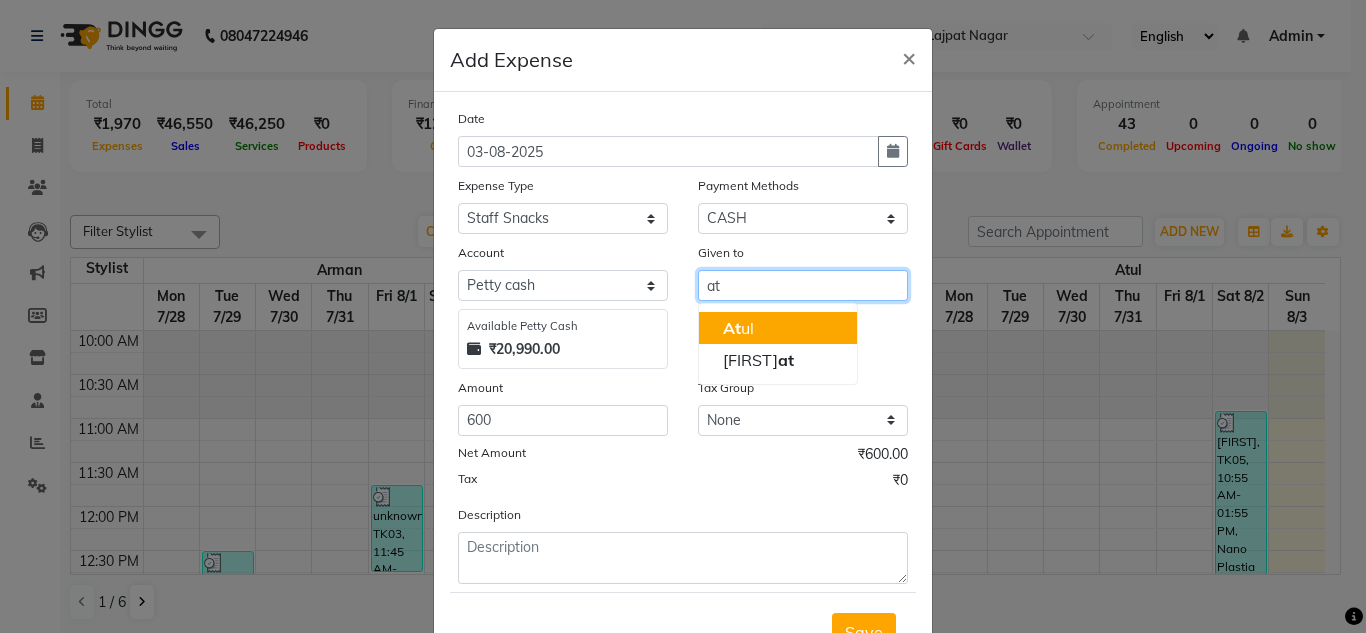 click on "At" 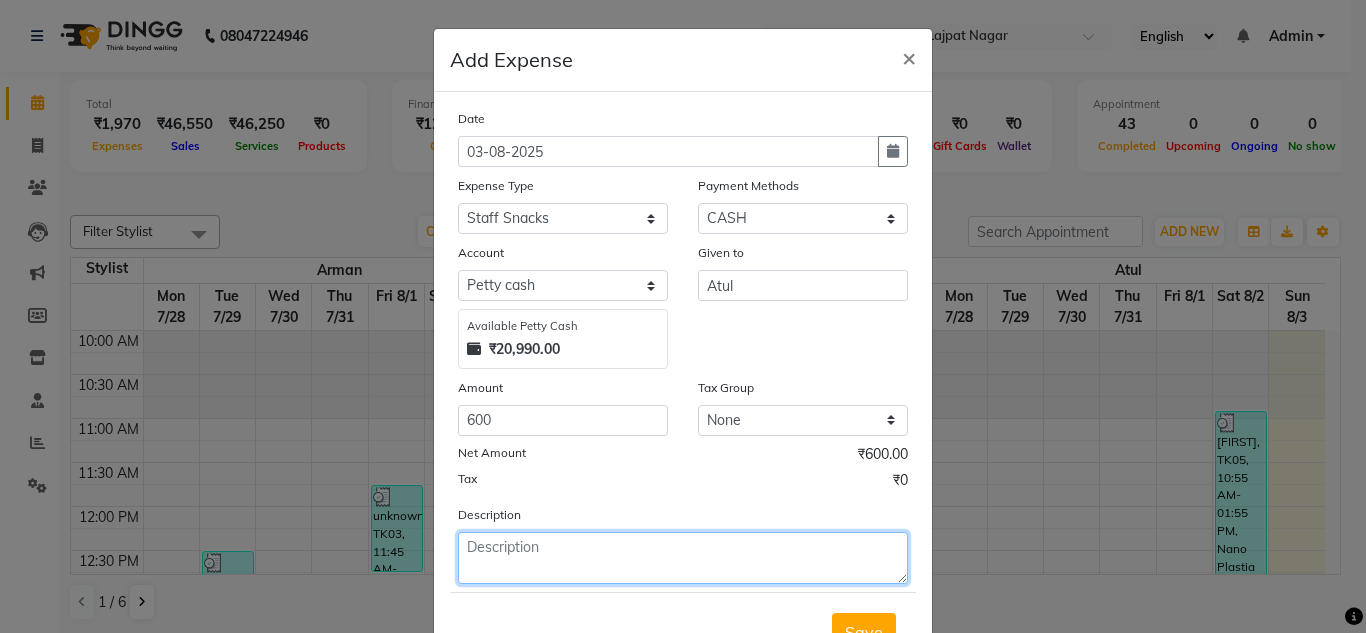 click 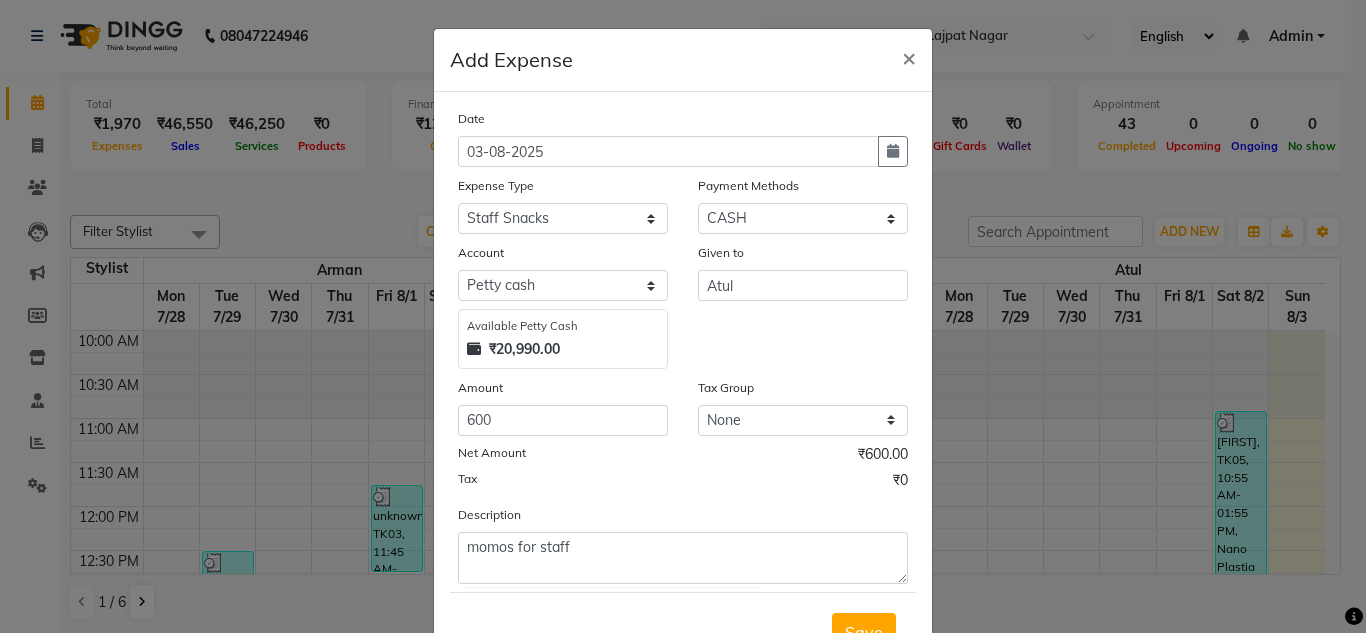 click on "Tax ₹0" 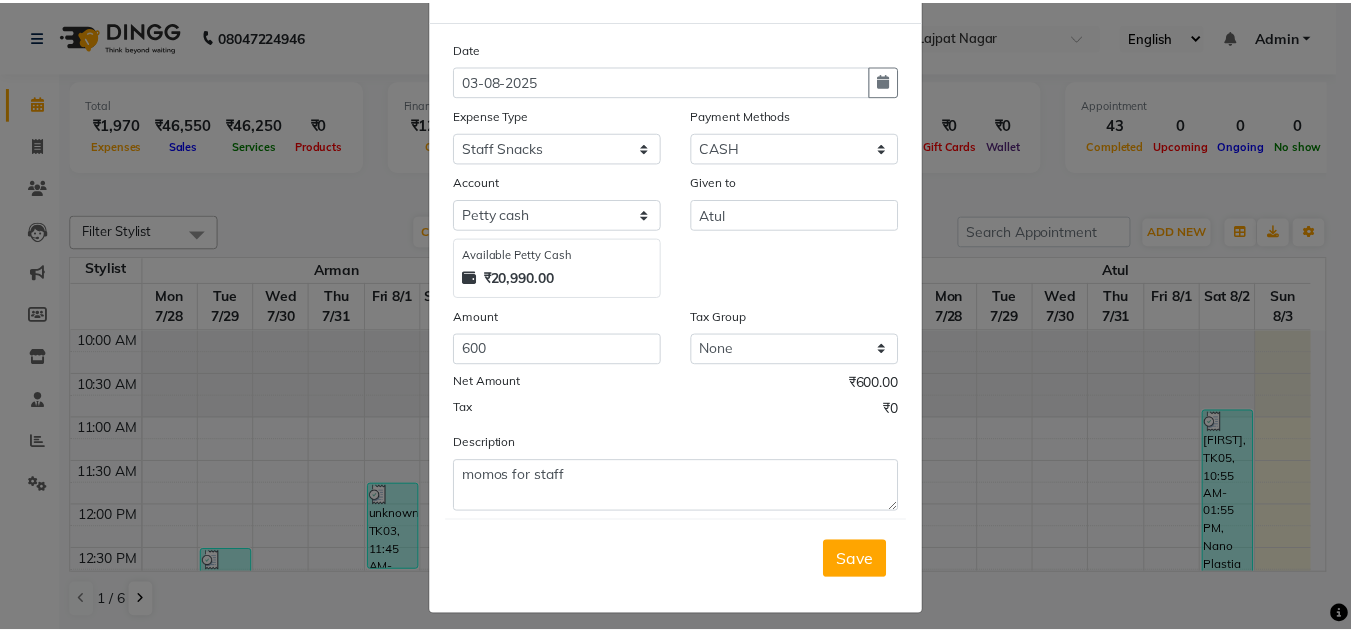 scroll, scrollTop: 83, scrollLeft: 0, axis: vertical 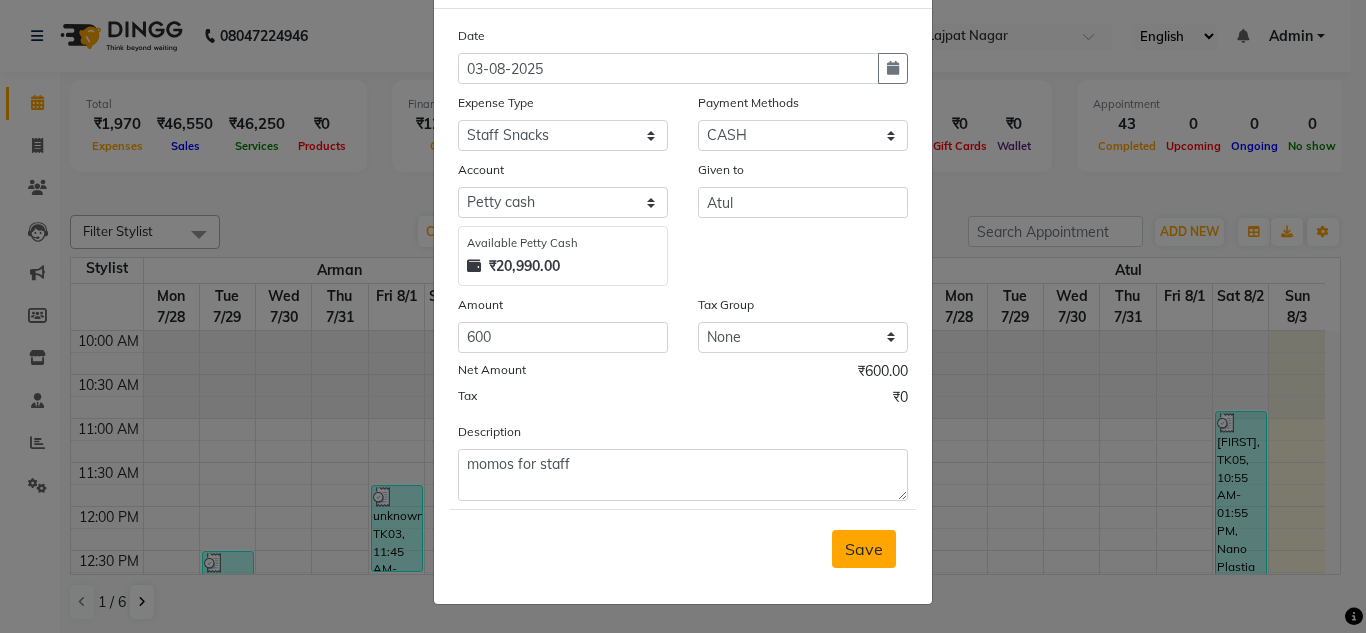click on "Save" at bounding box center (864, 549) 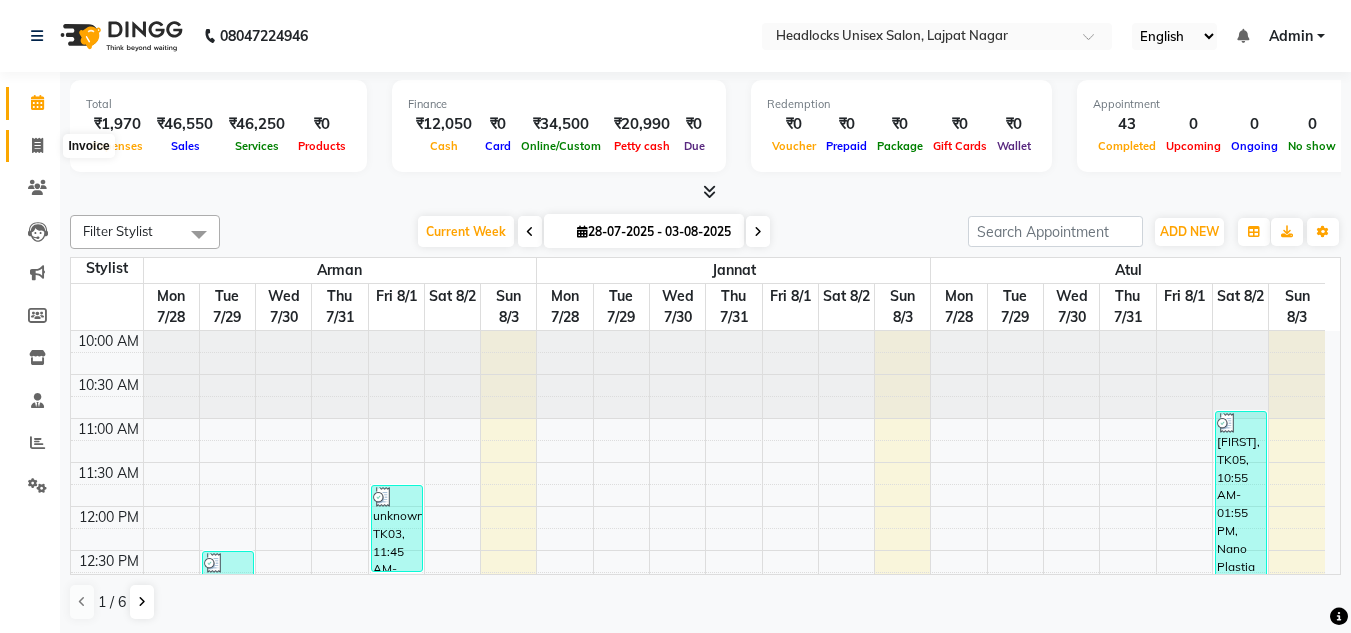 click 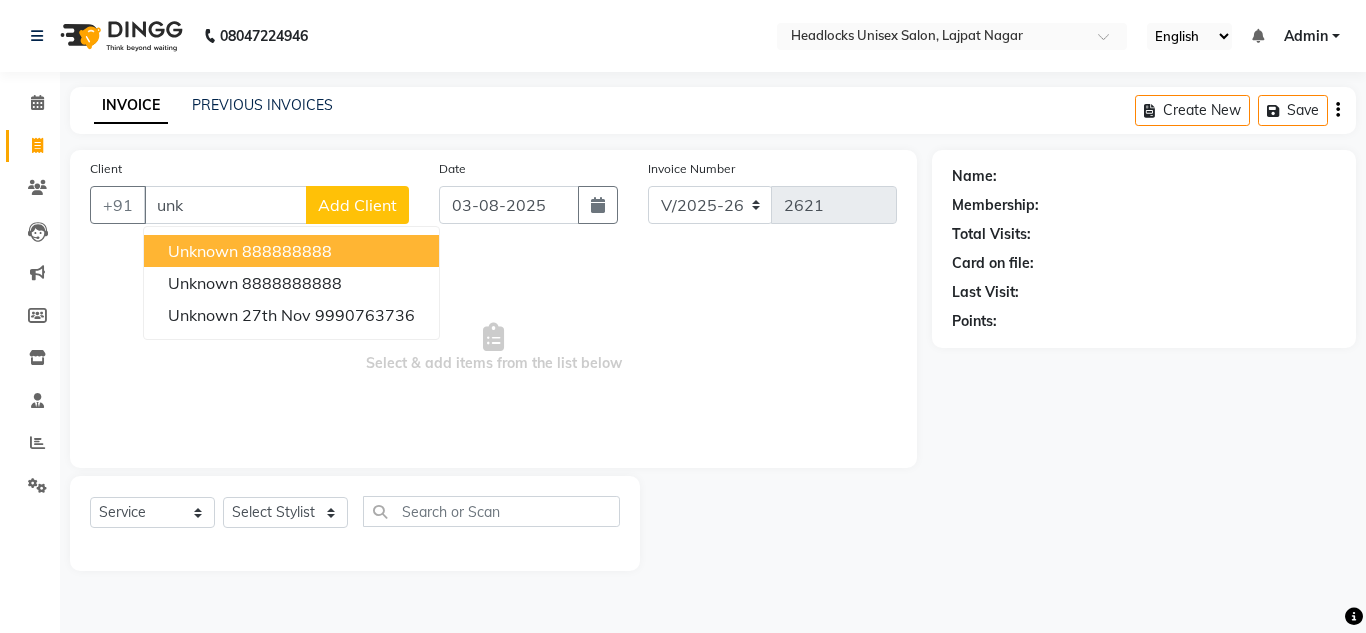 click on "unknown" at bounding box center [203, 251] 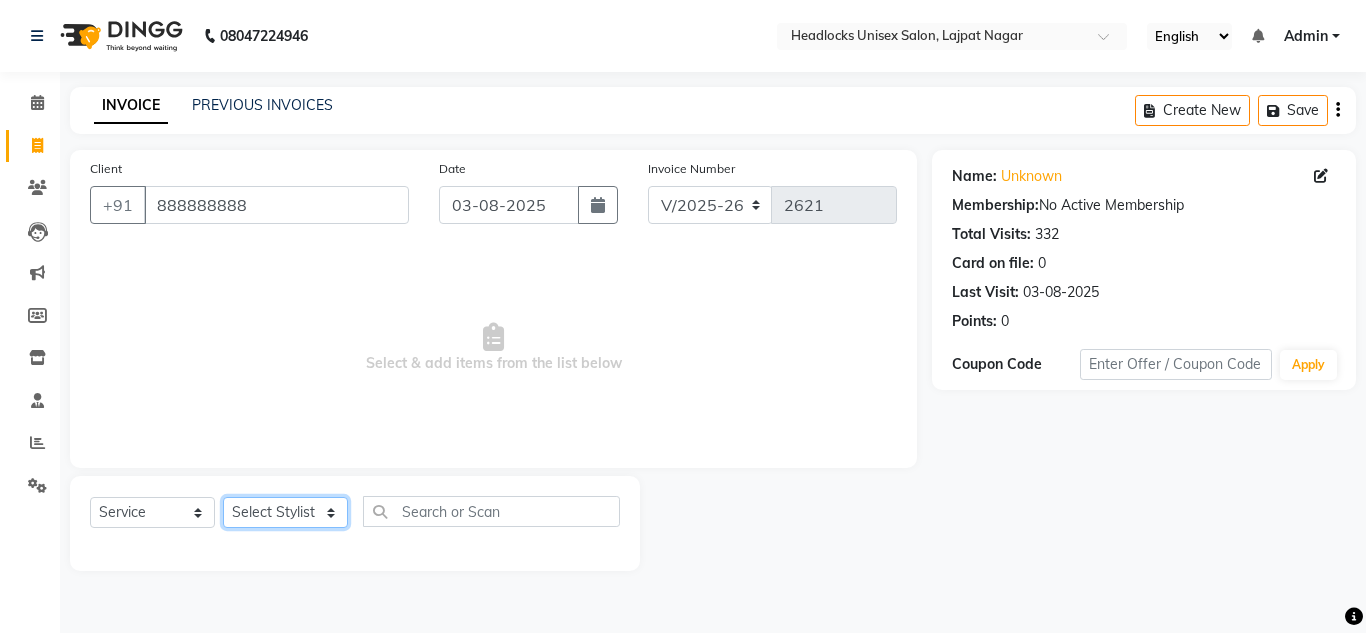 click on "Select Stylist Arman Atul Jannat Kaif Kartik Lucky Nazia Pinky Rashid Sabiya Sandeep Shankar Shavaz Malik Sudhir Suraj Vikas Vinay Roy Vinod" 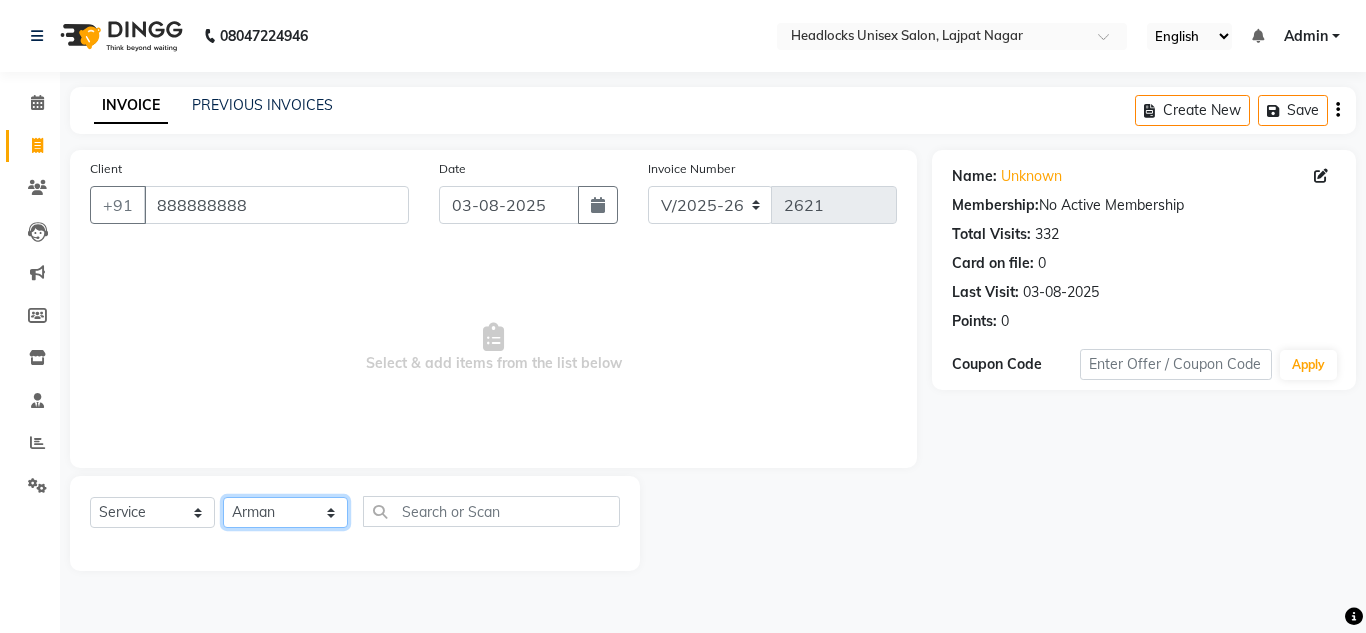 click on "Select Stylist Arman Atul Jannat Kaif Kartik Lucky Nazia Pinky Rashid Sabiya Sandeep Shankar Shavaz Malik Sudhir Suraj Vikas Vinay Roy Vinod" 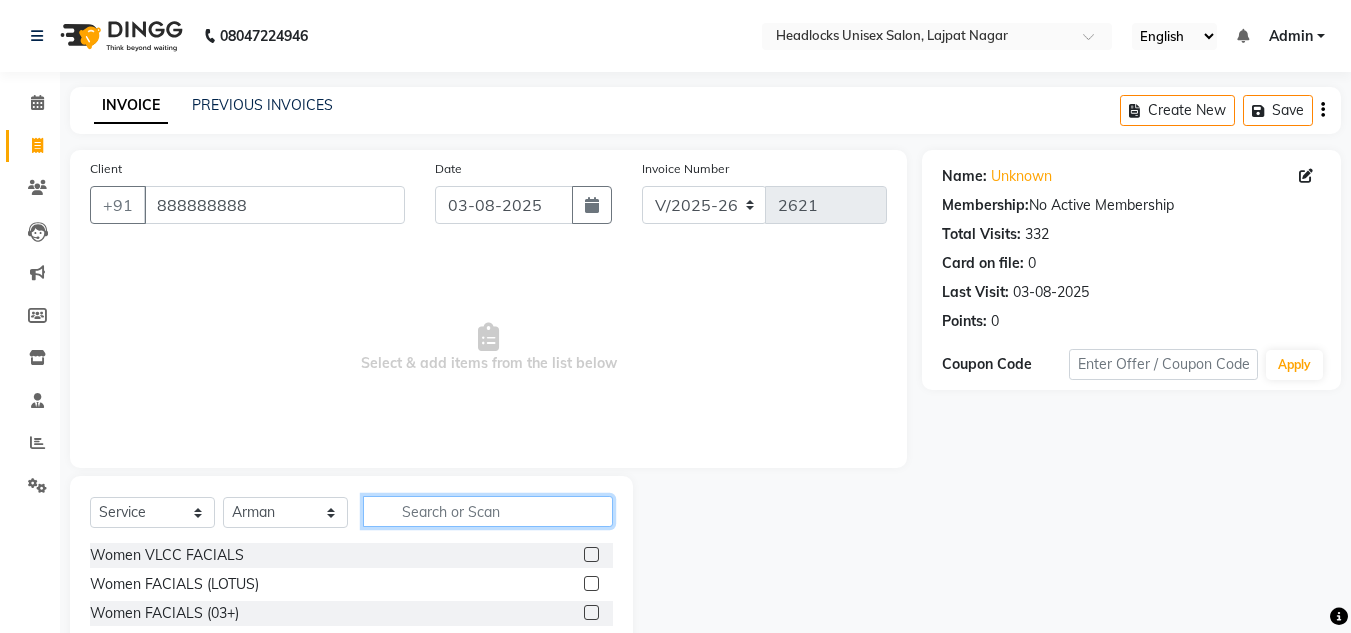 click 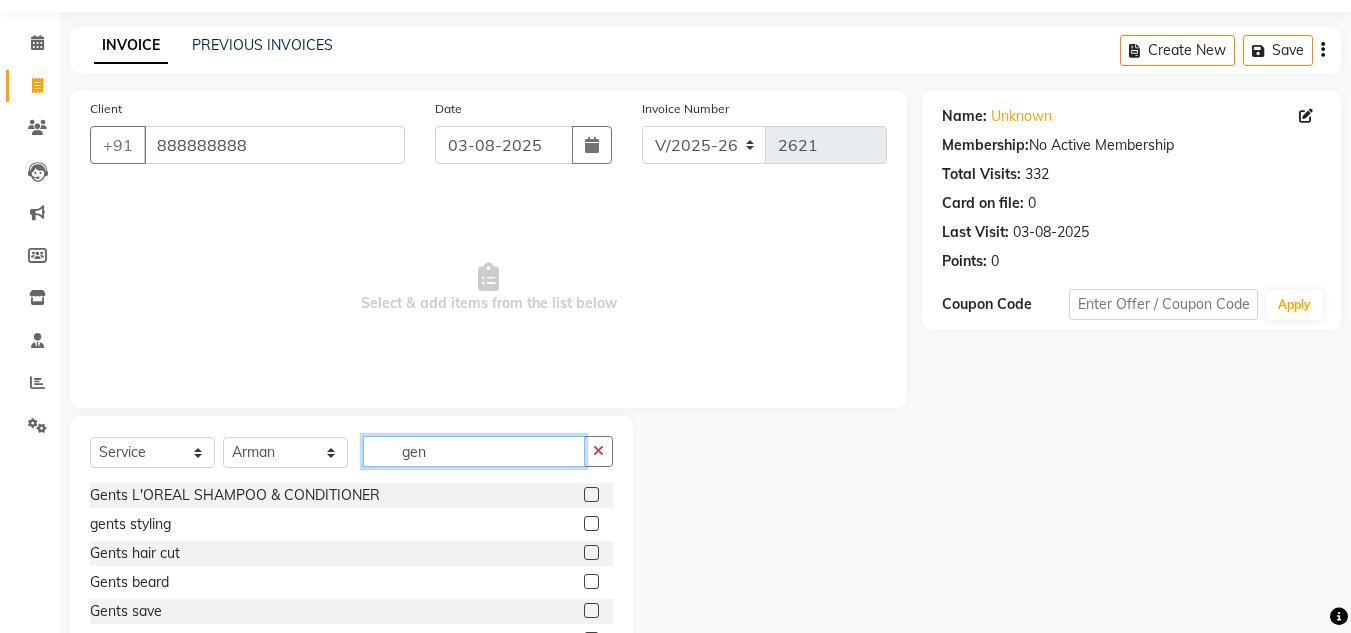 scroll, scrollTop: 132, scrollLeft: 0, axis: vertical 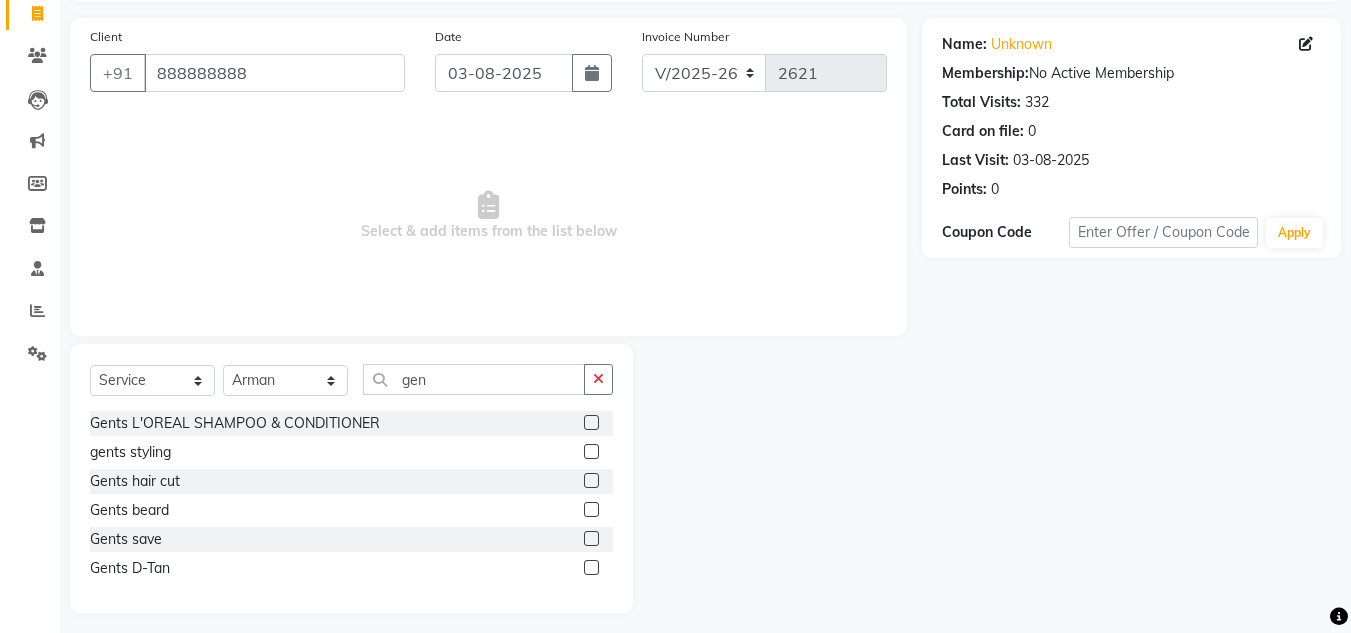 click 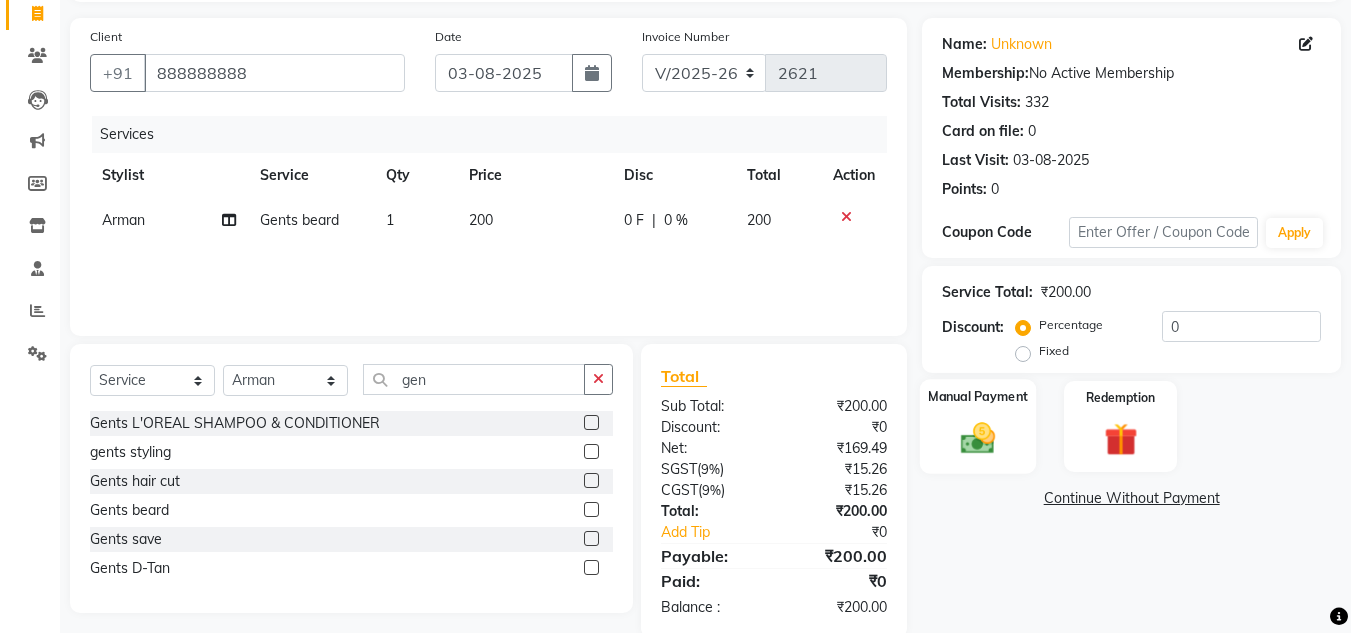 click 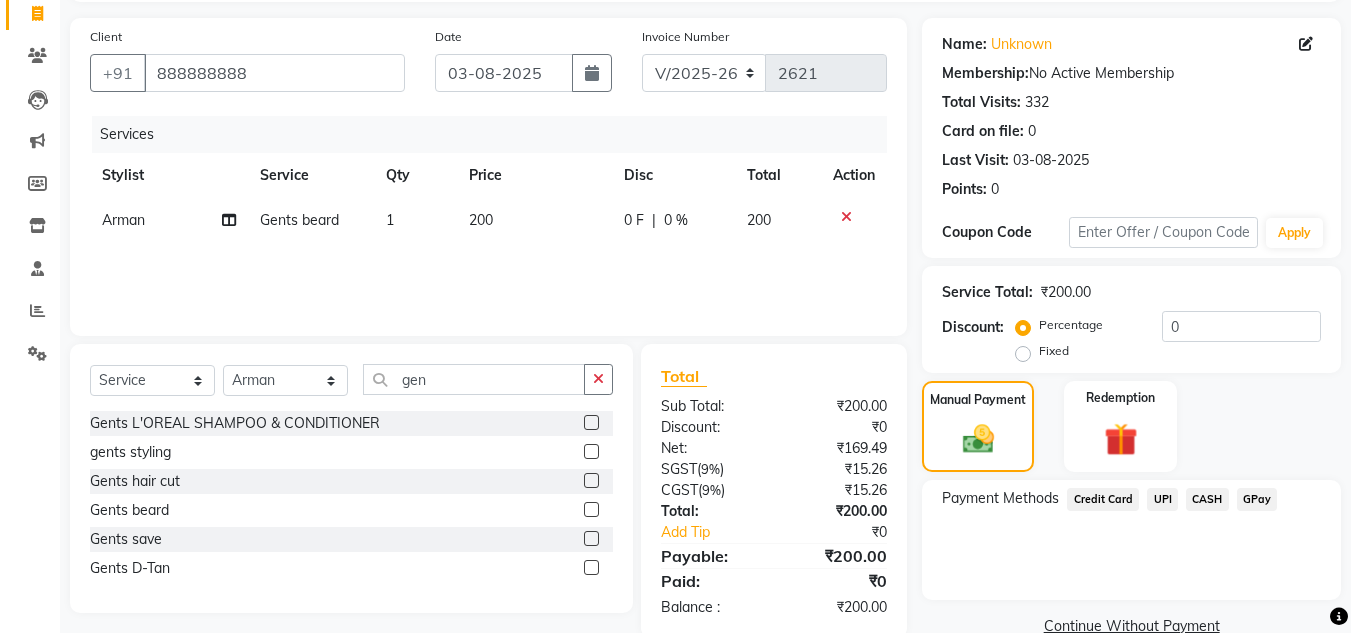 click on "UPI" 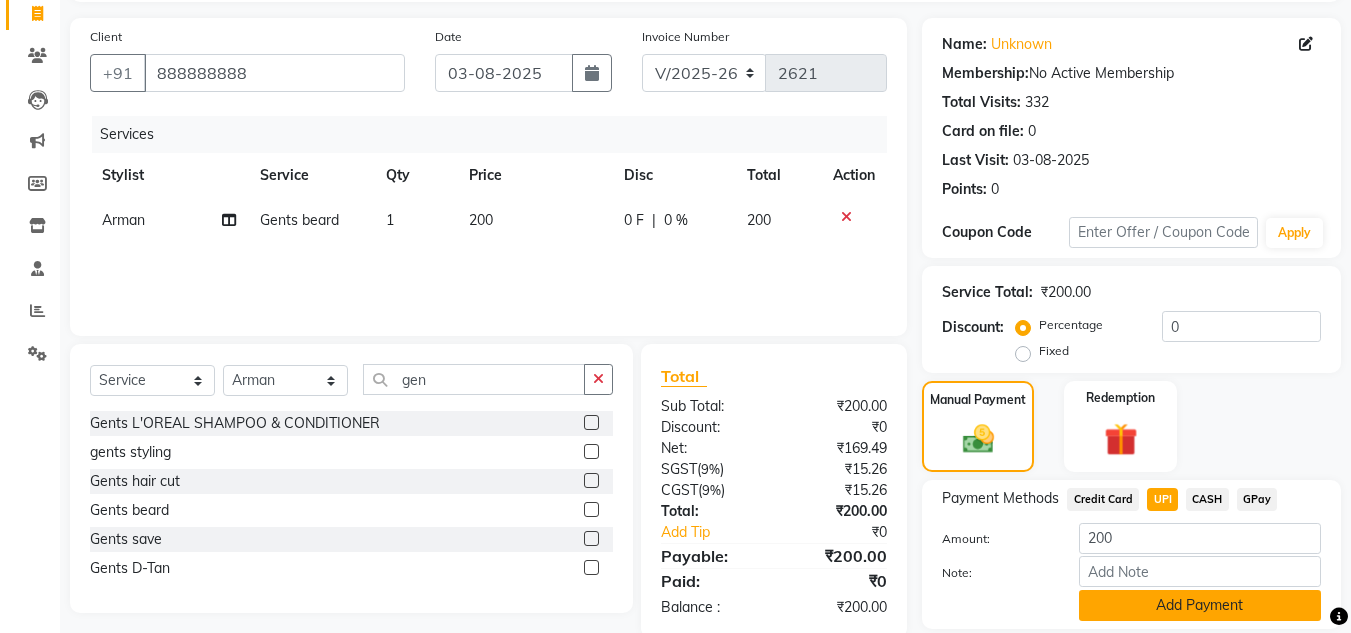 click on "Add Payment" 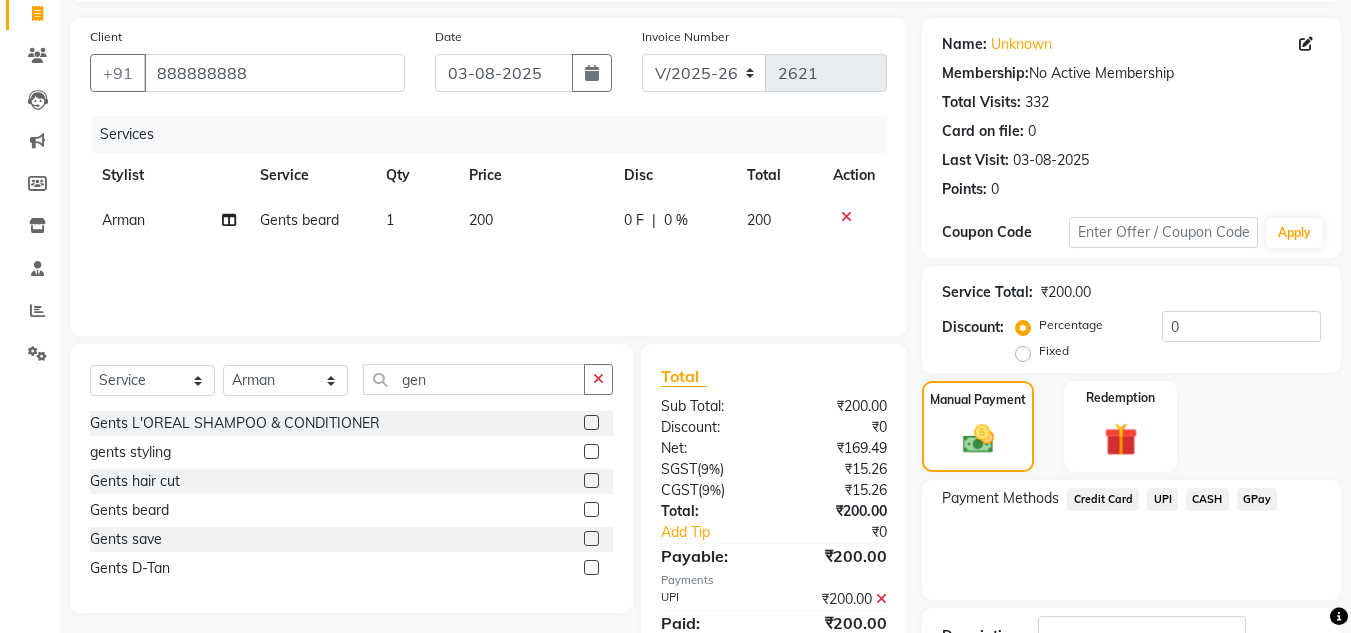 scroll, scrollTop: 282, scrollLeft: 0, axis: vertical 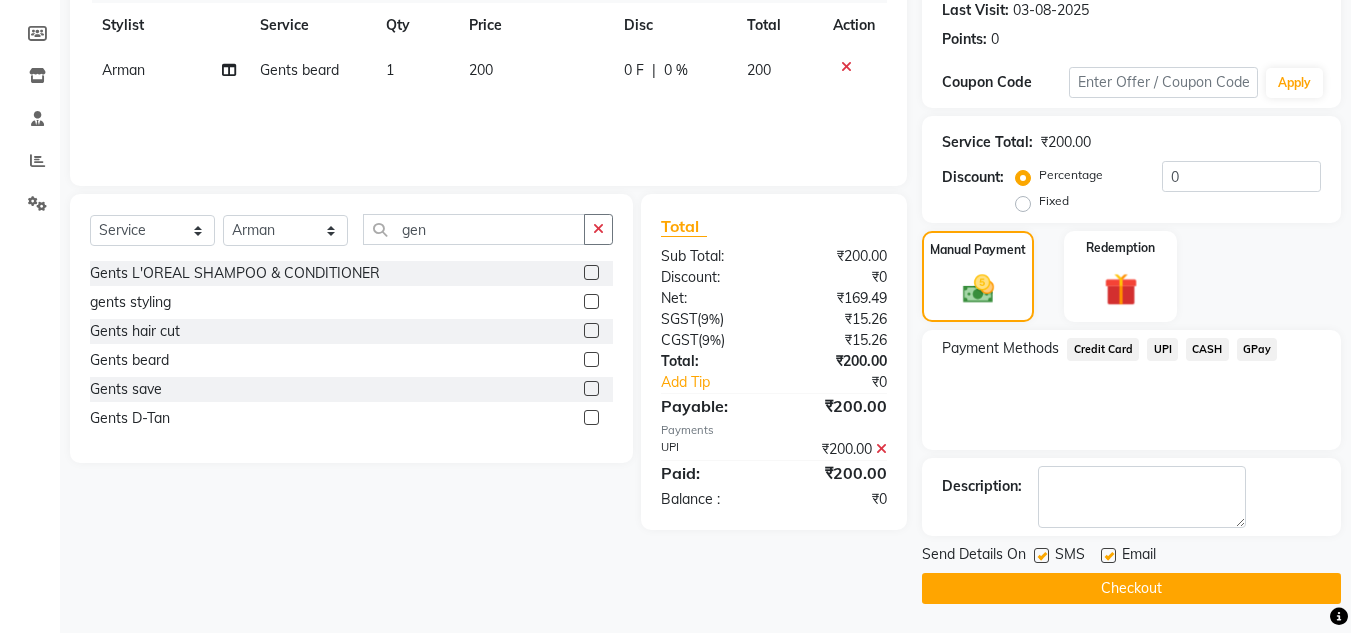 click on "Checkout" 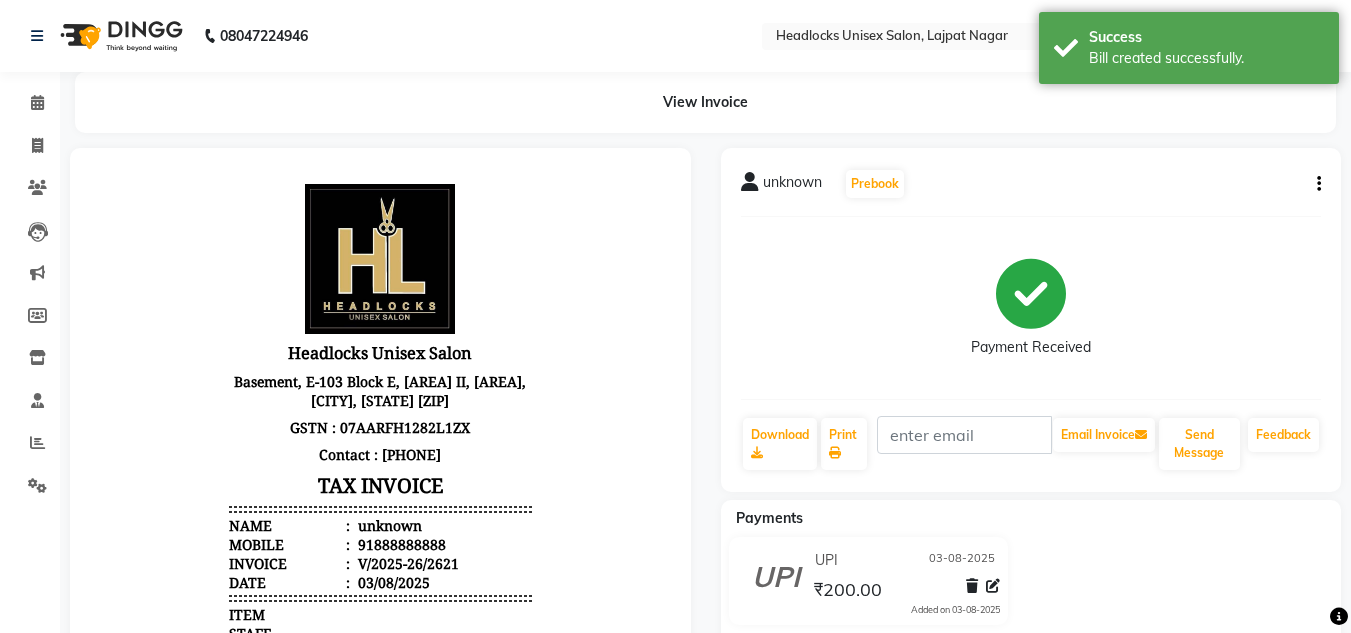 scroll, scrollTop: 0, scrollLeft: 0, axis: both 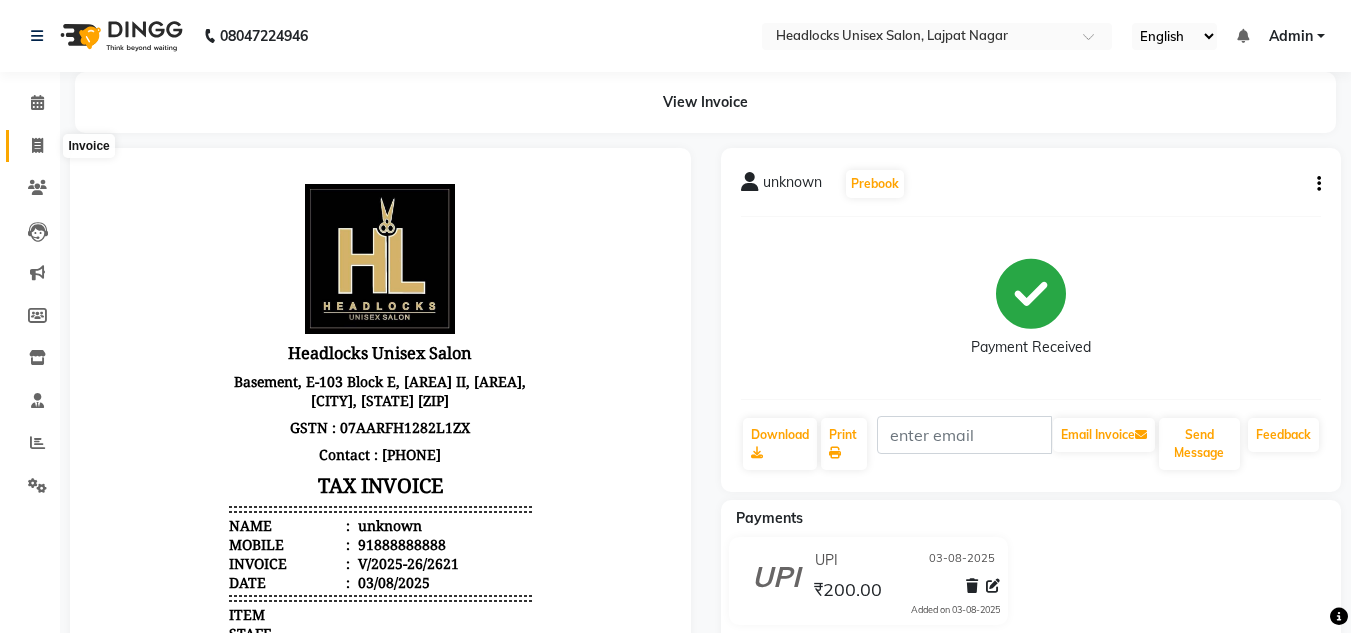 click 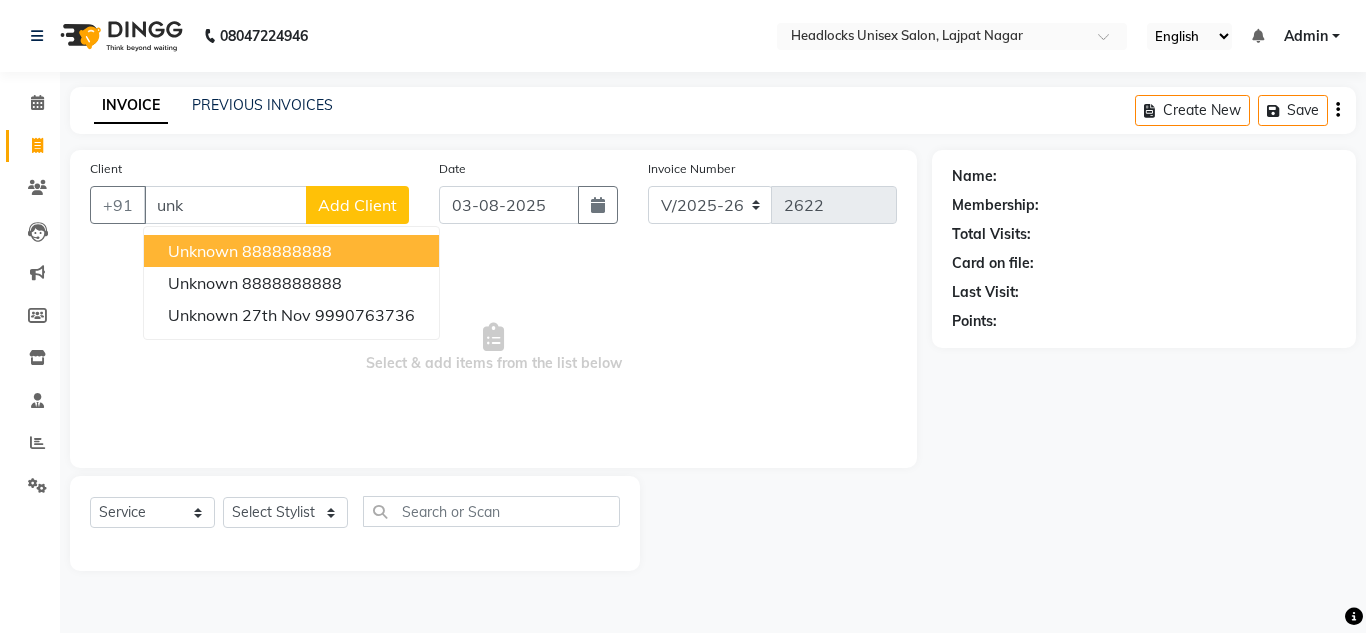 click on "unknown" at bounding box center [203, 251] 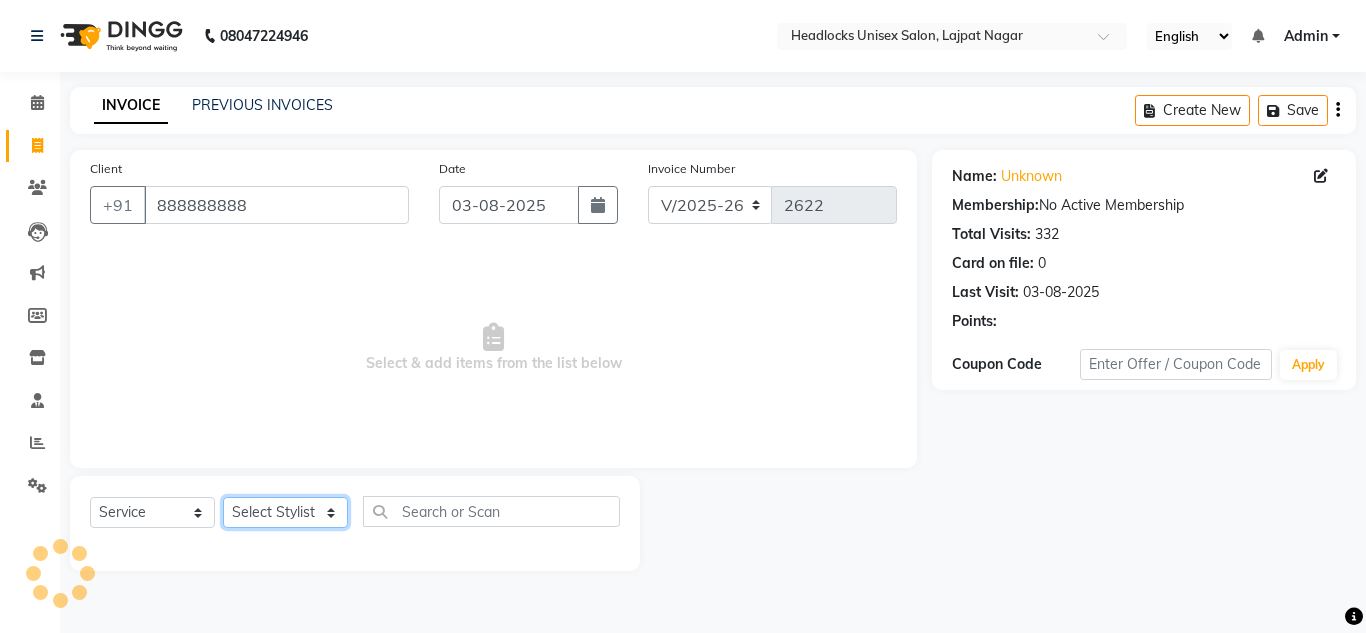 click on "Select Stylist Arman Atul Jannat Kaif Kartik Lucky Nazia Pinky Rashid Sabiya Sandeep Shankar Shavaz Malik Sudhir Suraj Vikas Vinay Roy Vinod" 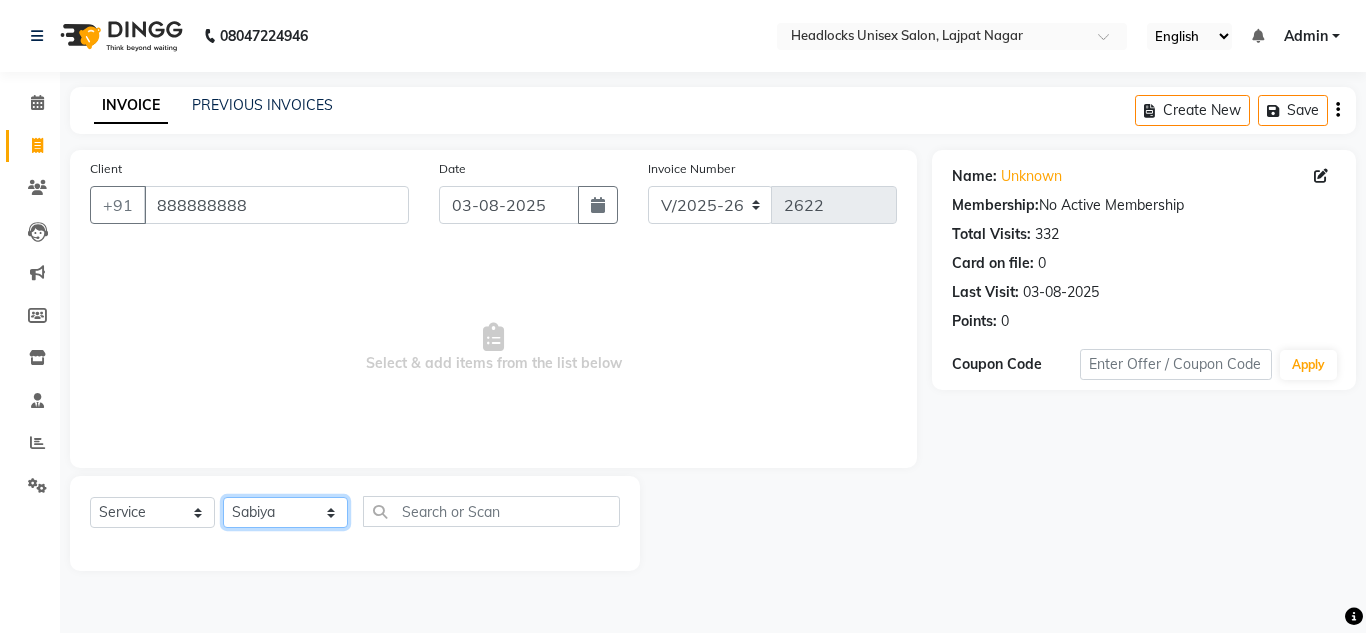 click on "Select Stylist Arman Atul Jannat Kaif Kartik Lucky Nazia Pinky Rashid Sabiya Sandeep Shankar Shavaz Malik Sudhir Suraj Vikas Vinay Roy Vinod" 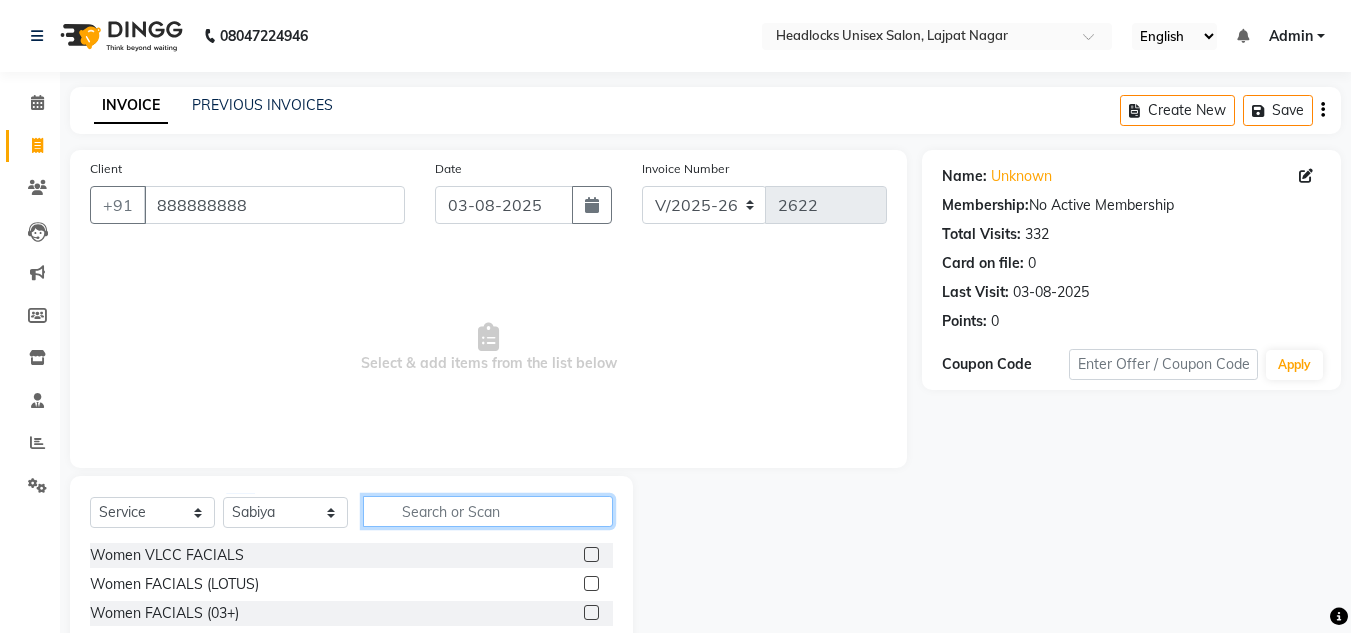 click 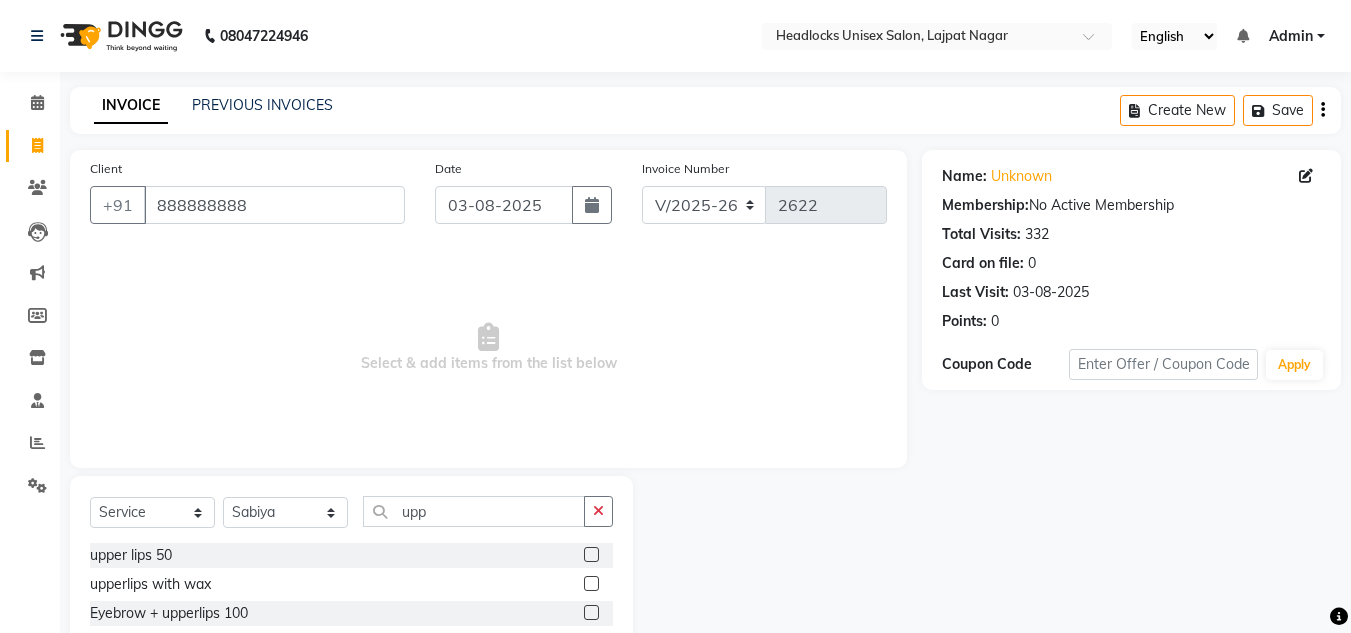 click 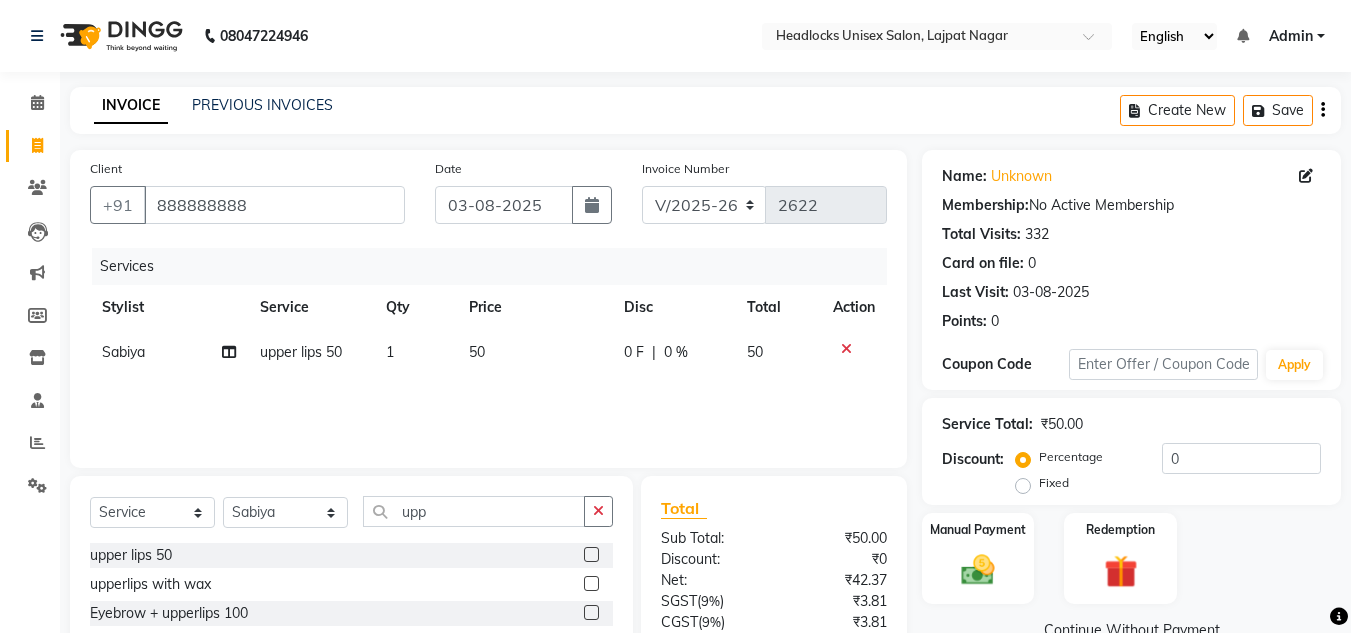 scroll, scrollTop: 165, scrollLeft: 0, axis: vertical 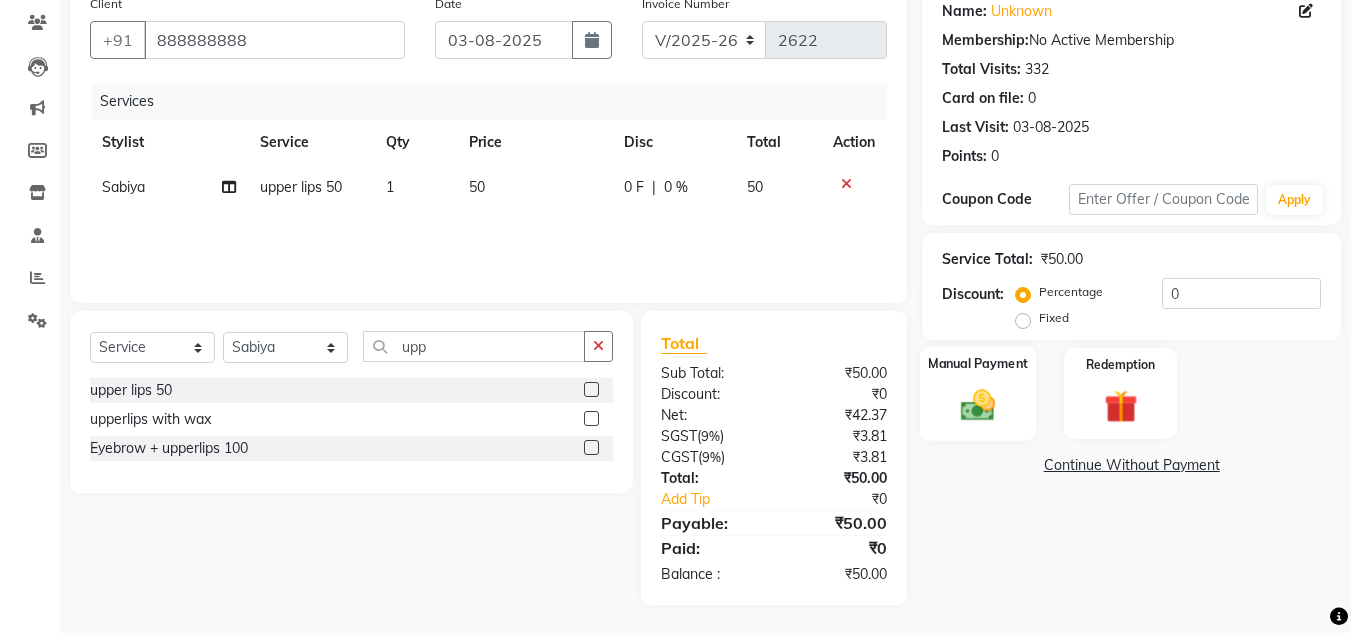 click 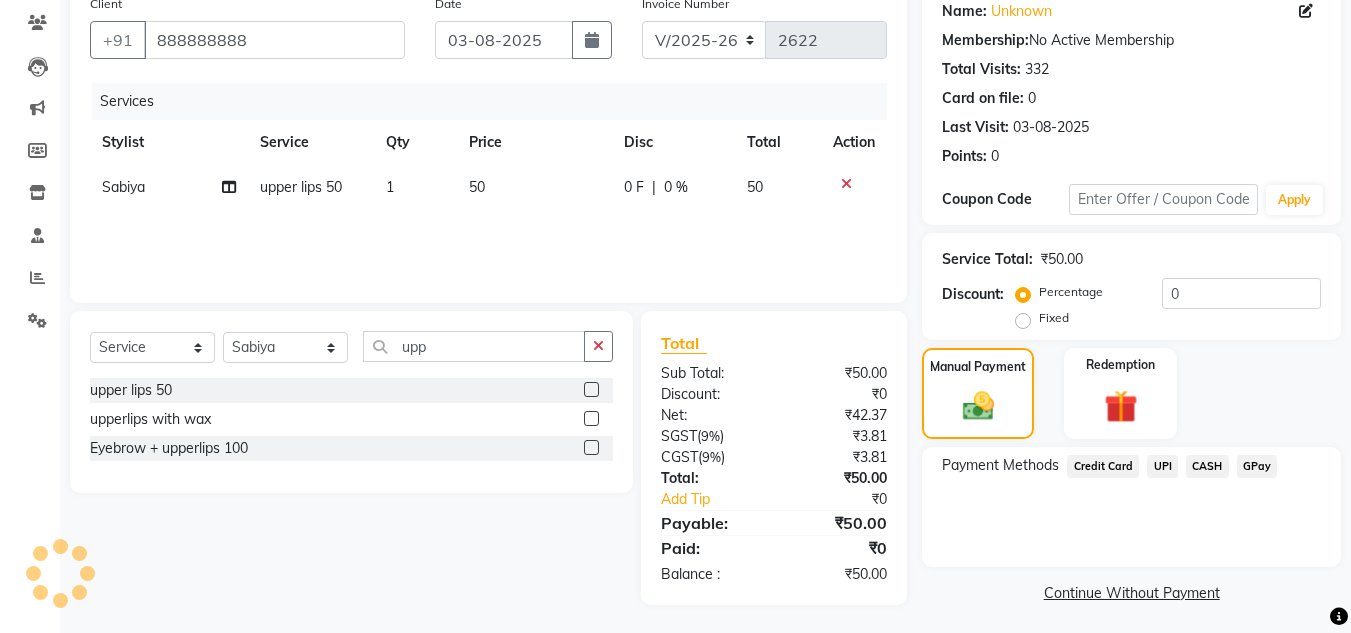 click on "UPI" 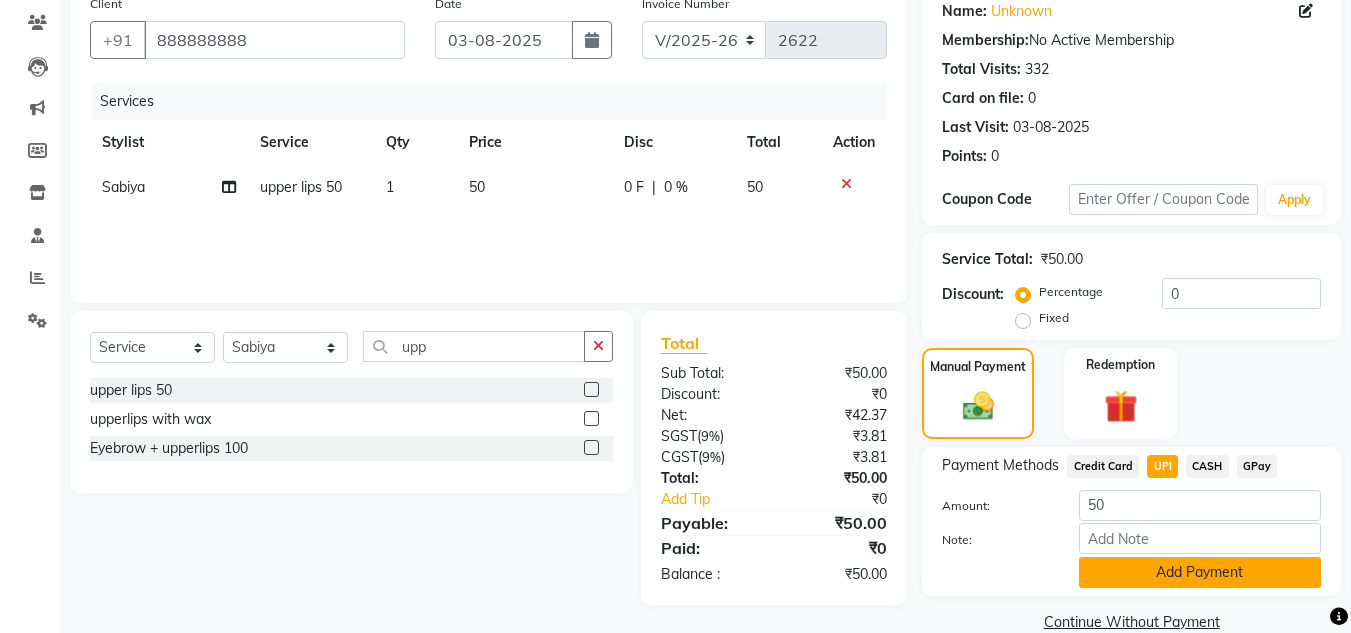 click on "Add Payment" 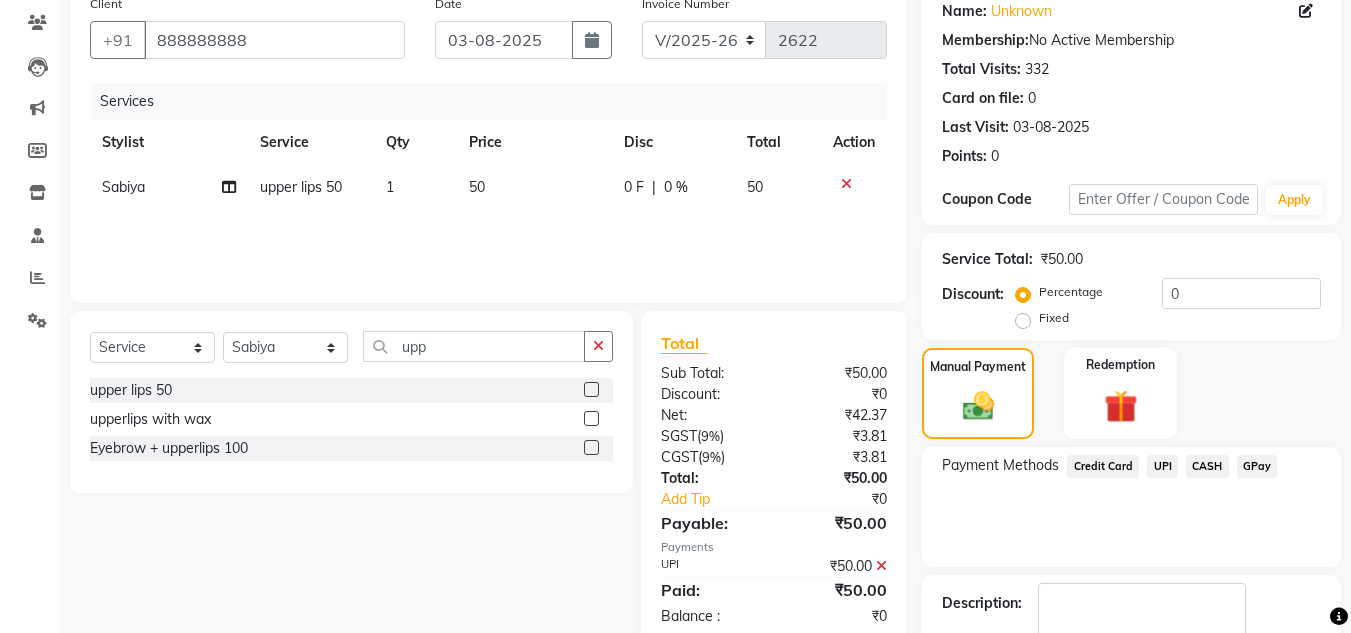 scroll, scrollTop: 273, scrollLeft: 0, axis: vertical 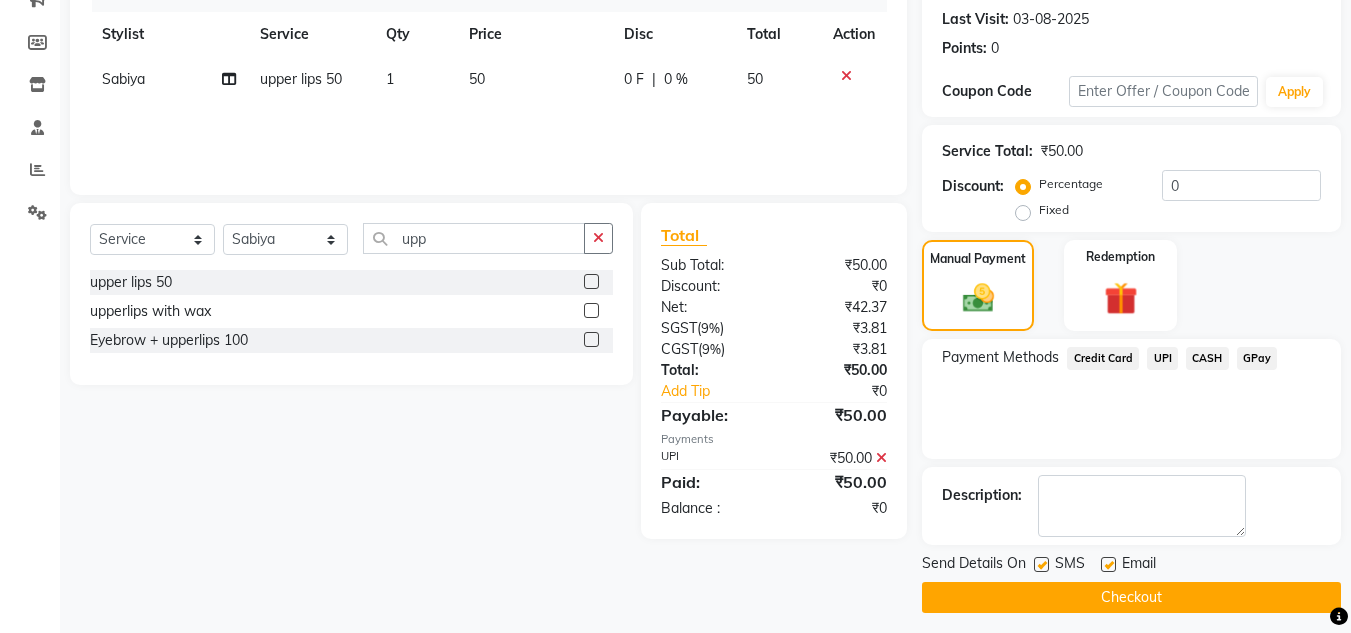 click on "Checkout" 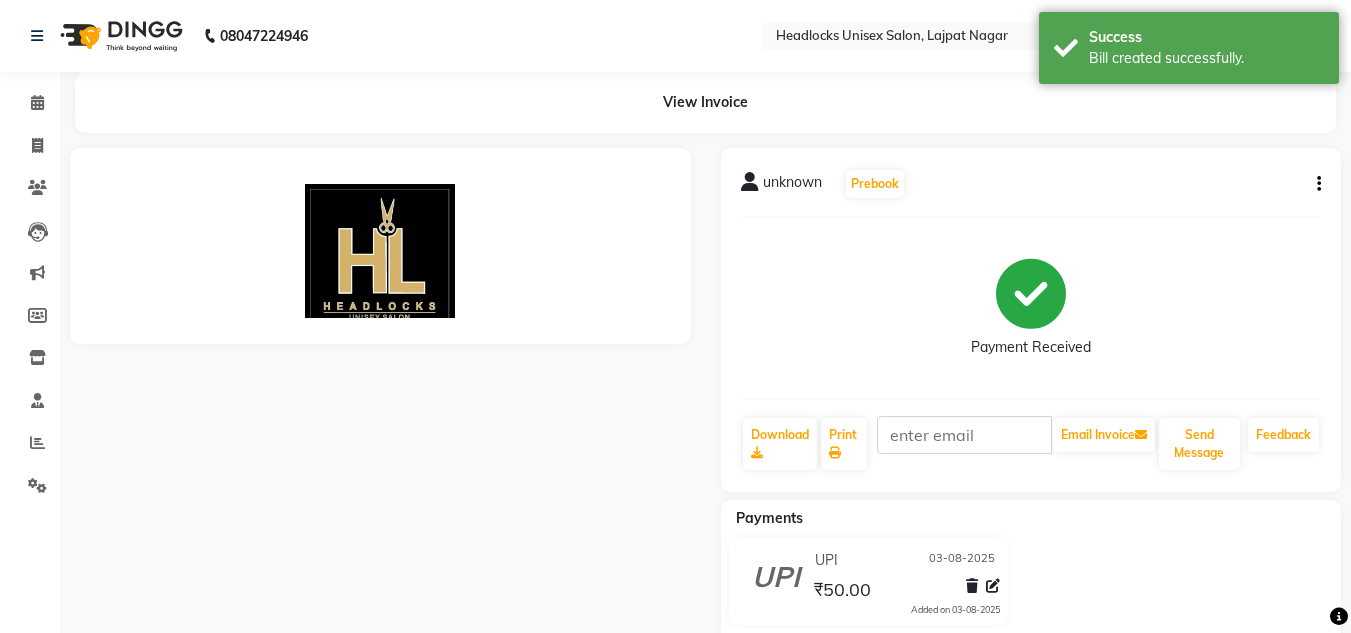 scroll, scrollTop: 0, scrollLeft: 0, axis: both 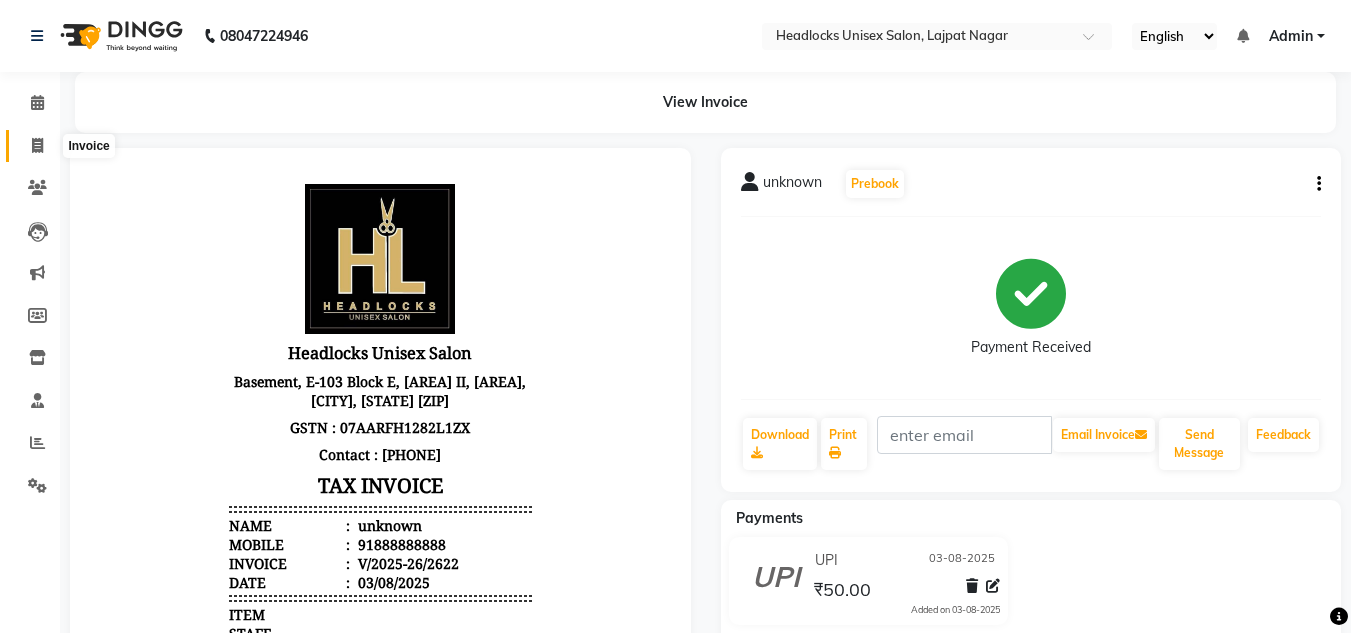 click 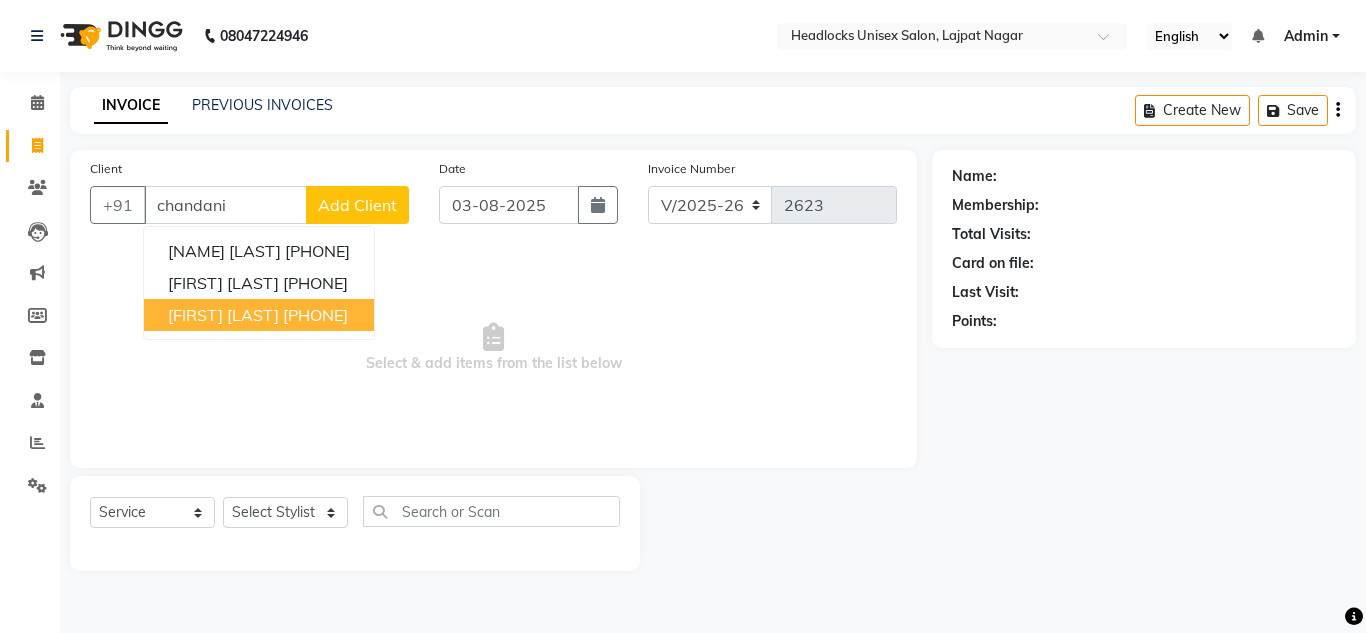 click on "Chandani Mehta" at bounding box center [223, 315] 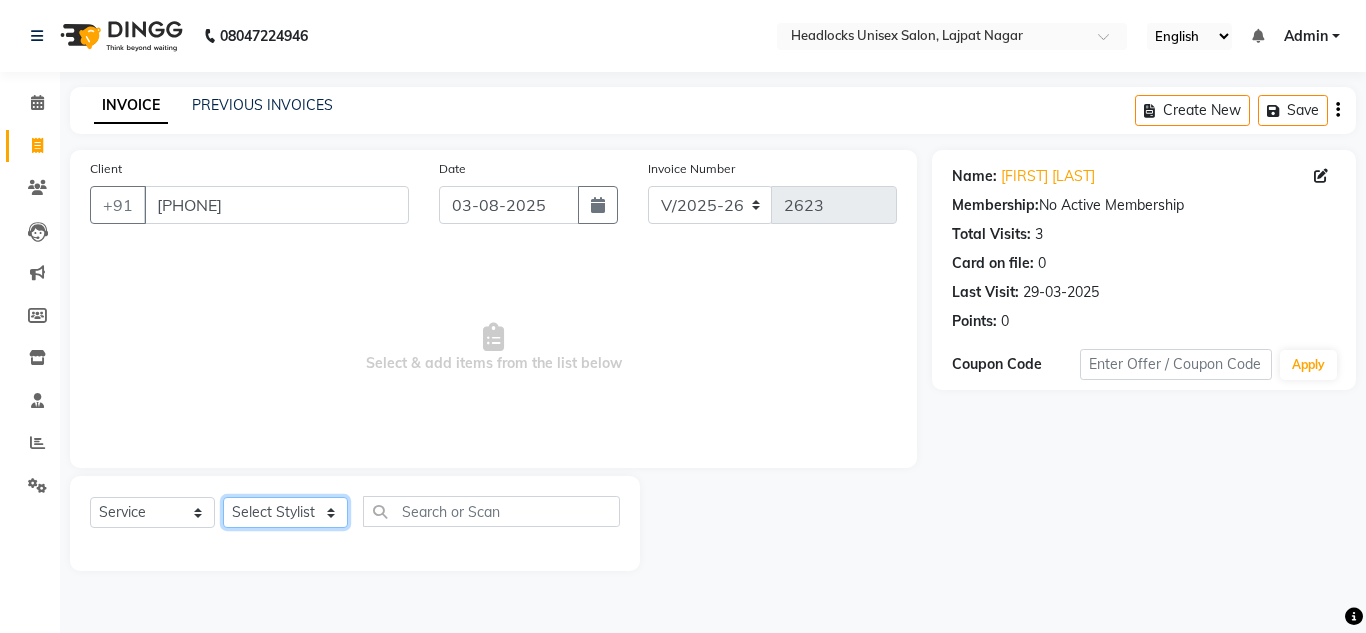 click on "Select Stylist Arman Atul Jannat Kaif Kartik Lucky Nazia Pinky Rashid Sabiya Sandeep Shankar Shavaz Malik Sudhir Suraj Vikas Vinay Roy Vinod" 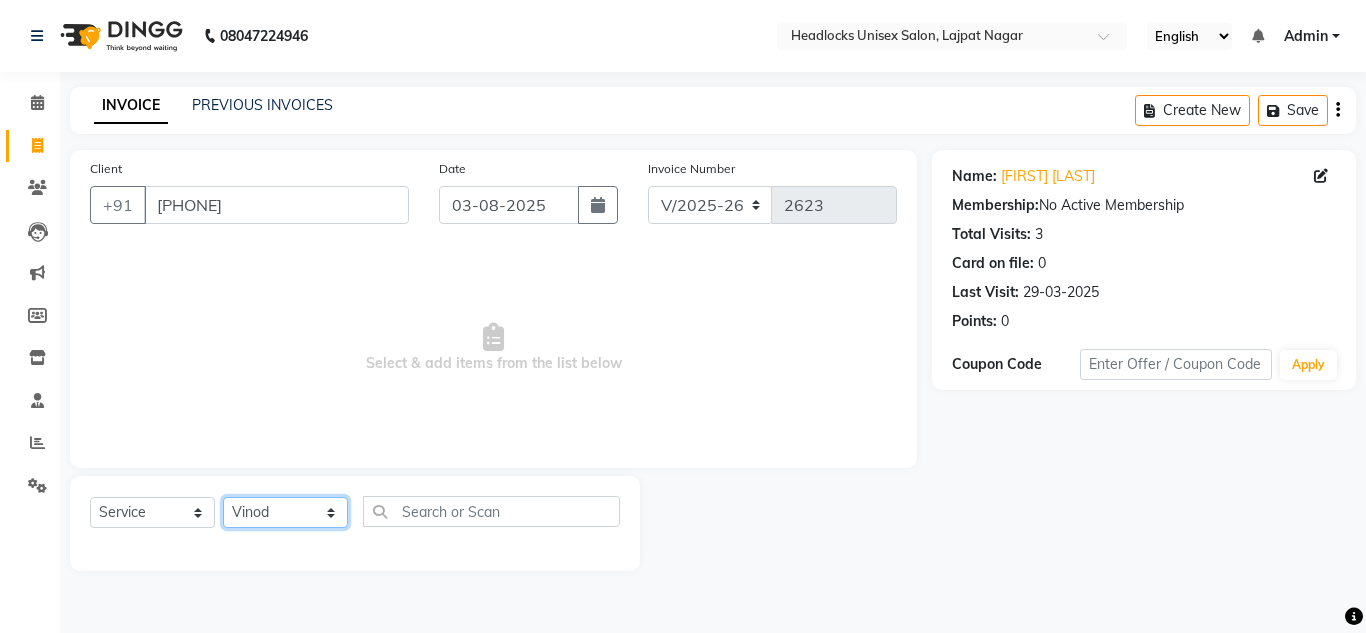 click on "Select Stylist Arman Atul Jannat Kaif Kartik Lucky Nazia Pinky Rashid Sabiya Sandeep Shankar Shavaz Malik Sudhir Suraj Vikas Vinay Roy Vinod" 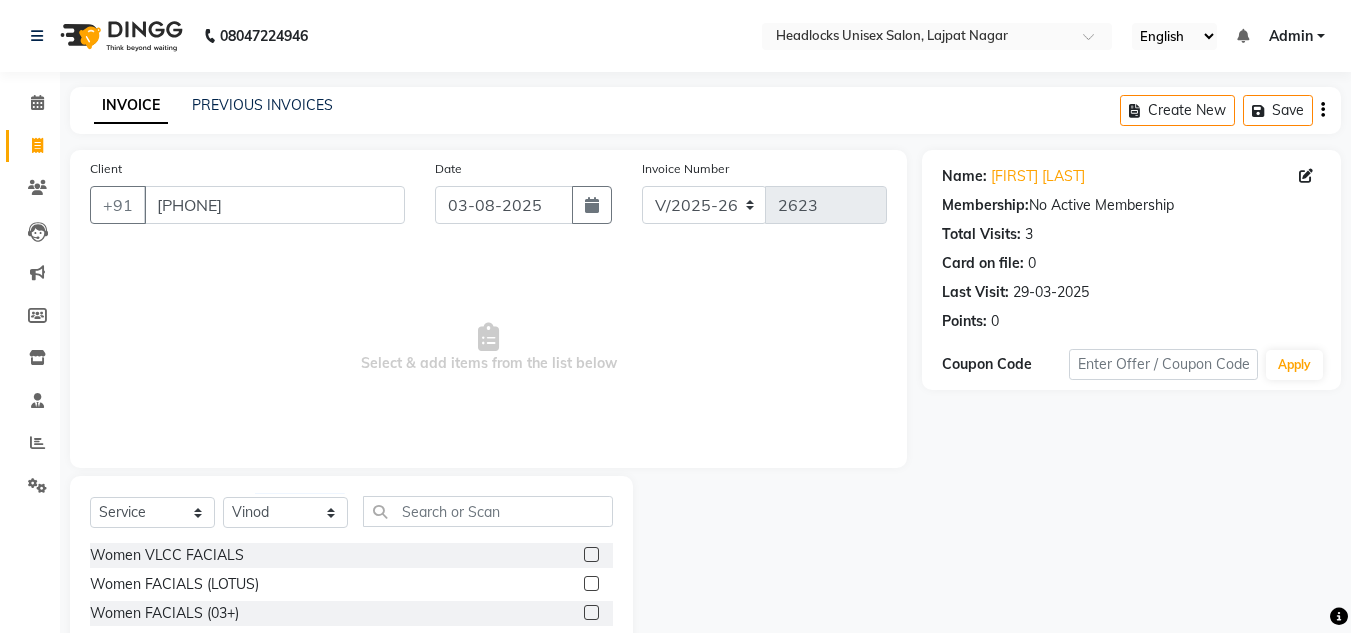click on "Select & add items from the list below" at bounding box center [488, 348] 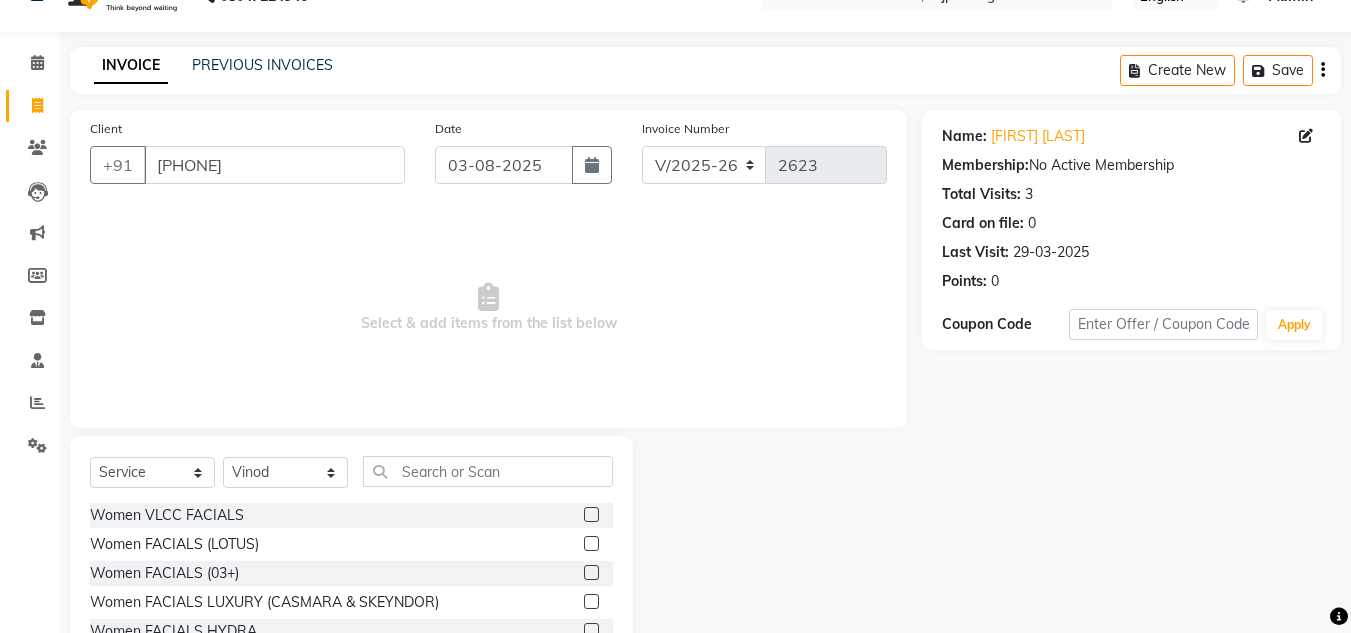 scroll, scrollTop: 168, scrollLeft: 0, axis: vertical 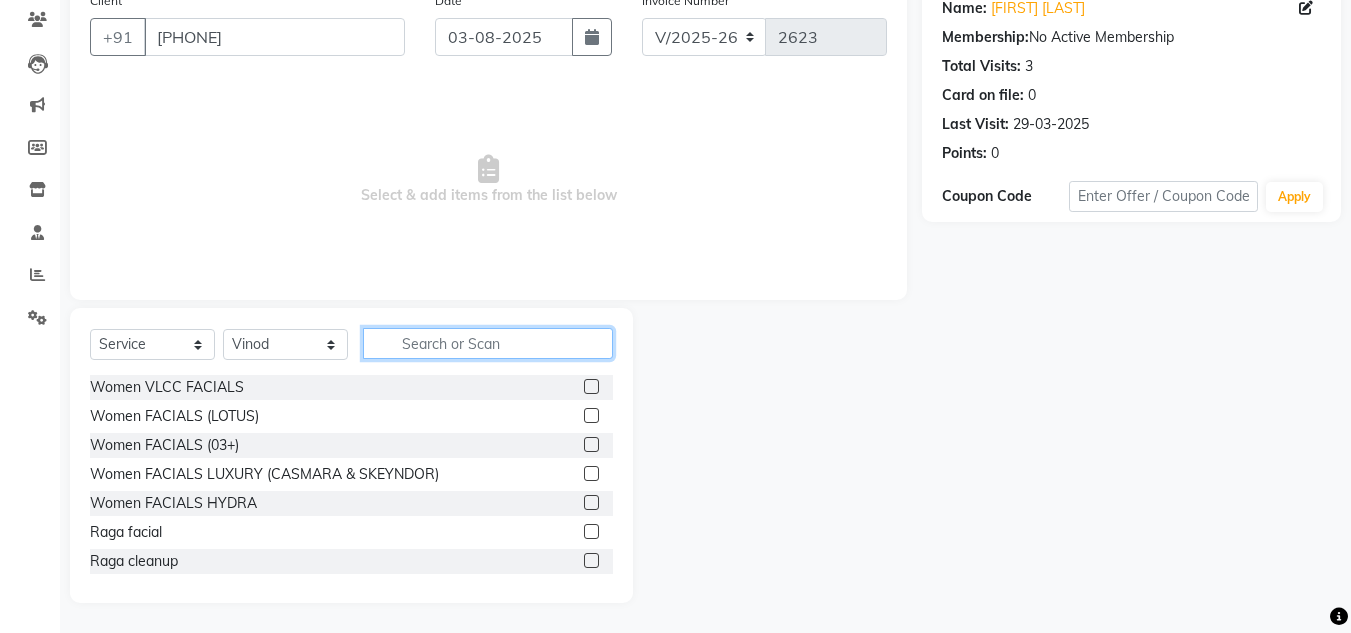 click 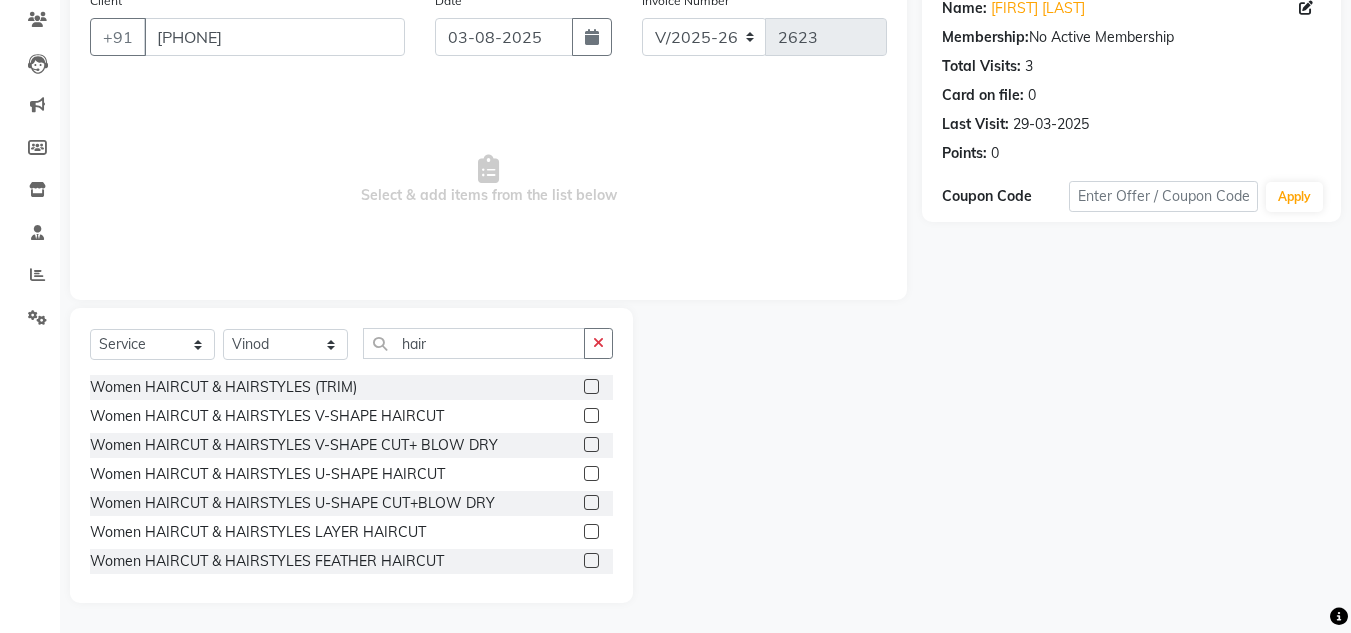 click 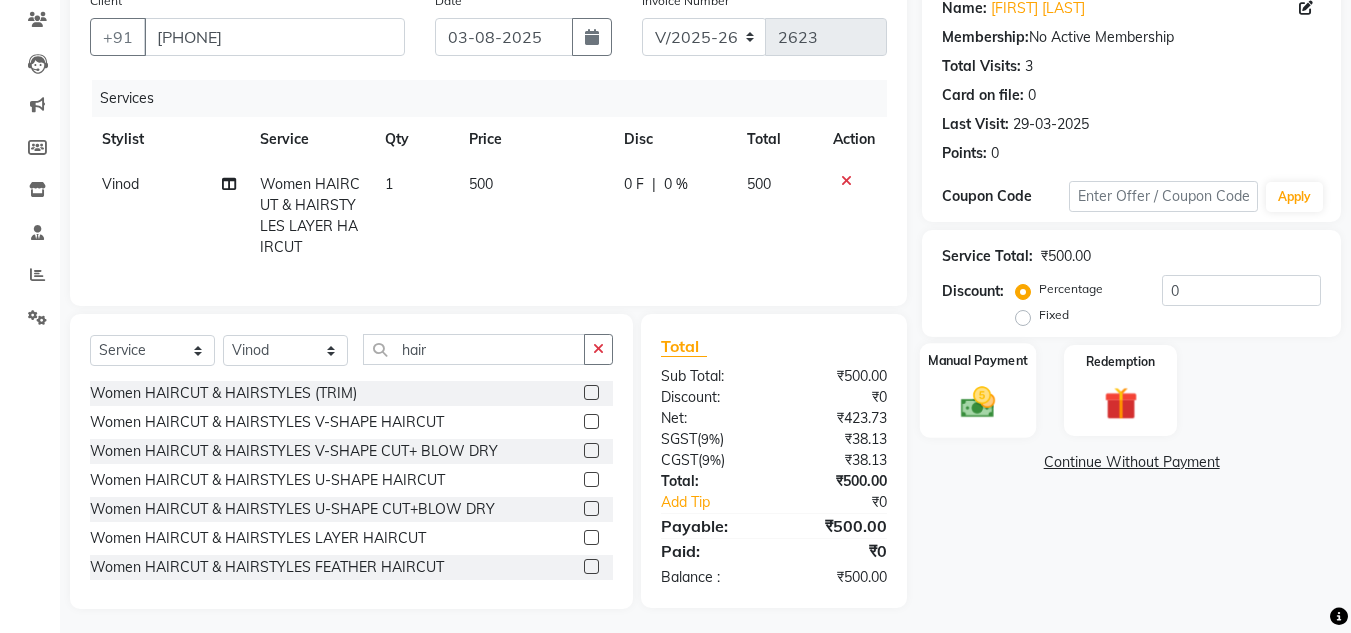 click 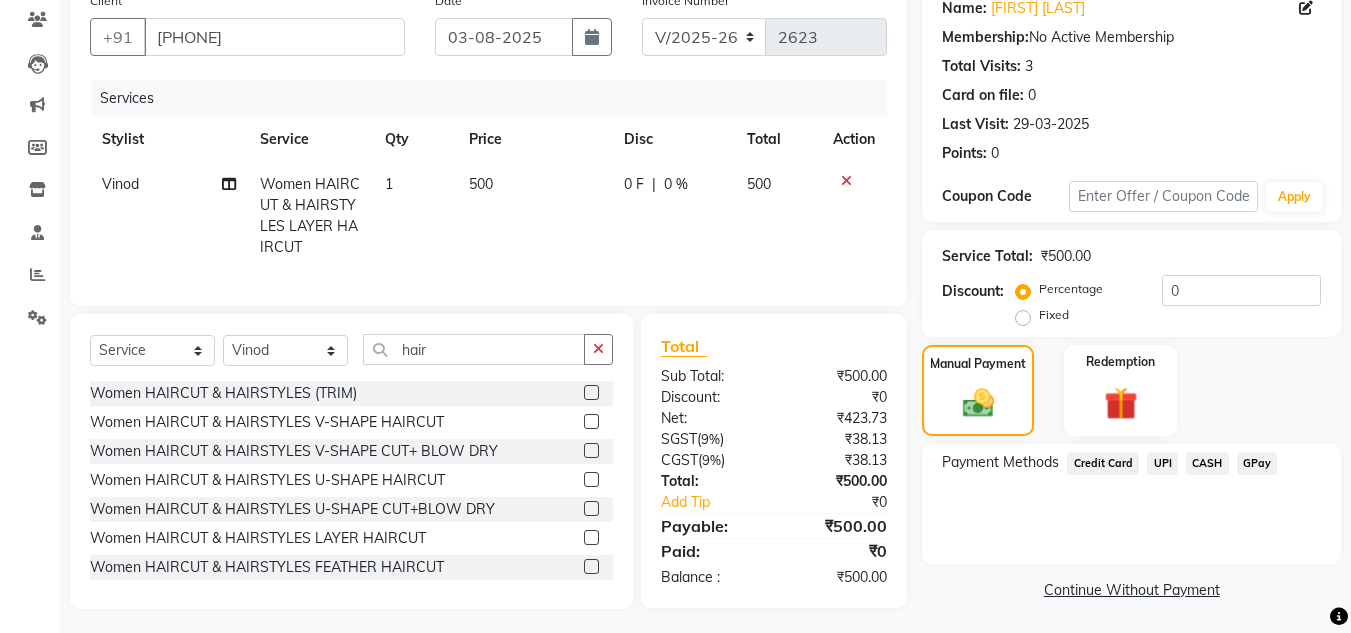 click on "Vinod" 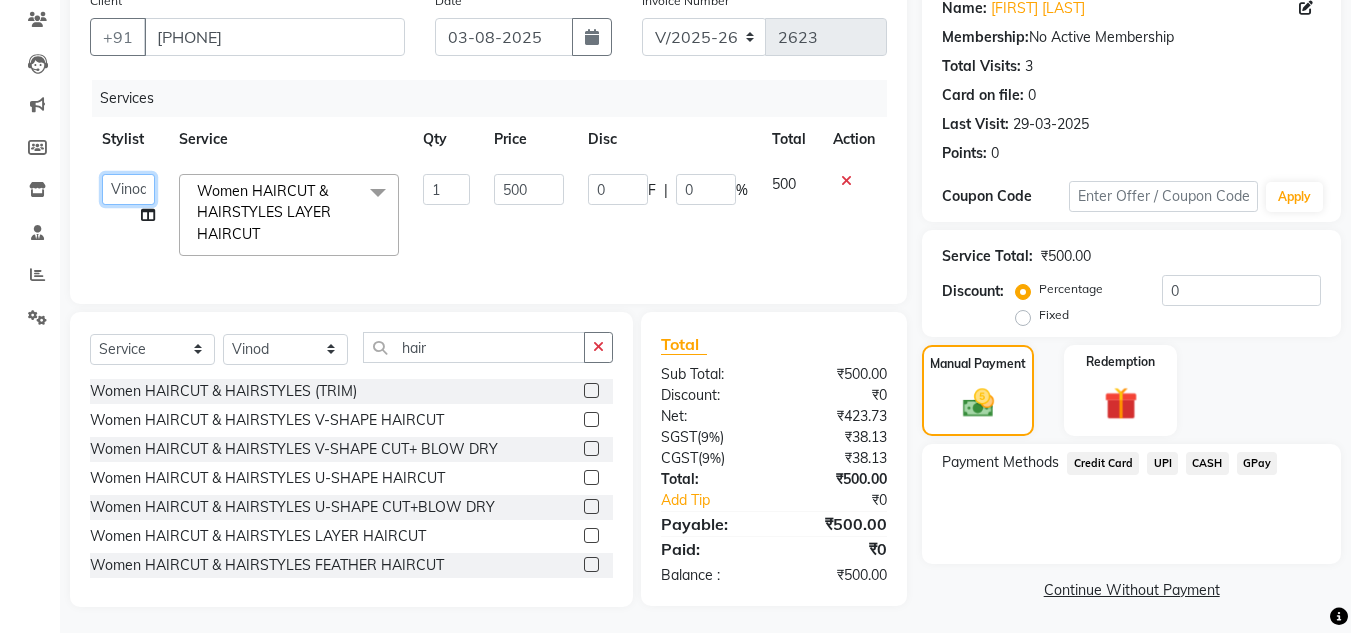click on "Arman   Atul   Jannat   Kaif   Kartik   Lucky   Nazia   Pinky   Rashid   Sabiya   Sandeep   Shankar   Shavaz Malik   Sudhir   Suraj   Vikas   Vinay Roy   Vinod" 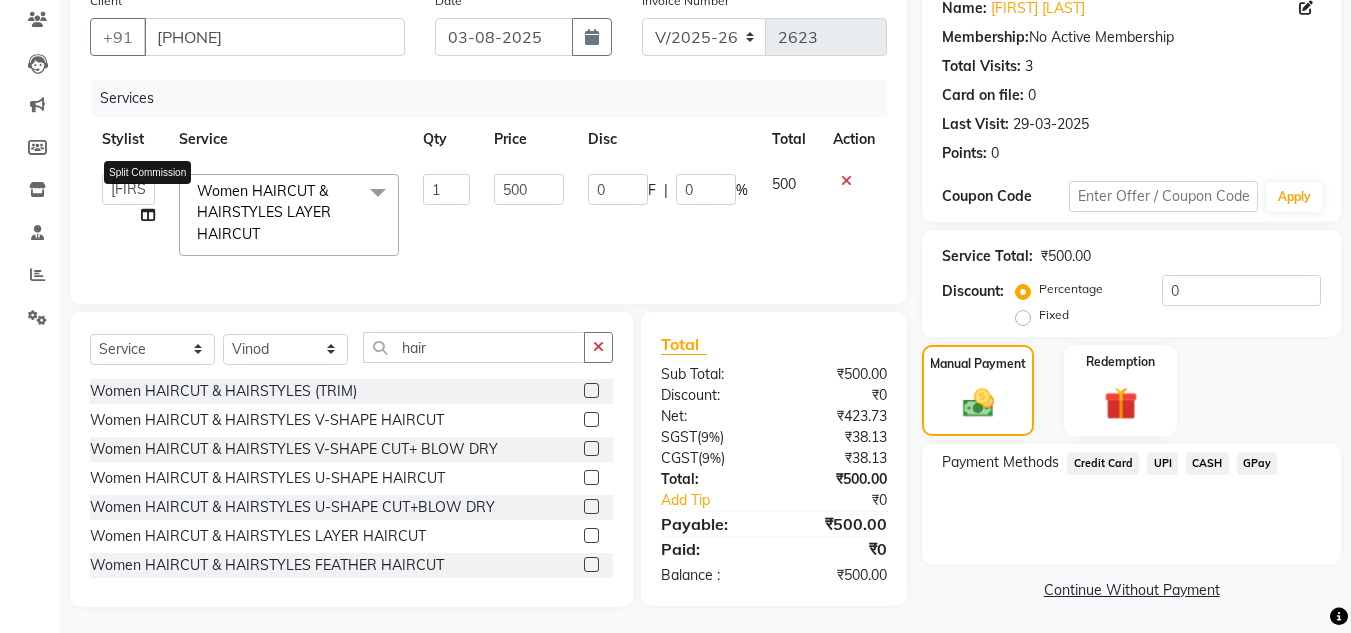 click 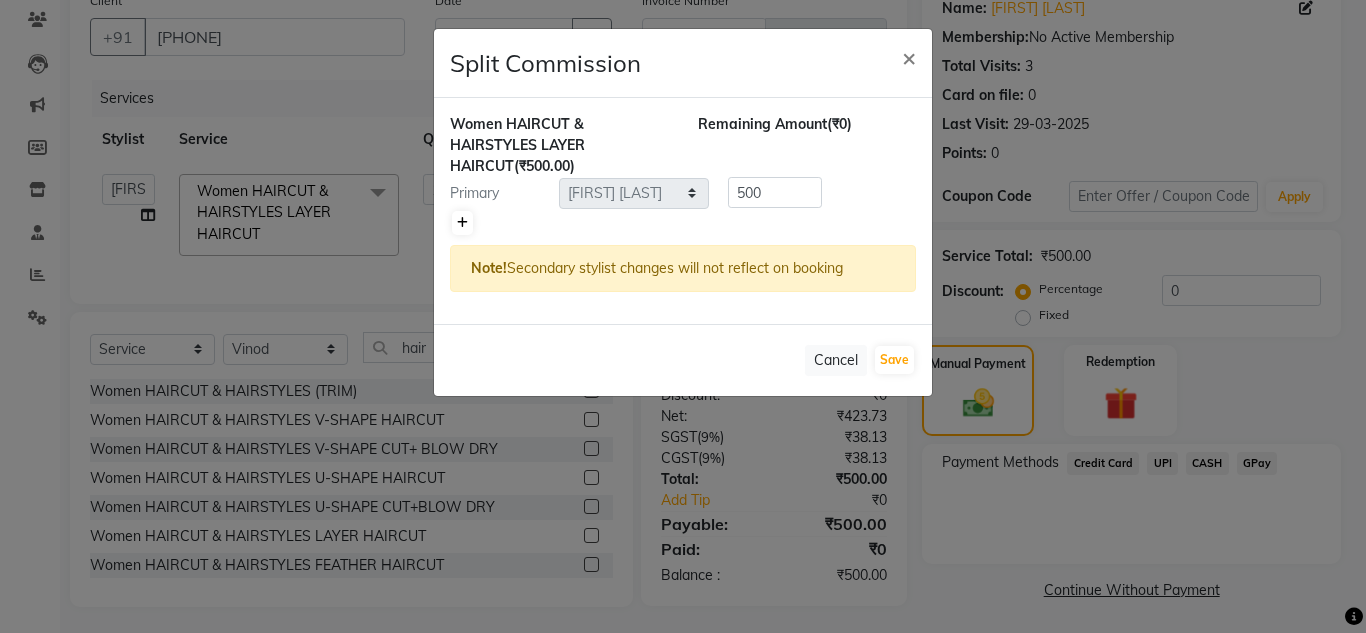 click 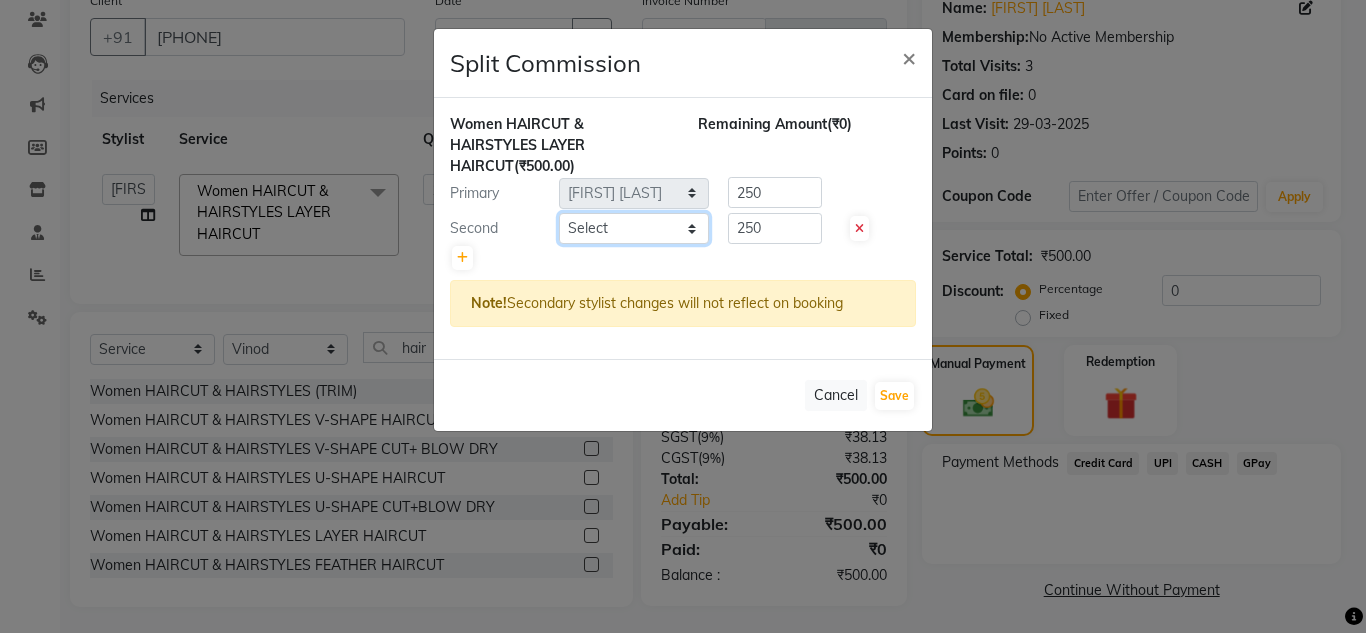 click on "Select Arman Atul Jannat Kaif Kartik Lucky Nazia Pinky Rashid Sabiya Sandeep Shankar Shavaz Malik Sudhir Suraj Vikas Vinay Roy Vinod" 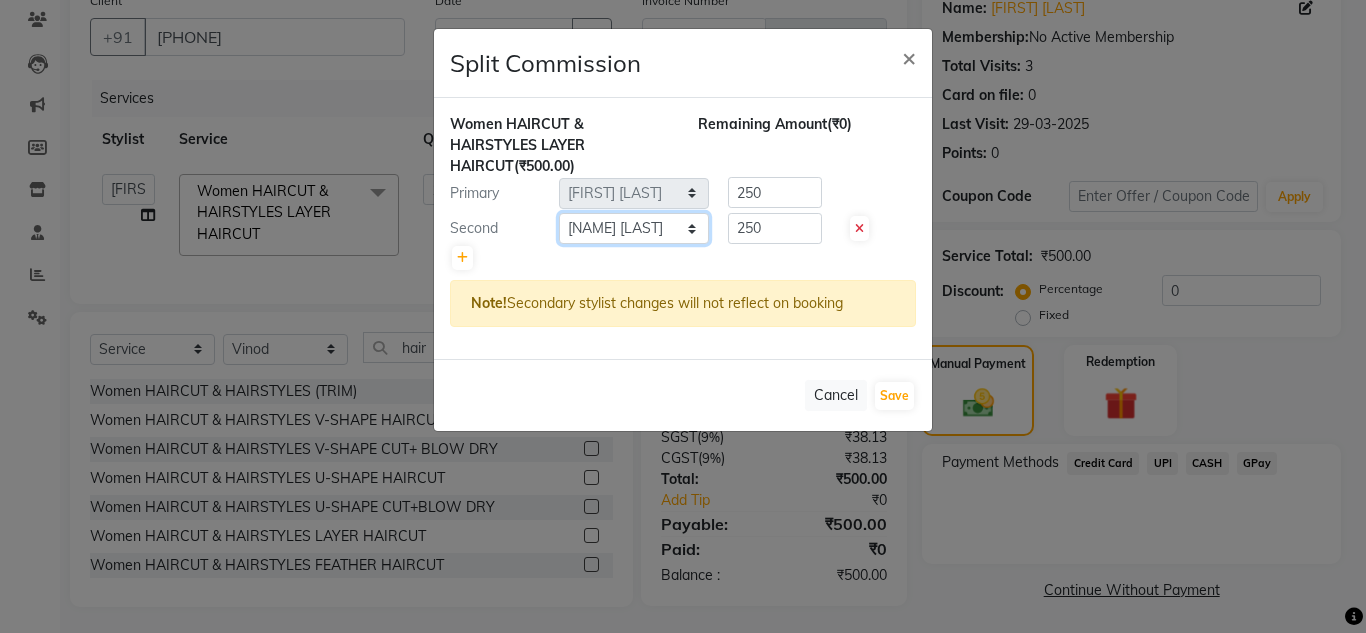 click on "Select Arman Atul Jannat Kaif Kartik Lucky Nazia Pinky Rashid Sabiya Sandeep Shankar Shavaz Malik Sudhir Suraj Vikas Vinay Roy Vinod" 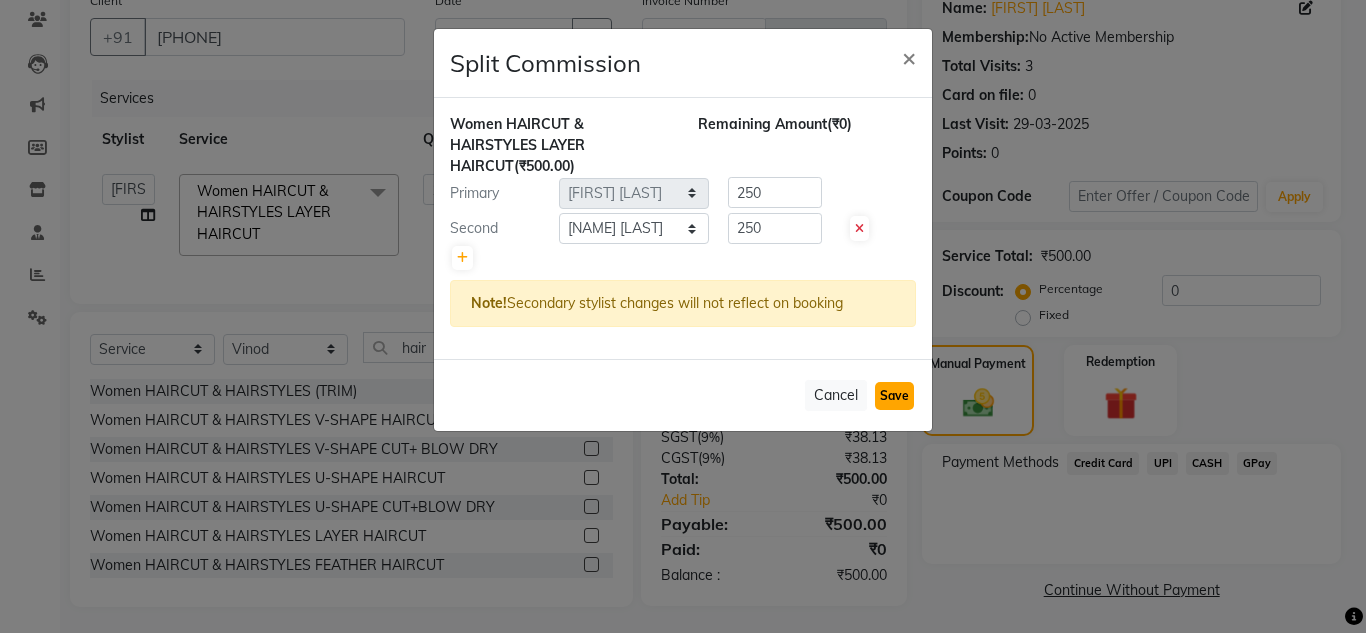 click on "Save" 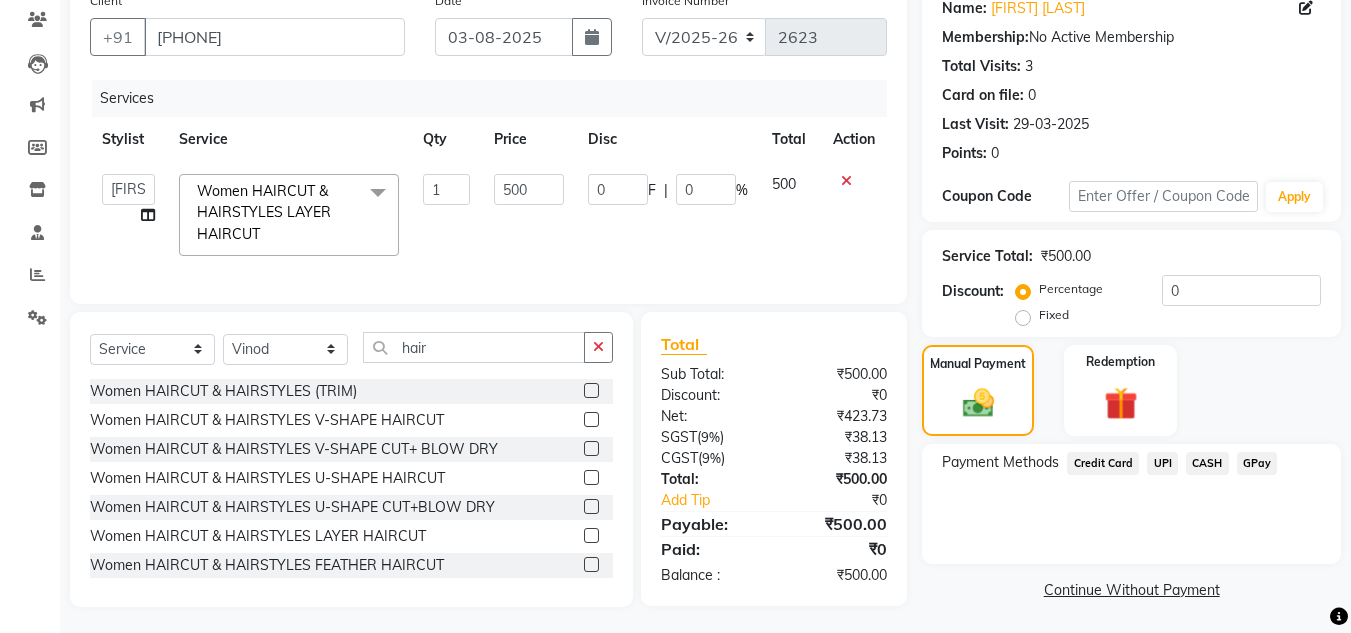 click on "UPI" 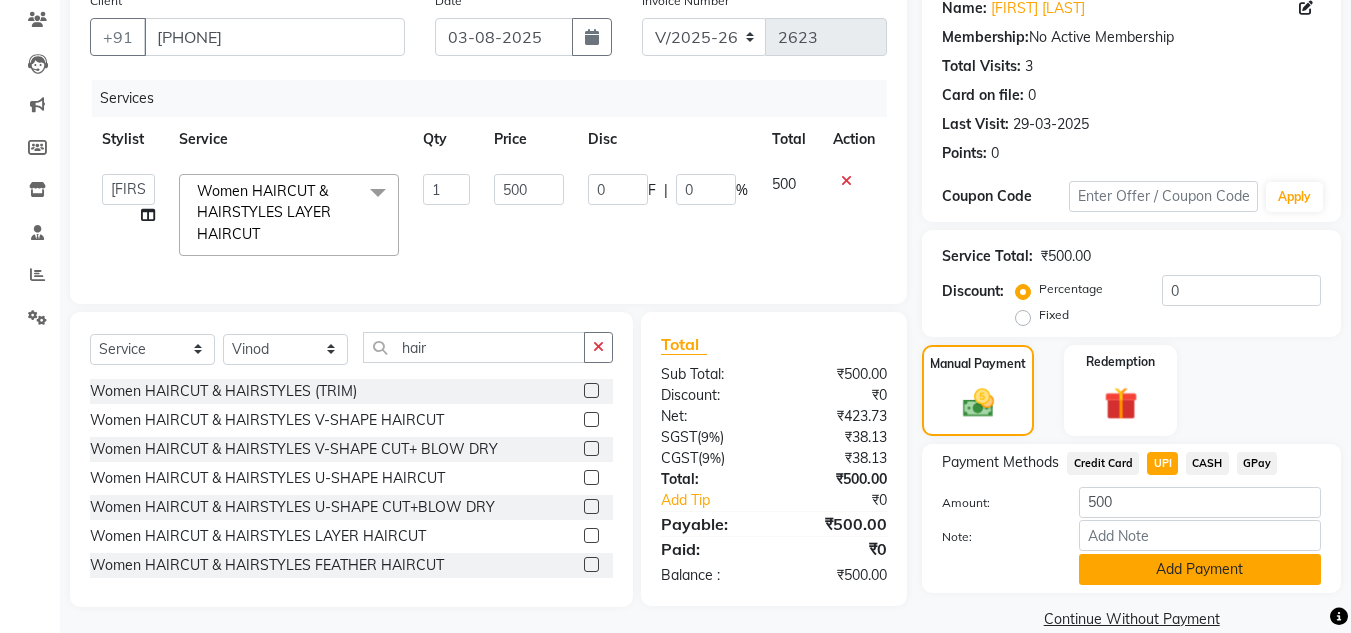 click on "Add Payment" 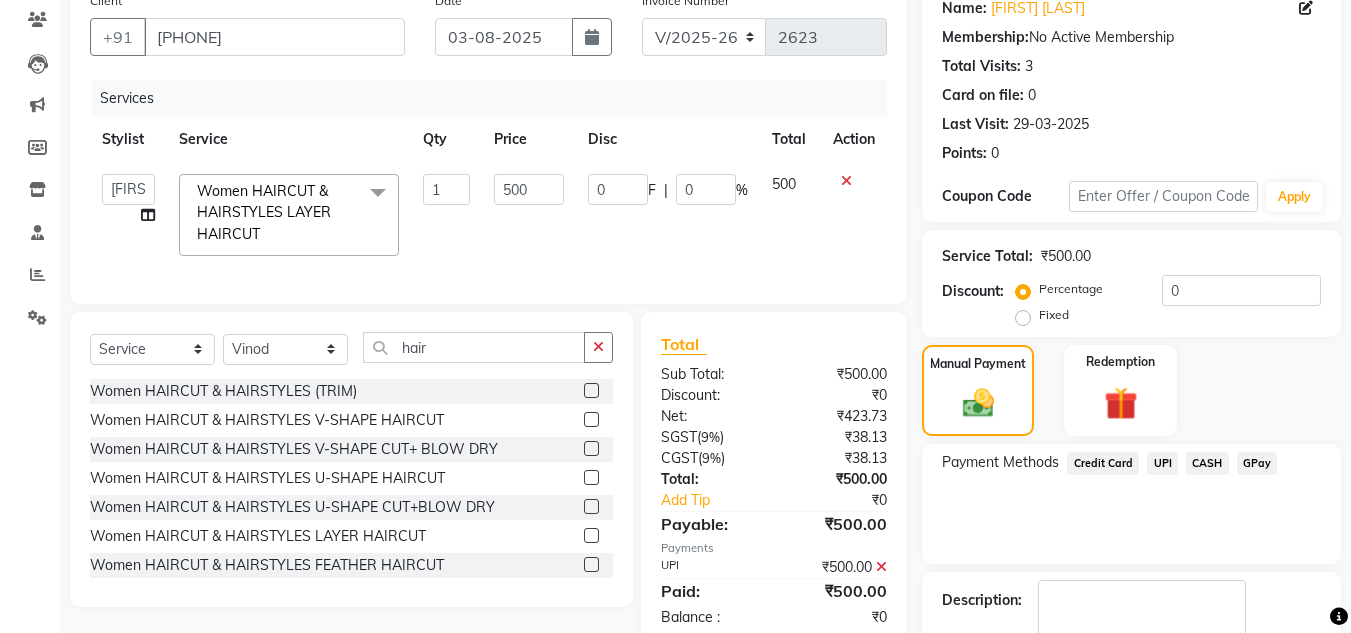 click on "Payment Methods  Credit Card   UPI   CASH   GPay" 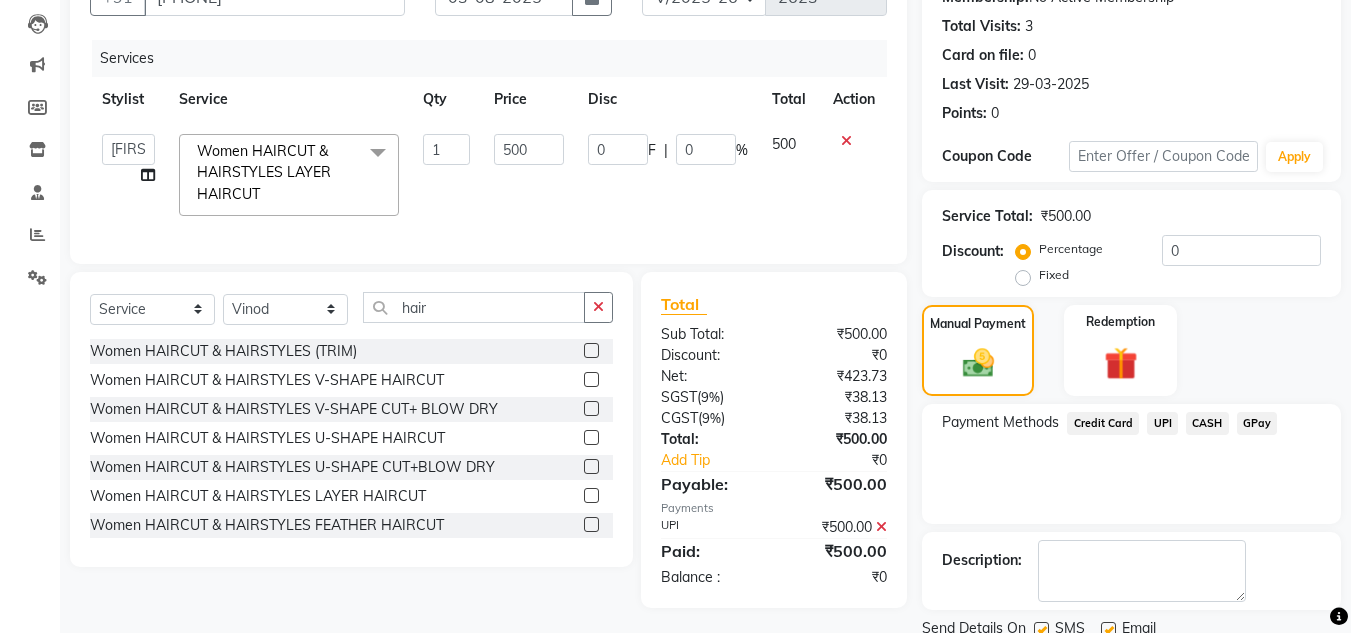 scroll, scrollTop: 283, scrollLeft: 0, axis: vertical 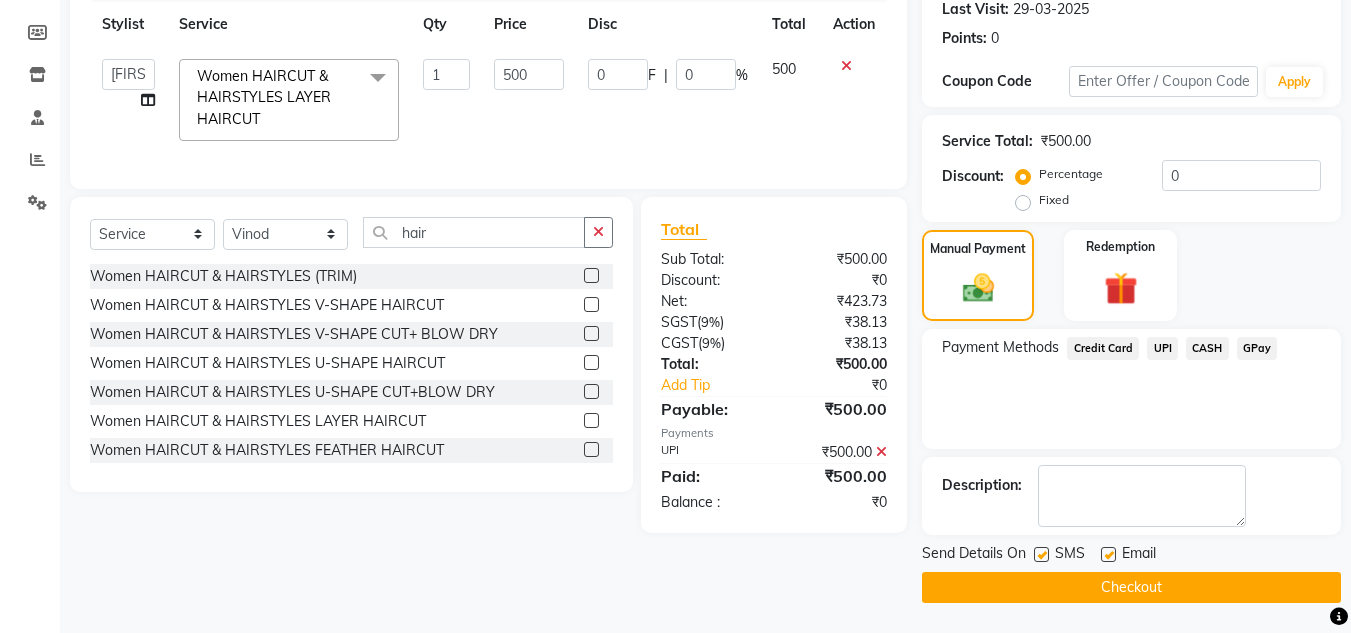 click on "Checkout" 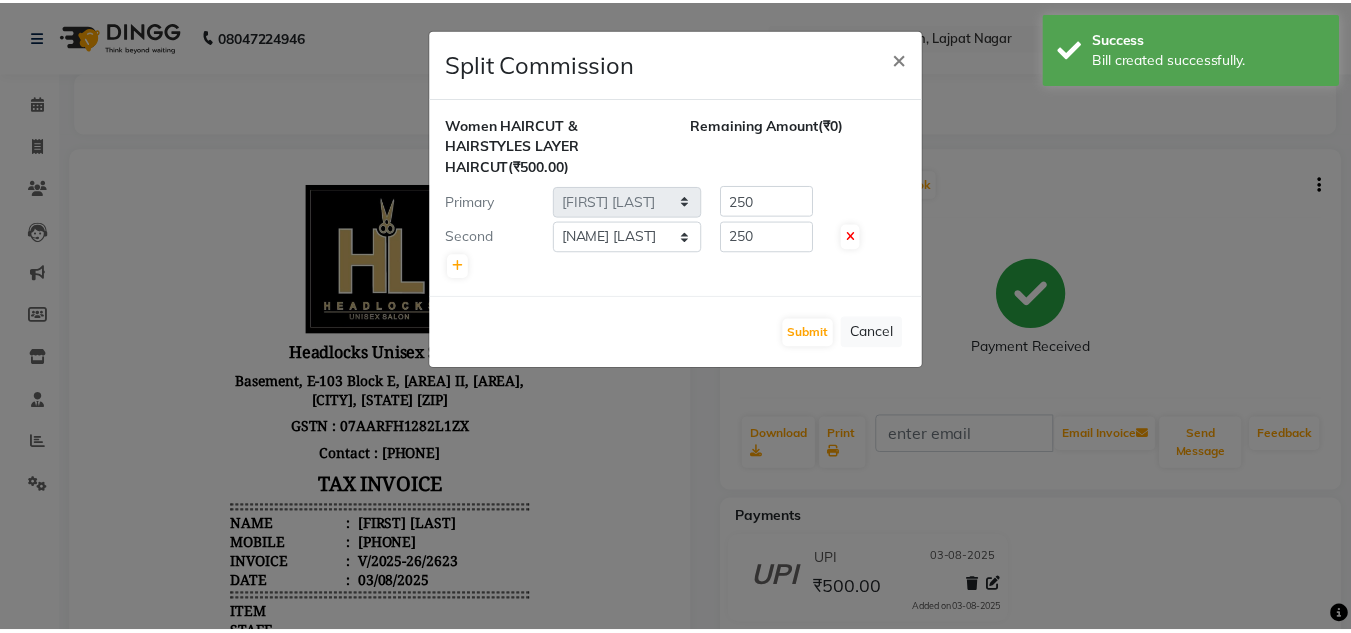 scroll, scrollTop: 0, scrollLeft: 0, axis: both 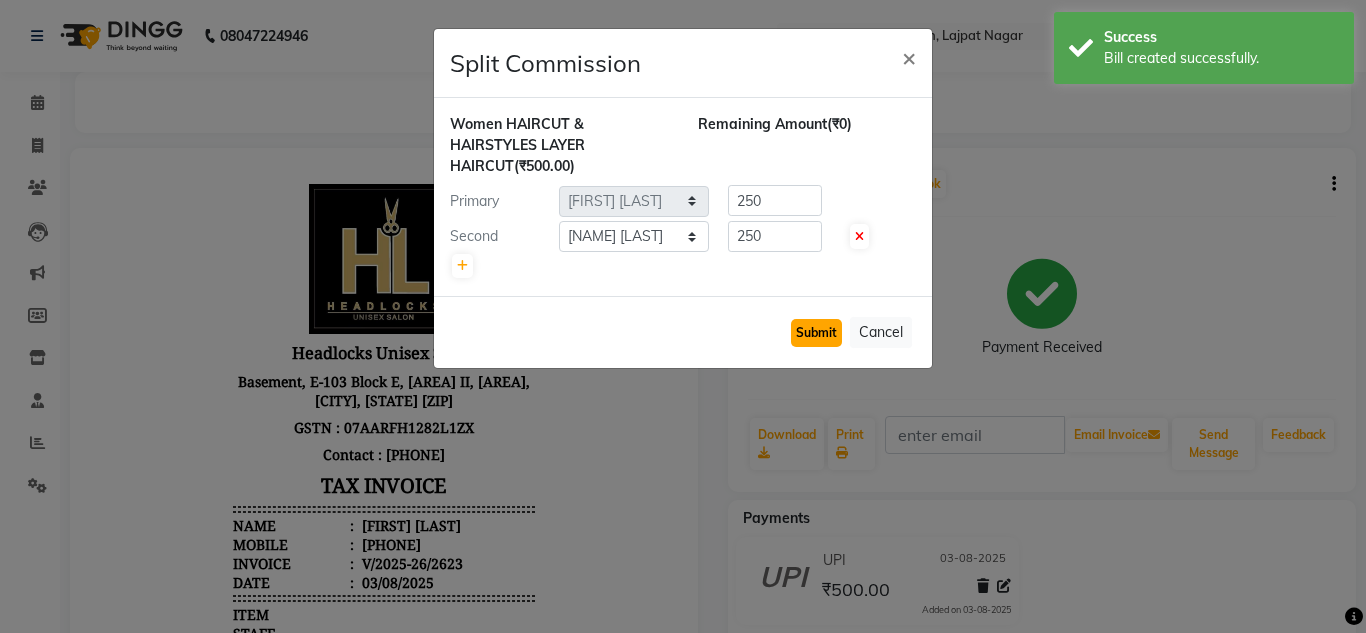click on "Submit" 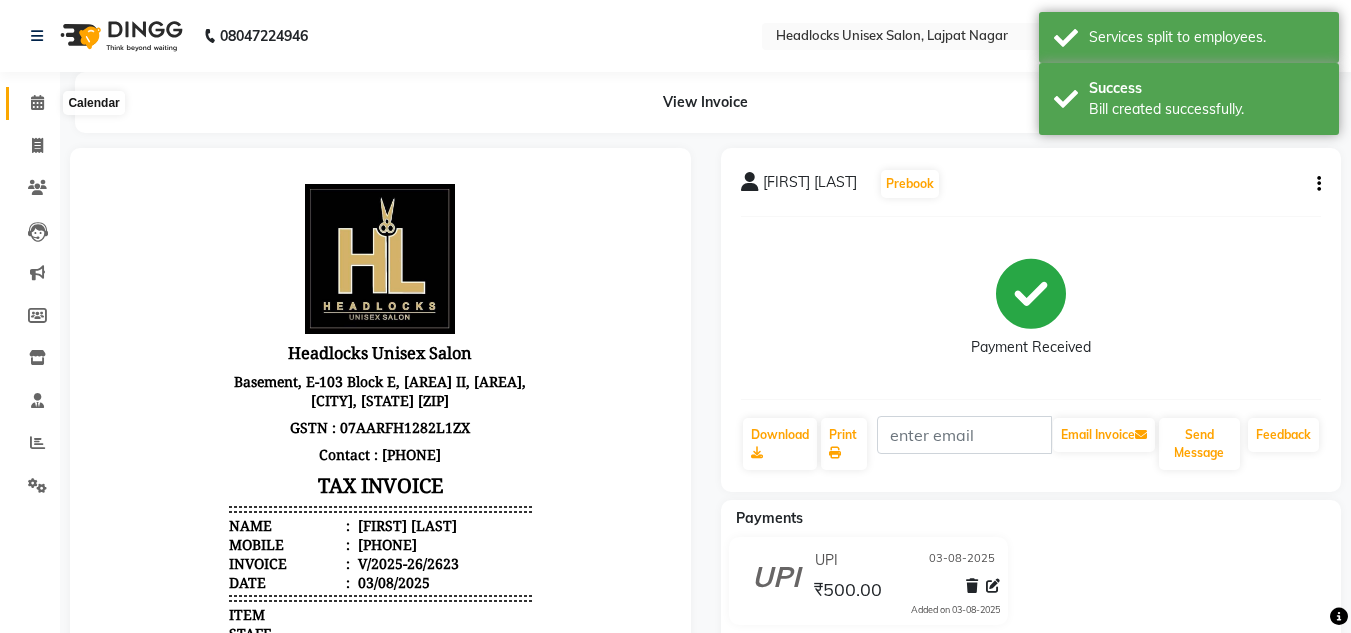 click 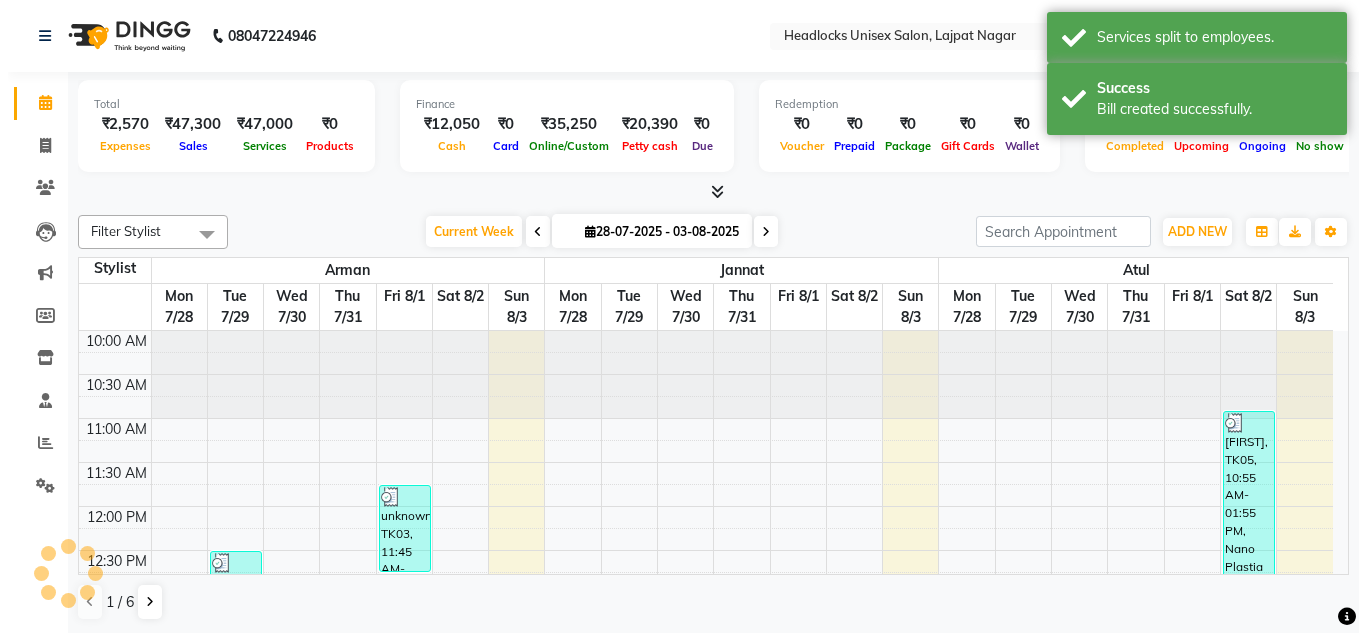scroll, scrollTop: 0, scrollLeft: 0, axis: both 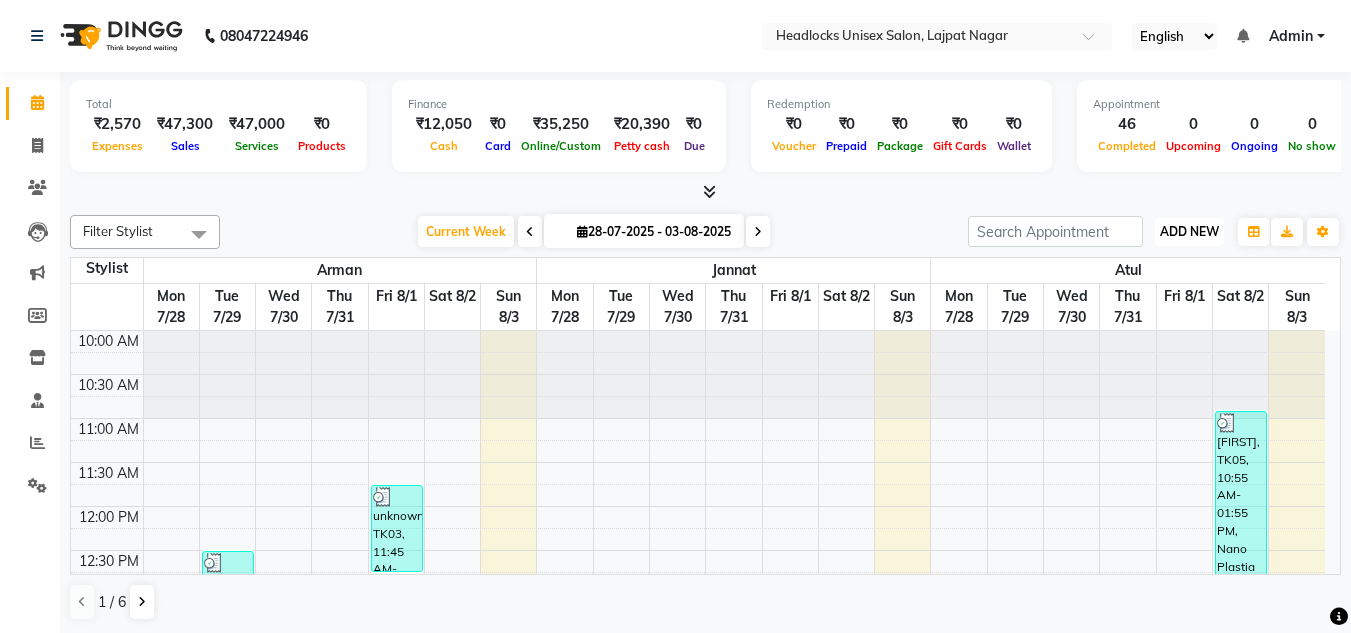 click on "ADD NEW" at bounding box center [1189, 231] 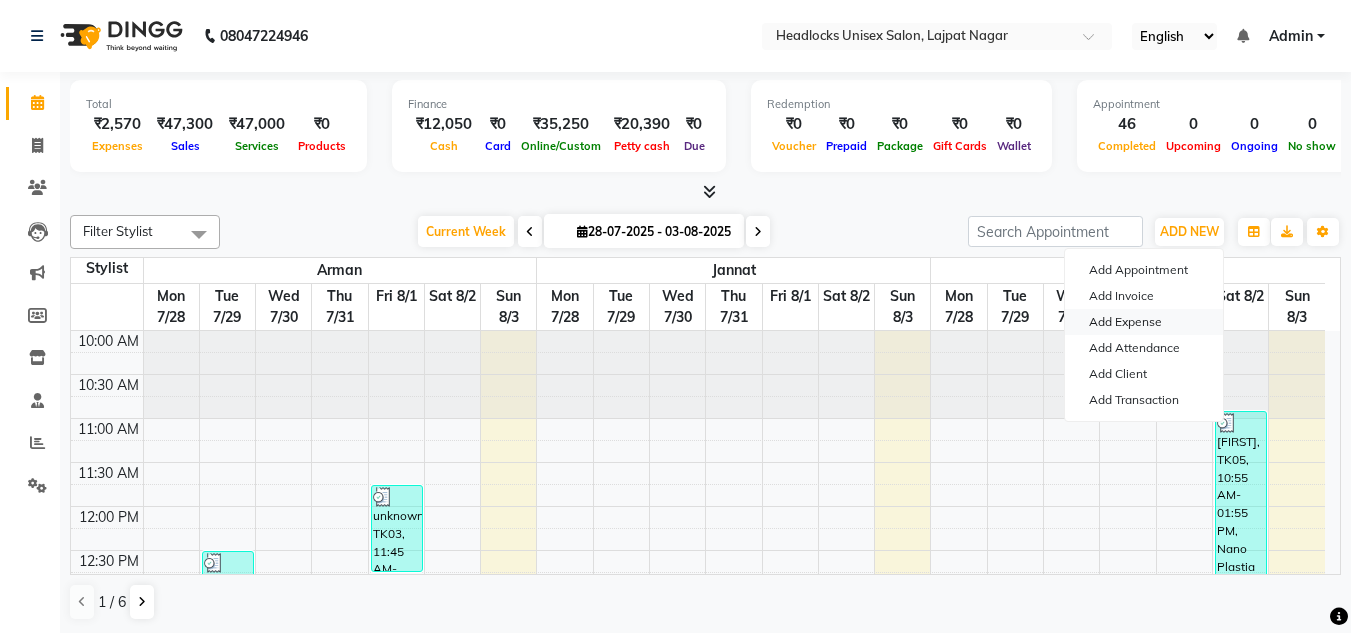 click on "Add Expense" at bounding box center (1144, 322) 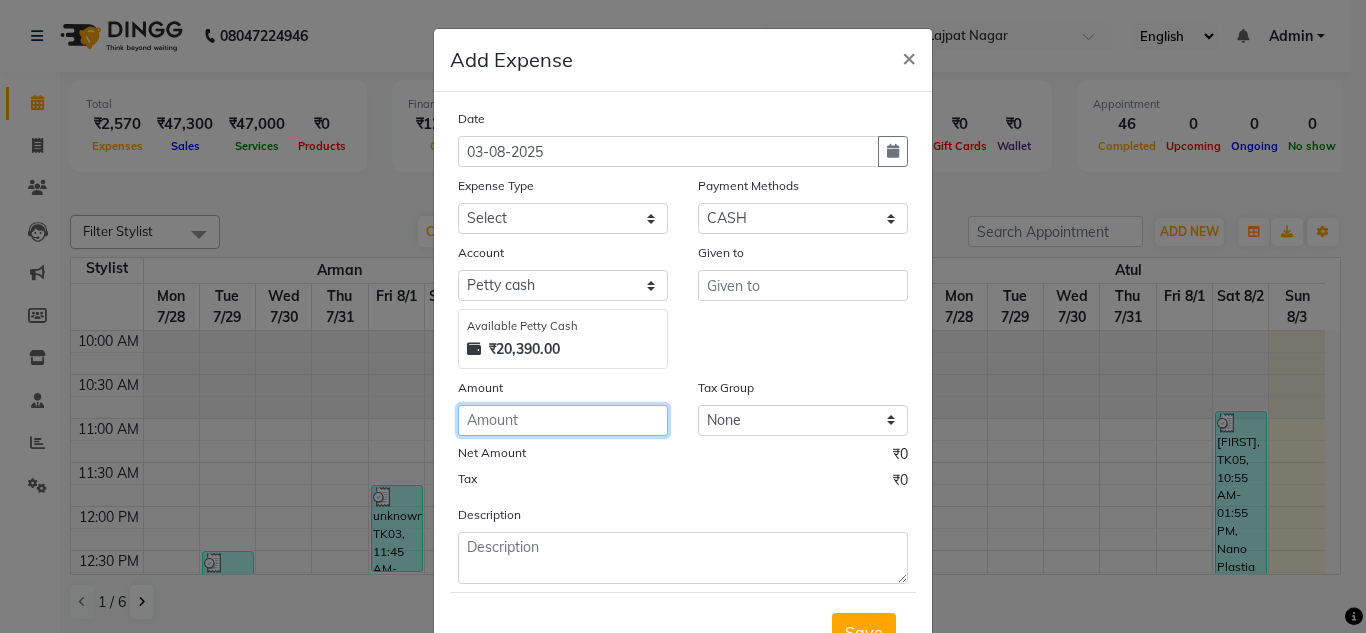 click 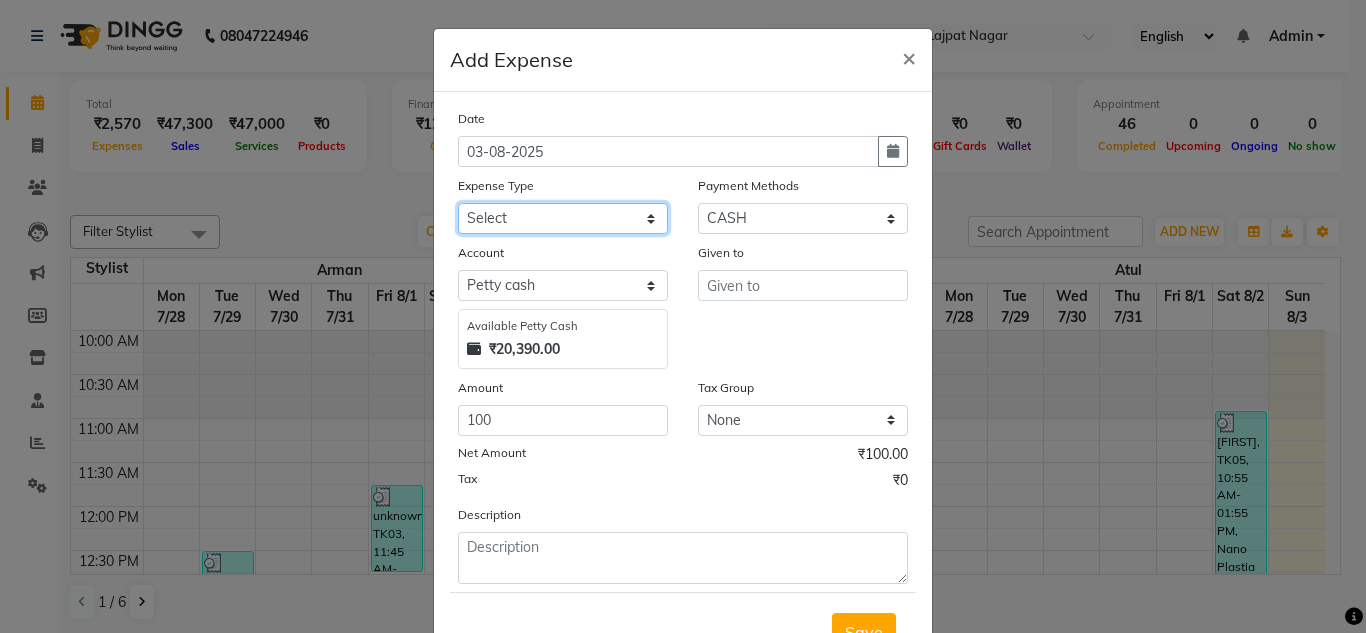 click on "Select Advance Salary Bank charges Car maintenance  Cash transfer to bank Cash transfer to hub charity client food Client Snacks Clinical charges coffee Equipment Fuel Govt fee Incentive Insurance International purchase Loan Repayment Maintenance maintenance Marketing milk Miscellaneous MRA night convence oil Other Pantry pentary item Product product incentive Rent Salary Staff Snacks sugar Tax tea Tea & Refreshment tip urgent stock Utilities water bottles" 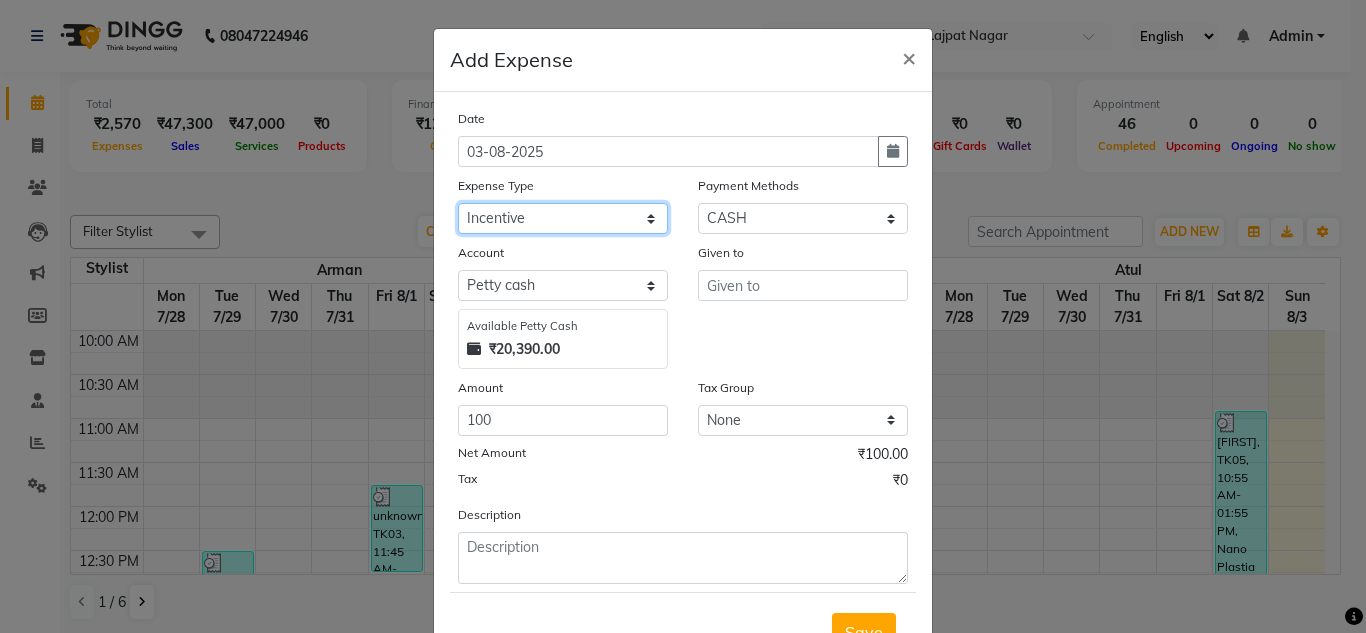 click on "Select Advance Salary Bank charges Car maintenance  Cash transfer to bank Cash transfer to hub charity client food Client Snacks Clinical charges coffee Equipment Fuel Govt fee Incentive Insurance International purchase Loan Repayment Maintenance maintenance Marketing milk Miscellaneous MRA night convence oil Other Pantry pentary item Product product incentive Rent Salary Staff Snacks sugar Tax tea Tea & Refreshment tip urgent stock Utilities water bottles" 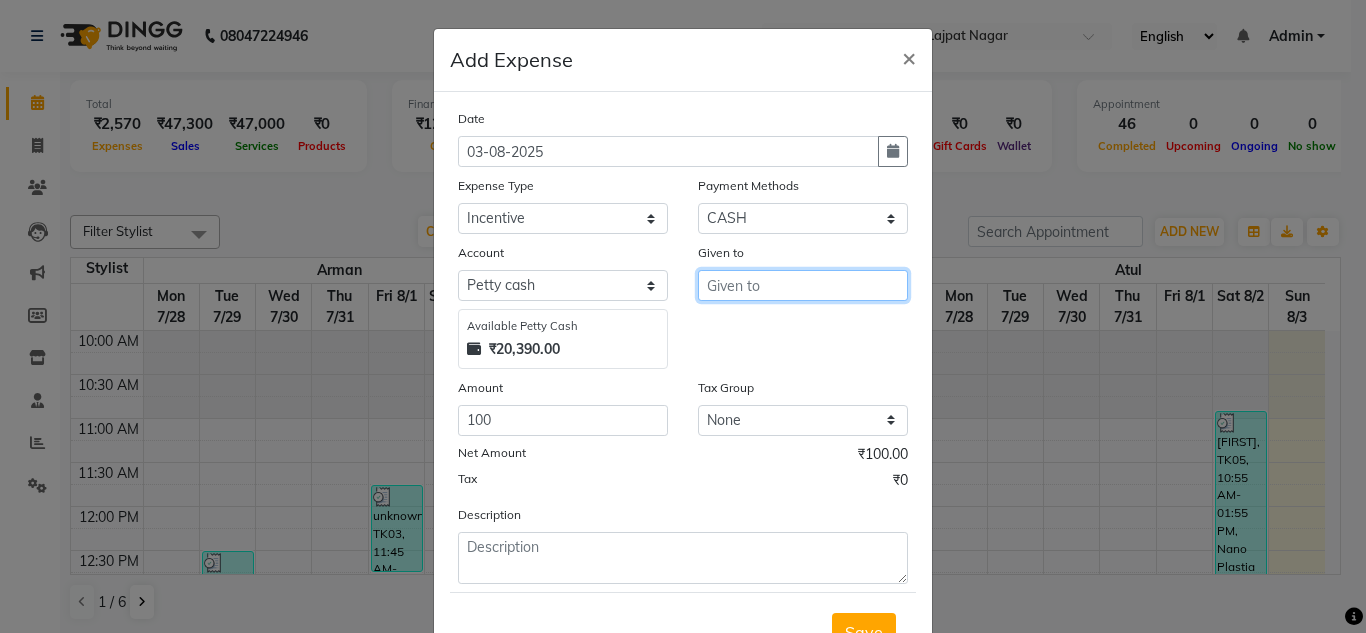 click at bounding box center (803, 285) 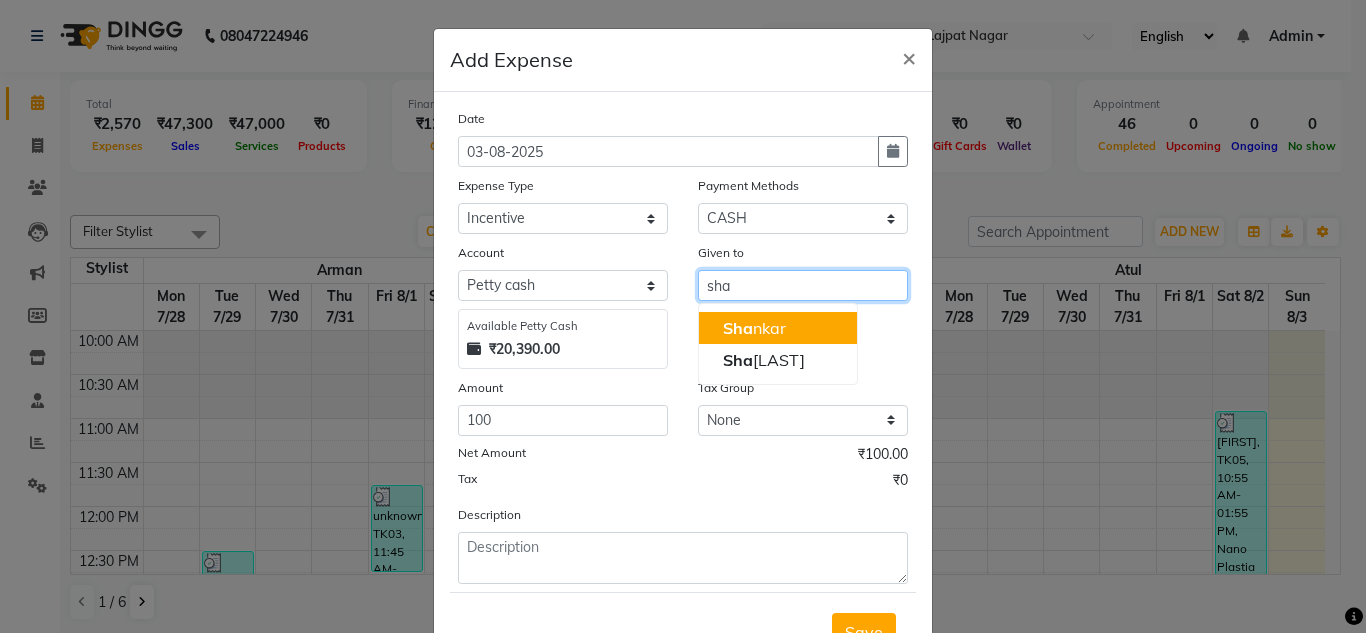 click on "Sha nkar" at bounding box center [754, 328] 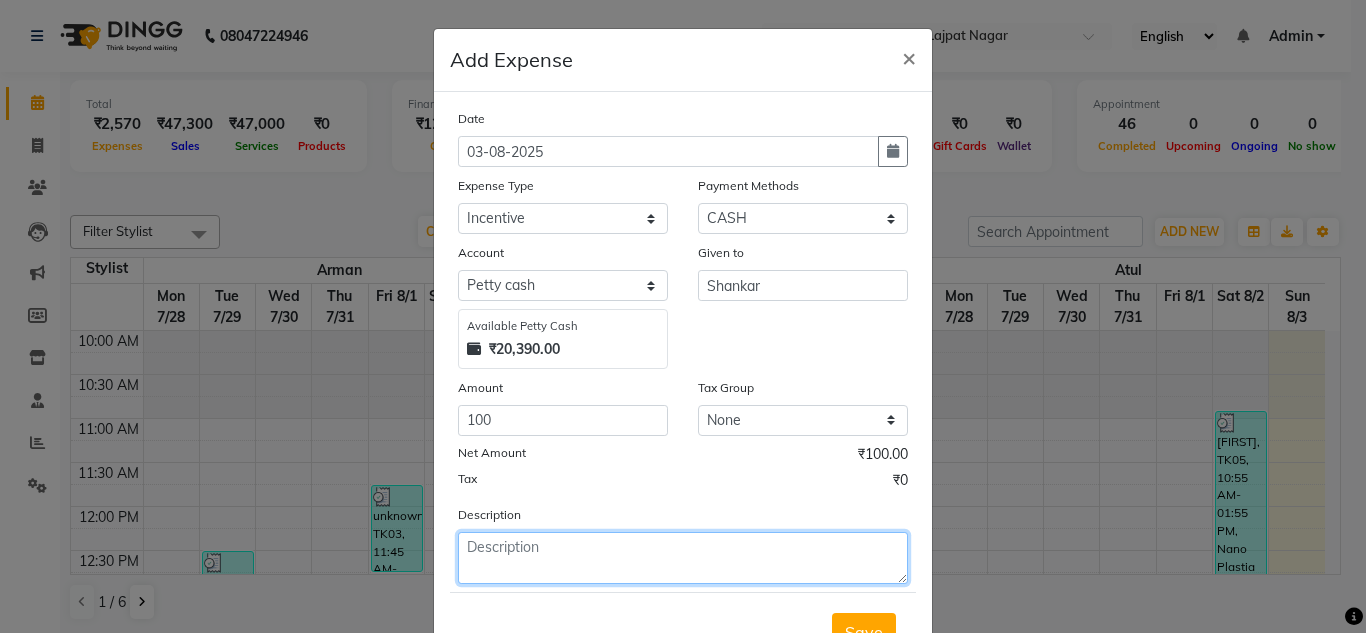 click 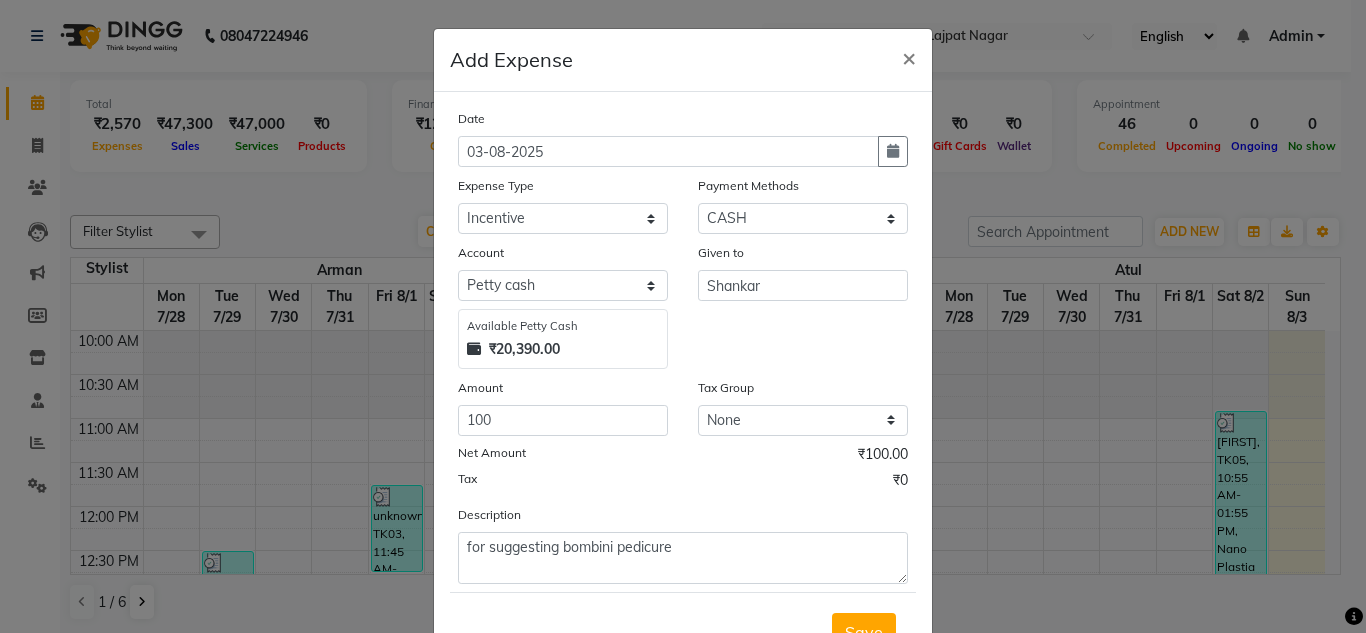 click on "Net Amount ₹100.00" 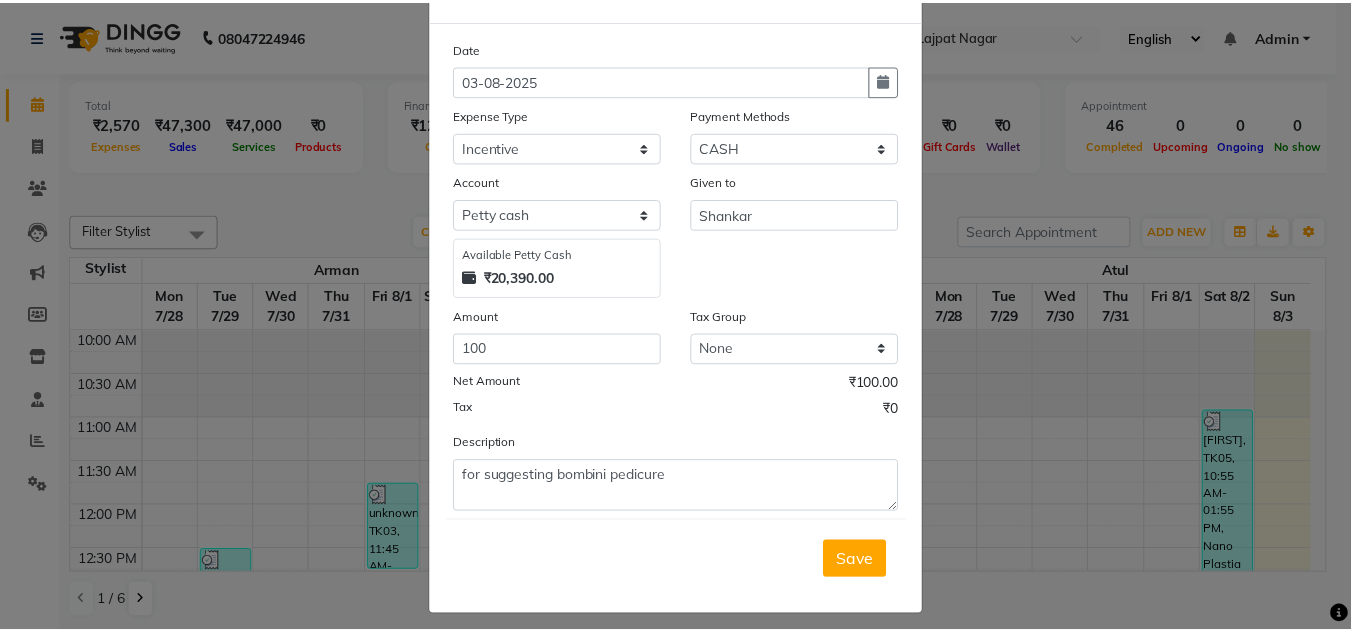 scroll, scrollTop: 83, scrollLeft: 0, axis: vertical 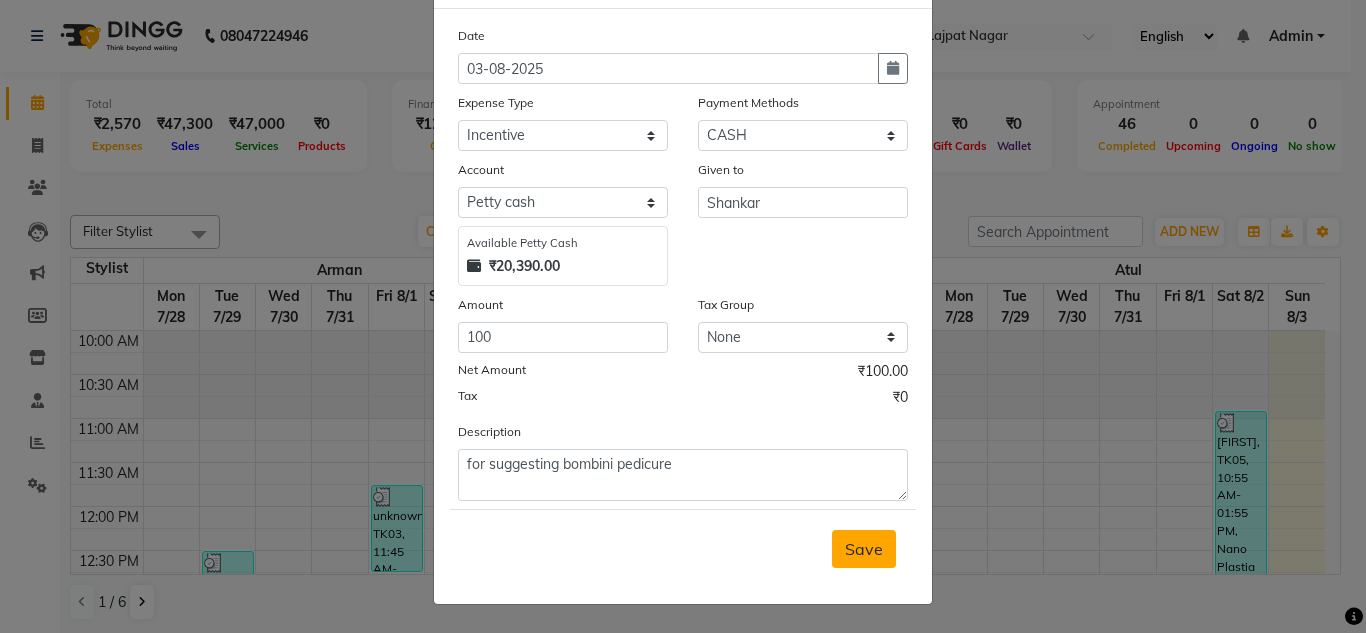 click on "Save" at bounding box center (864, 549) 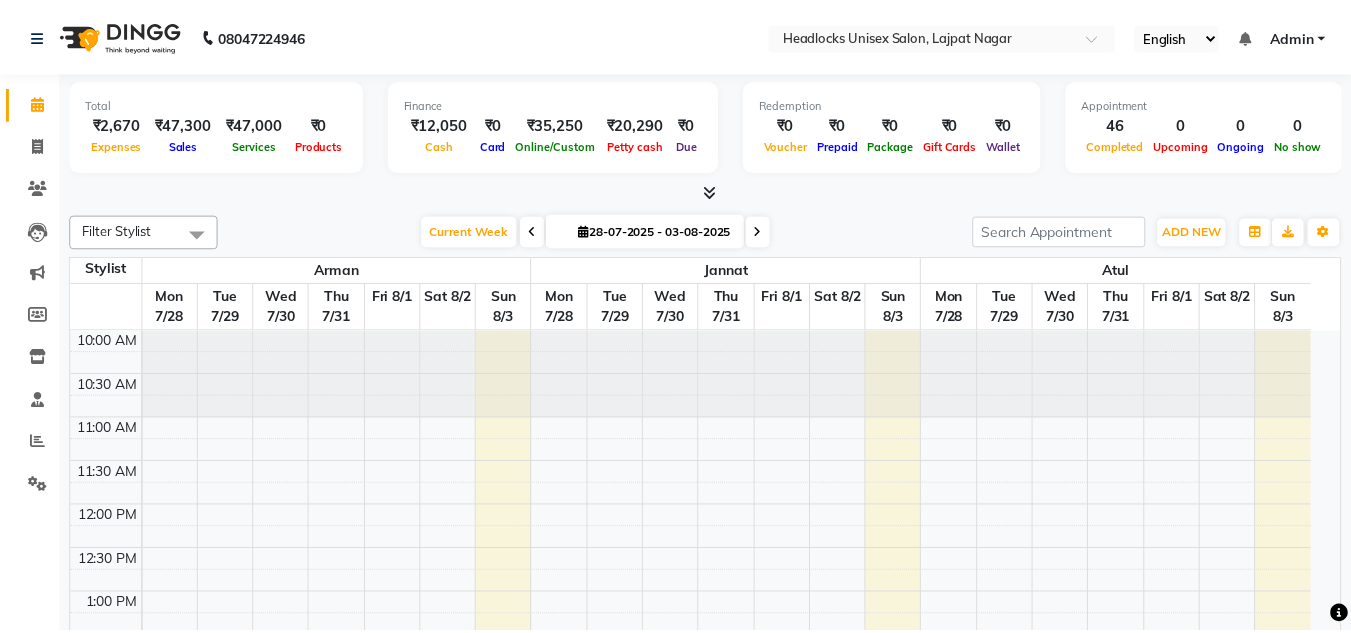 scroll, scrollTop: 0, scrollLeft: 0, axis: both 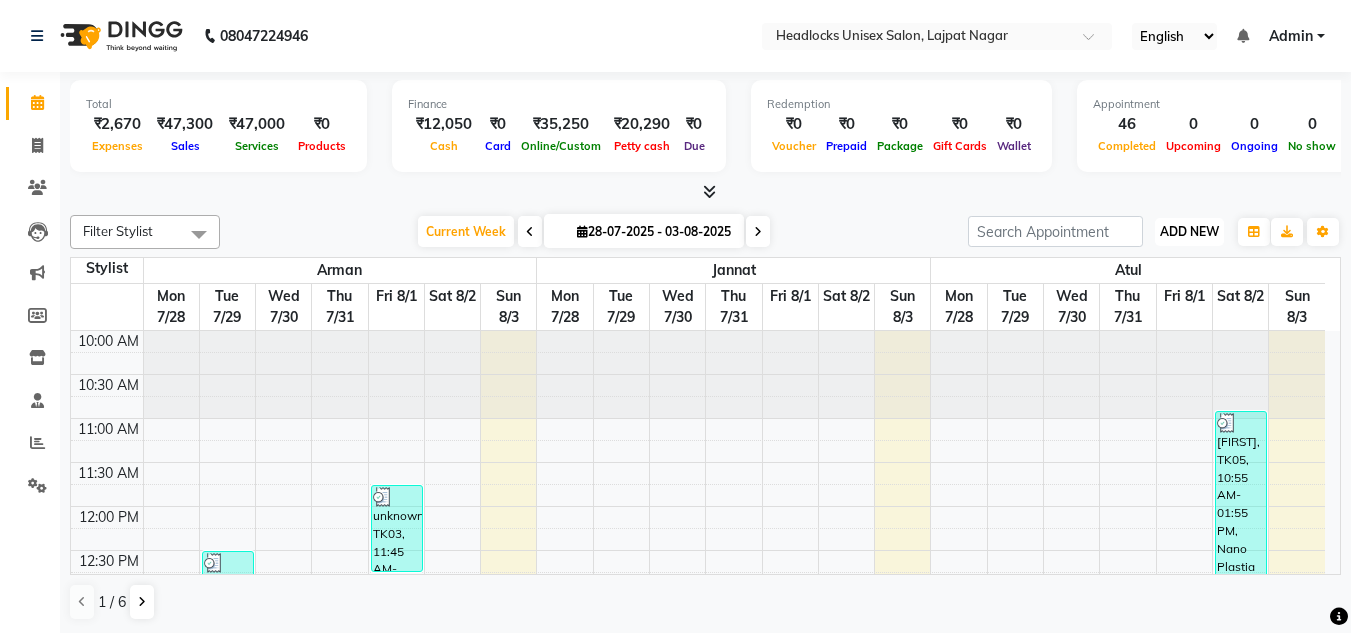 click on "ADD NEW" at bounding box center (1189, 231) 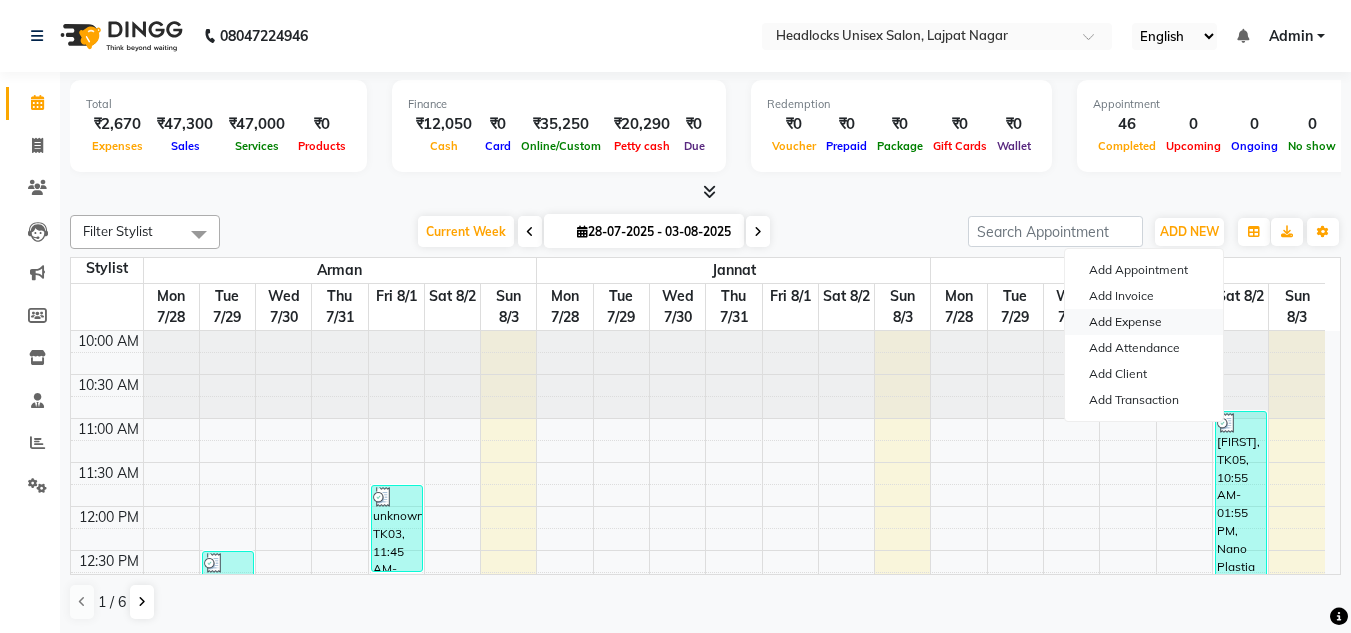 click on "Add Expense" at bounding box center [1144, 322] 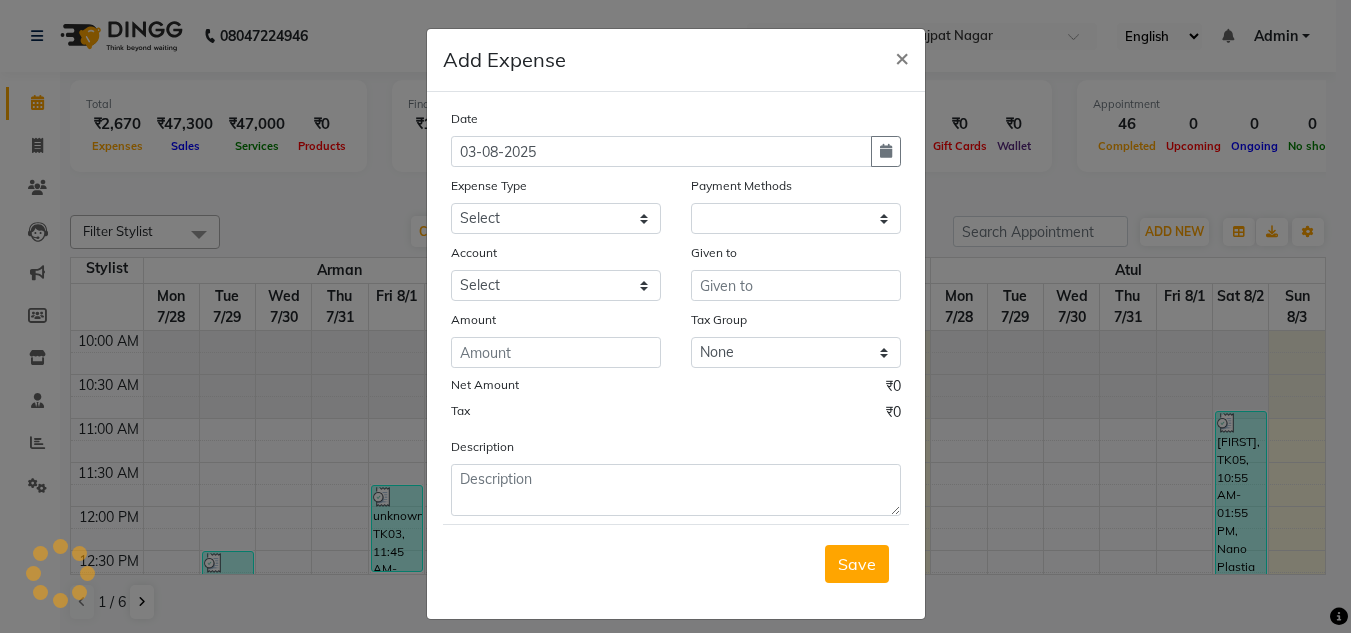 select on "5908" 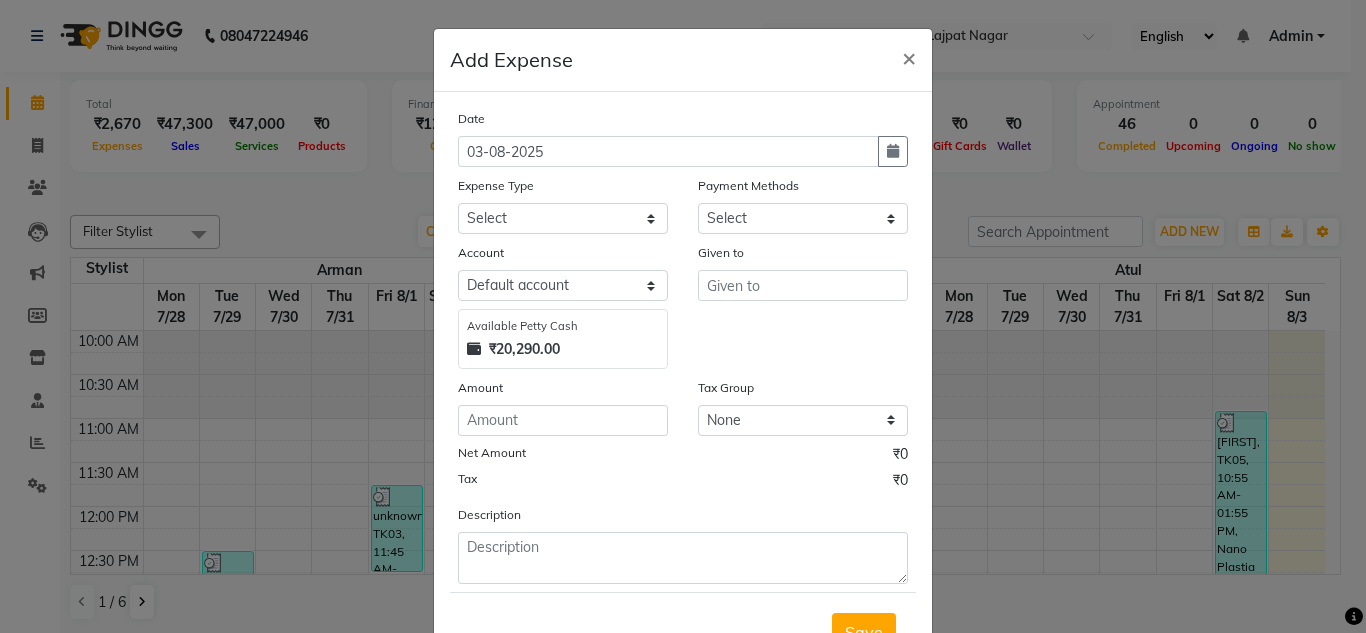 select on "1" 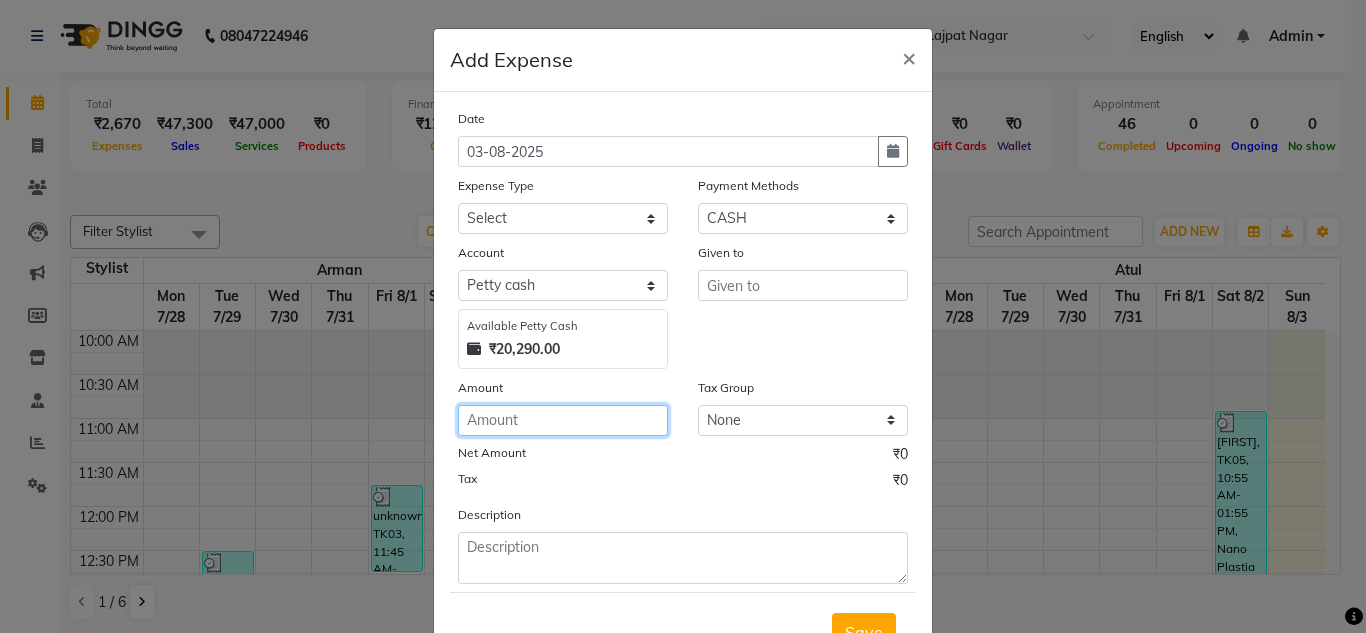 click 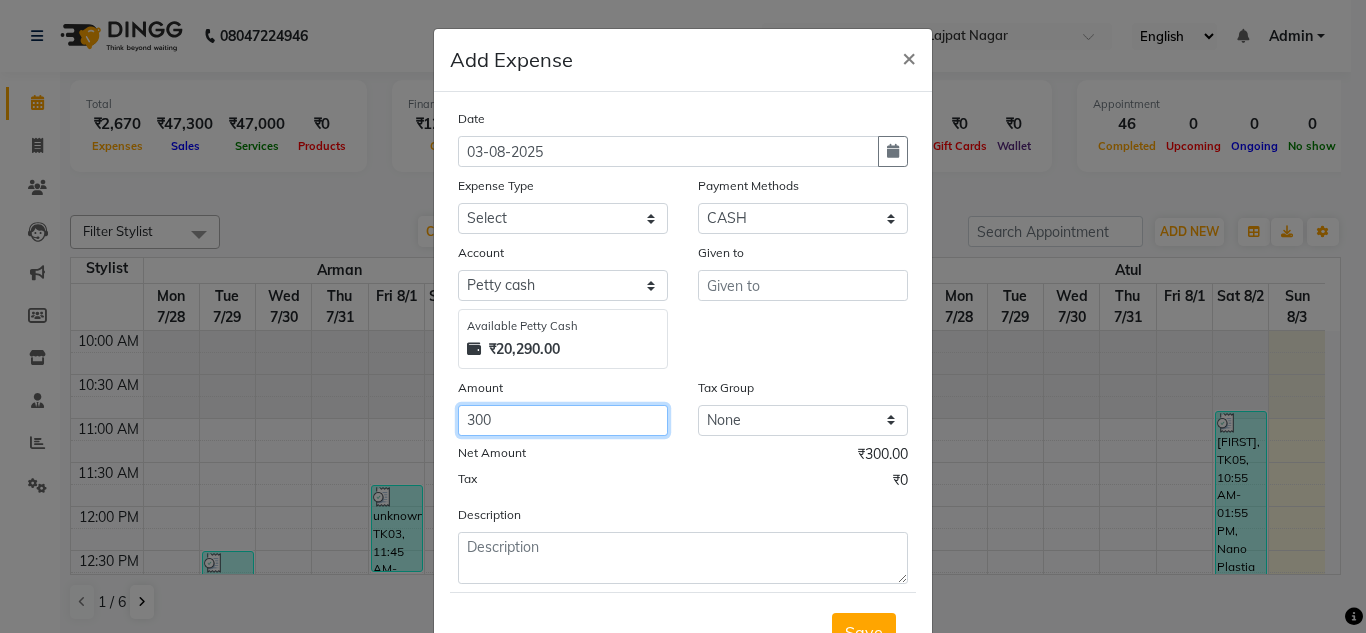 type on "300" 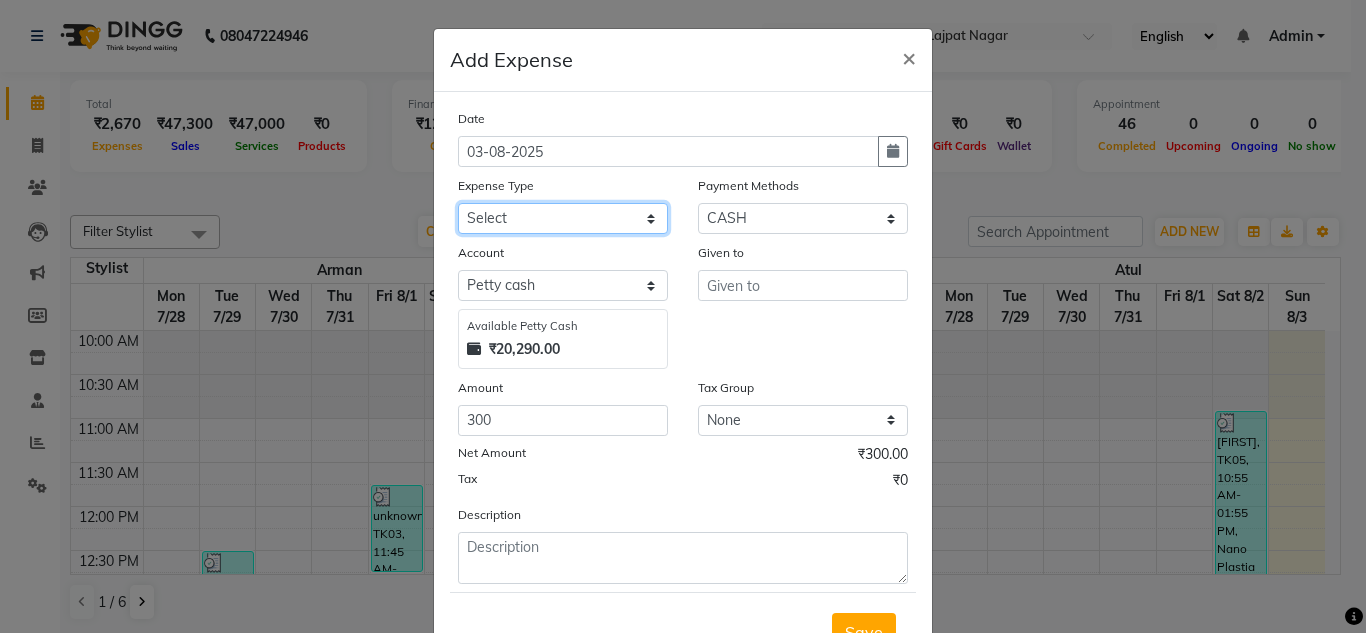 click on "Select Advance Salary Bank charges Car maintenance  Cash transfer to bank Cash transfer to hub charity client food Client Snacks Clinical charges coffee Equipment Fuel Govt fee Incentive Insurance International purchase Loan Repayment Maintenance maintenance Marketing milk Miscellaneous MRA night convence oil Other Pantry pentary item Product product incentive Rent Salary Staff Snacks sugar Tax tea Tea & Refreshment tip urgent stock Utilities water bottles" 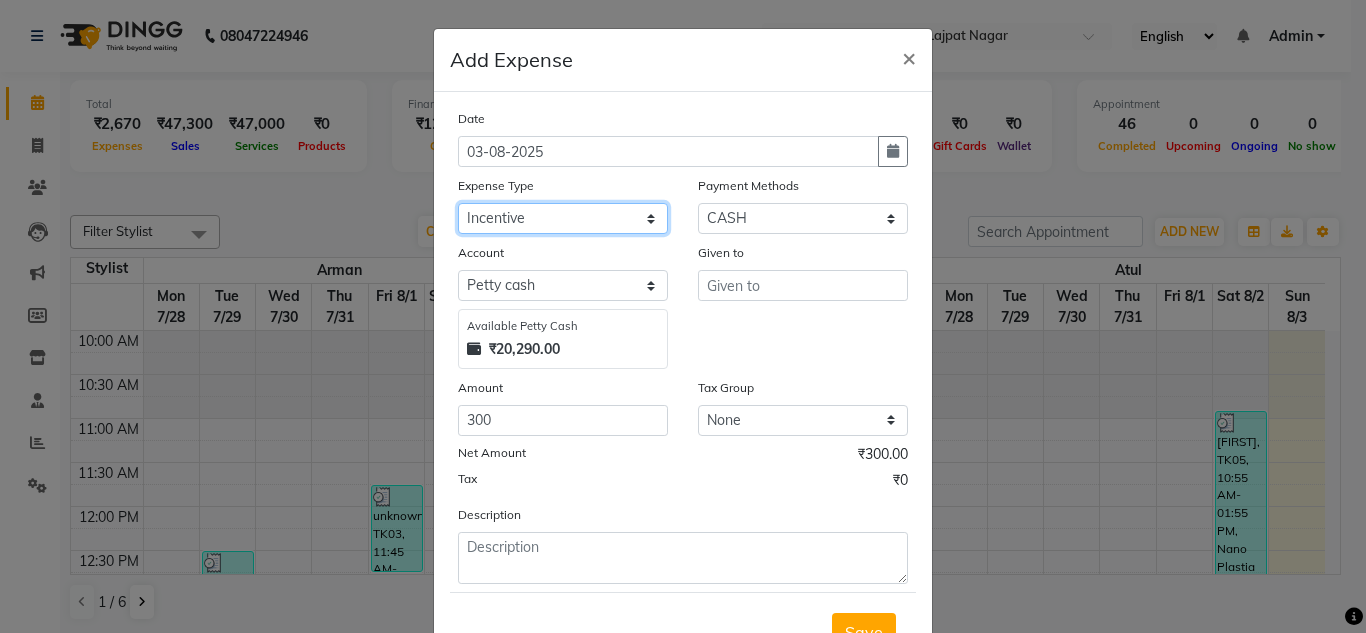 click on "Select Advance Salary Bank charges Car maintenance  Cash transfer to bank Cash transfer to hub charity client food Client Snacks Clinical charges coffee Equipment Fuel Govt fee Incentive Insurance International purchase Loan Repayment Maintenance maintenance Marketing milk Miscellaneous MRA night convence oil Other Pantry pentary item Product product incentive Rent Salary Staff Snacks sugar Tax tea Tea & Refreshment tip urgent stock Utilities water bottles" 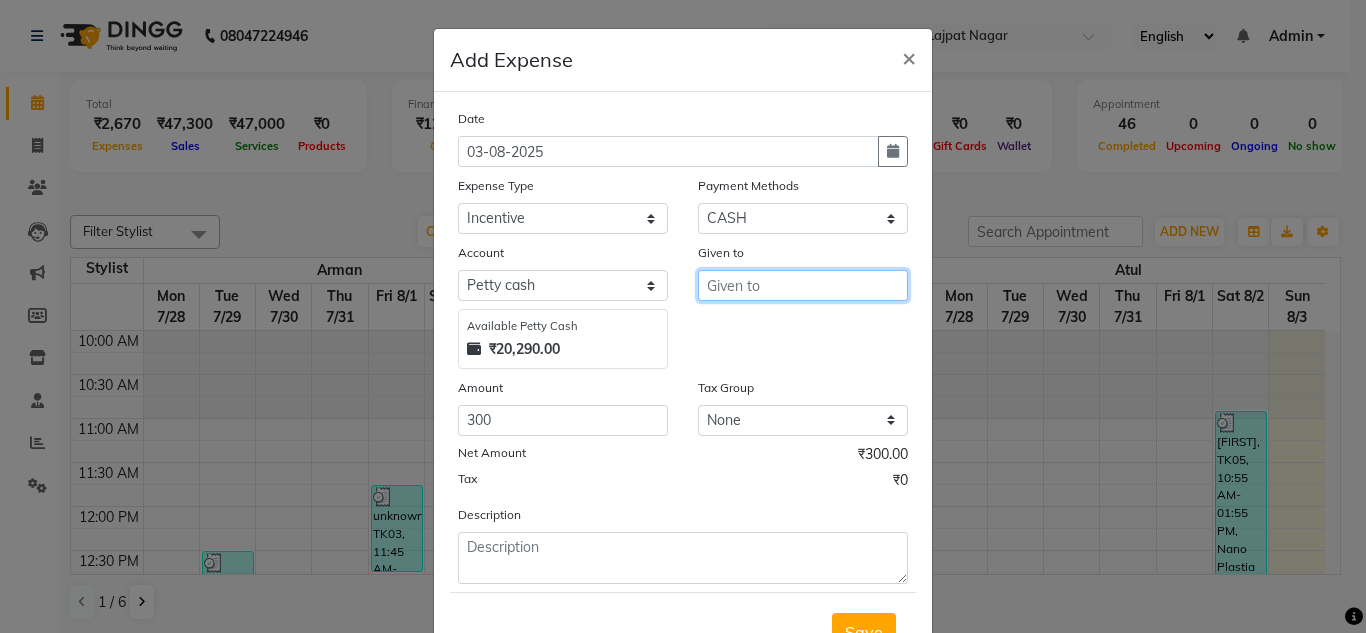click at bounding box center (803, 285) 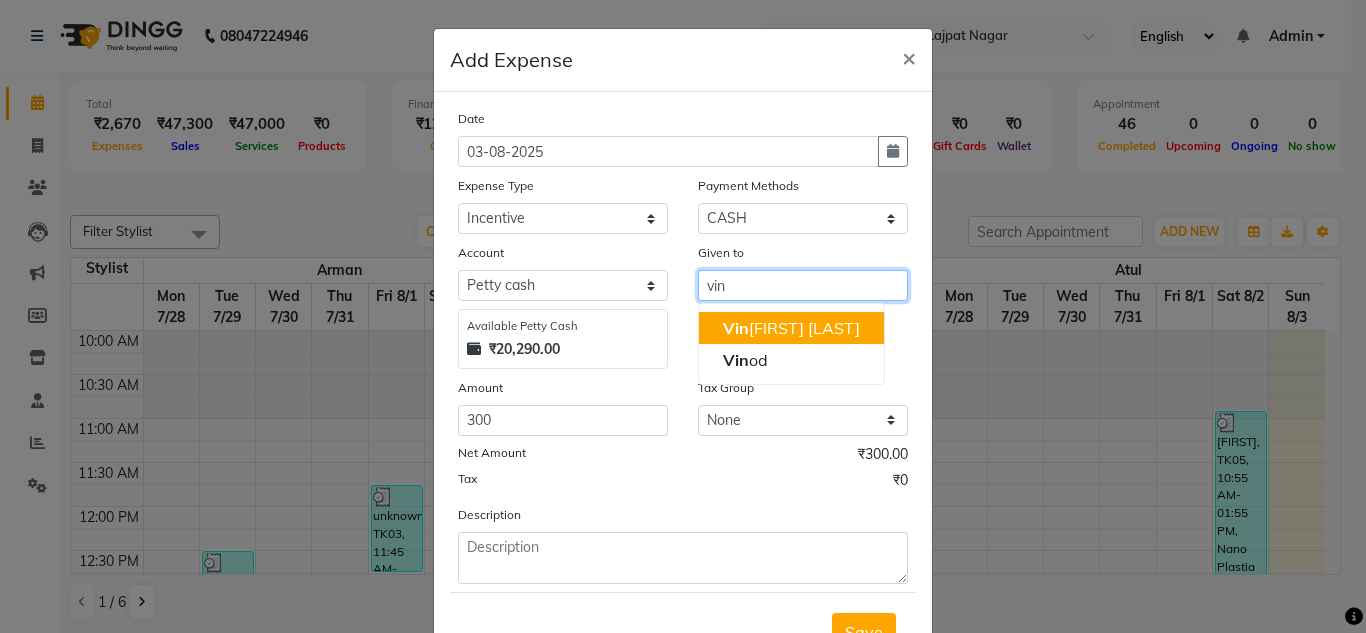 click on "Vin ay Roy" at bounding box center (791, 328) 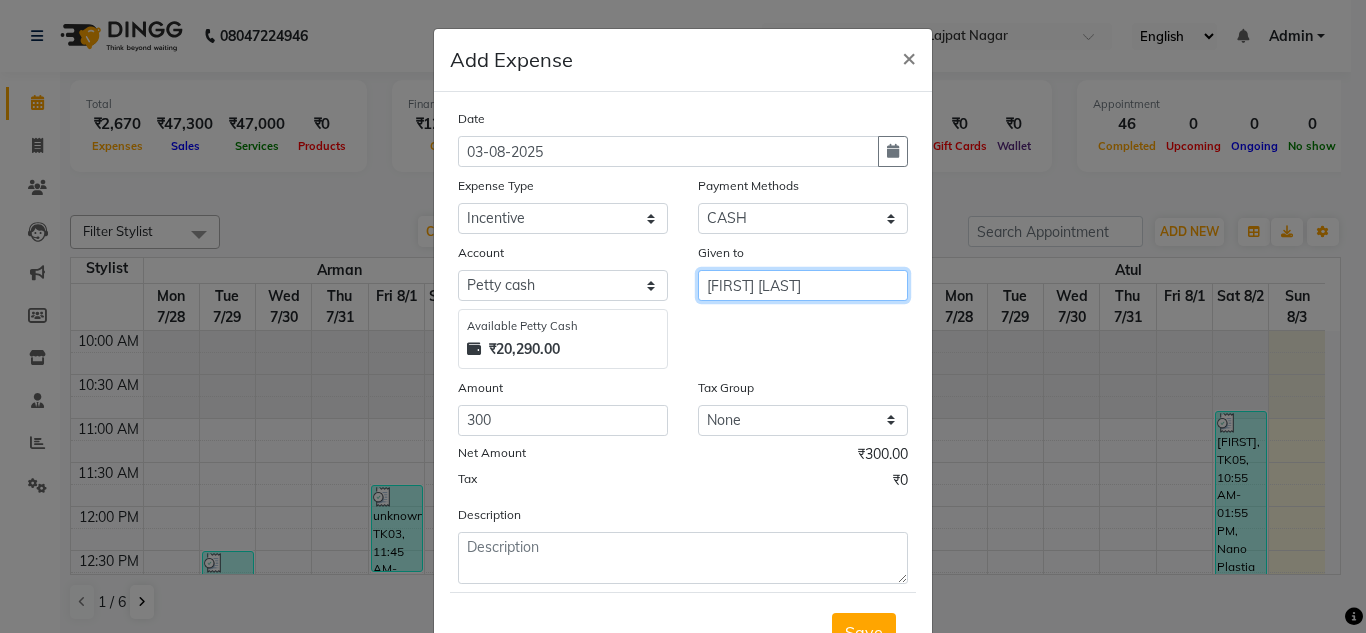 type on "[FIRST] [LAST]" 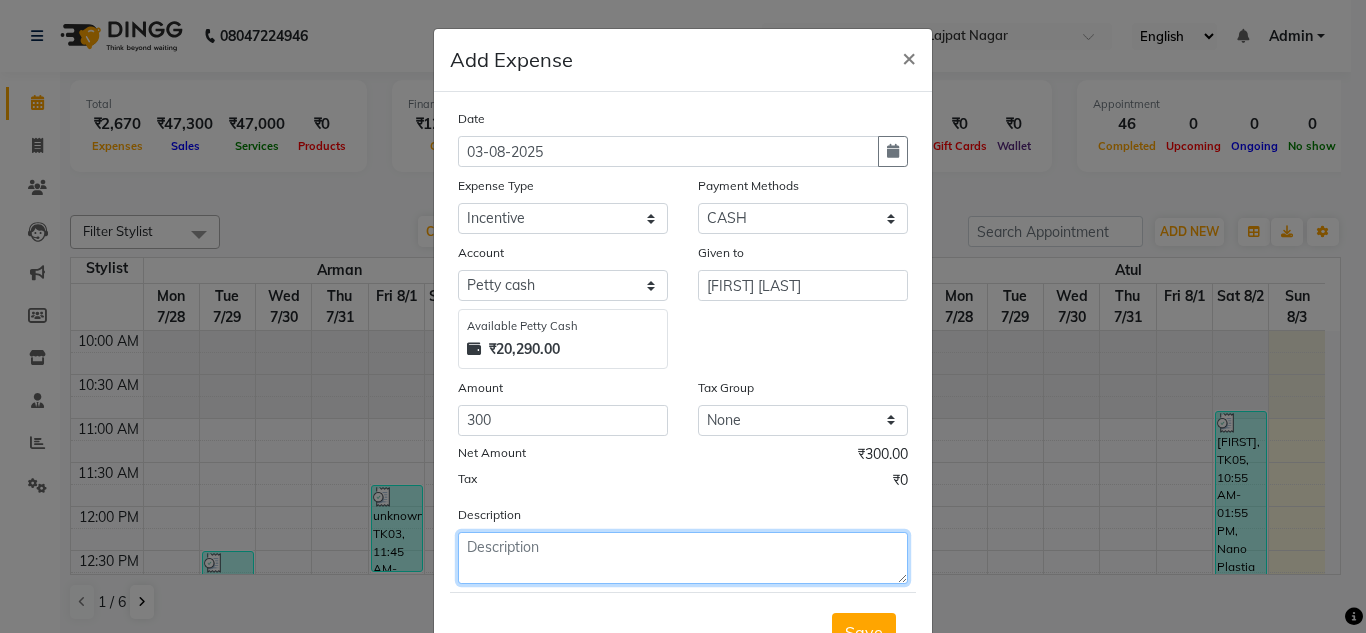 click 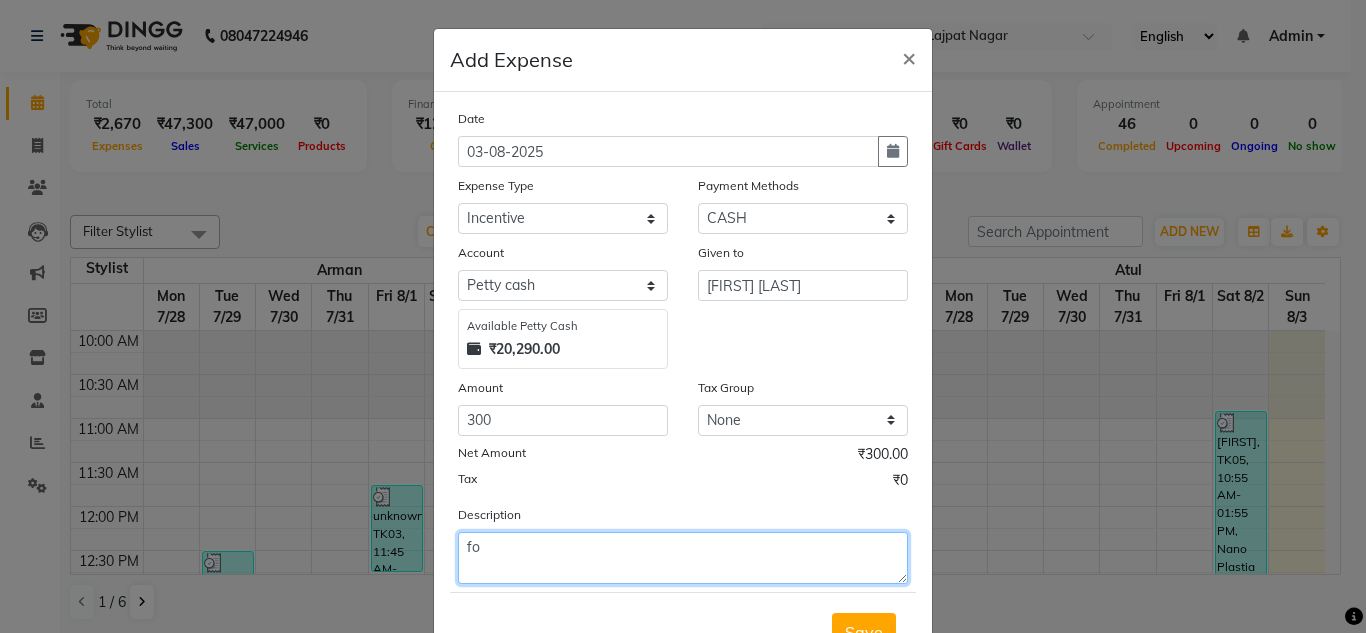 type on "f" 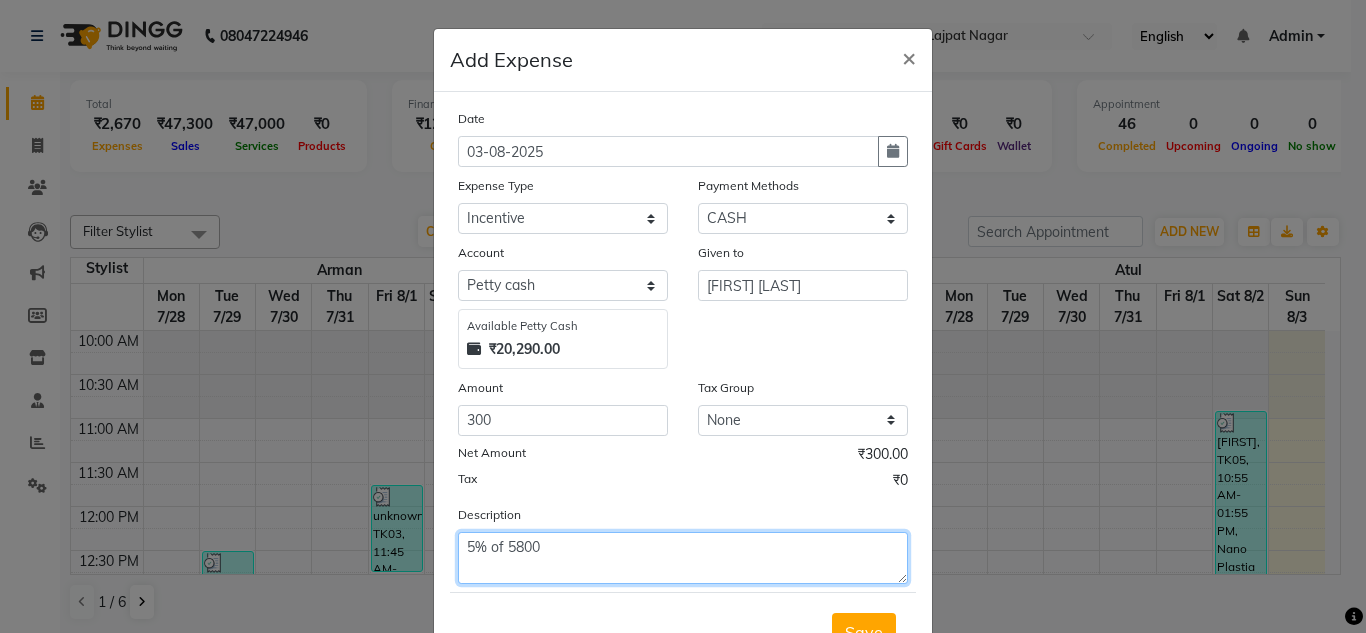 type on "5% of 5800" 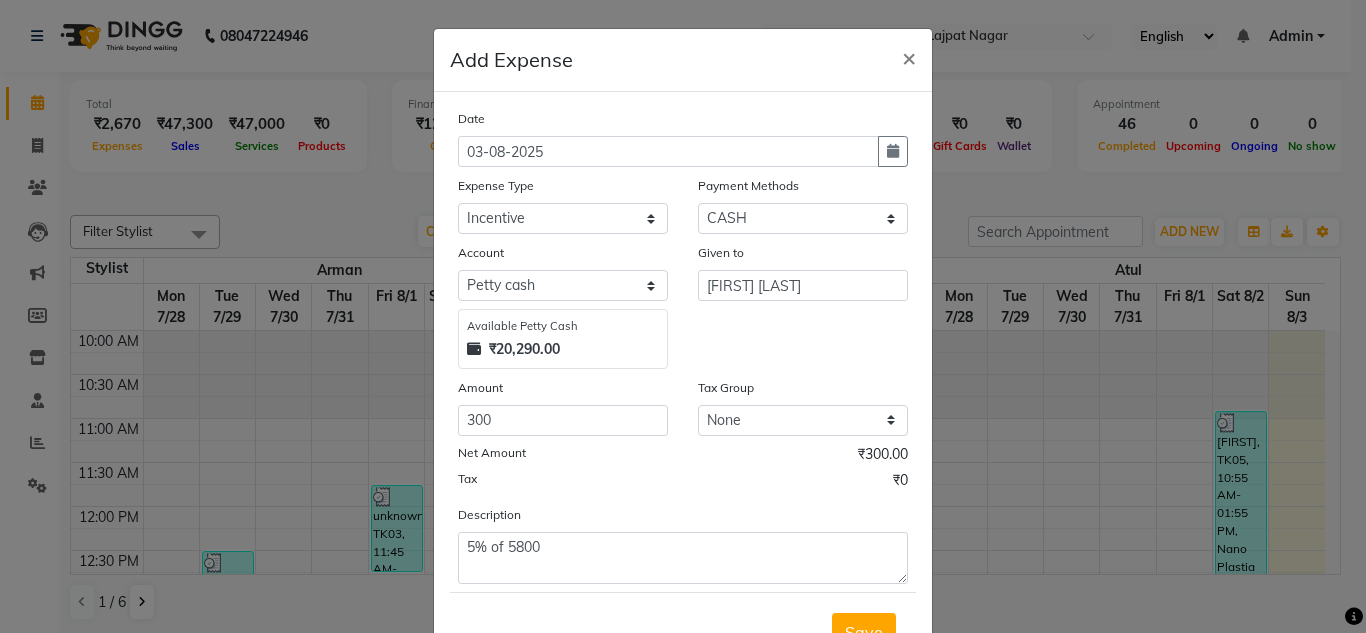 click on "Date 03-08-2025 Expense Type Select Advance Salary Bank charges Car maintenance  Cash transfer to bank Cash transfer to hub charity client food Client Snacks Clinical charges coffee Equipment Fuel Govt fee Incentive Insurance International purchase Loan Repayment Maintenance maintenance Marketing milk Miscellaneous MRA night convence oil Other Pantry pentary item Product product incentive Rent Salary Staff Snacks sugar Tax tea Tea & Refreshment tip urgent stock Utilities water bottles Payment Methods Select Credit Card UPI CASH Prepaid GPay Wallet Account Select Petty cash Default account Available Petty Cash ₹20,290.00 Given to Vinay Roy Amount 300 Tax Group None GST Net Amount ₹300.00 Tax ₹0 Description 5% of 5800" 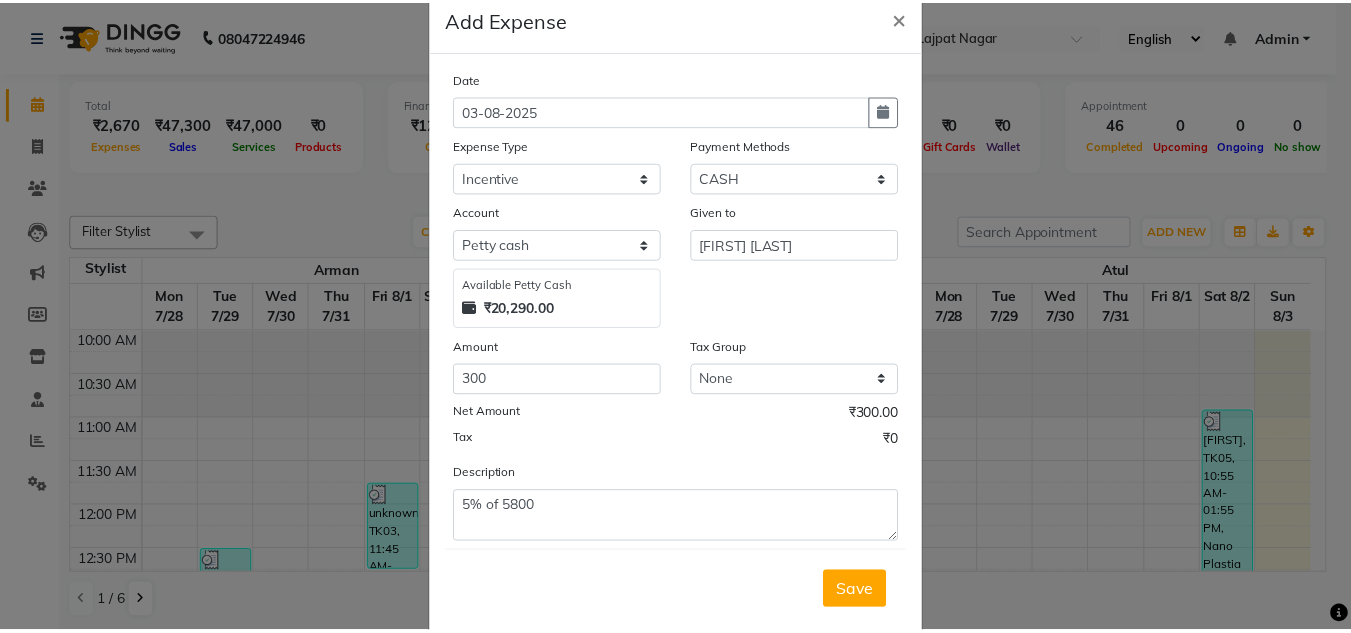 scroll, scrollTop: 83, scrollLeft: 0, axis: vertical 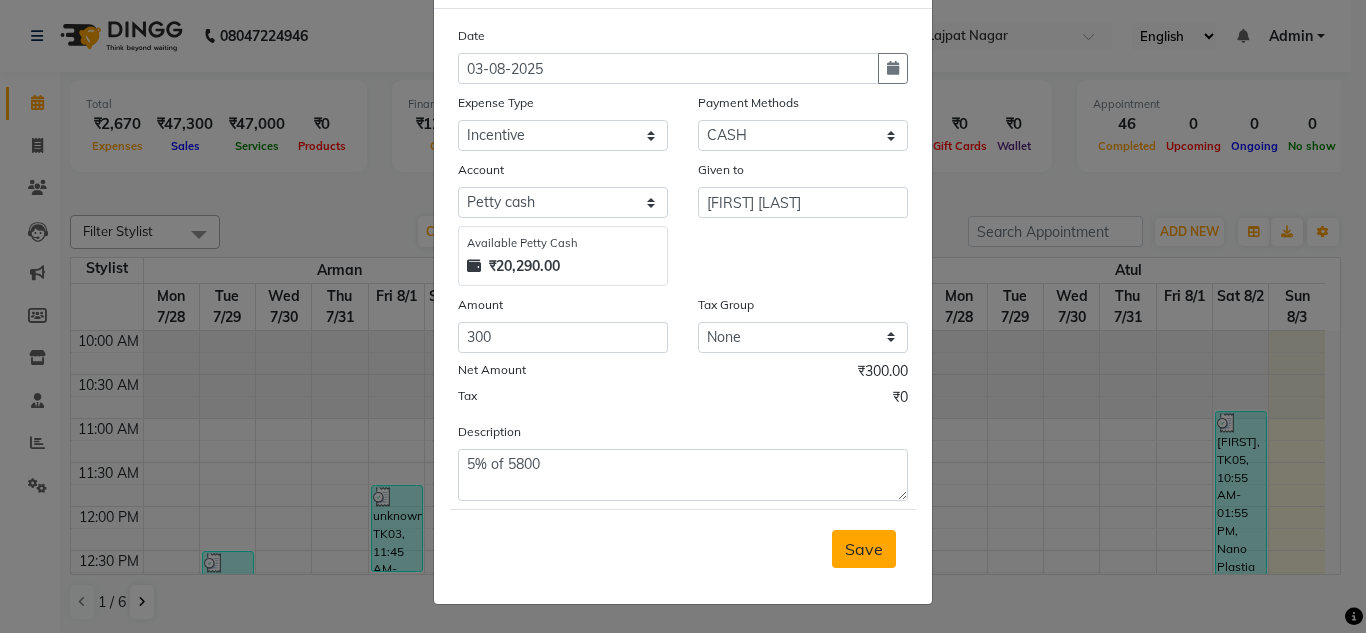 click on "Save" at bounding box center (864, 549) 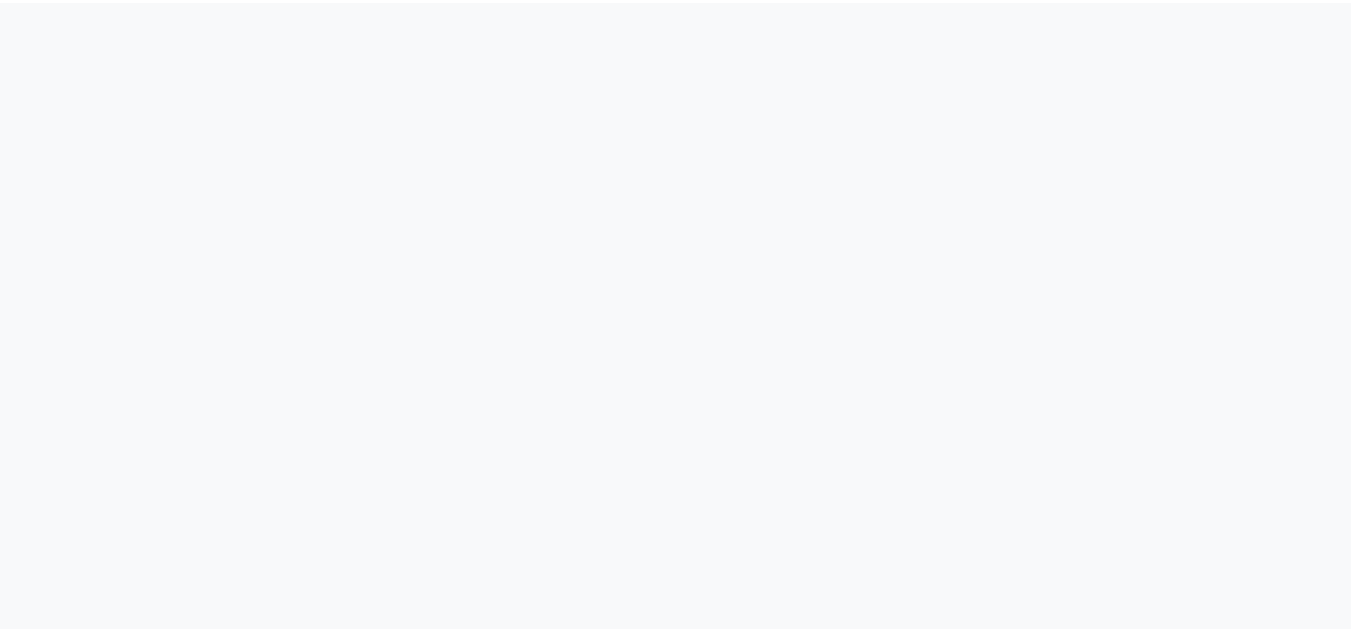 scroll, scrollTop: 0, scrollLeft: 0, axis: both 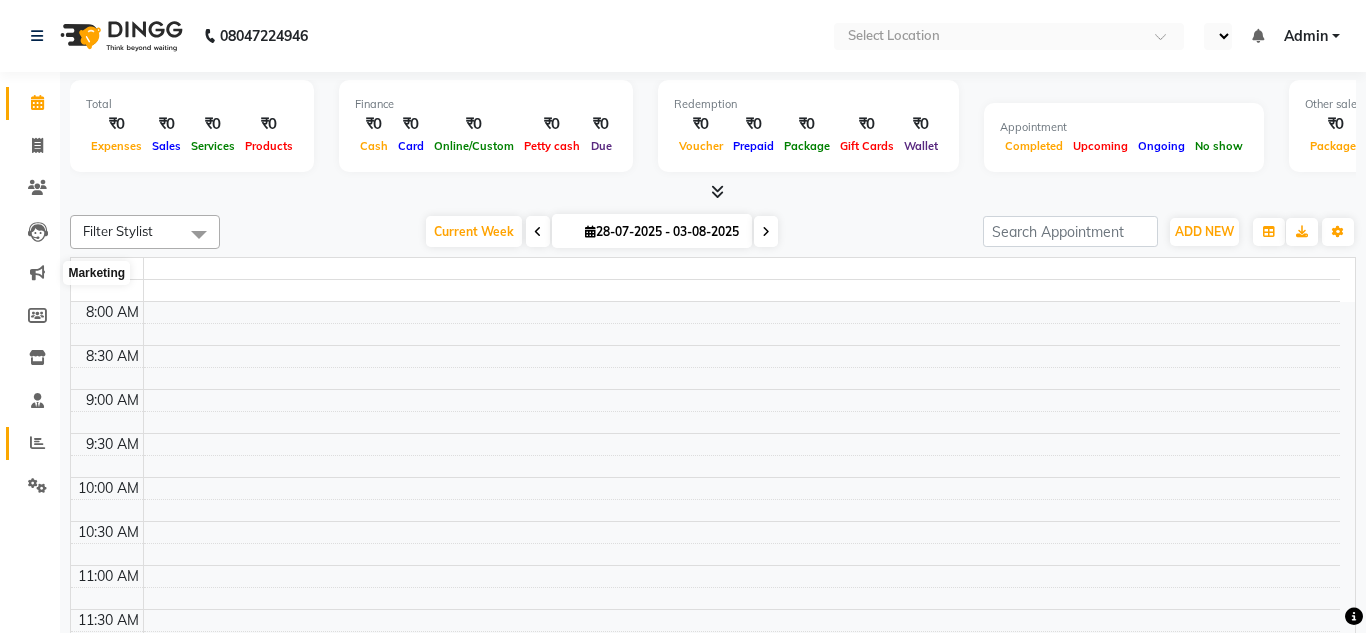 select on "en" 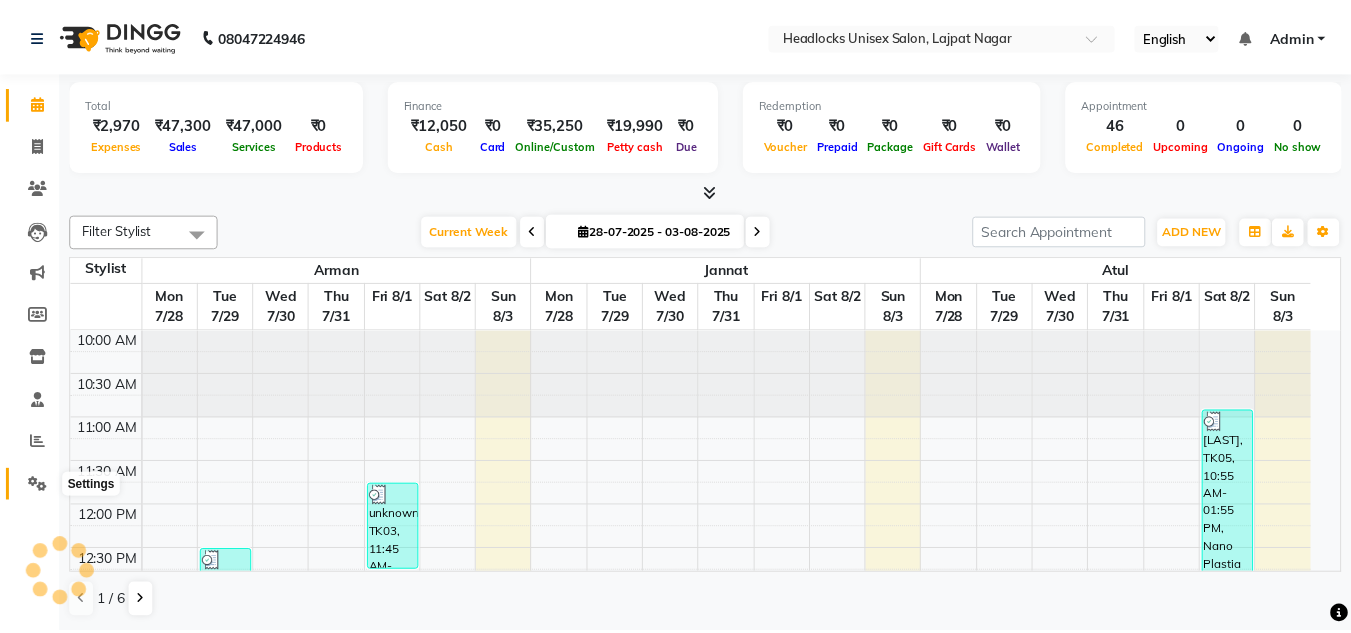 scroll, scrollTop: 0, scrollLeft: 0, axis: both 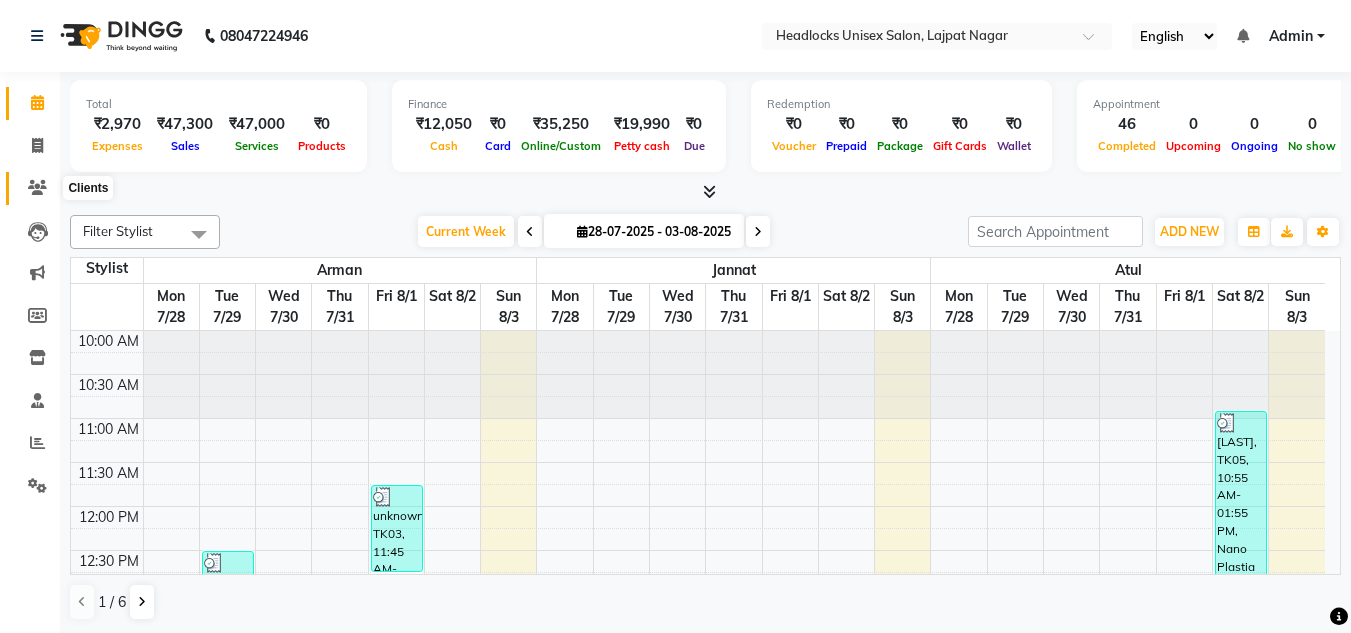 click 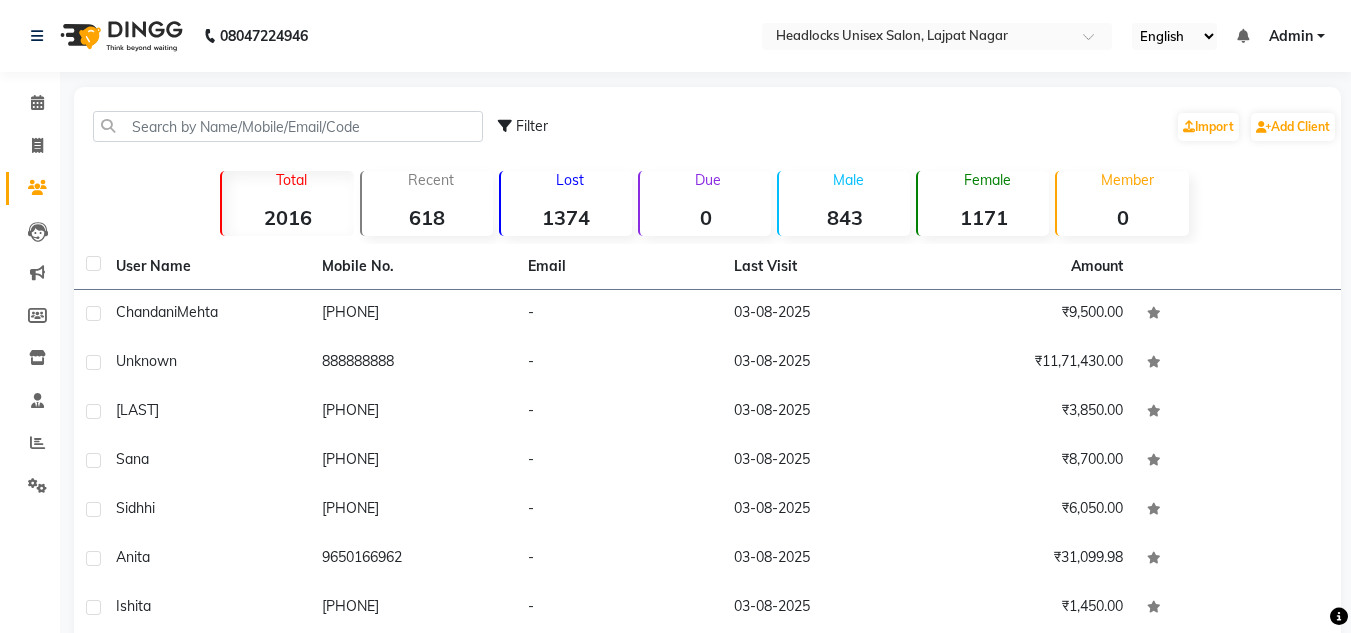 click on "Total  2016  Recent  618  Lost  1374  Due  0  Male  843  Female  1171  Member  0" 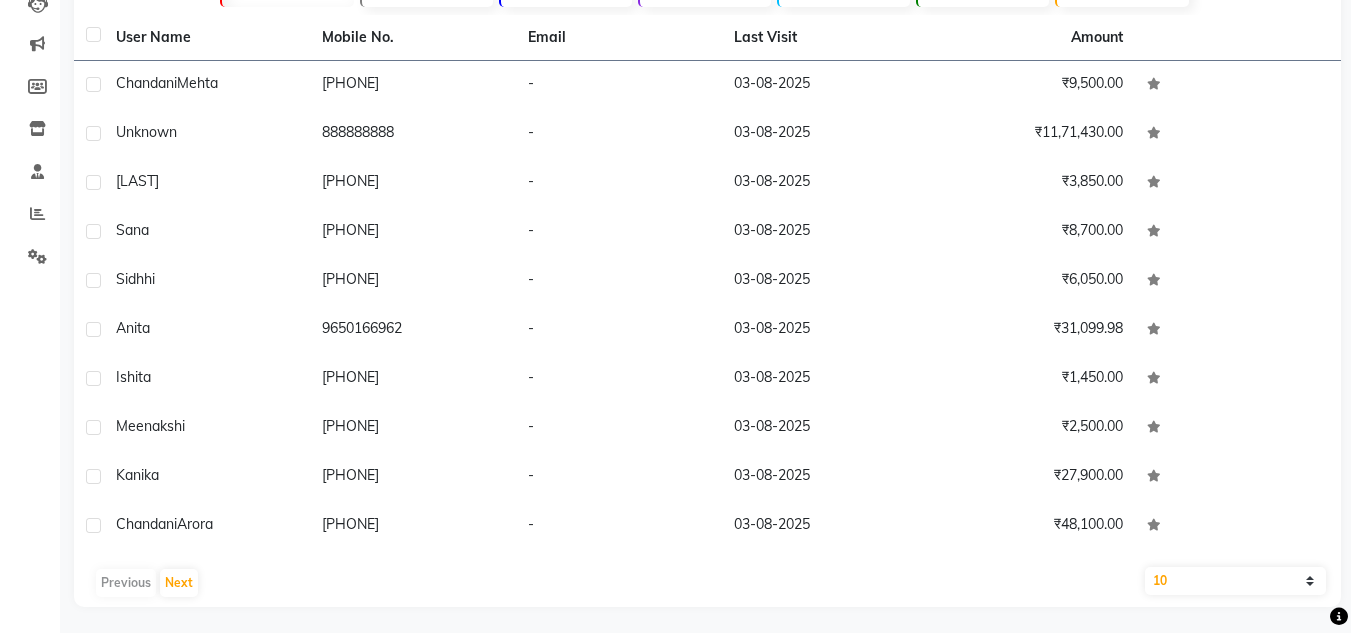 scroll, scrollTop: 233, scrollLeft: 0, axis: vertical 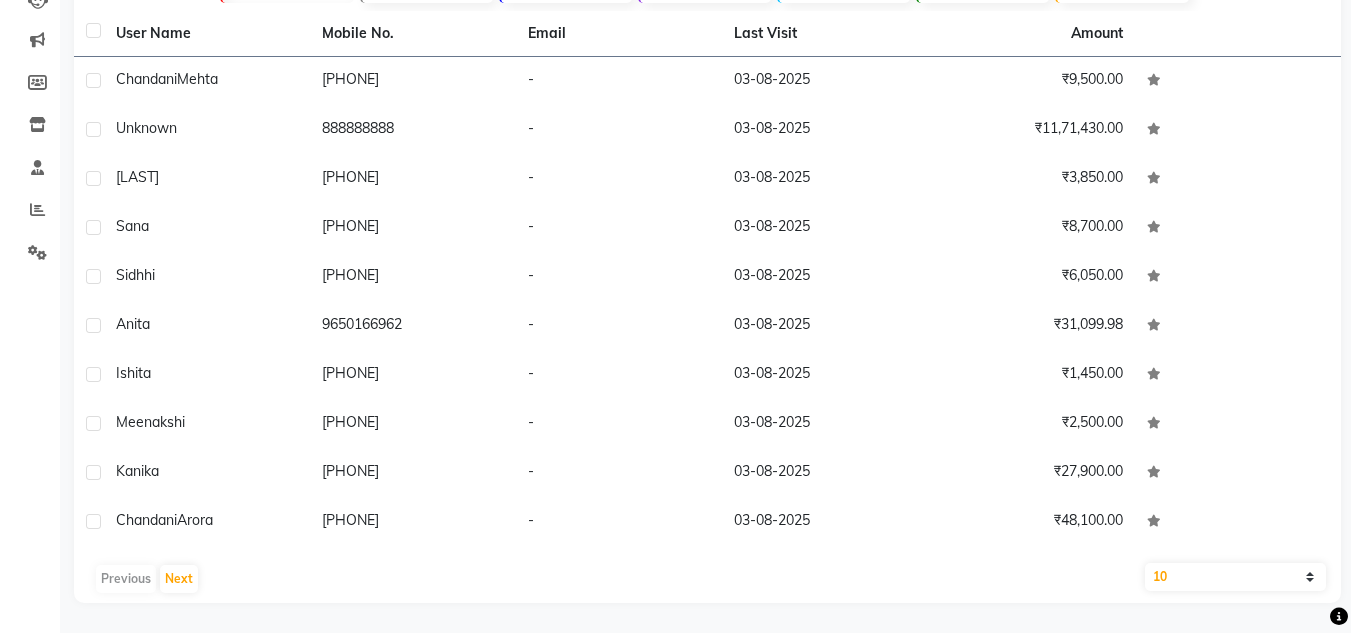 click on "Calendar  Invoice  Clients  Leads   Marketing  Members  Inventory  Staff  Reports  Settings Completed InProgress Upcoming Dropped Tentative Check-In Confirm Bookings Generate Report Segments Page Builder" 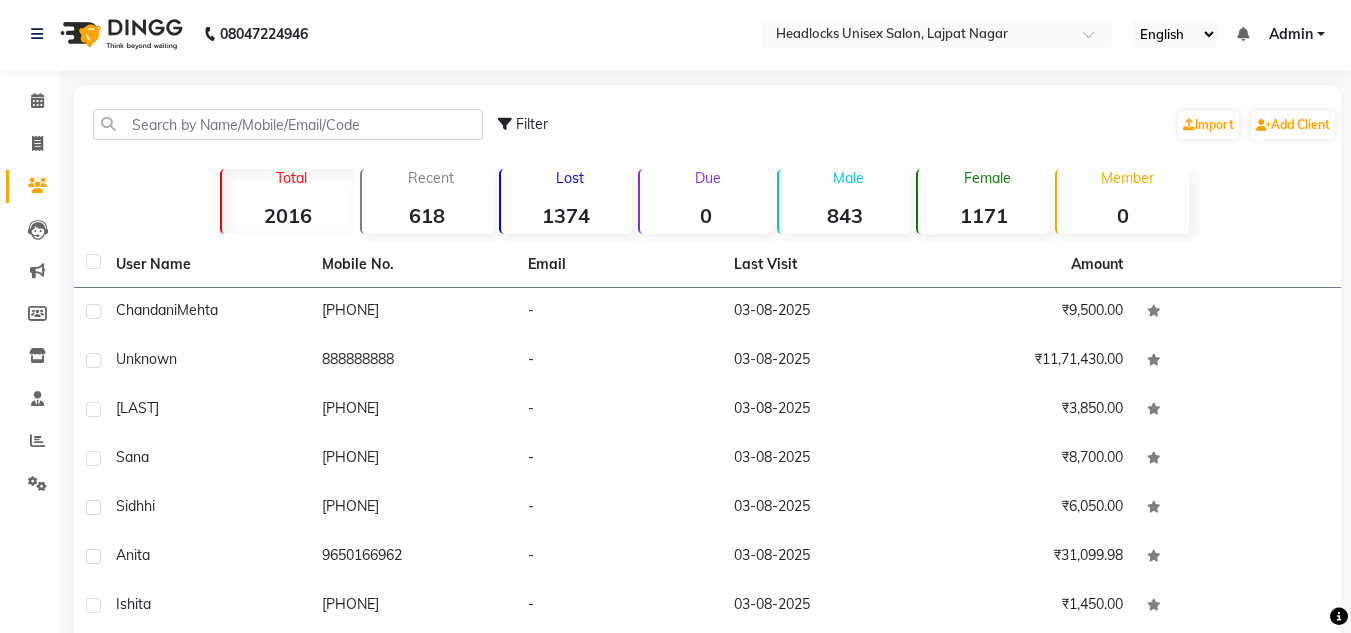 scroll, scrollTop: 0, scrollLeft: 0, axis: both 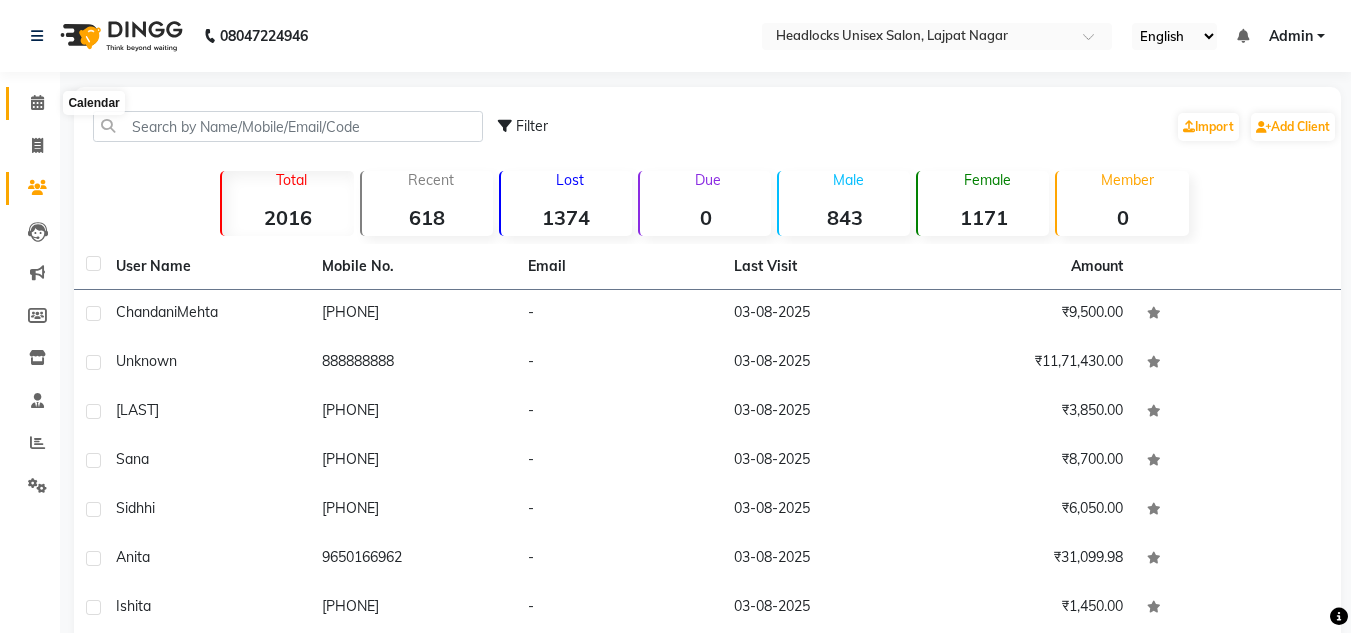 click 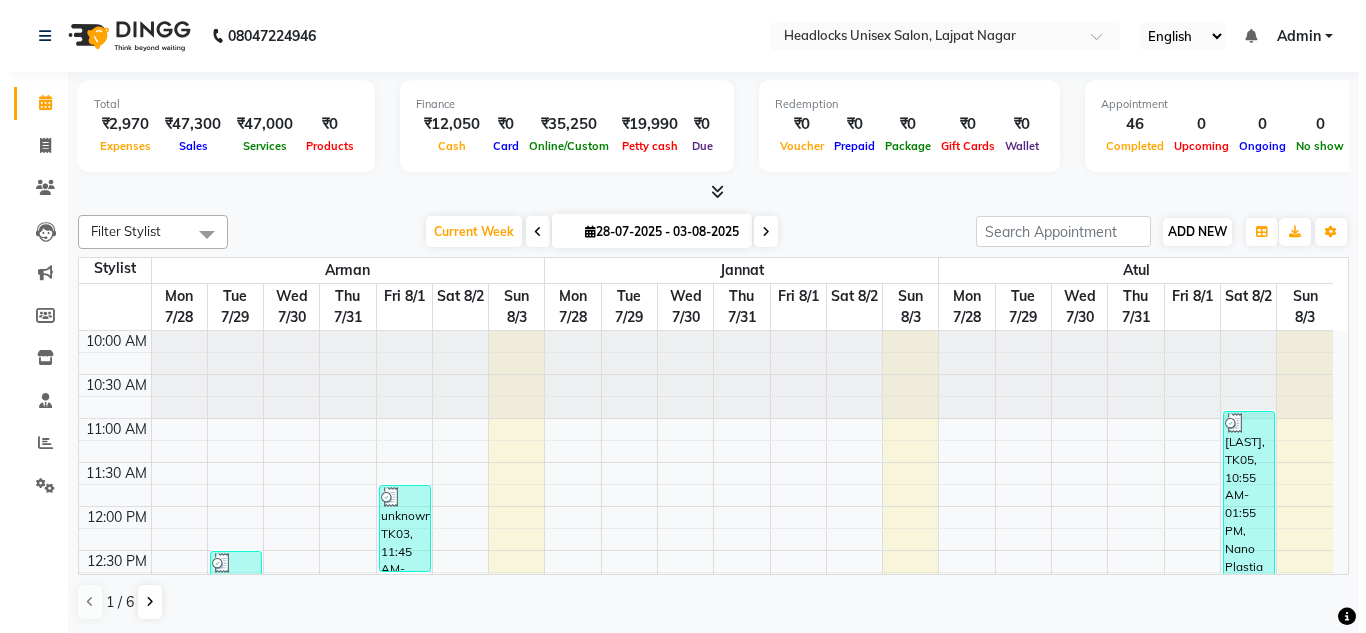 scroll, scrollTop: 0, scrollLeft: 0, axis: both 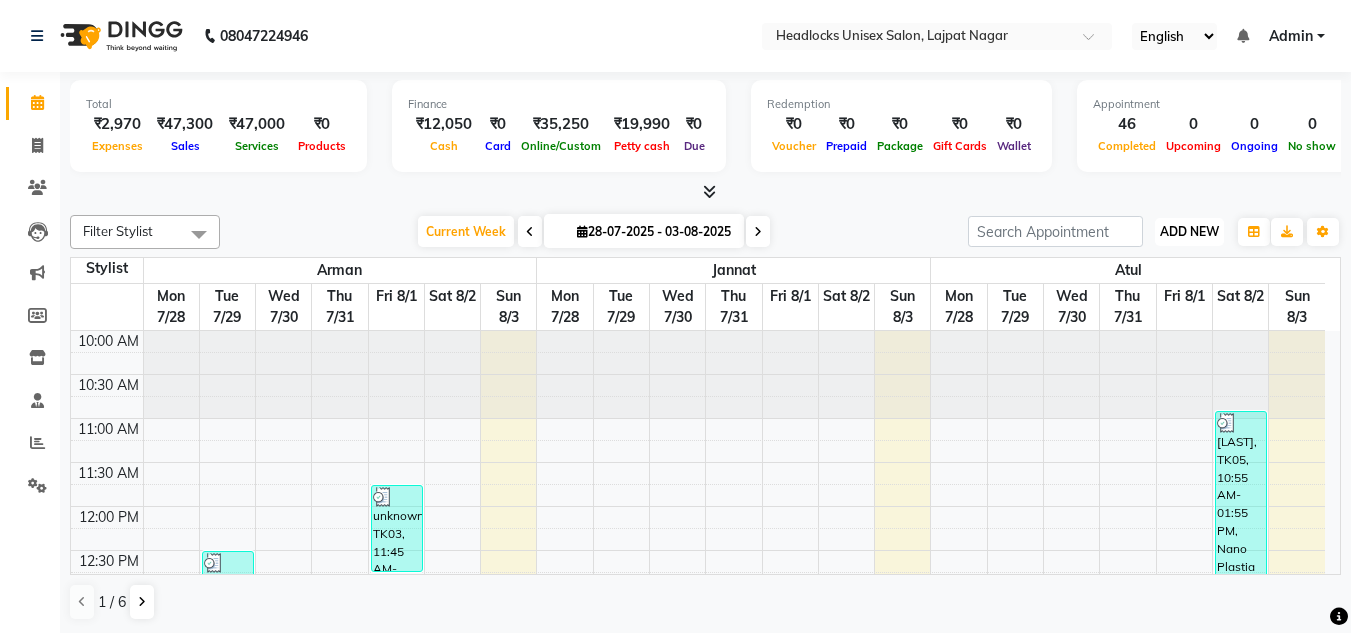 click on "ADD NEW" at bounding box center [1189, 231] 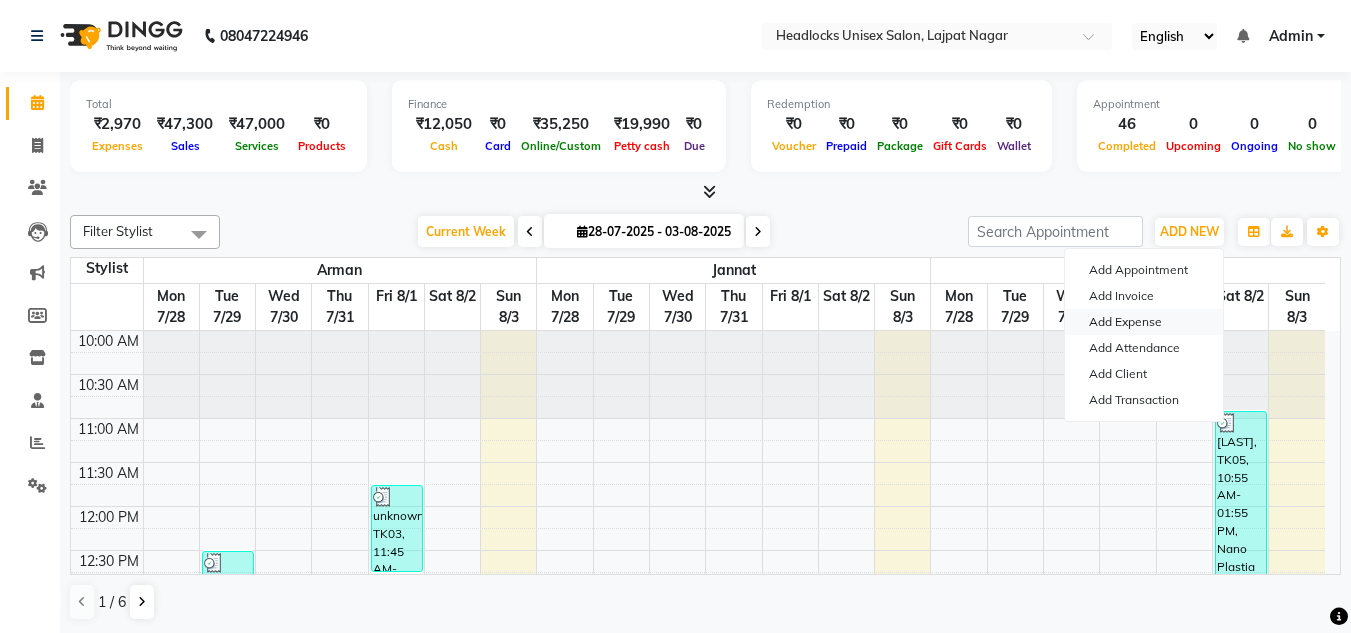 click on "Add Expense" at bounding box center [1144, 322] 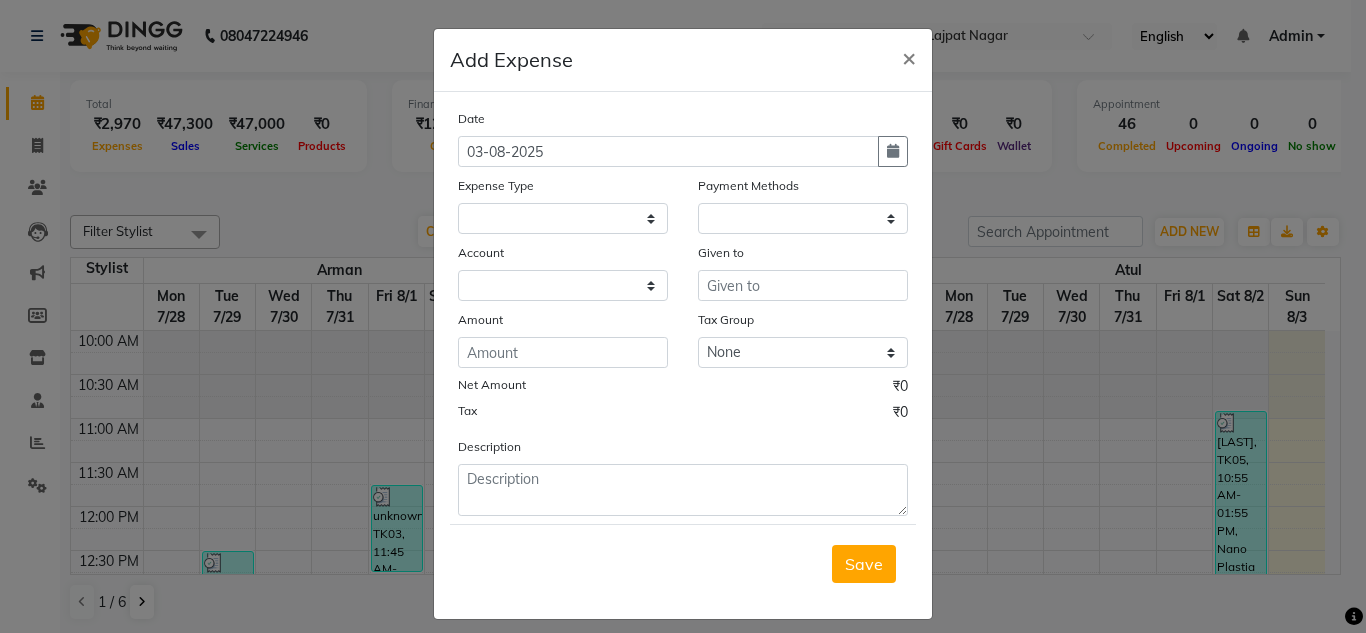 select 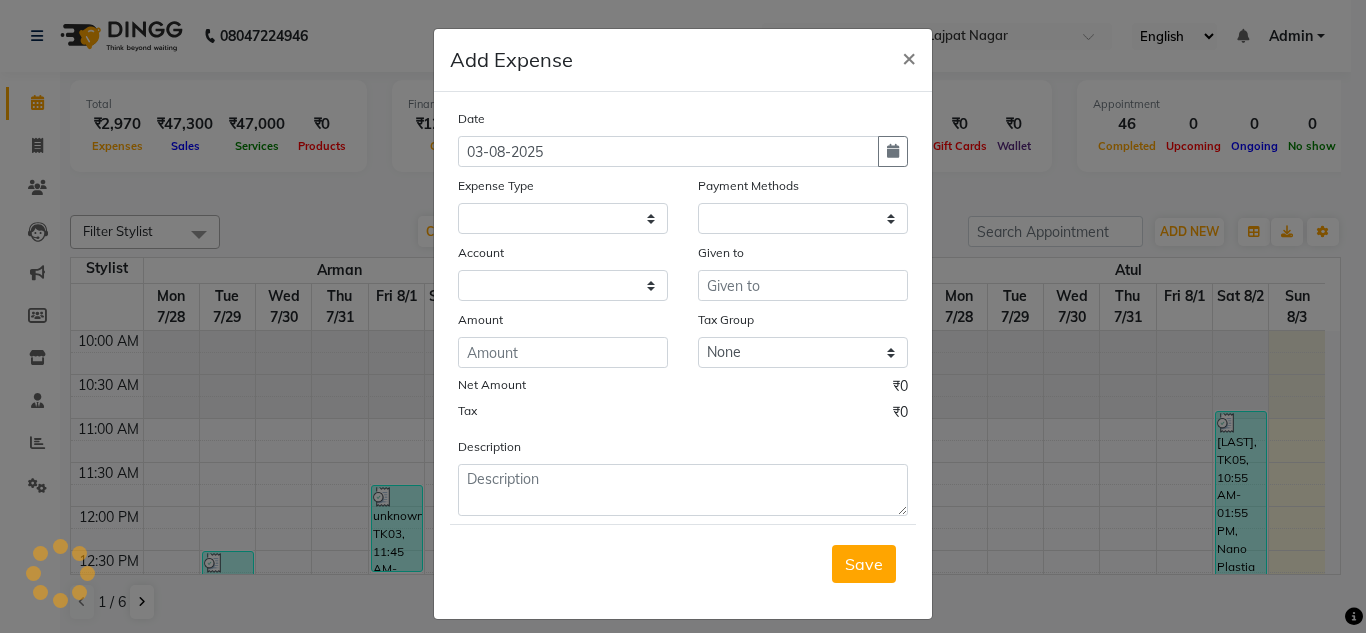 select on "1" 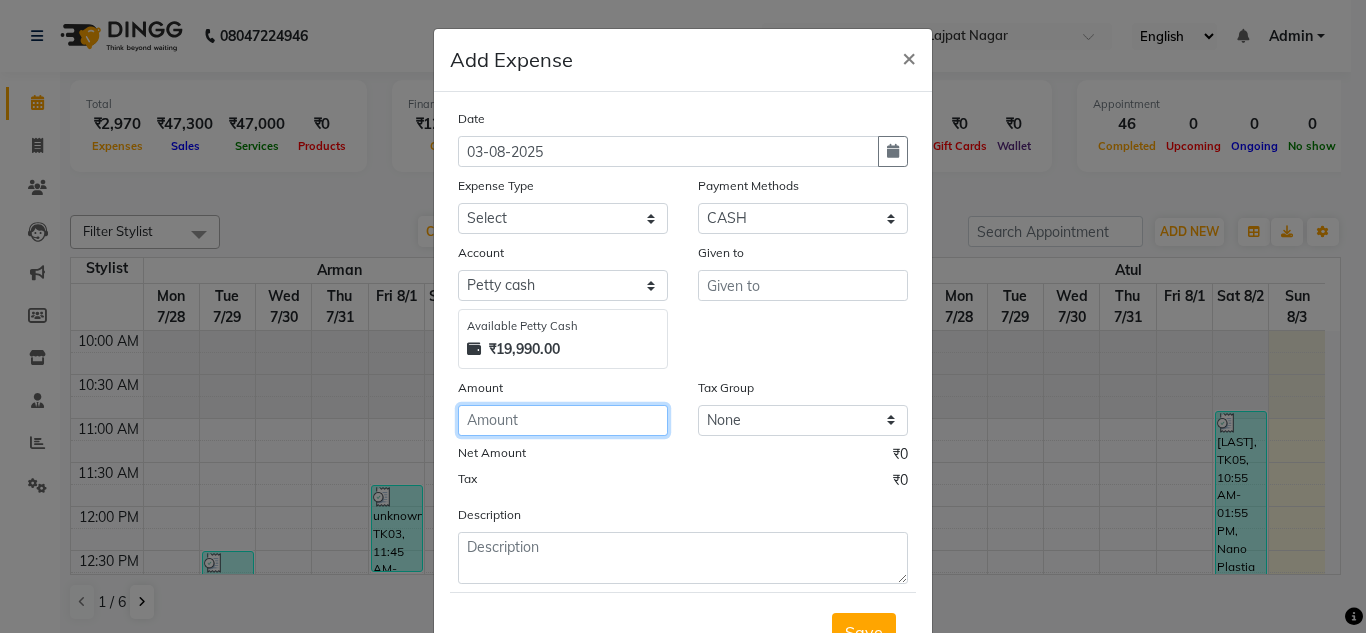 click 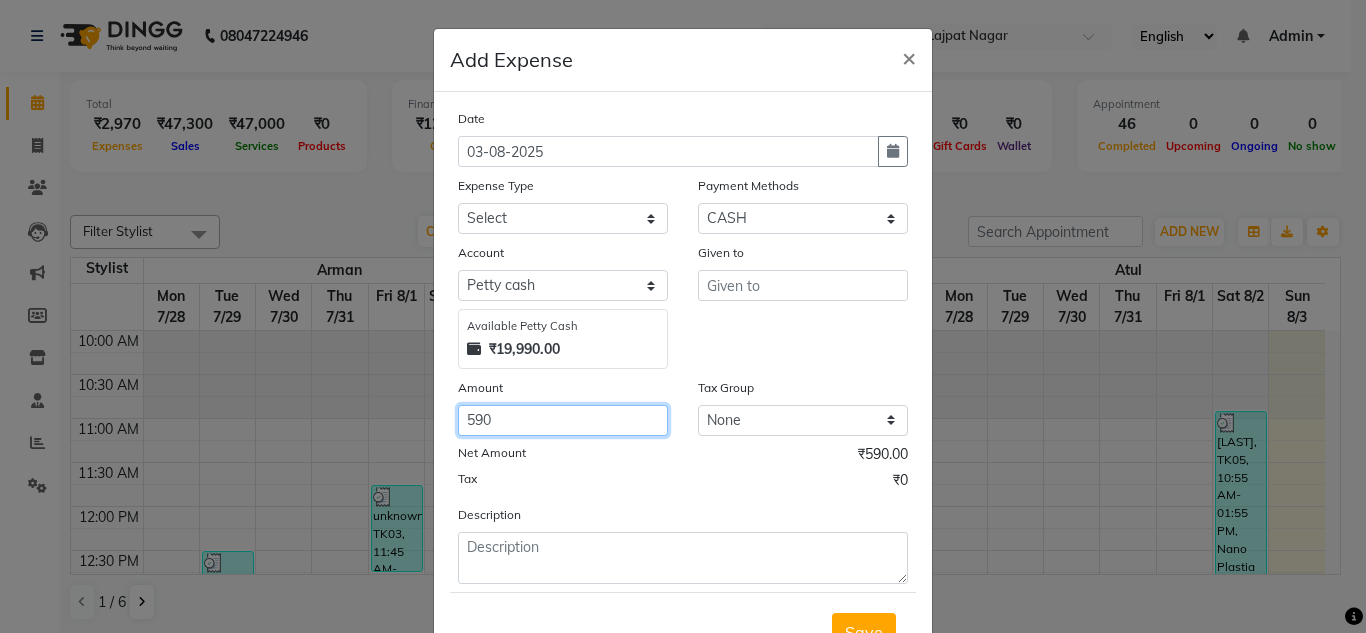 type on "590" 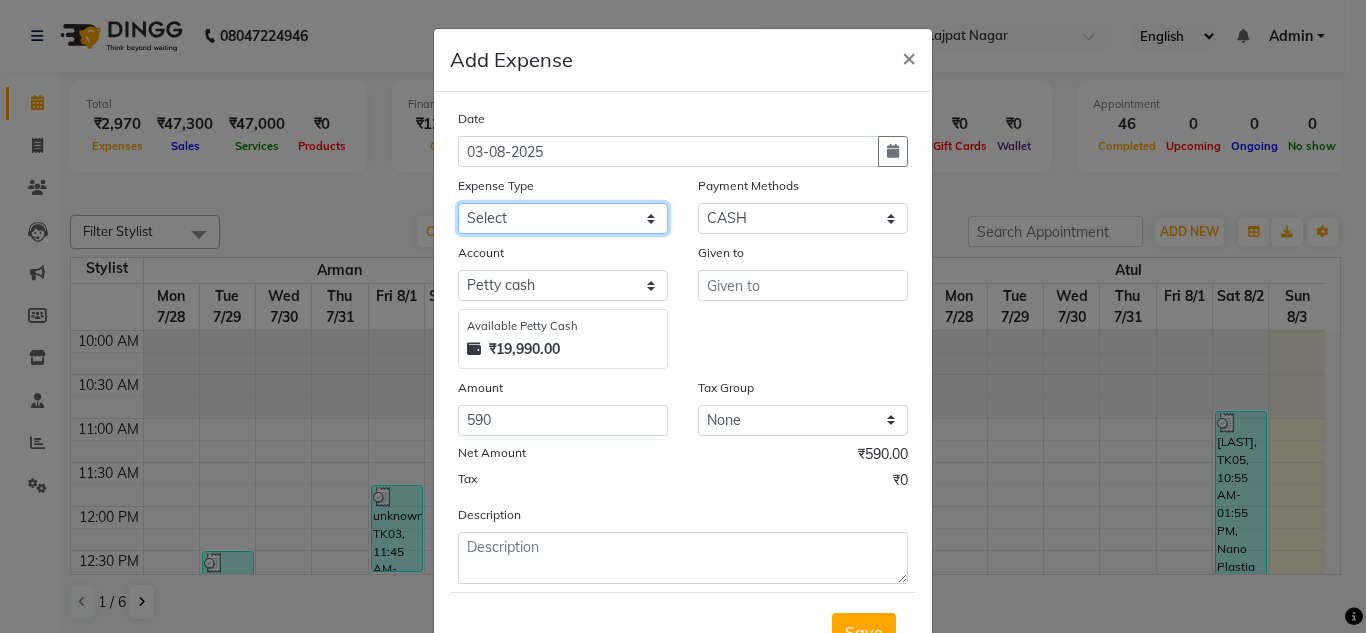 click on "Select Advance Salary Bank charges Car maintenance  Cash transfer to bank Cash transfer to hub charity client food Client Snacks Clinical charges coffee Equipment Fuel Govt fee Incentive Insurance International purchase Loan Repayment Maintenance maintenance Marketing milk Miscellaneous MRA night convence oil Other Pantry pentary item Product product incentive Rent Salary Staff Snacks sugar Tax tea Tea & Refreshment tip urgent stock Utilities water bottles" 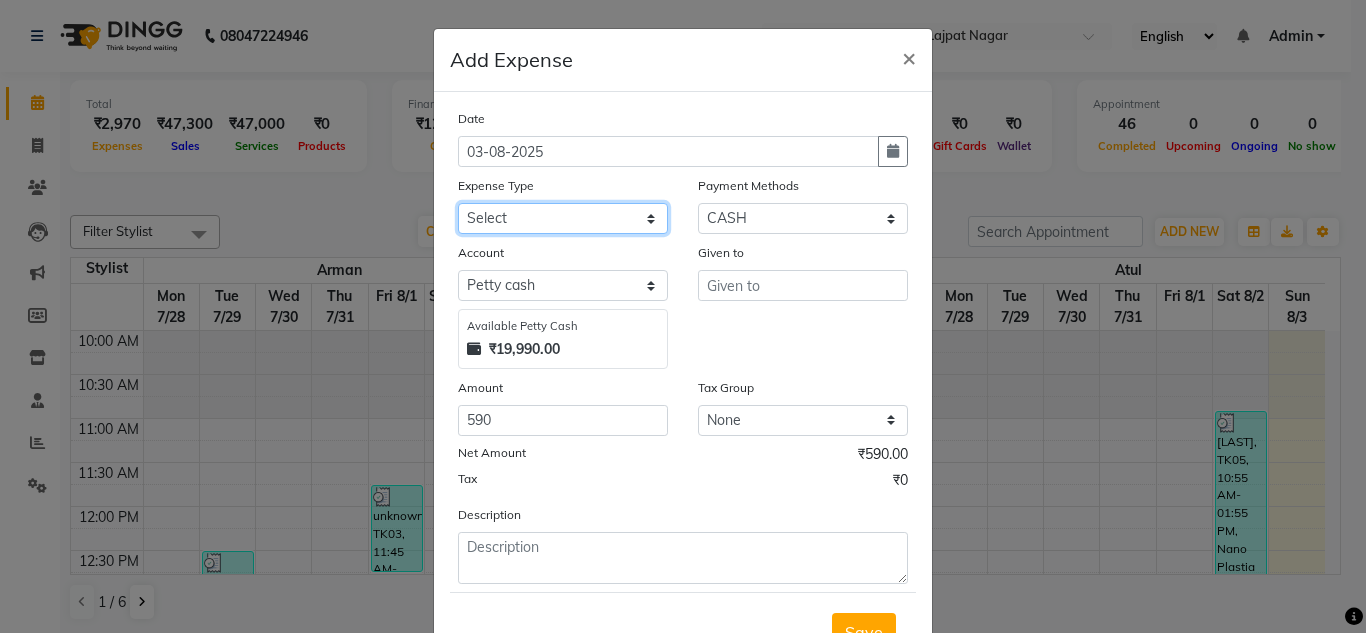 select on "16776" 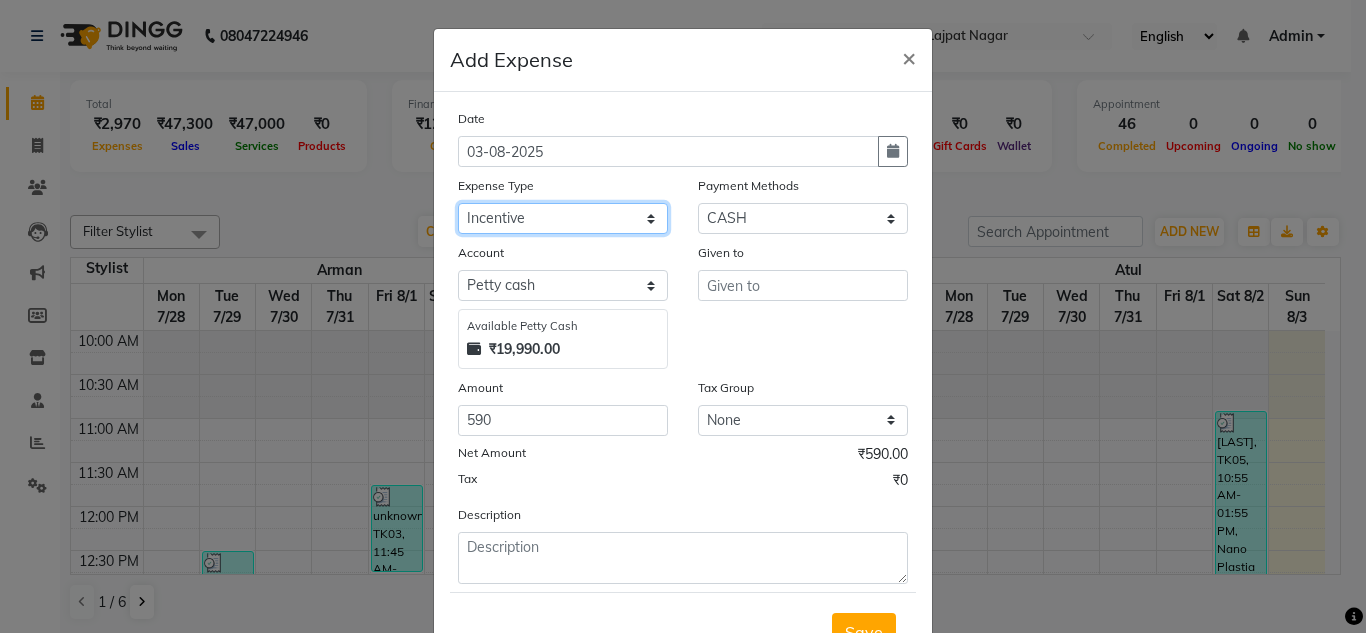click on "Select Advance Salary Bank charges Car maintenance  Cash transfer to bank Cash transfer to hub charity client food Client Snacks Clinical charges coffee Equipment Fuel Govt fee Incentive Insurance International purchase Loan Repayment Maintenance maintenance Marketing milk Miscellaneous MRA night convence oil Other Pantry pentary item Product product incentive Rent Salary Staff Snacks sugar Tax tea Tea & Refreshment tip urgent stock Utilities water bottles" 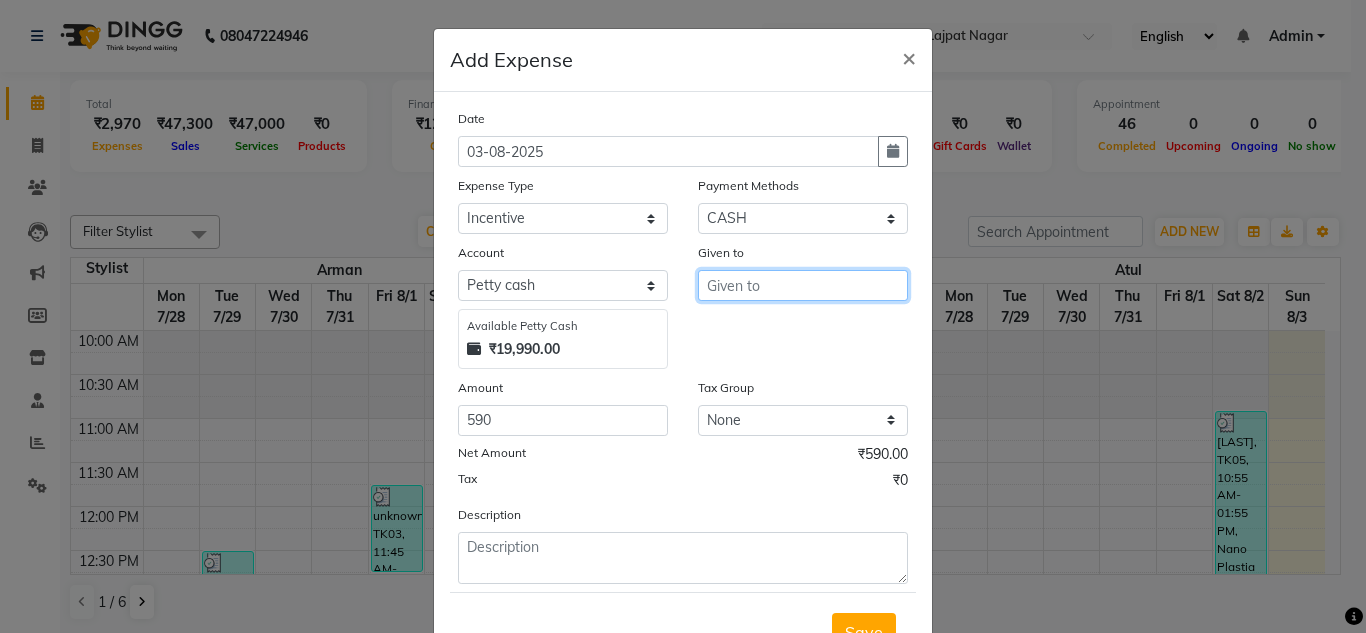 click at bounding box center (803, 285) 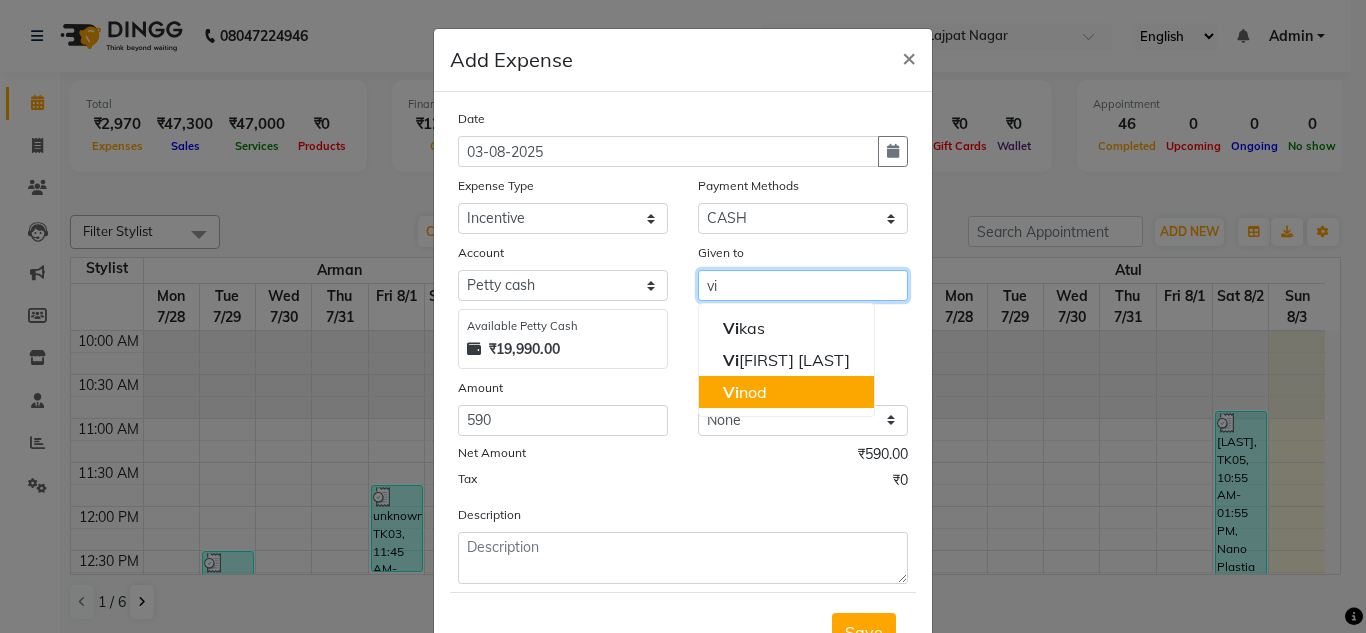 click on "Vi nod" at bounding box center (745, 392) 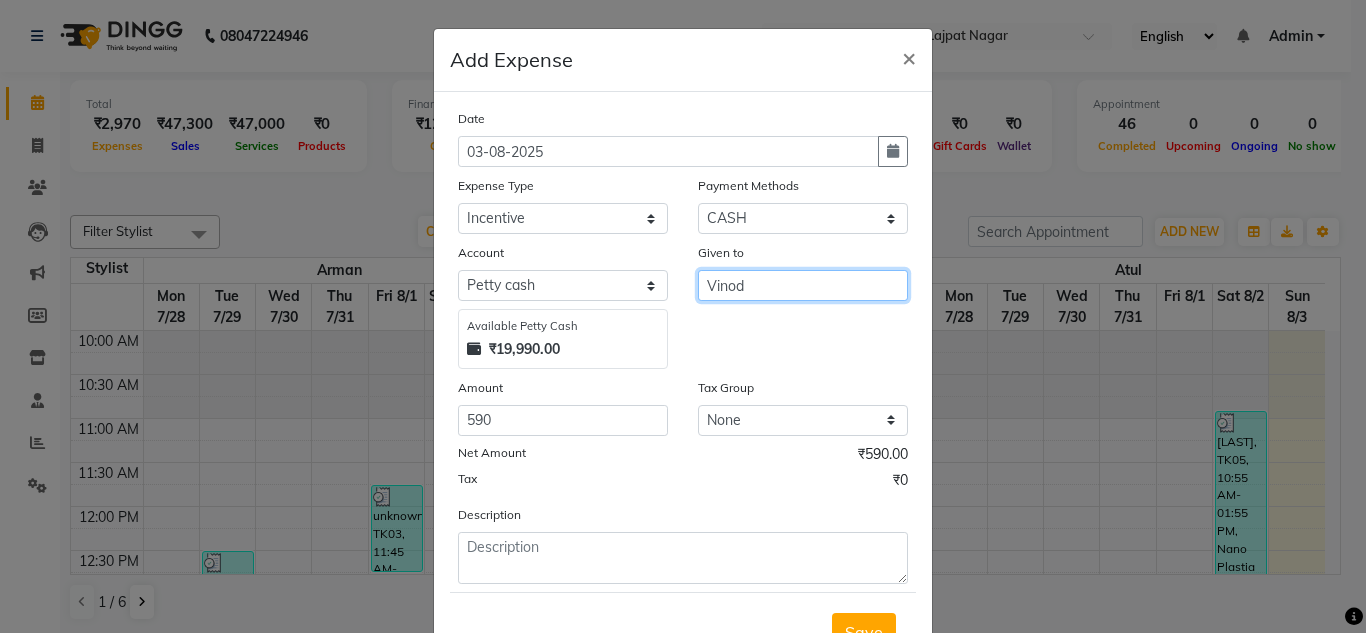 type on "Vinod" 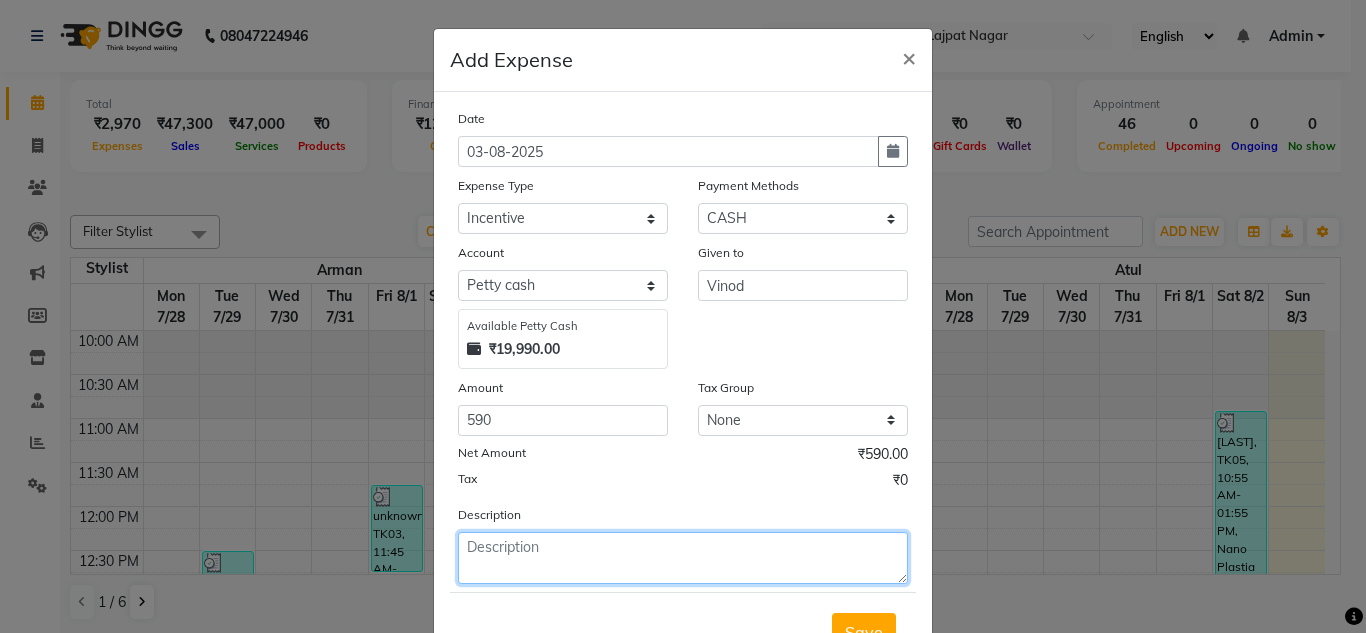 click 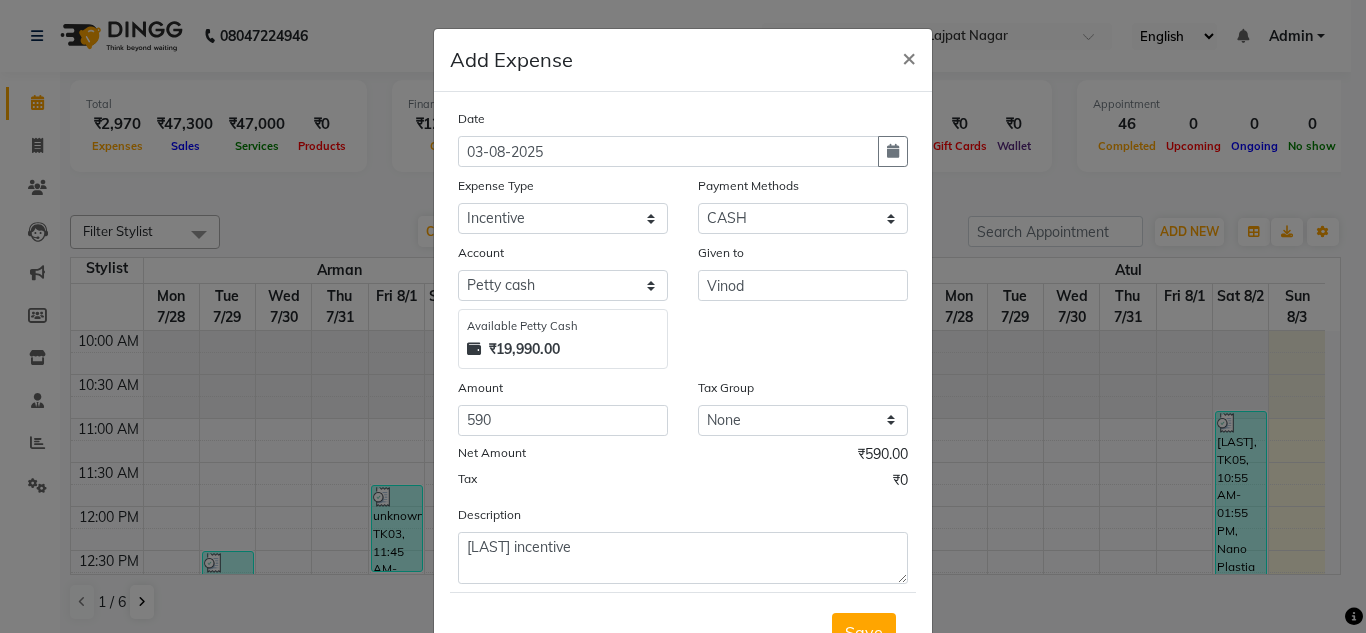 click on "Tax ₹0" 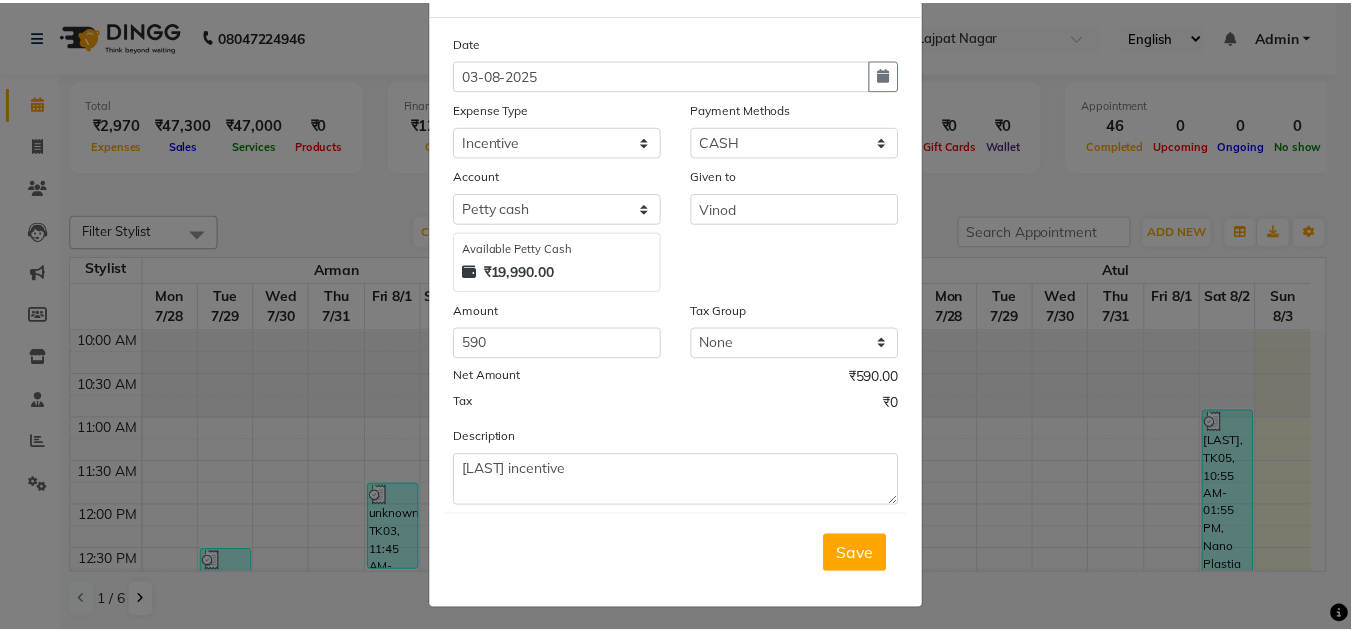 scroll, scrollTop: 83, scrollLeft: 0, axis: vertical 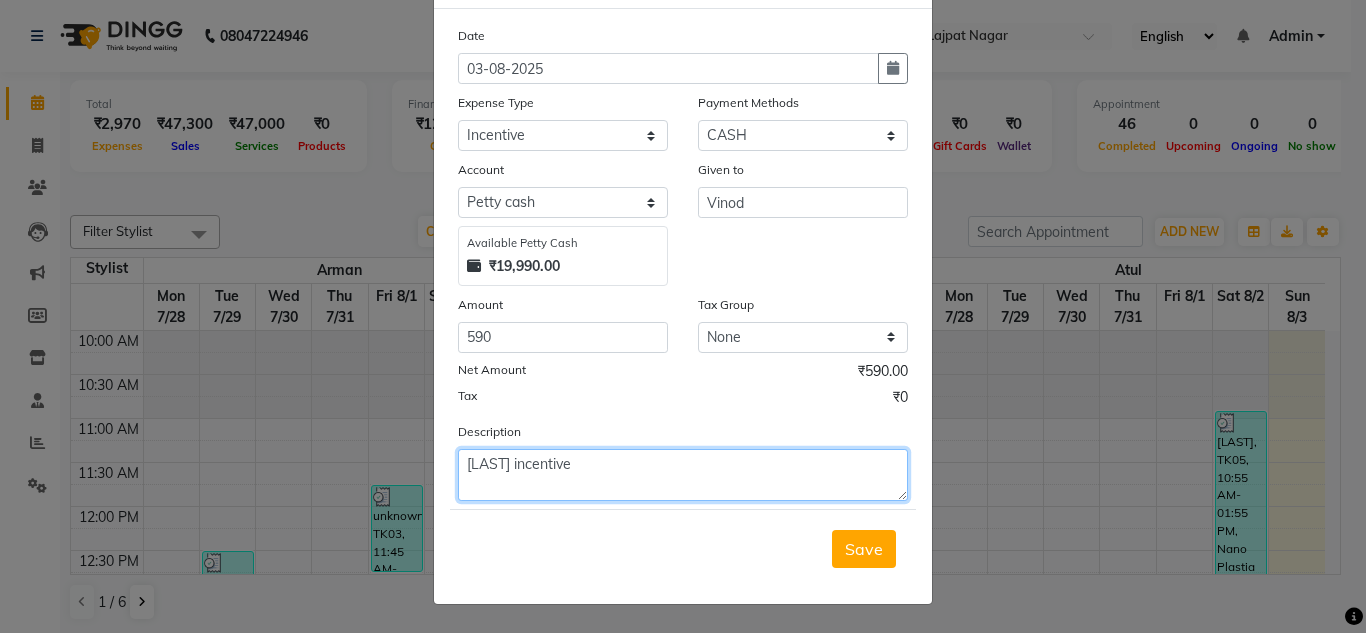 click on "vinod incentive" 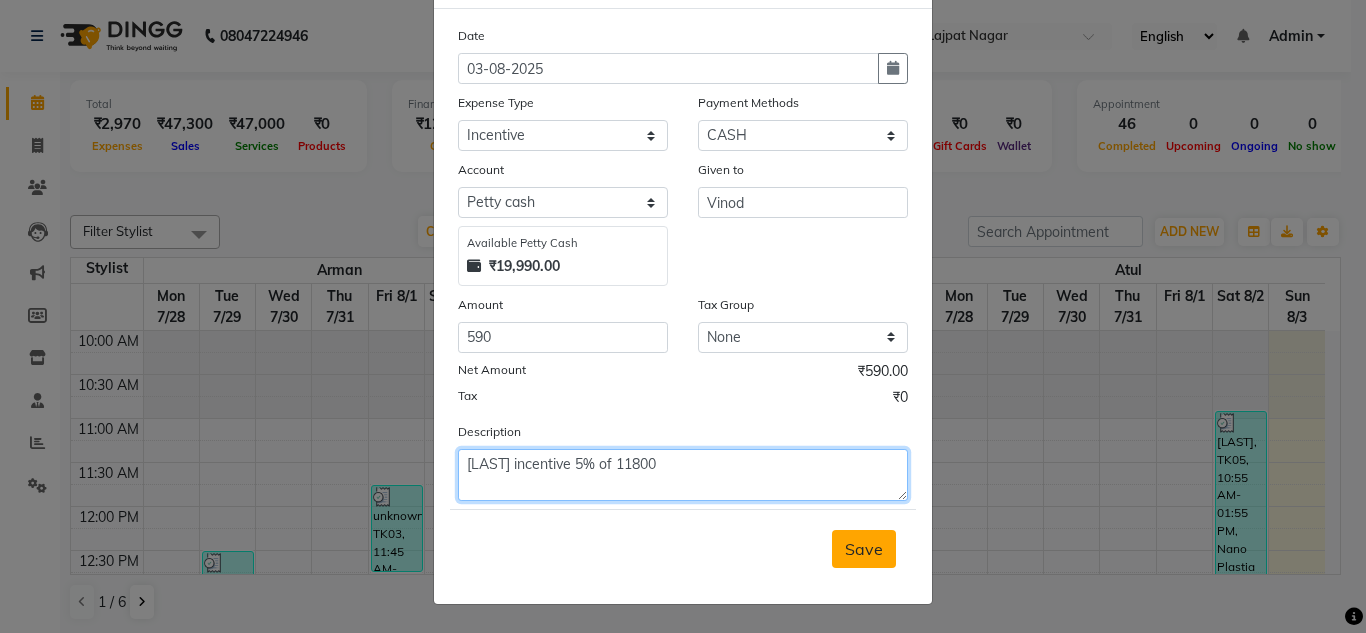 type on "vinod incentive 5% of 11800" 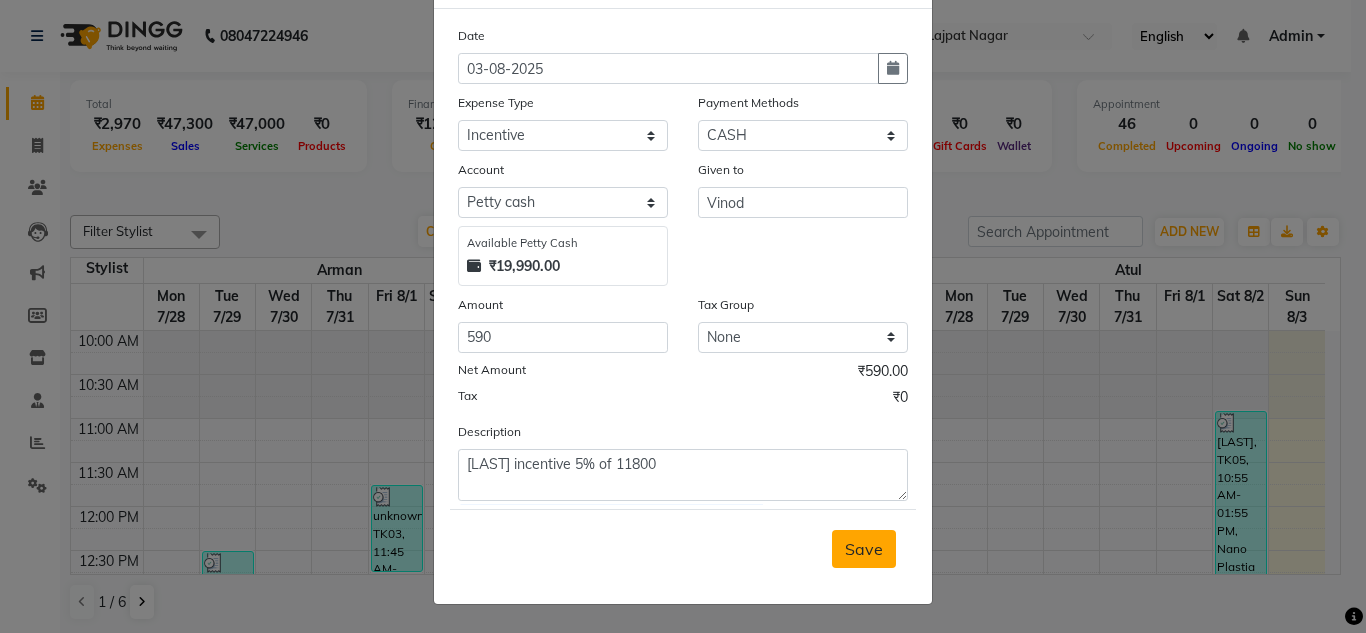 click on "Save" at bounding box center [864, 549] 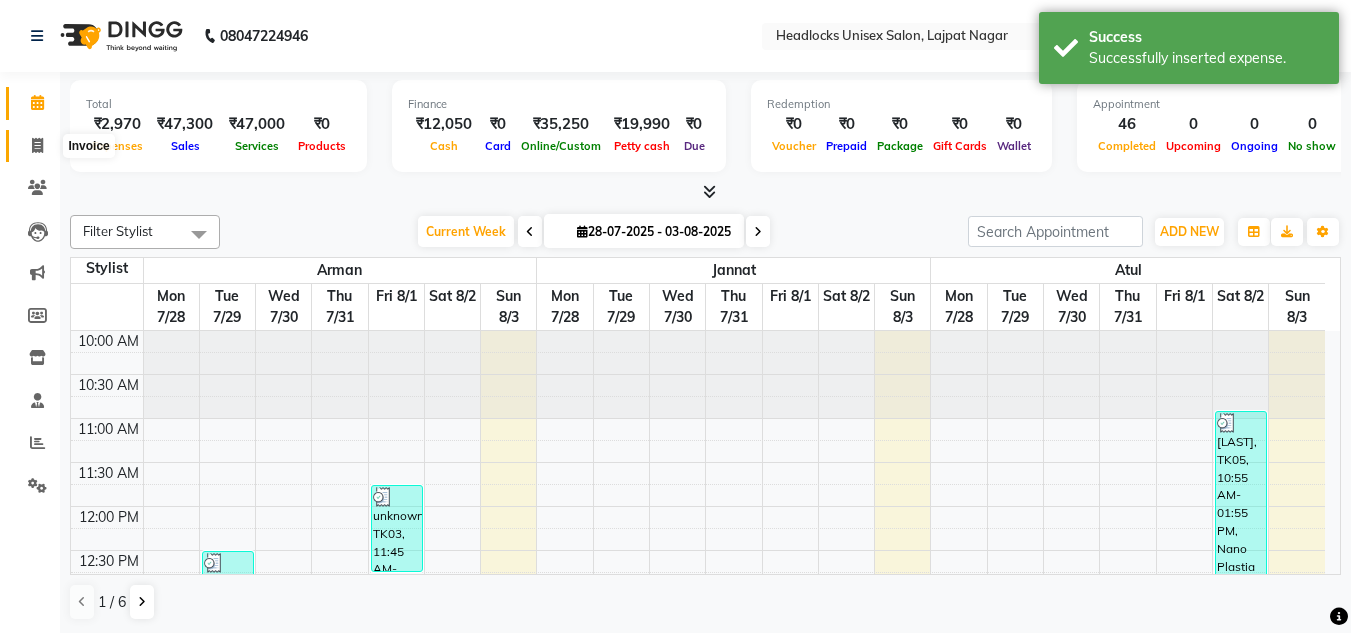 click 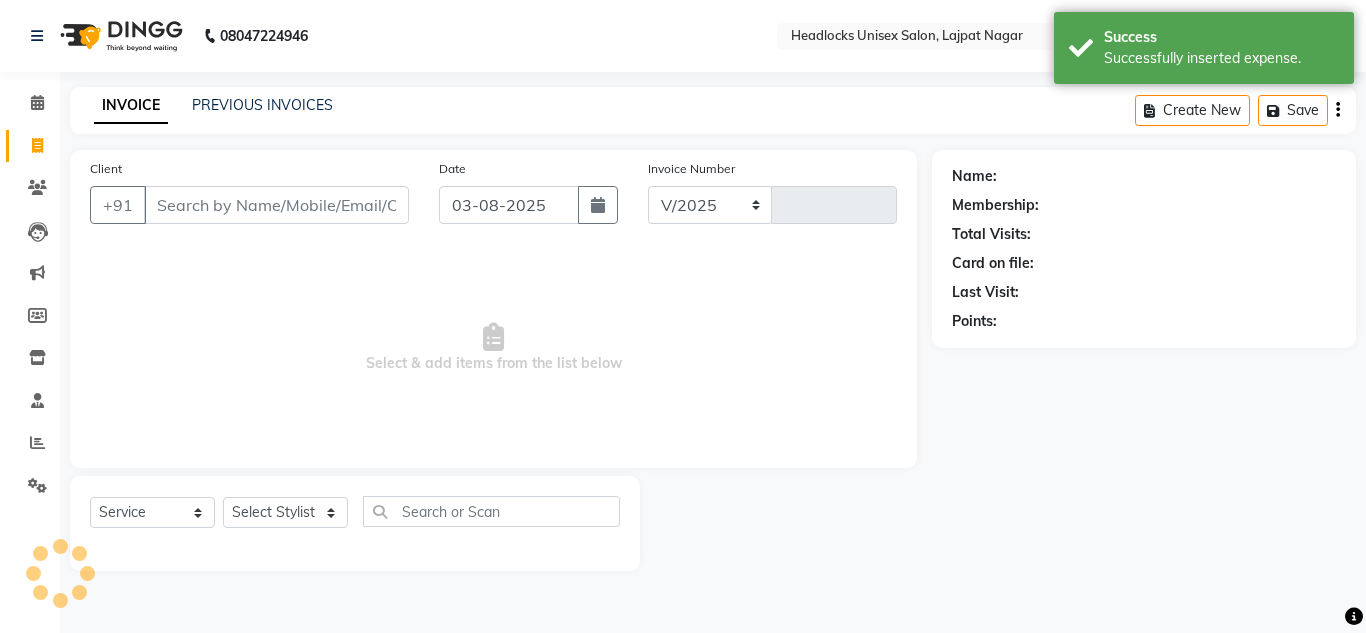 select on "6850" 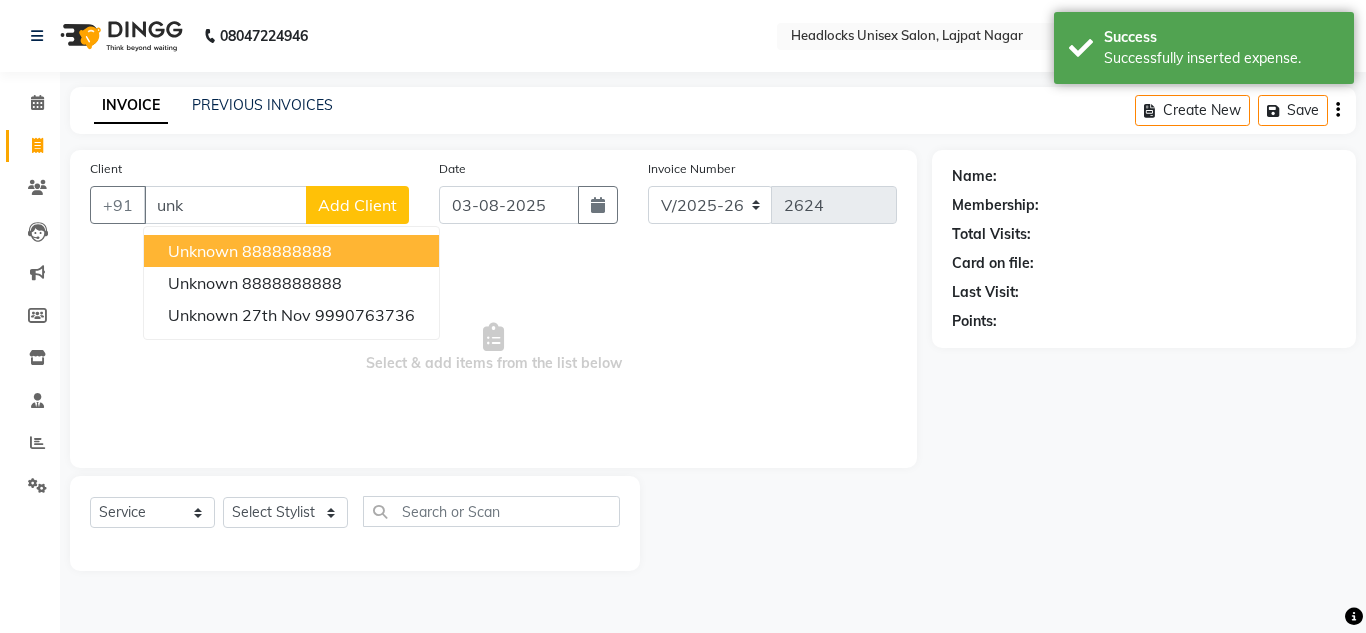 click on "888888888" at bounding box center (287, 251) 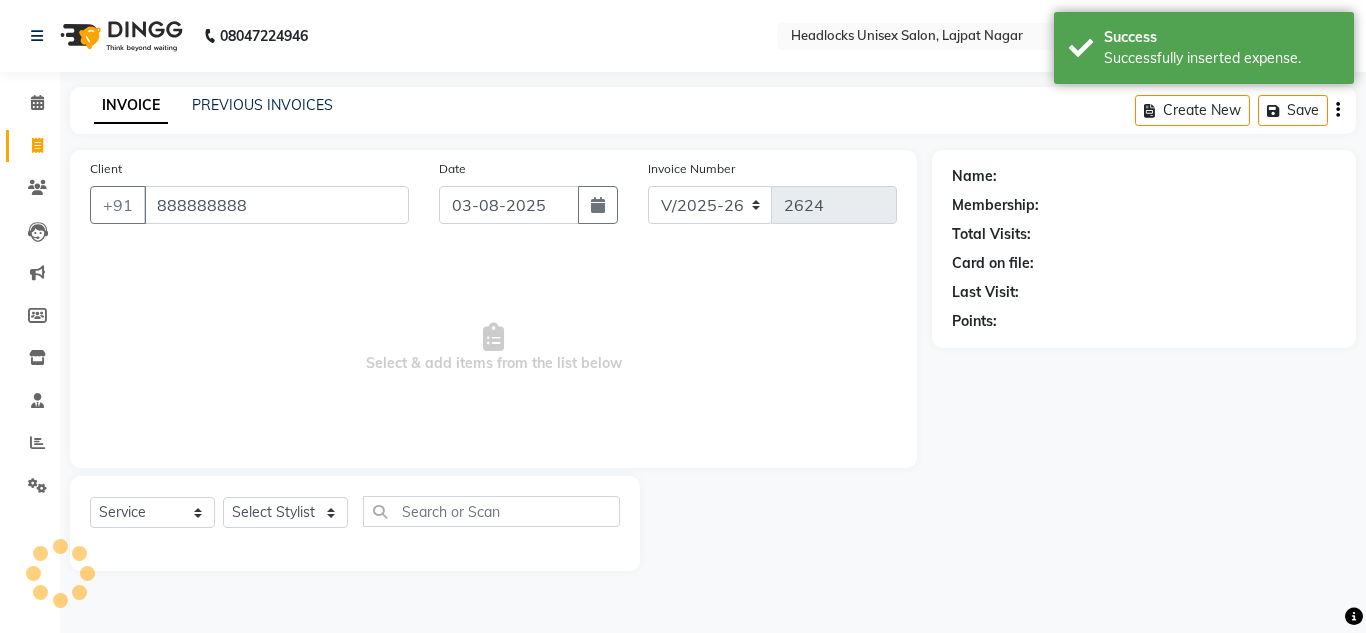 type on "888888888" 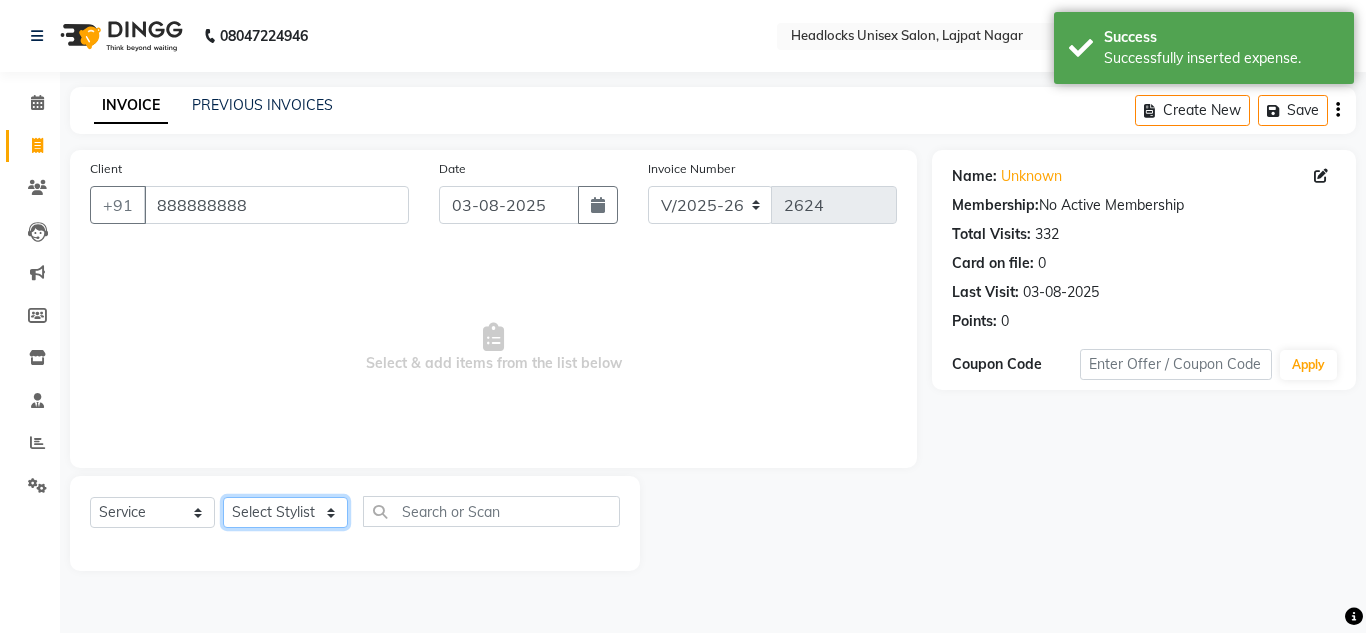 click on "Select Stylist Arman Atul Jannat Kaif Kartik Lucky Nazia Pinky Rashid Sabiya Sandeep Shankar Shavaz Malik Sudhir Suraj Vikas Vinay Roy Vinod" 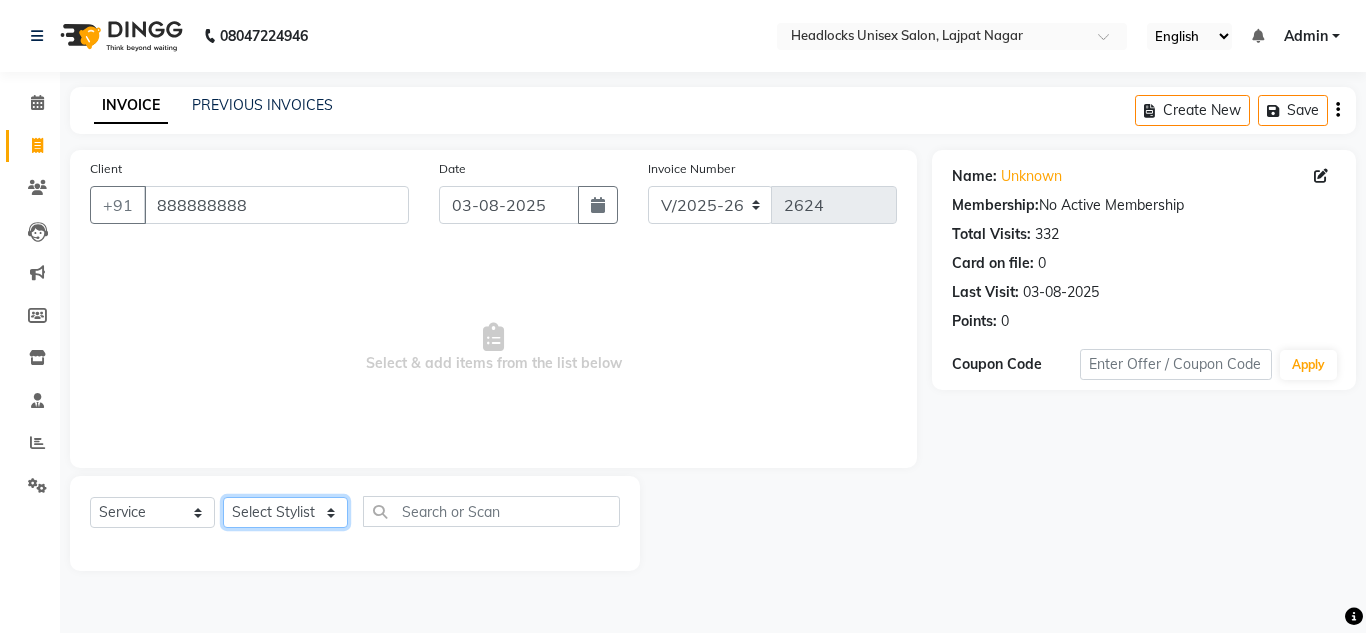 select on "53617" 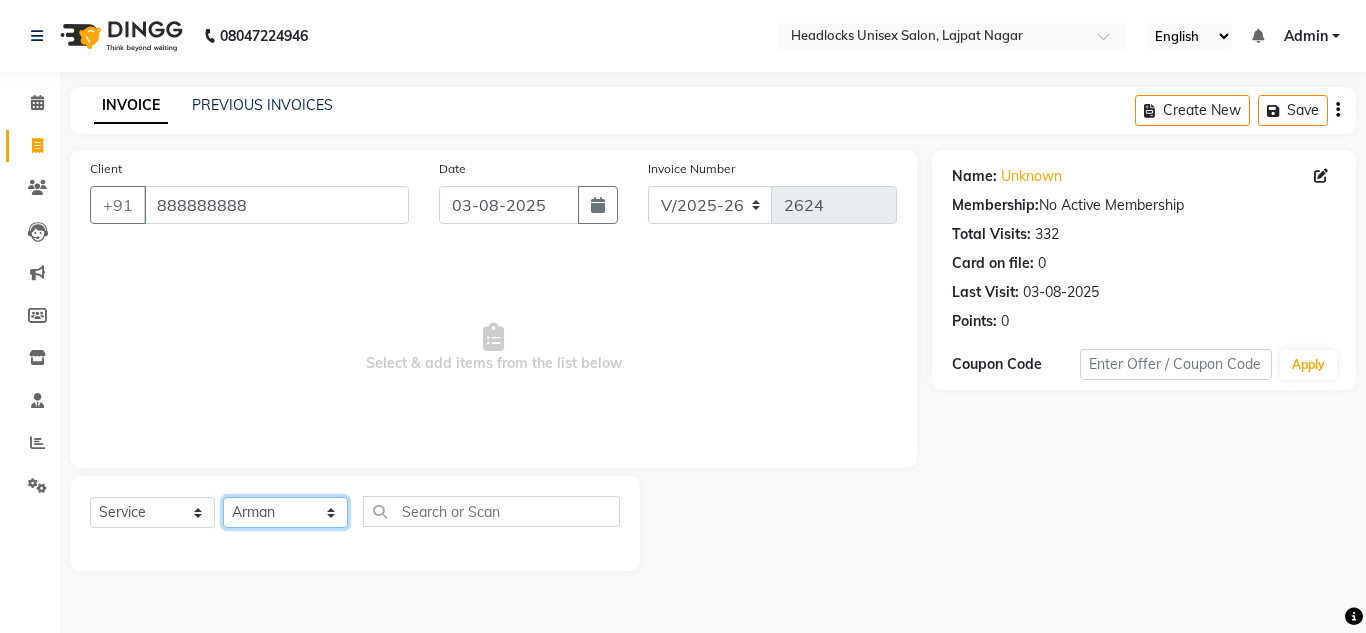 click on "Select Stylist Arman Atul Jannat Kaif Kartik Lucky Nazia Pinky Rashid Sabiya Sandeep Shankar Shavaz Malik Sudhir Suraj Vikas Vinay Roy Vinod" 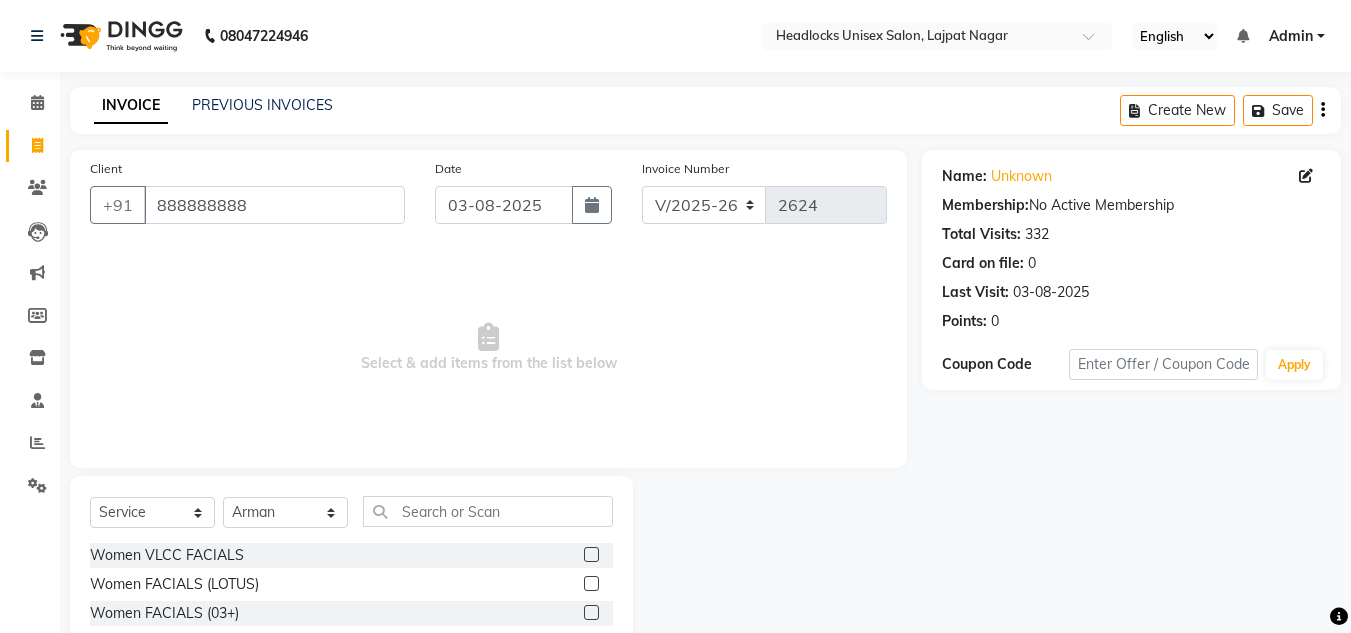 click on "Select & add items from the list below" at bounding box center [488, 348] 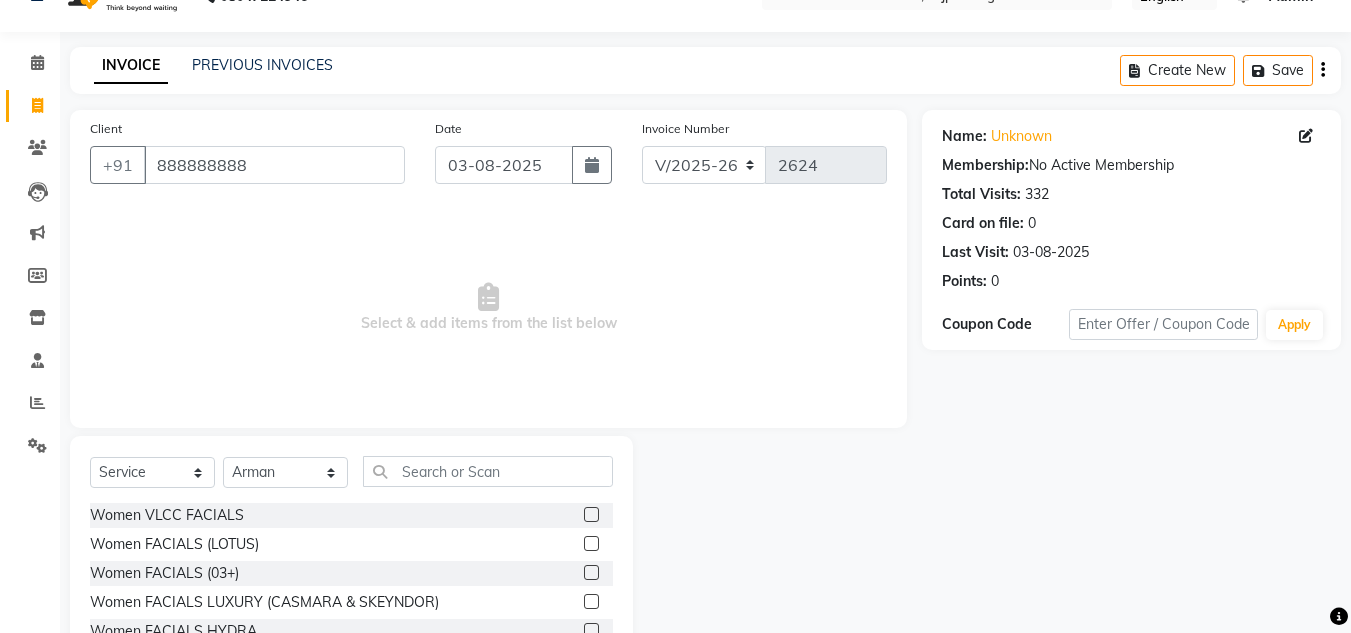 scroll, scrollTop: 168, scrollLeft: 0, axis: vertical 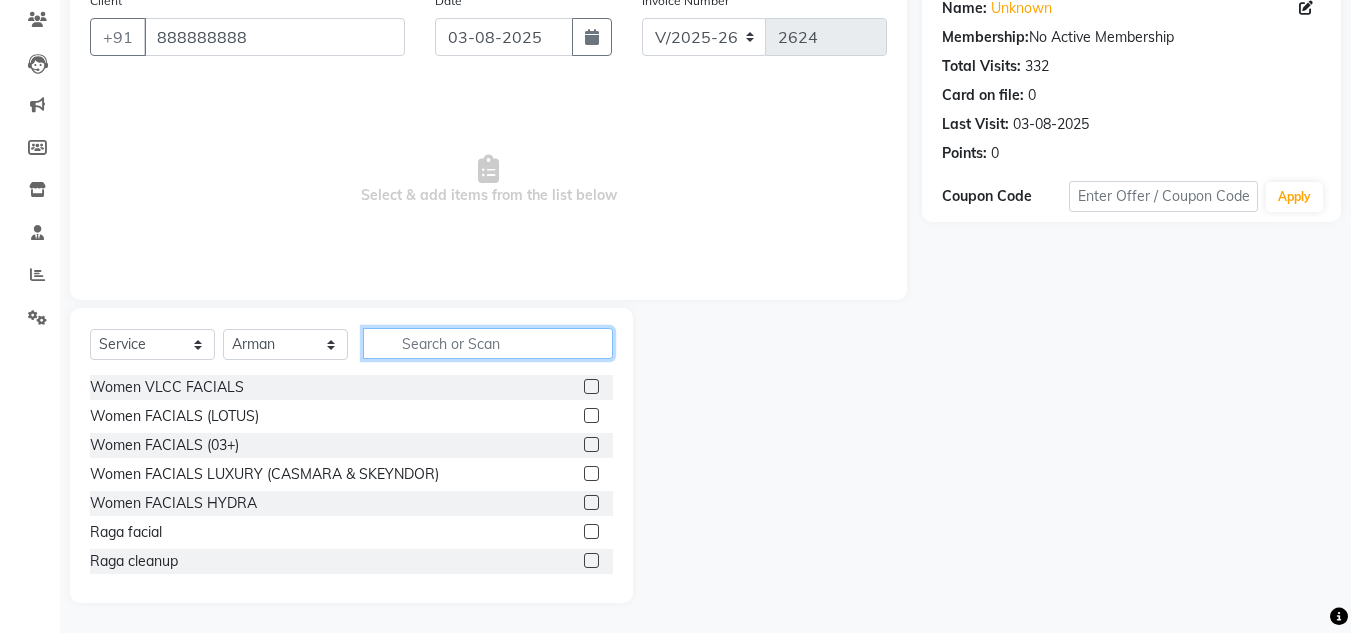 click 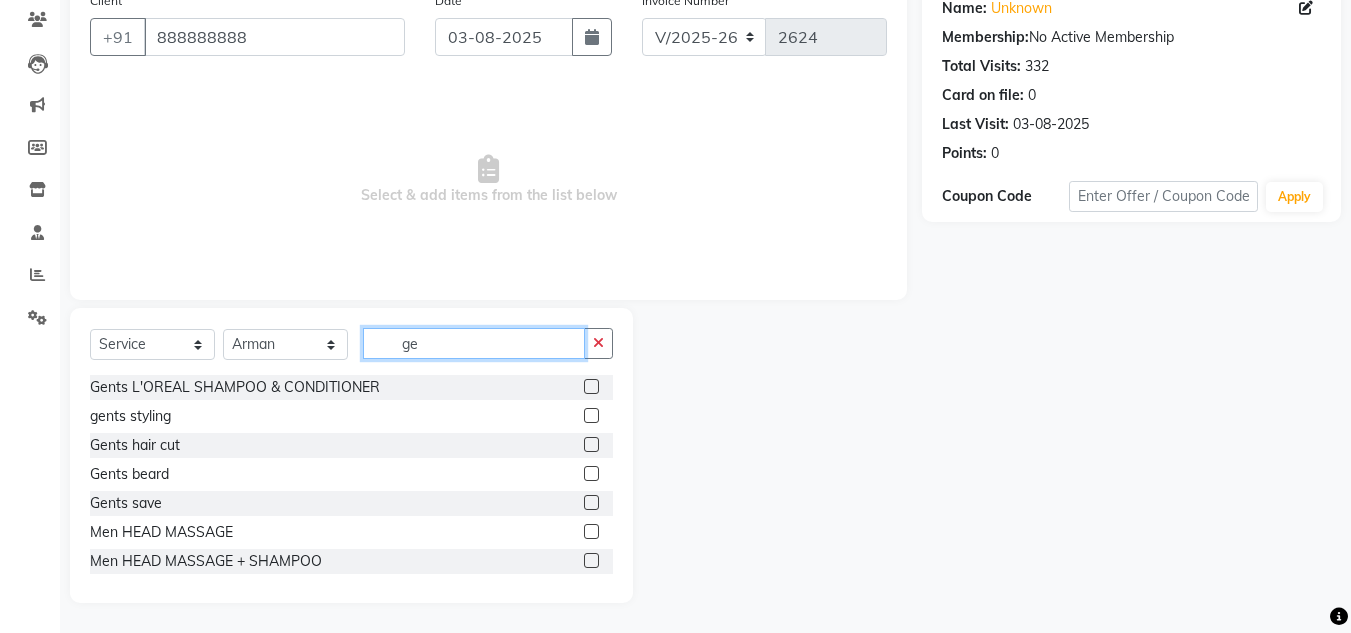 type on "ge" 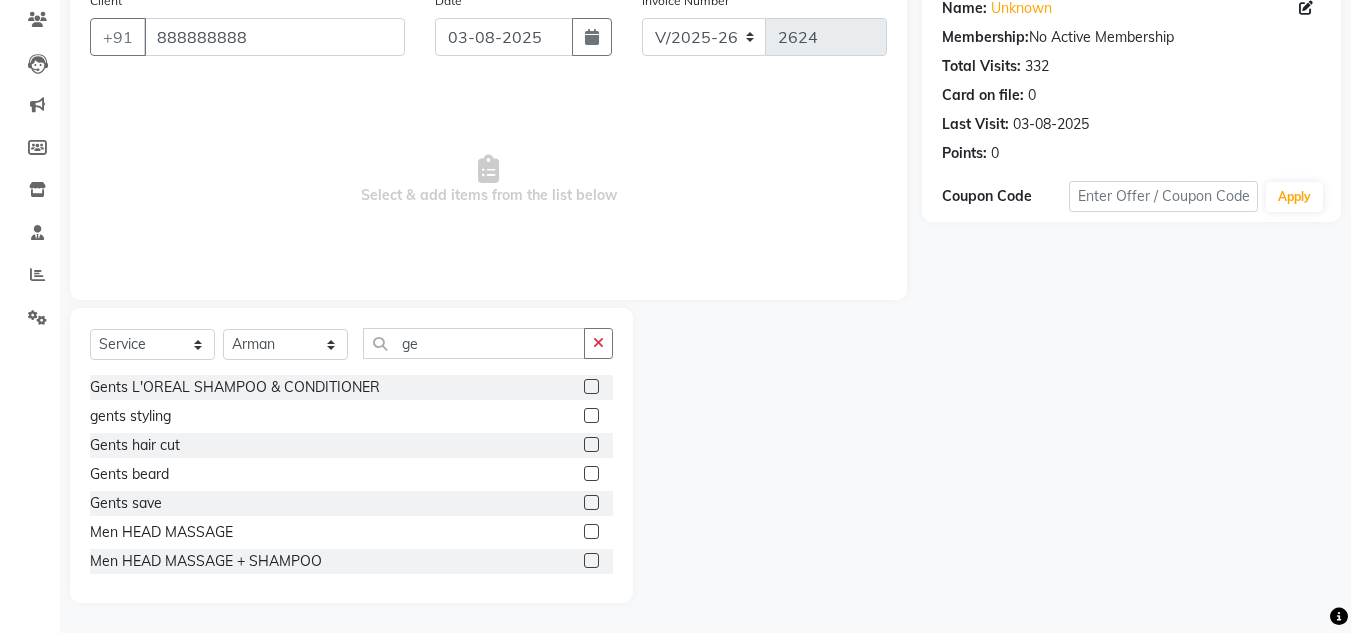 click 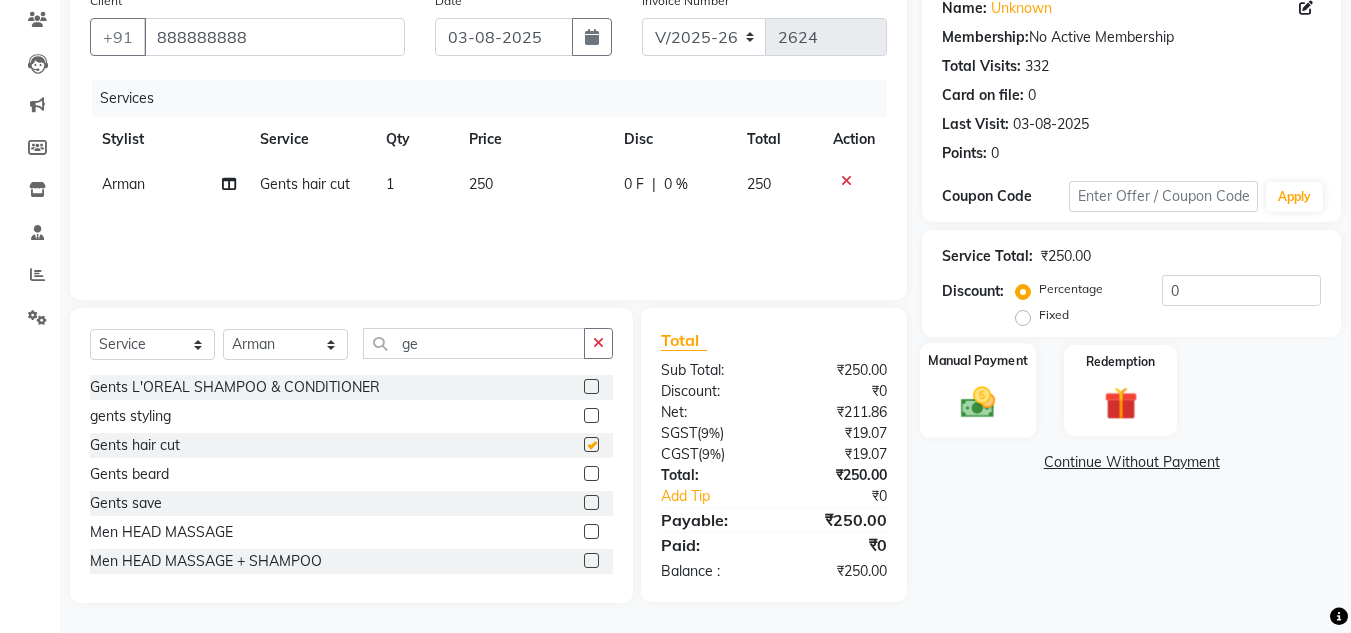 checkbox on "false" 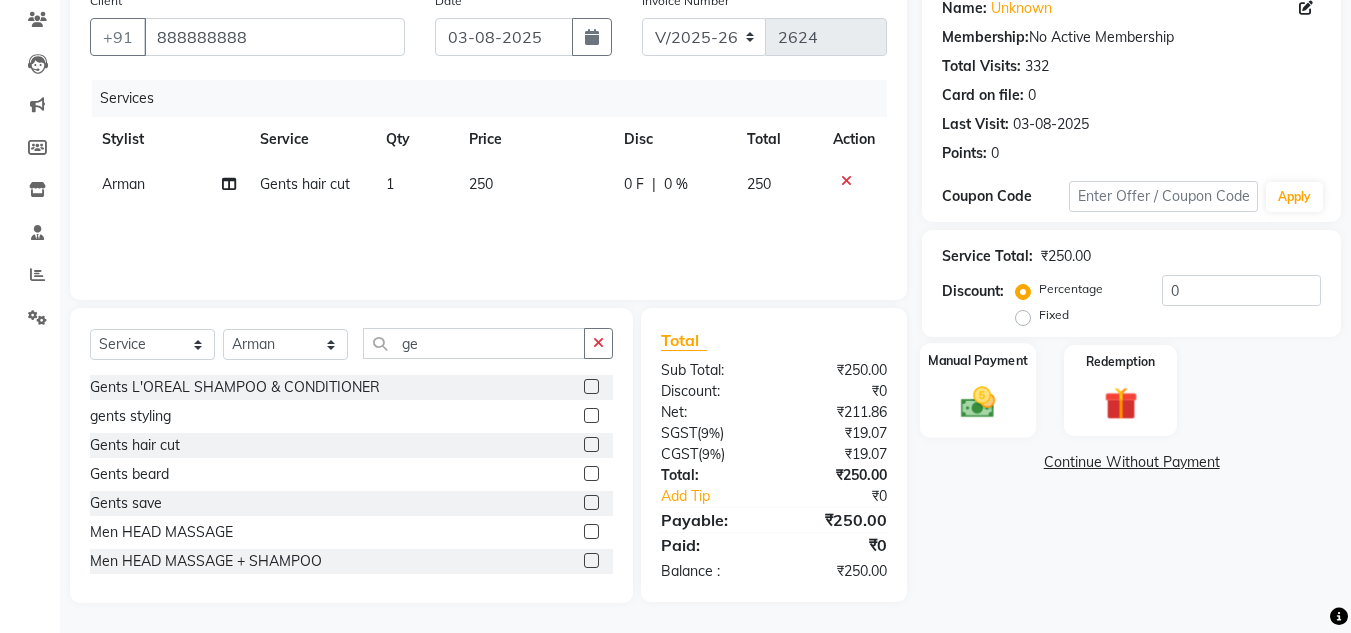 click 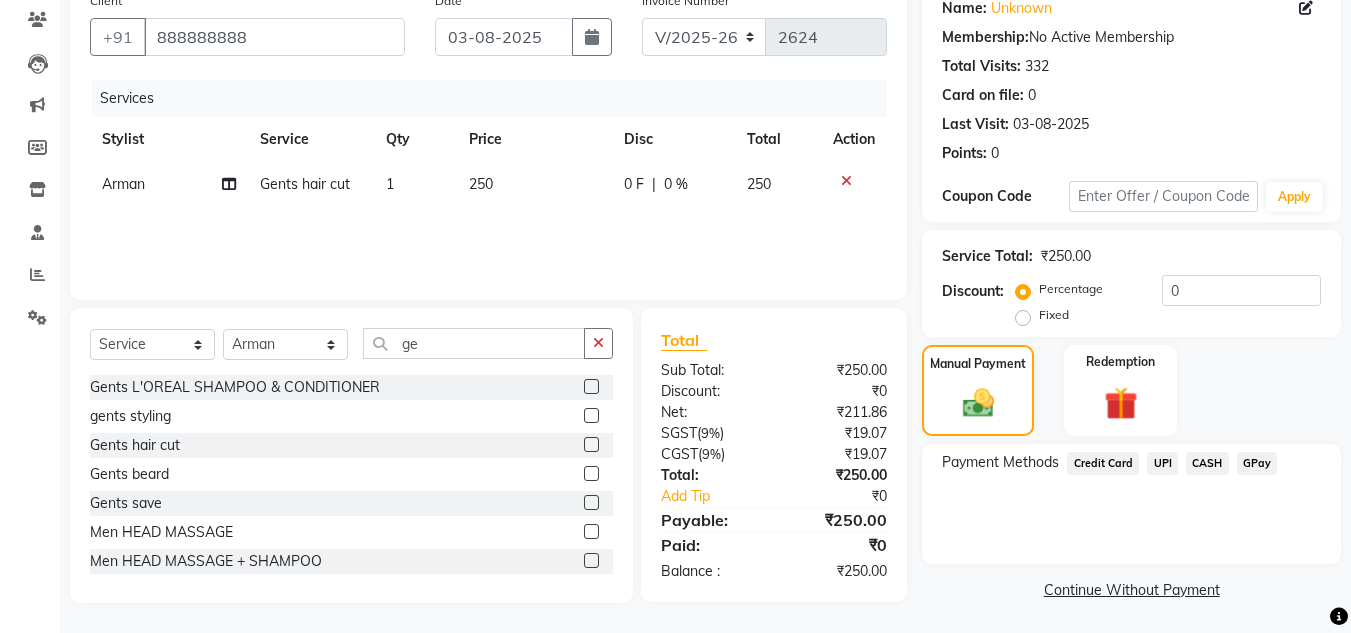 click on "CASH" 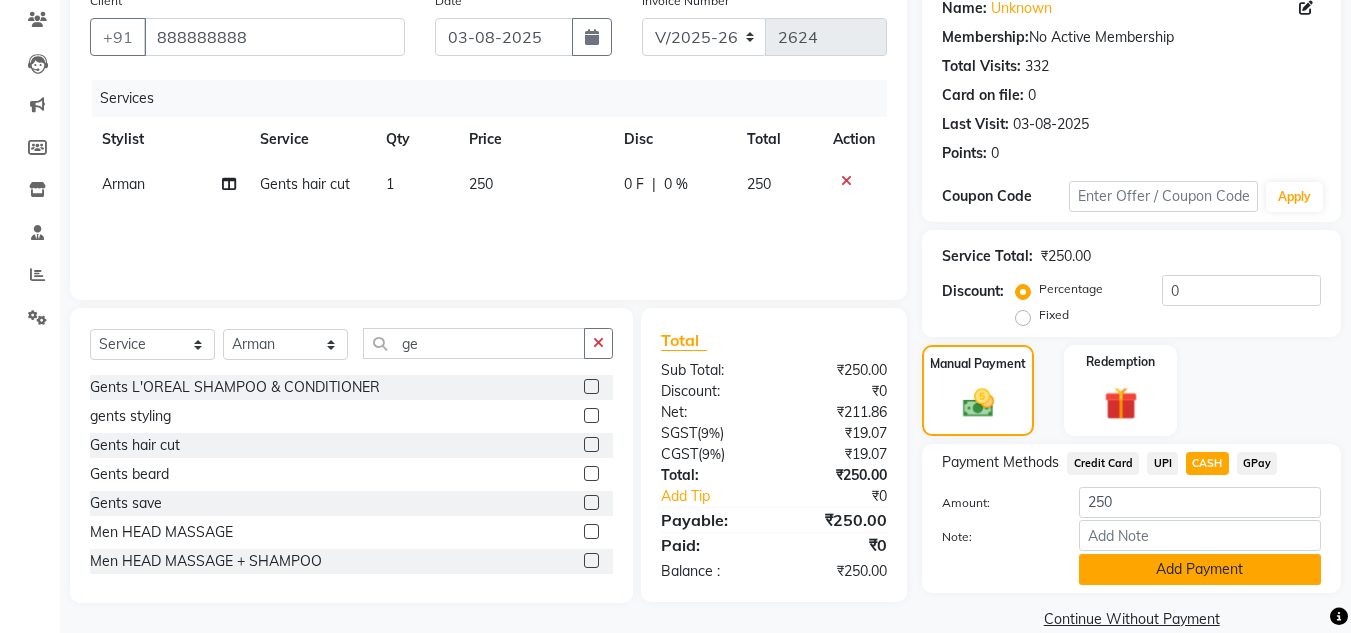 click on "Add Payment" 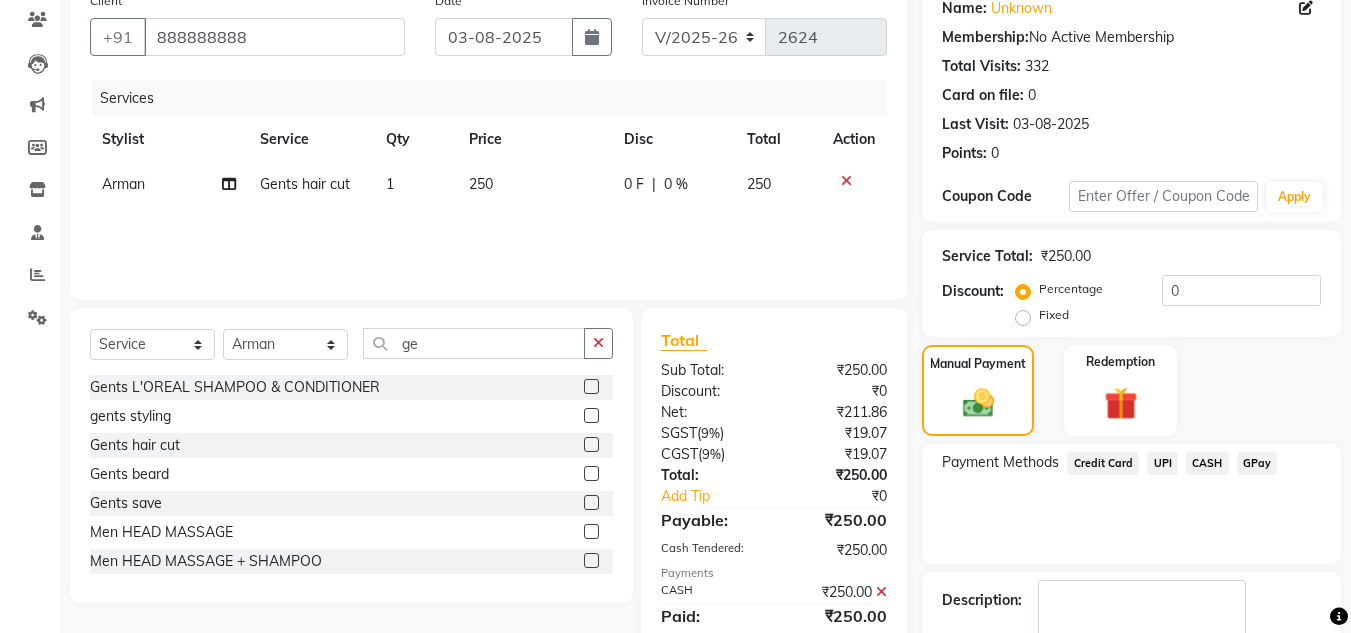 click on "Payment Methods  Credit Card   UPI   CASH   GPay" 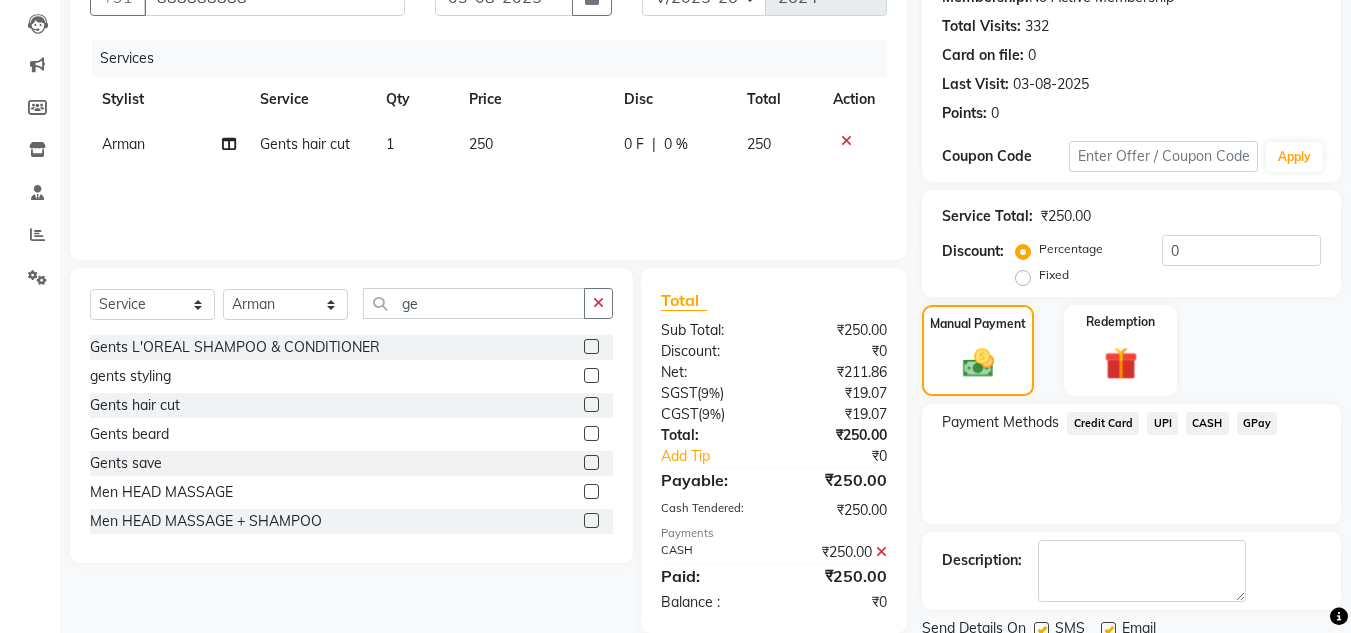 scroll, scrollTop: 283, scrollLeft: 0, axis: vertical 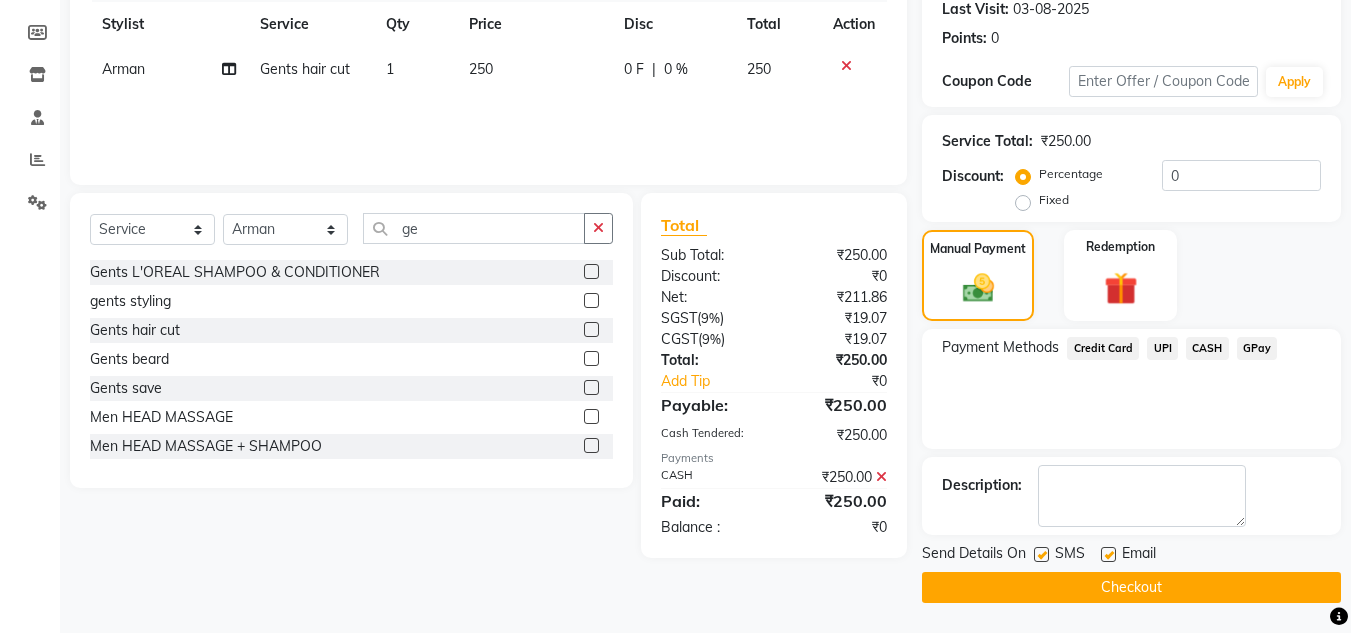 click on "Checkout" 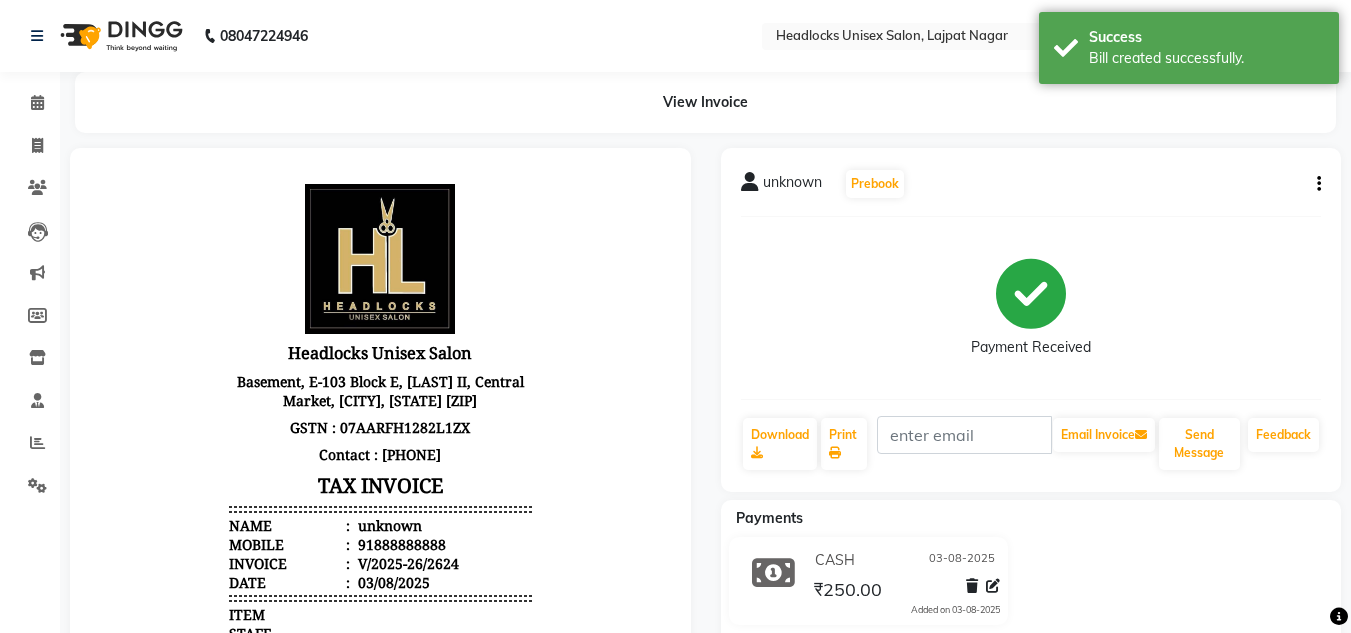 scroll, scrollTop: 0, scrollLeft: 0, axis: both 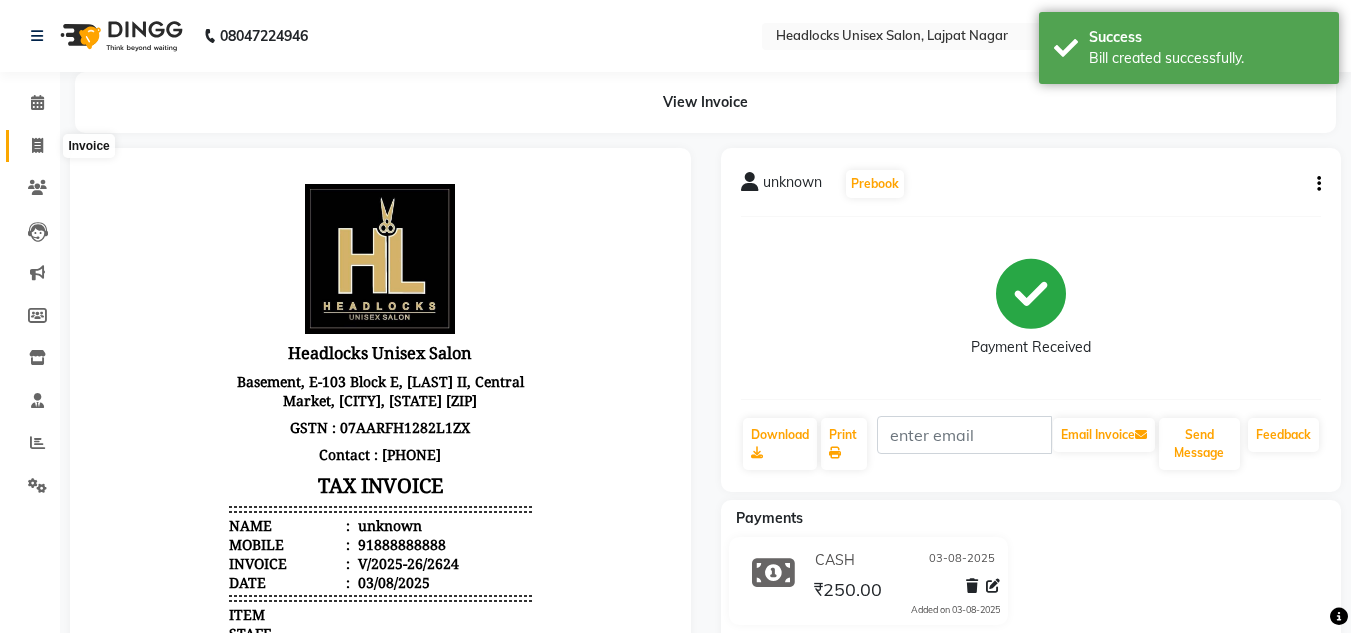 click 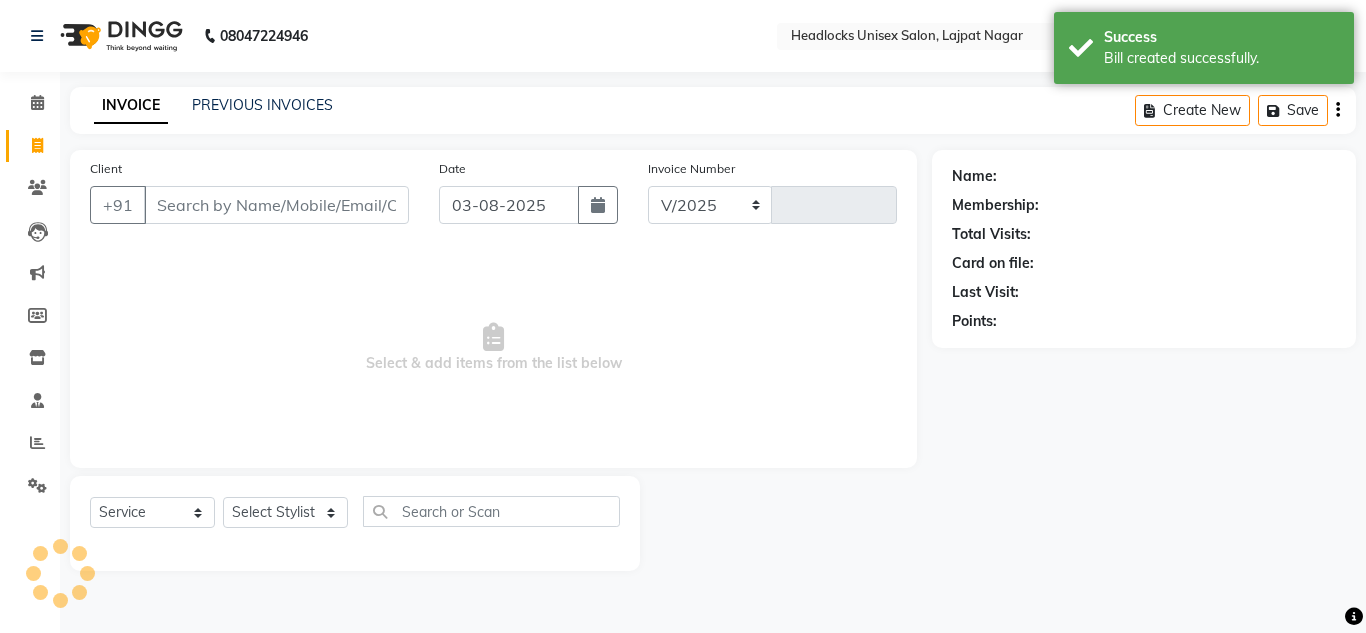 select on "6850" 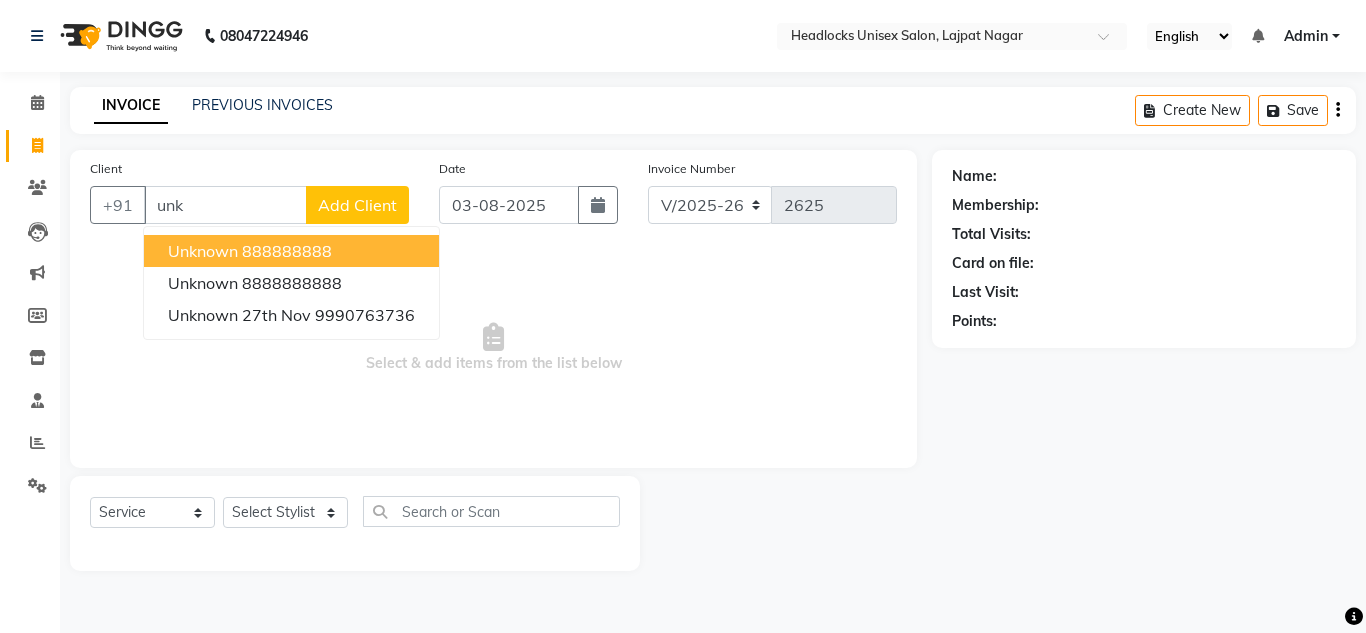 click on "unknown" at bounding box center (203, 251) 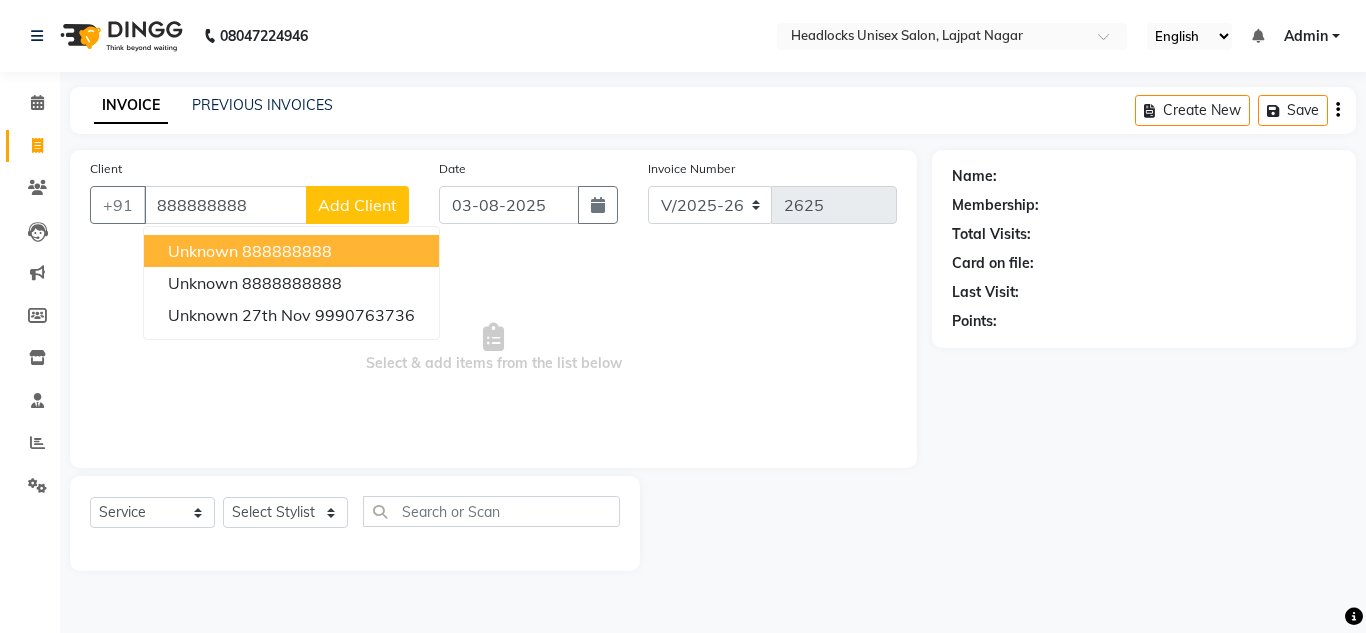 type on "888888888" 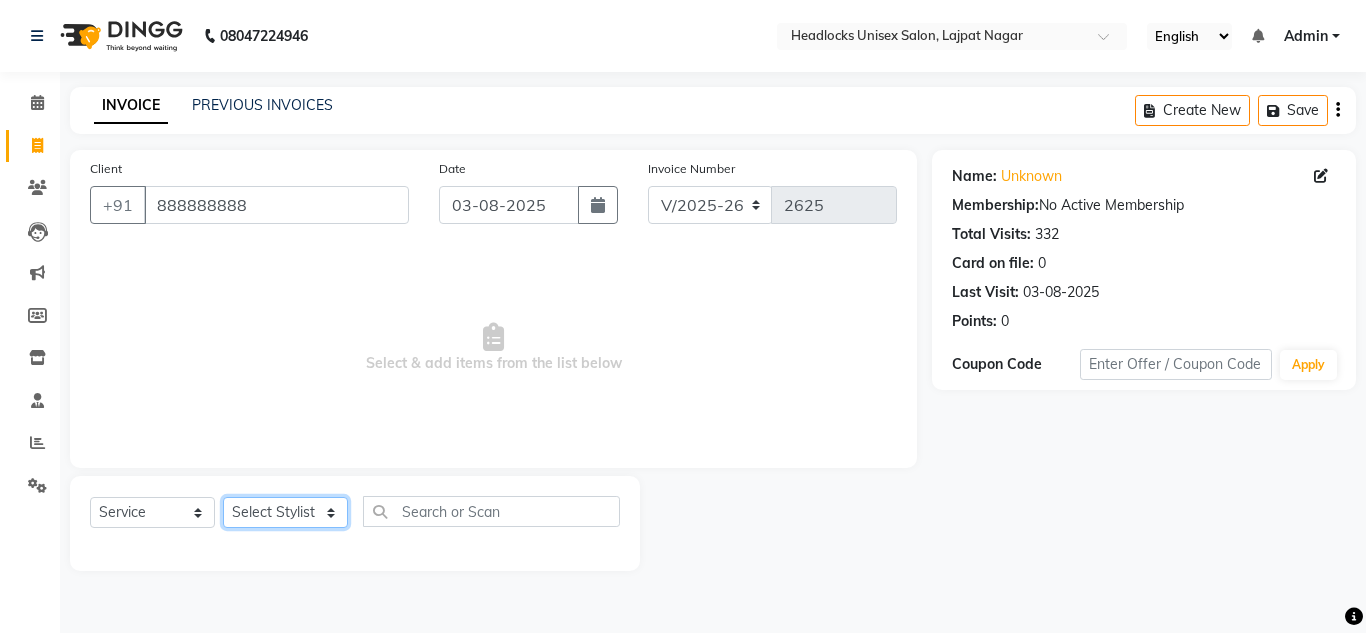 click on "Select Stylist Arman Atul Jannat Kaif Kartik Lucky Nazia Pinky Rashid Sabiya Sandeep Shankar Shavaz Malik Sudhir Suraj Vikas Vinay Roy Vinod" 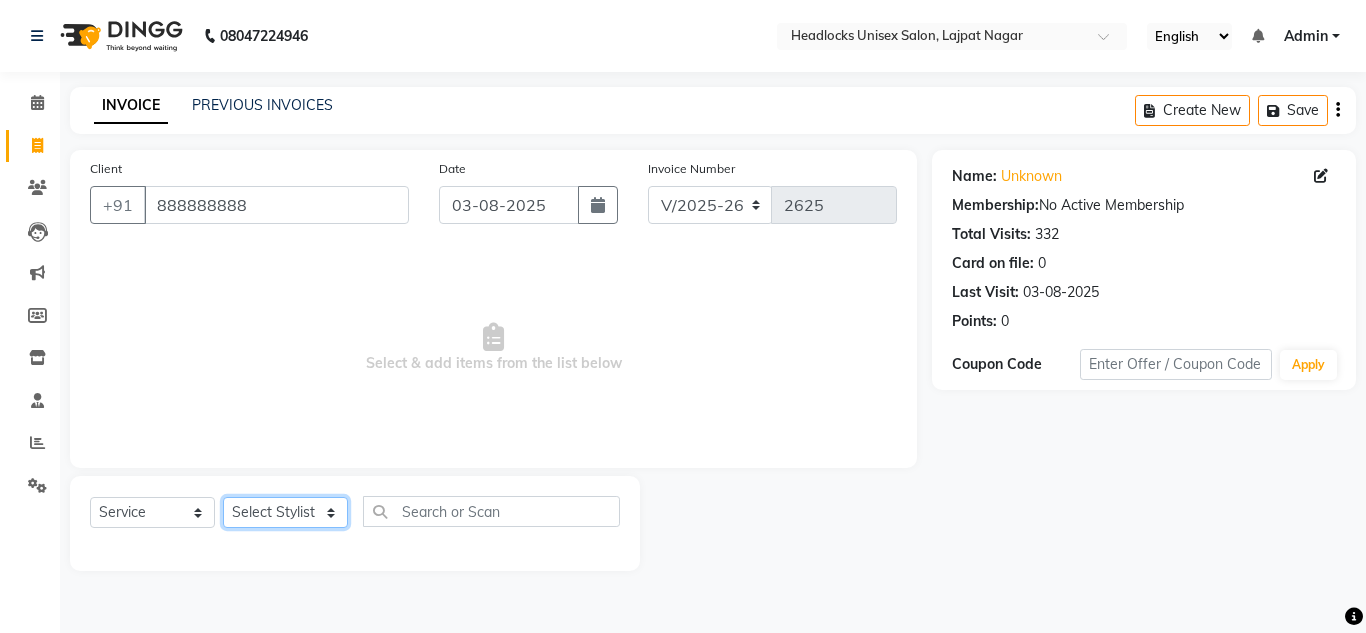 select on "53616" 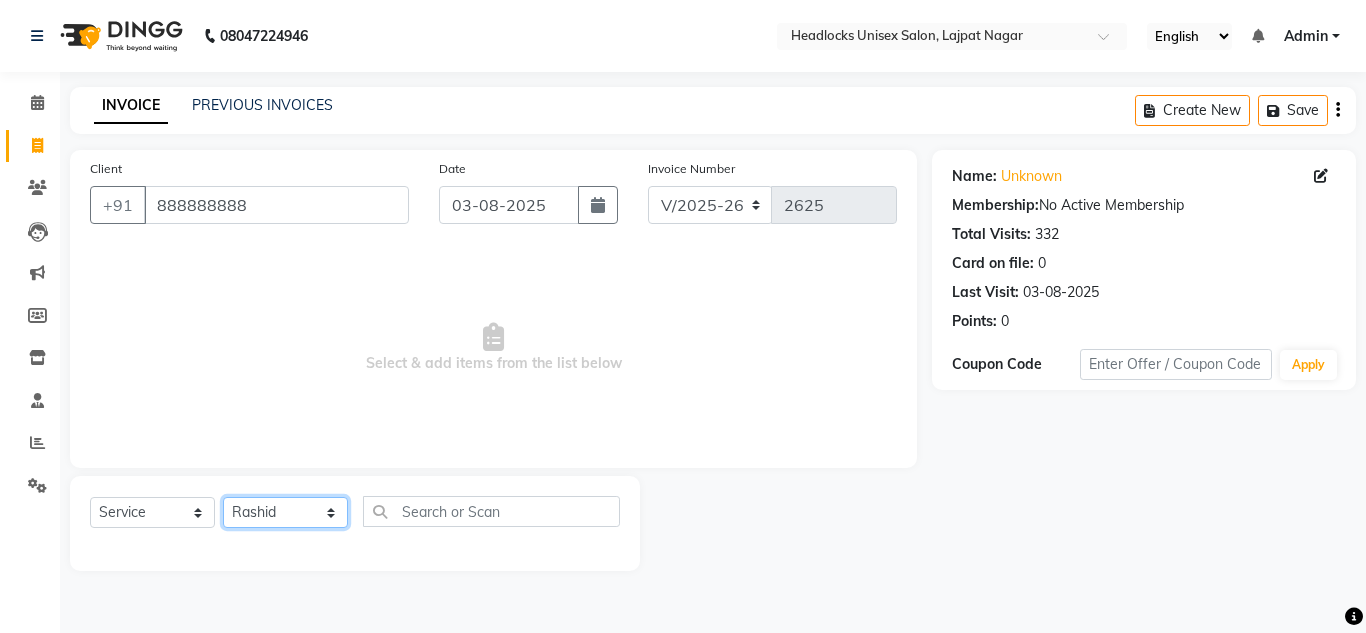 click on "Select Stylist Arman Atul Jannat Kaif Kartik Lucky Nazia Pinky Rashid Sabiya Sandeep Shankar Shavaz Malik Sudhir Suraj Vikas Vinay Roy Vinod" 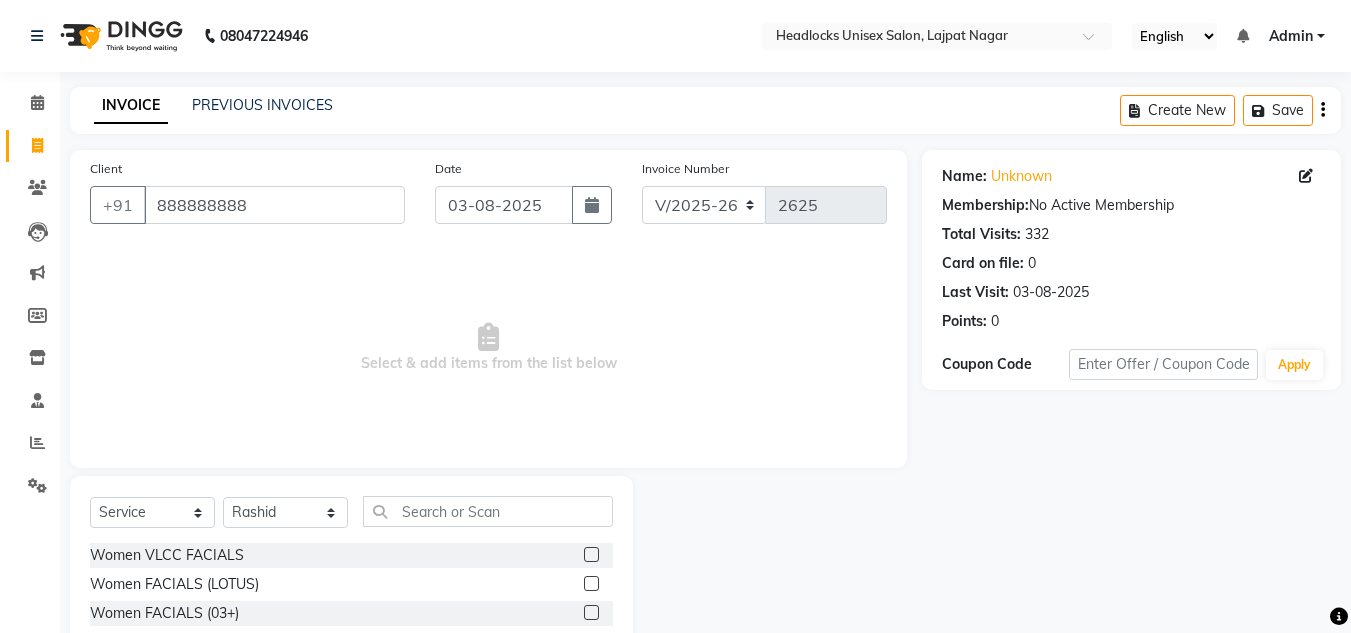 click on "Select & add items from the list below" at bounding box center (488, 348) 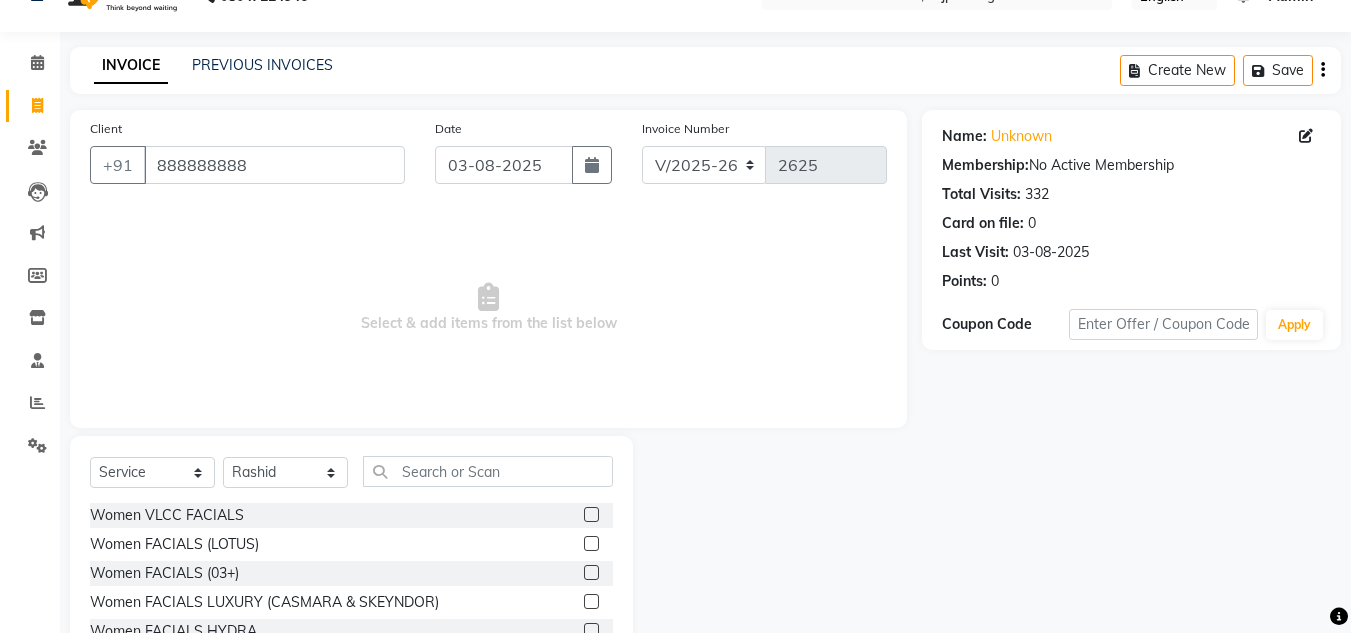 scroll, scrollTop: 168, scrollLeft: 0, axis: vertical 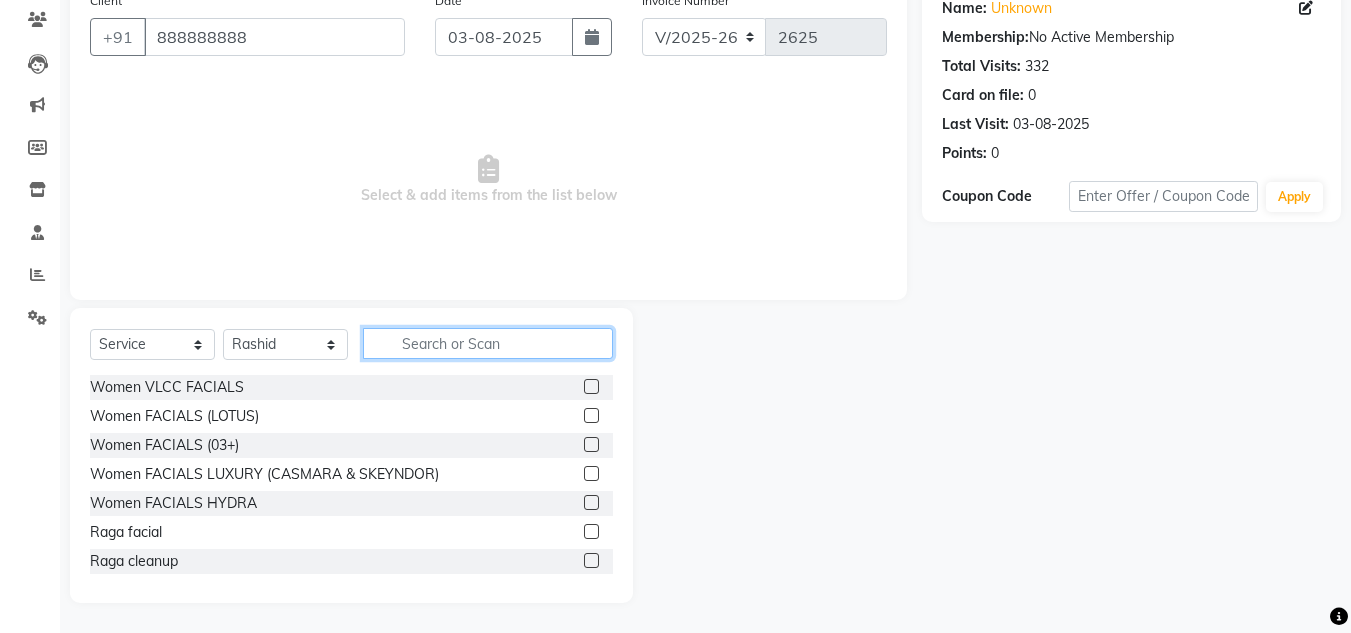 click 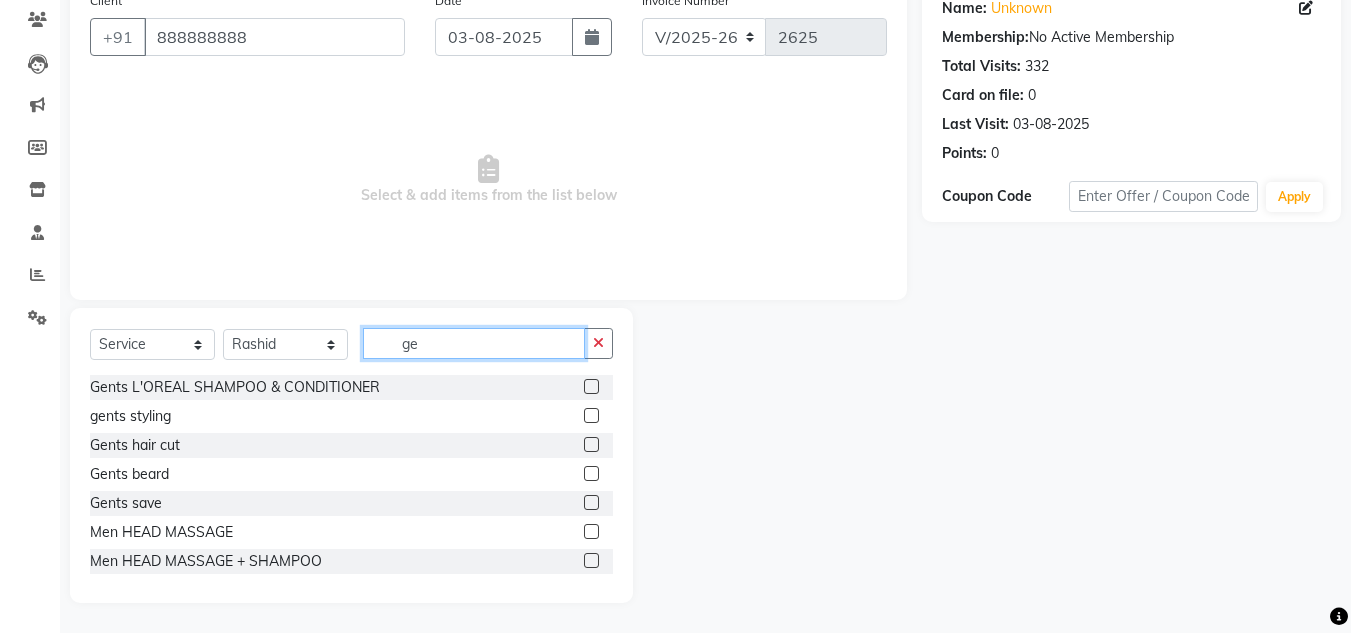 type on "ge" 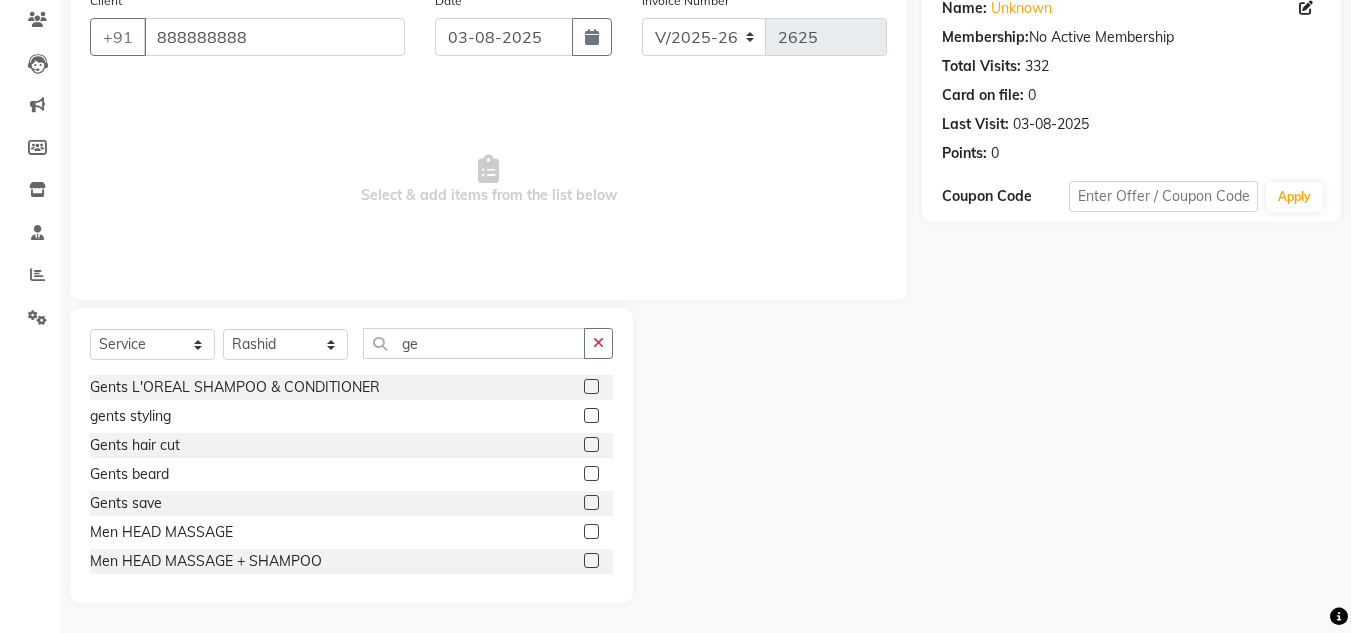 click 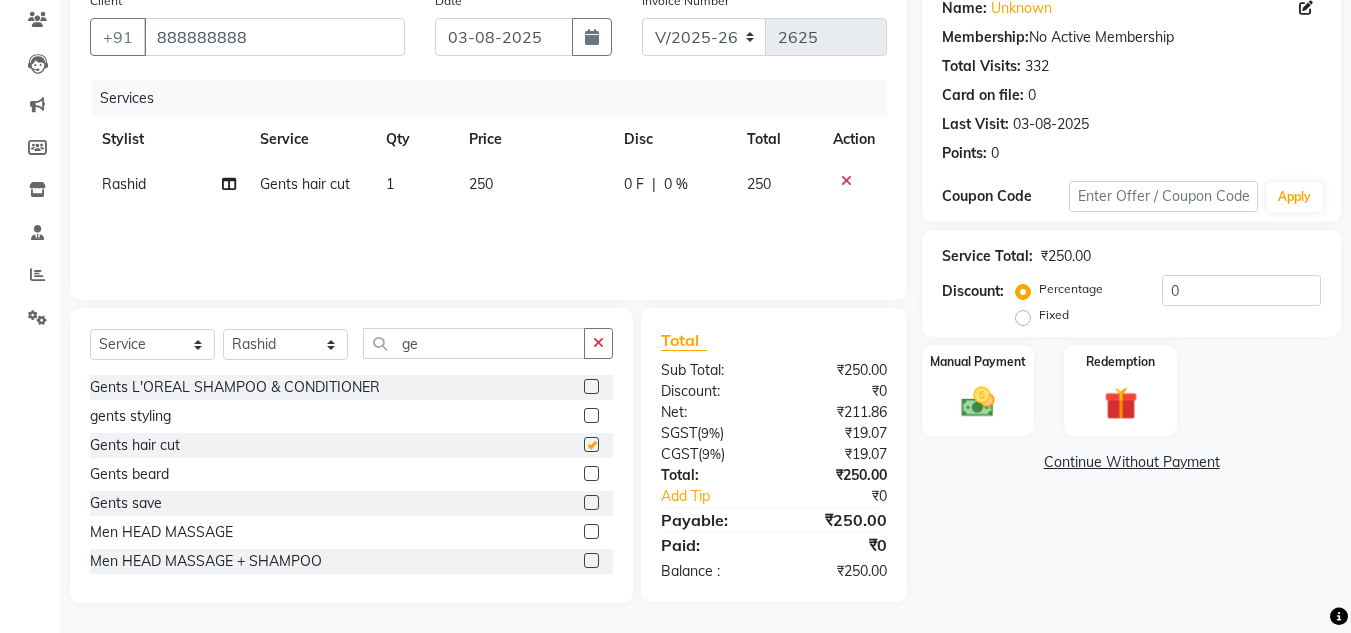 checkbox on "false" 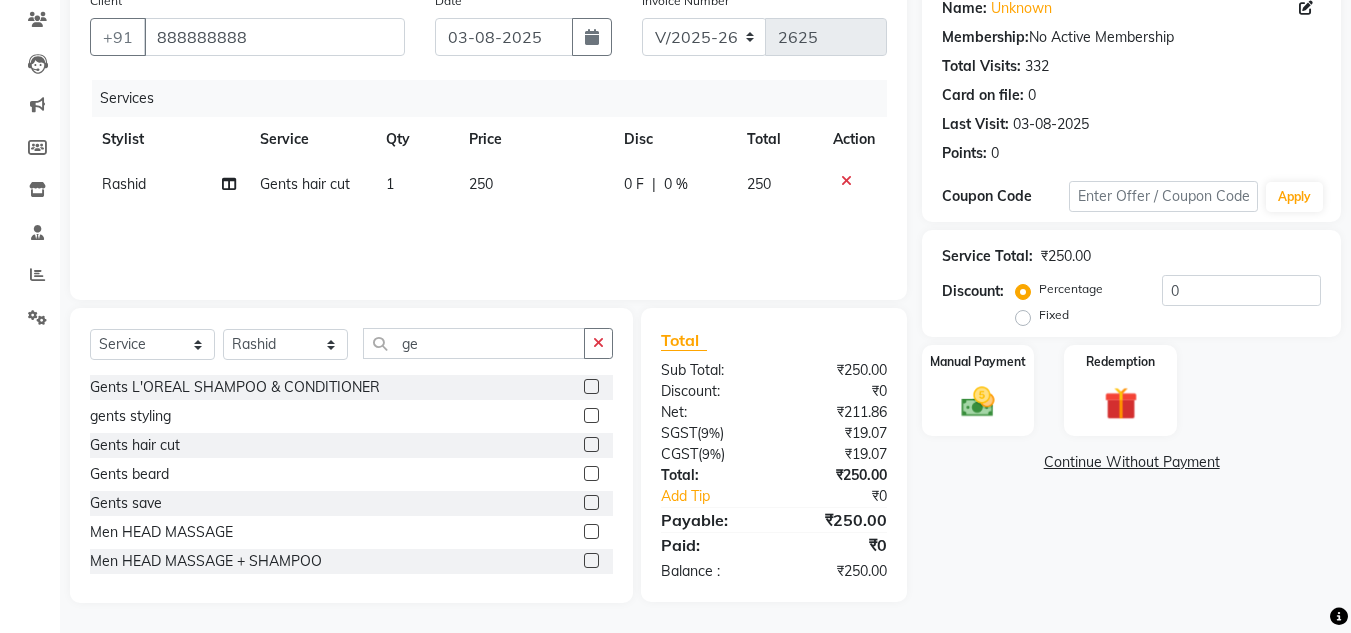 click on "250" 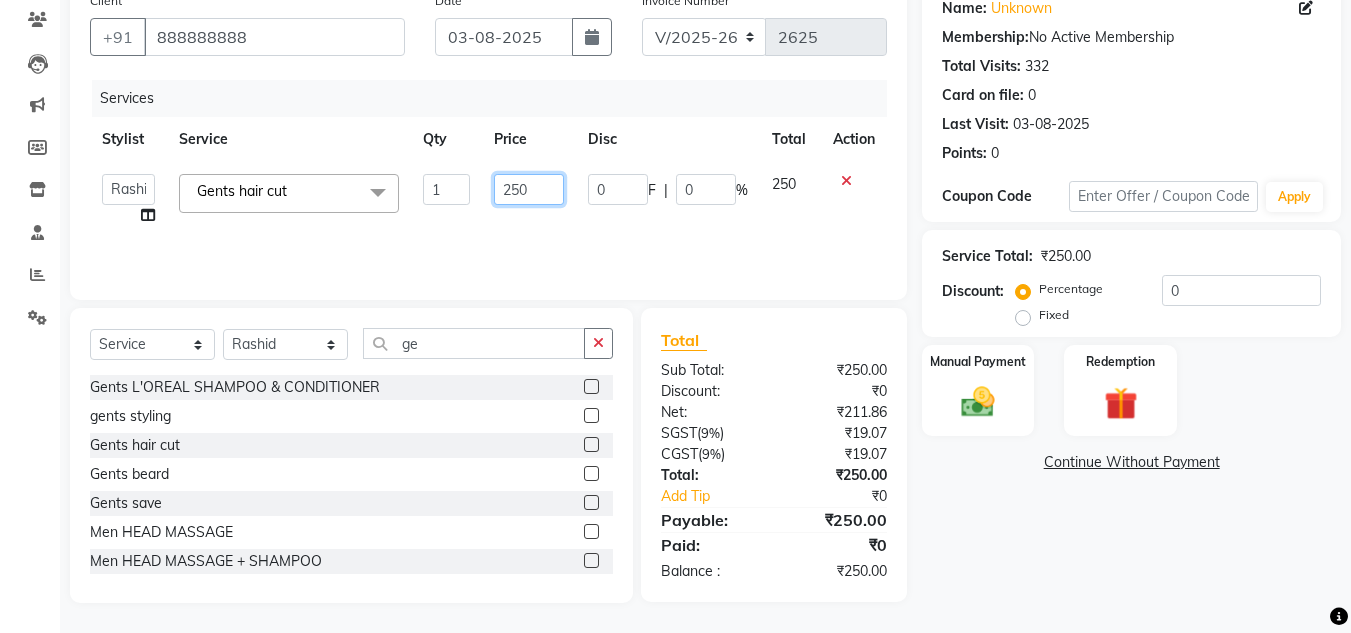 click on "250" 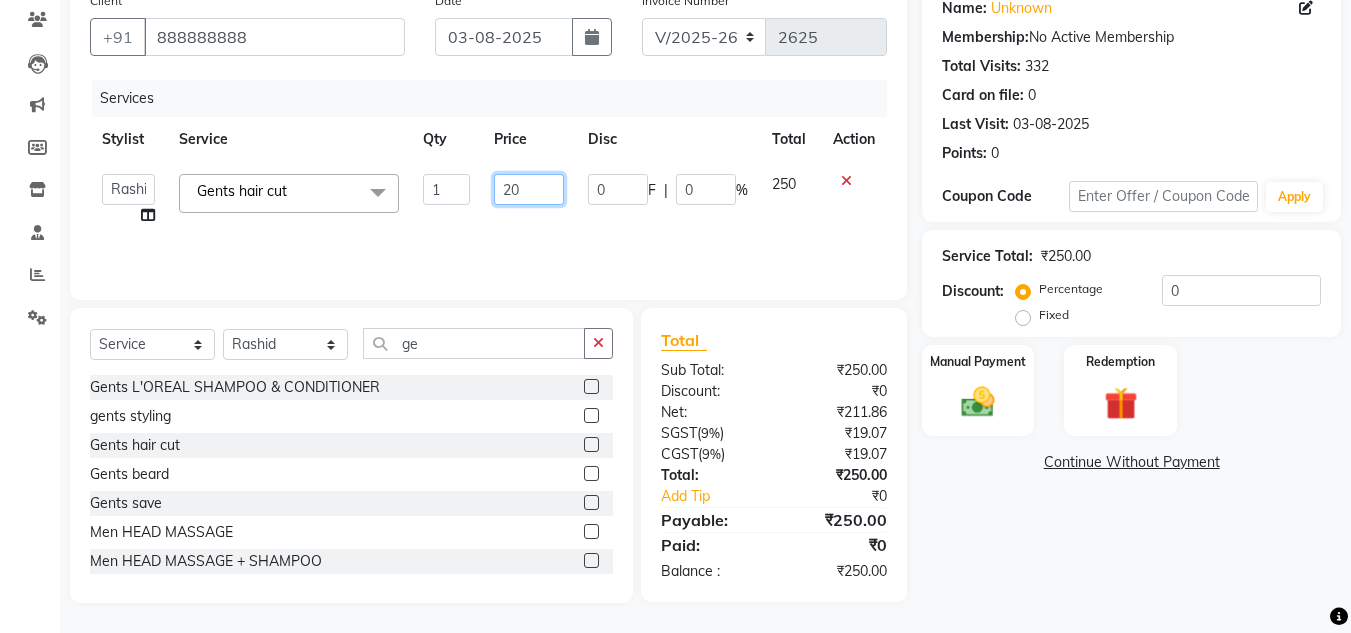 type on "200" 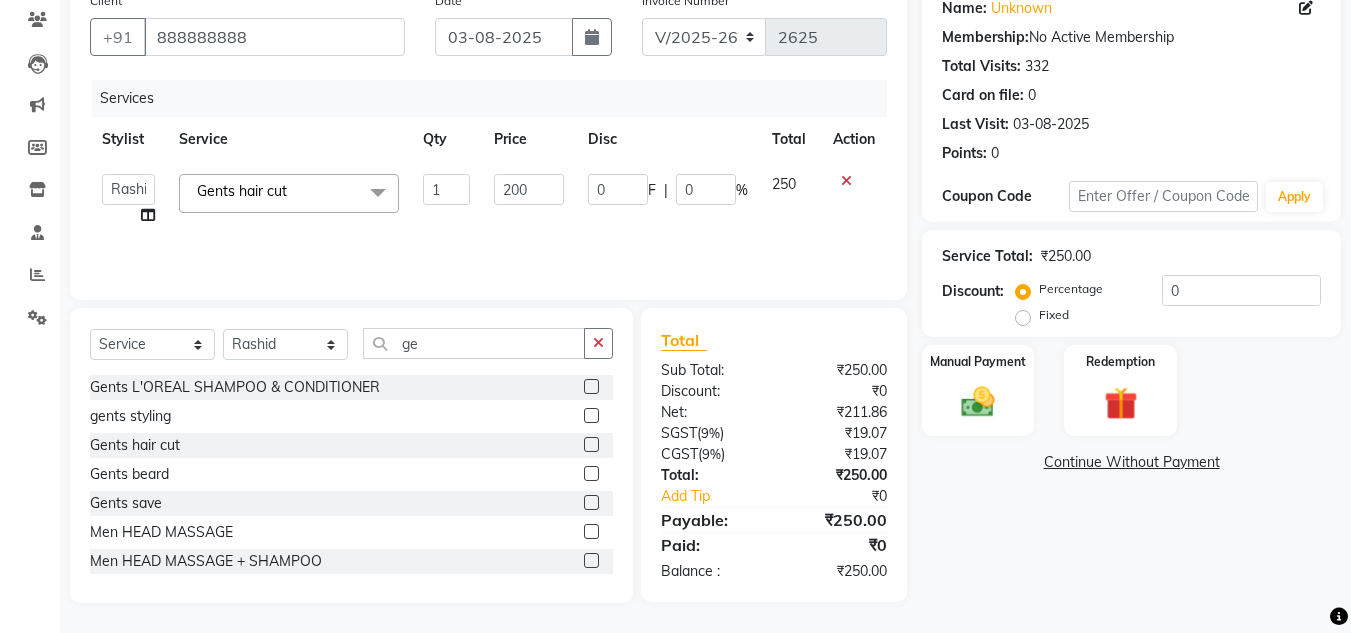 click on "Services Stylist Service Qty Price Disc Total Action  Arman   Atul   Jannat   Kaif   Kartik   Lucky   Nazia   Pinky   Rashid   Sabiya   Sandeep   Shankar   Shavaz Malik   Sudhir   Suraj   Vikas   Vinay Roy   Vinod  Gents hair cut  x Women VLCC FACIALS Women FACIALS (LOTUS) Women FACIALS (03+) Women FACIALS LUXURY (CASMARA & SKEYNDOR) Women FACIALS HYDRA Raga facial Raga cleanup Raga bridal facial 3000 Women CLEAN UPS Basic (LOTUS) Women CLEAN UPS Premium (03+) Women CLEAN UPS Luxury (CASMARA) Women BLEACH OXY FACE BLEACH Women BLEACH CHERYL'S FACE BLEACH Women BLEACH NECK BLEACH Women BLEACH BACK+NECK BLEACH Women BLEACH STOMACH BLEACH Women BLEACH ARMS BLEACH Women BLEACH LEGS BLEACH Women BLEACH HALF LEG BLEACH Women BLEACH FULL BODY BLEACH Women SCRUBS BODY SCRUB Women SCRUBS BODY POLISHING Full body scrub Women D-TAN FACE D-TAN Women D-TAN ARMS D-TAN Women D-TAN LEGS D-TAN Women D-TAN BACK D-TAN Women D-TAN FULL BODY D-TAN Women HAIRCUT & HAIRSTYLES (TRIM) Women HAIRCUT & HAIRSTYLES V-SHAPE HAIRCUT chin" 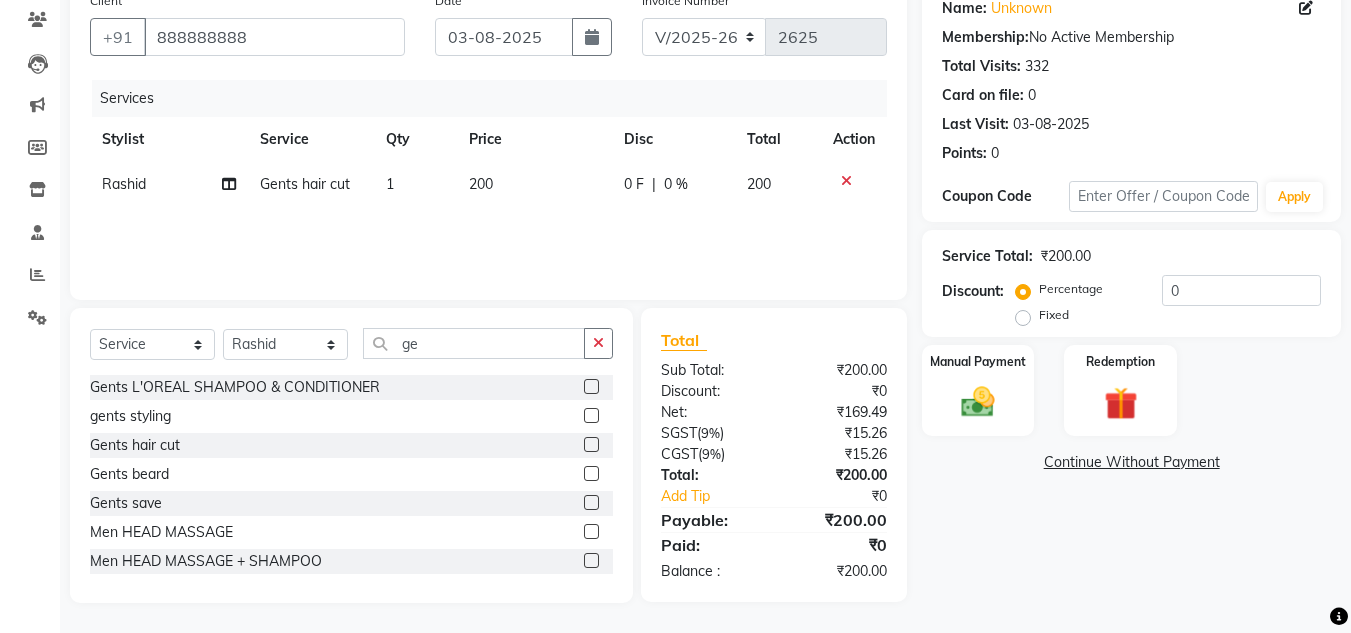 click on "₹169.49" 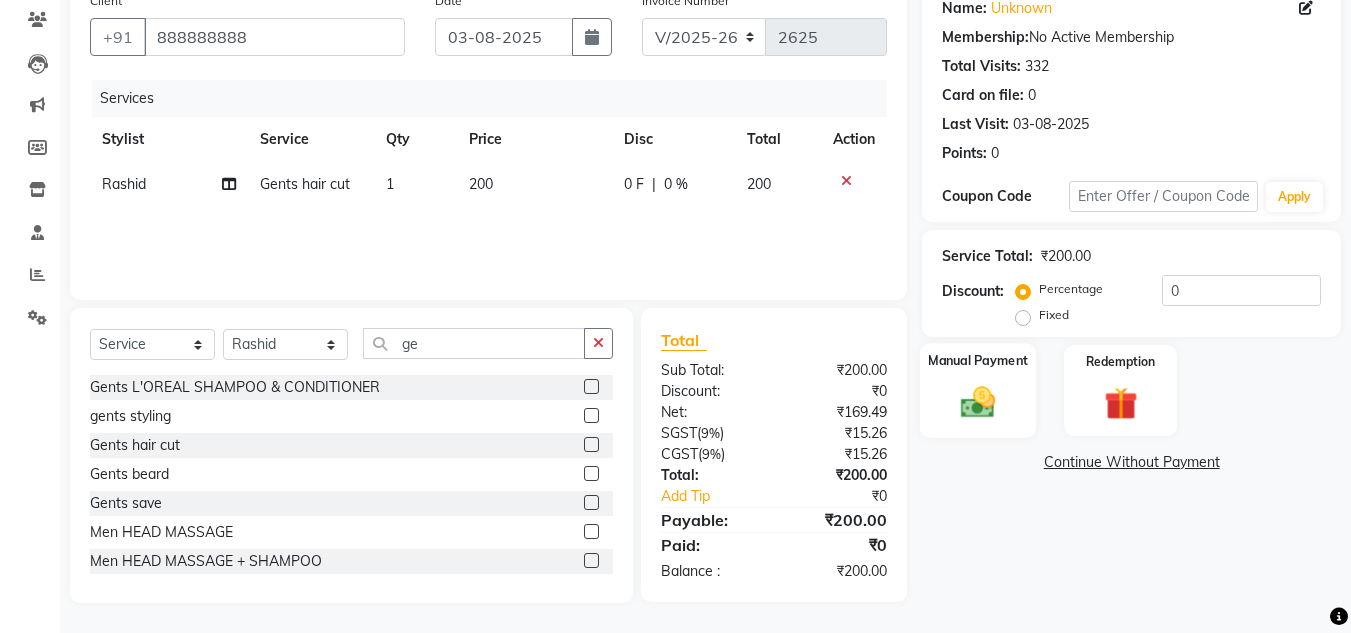 click 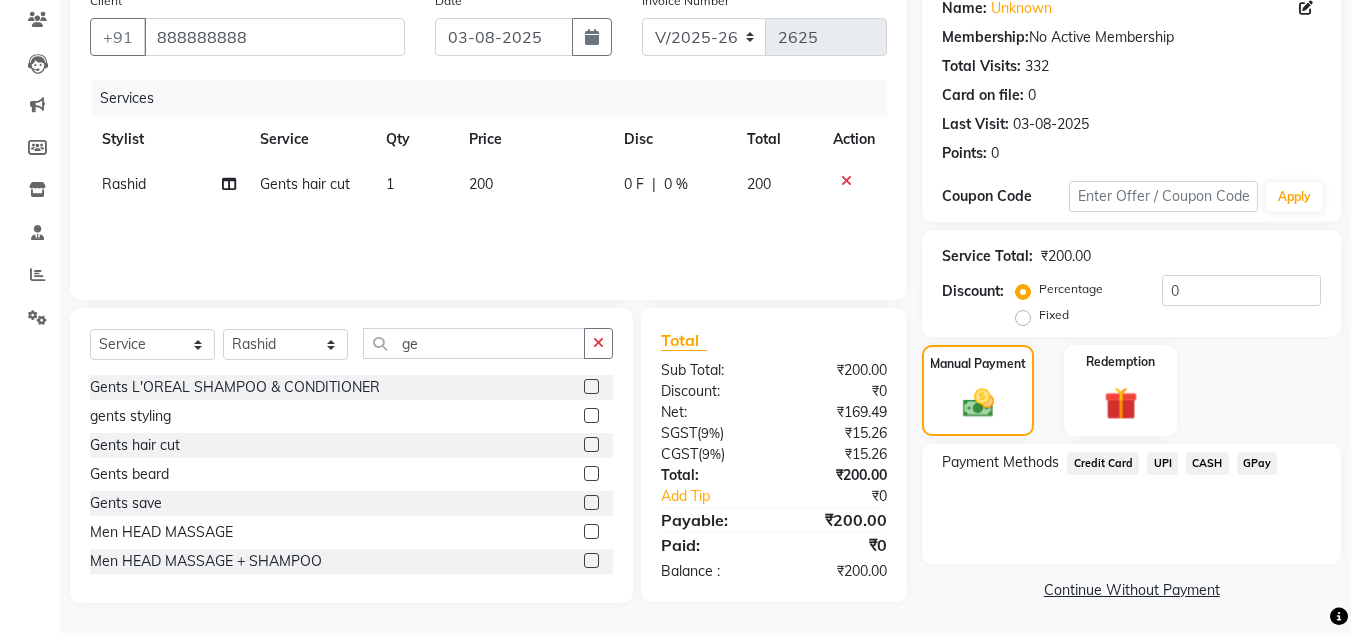 click on "CASH" 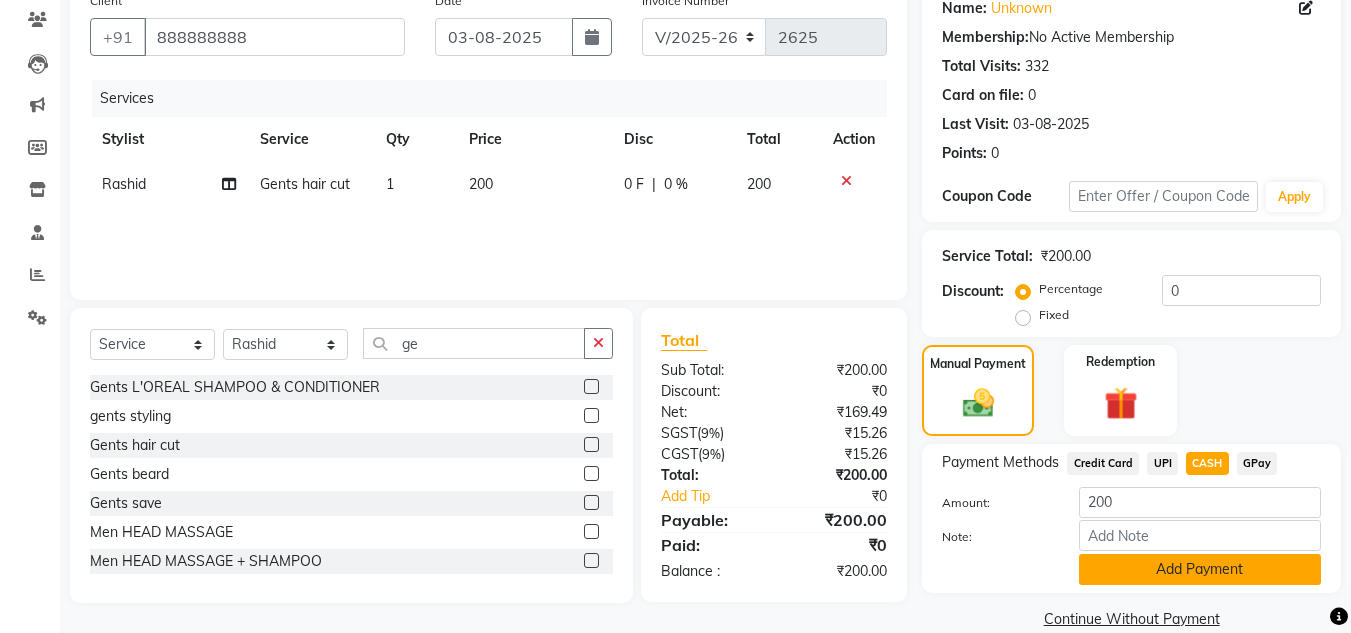 click on "Add Payment" 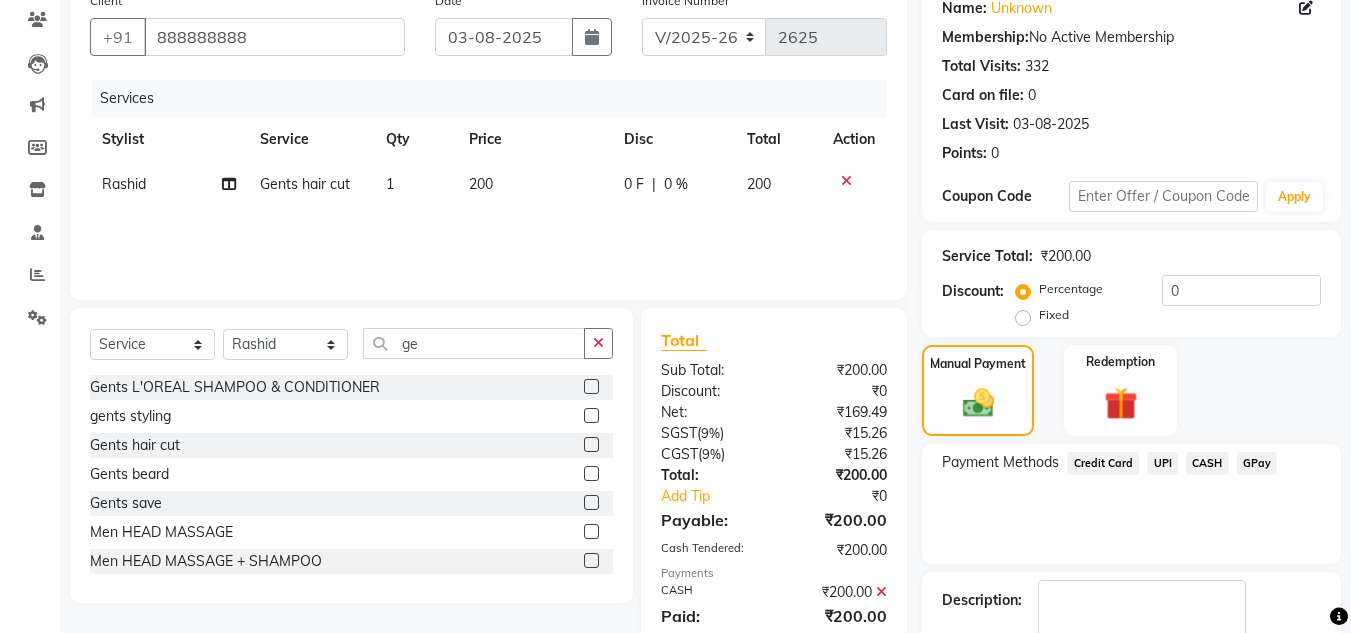 click on "Payment Methods  Credit Card   UPI   CASH   GPay" 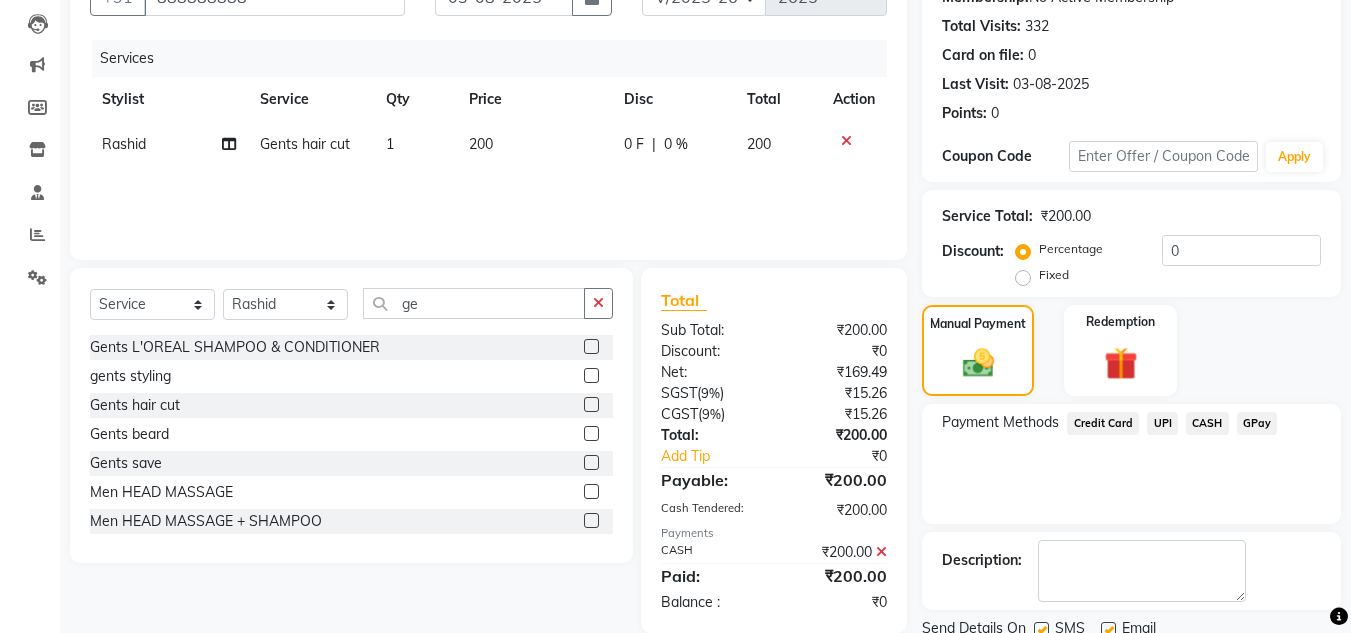scroll, scrollTop: 283, scrollLeft: 0, axis: vertical 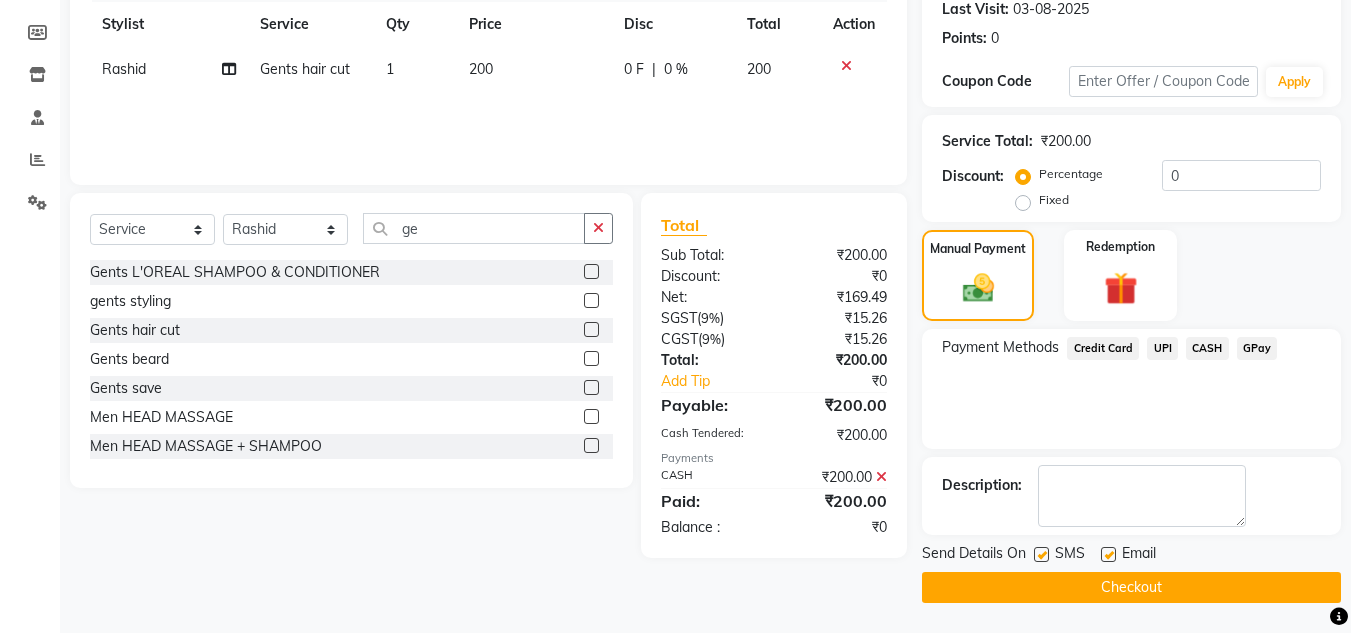 click on "Checkout" 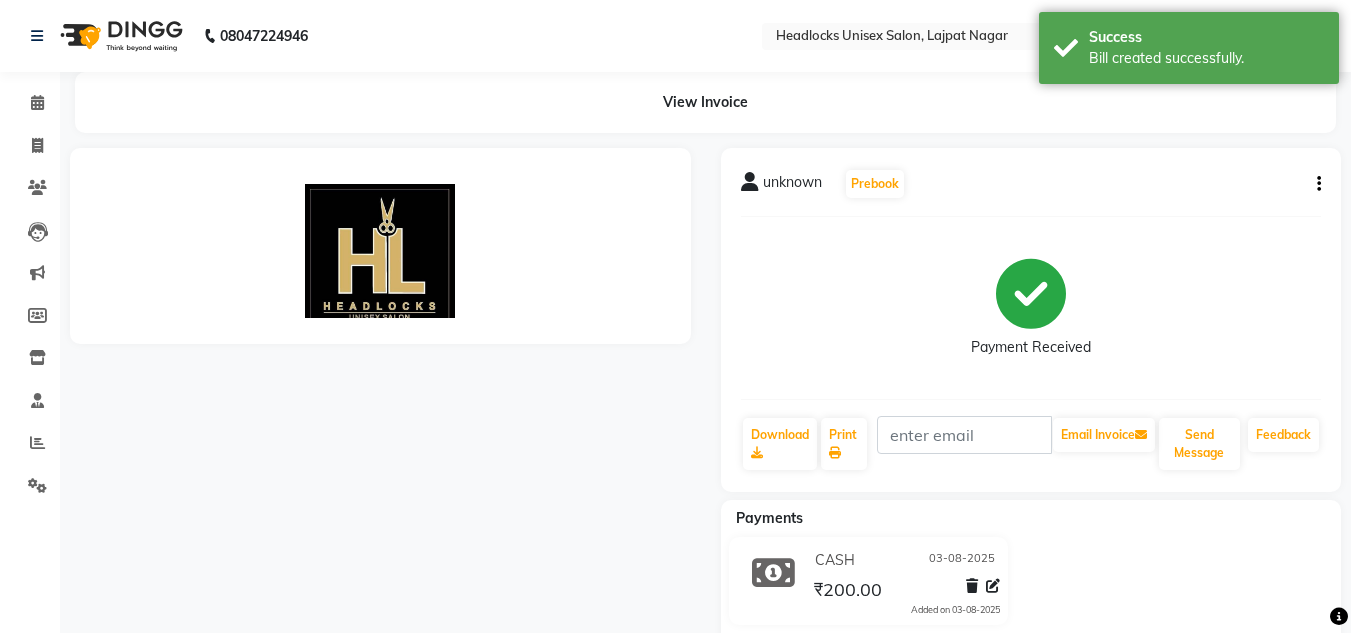 scroll, scrollTop: 0, scrollLeft: 0, axis: both 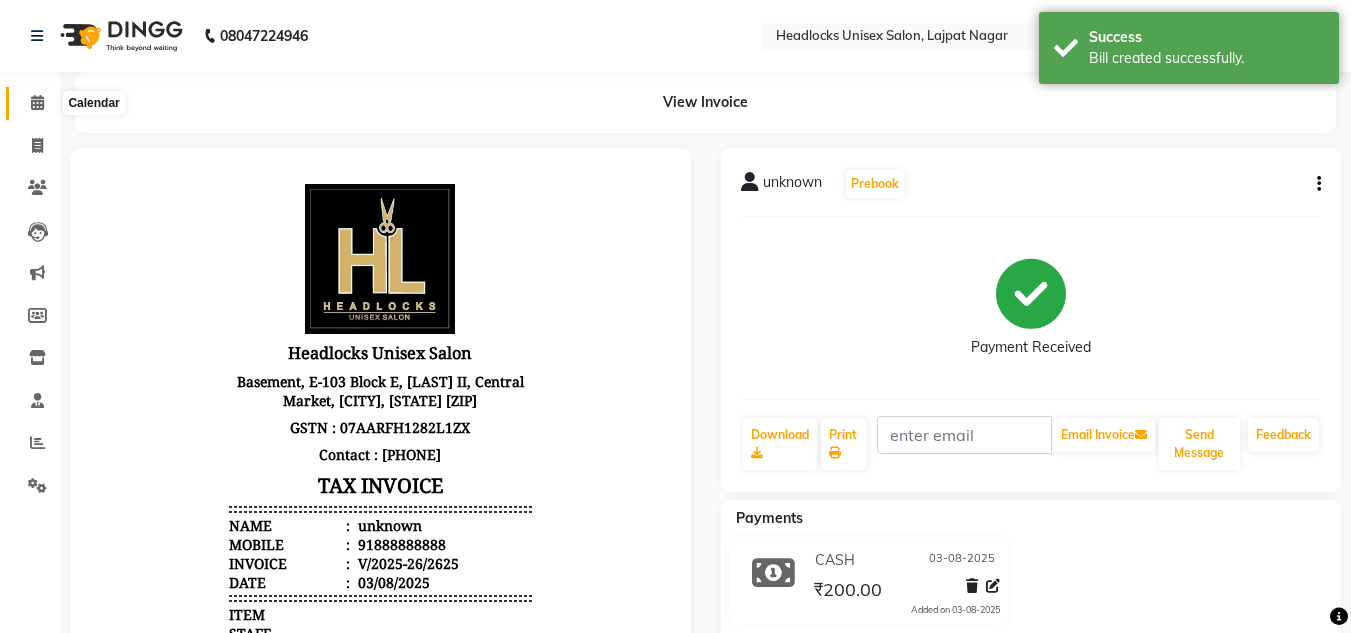 click 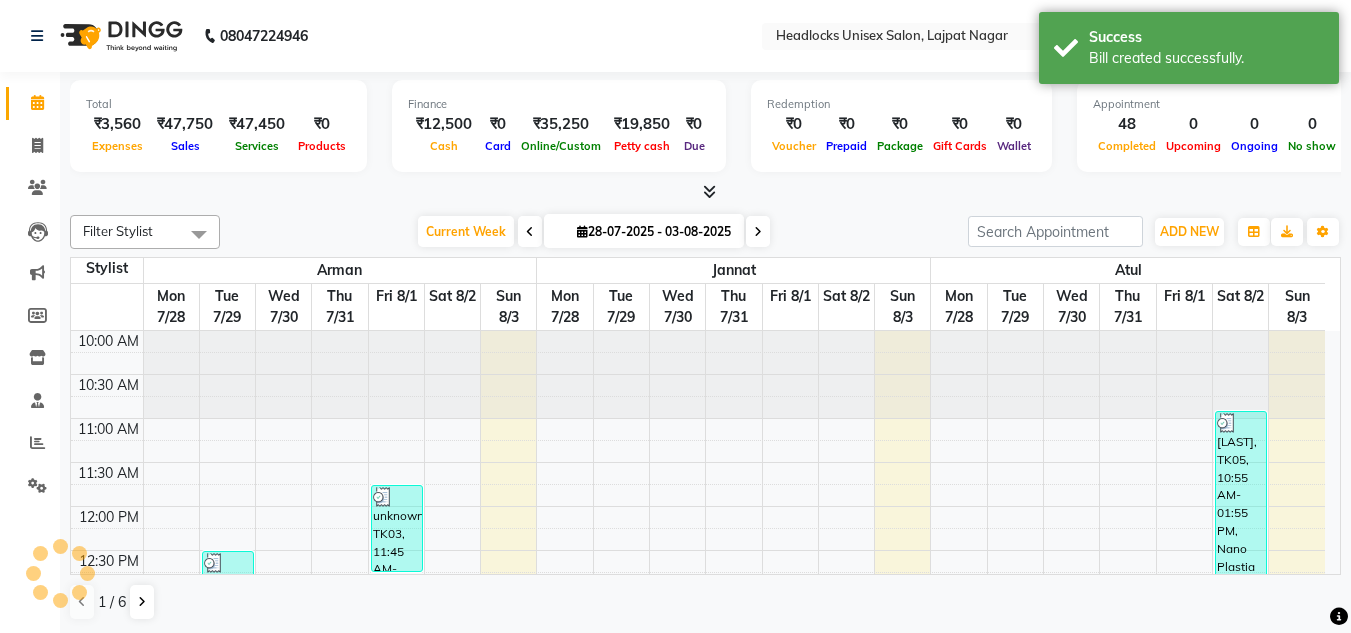 scroll, scrollTop: 774, scrollLeft: 0, axis: vertical 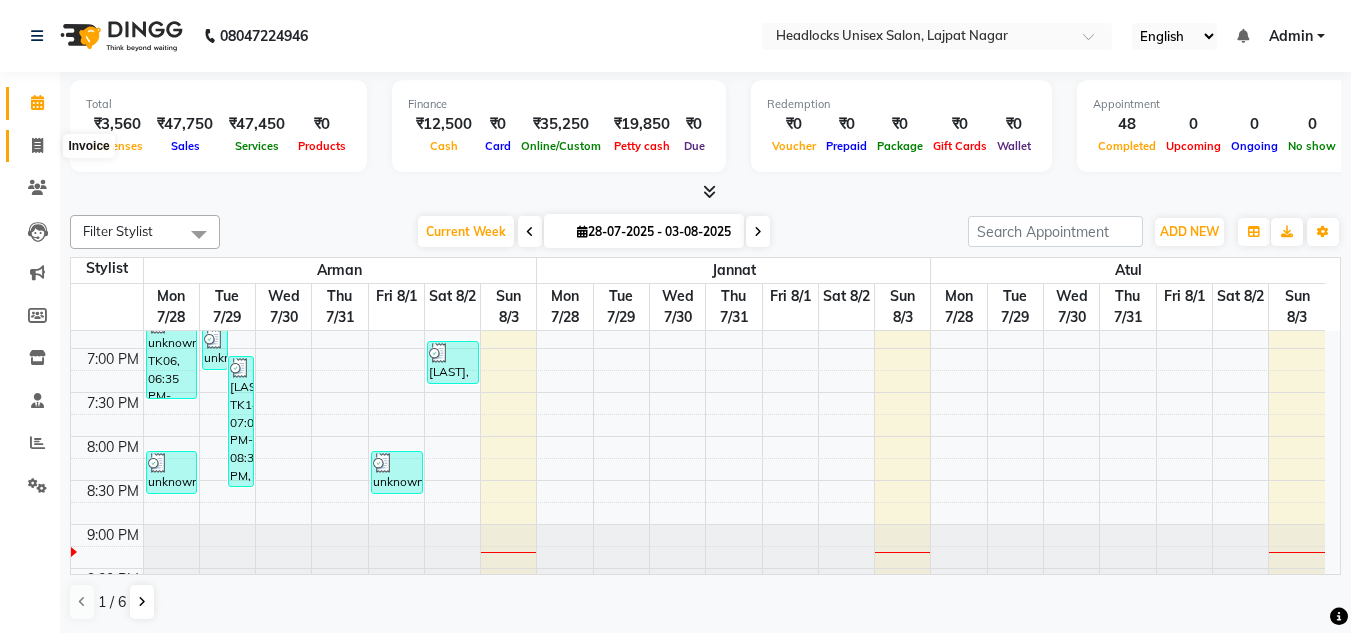 click 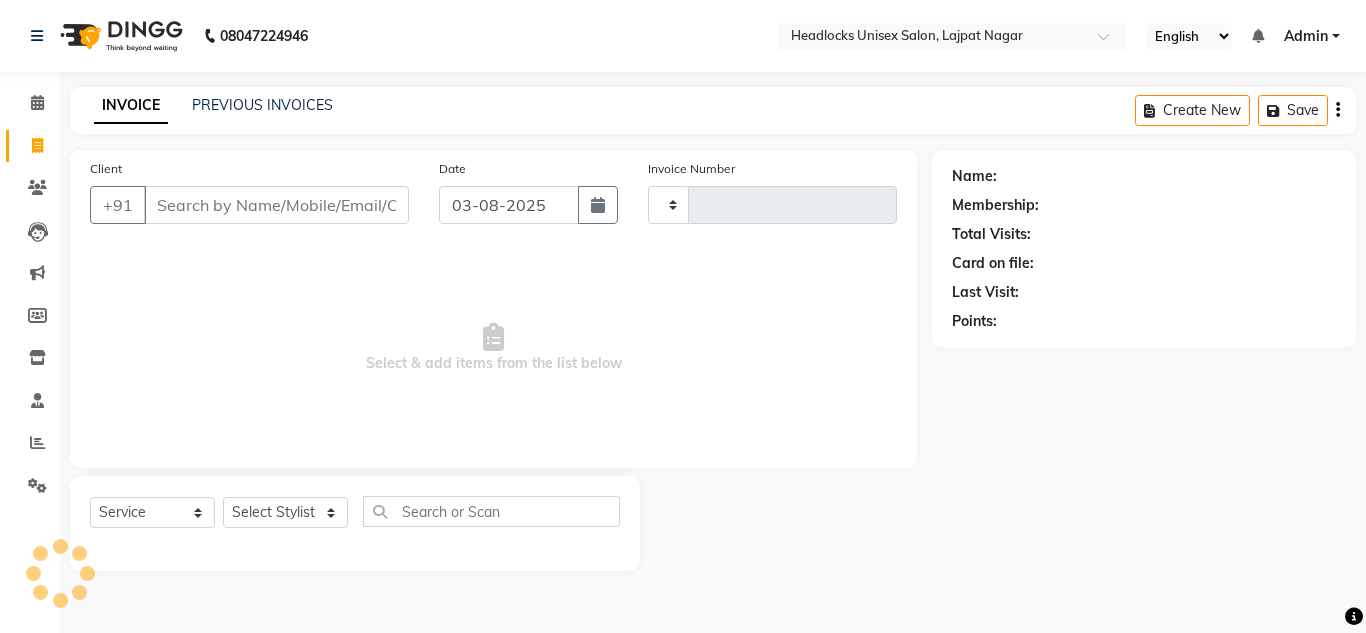 type on "2626" 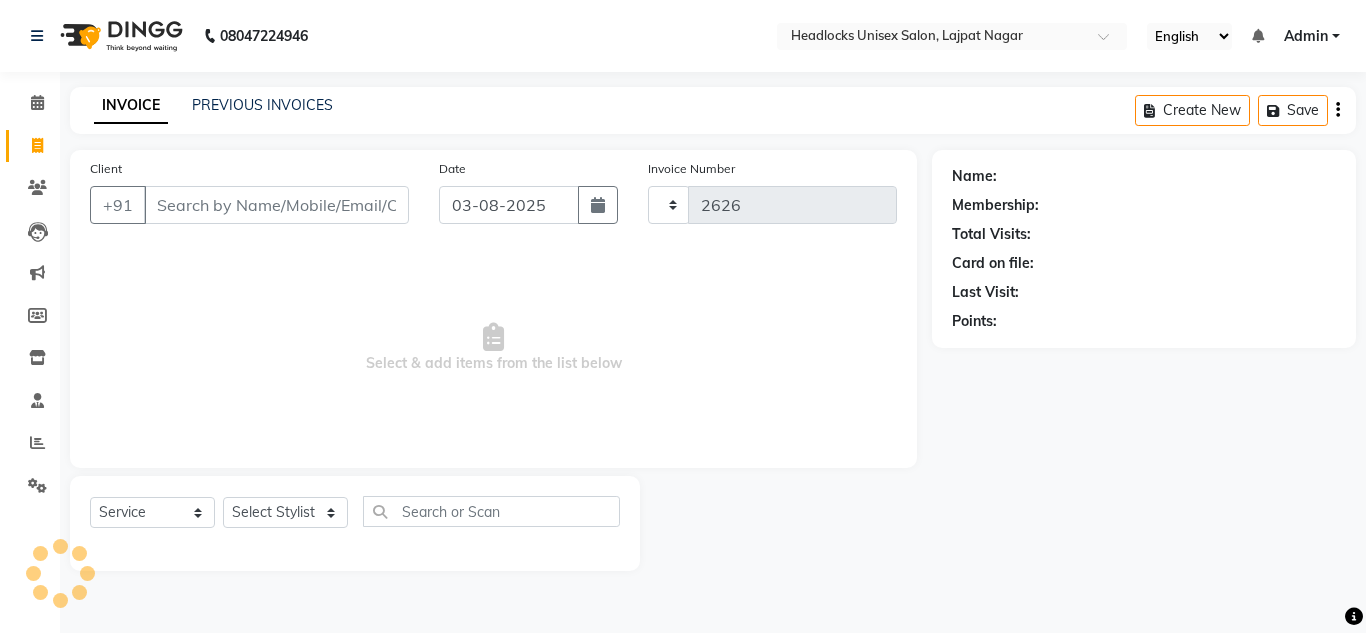 select on "6850" 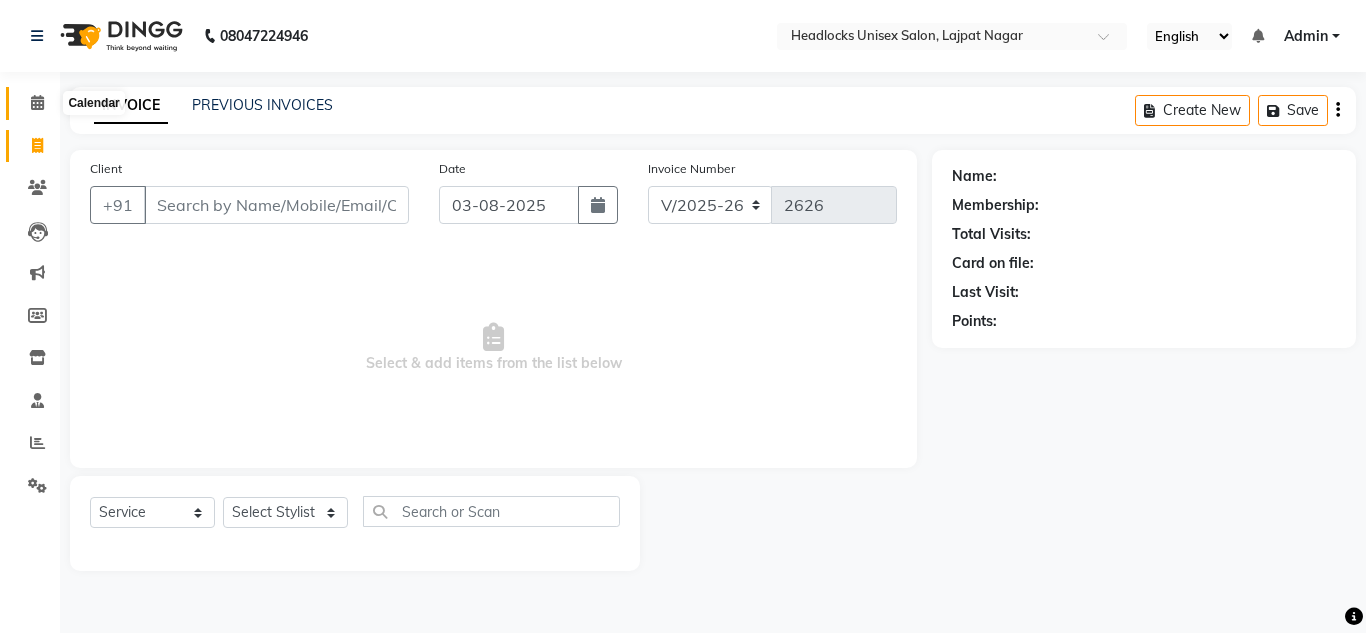 click 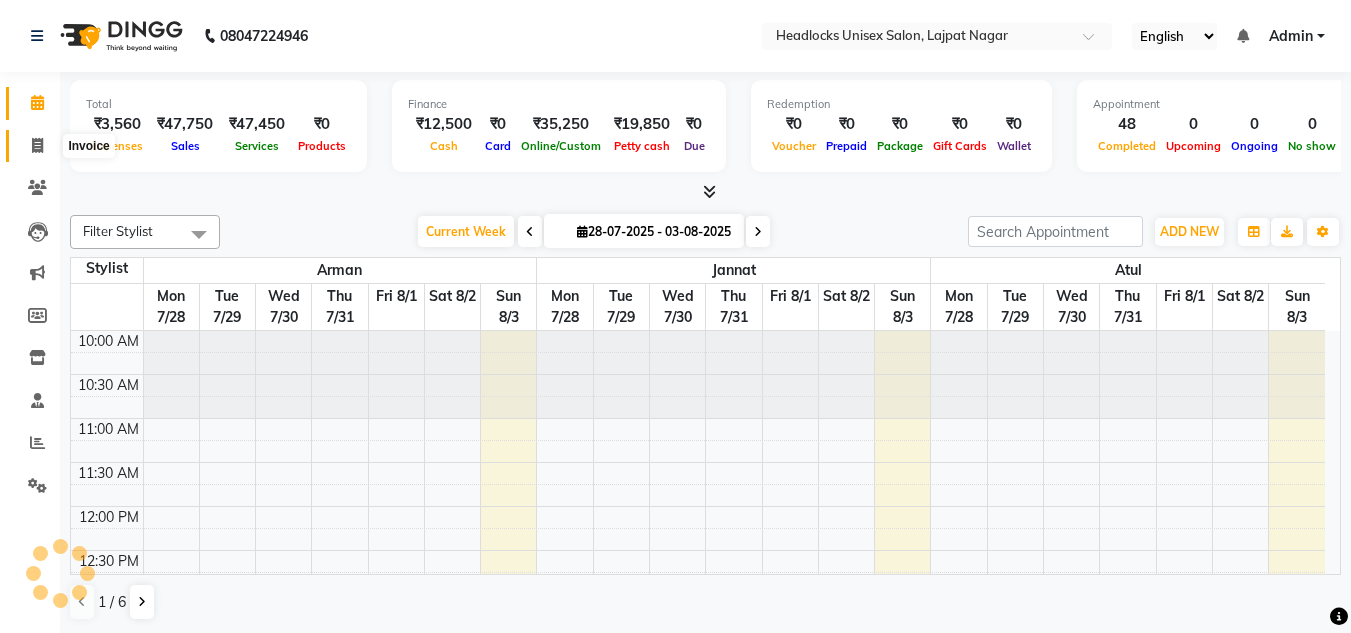 scroll, scrollTop: 0, scrollLeft: 0, axis: both 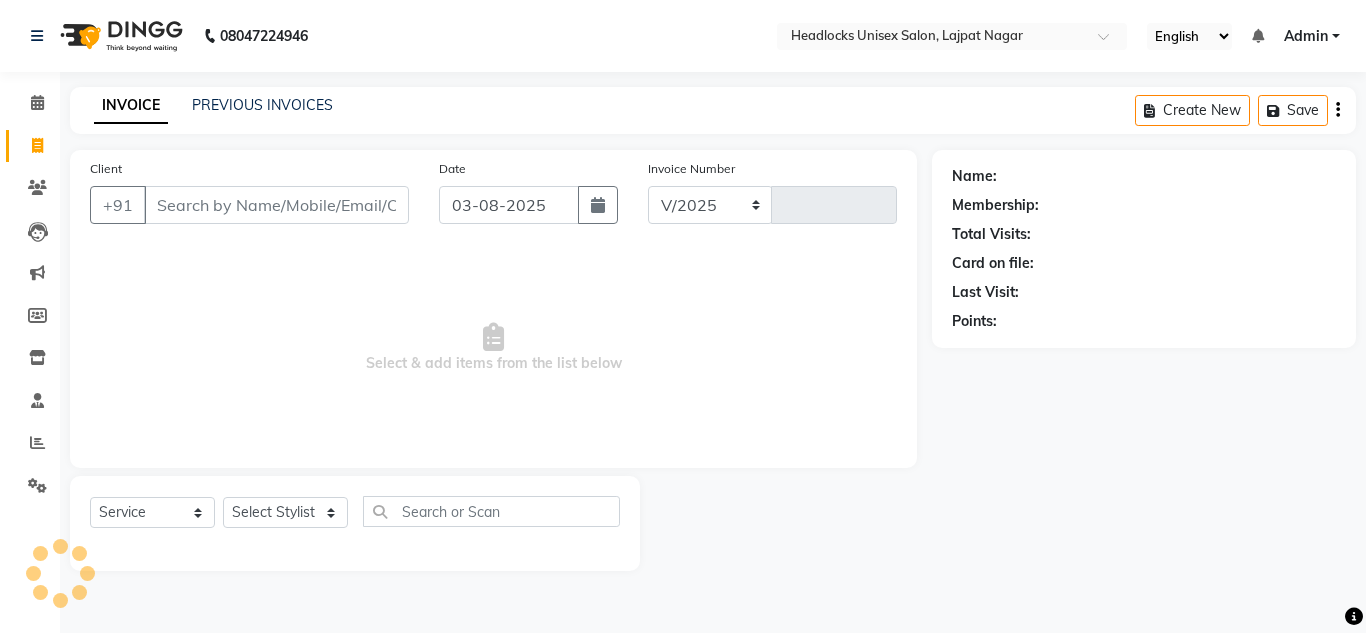 select on "6850" 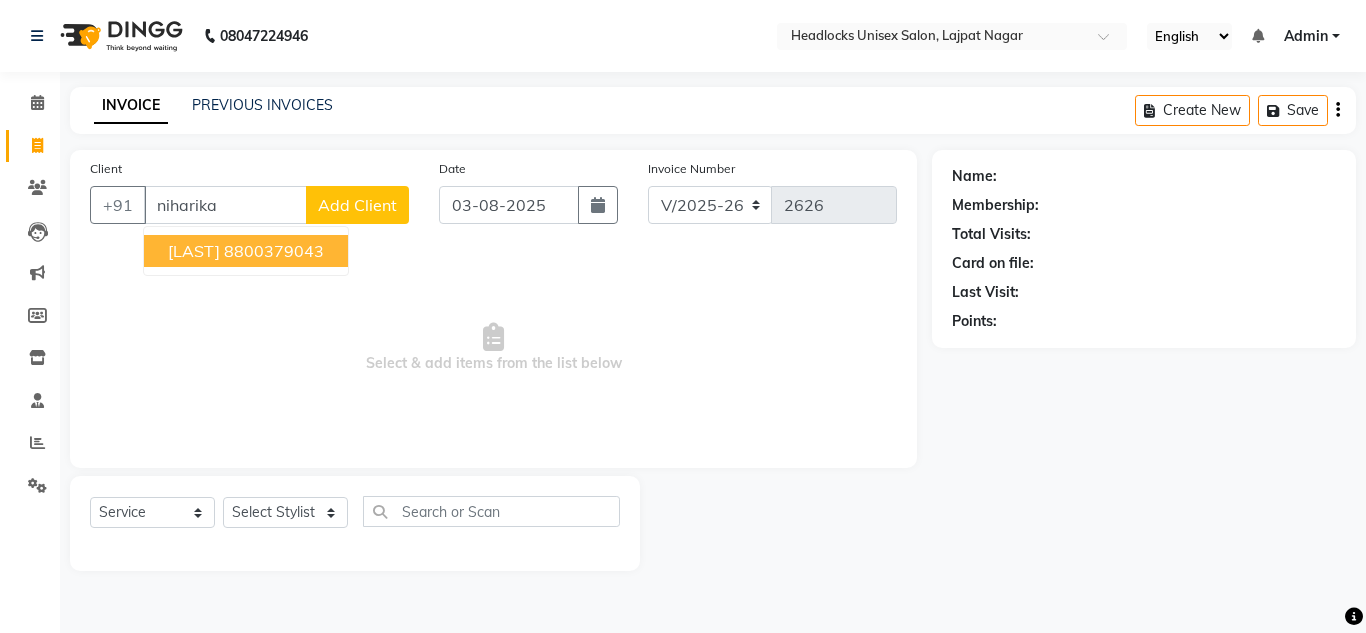 click on "8800379043" at bounding box center (274, 251) 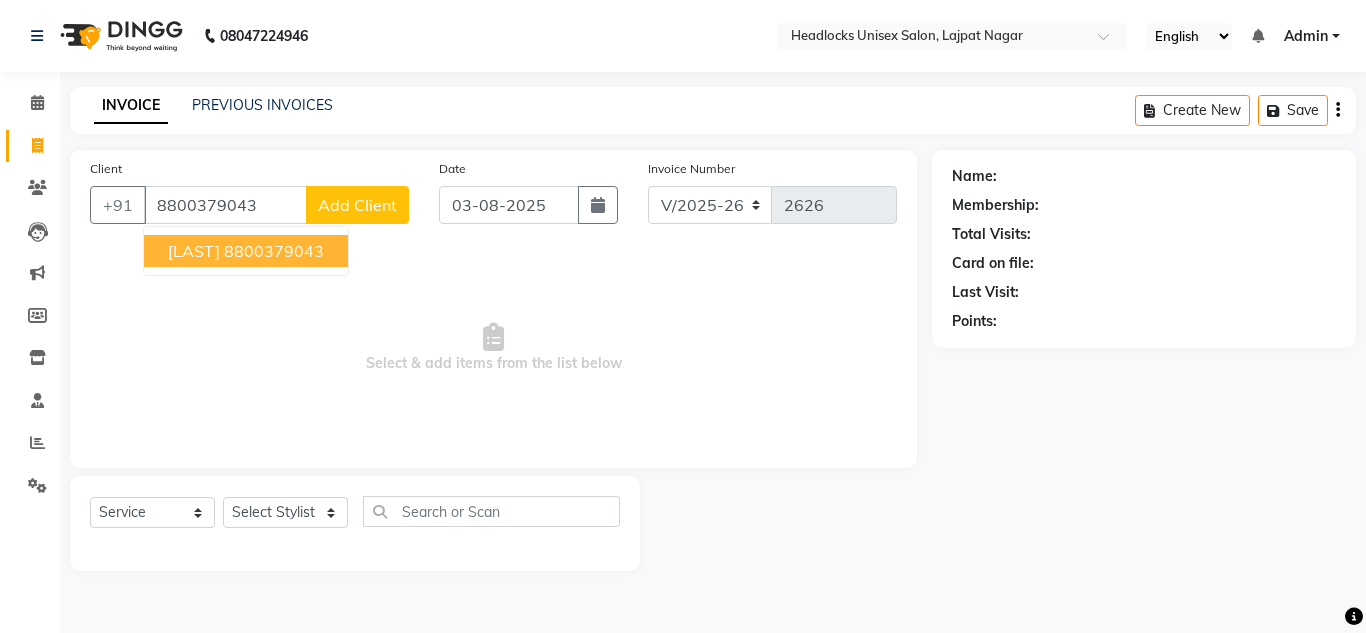 type on "8800379043" 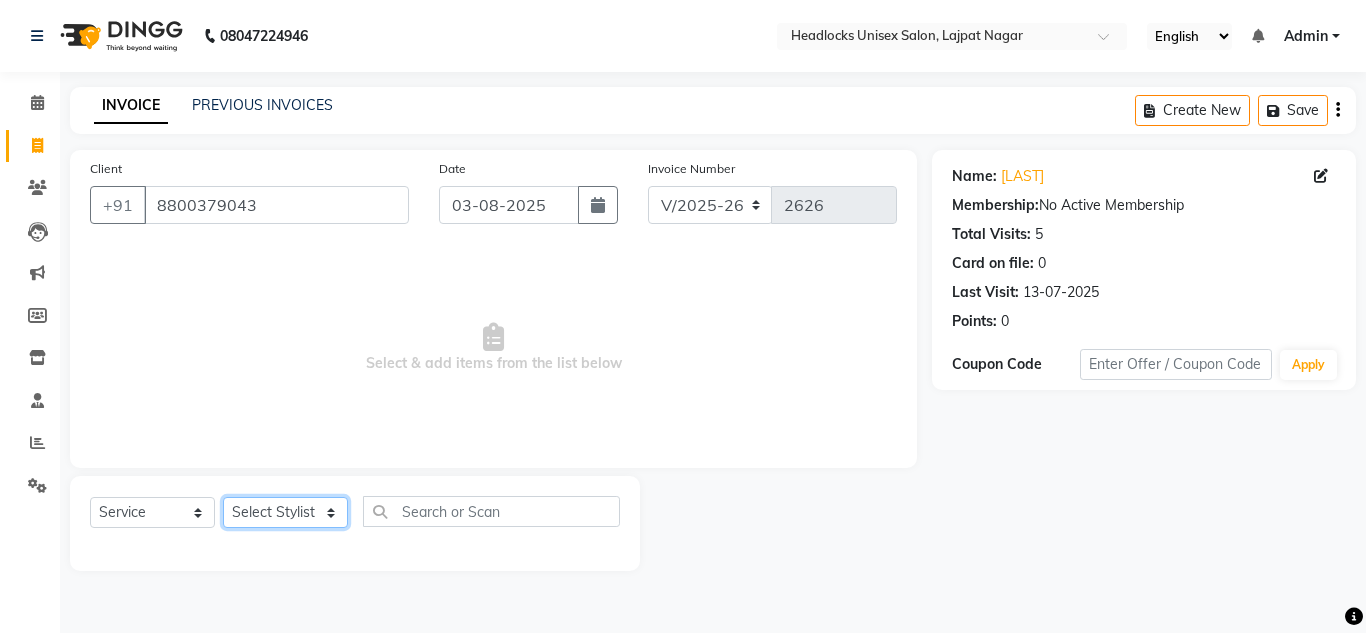 click on "Select Stylist Arman Atul Jannat Kaif Kartik Lucky Nazia Pinky Rashid Sabiya Sandeep Shankar Shavaz Malik Sudhir Suraj Vikas Vinay Roy Vinod" 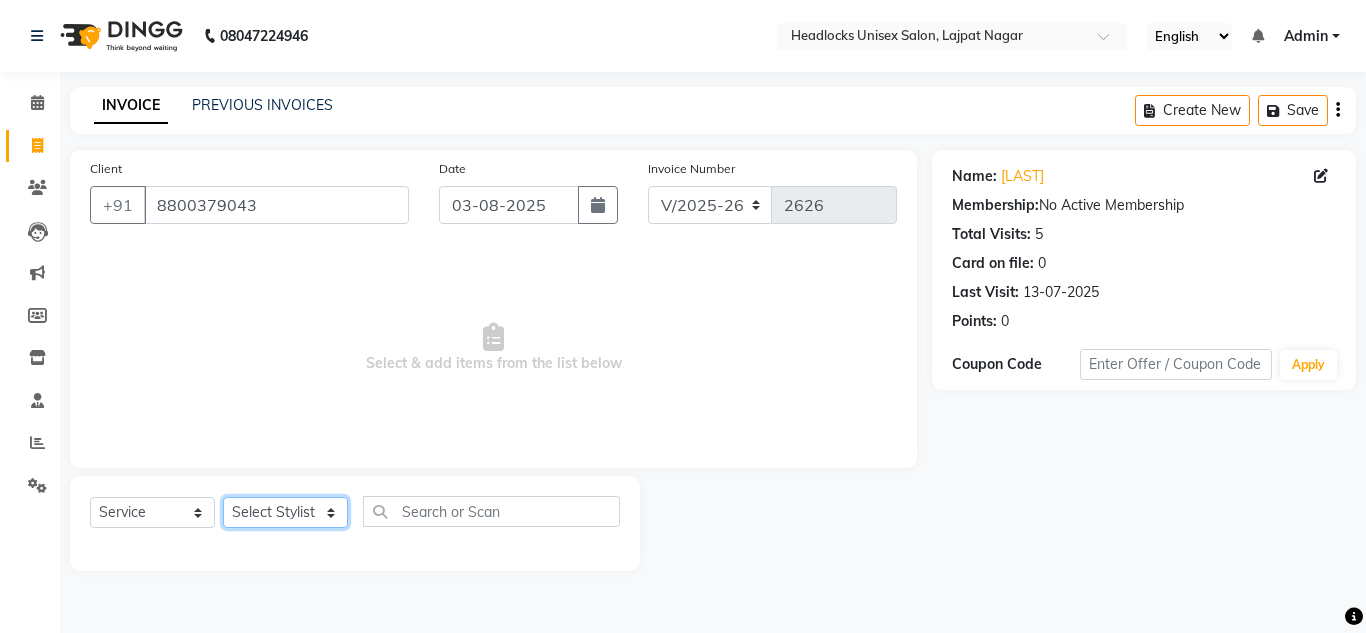 select on "53613" 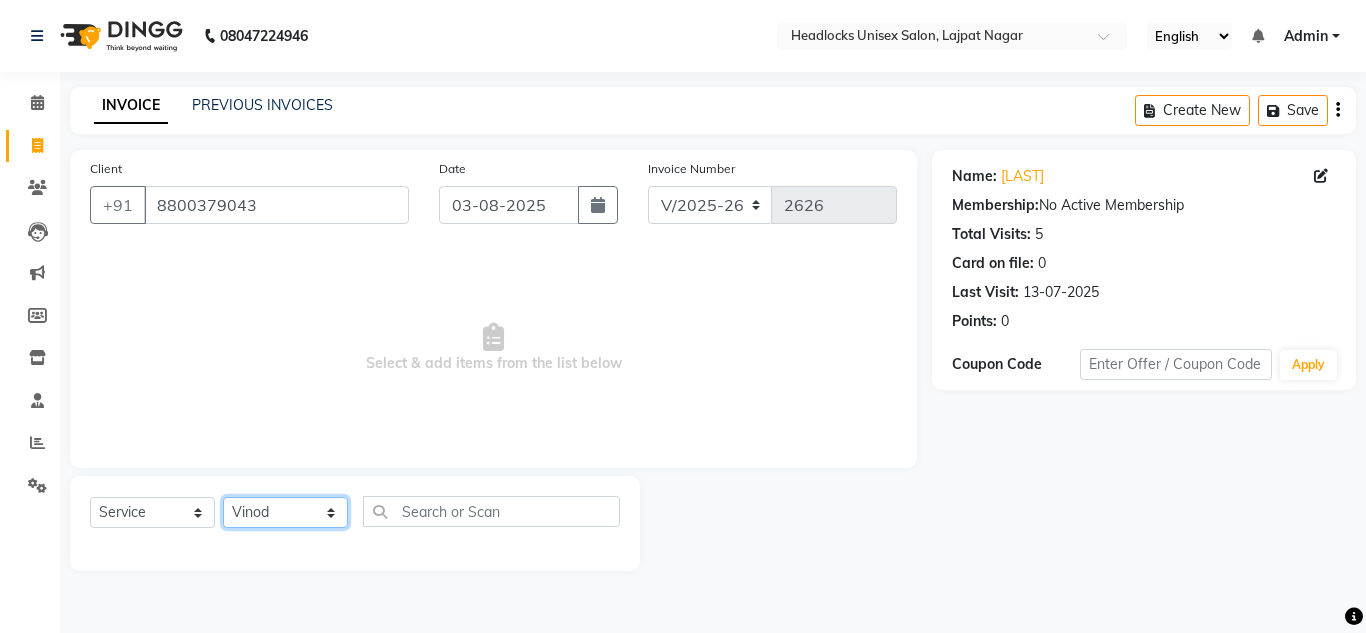 click on "Select Stylist Arman Atul Jannat Kaif Kartik Lucky Nazia Pinky Rashid Sabiya Sandeep Shankar Shavaz Malik Sudhir Suraj Vikas Vinay Roy Vinod" 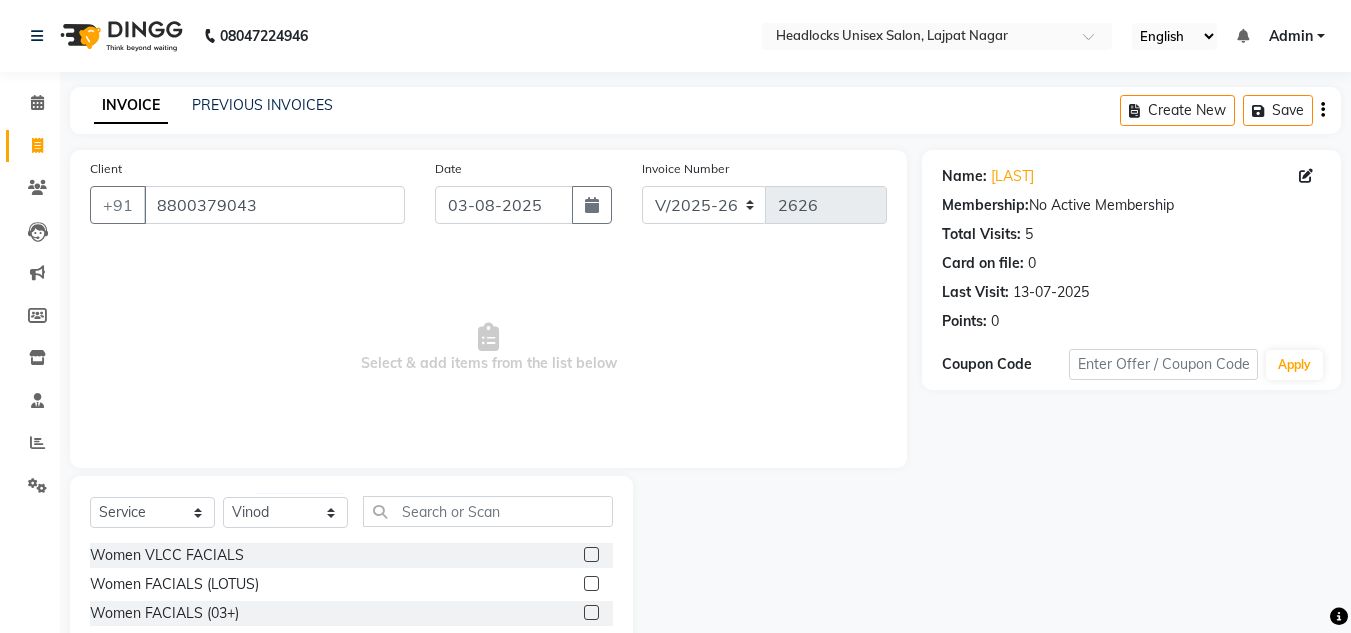 click on "Select & add items from the list below" at bounding box center [488, 348] 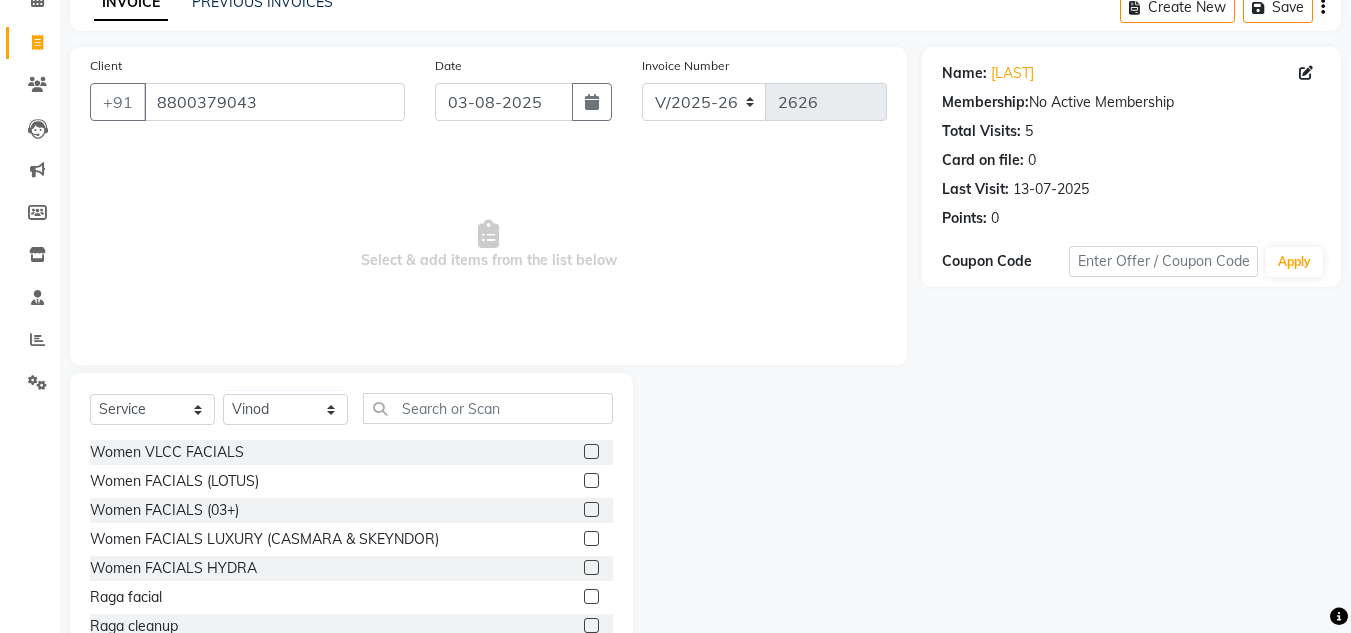 scroll, scrollTop: 168, scrollLeft: 0, axis: vertical 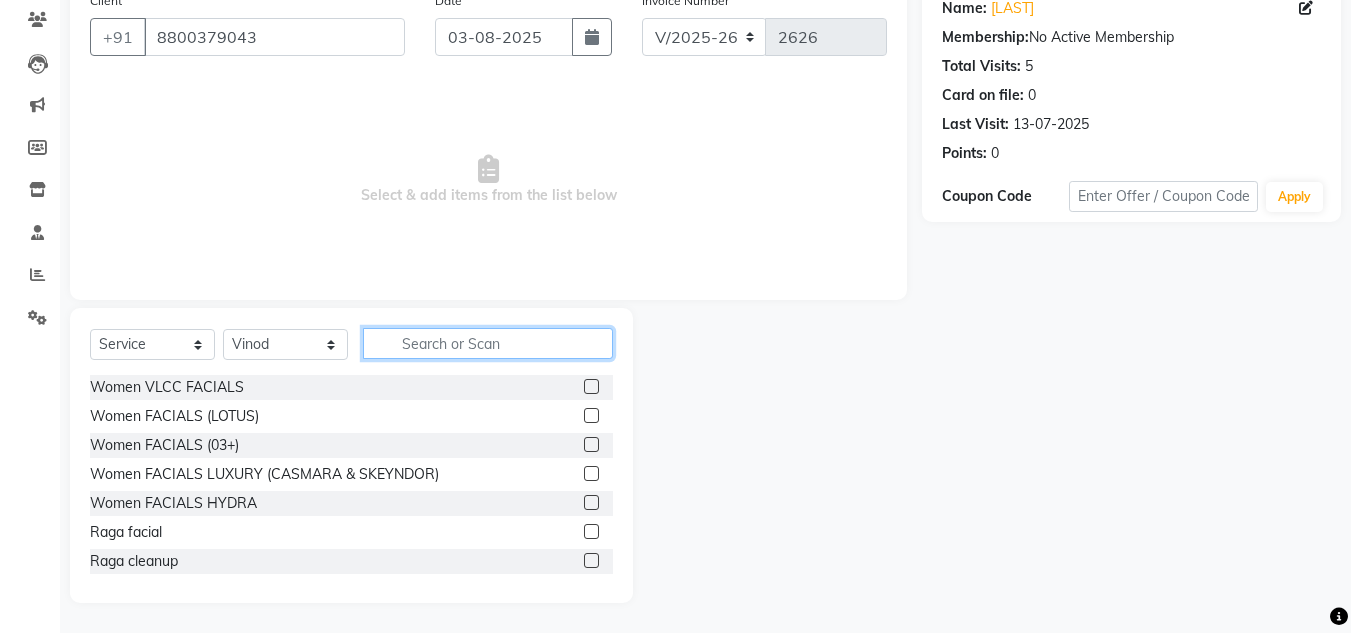 click 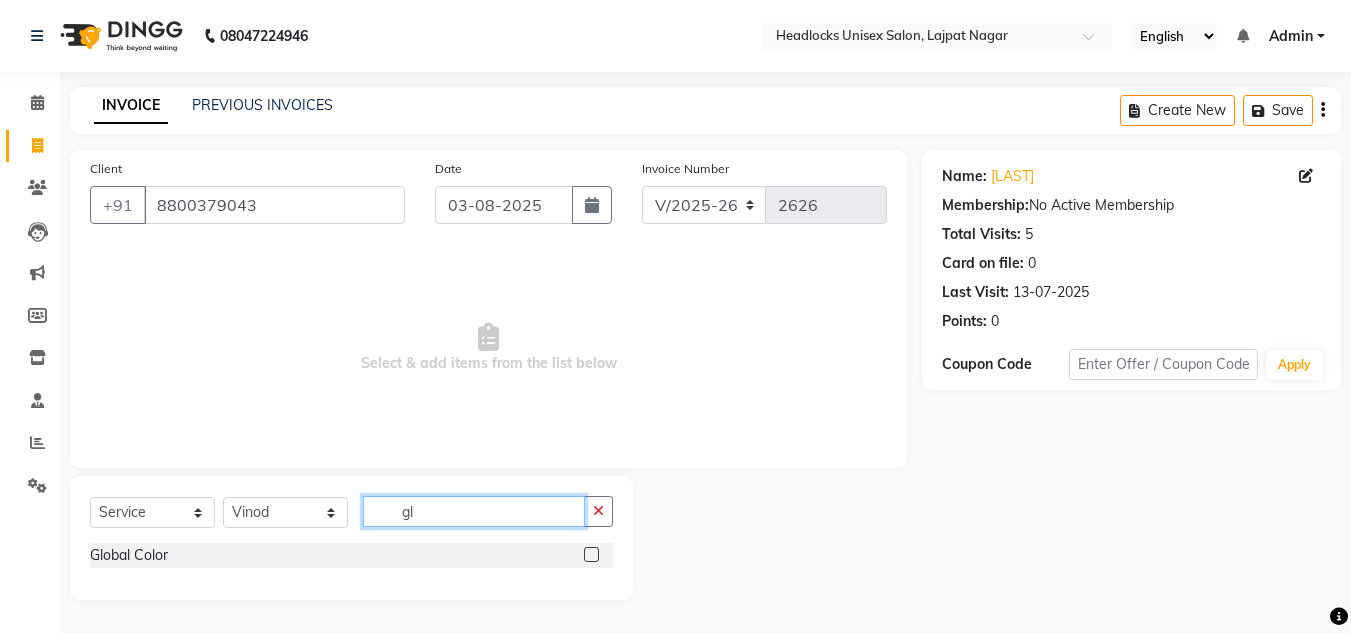 scroll, scrollTop: 0, scrollLeft: 0, axis: both 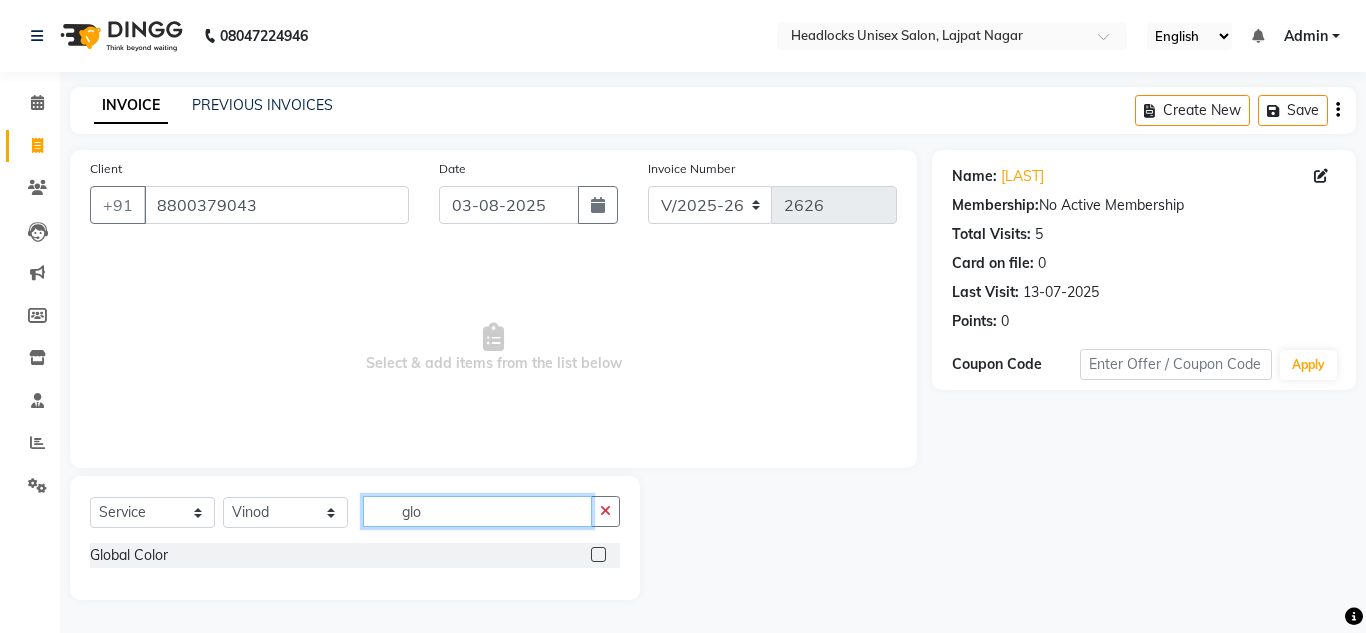 type on "glo" 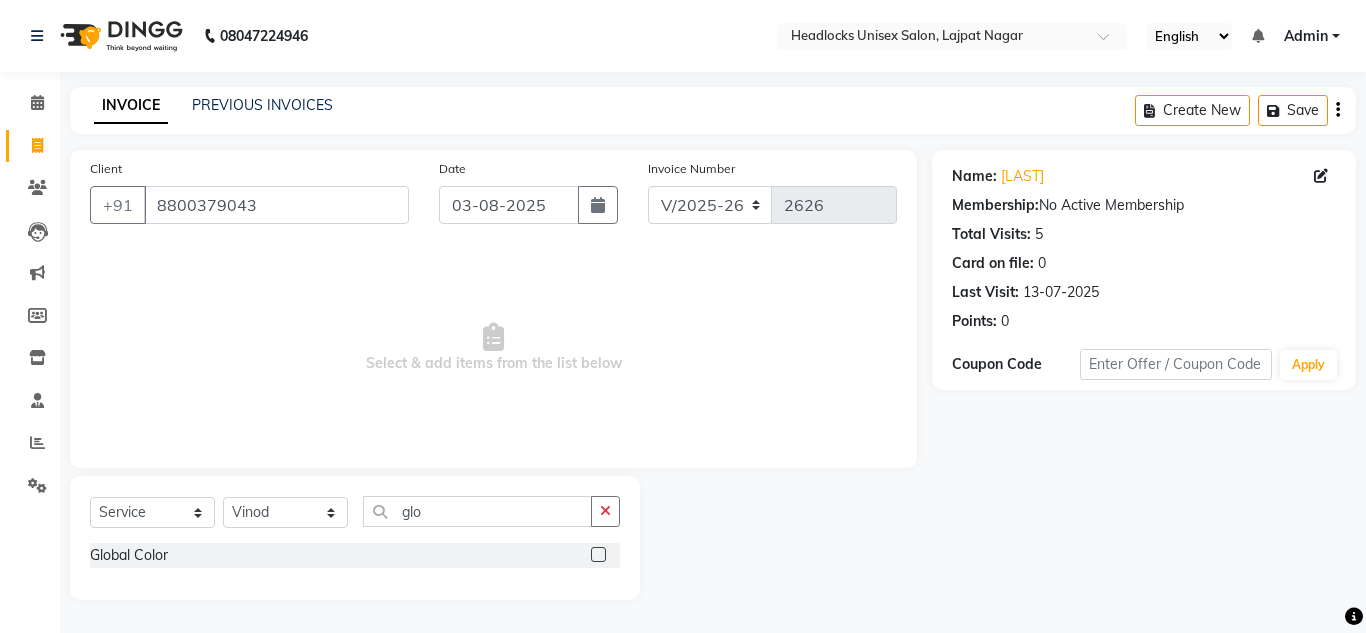 click 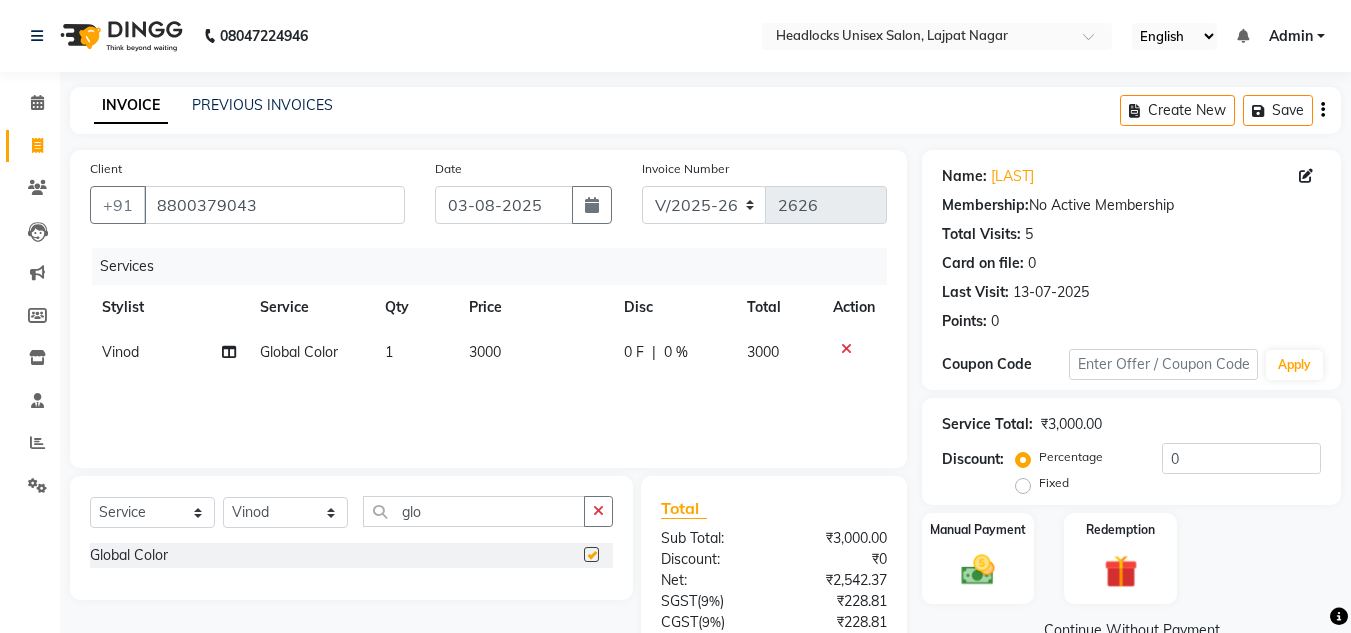 checkbox on "false" 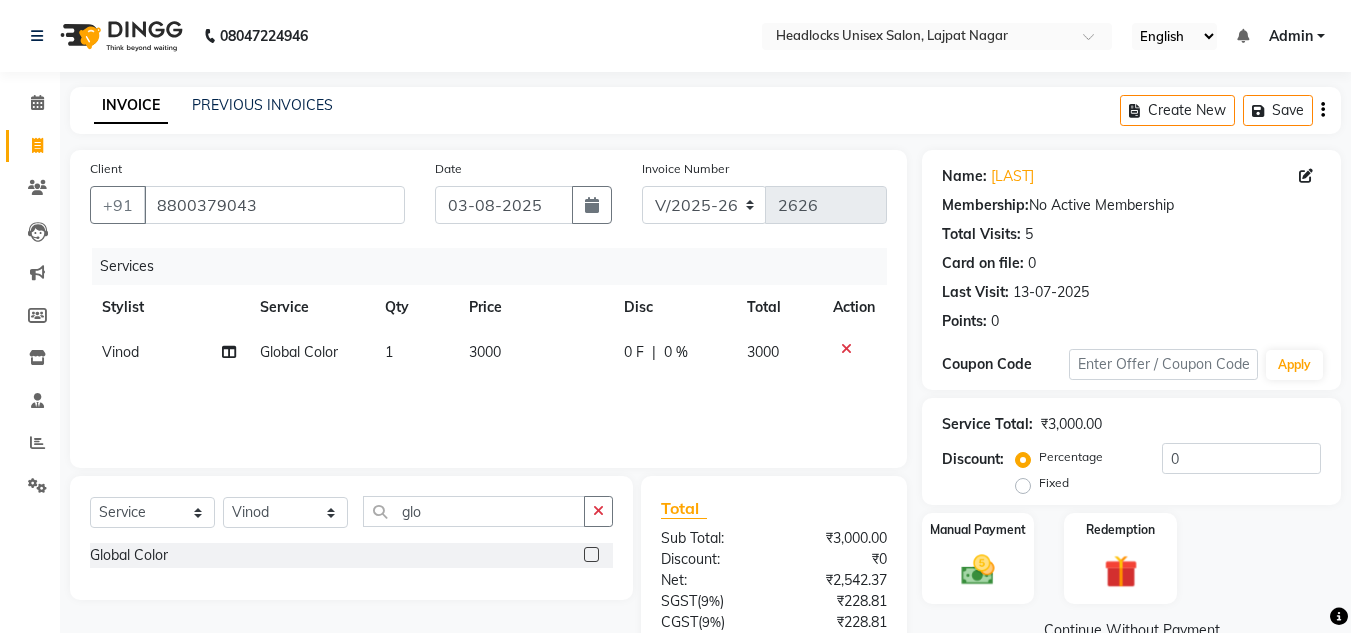 click on "3000" 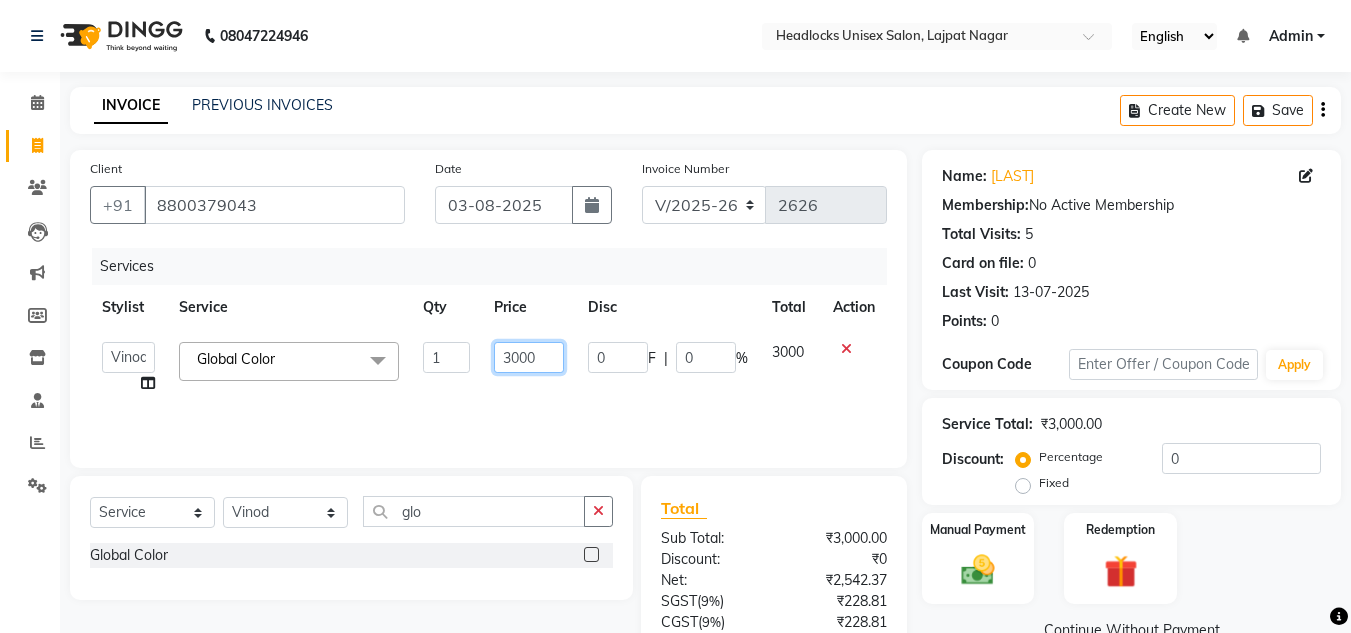 click on "3000" 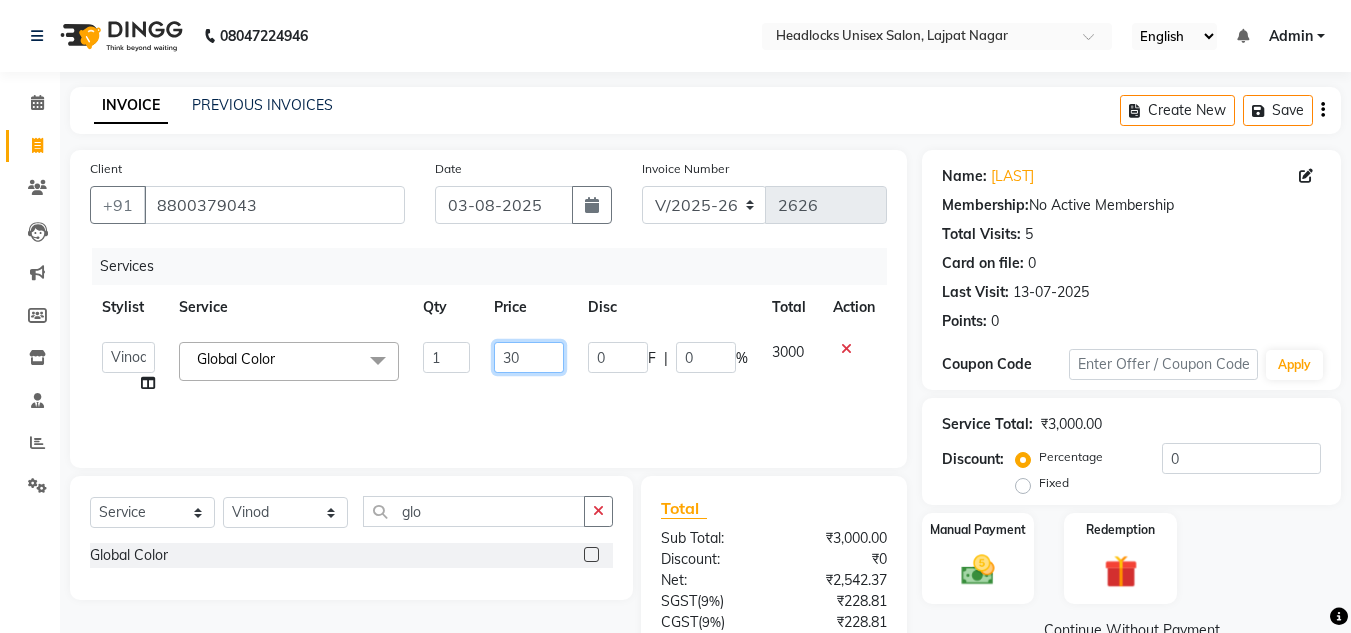 type on "3" 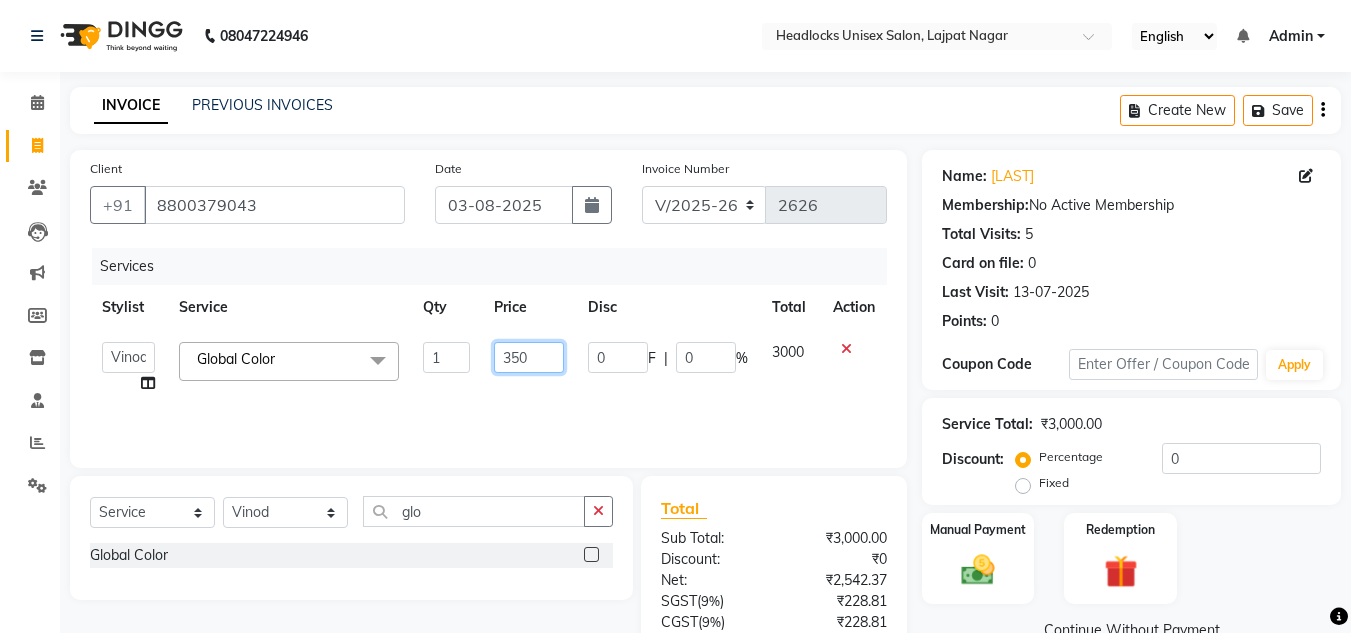 type on "3500" 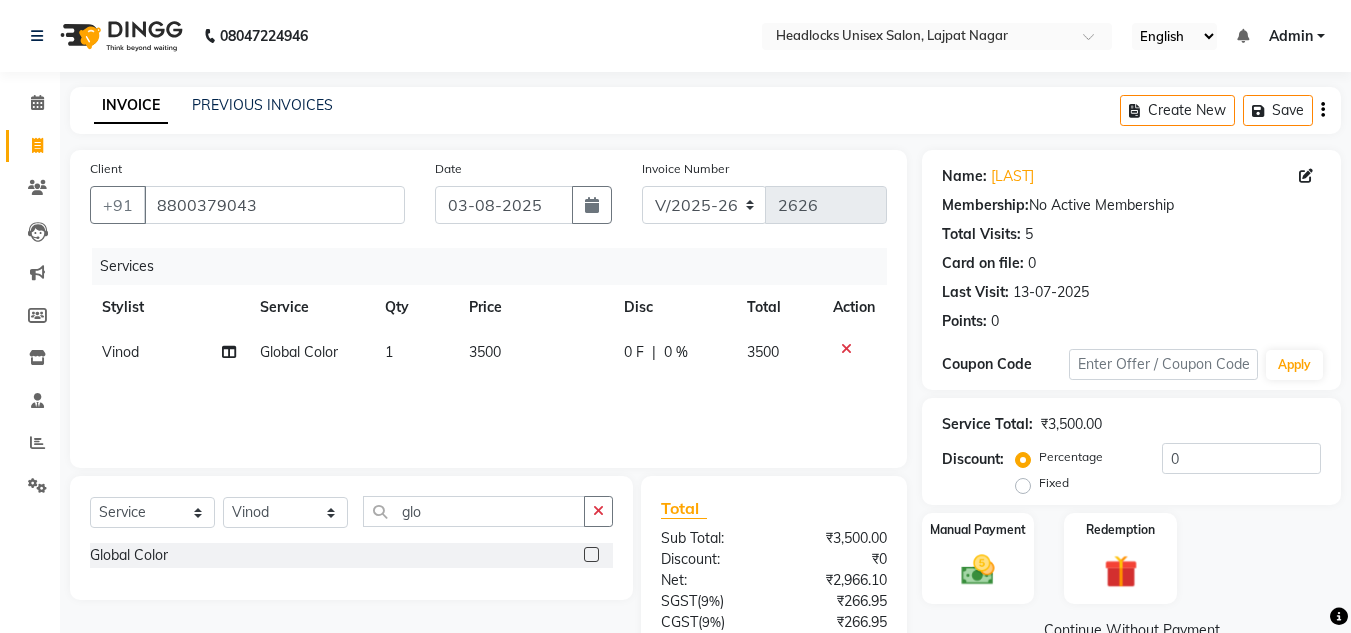 click on "Services Stylist Service Qty Price Disc Total Action Vinod Global Color 1 3500 0 F | 0 % 3500" 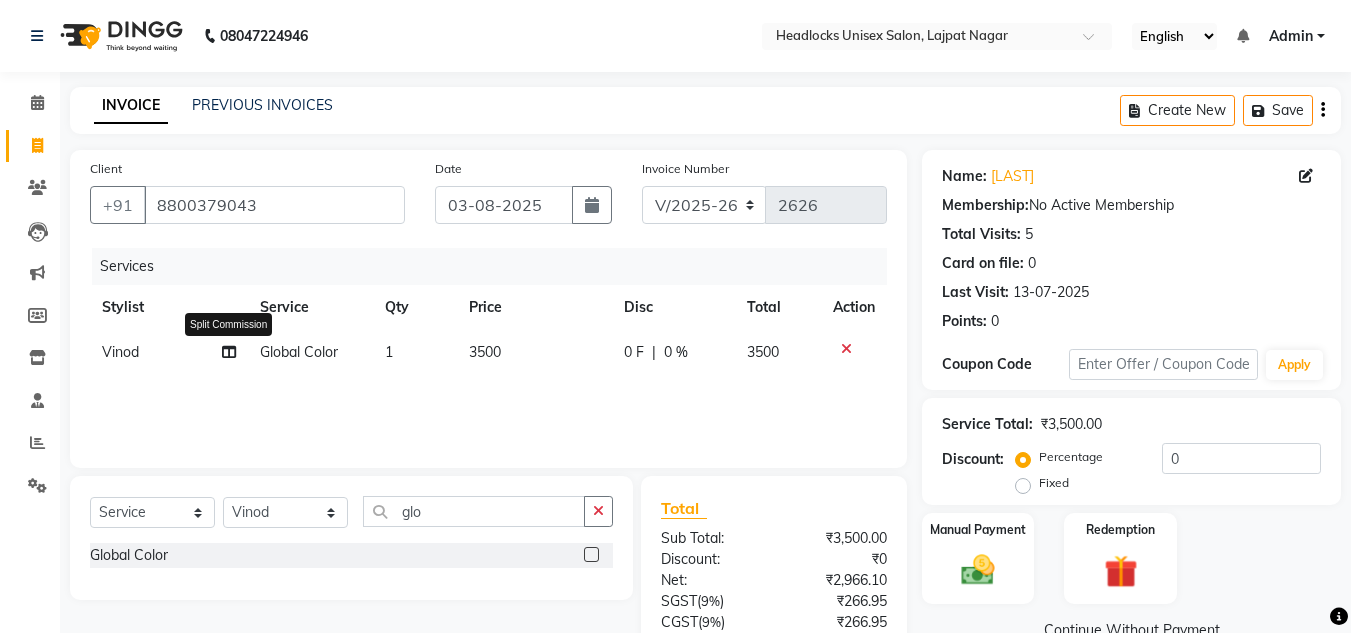 click 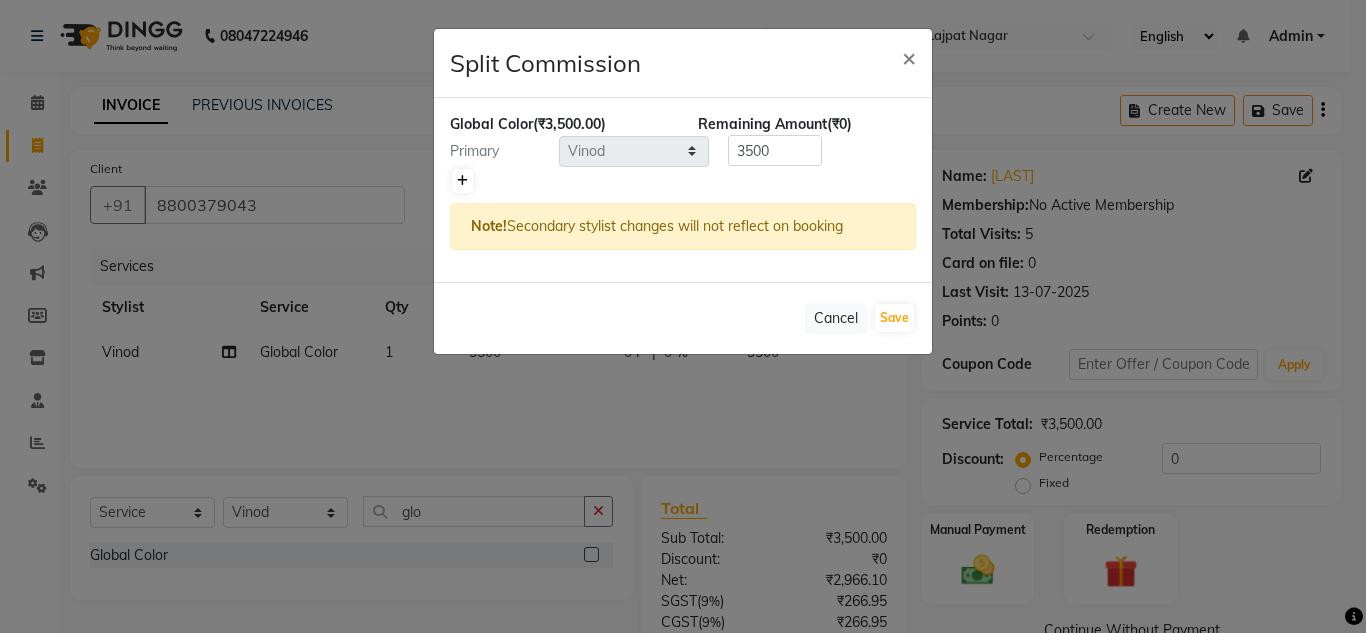 click 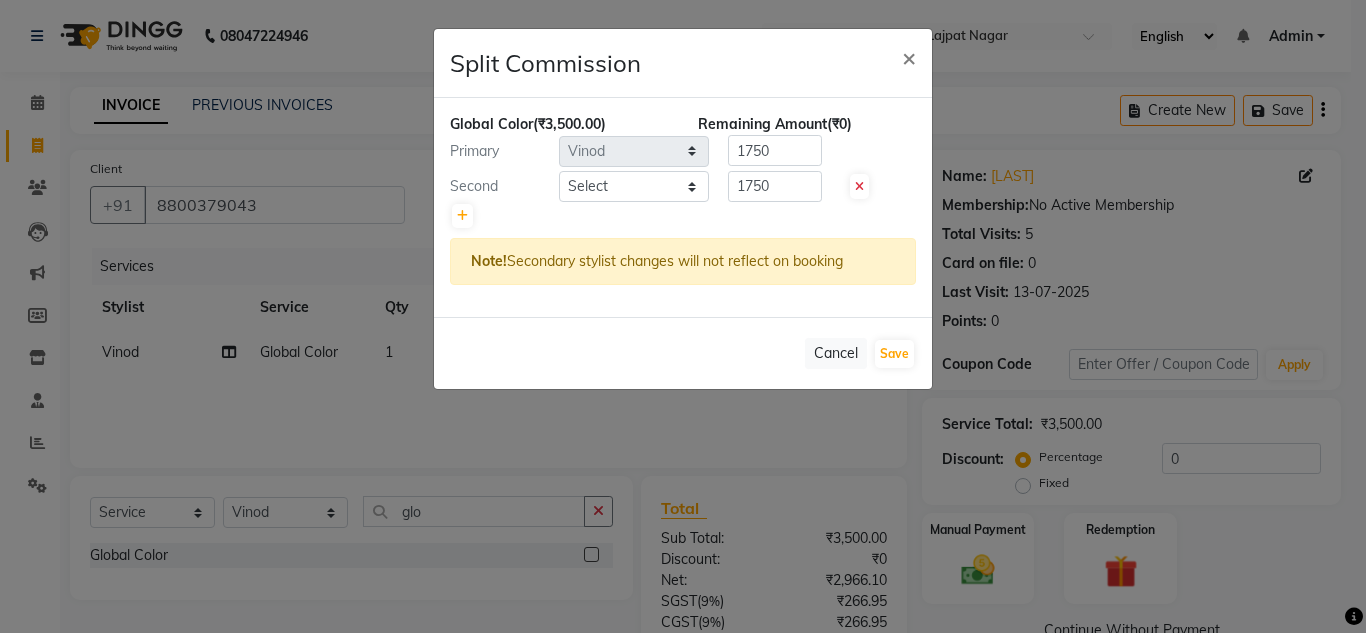 click 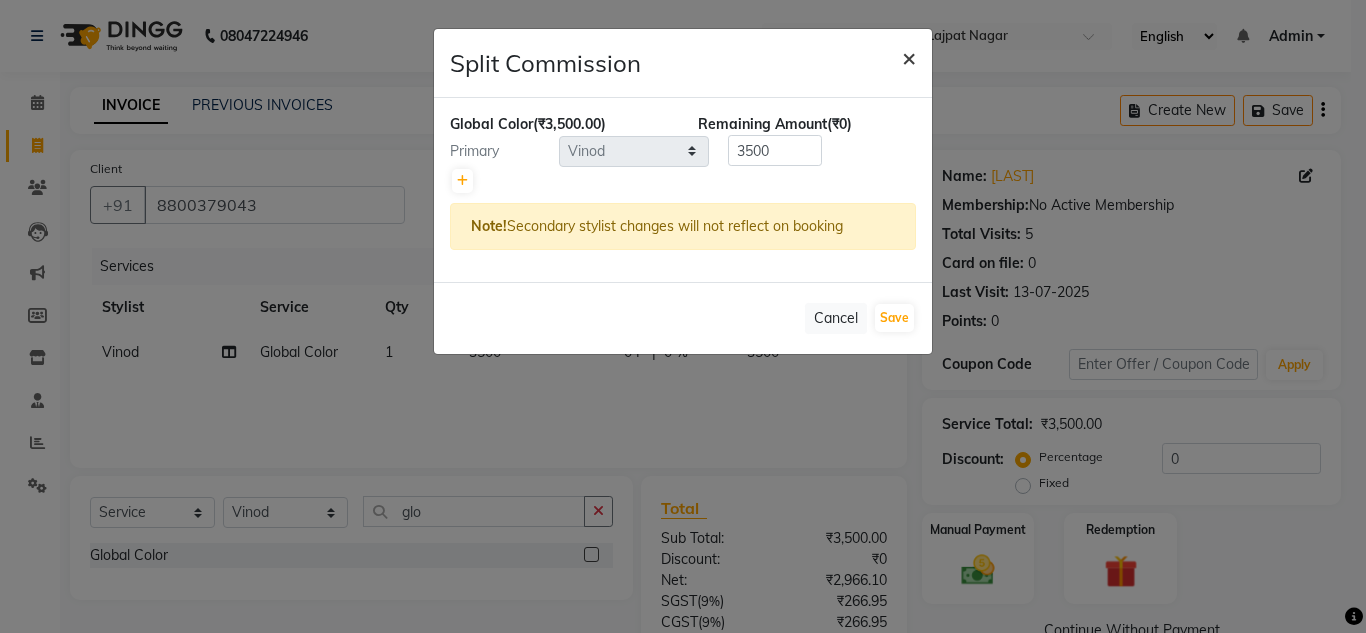 click on "×" 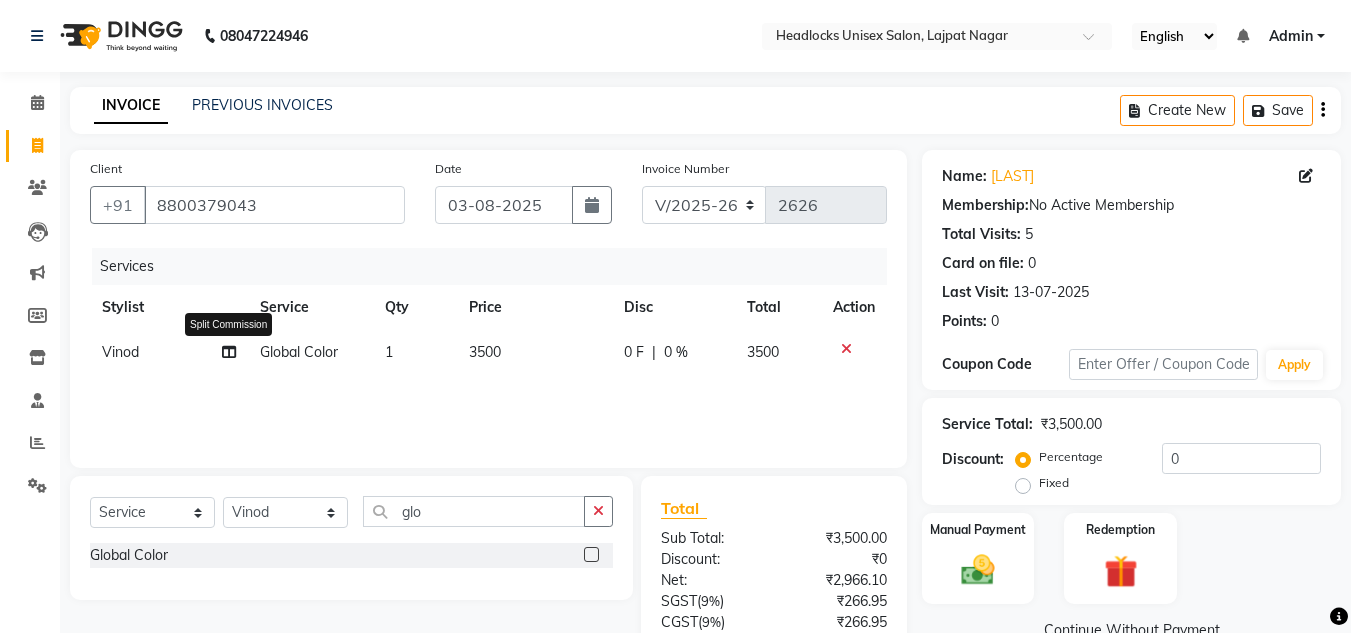 click 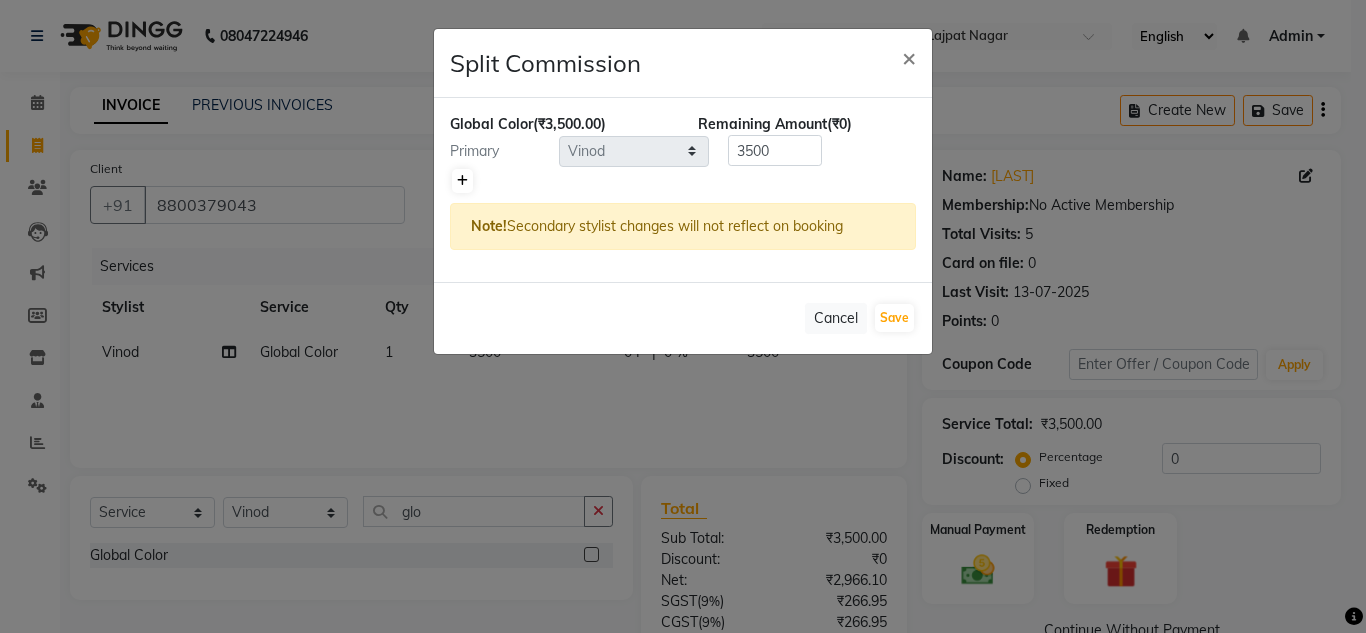click 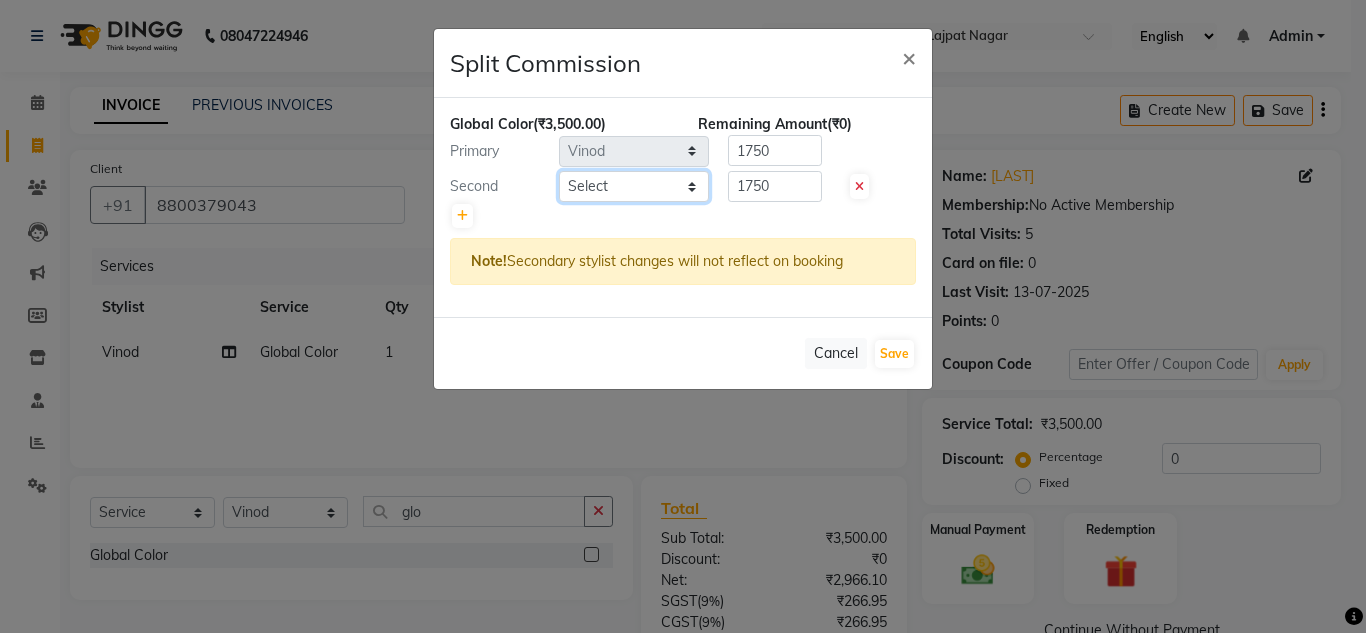 click on "Select Arman Atul Jannat Kaif Kartik Lucky Nazia Pinky Rashid Sabiya Sandeep Shankar Shavaz Malik Sudhir Suraj Vikas Vinay Roy Vinod" 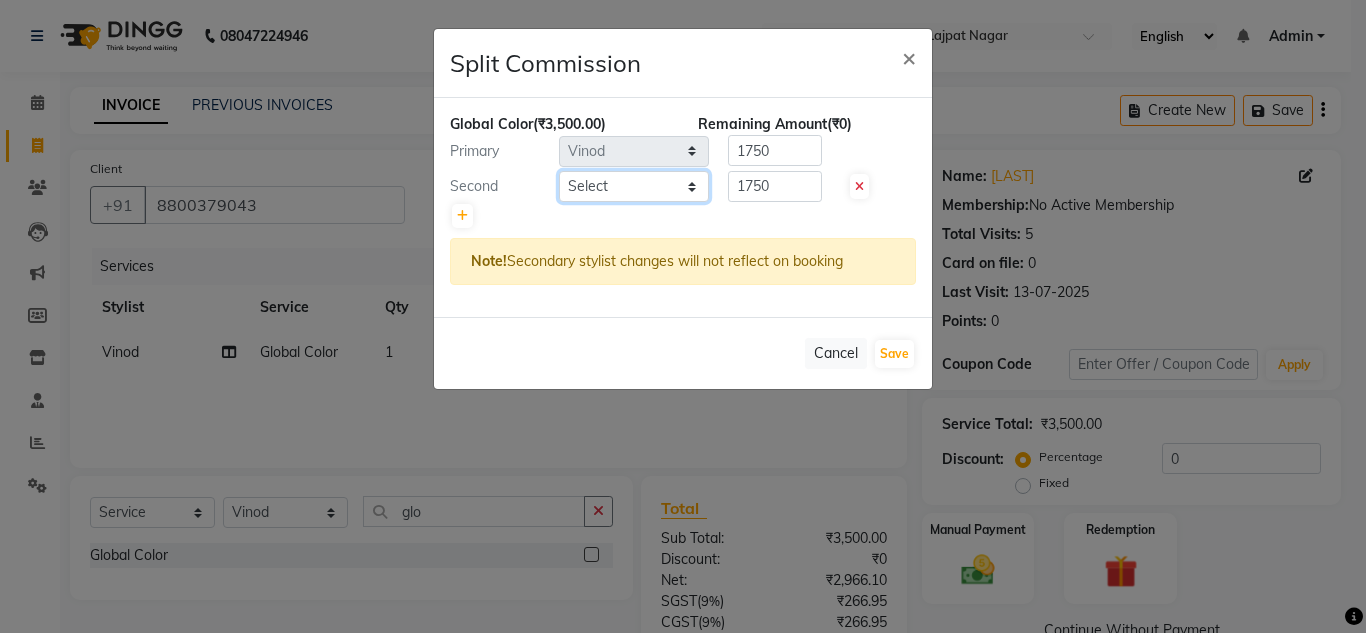select on "84322" 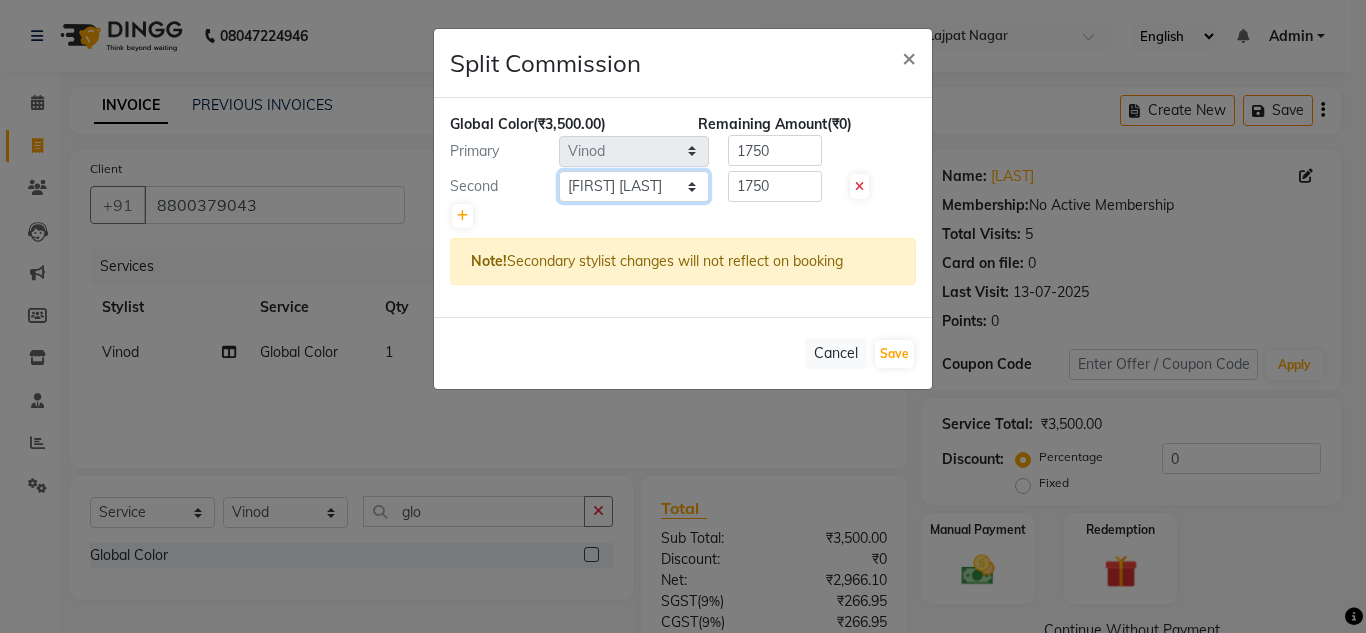 click on "Select Arman Atul Jannat Kaif Kartik Lucky Nazia Pinky Rashid Sabiya Sandeep Shankar Shavaz Malik Sudhir Suraj Vikas Vinay Roy Vinod" 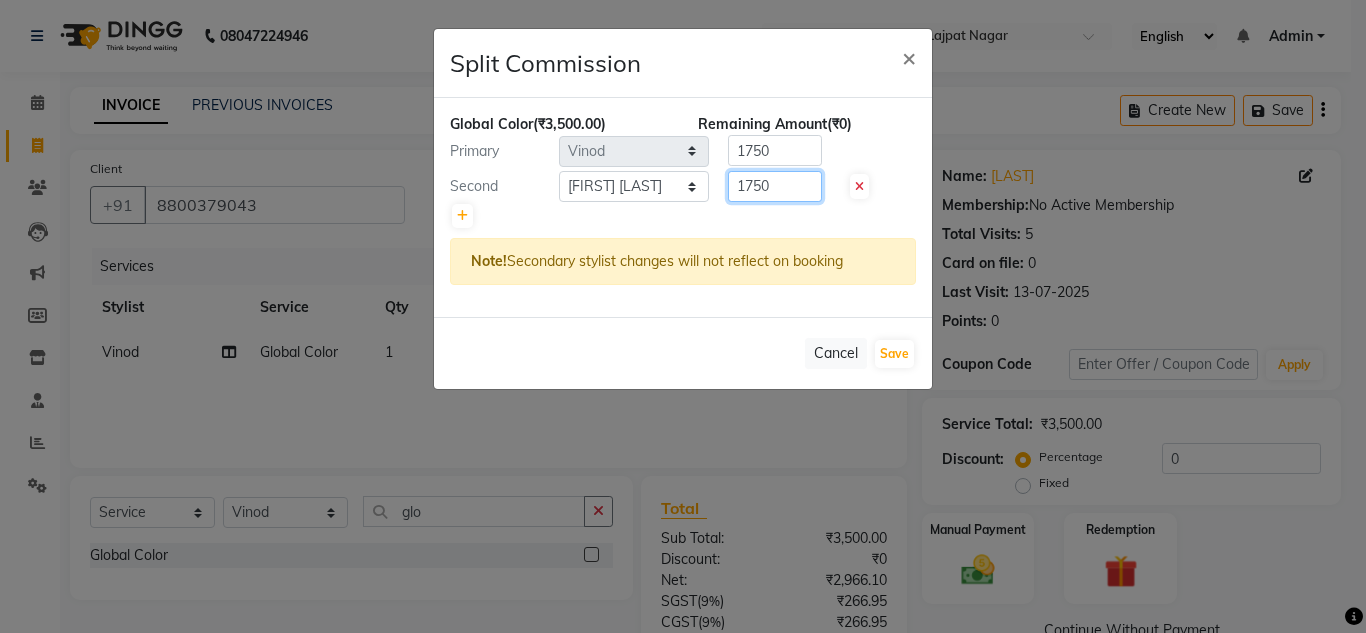 click on "1750" 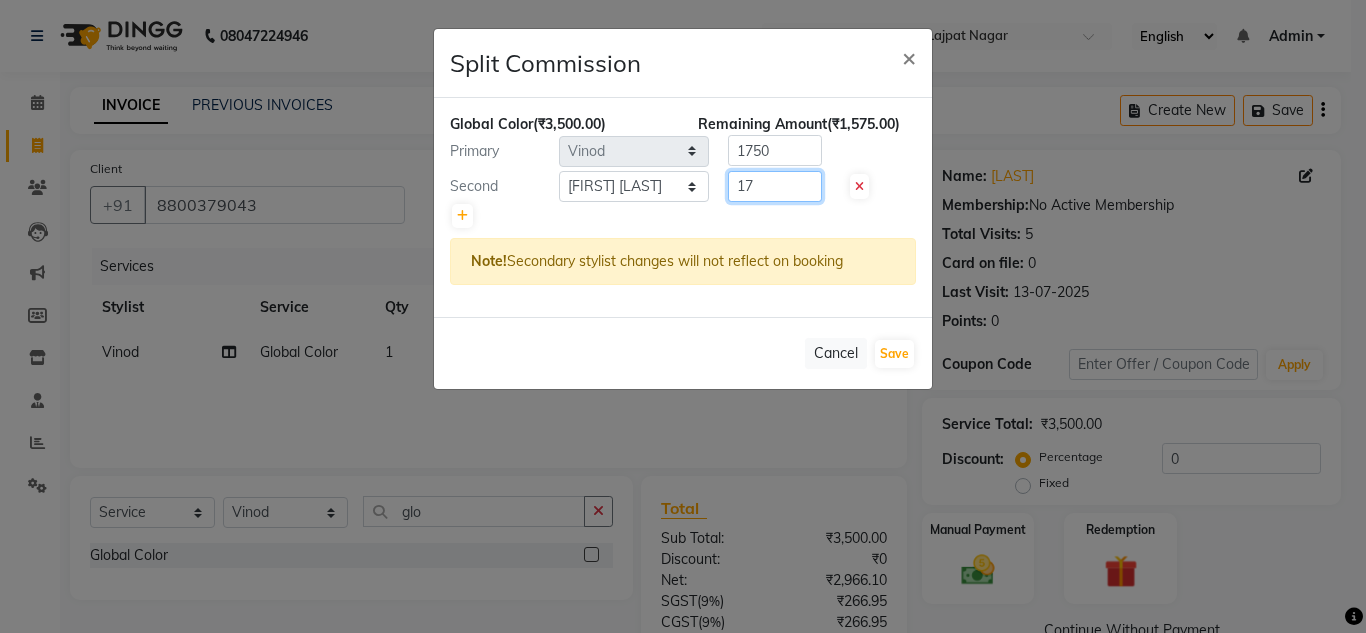 type on "1" 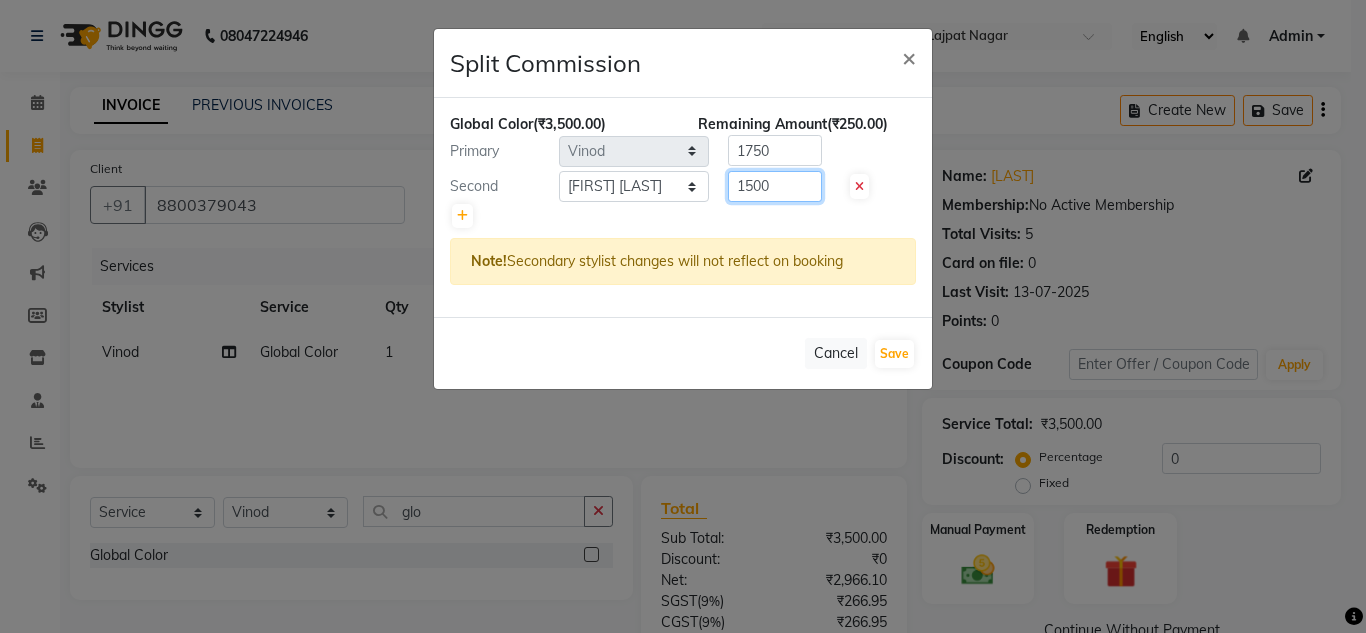 type on "1500" 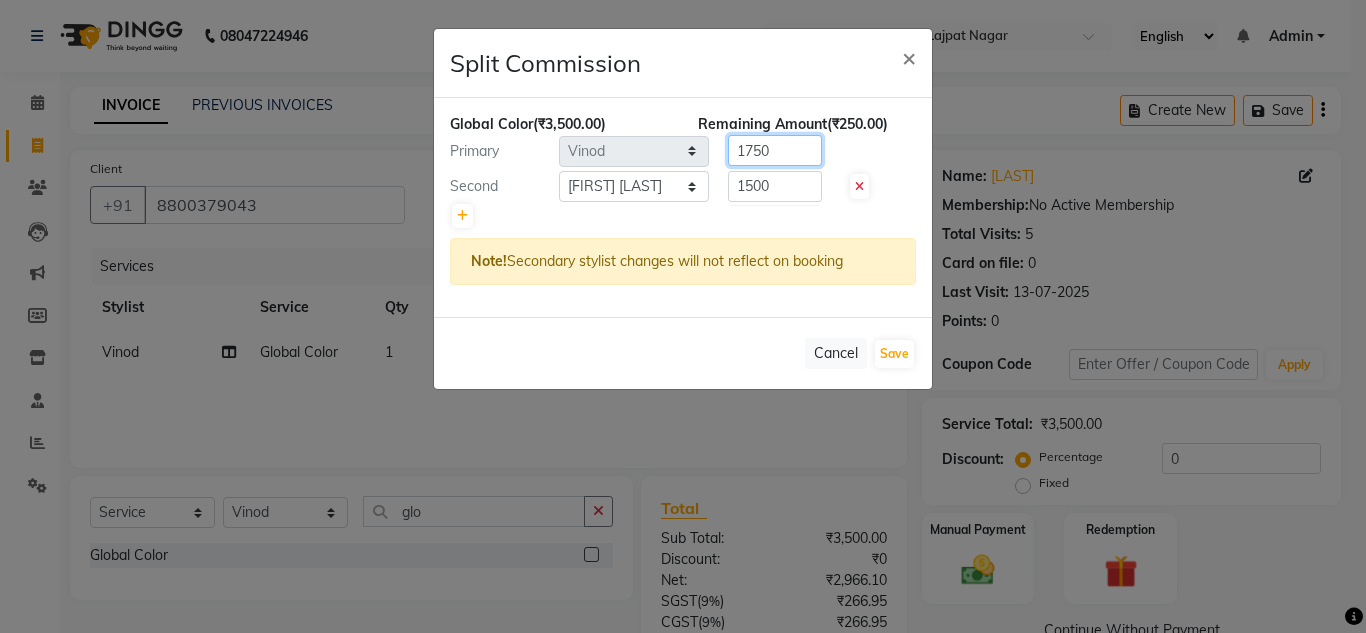 click on "1750" 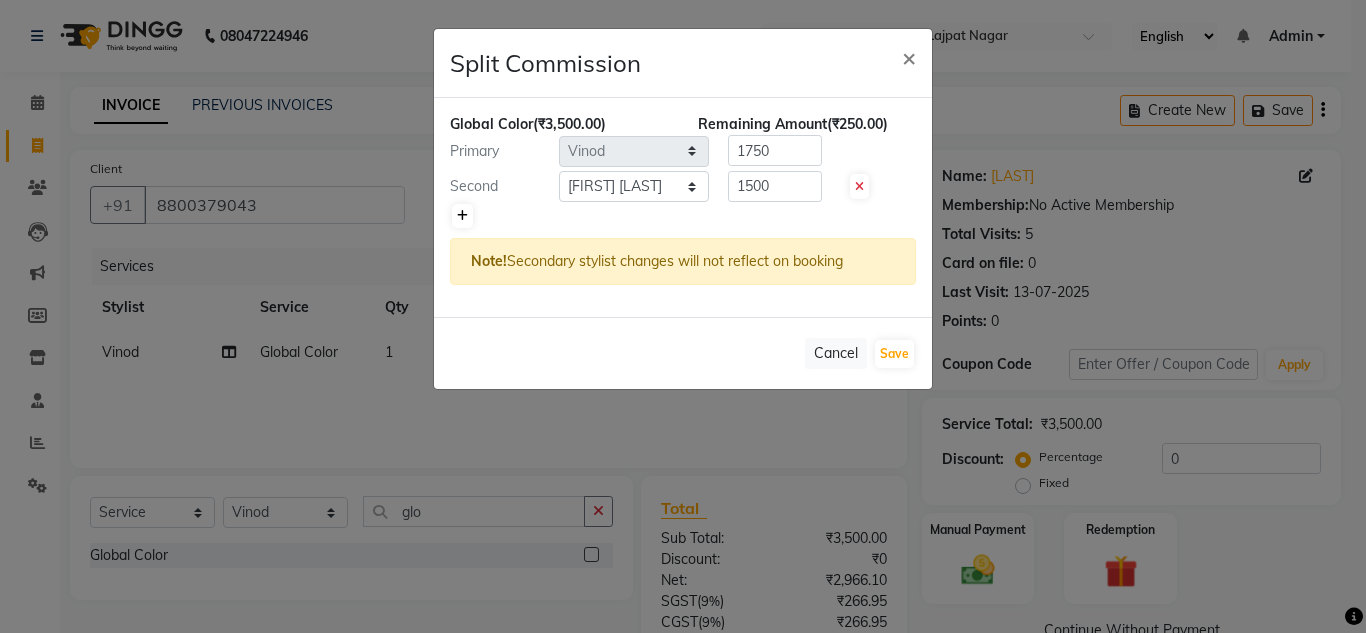 click 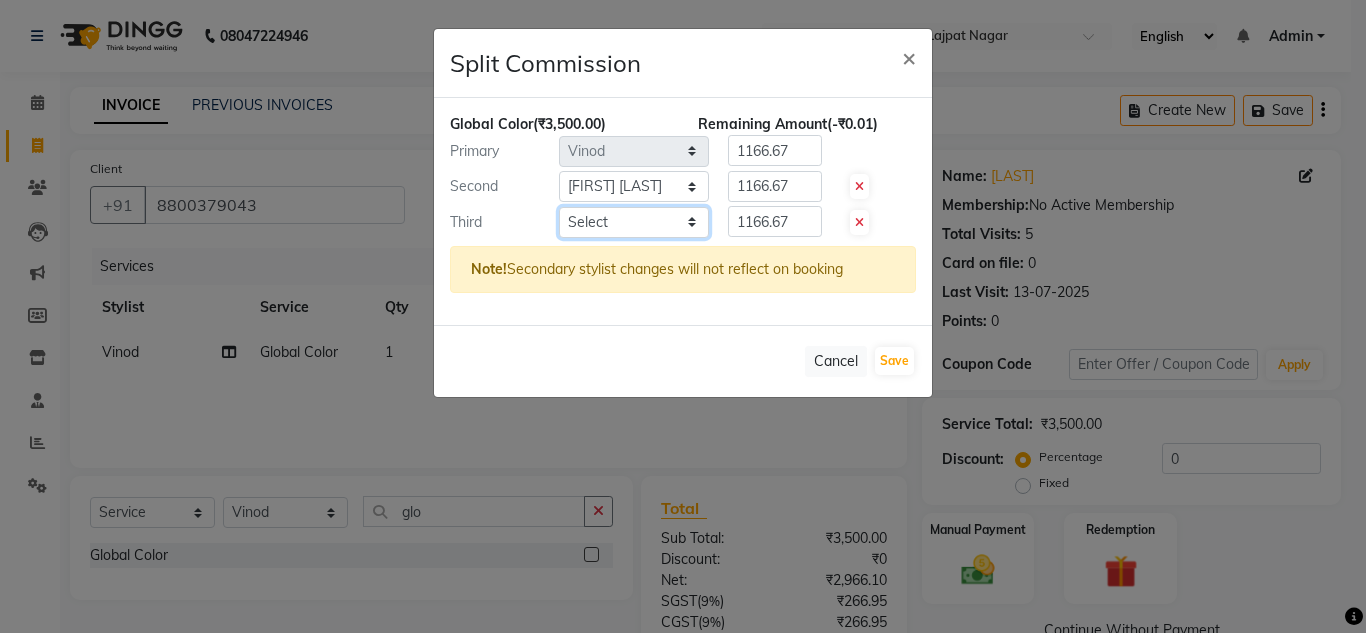 click on "Select Arman Atul Jannat Kaif Kartik Lucky Nazia Pinky Rashid Sabiya Sandeep Shankar Shavaz Malik Sudhir Suraj Vikas Vinay Roy Vinod" 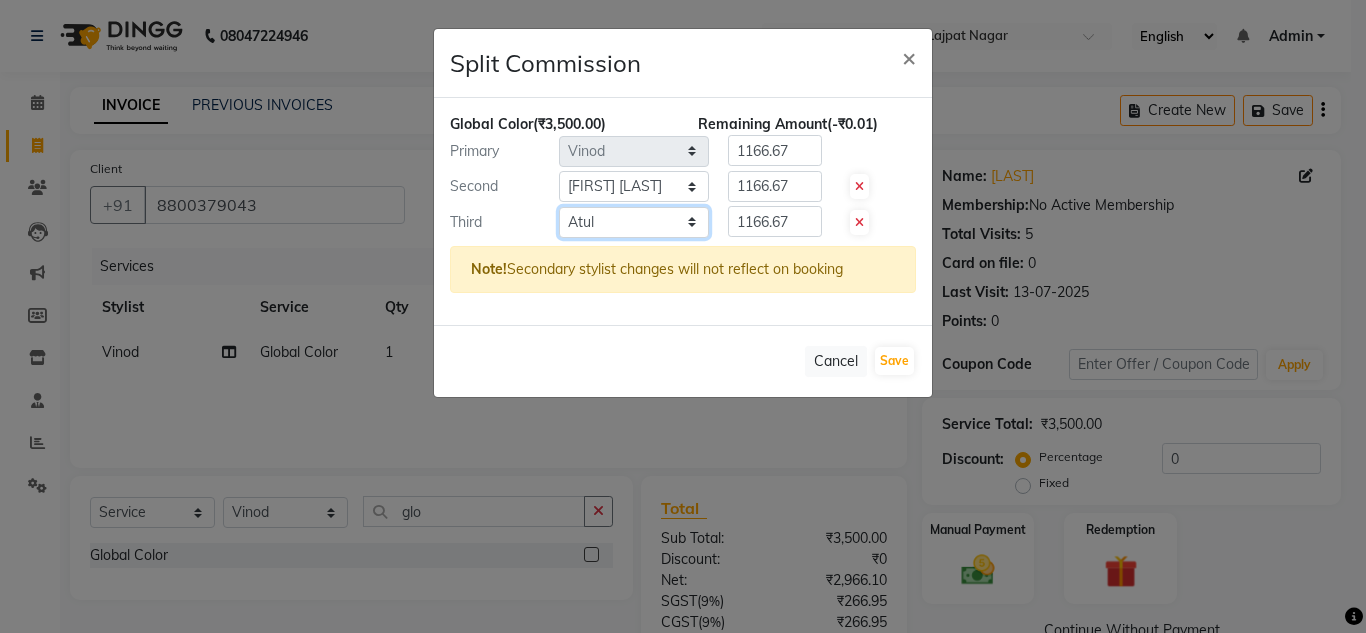 click on "Select Arman Atul Jannat Kaif Kartik Lucky Nazia Pinky Rashid Sabiya Sandeep Shankar Shavaz Malik Sudhir Suraj Vikas Vinay Roy Vinod" 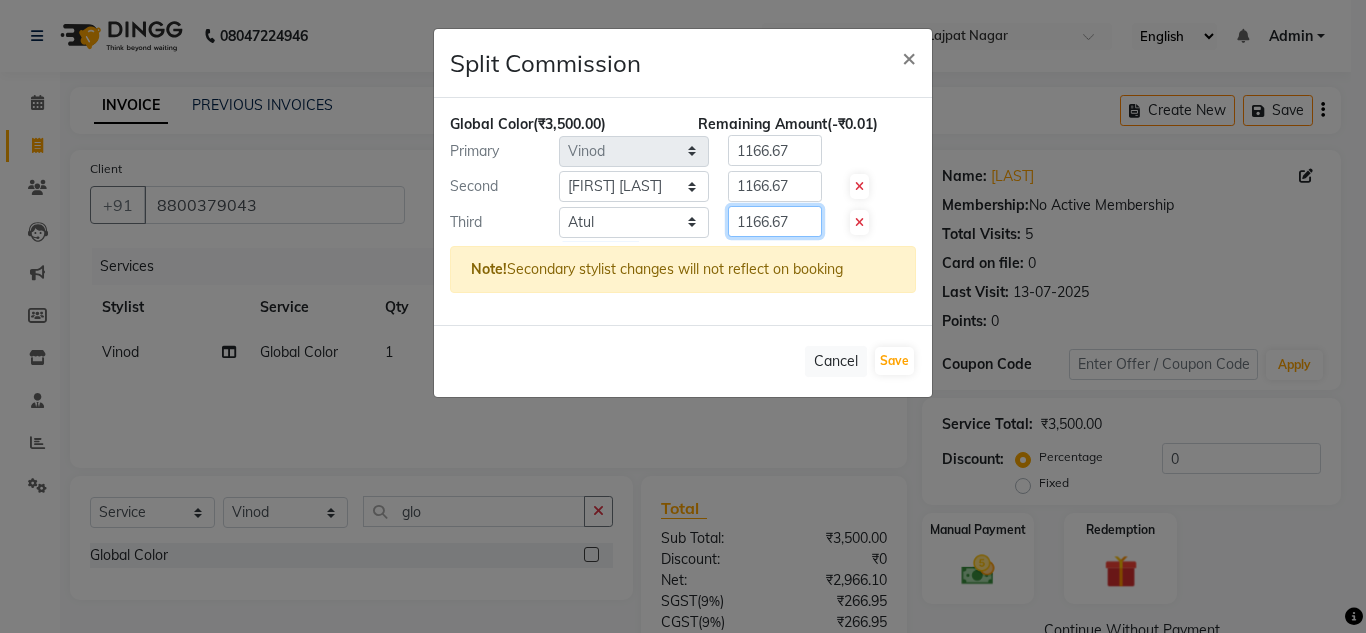 click on "1166.67" 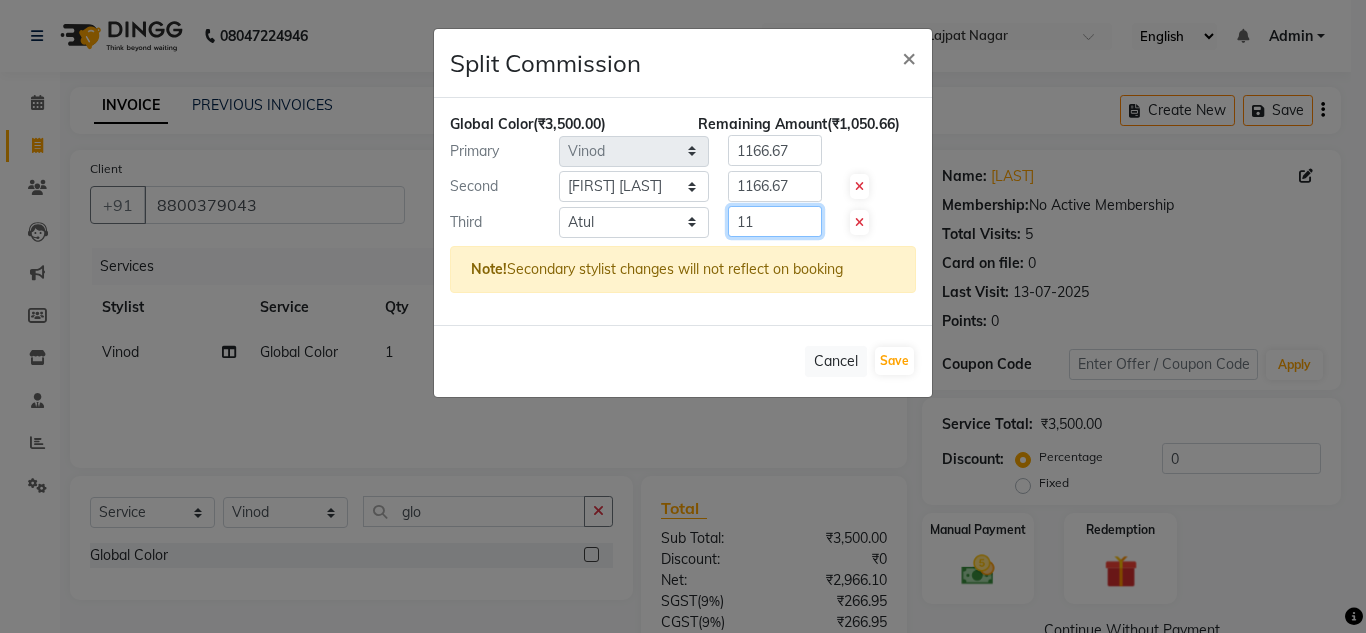 type on "1" 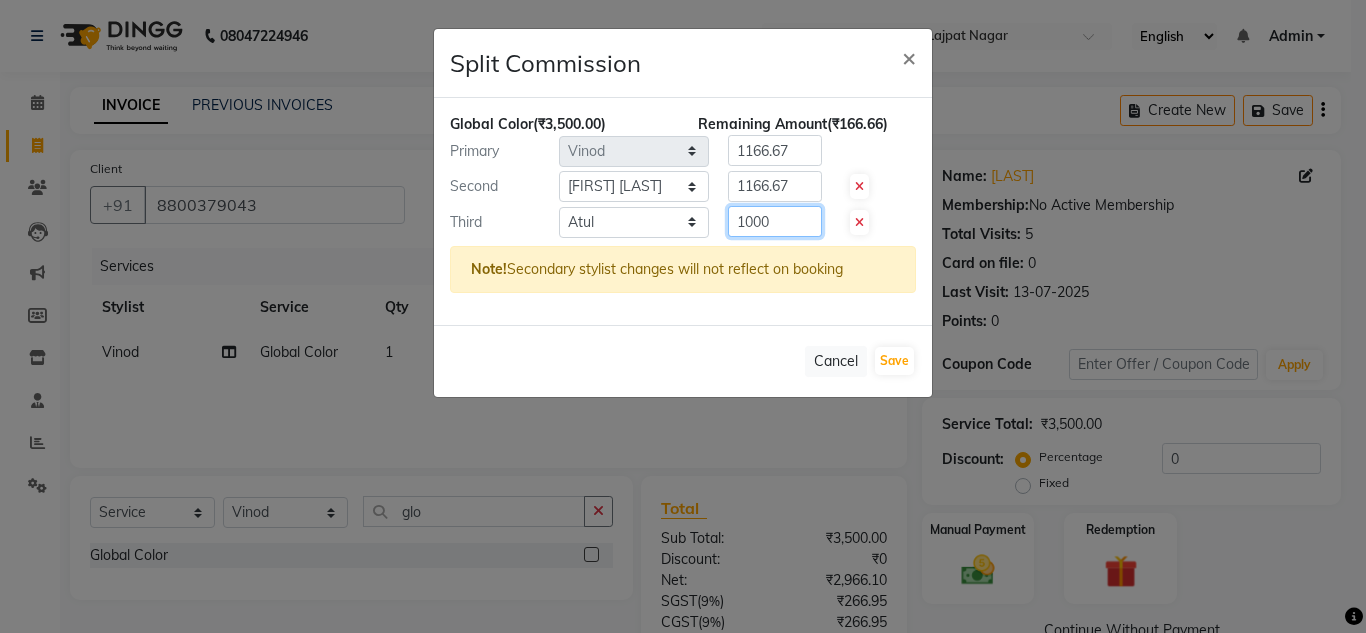 type on "1000" 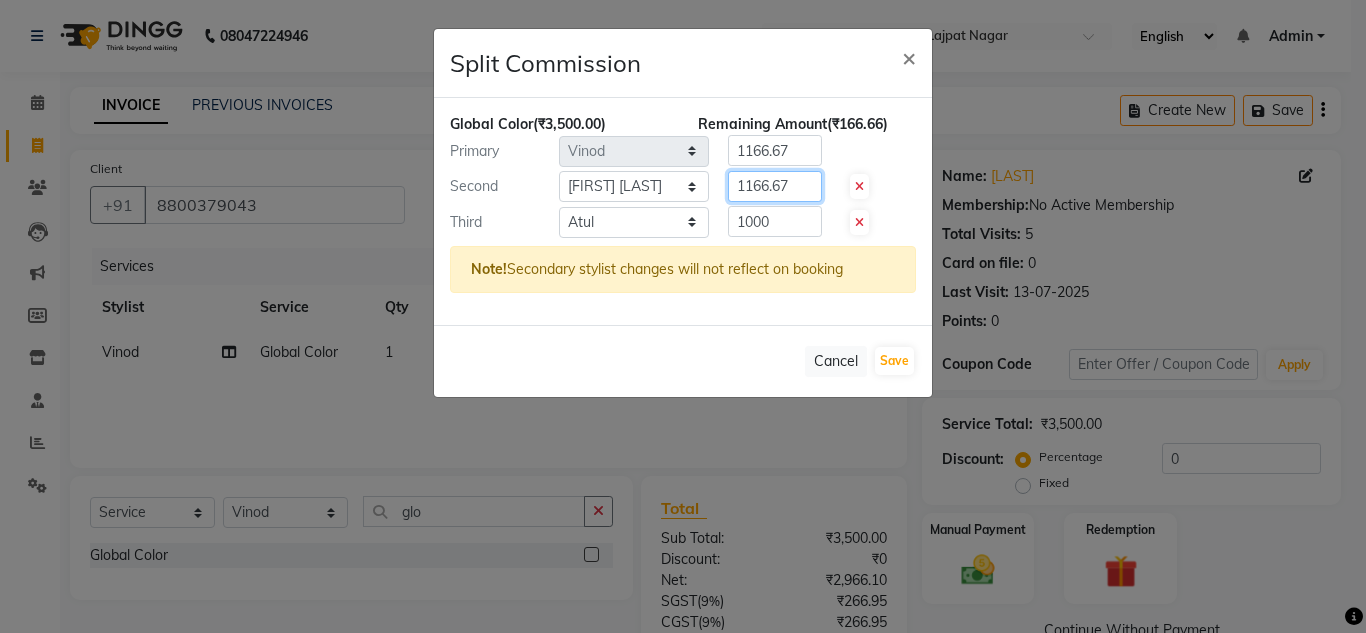 click on "1166.67" 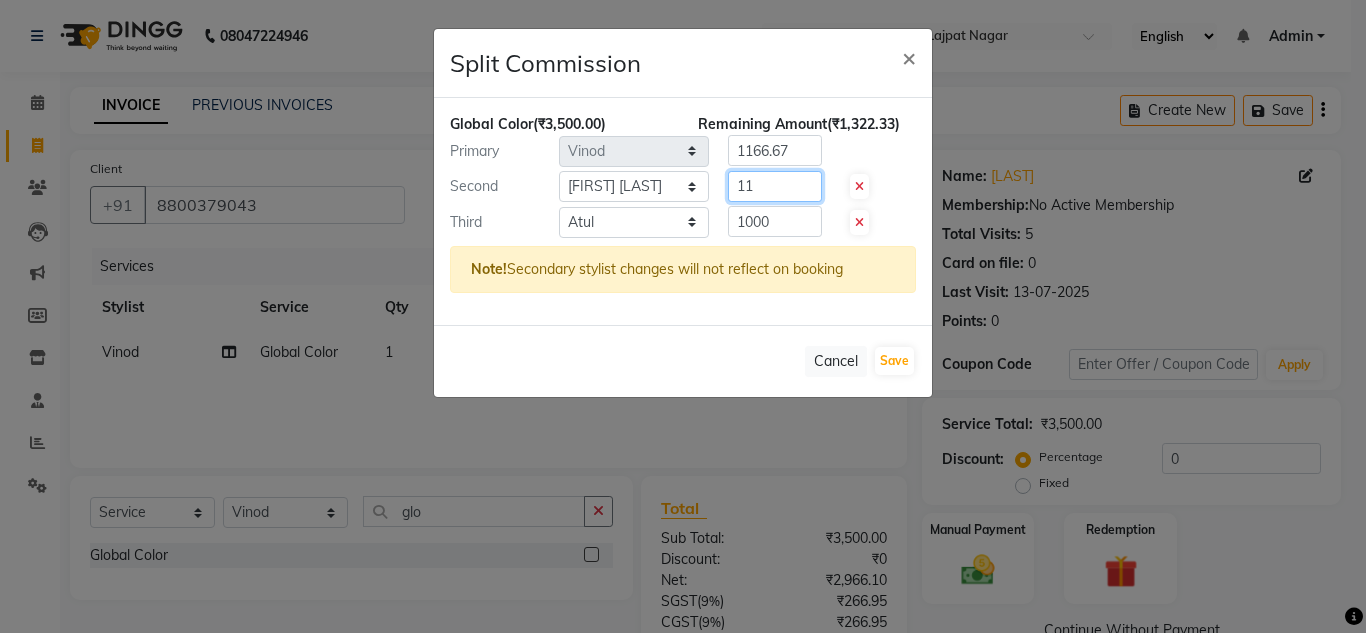 type on "1" 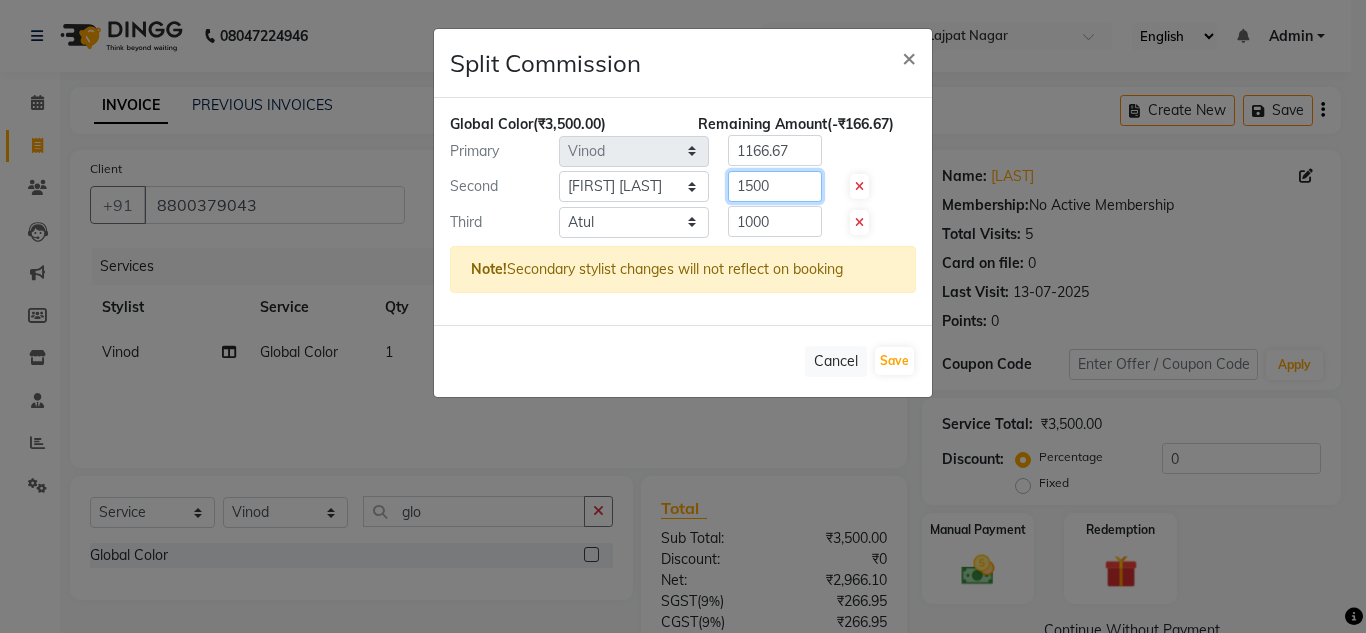 type on "1500" 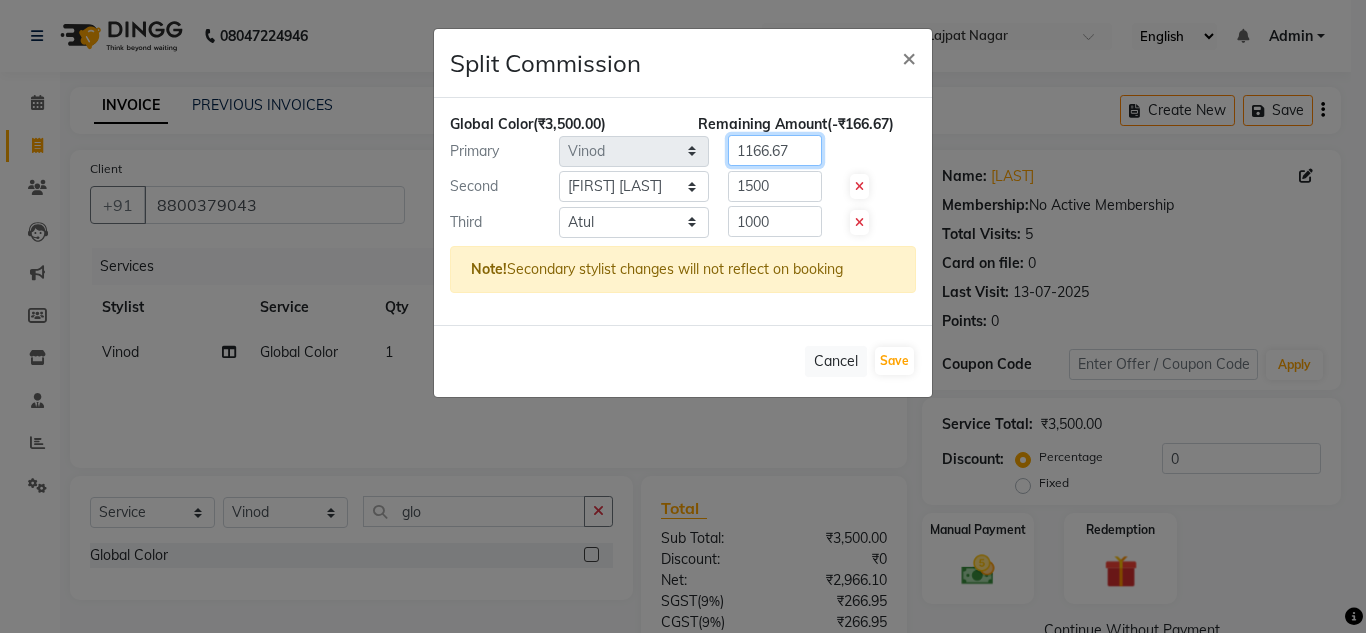 click on "1166.67" 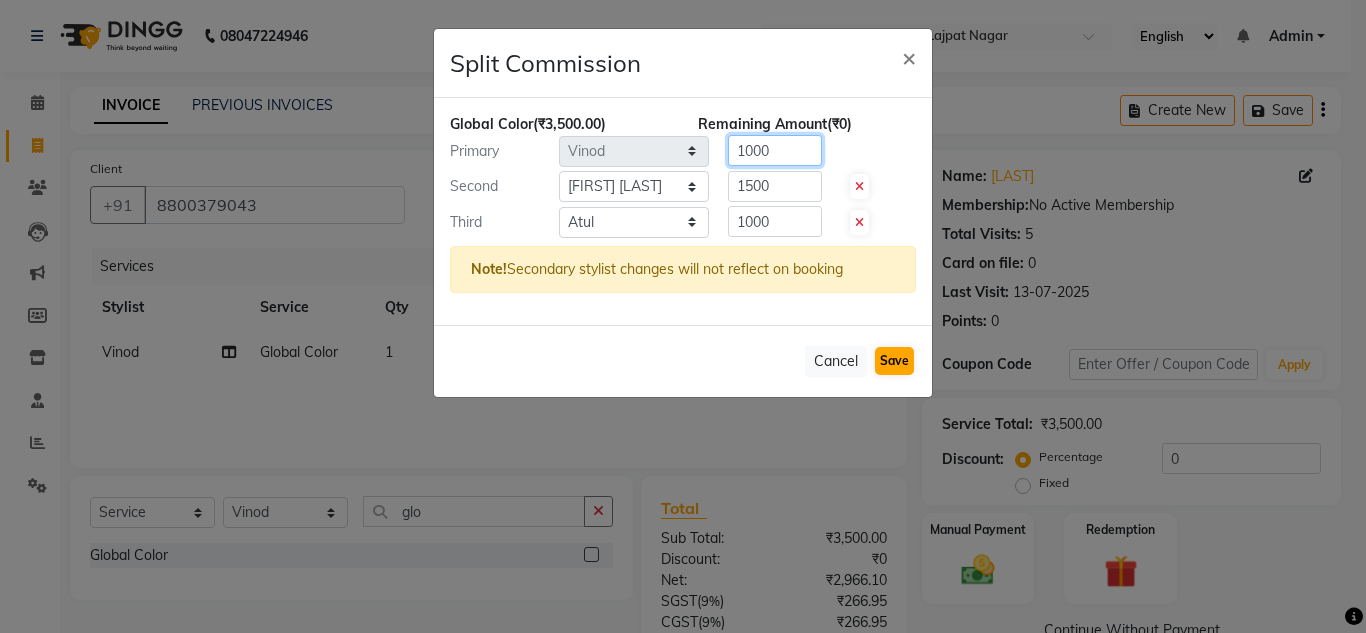type on "1000" 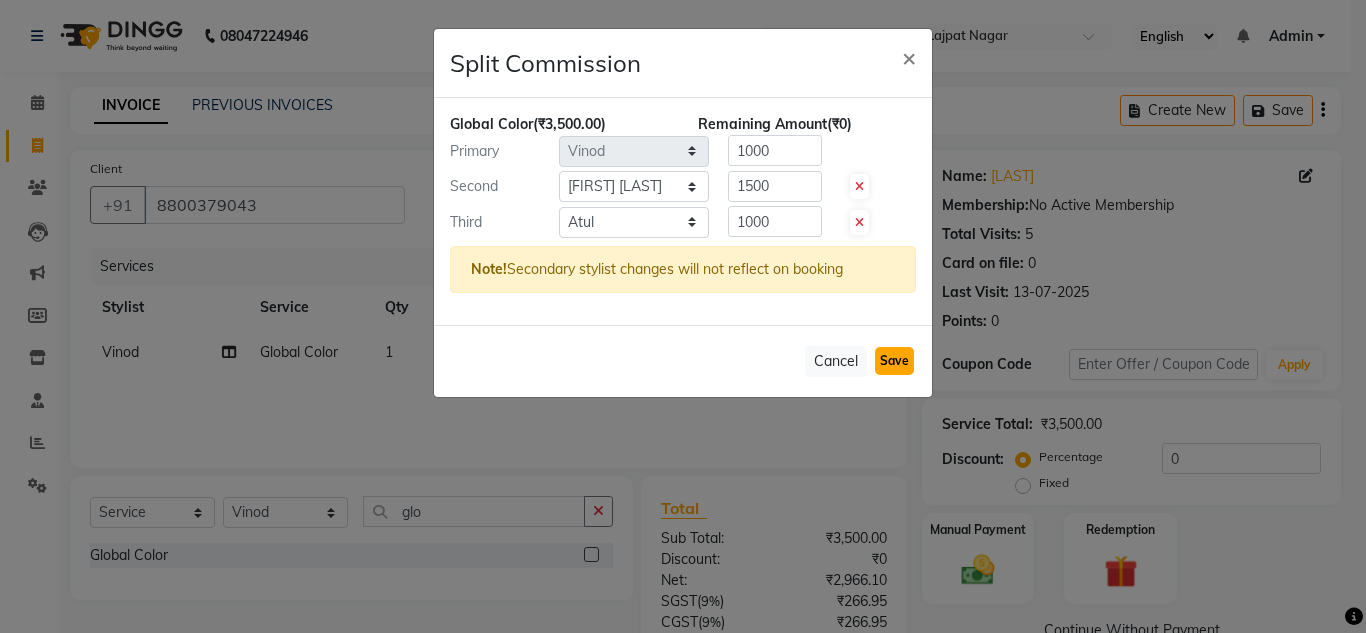 click on "Save" 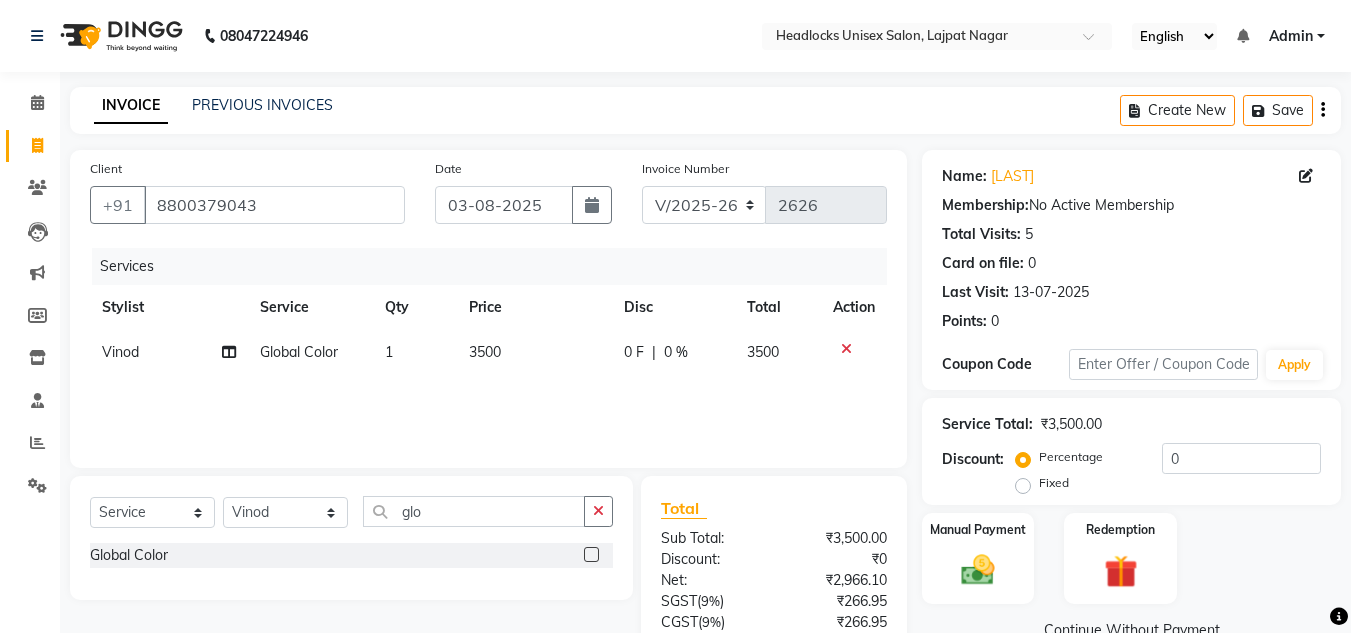 click on "Client +91 8800379043 Date 03-08-2025 Invoice Number V/2025 V/2025-26 2626 Services Stylist Service Qty Price Disc Total Action Vinod Global Color 1 3500 0 F | 0 % 3500" 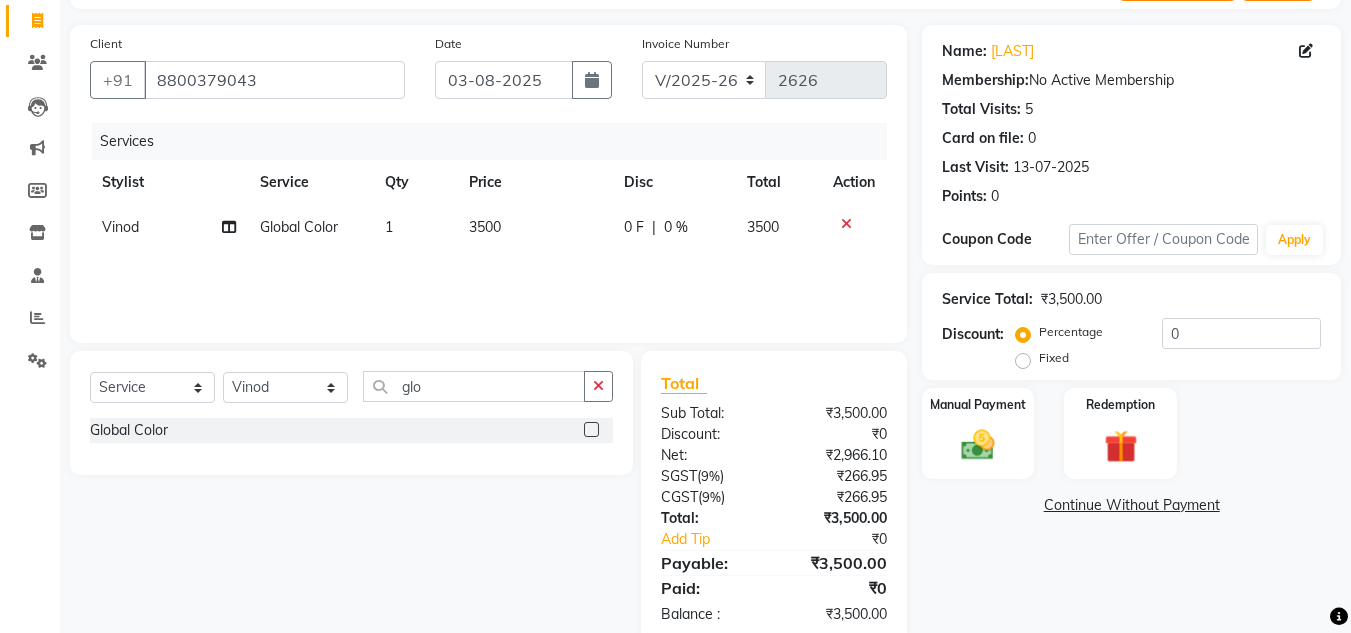 scroll, scrollTop: 167, scrollLeft: 0, axis: vertical 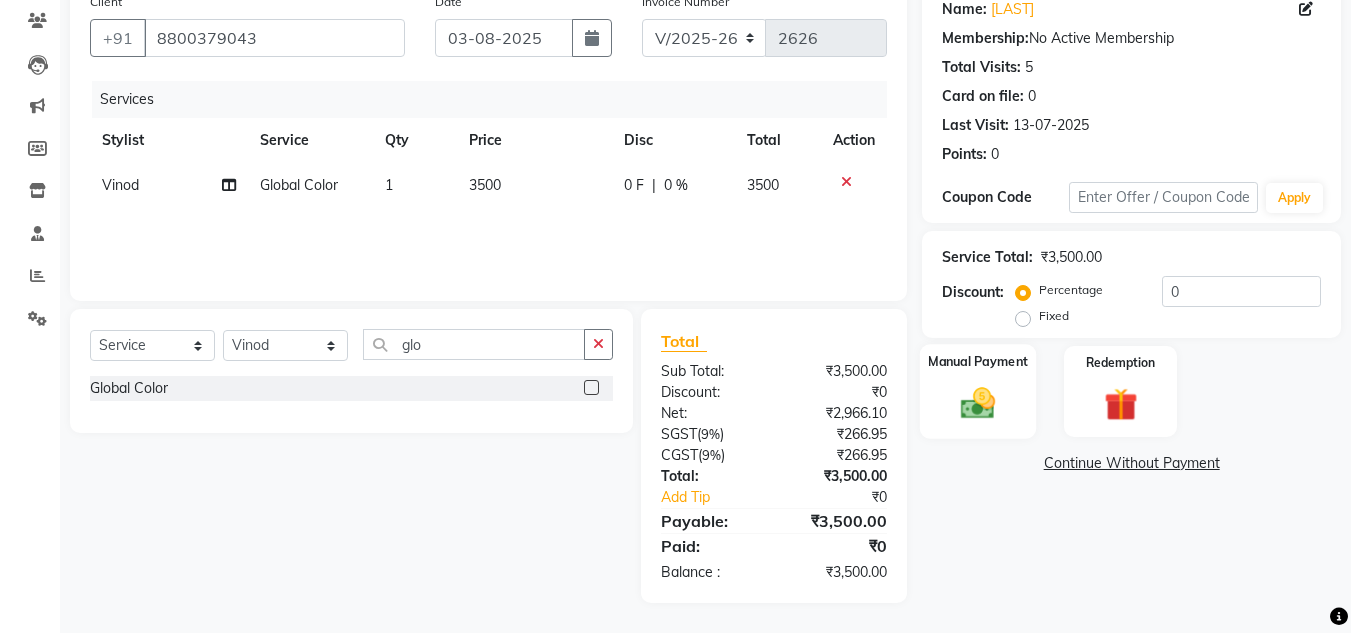 click on "Manual Payment" 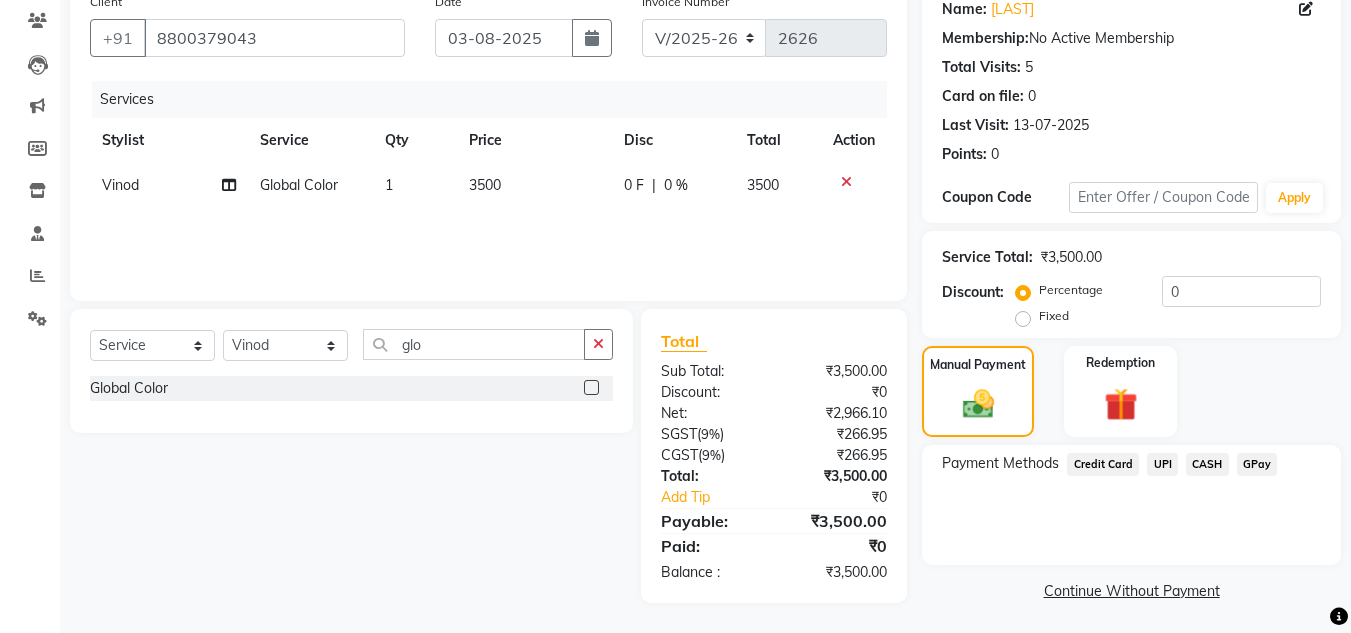 click on "UPI" 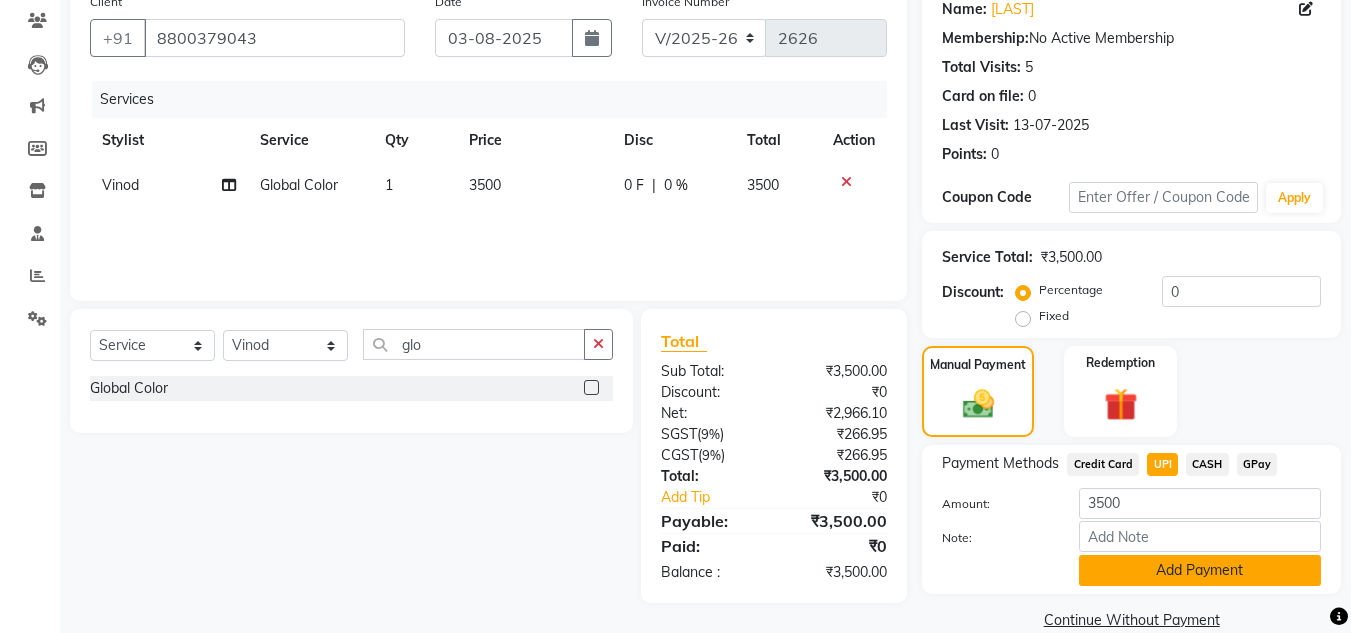 click on "Add Payment" 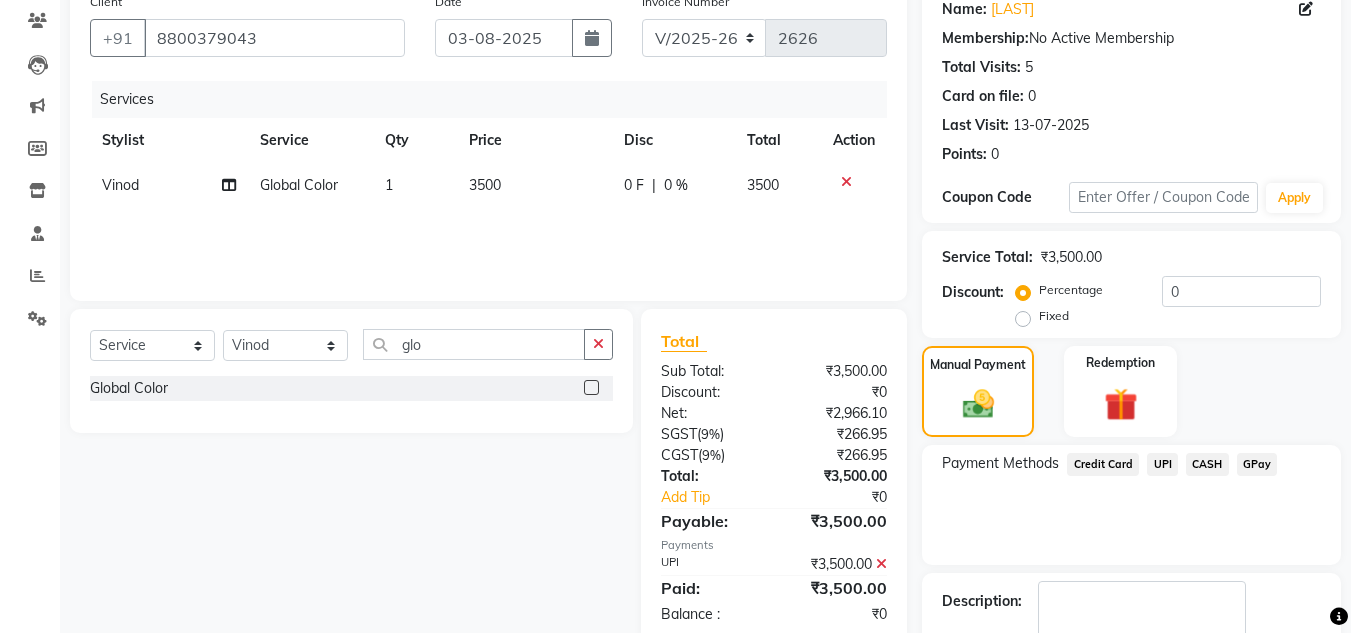 click on "Payment Methods  Credit Card   UPI   CASH   GPay" 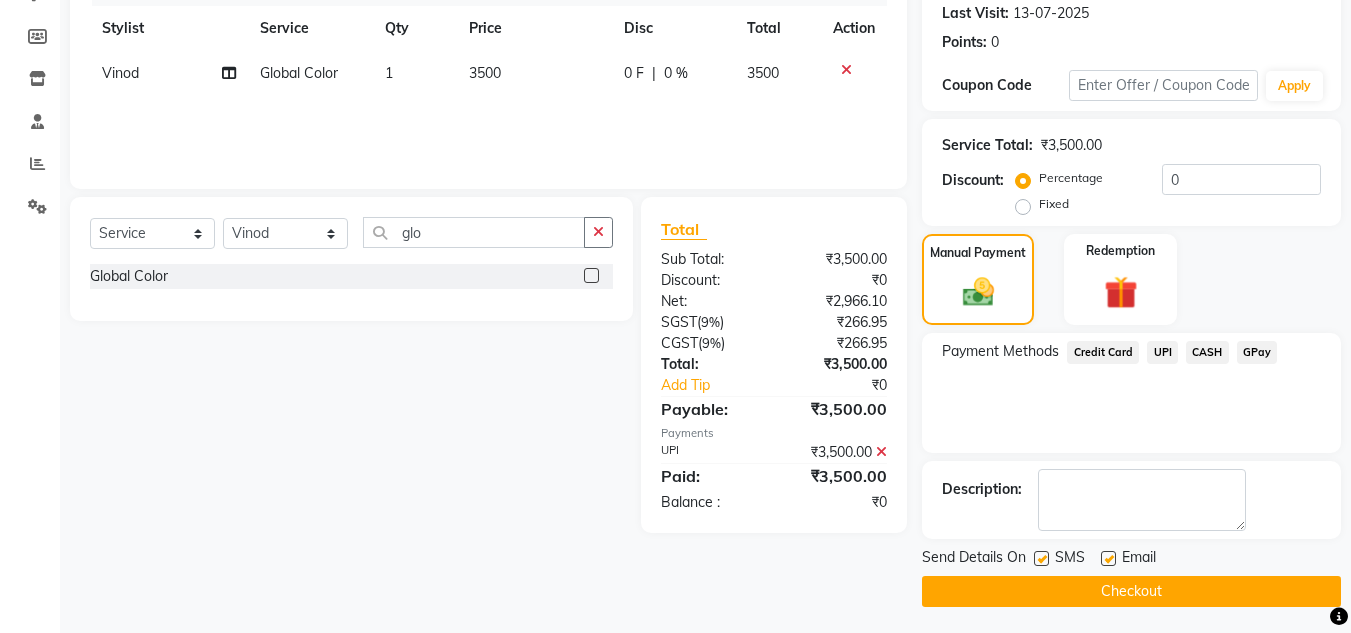 scroll, scrollTop: 283, scrollLeft: 0, axis: vertical 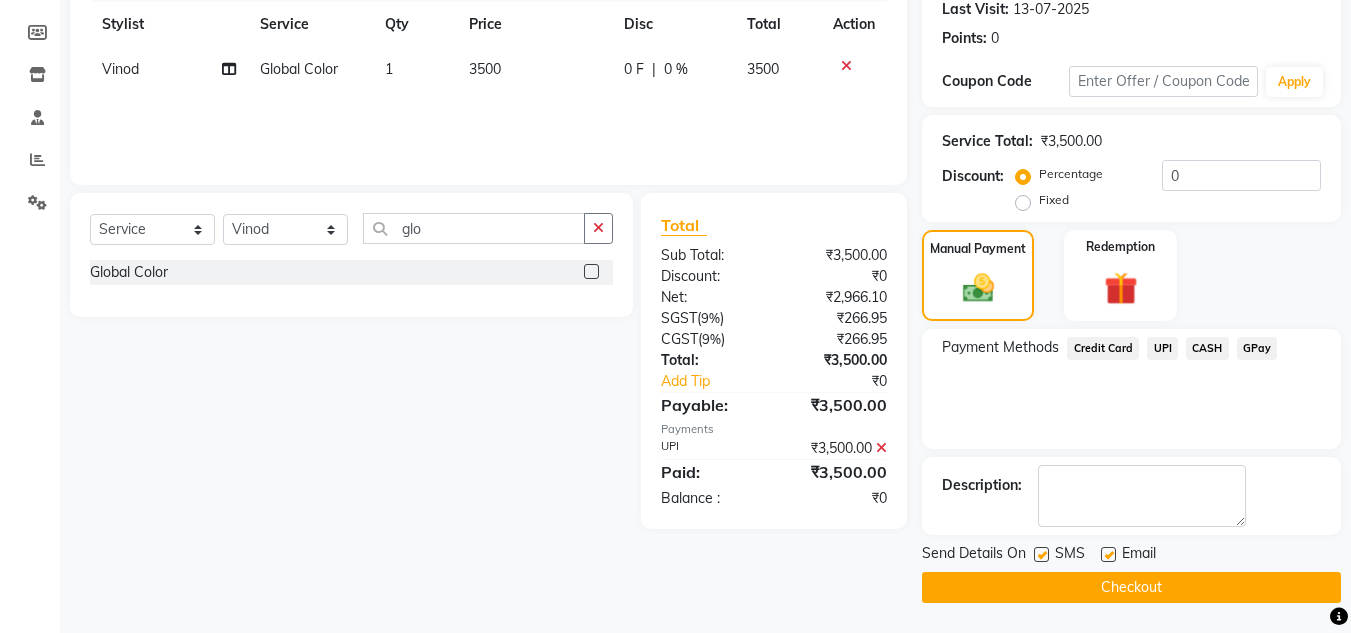 click on "Checkout" 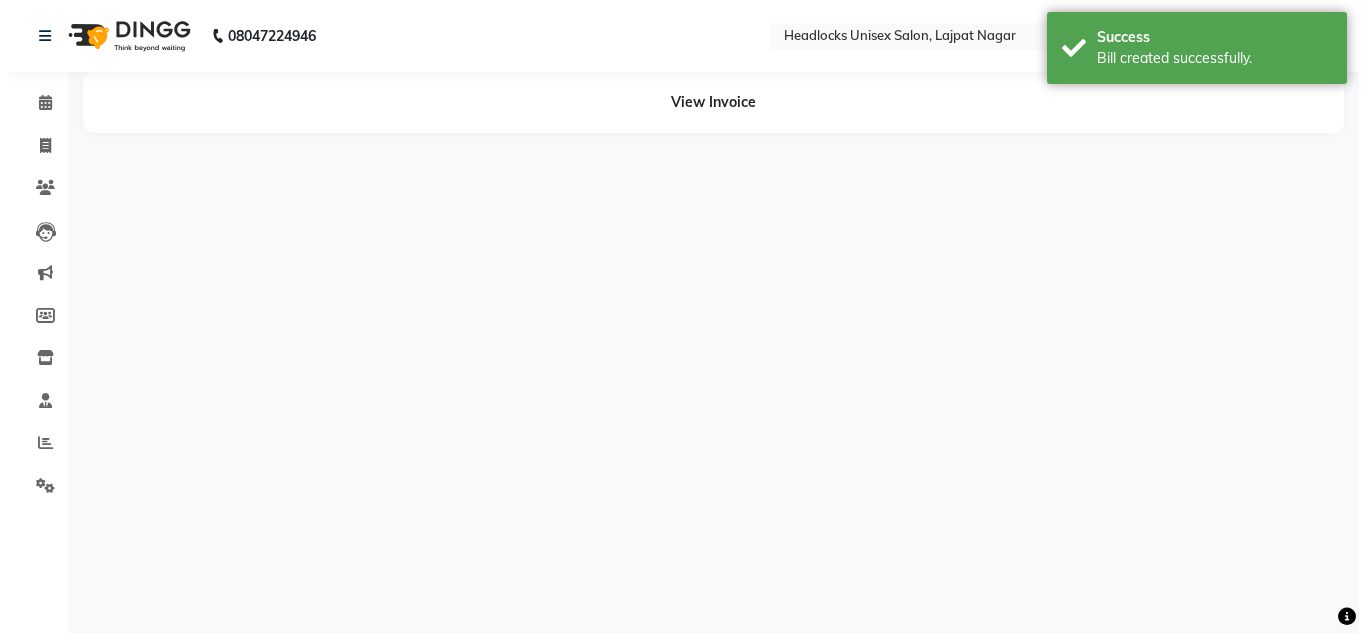 scroll, scrollTop: 0, scrollLeft: 0, axis: both 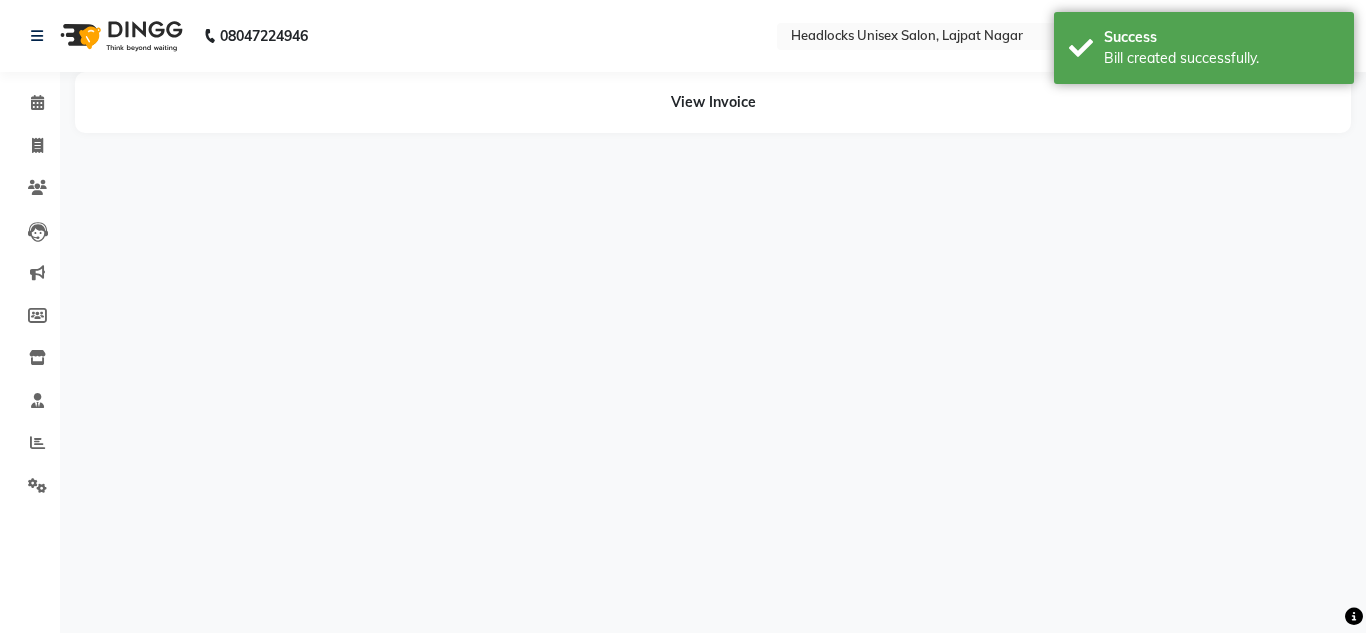 select on "53613" 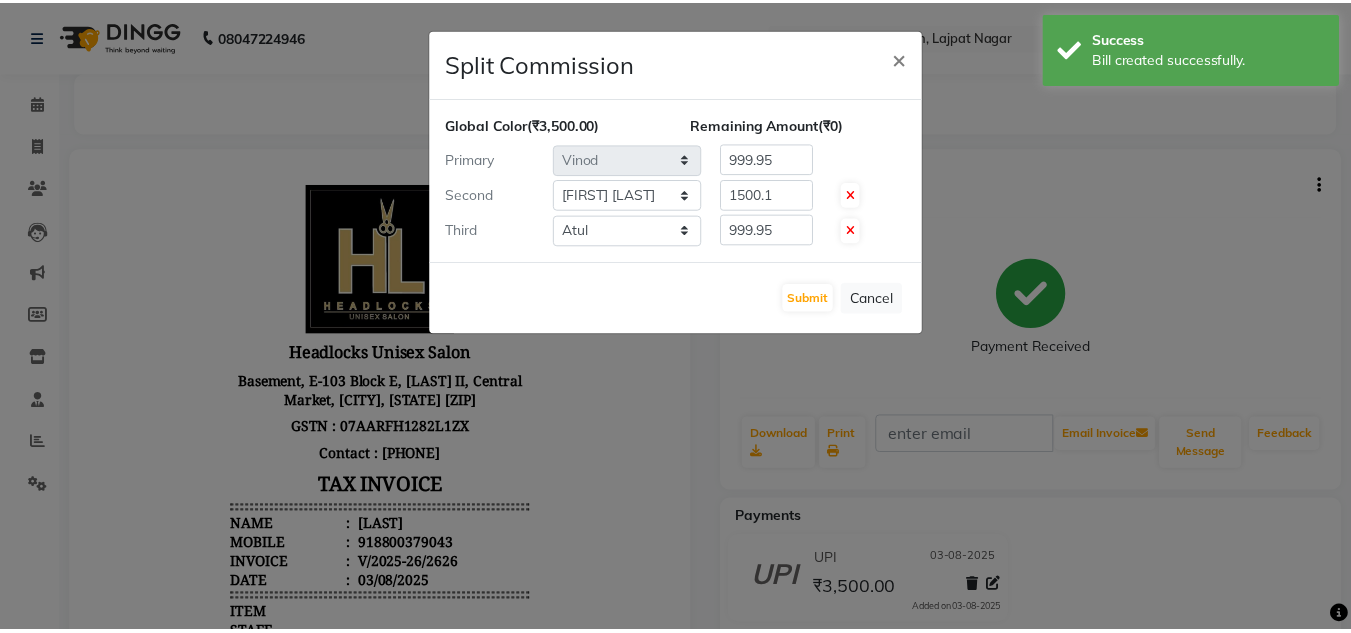 scroll, scrollTop: 0, scrollLeft: 0, axis: both 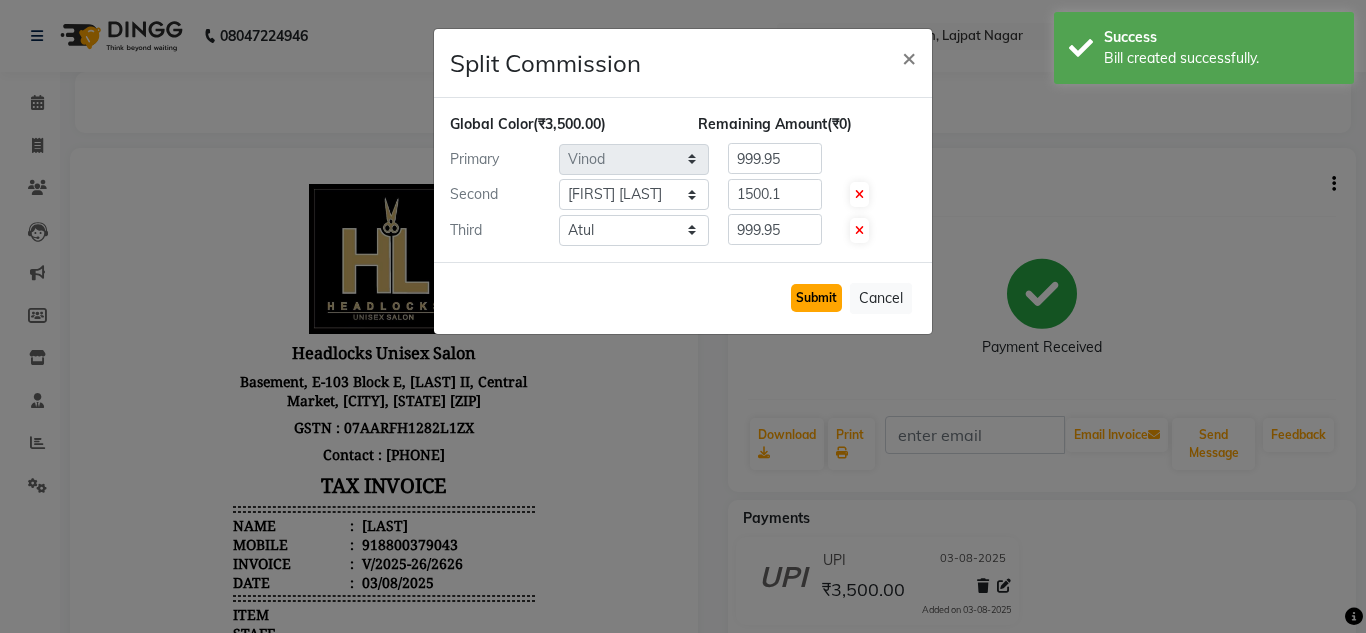 click on "Submit" 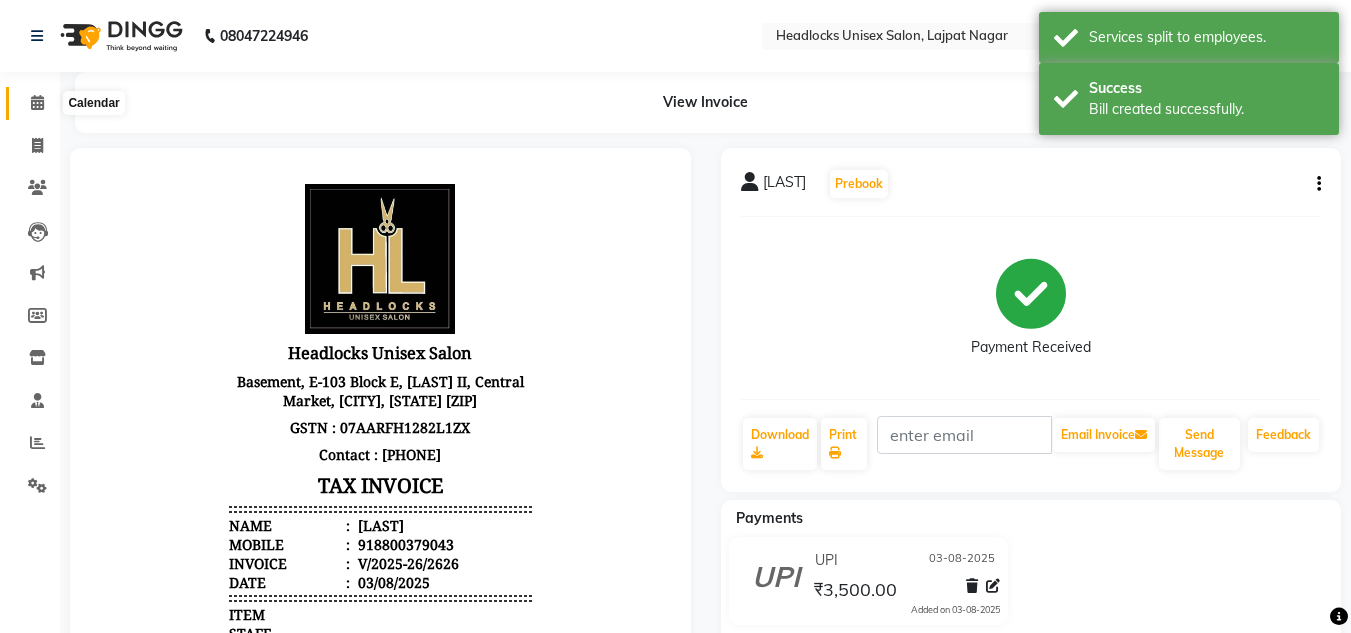 click 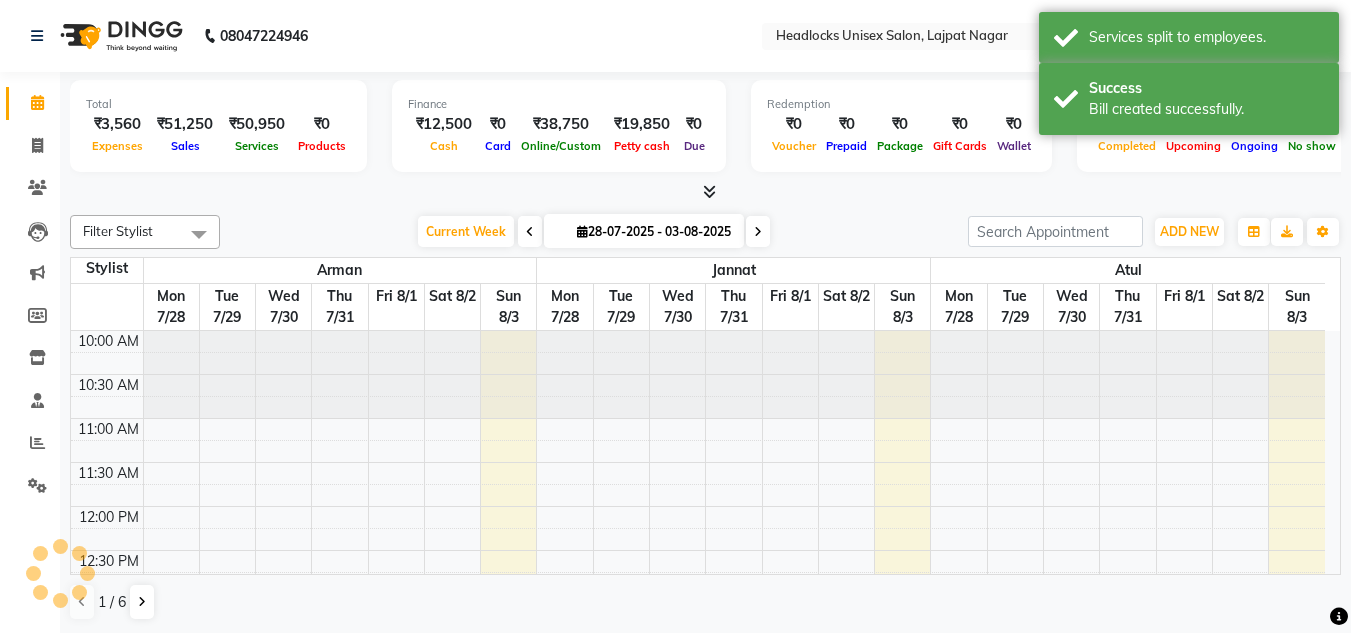 scroll, scrollTop: 0, scrollLeft: 0, axis: both 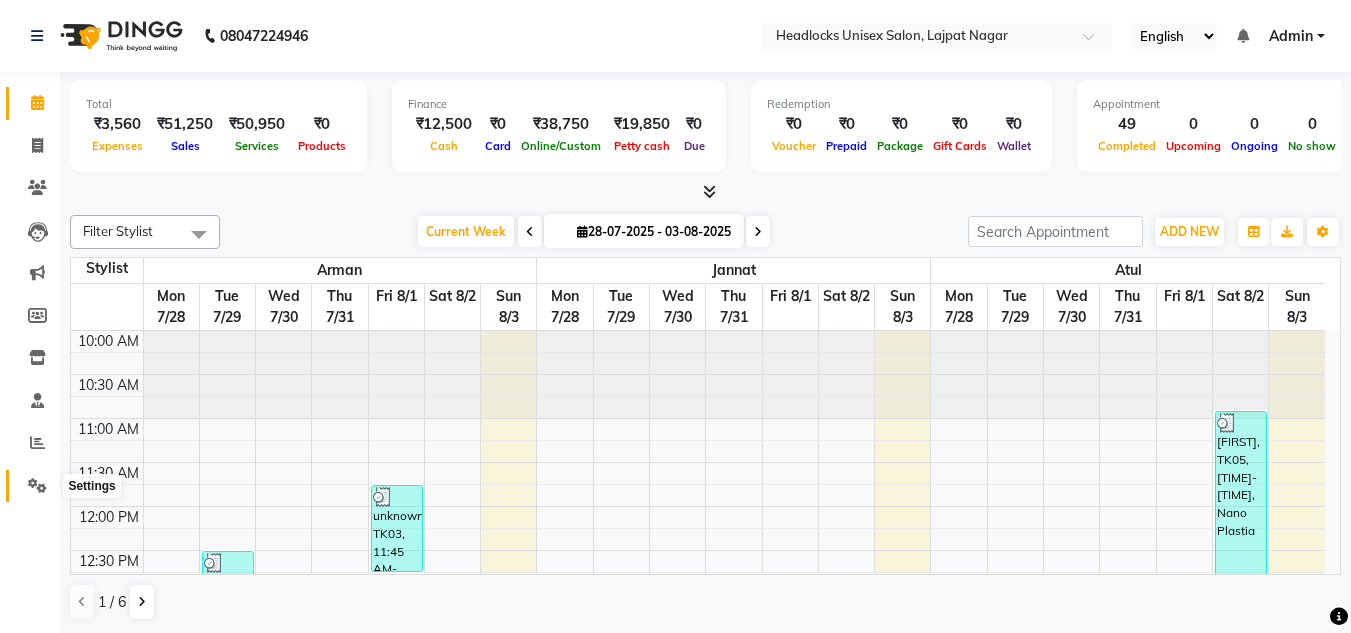 click 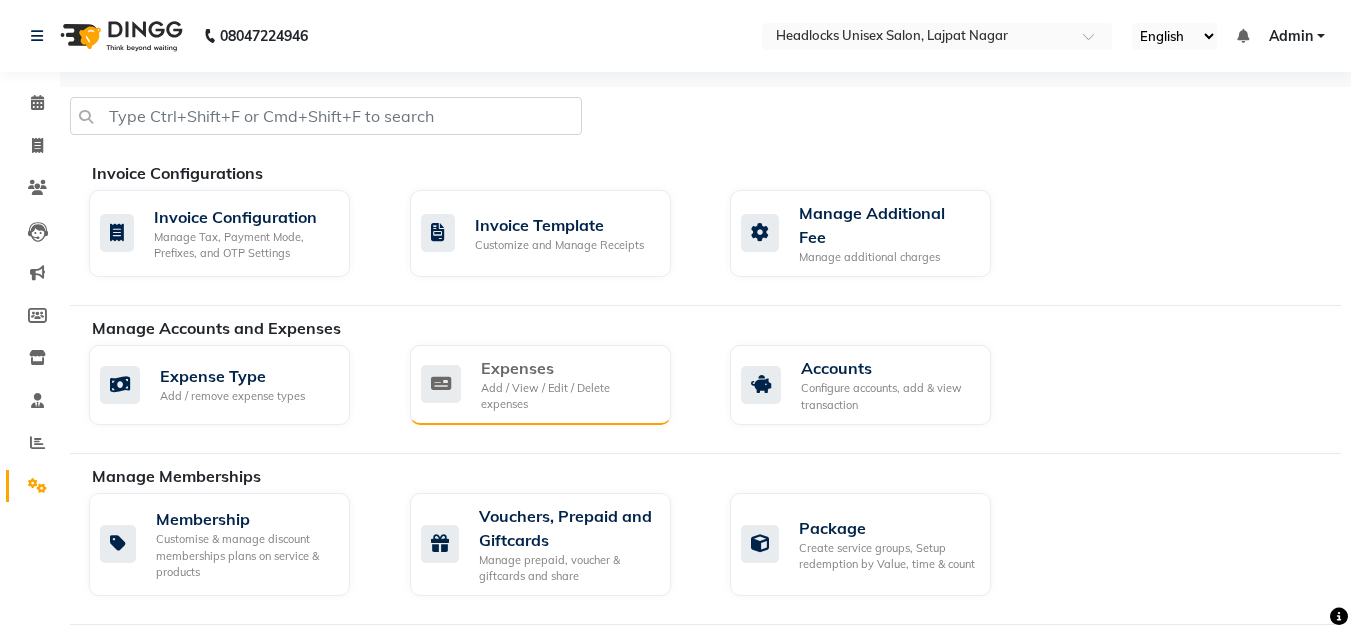 click on "Expenses" 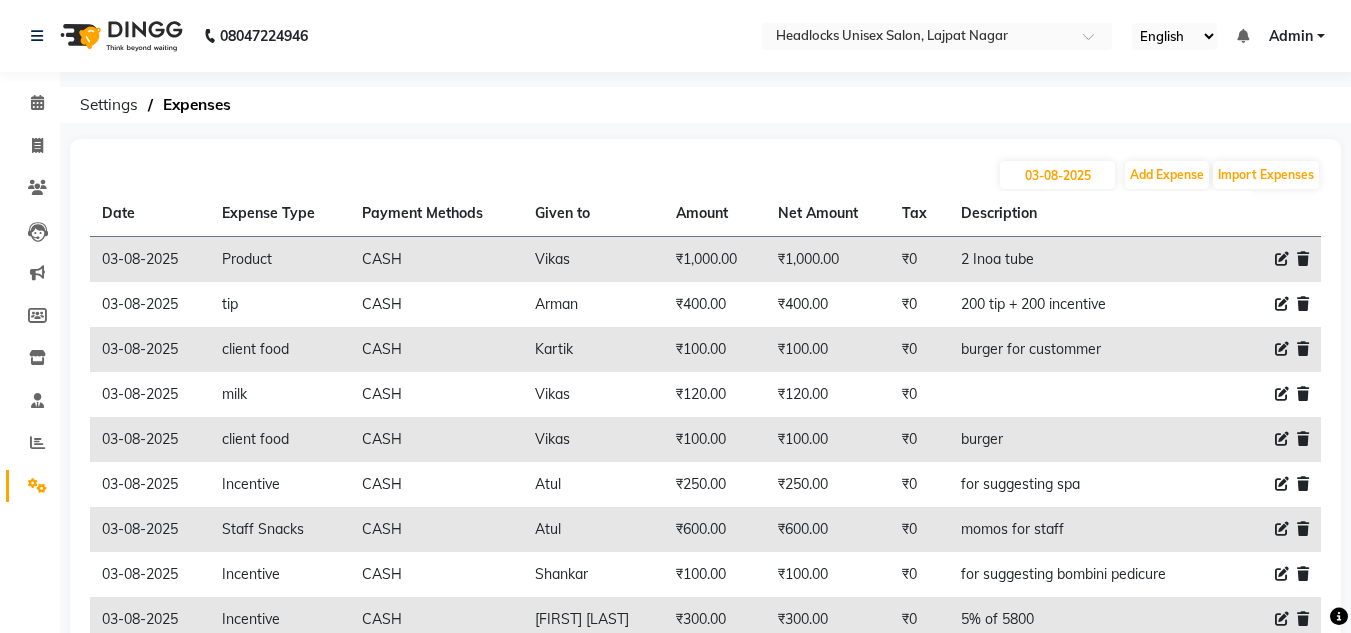 click on "03-08-2025 Add Expense Import Expenses" 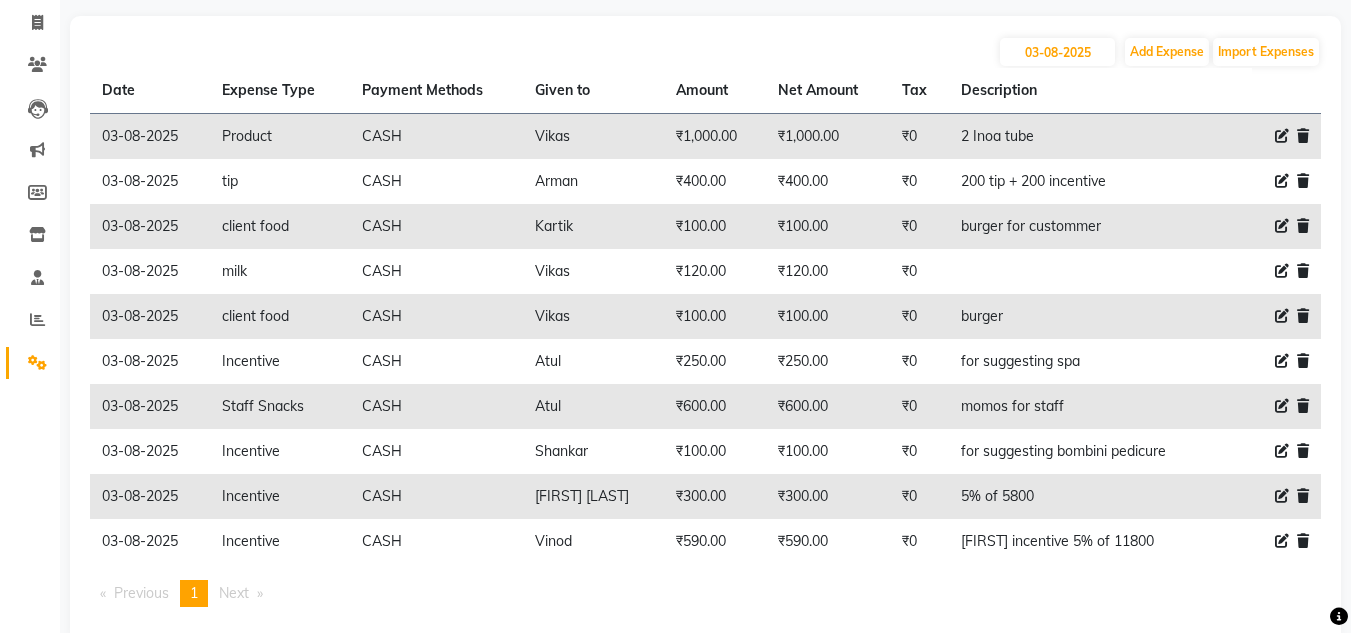 scroll, scrollTop: 0, scrollLeft: 0, axis: both 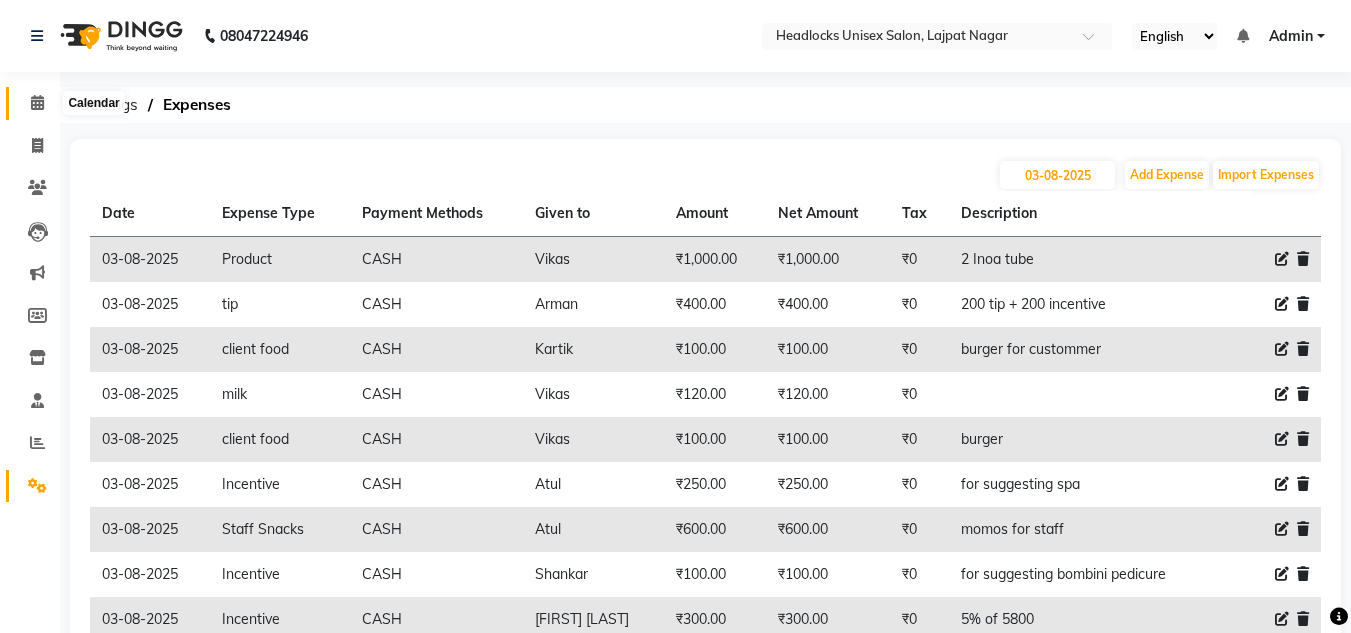 click 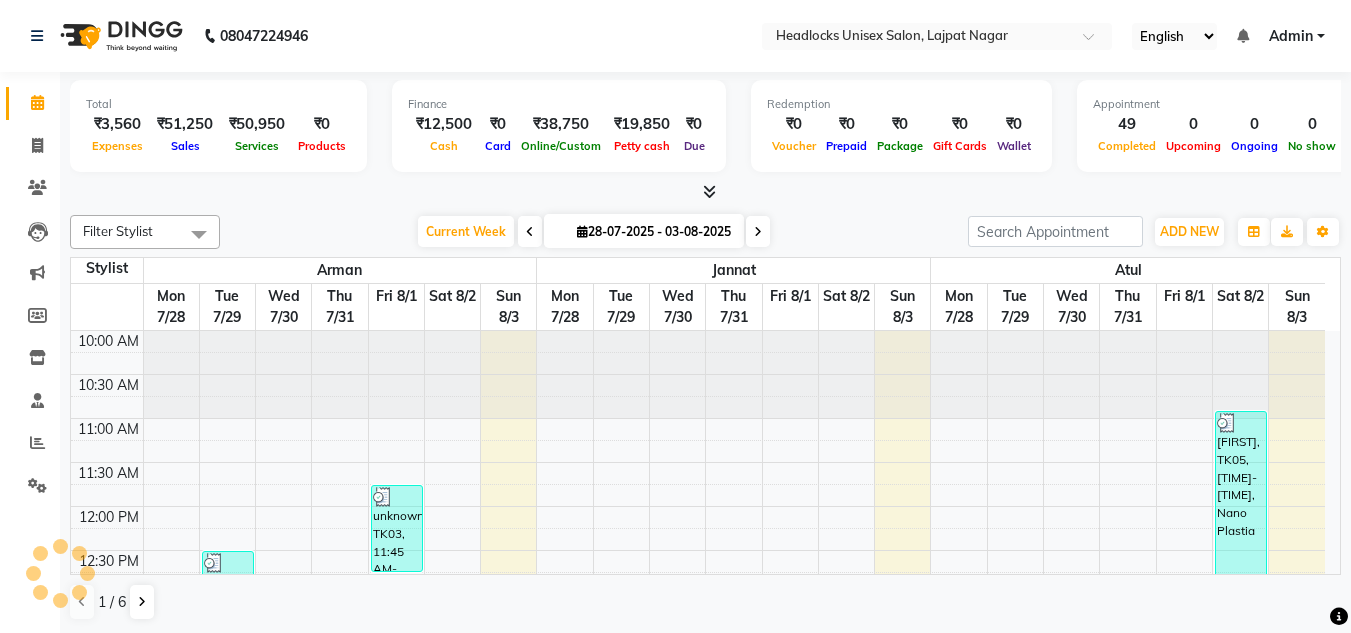 scroll, scrollTop: 0, scrollLeft: 0, axis: both 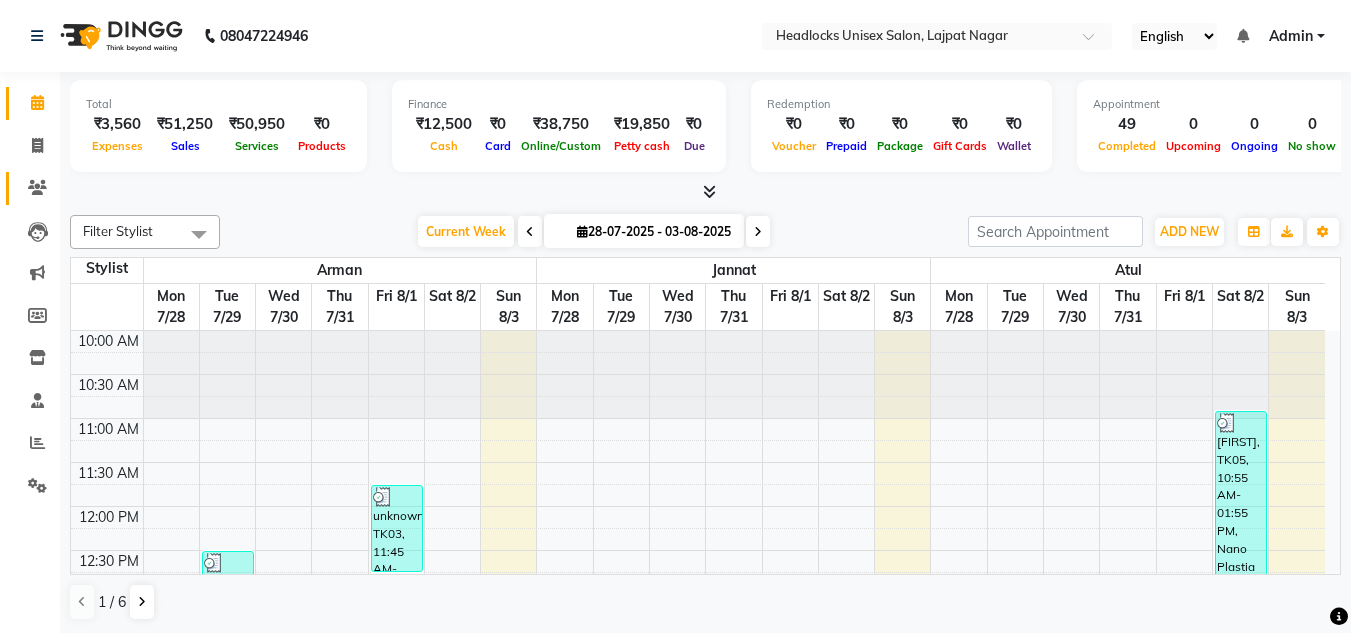 click 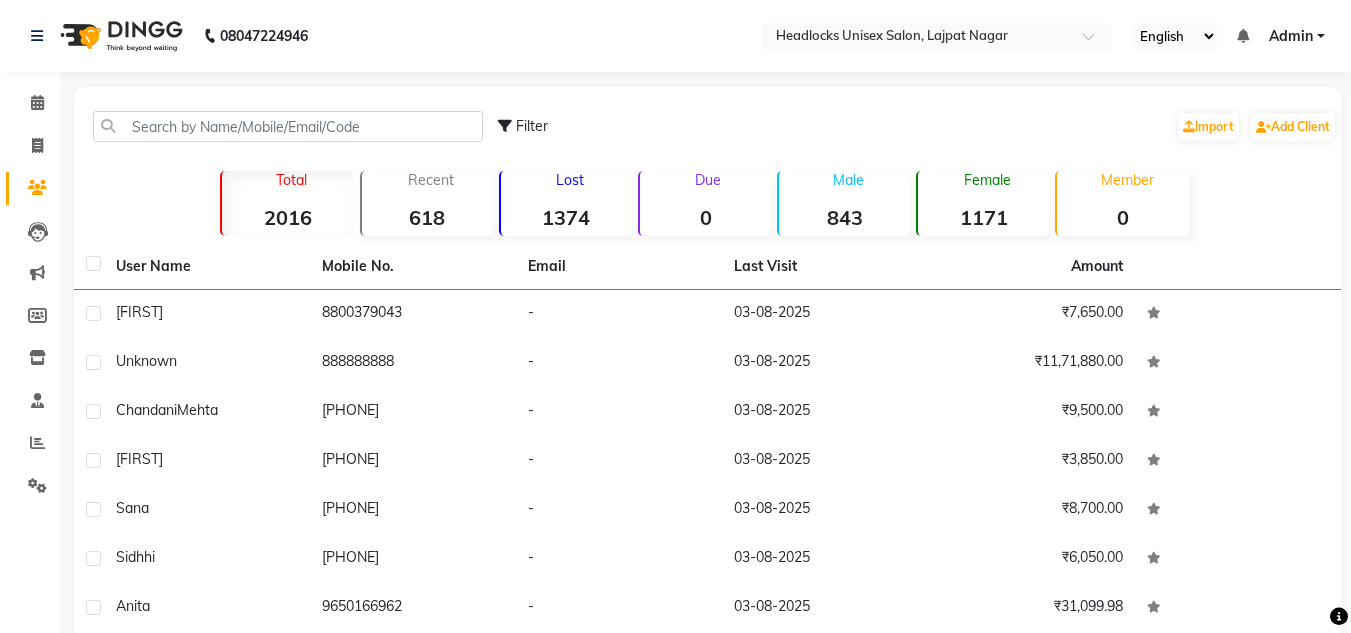 click on "Filter Import Add Client Total 2016 Recent 618 Lost 1374 Due 0 Male 843 Female 1171 Member 0 User Name Mobile No. Email Last Visit Amount Niharika [PHONE] - [DATE] ₹7,650.00 unknown [NUMBER] - [DATE] ₹11,71,880.00 Chandani Mehta [PHONE] - [DATE] ₹9,500.00 Sadat [PHONE] - [DATE] ₹3,850.00 Sana [PHONE] - [DATE] ₹8,700.00 Sidhhi [PHONE] - [DATE] ₹6,050.00 Anita [PHONE] - [DATE] ₹31,099.98 Ishita [PHONE] - [DATE] ₹1,450.00 Meenakshi [PHONE] - [DATE] ₹2,500.00 kanika [PHONE] - [DATE] ₹27,900.00 Previous Next 10 50 100" 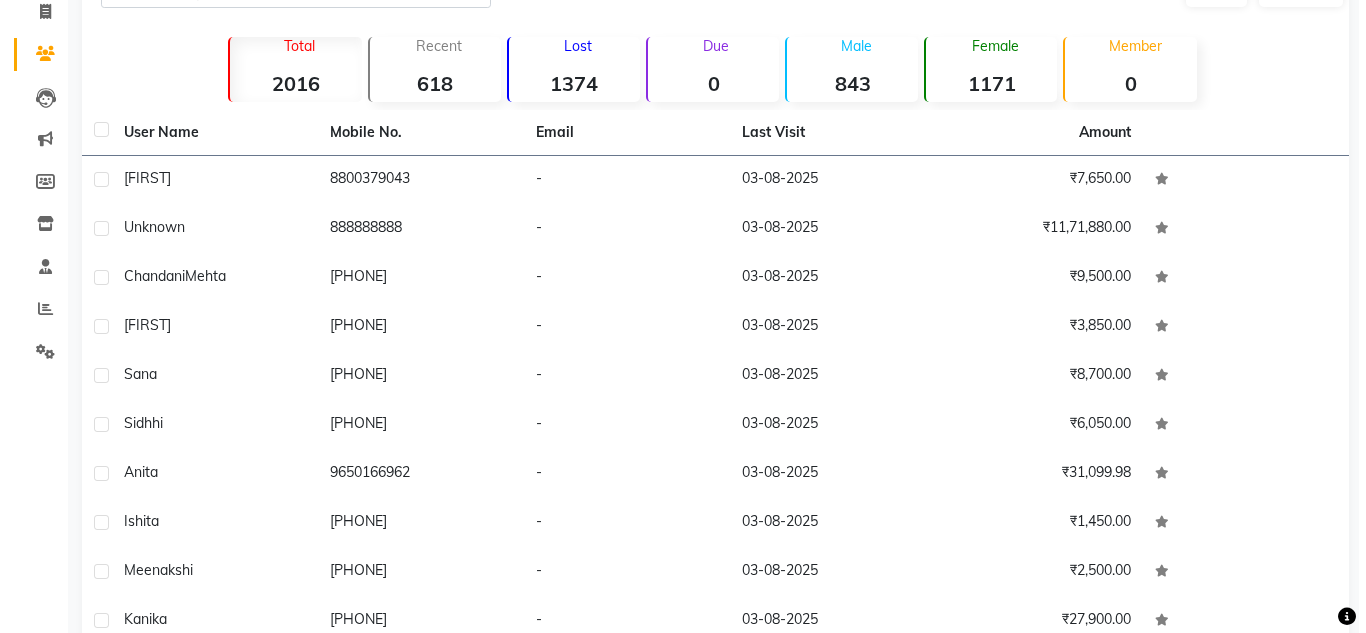 scroll, scrollTop: 233, scrollLeft: 0, axis: vertical 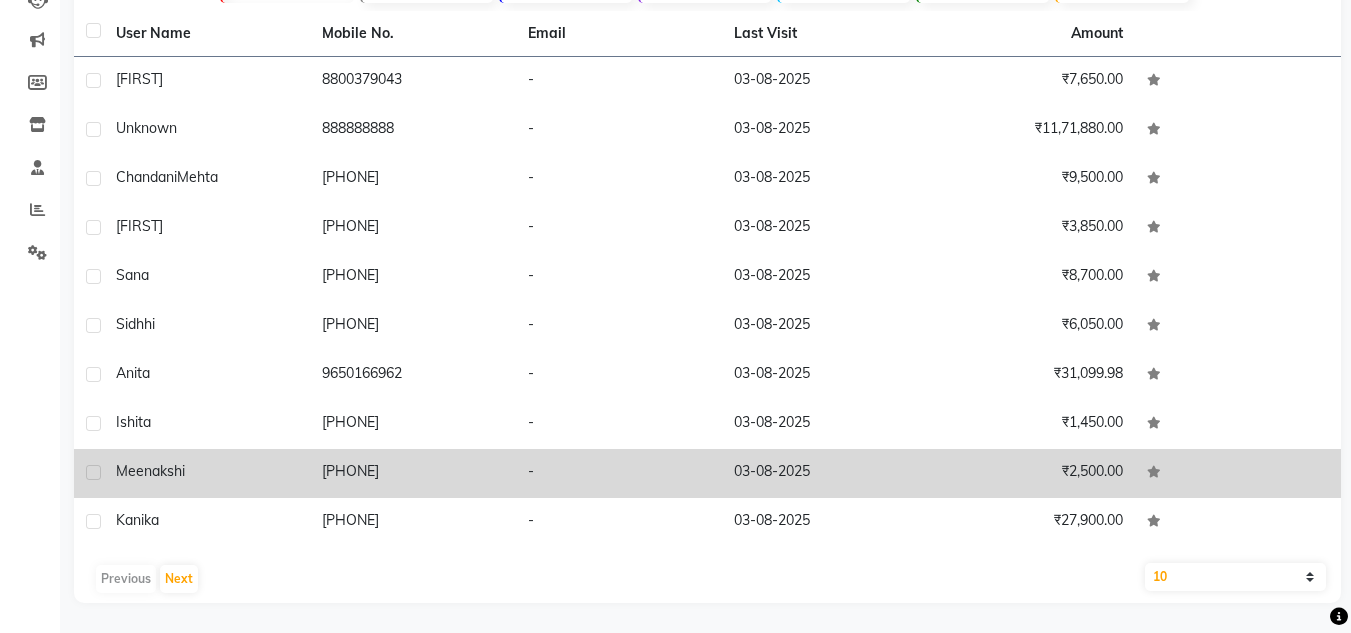 click on "Meenakshi" 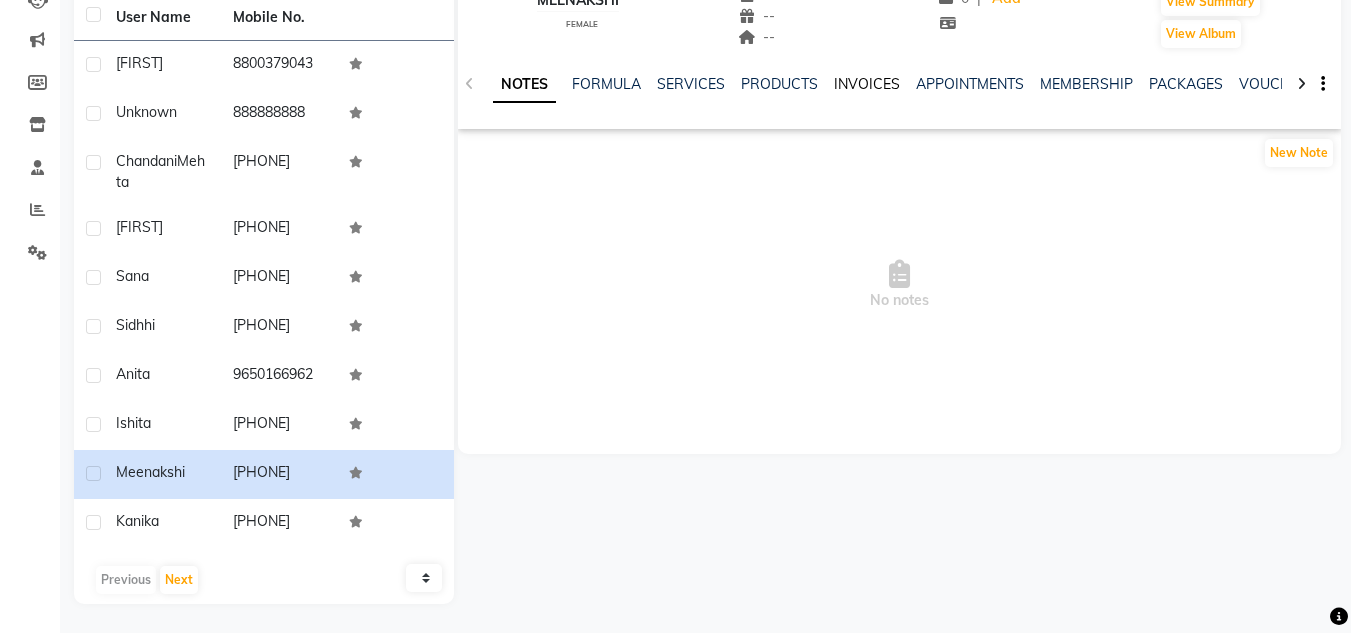 click on "INVOICES" 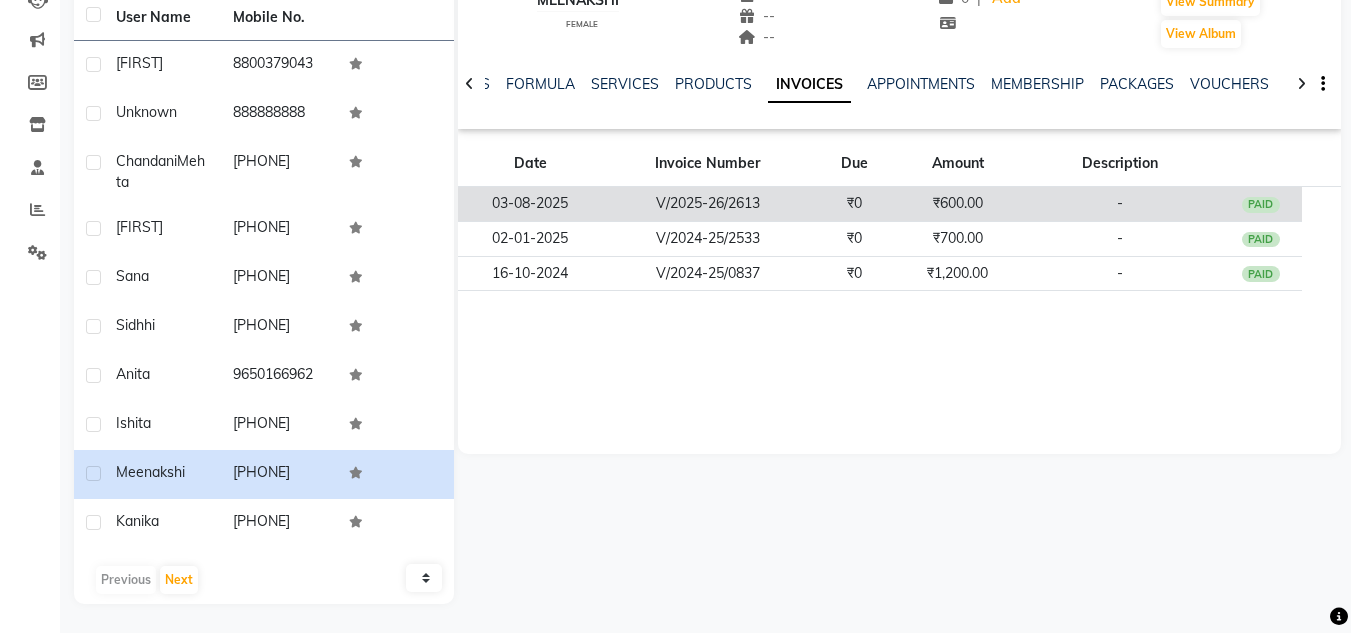 click on "₹0" 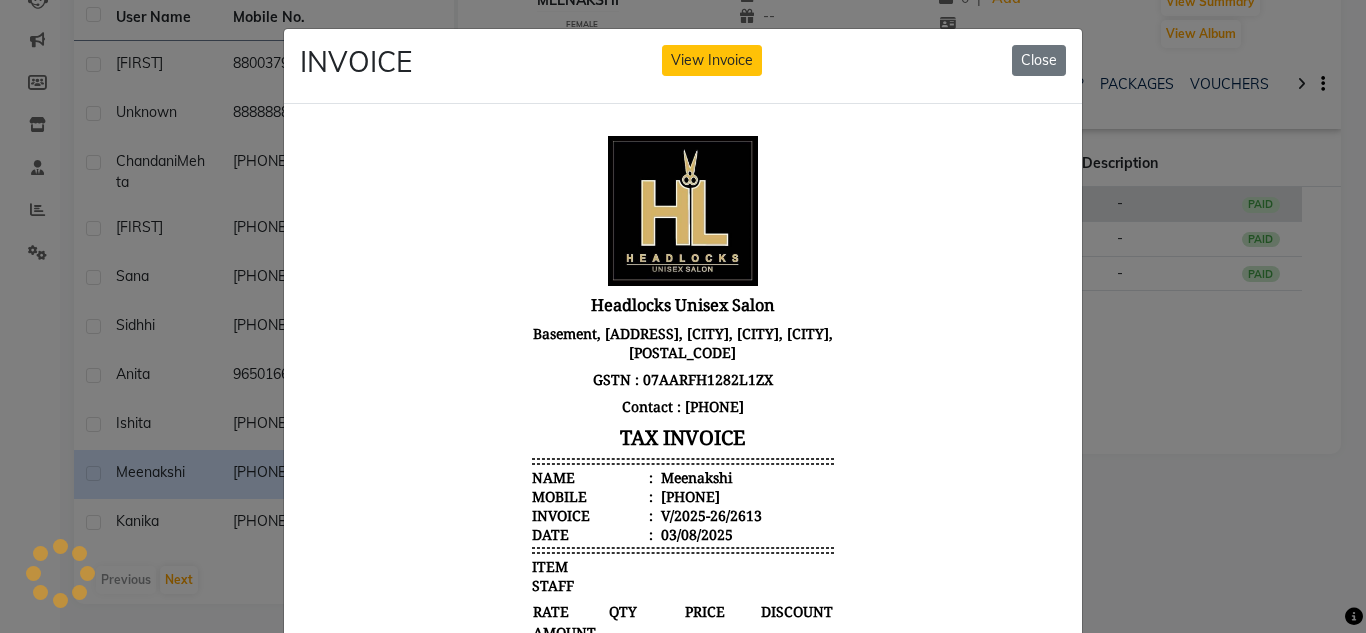 scroll, scrollTop: 0, scrollLeft: 0, axis: both 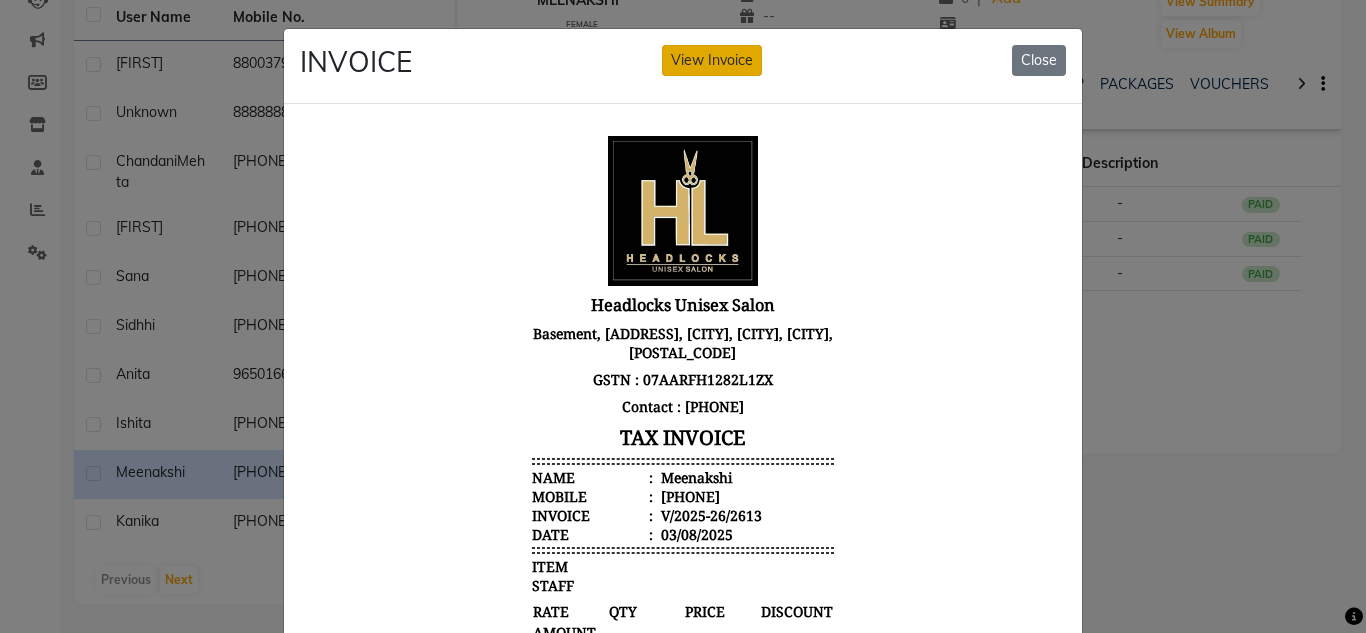 click on "View Invoice" 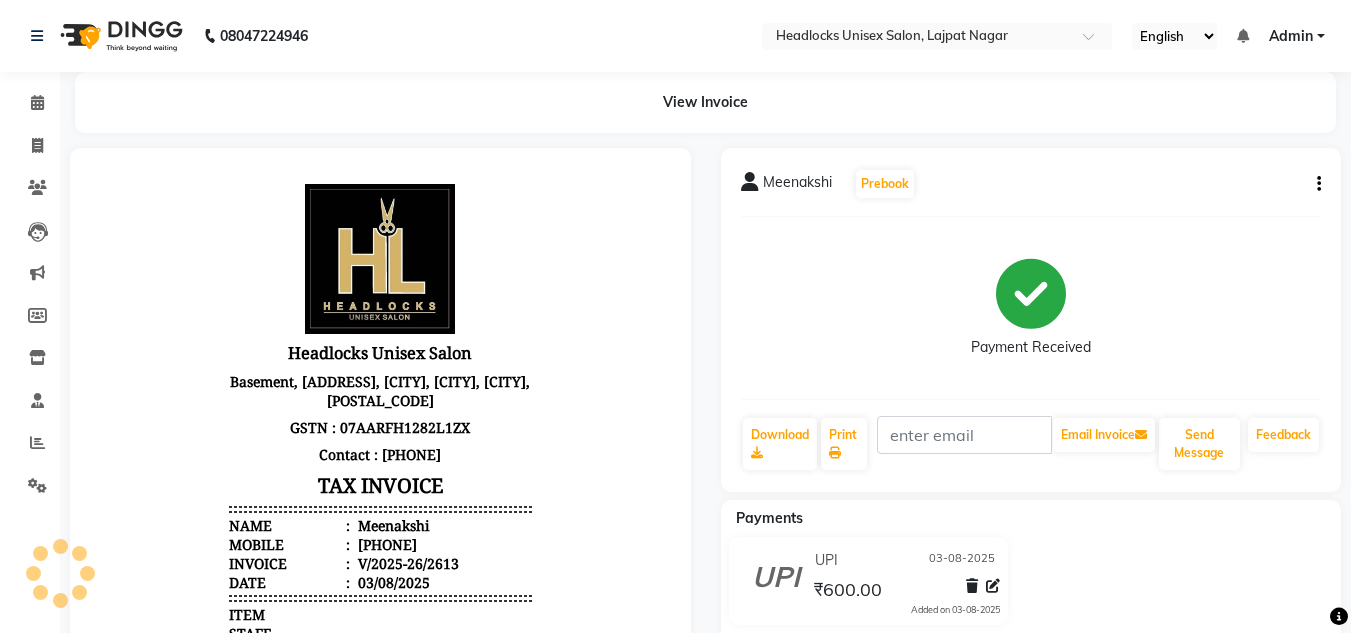 scroll, scrollTop: 0, scrollLeft: 0, axis: both 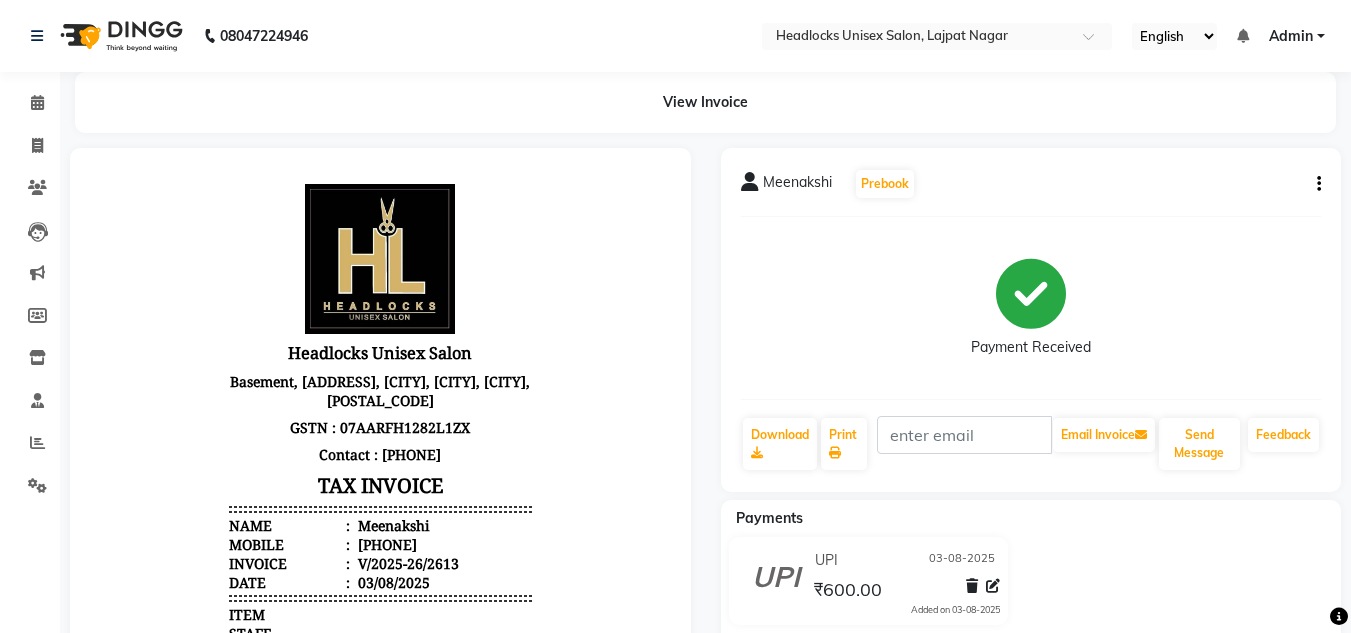 click on "Meenakshi   Prebook   Payment Received  Download  Print   Email Invoice   Send Message Feedback  Payments UPI 03-08-2025 ₹600.00  Added on 03-08-2025" 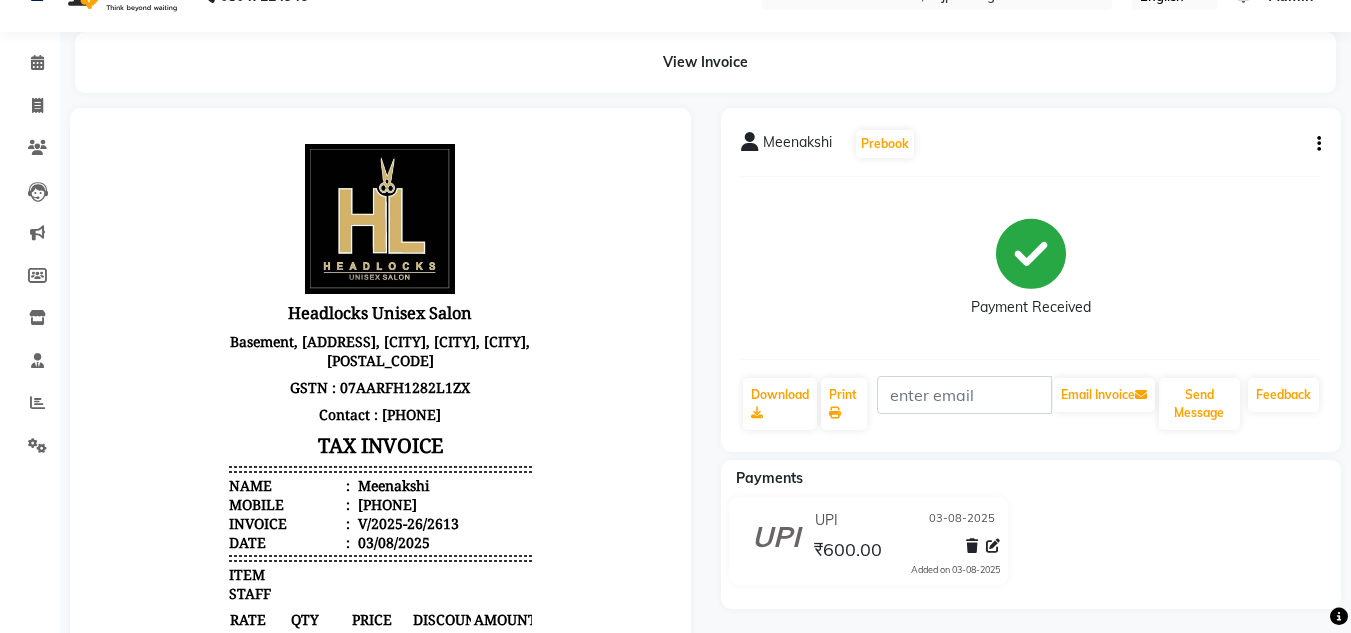 scroll, scrollTop: 0, scrollLeft: 0, axis: both 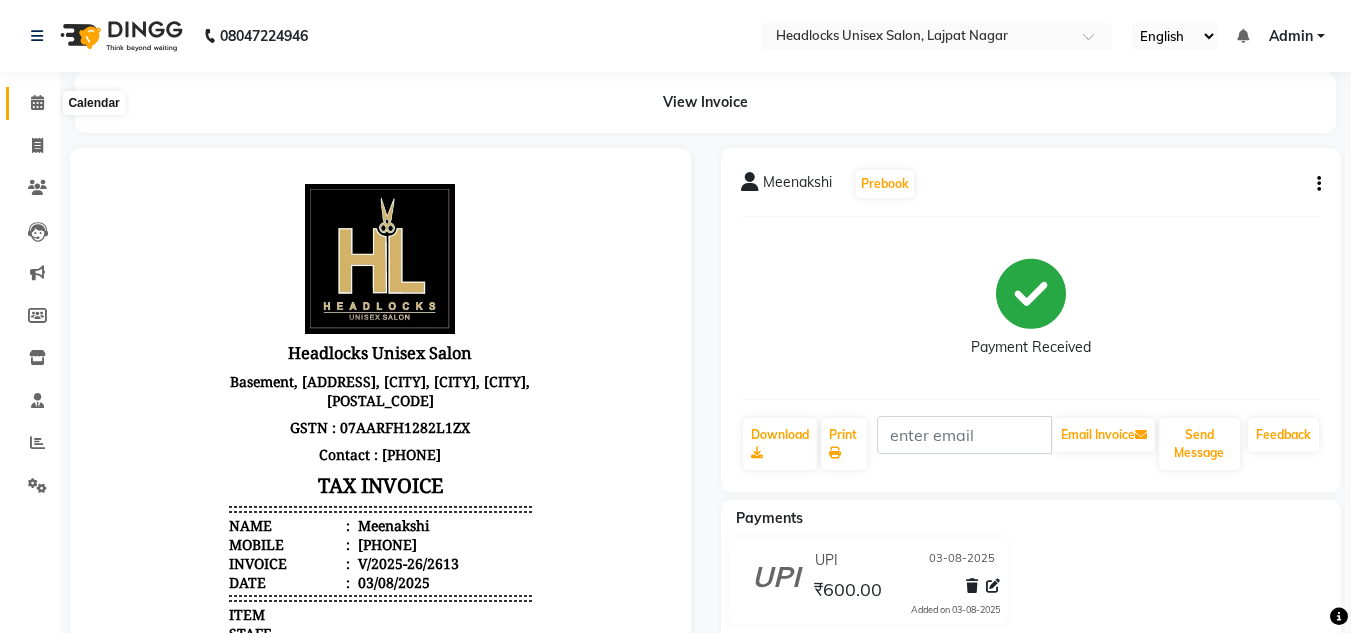 click 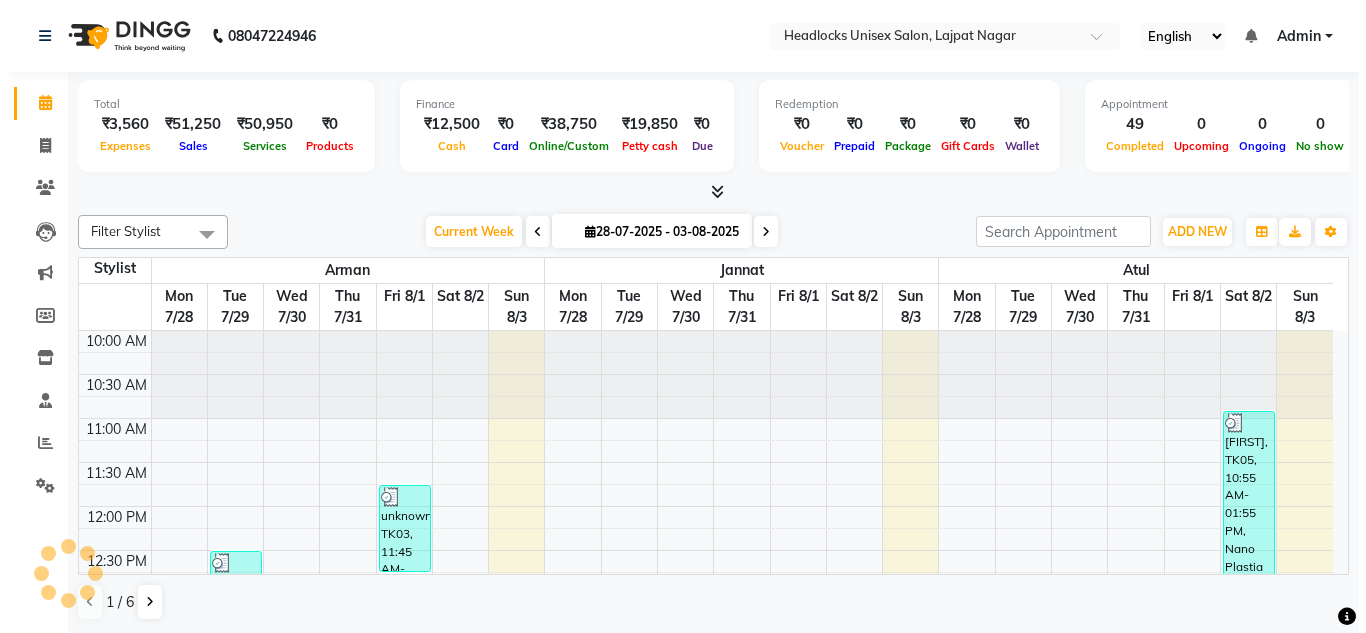 scroll, scrollTop: 0, scrollLeft: 0, axis: both 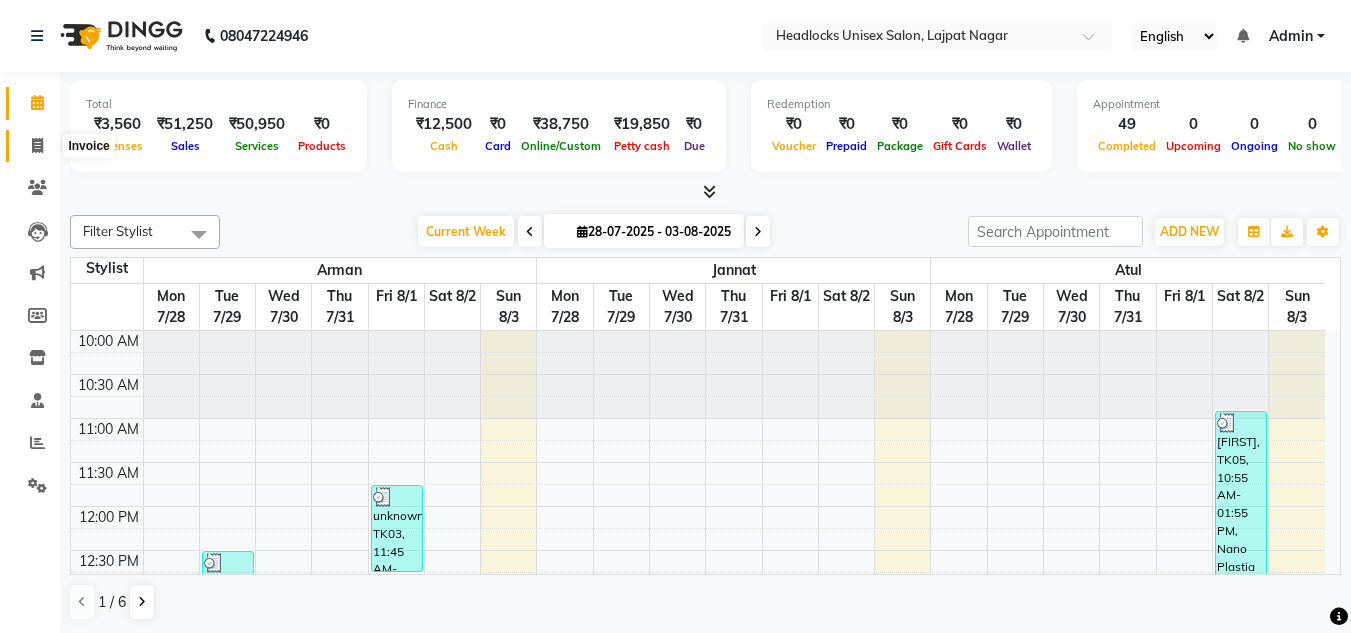 click 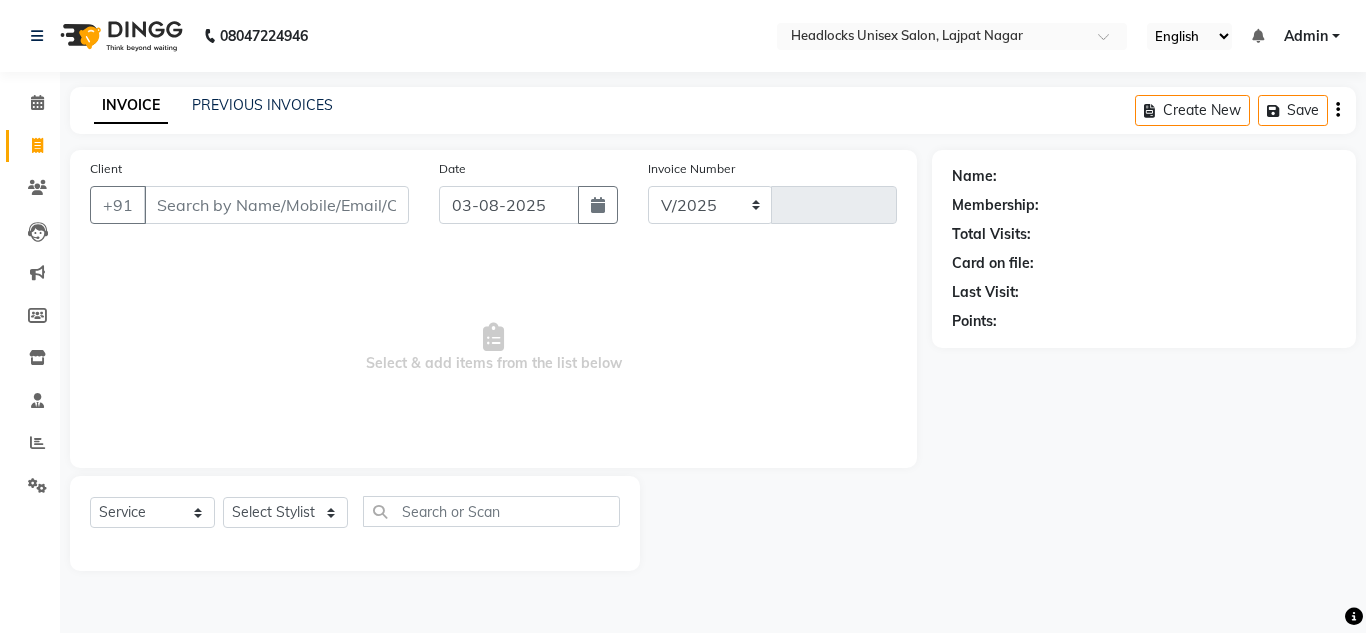 select on "6850" 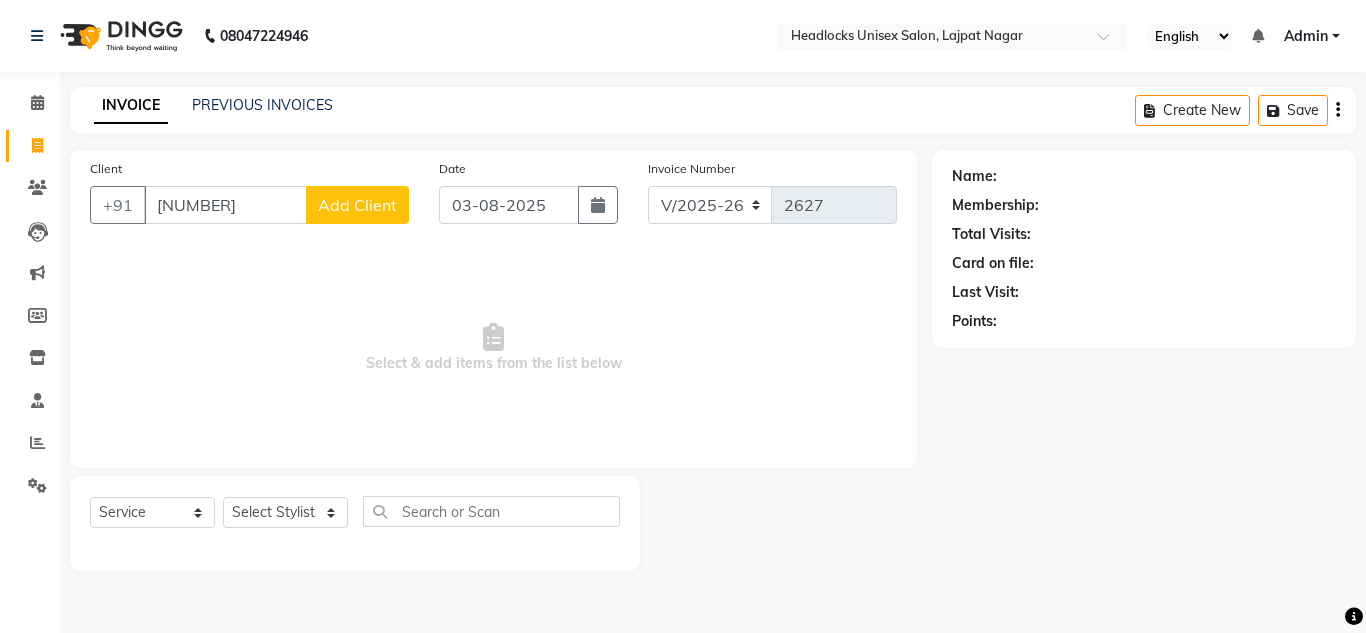 type on "[PHONE]" 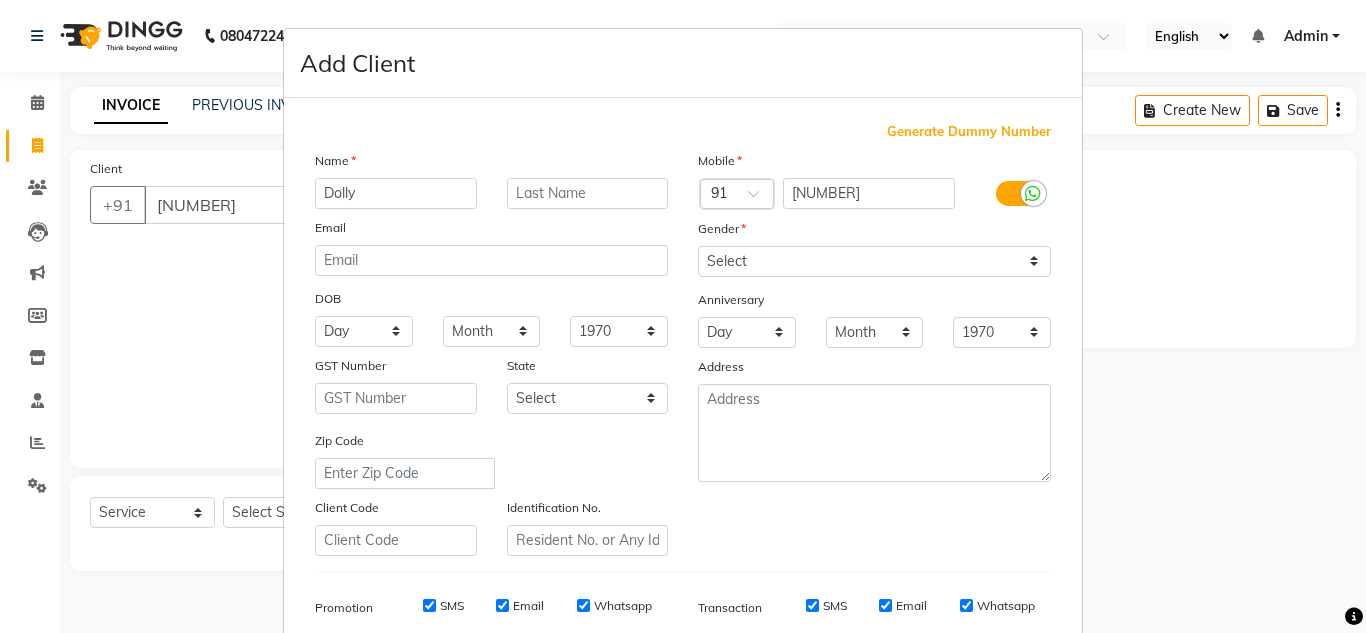 type on "Dolly" 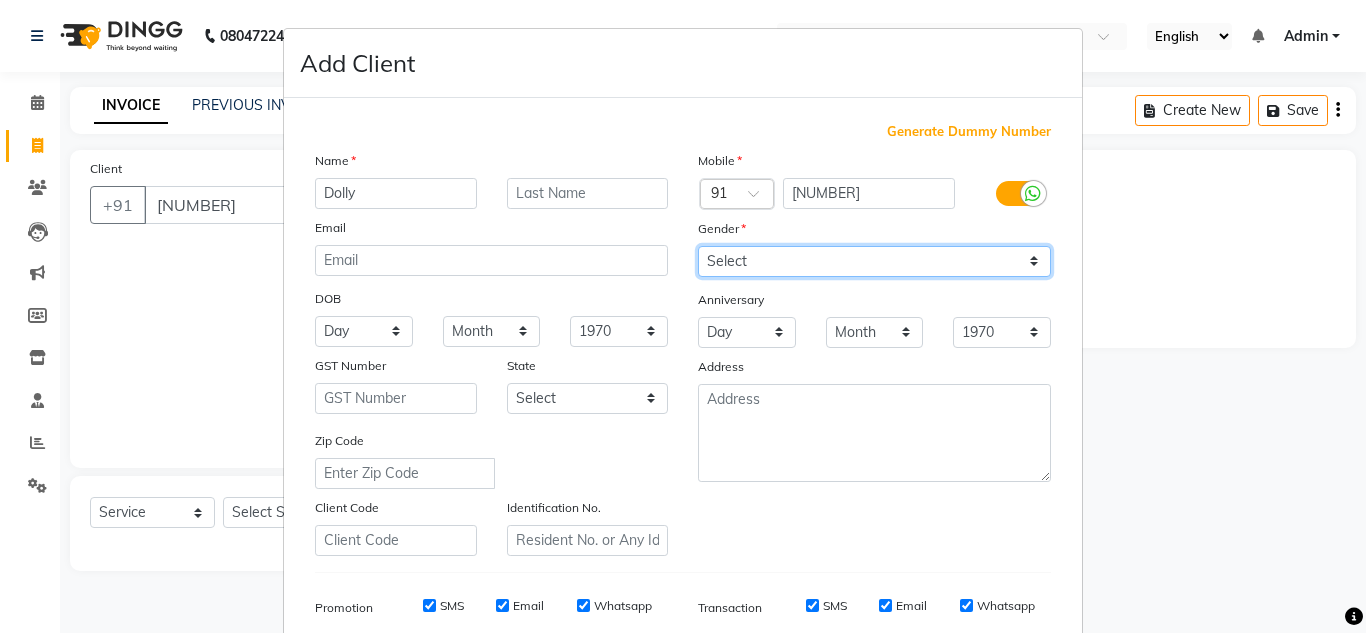 click on "Select Male Female Other Prefer Not To Say" at bounding box center [874, 261] 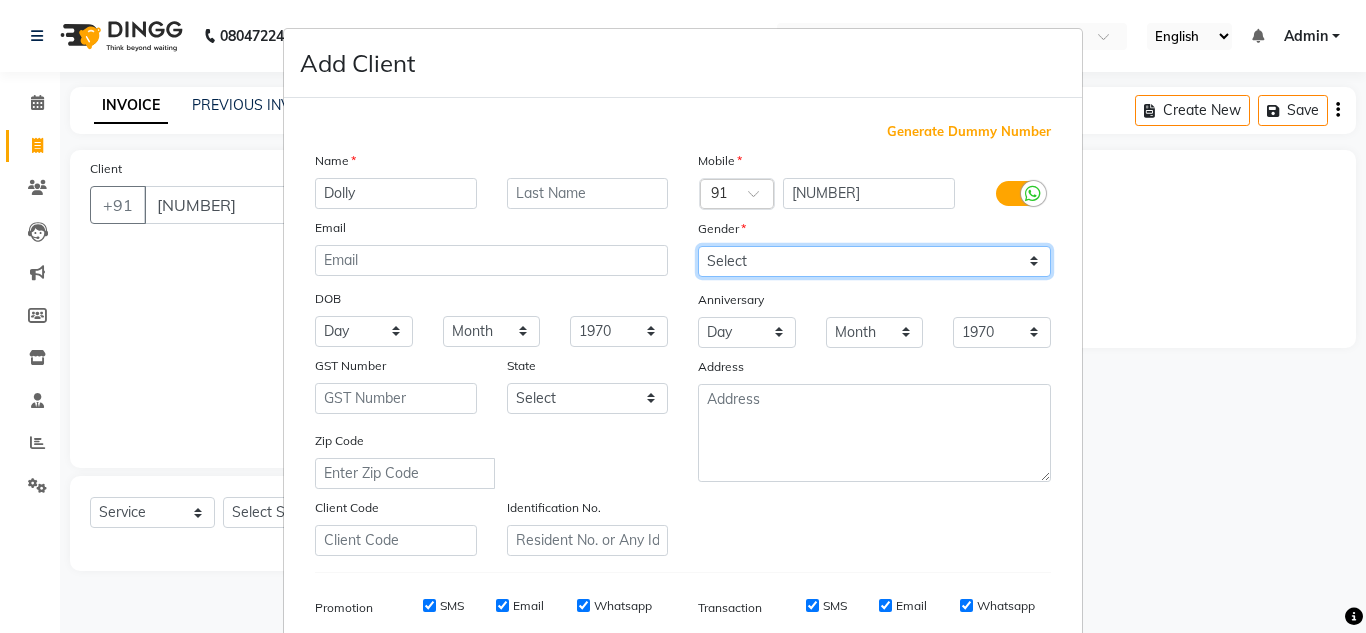 select on "female" 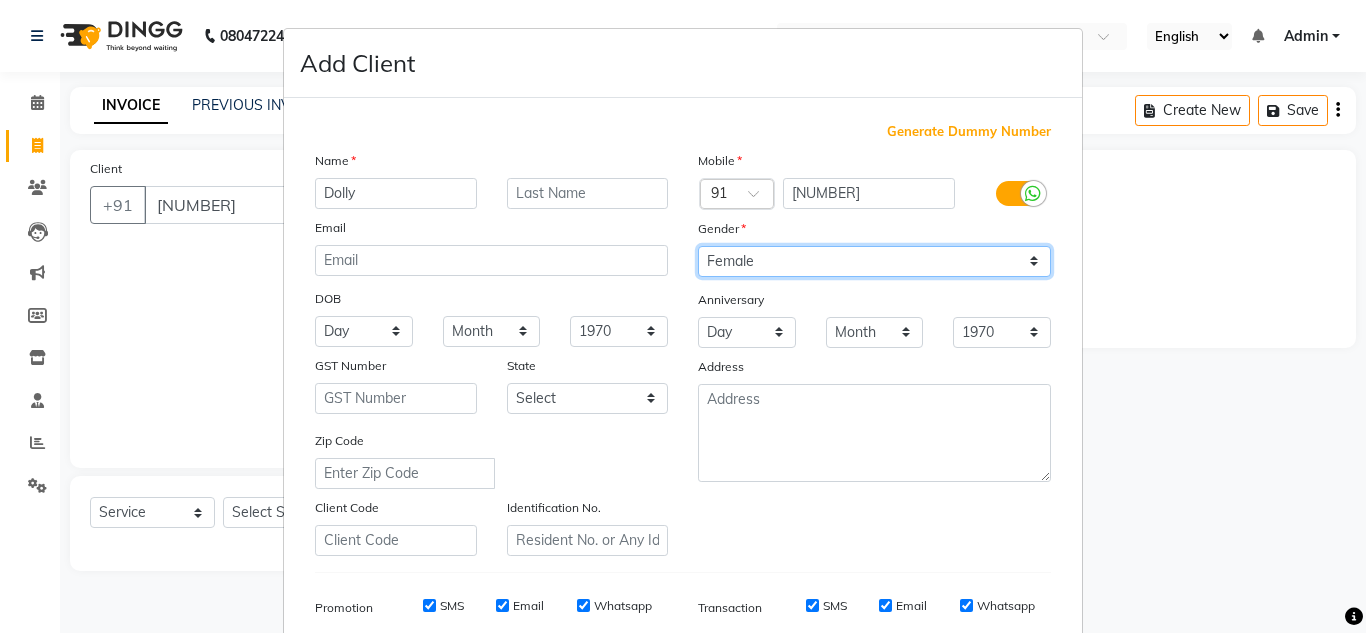 click on "Select Male Female Other Prefer Not To Say" at bounding box center (874, 261) 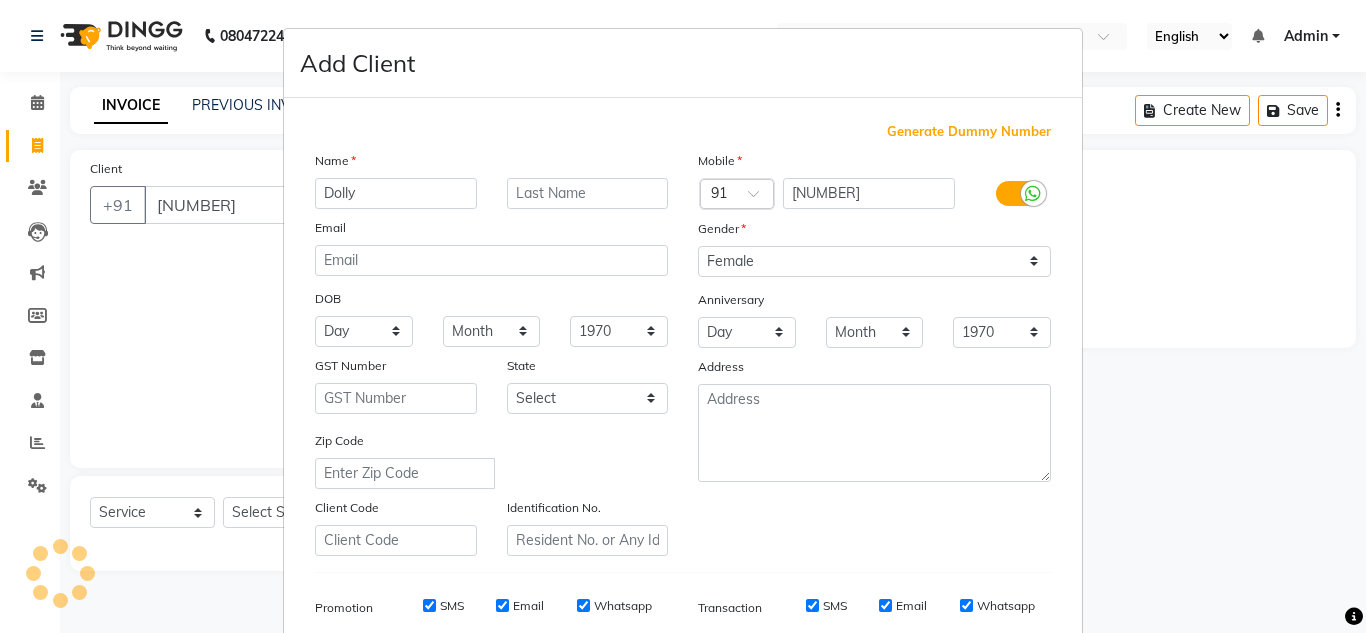 click on "Add Client Generate Dummy Number Name Dolly Email DOB Day 01 02 03 04 05 06 07 08 09 10 11 12 13 14 15 16 17 18 19 20 21 22 23 24 25 26 27 28 29 30 31 Month January February March April May June July August September October November December 1940 1941 1942 1943 1944 1945 1946 1947 1948 1949 1950 1951 1952 1953 1954 1955 1956 1957 1958 1959 1960 1961 1962 1963 1964 1965 1966 1967 1968 1969 1970 1971 1972 1973 1974 1975 1976 1977 1978 1979 1980 1981 1982 1983 1984 1985 1986 1987 1988 1989 1990 1991 1992 1993 1994 1995 1996 1997 1998 1999 2000 2001 2002 2003 2004 2005 2006 2007 2008 2009 2010 2011 2012 2013 2014 2015 2016 2017 2018 2019 2020 2021 2022 2023 2024 GST Number State Select Andaman and Nicobar Islands Andhra Pradesh Arunachal Pradesh Assam Bihar Chandigarh Chhattisgarh Dadra and Nagar Haveli Daman and Diu Delhi Goa Gujarat Haryana Himachal Pradesh Jammu and Kashmir Jharkhand Karnataka Kerala Lakshadweep Madhya Pradesh Maharashtra Manipur Meghalaya Mizoram Nagaland Odisha Pondicherry Punjab Rajasthan" at bounding box center (683, 316) 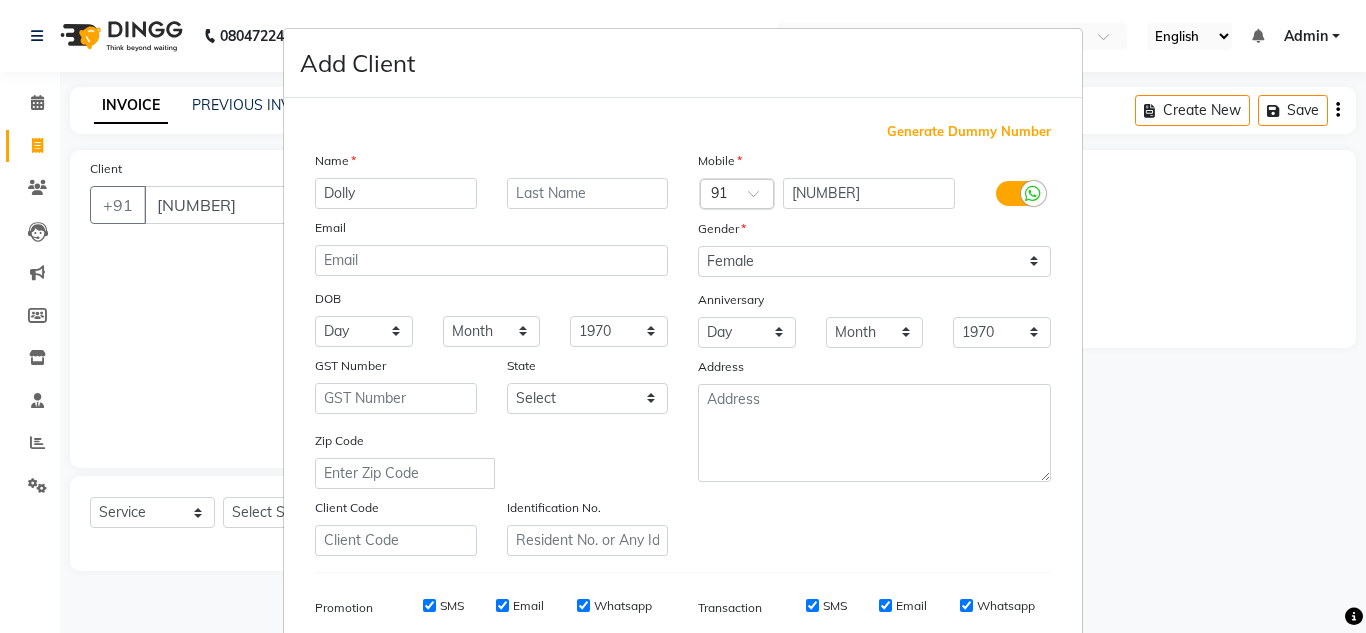 click on "Add Client Generate Dummy Number Name Dolly Email DOB Day 01 02 03 04 05 06 07 08 09 10 11 12 13 14 15 16 17 18 19 20 21 22 23 24 25 26 27 28 29 30 31 Month January February March April May June July August September October November December 1940 1941 1942 1943 1944 1945 1946 1947 1948 1949 1950 1951 1952 1953 1954 1955 1956 1957 1958 1959 1960 1961 1962 1963 1964 1965 1966 1967 1968 1969 1970 1971 1972 1973 1974 1975 1976 1977 1978 1979 1980 1981 1982 1983 1984 1985 1986 1987 1988 1989 1990 1991 1992 1993 1994 1995 1996 1997 1998 1999 2000 2001 2002 2003 2004 2005 2006 2007 2008 2009 2010 2011 2012 2013 2014 2015 2016 2017 2018 2019 2020 2021 2022 2023 2024 GST Number State Select Andaman and Nicobar Islands Andhra Pradesh Arunachal Pradesh Assam Bihar Chandigarh Chhattisgarh Dadra and Nagar Haveli Daman and Diu Delhi Goa Gujarat Haryana Himachal Pradesh Jammu and Kashmir Jharkhand Karnataka Kerala Lakshadweep Madhya Pradesh Maharashtra Manipur Meghalaya Mizoram Nagaland Odisha Pondicherry Punjab Rajasthan" at bounding box center (683, 316) 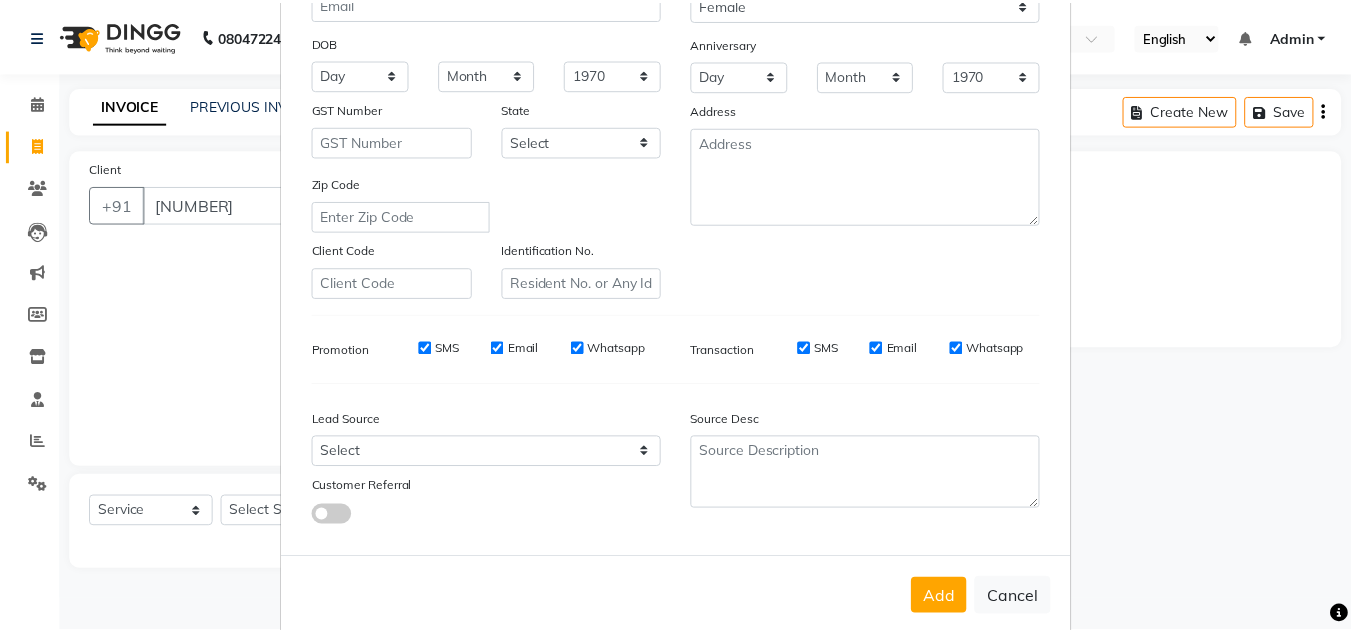 scroll, scrollTop: 290, scrollLeft: 0, axis: vertical 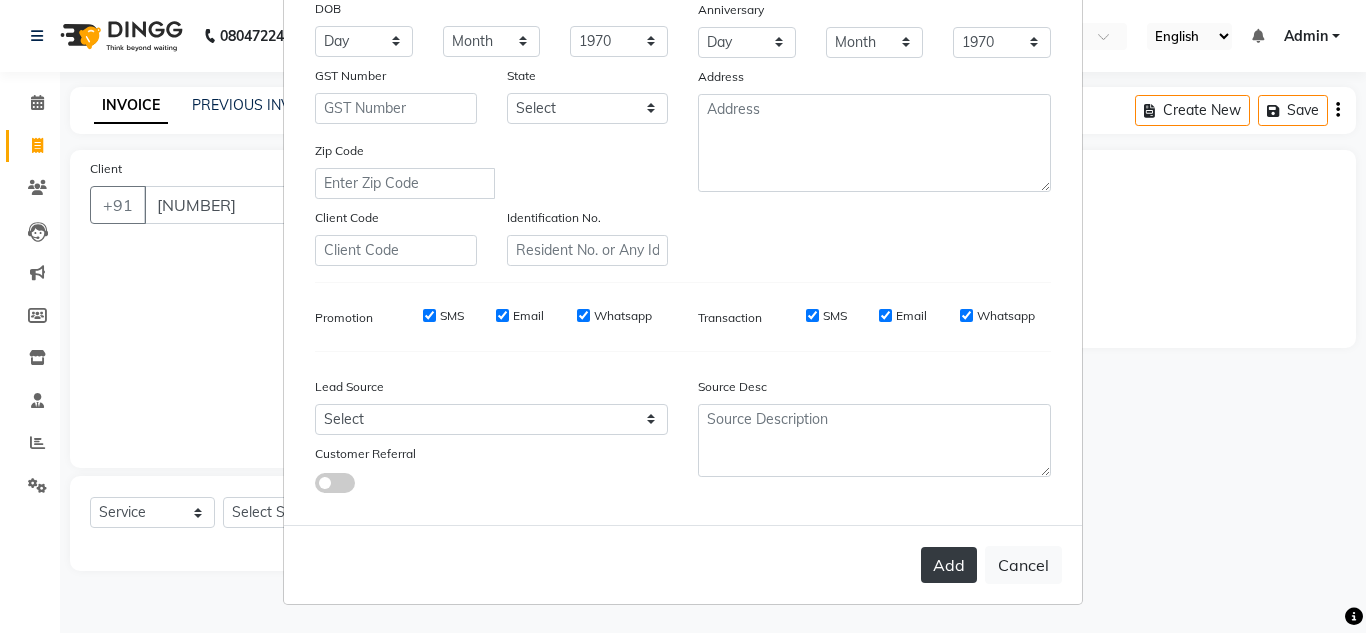 click on "Add" at bounding box center (949, 565) 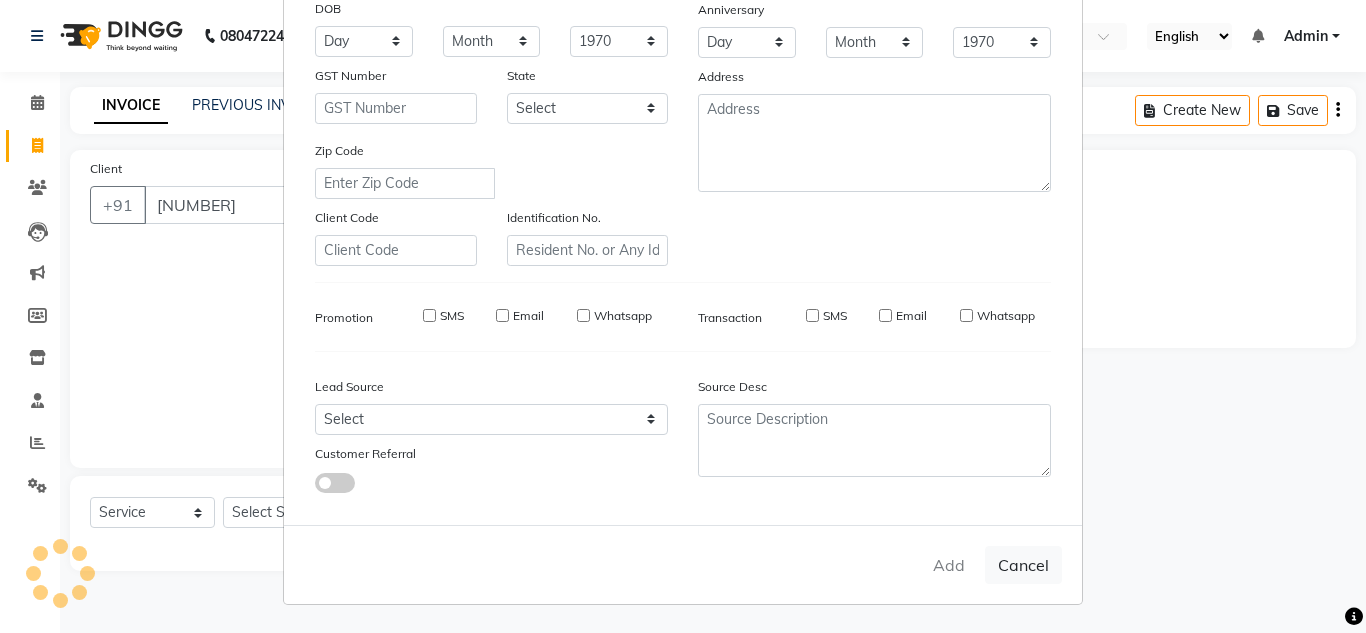 type 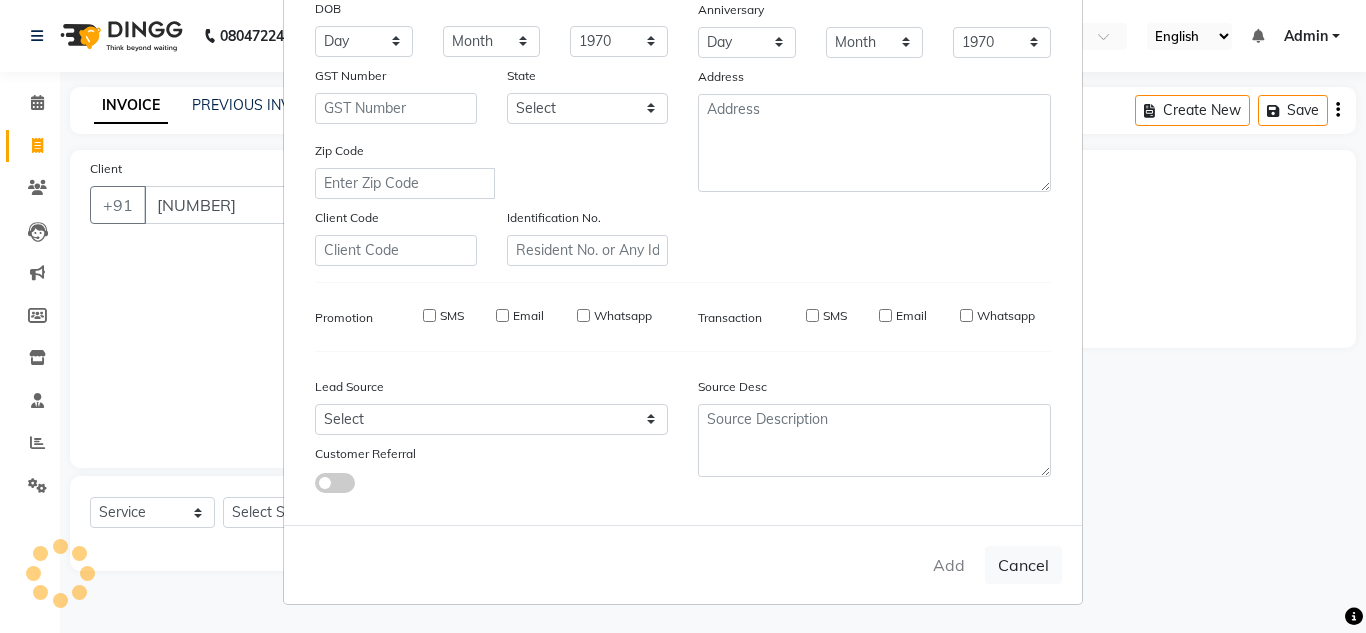select 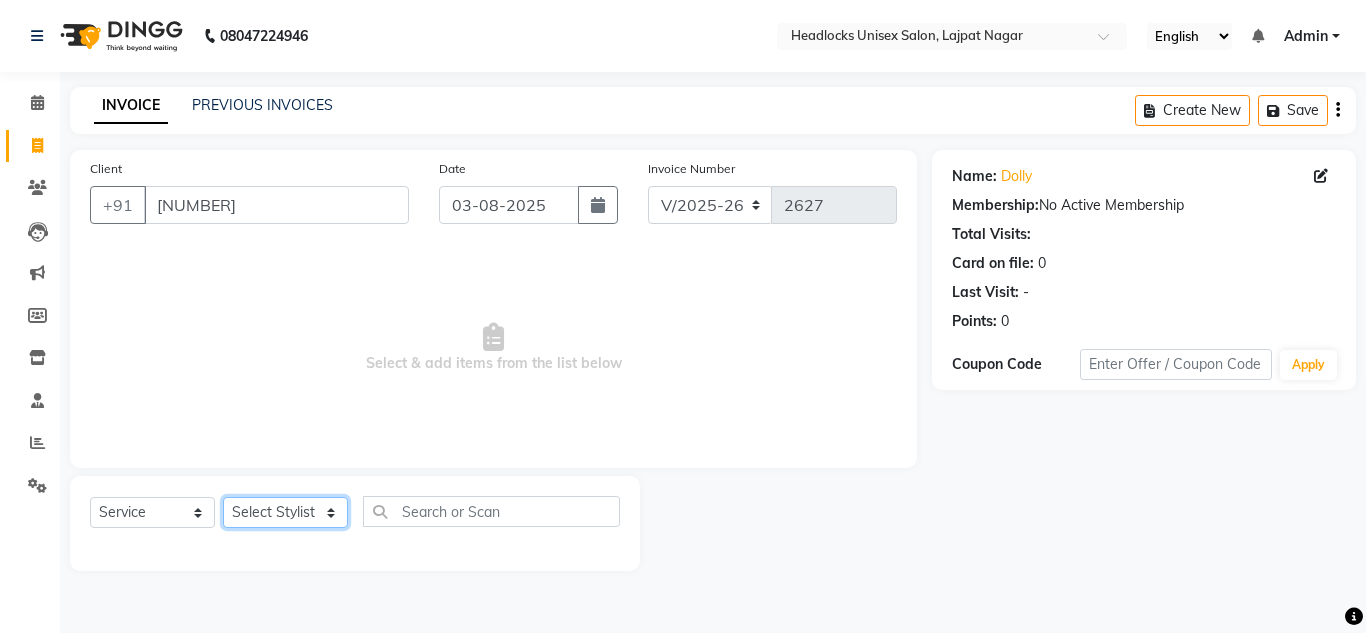 click on "Select Stylist Arman Atul Jannat Kaif Kartik Lucky Nazia Pinky Rashid Sabiya Sandeep Shankar Shavaz Malik Sudhir Suraj Vikas Vinay Roy Vinod" 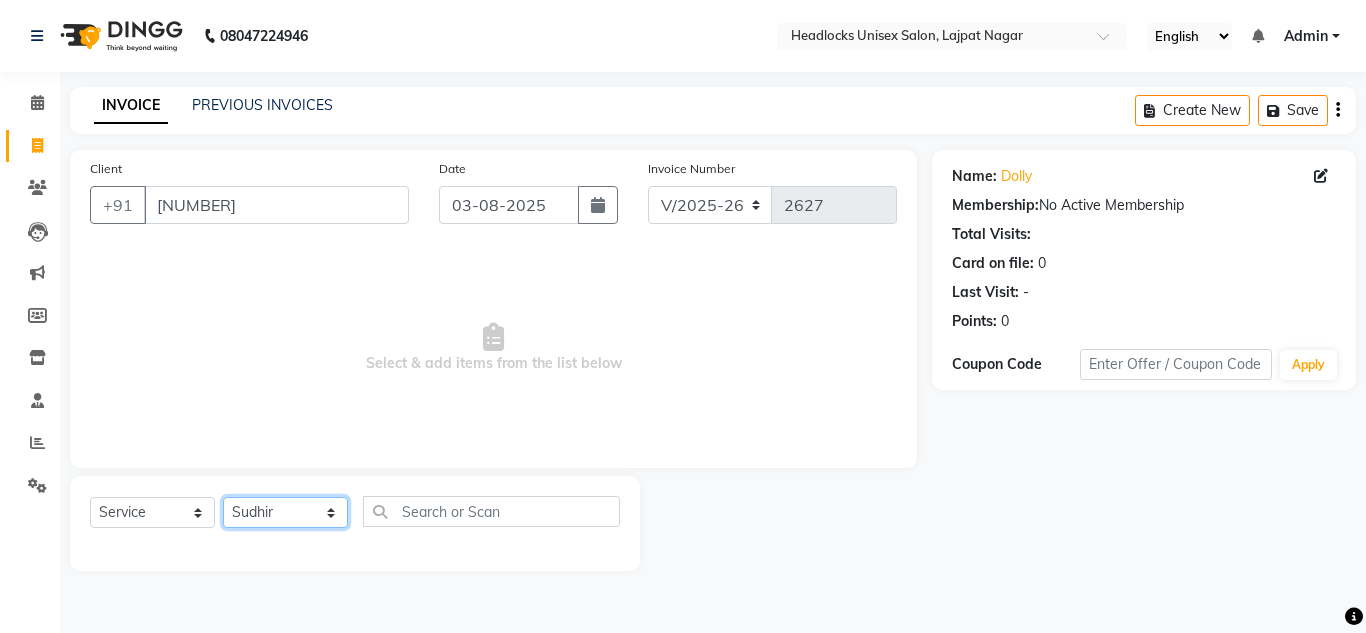 click on "Select Stylist Arman Atul Jannat Kaif Kartik Lucky Nazia Pinky Rashid Sabiya Sandeep Shankar Shavaz Malik Sudhir Suraj Vikas Vinay Roy Vinod" 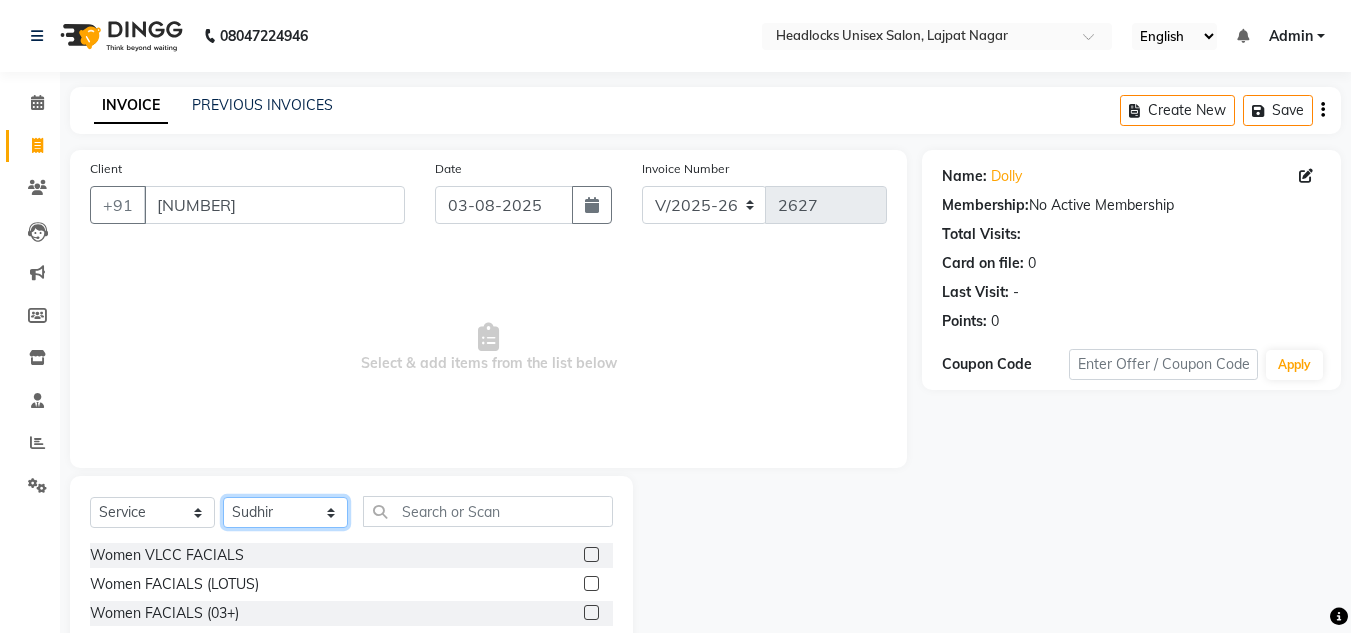 click on "Select Stylist Arman Atul Jannat Kaif Kartik Lucky Nazia Pinky Rashid Sabiya Sandeep Shankar Shavaz Malik Sudhir Suraj Vikas Vinay Roy Vinod" 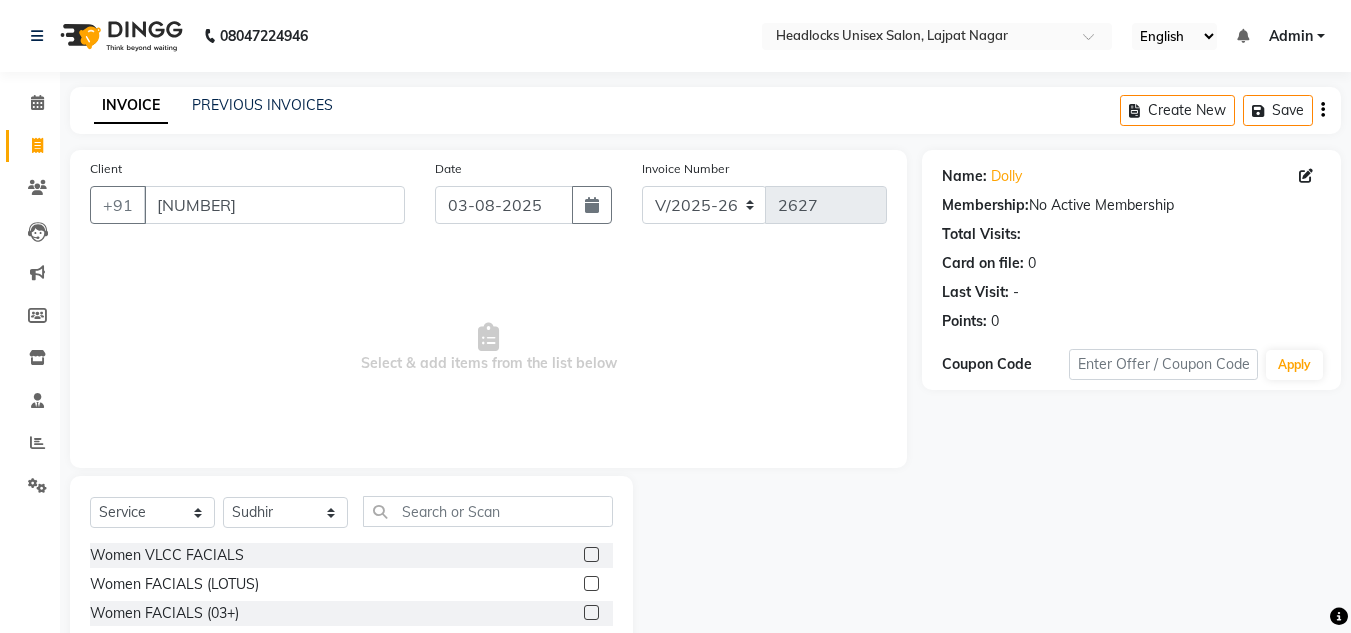 click on "Select & add items from the list below" at bounding box center (488, 348) 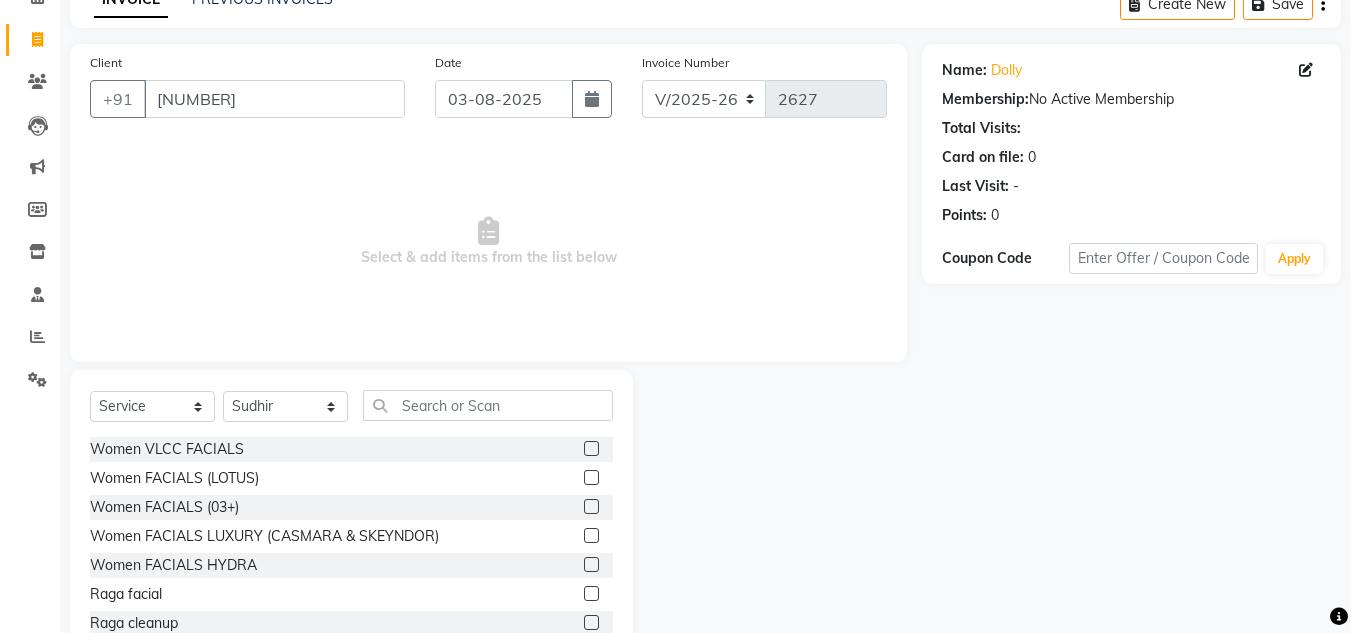 scroll, scrollTop: 168, scrollLeft: 0, axis: vertical 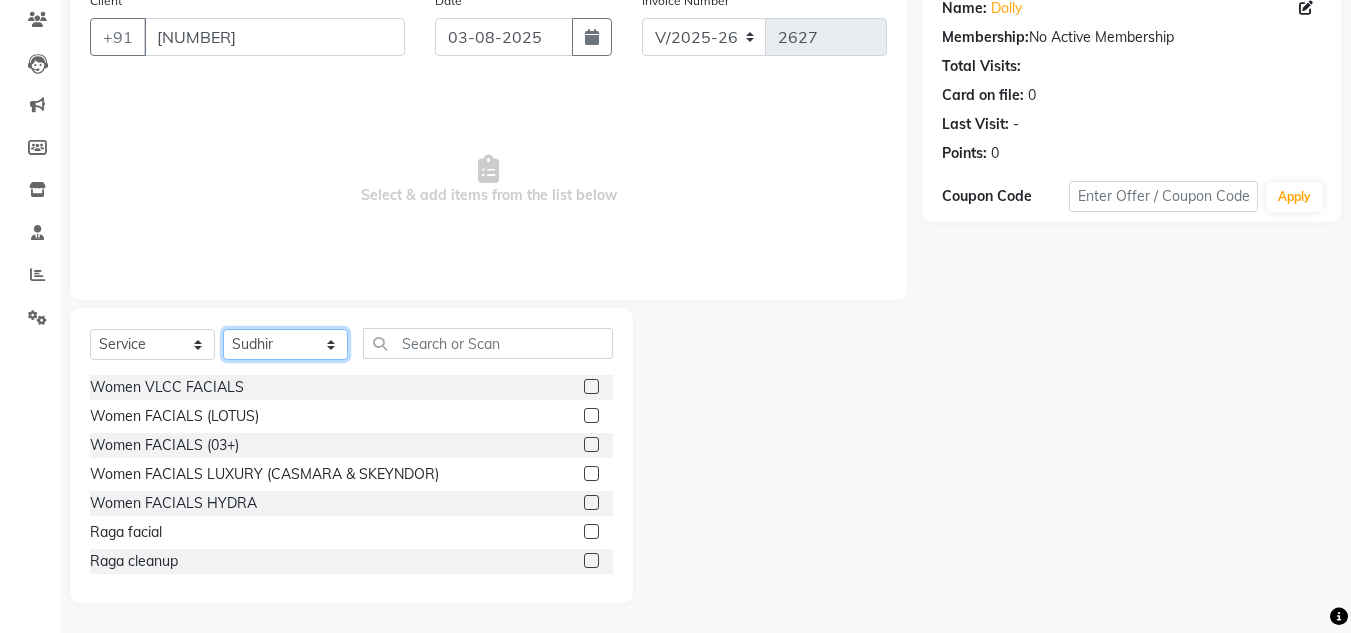 click on "Select Stylist Arman Atul Jannat Kaif Kartik Lucky Nazia Pinky Rashid Sabiya Sandeep Shankar Shavaz Malik Sudhir Suraj Vikas Vinay Roy Vinod" 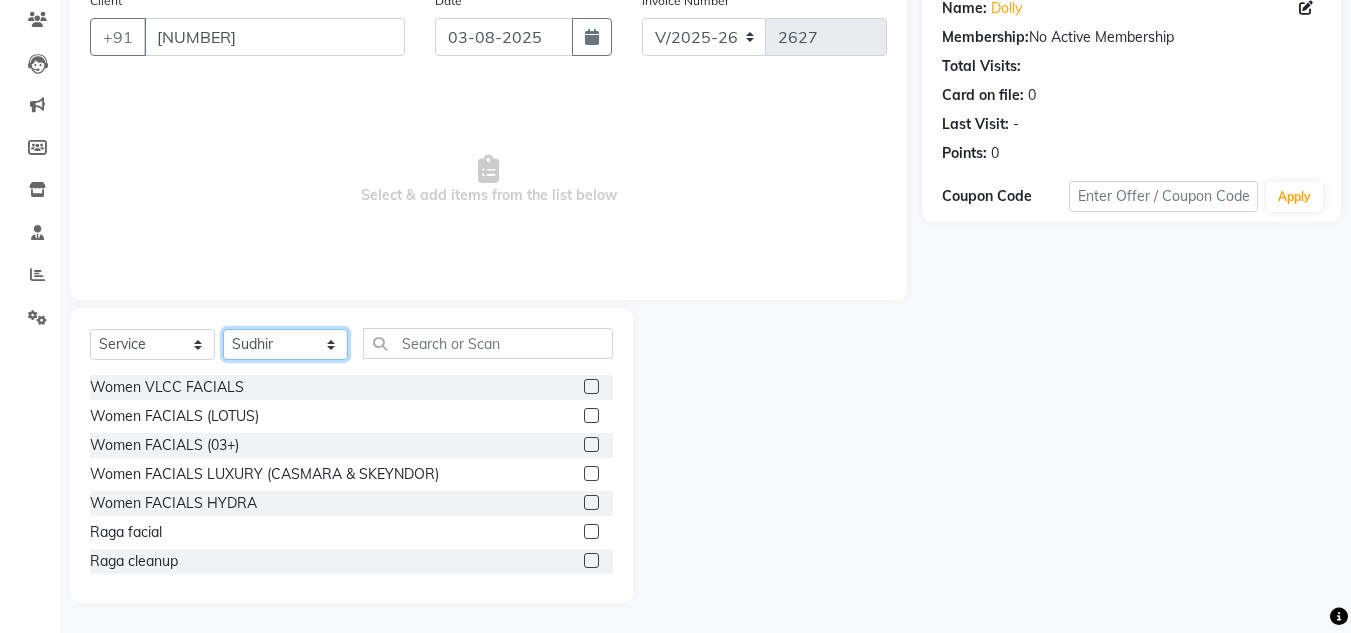 select on "53613" 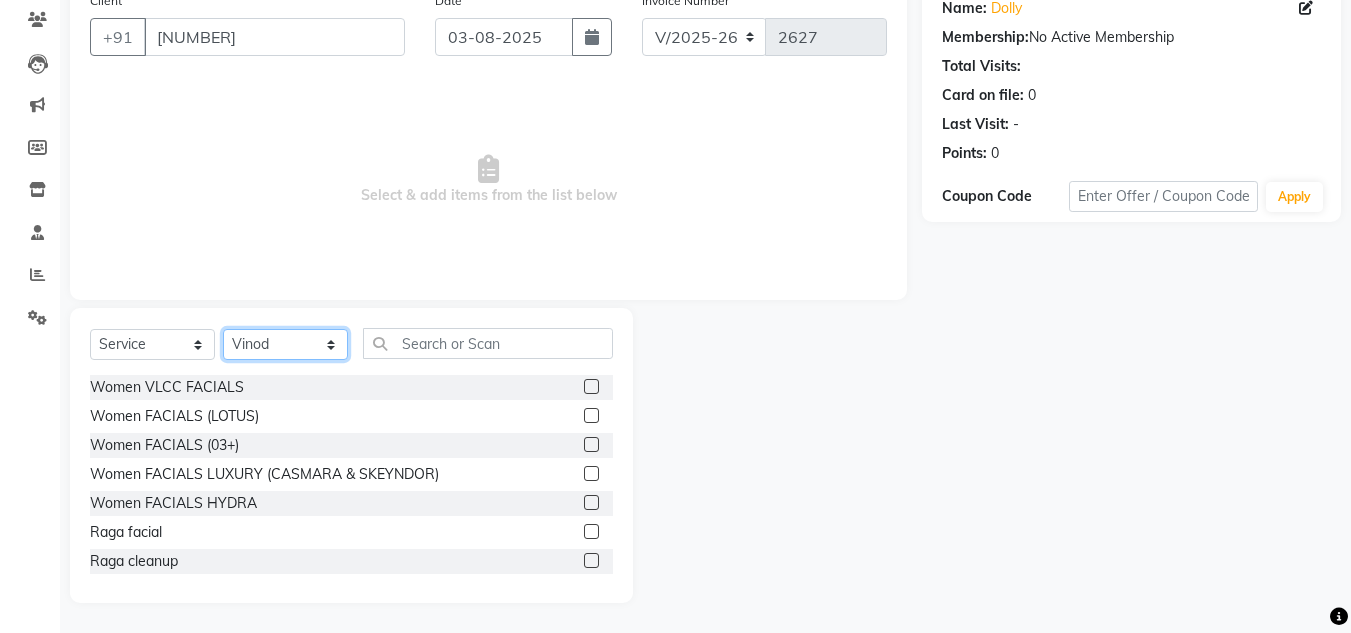click on "Select Stylist Arman Atul Jannat Kaif Kartik Lucky Nazia Pinky Rashid Sabiya Sandeep Shankar Shavaz Malik Sudhir Suraj Vikas Vinay Roy Vinod" 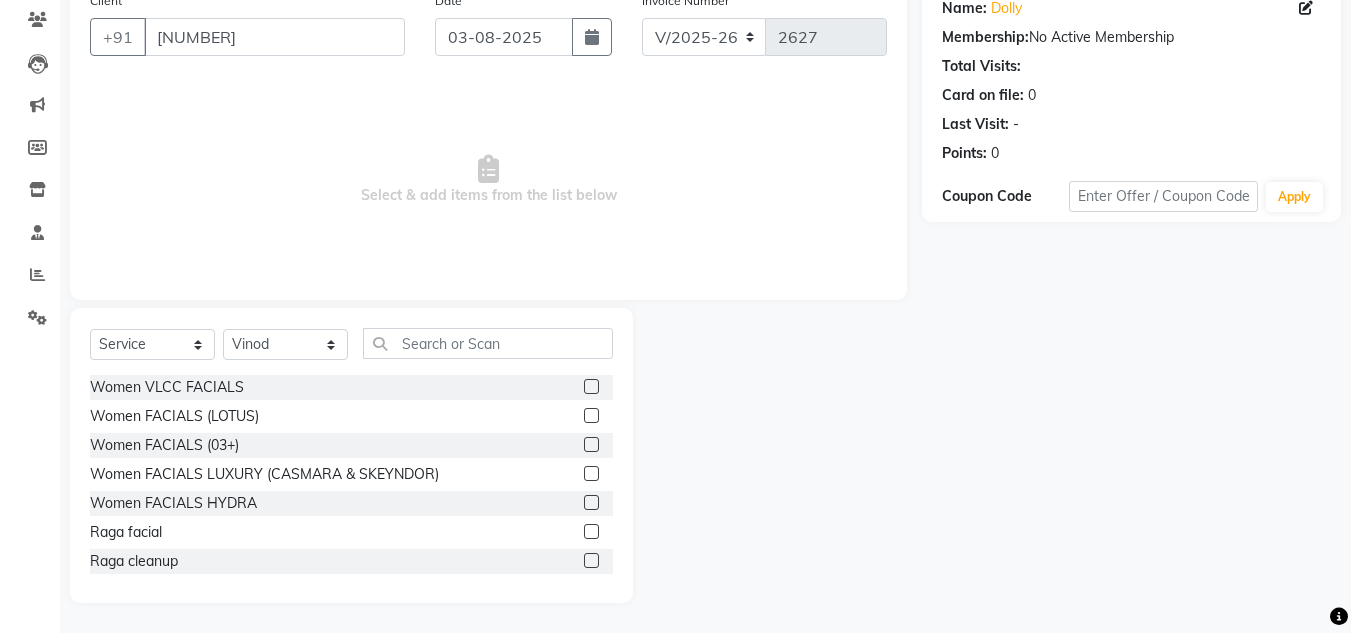 click on "Select & add items from the list below" at bounding box center (488, 180) 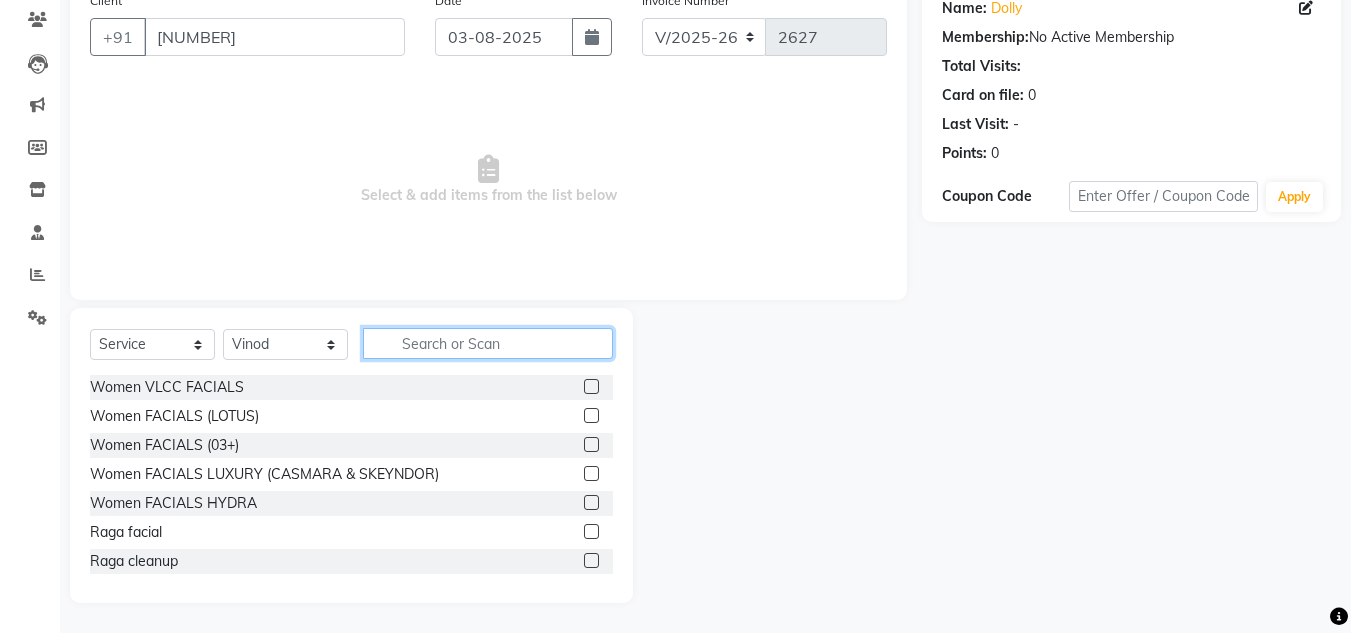 click 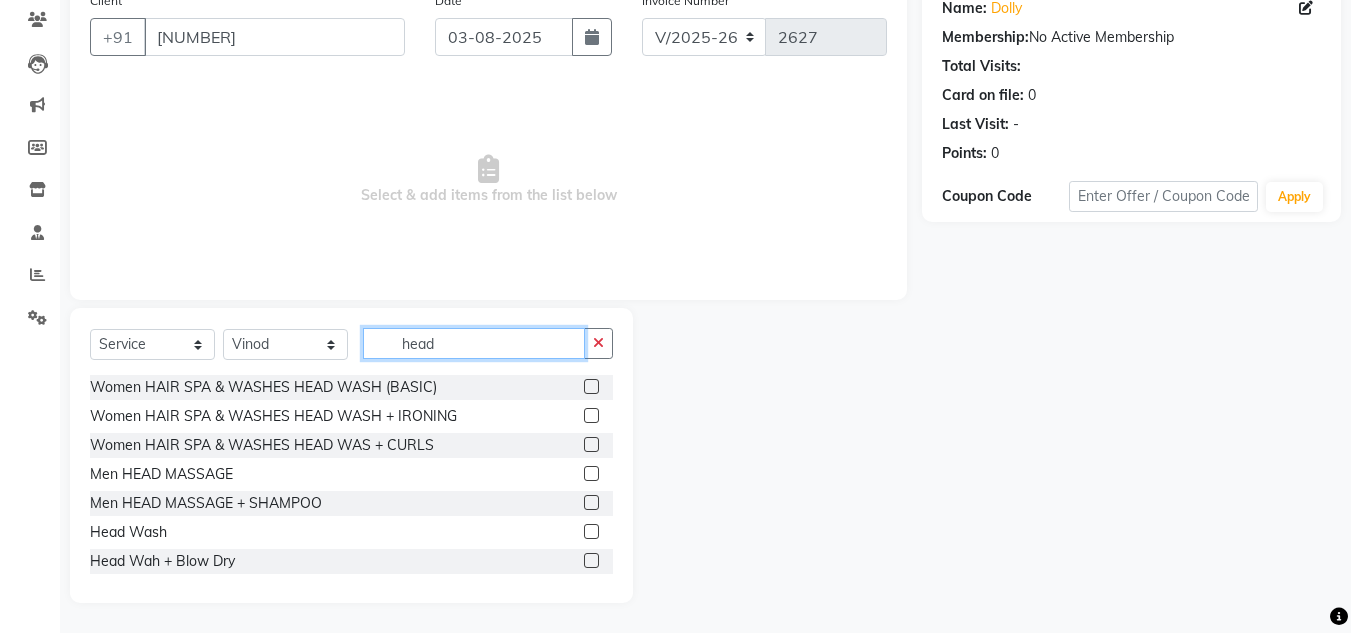 type on "head" 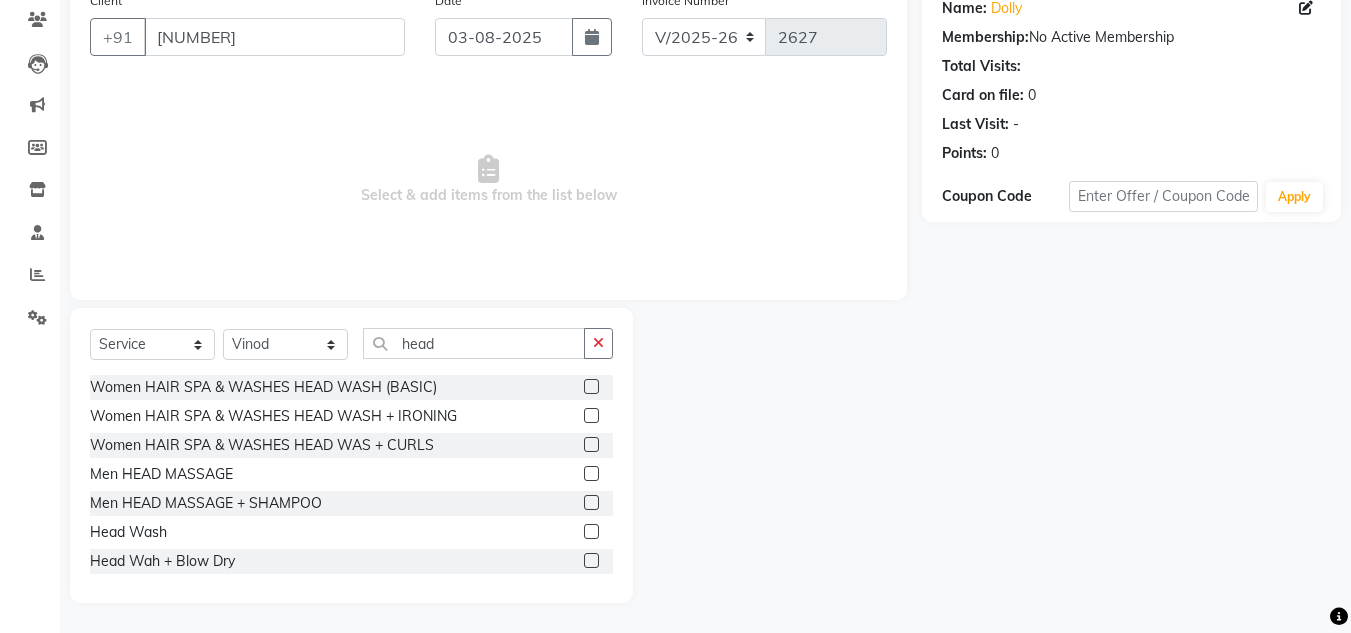 click 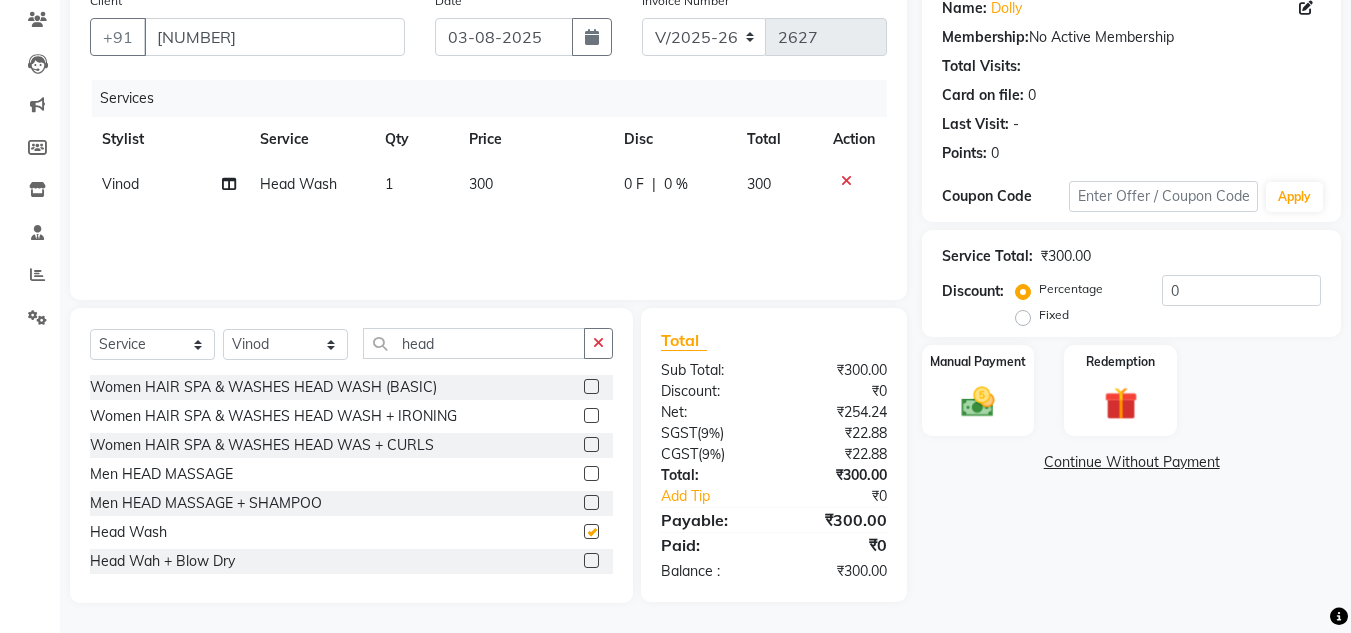 checkbox on "false" 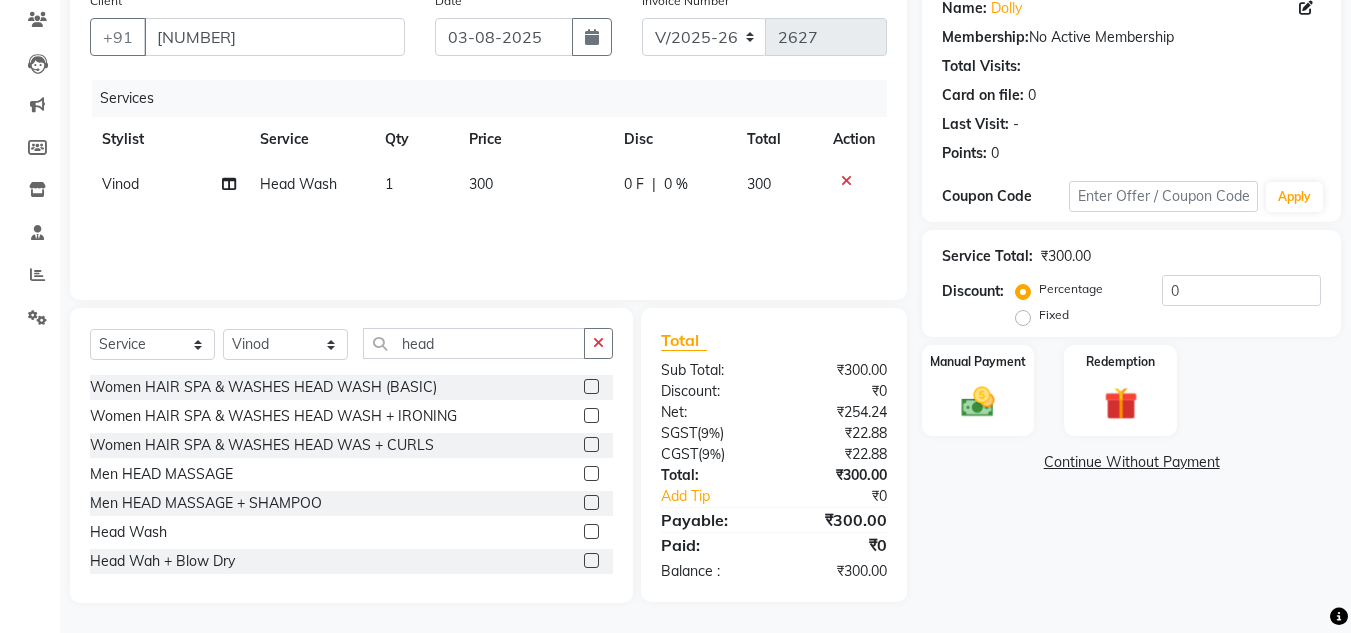 click on "300" 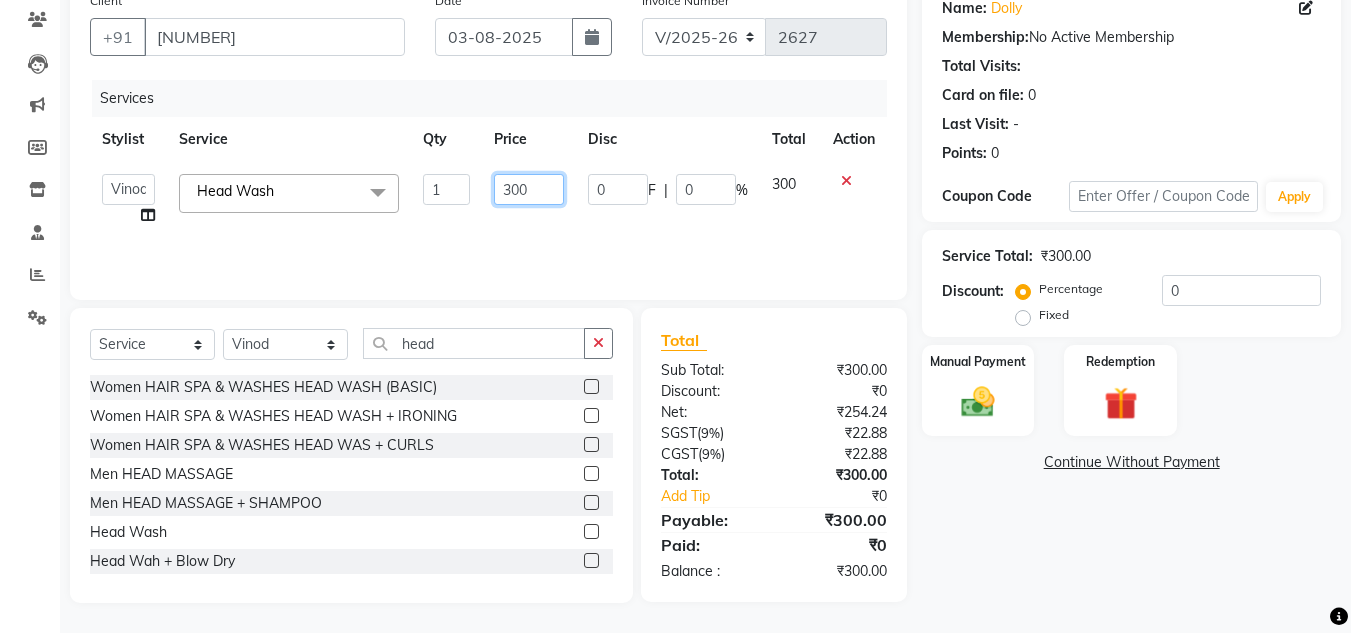 click on "300" 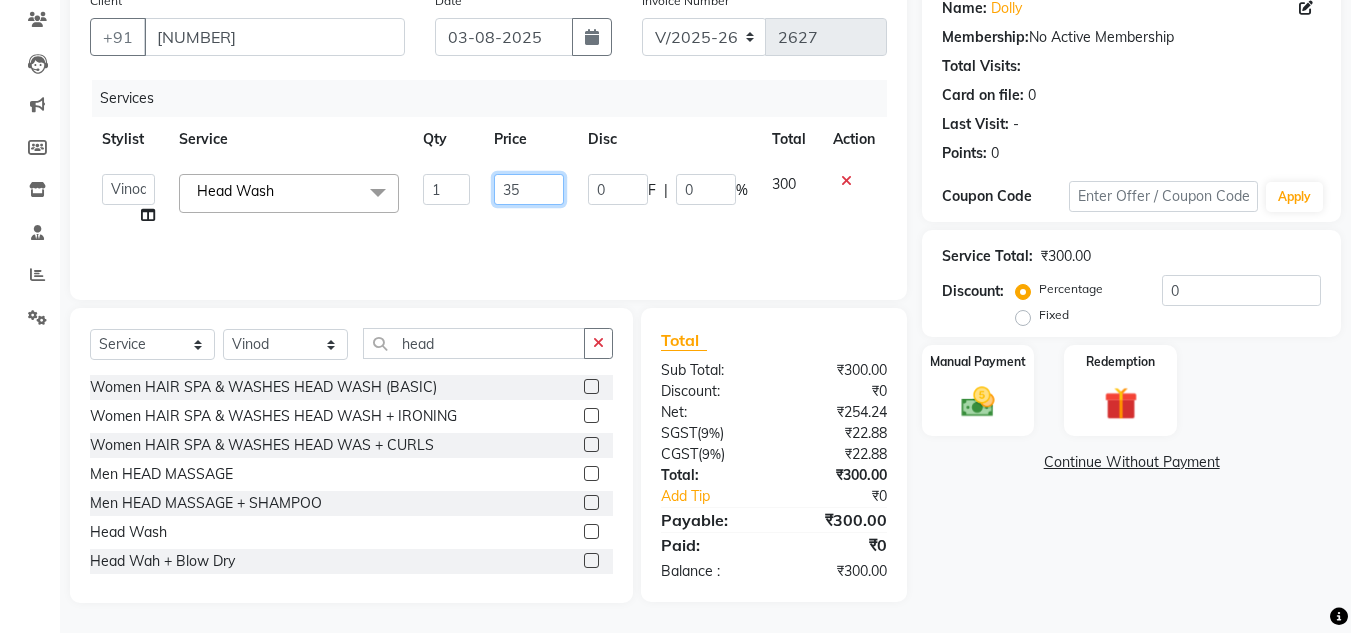 type on "350" 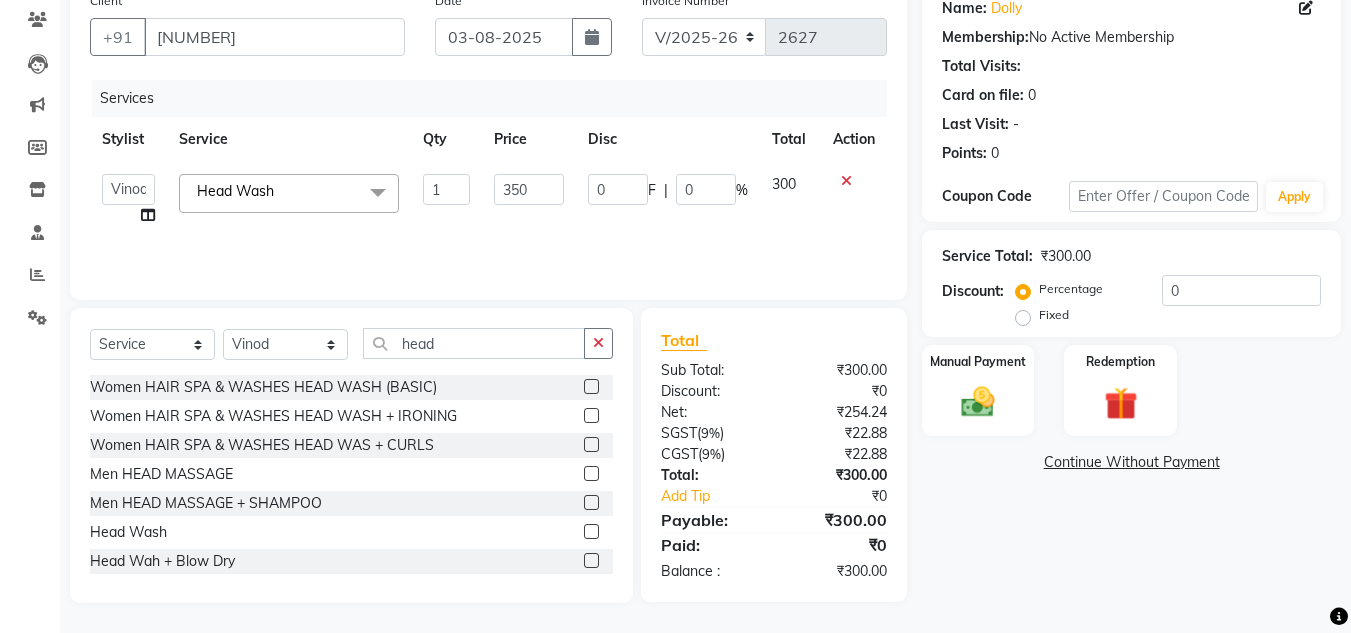 click on "Services Stylist Service Qty Price Disc Total Action  Arman   Atul   Jannat   Kaif   Kartik   Lucky   Nazia   Pinky   Rashid   Sabiya   Sandeep   Shankar   Shavaz Malik   Sudhir   Suraj   Vikas   Vinay Roy   Vinod  Head Wash  x Women VLCC FACIALS Women FACIALS (LOTUS) Women FACIALS (03+) Women FACIALS LUXURY (CASMARA & SKEYNDOR) Women FACIALS HYDRA Raga facial Raga cleanup Raga bridal facial 3000 Women CLEAN UPS Basic (LOTUS) Women CLEAN UPS Premium (03+) Women CLEAN UPS Luxury (CASMARA) Women BLEACH OXY FACE BLEACH Women BLEACH CHERYL'S FACE BLEACH Women BLEACH NECK BLEACH Women BLEACH BACK+NECK BLEACH Women BLEACH STOMACH BLEACH Women BLEACH ARMS BLEACH Women BLEACH LEGS BLEACH Women BLEACH HALF LEG BLEACH Women BLEACH FULL BODY BLEACH Women SCRUBS BODY SCRUB Women SCRUBS BODY POLISHING Full body scrub Women D-TAN FACE D-TAN Women D-TAN ARMS D-TAN Women D-TAN LEGS D-TAN Women D-TAN BACK D-TAN Women D-TAN FULL BODY D-TAN Women HAIRCUT & HAIRSTYLES (TRIM) Women HAIRCUT & HAIRSTYLES V-SHAPE HAIRCUT 3 TENX SPA" 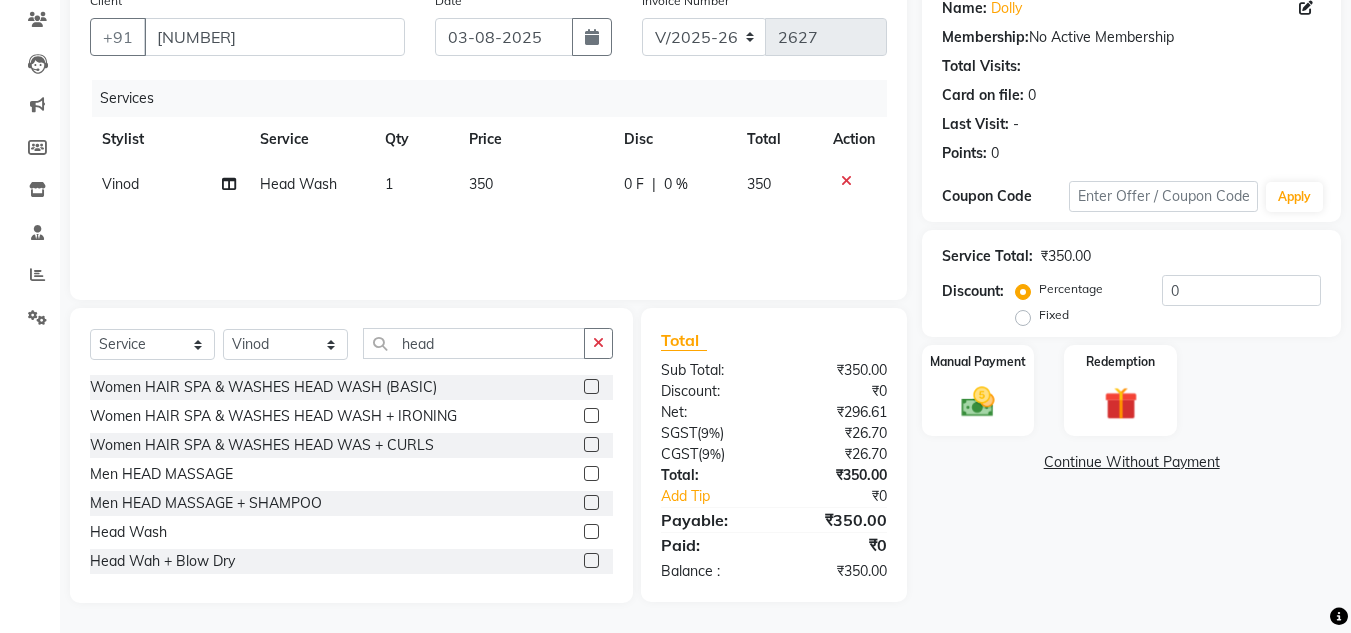 click on "₹350.00" 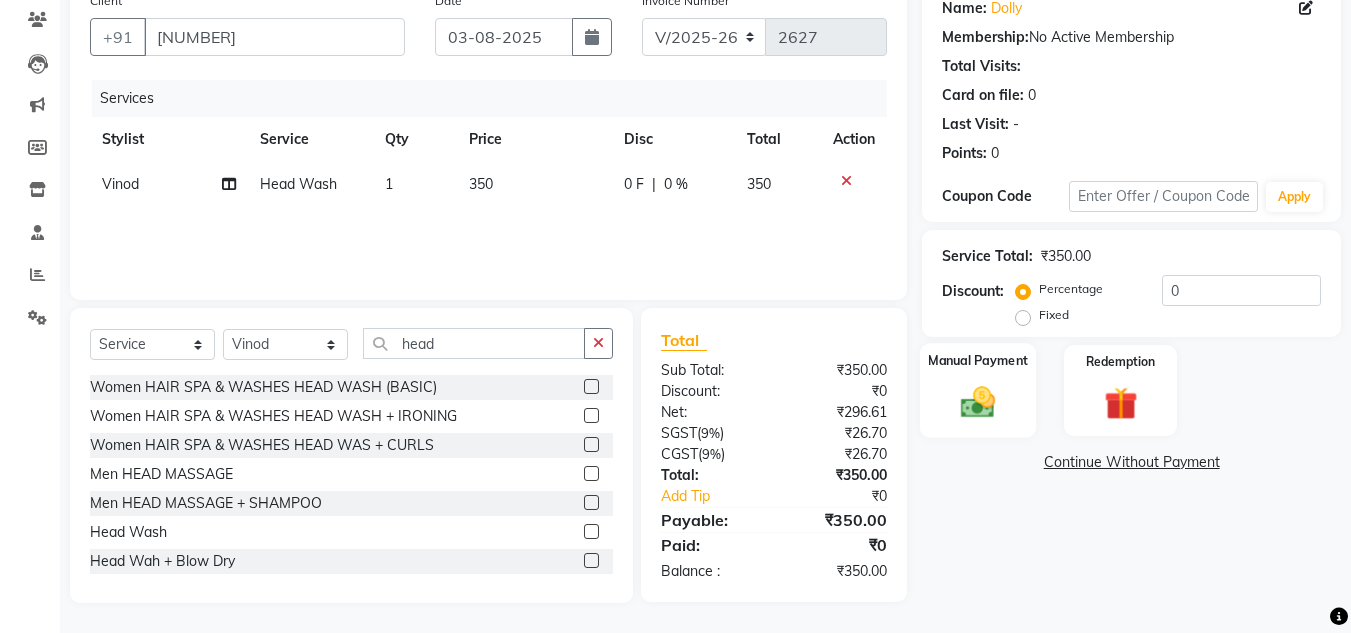 click 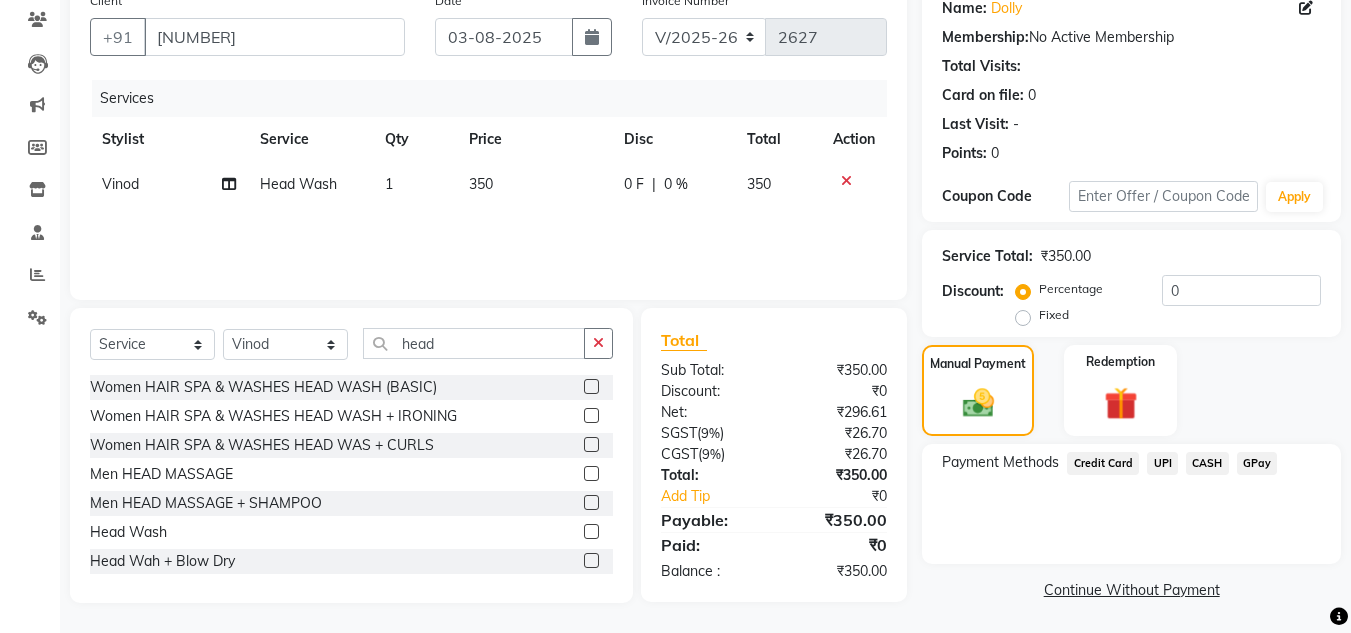 click on "CASH" 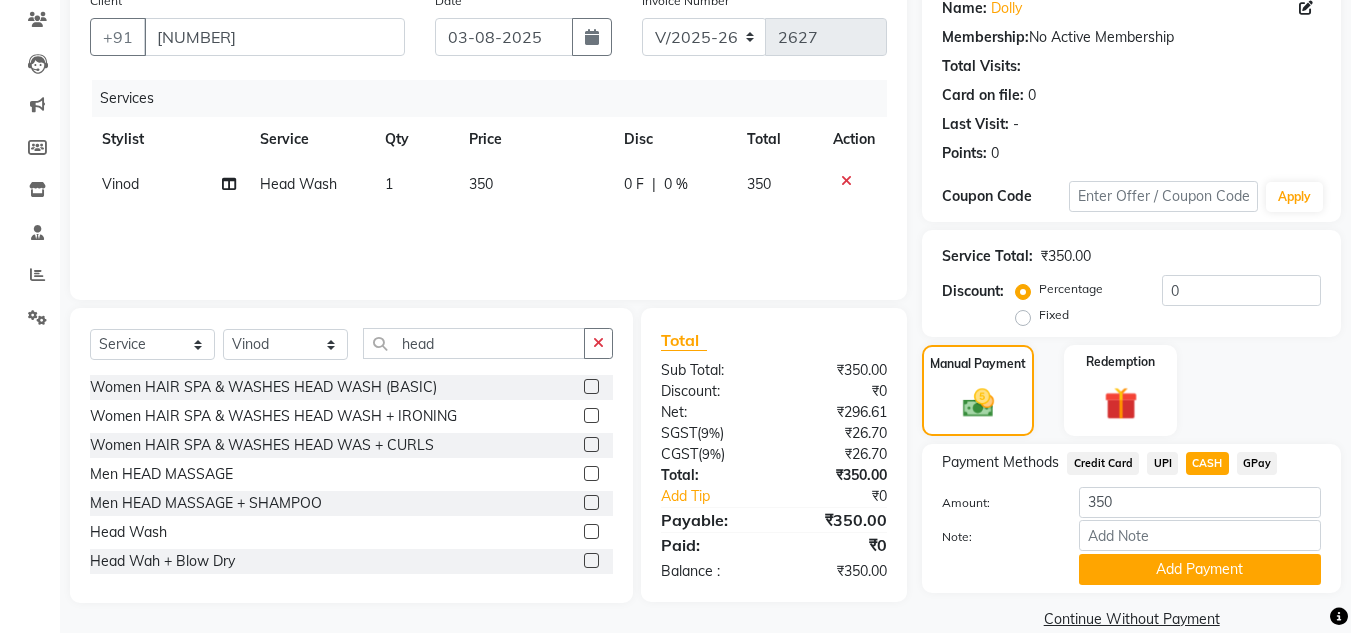 click on "UPI" 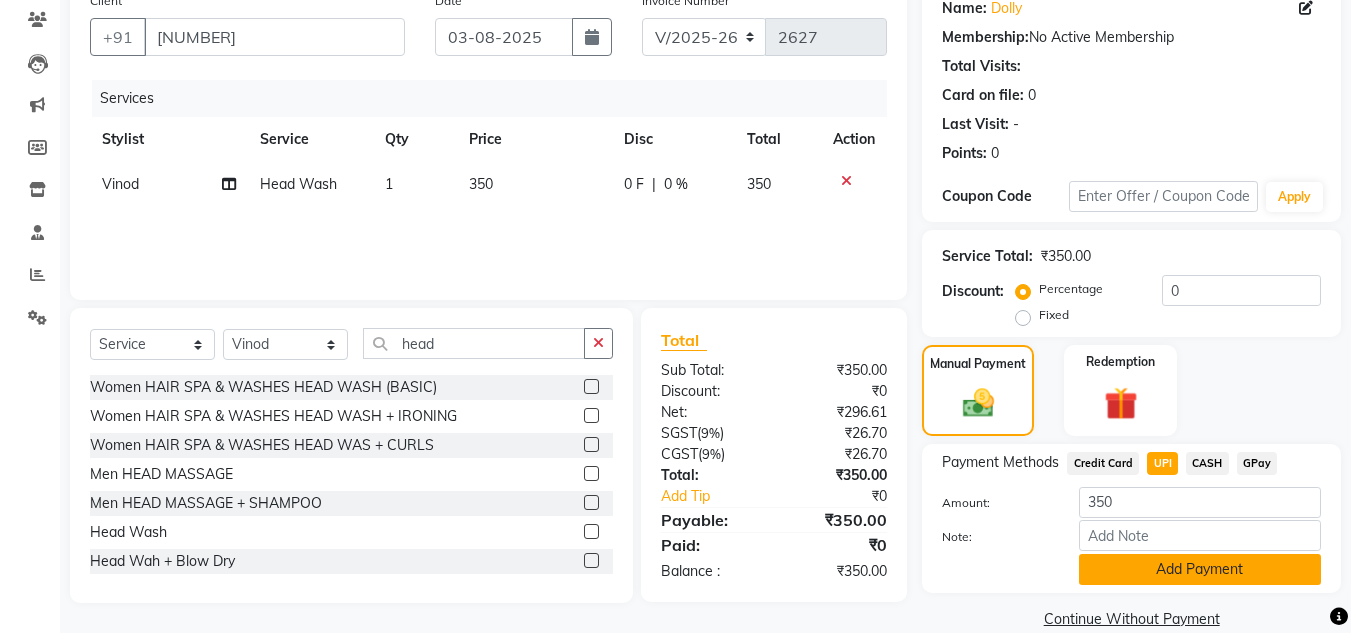 click on "Add Payment" 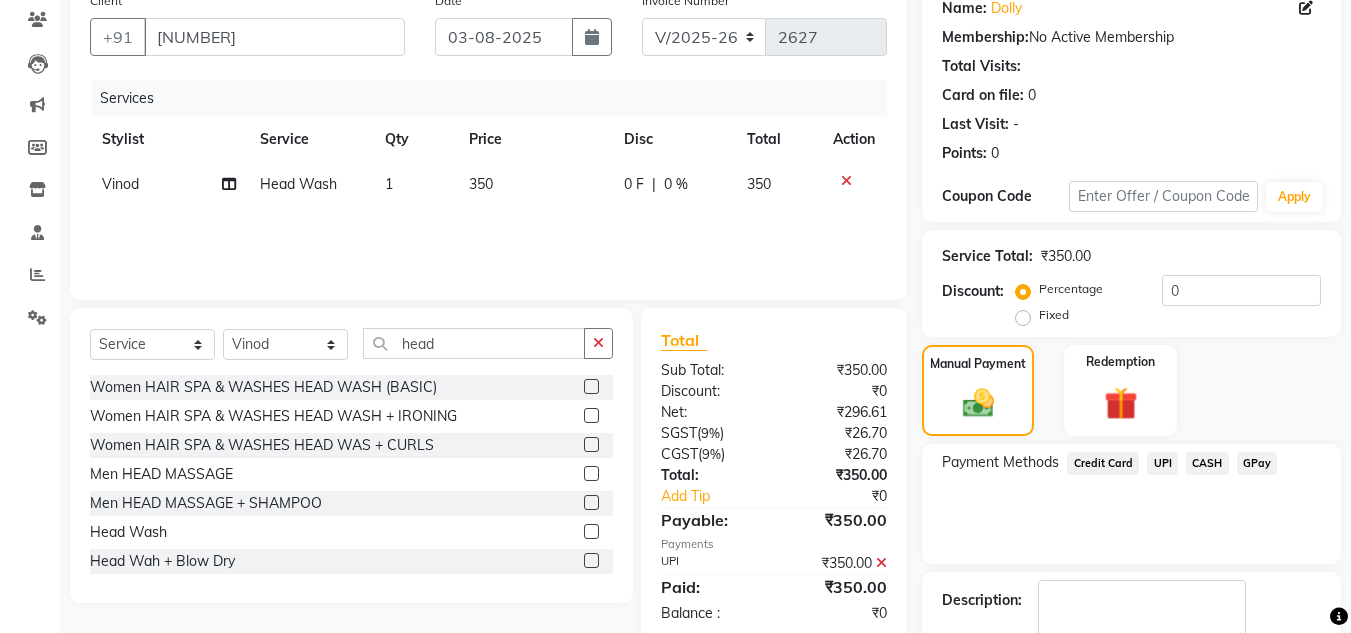 click on "Payment Methods  Credit Card   UPI   CASH   GPay" 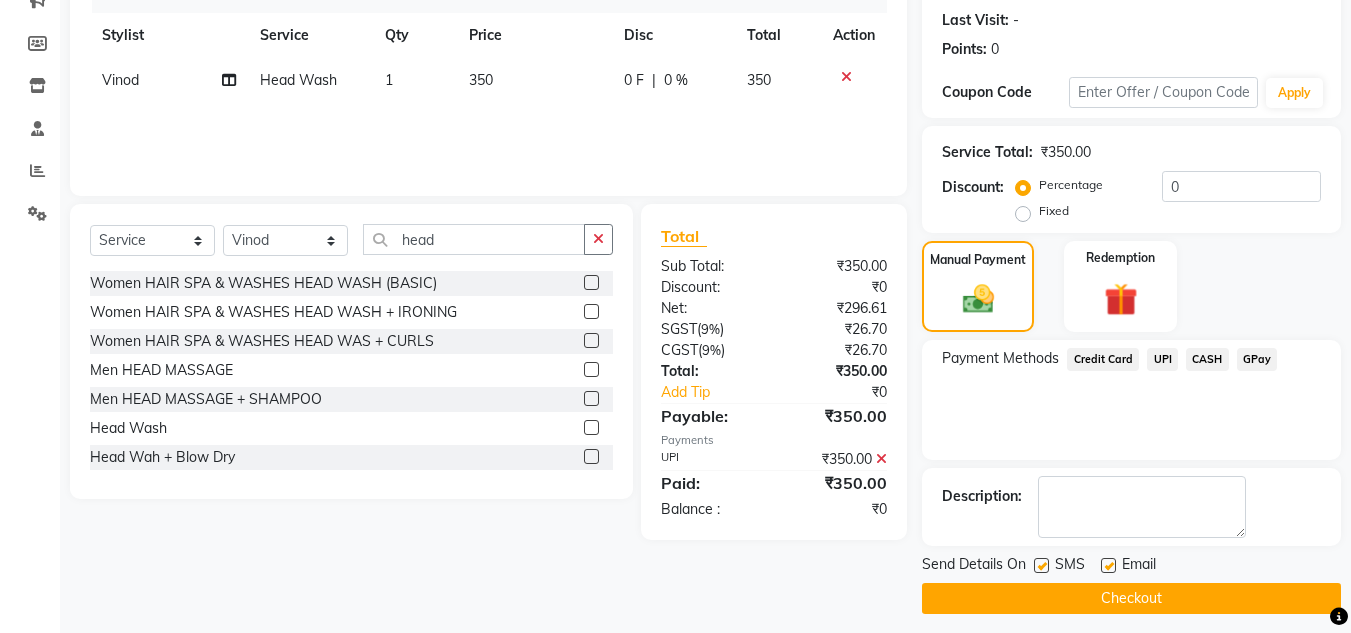 scroll, scrollTop: 283, scrollLeft: 0, axis: vertical 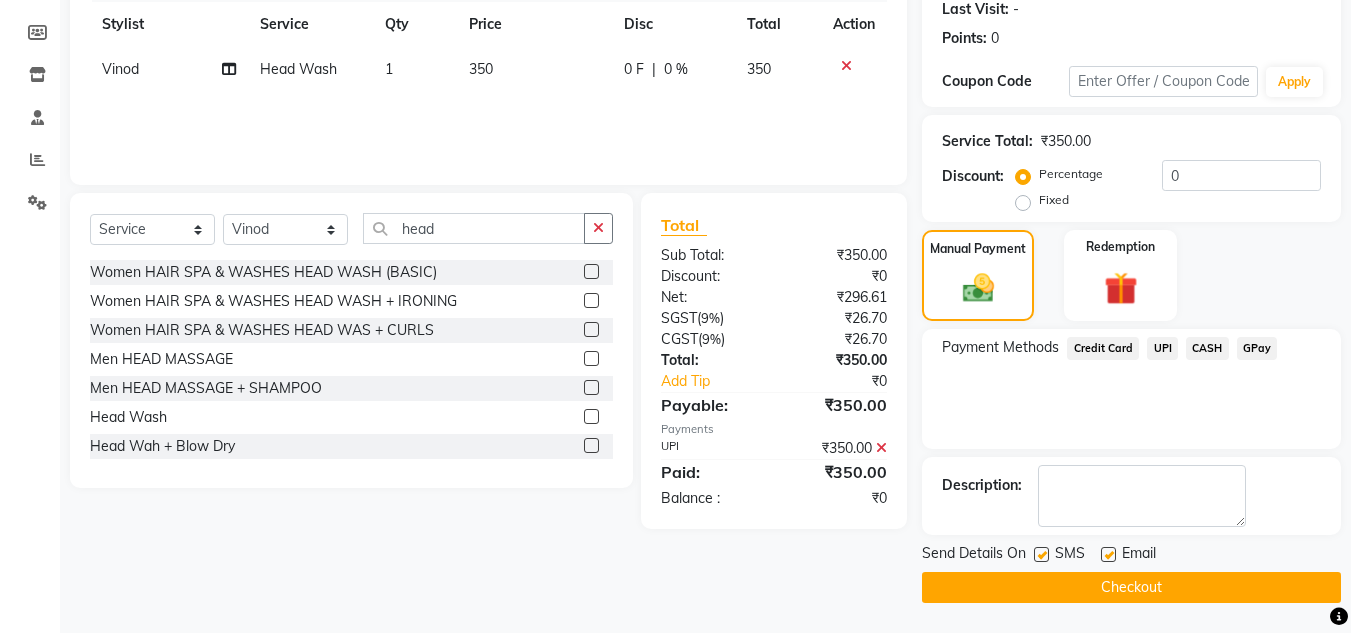 click on "Checkout" 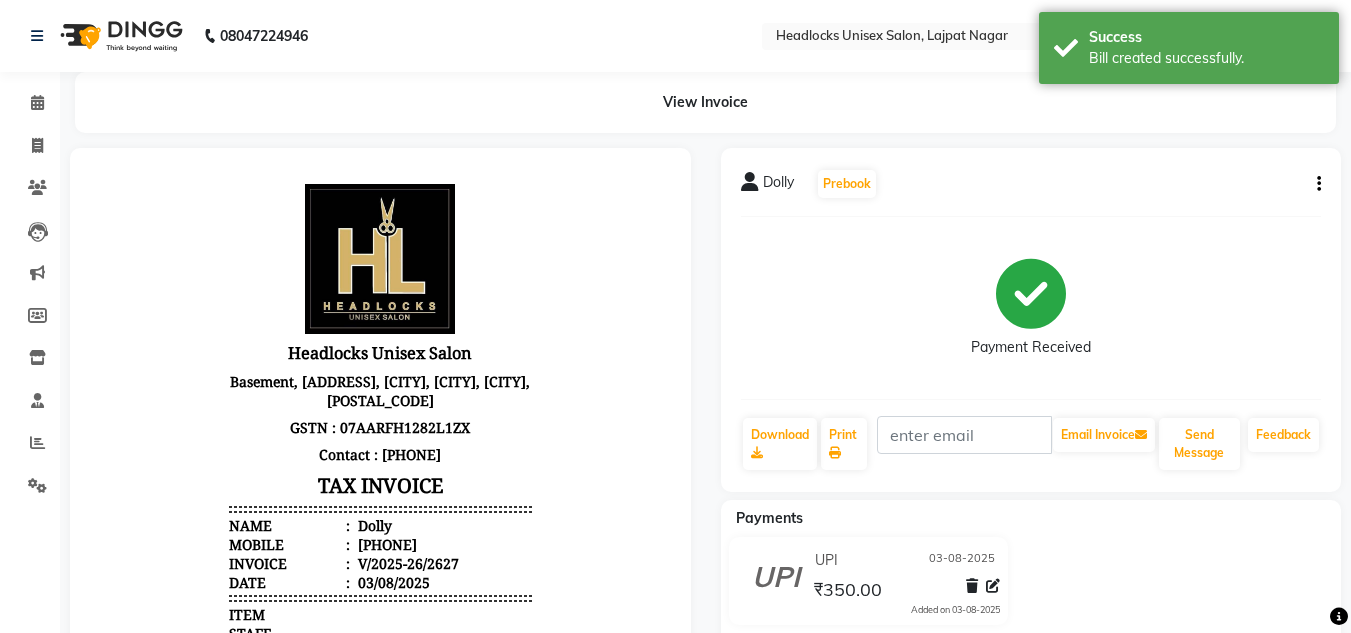 scroll, scrollTop: 0, scrollLeft: 0, axis: both 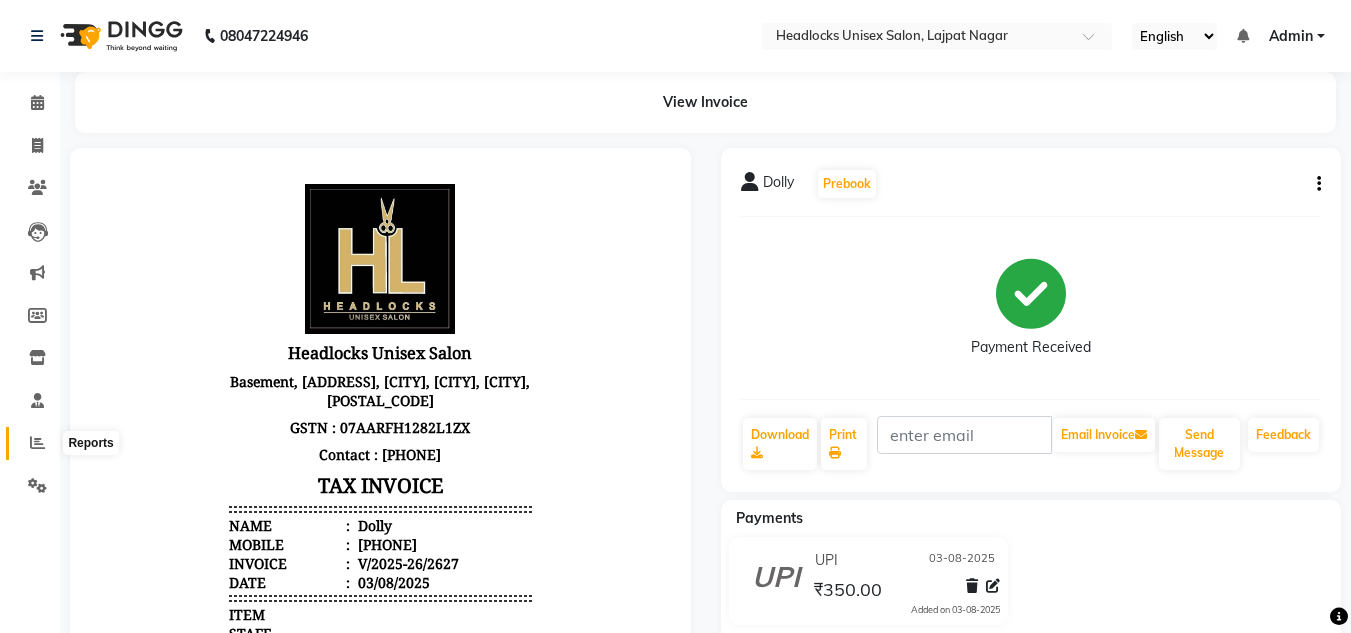 click 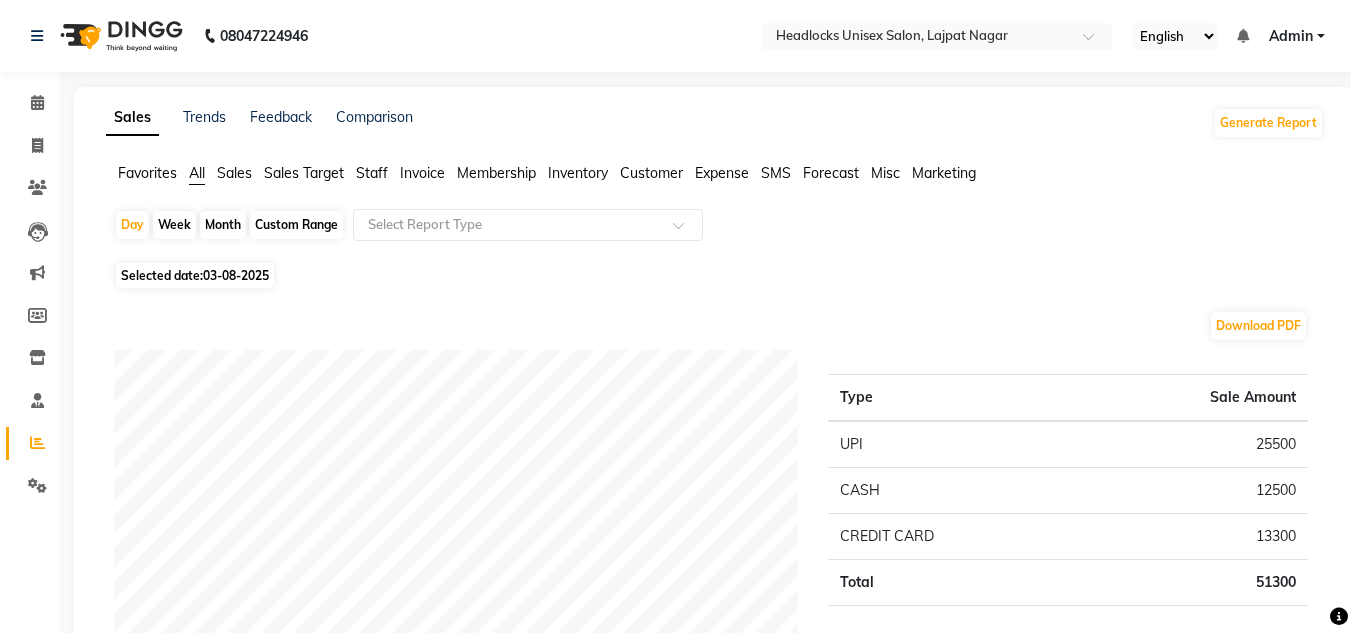 click on "Selected date:  03-08-2025" 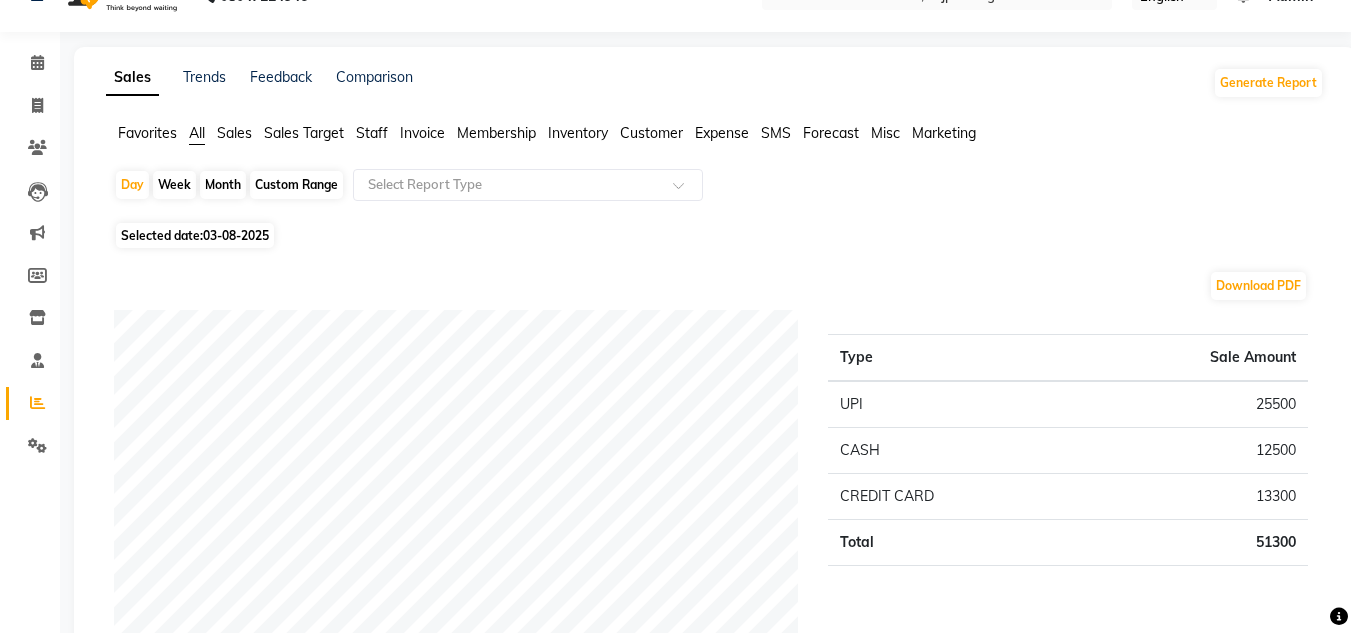 scroll, scrollTop: 0, scrollLeft: 0, axis: both 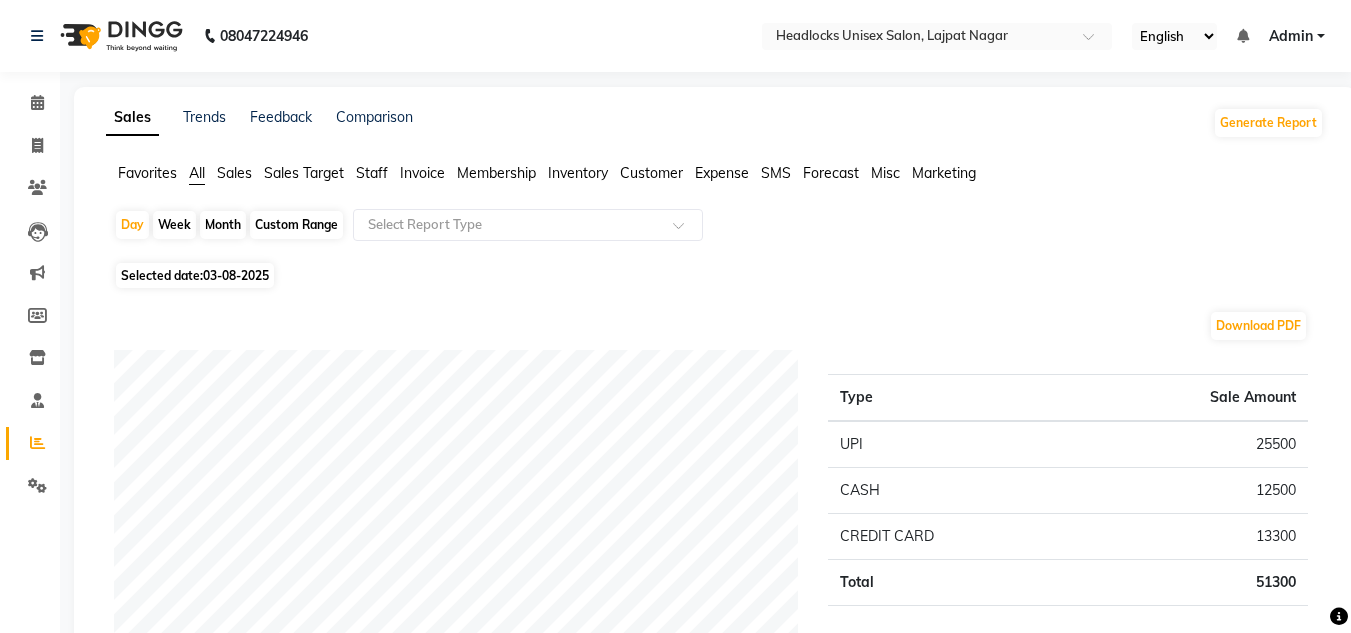 click on "Month" 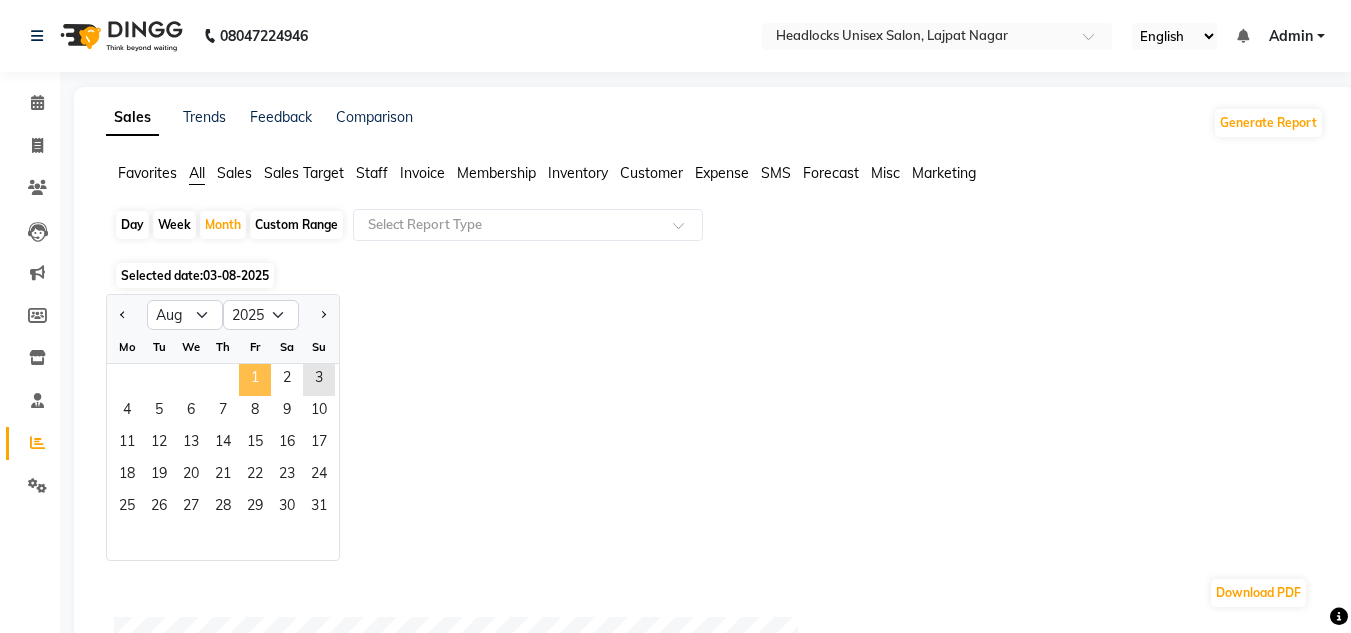 click on "1" 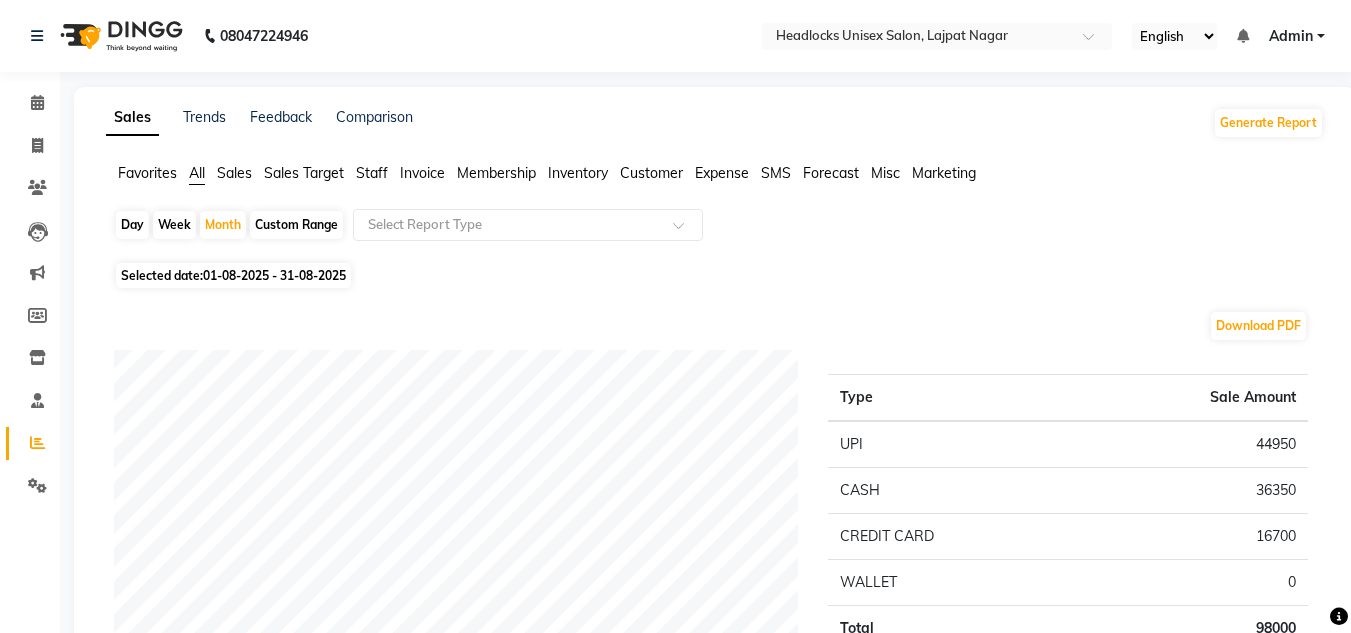 click on "Download PDF Payment mode Type Sale Amount UPI 44950 CASH 36350 CREDIT CARD 16700 WALLET 0 Total 98000 Staff summary Type Sale Amount Vinod 23350 Pinky 12300 Atul 14200 Vinay Roy 8000 Kaif 7700 Shankar 7150 Arman 7000 Shavaz Malik 7000 Sabiya 4850 Rashid 4850 Others 7600 Total 104000 Sales summary Type Sale Amount Gift card 0 Packages 0 Prepaid 0 Vouchers 0 Memberships 0 Services 101000 Products 3000 Tips 1000 Fee 0 Total 105000 Expense by type Type Sale Amount Incentive 2315 Utilities 2155 pentary item 1650 tip 1300 Product 1000 Salary 1000 Staff Snacks 600 client food 400 milk 390 sugar 100 Others 100 Total 11010 Service by category Type Sale Amount CHEMICAL SERVICES 35950 HAIRCUT 12450 HAIR SPA & WASHES 10700 WAXING 10450 Pedicure 9200 FACIALS 5550 Product 5000 HAIRCUT & HAIRSTYLES 4550 WASH 3150 FACIALS & CLEAN UPS 2200 Others 1800 Total 101000 Service sales Type Sale Amount Nano Plastia 11950 Women HAIR SPA & WASHES PREMIUM HAIR SPA 8000 Global Color 7750 Touchup majreal 7600 Besic pedicure 5900 5350" 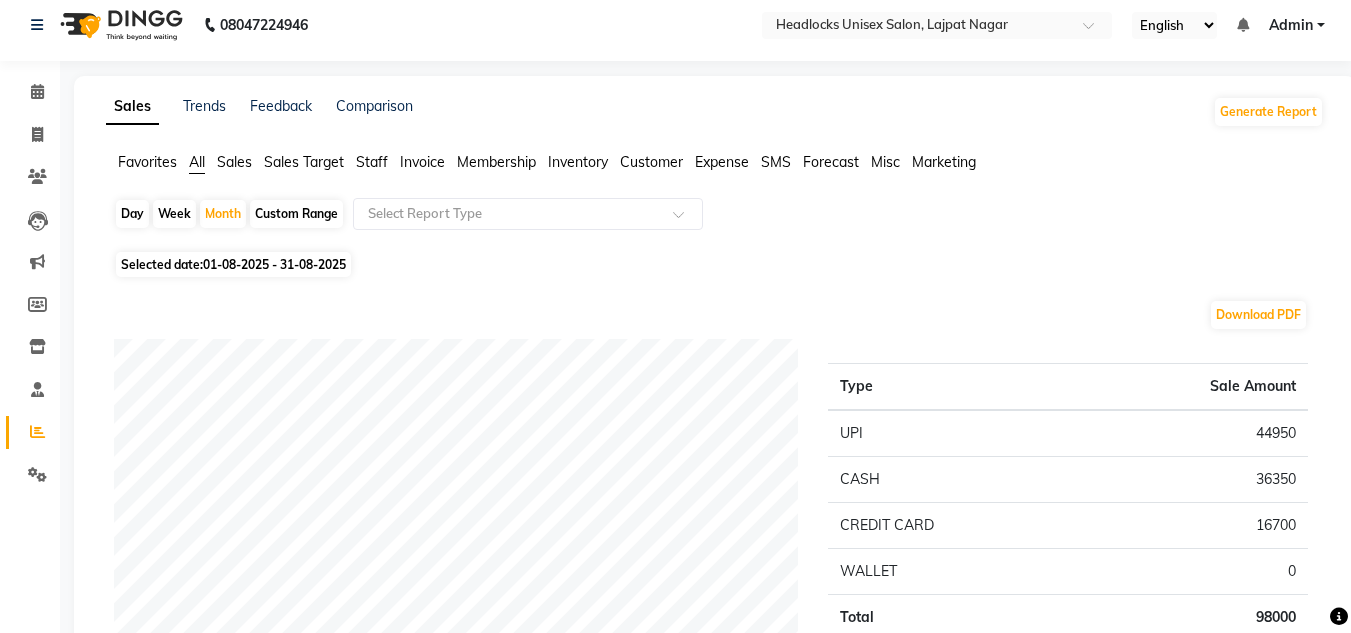 scroll, scrollTop: 0, scrollLeft: 0, axis: both 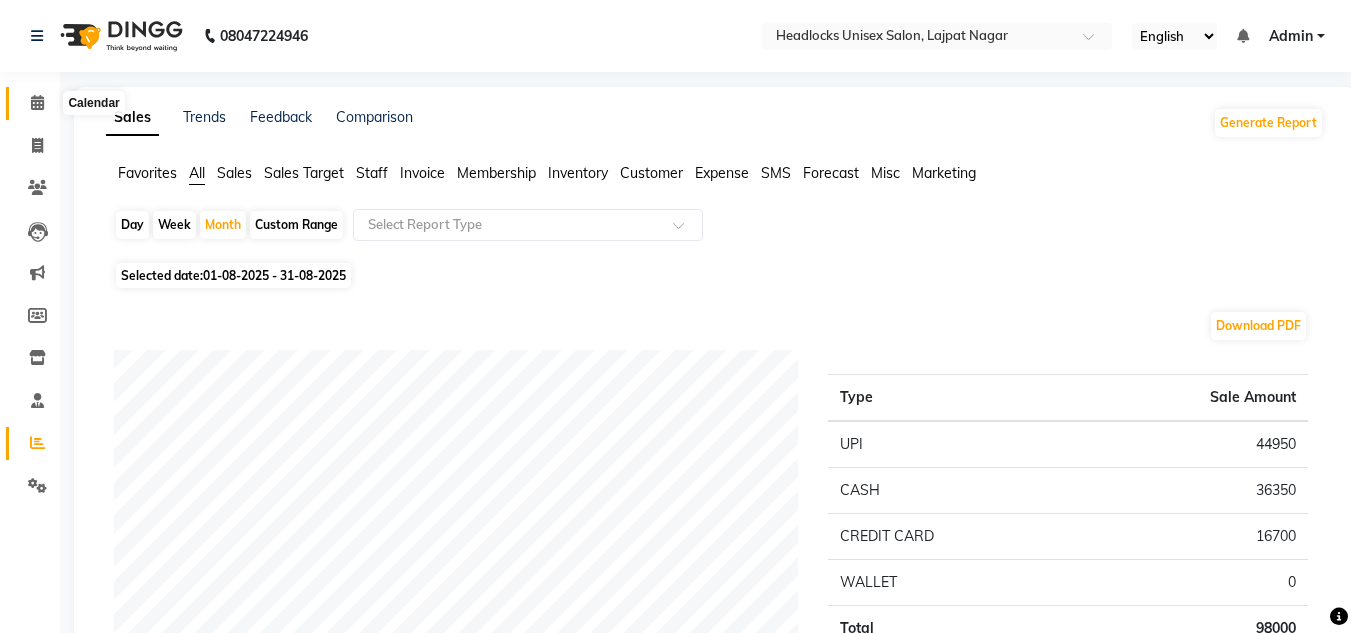 click 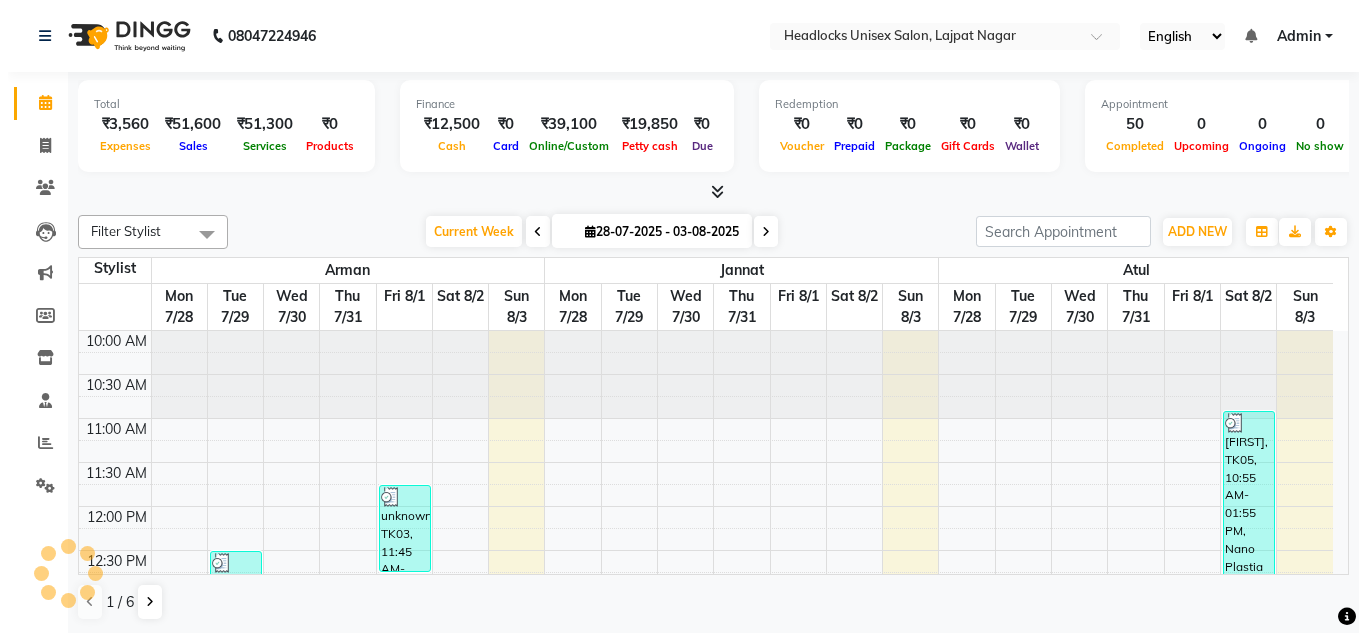 scroll, scrollTop: 0, scrollLeft: 0, axis: both 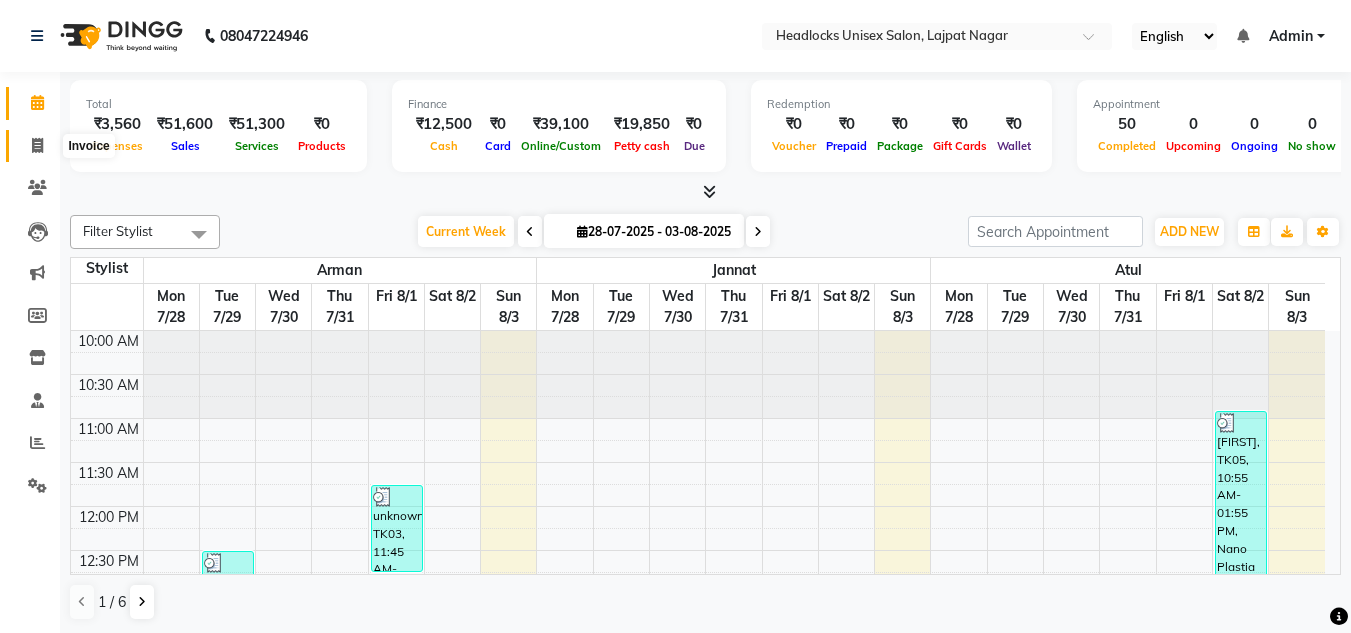 click 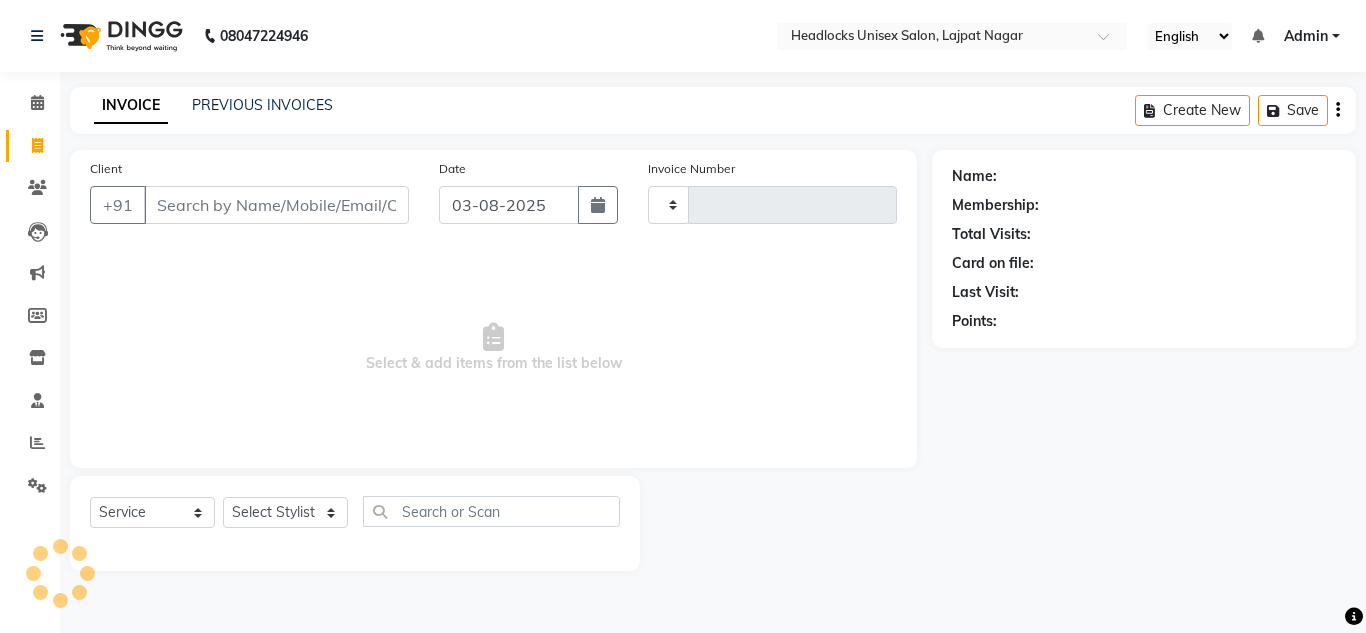 type on "2628" 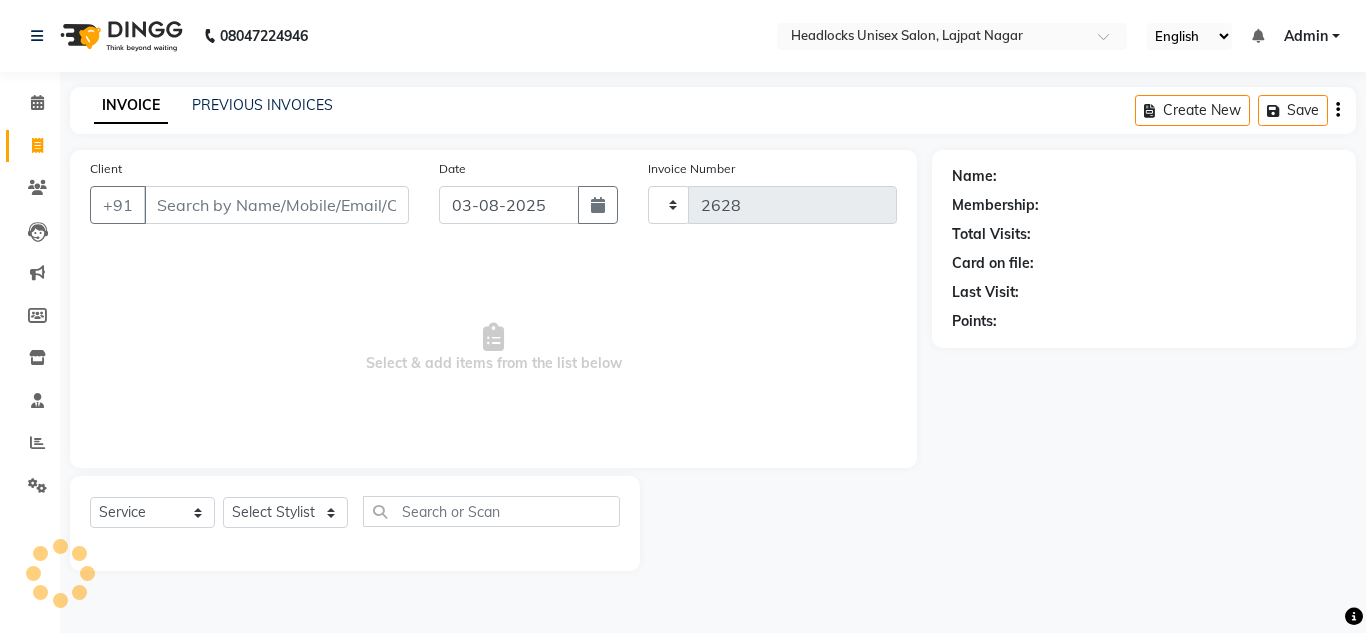 select on "6850" 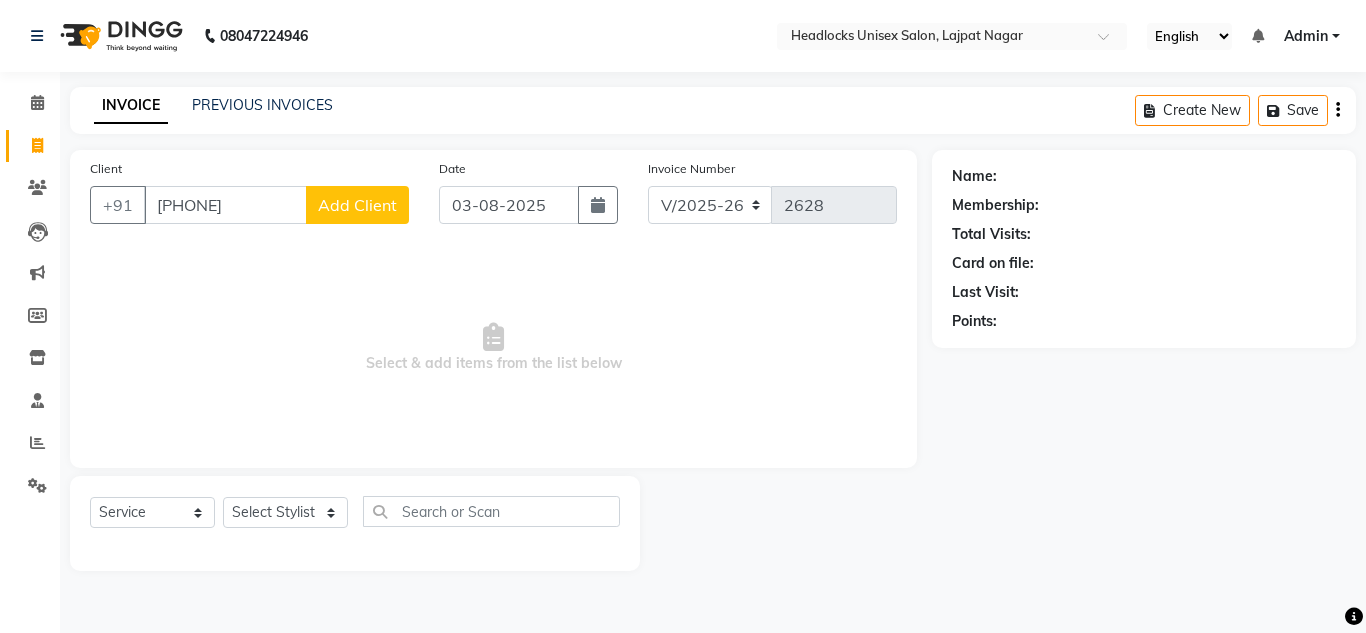 type on "[PHONE]" 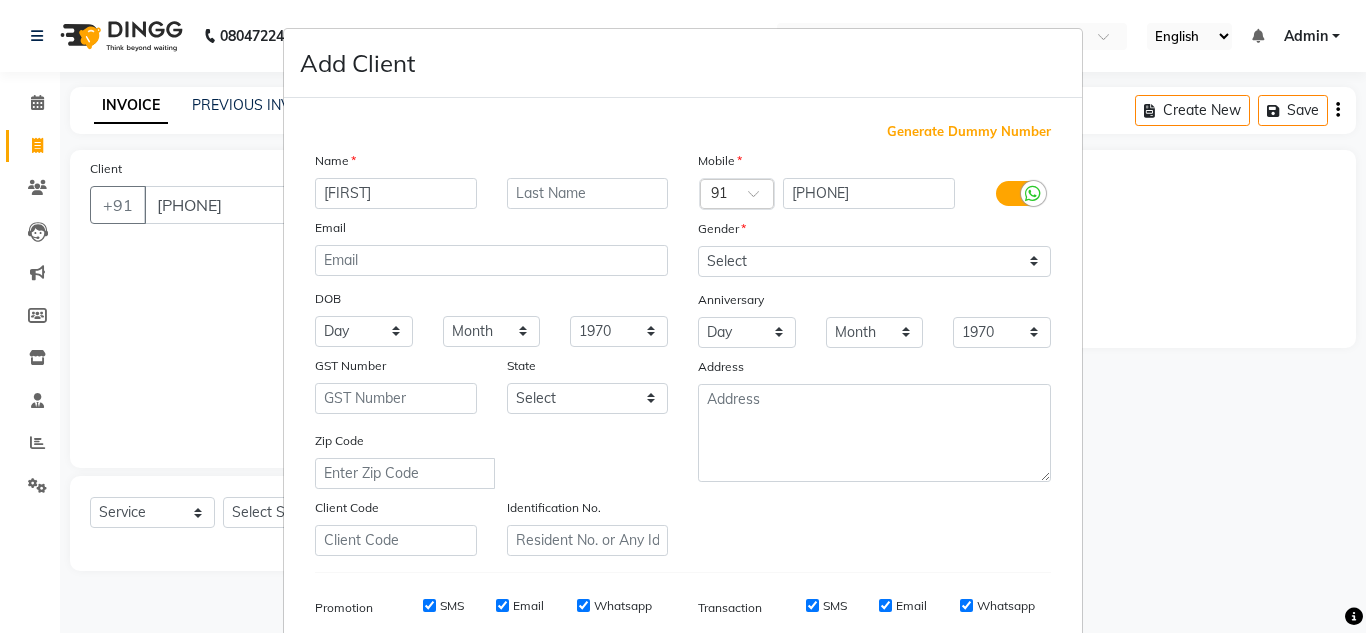 type on "[FIRST]" 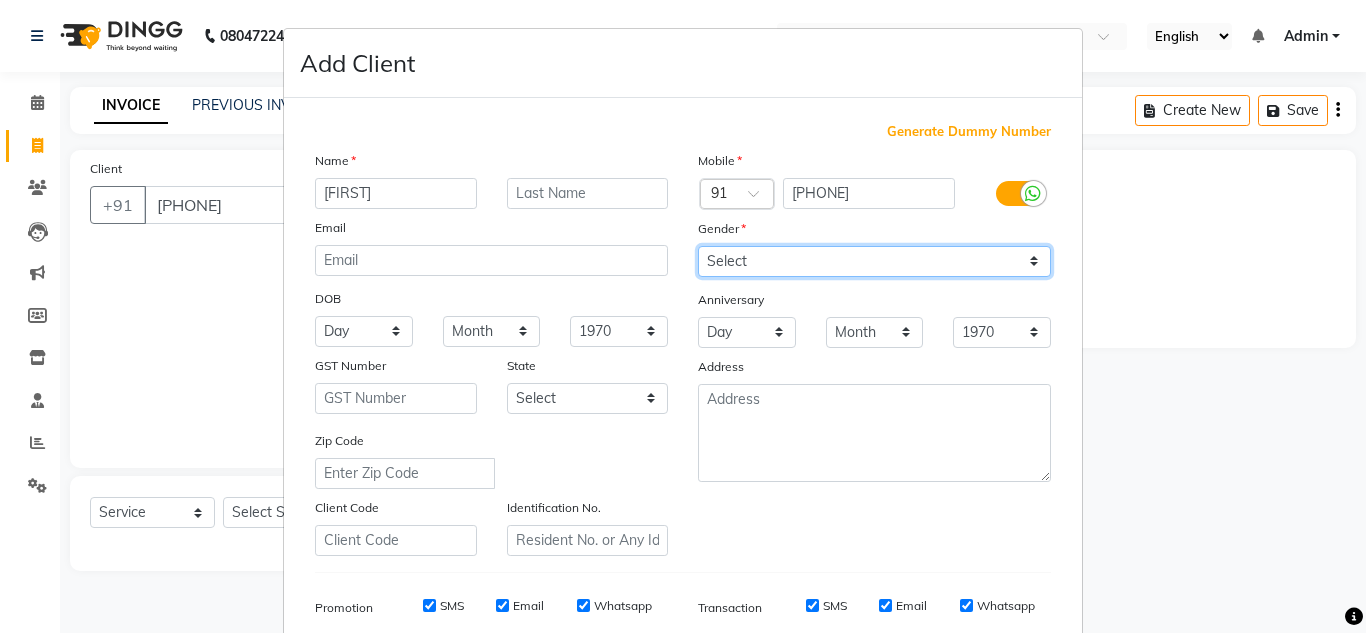 click on "Select Male Female Other Prefer Not To Say" at bounding box center (874, 261) 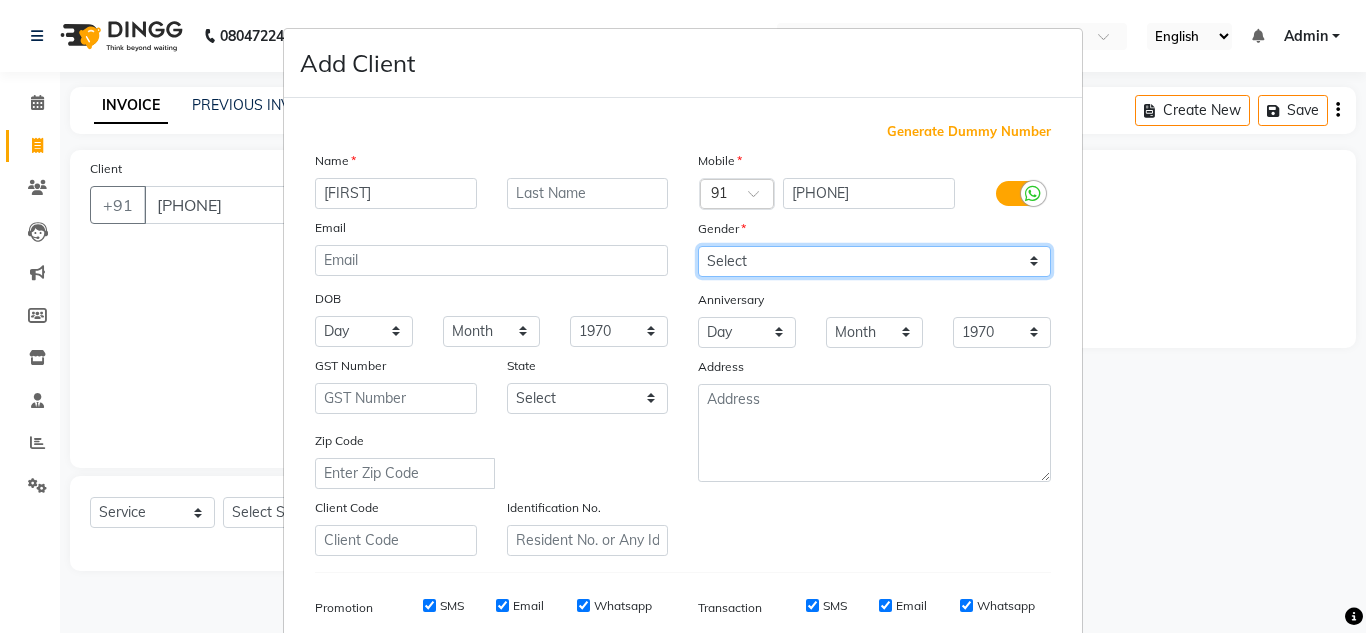 select on "female" 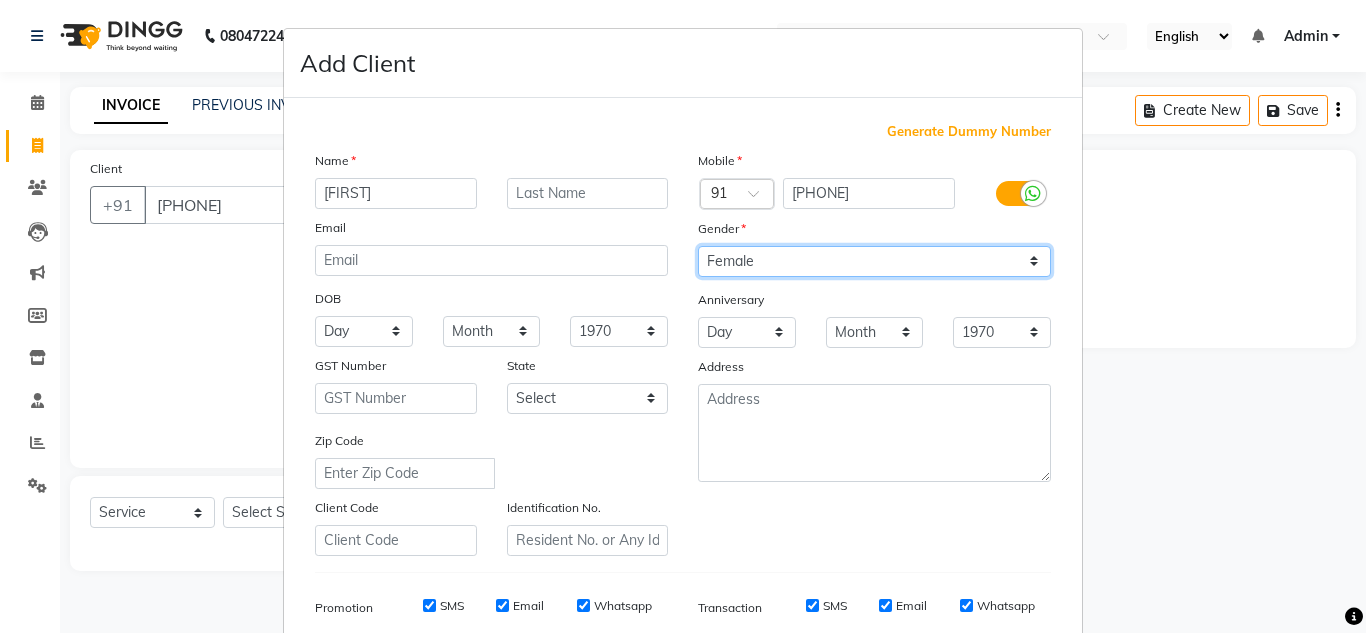 click on "Select Male Female Other Prefer Not To Say" at bounding box center (874, 261) 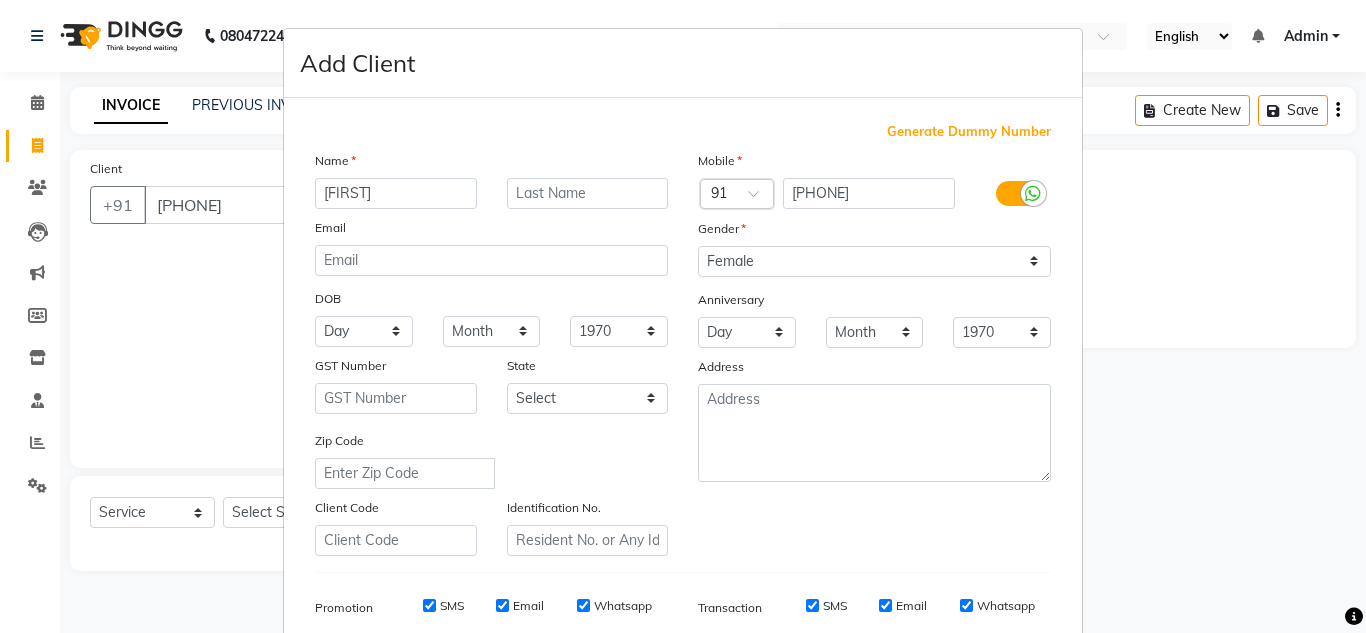 click on "Add Client Generate Dummy Number Name Ilma Email DOB Day 01 02 03 04 05 06 07 08 09 10 11 12 13 14 15 16 17 18 19 20 21 22 23 24 25 26 27 28 29 30 31 Month January February March April May June July August September October November December 1940 1941 1942 1943 1944 1945 1946 1947 1948 1949 1950 1951 1952 1953 1954 1955 1956 1957 1958 1959 1960 1961 1962 1963 1964 1965 1966 1967 1968 1969 1970 1971 1972 1973 1974 1975 1976 1977 1978 1979 1980 1981 1982 1983 1984 1985 1986 1987 1988 1989 1990 1991 1992 1993 1994 1995 1996 1997 1998 1999 2000 2001 2002 2003 2004 2005 2006 2007 2008 2009 2010 2011 2012 2013 2014 2015 2016 2017 2018 2019 2020 2021 2022 2023 2024 GST Number State Select Andaman and Nicobar Islands Andhra Pradesh Arunachal Pradesh Assam Bihar Chandigarh Chhattisgarh Dadra and Nagar Haveli Daman and Diu Delhi Goa Gujarat Haryana Himachal Pradesh Jammu and Kashmir Jharkhand Karnataka Kerala Lakshadweep Madhya Pradesh Maharashtra Manipur Meghalaya Mizoram Nagaland Odisha Pondicherry Punjab Rajasthan" at bounding box center (683, 316) 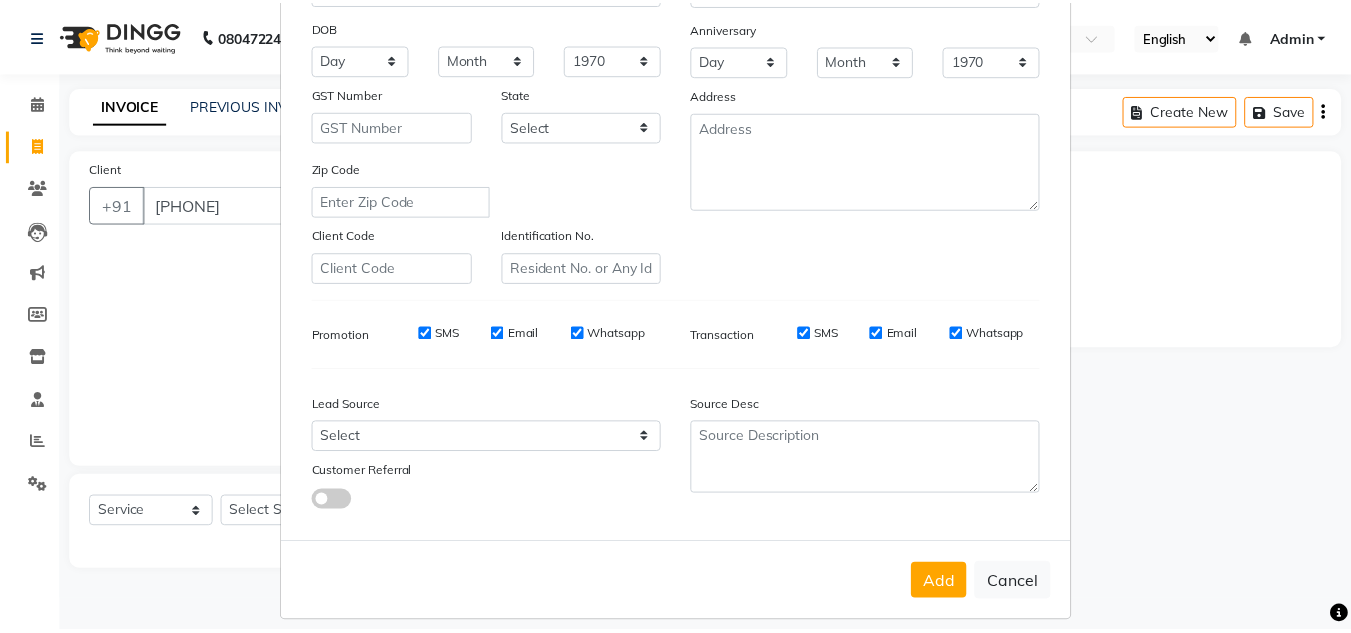 scroll, scrollTop: 290, scrollLeft: 0, axis: vertical 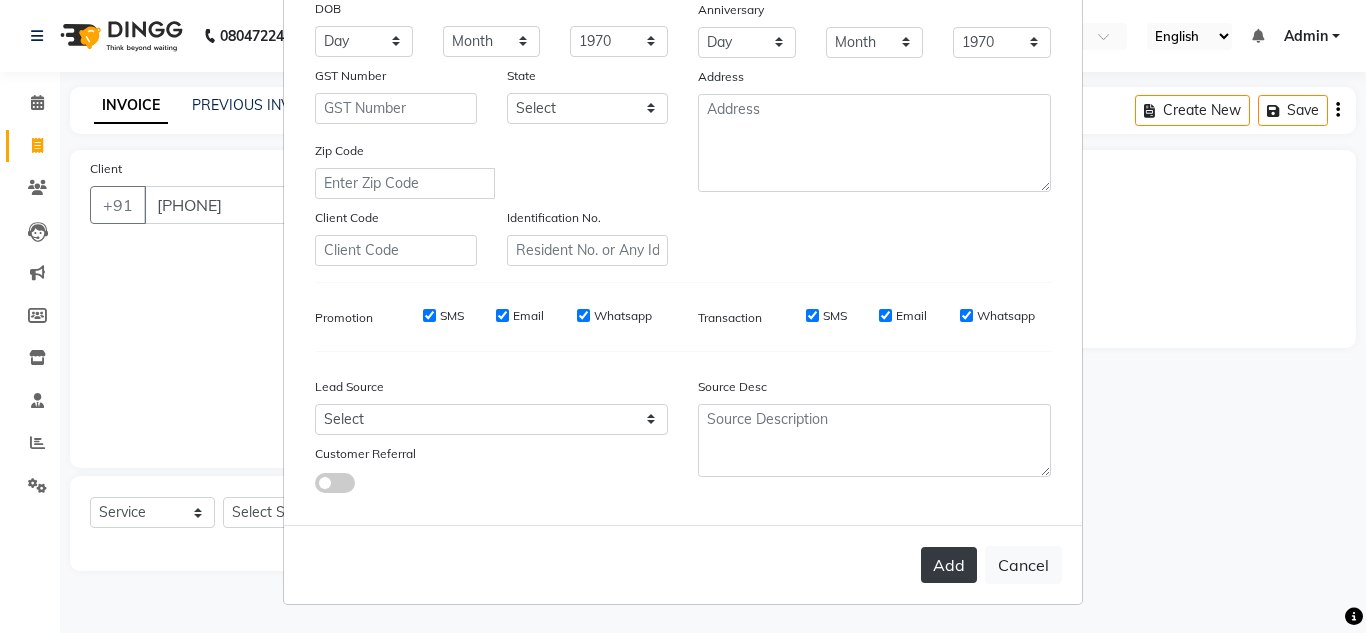 click on "Add" at bounding box center (949, 565) 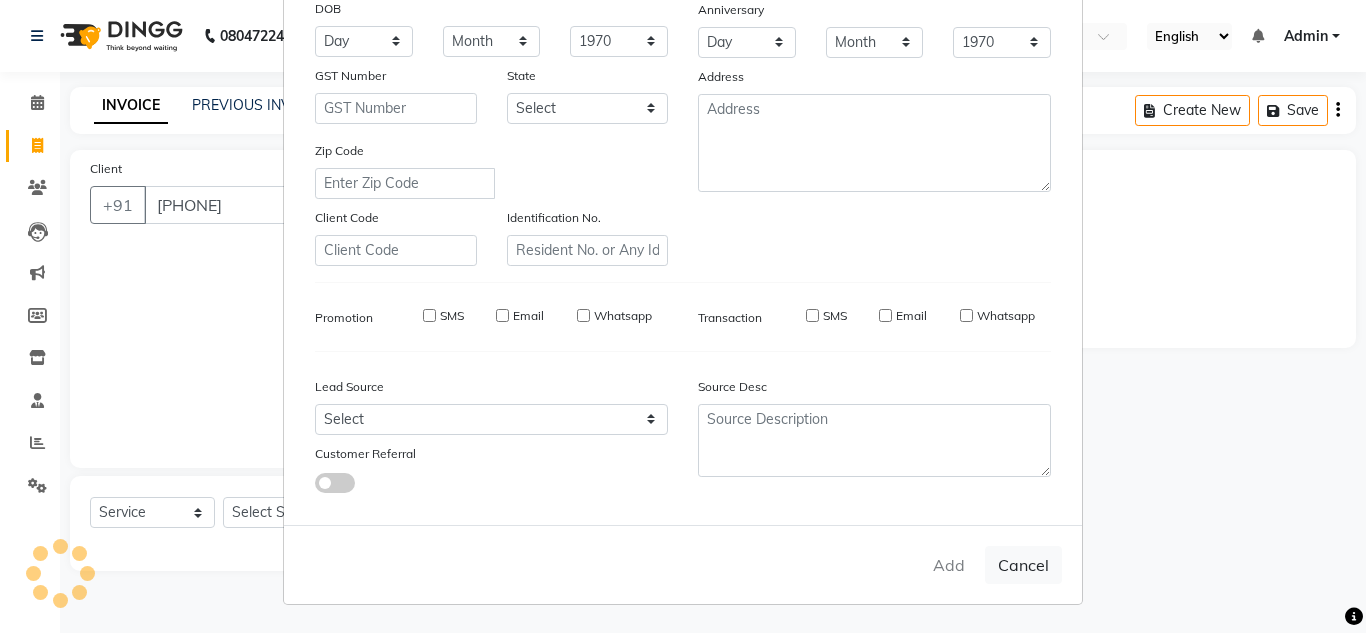 type 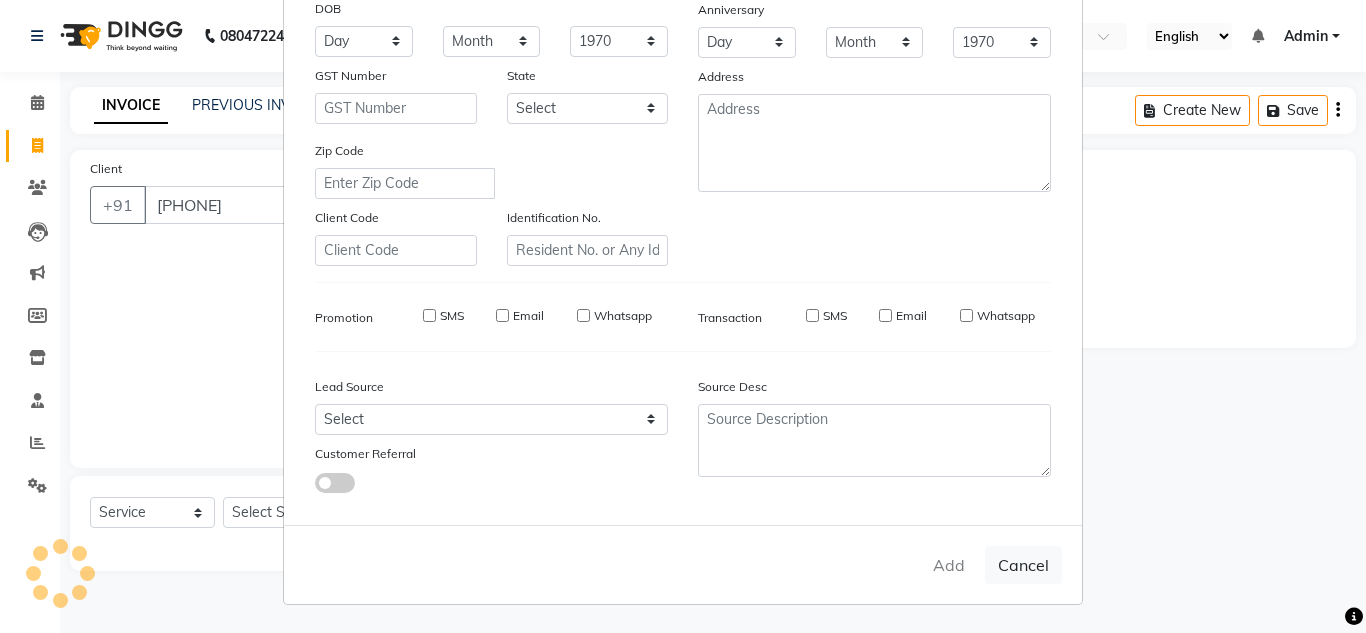 select 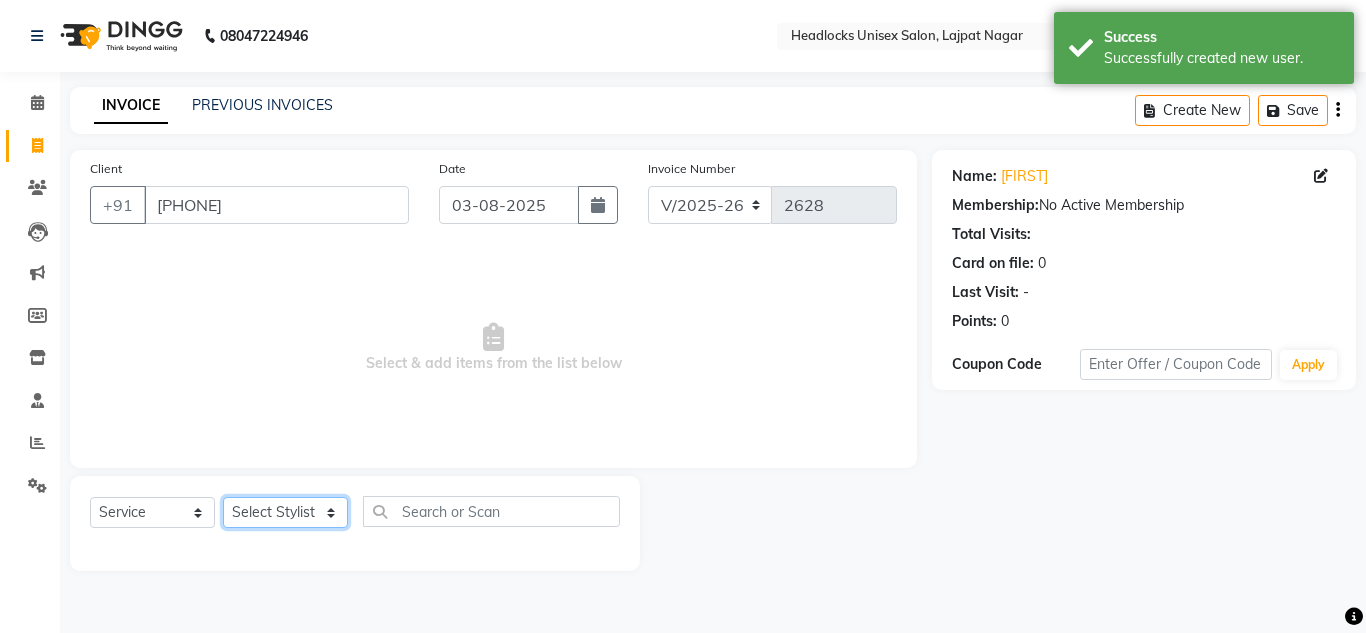 click on "Select Stylist Arman Atul Jannat Kaif Kartik Lucky Nazia Pinky Rashid Sabiya Sandeep Shankar Shavaz Malik Sudhir Suraj Vikas Vinay Roy Vinod" 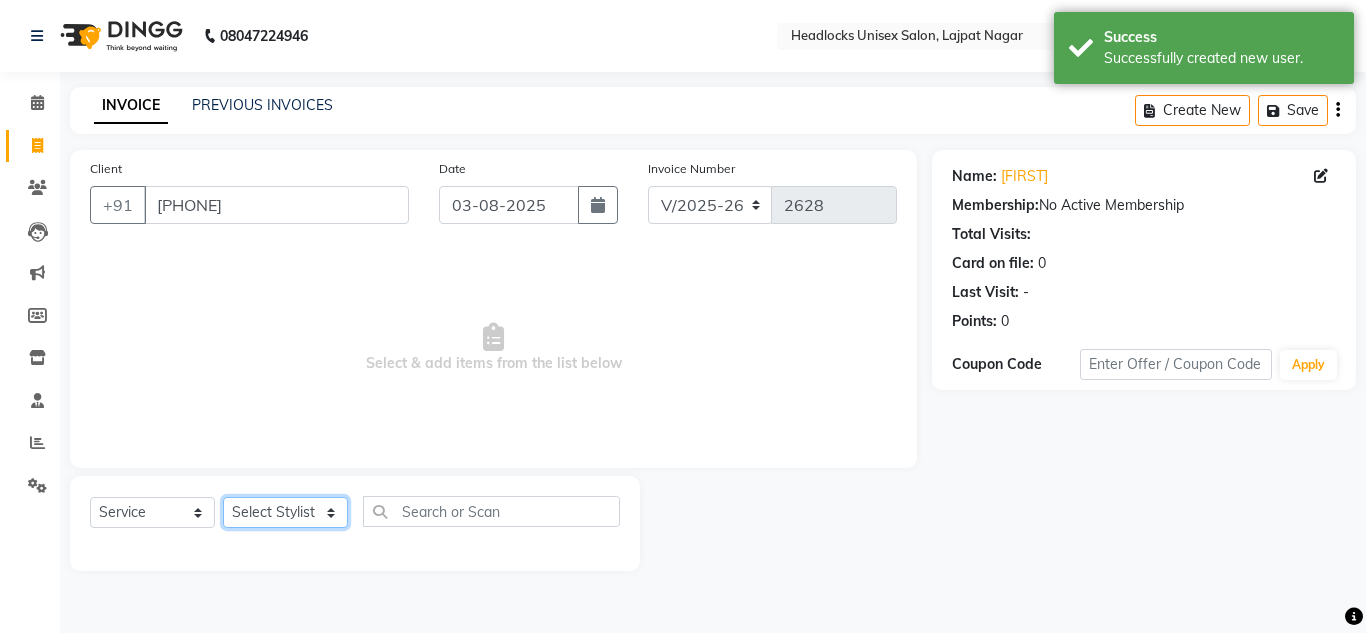 select on "66496" 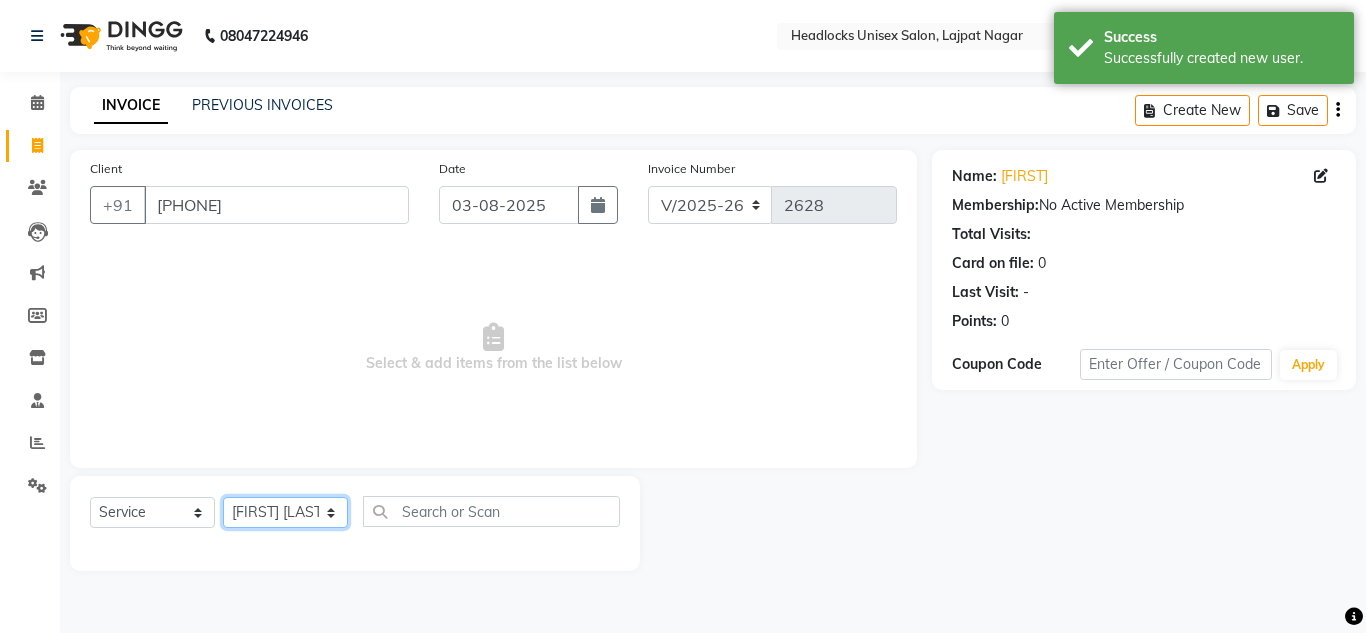 click on "Select Stylist Arman Atul Jannat Kaif Kartik Lucky Nazia Pinky Rashid Sabiya Sandeep Shankar Shavaz Malik Sudhir Suraj Vikas Vinay Roy Vinod" 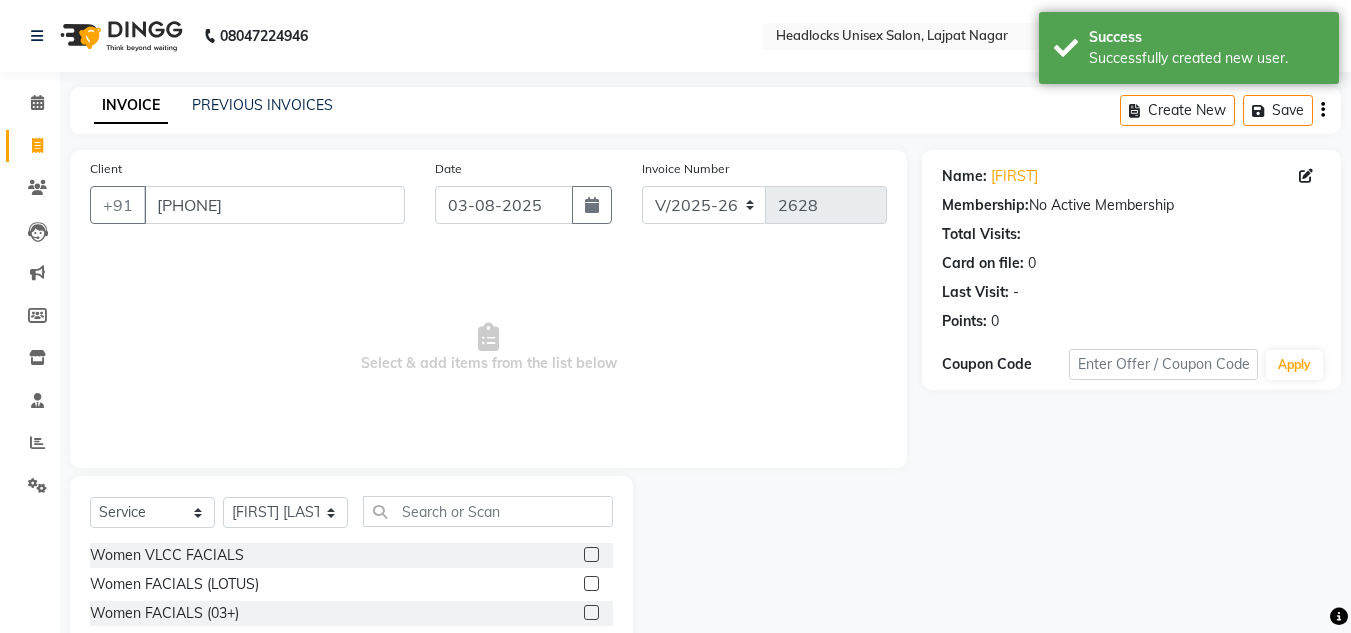 click on "Select & add items from the list below" at bounding box center (488, 348) 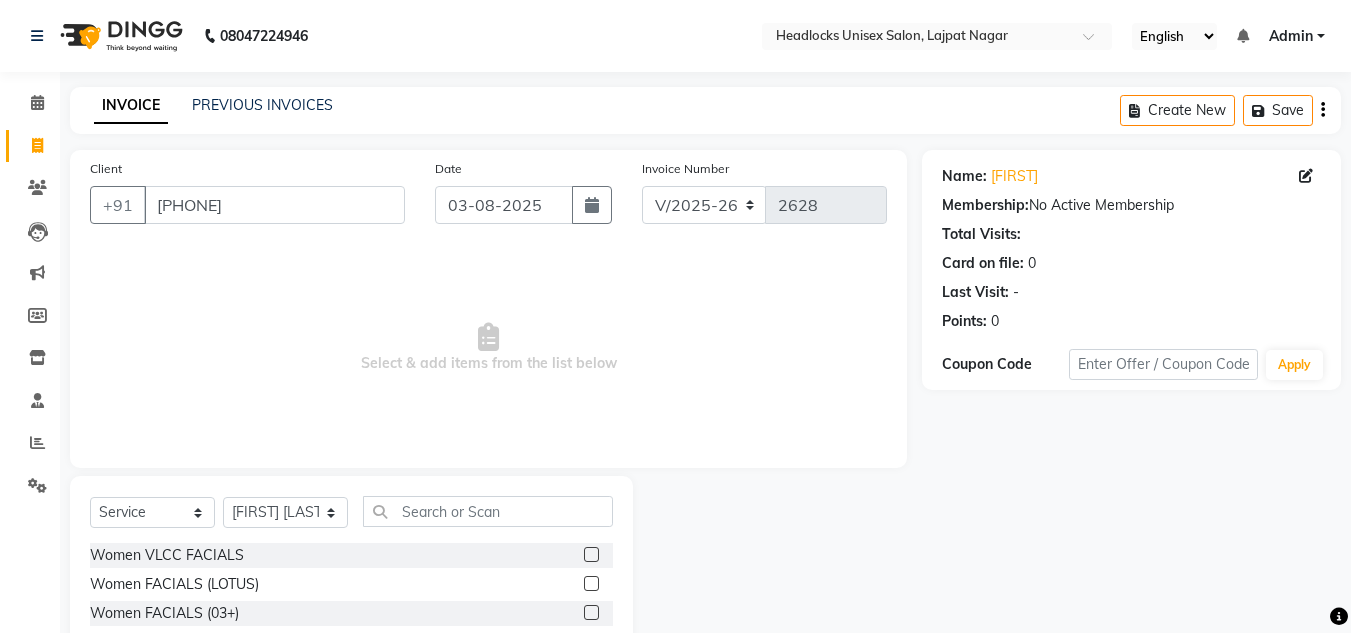 click on "Select & add items from the list below" at bounding box center (488, 348) 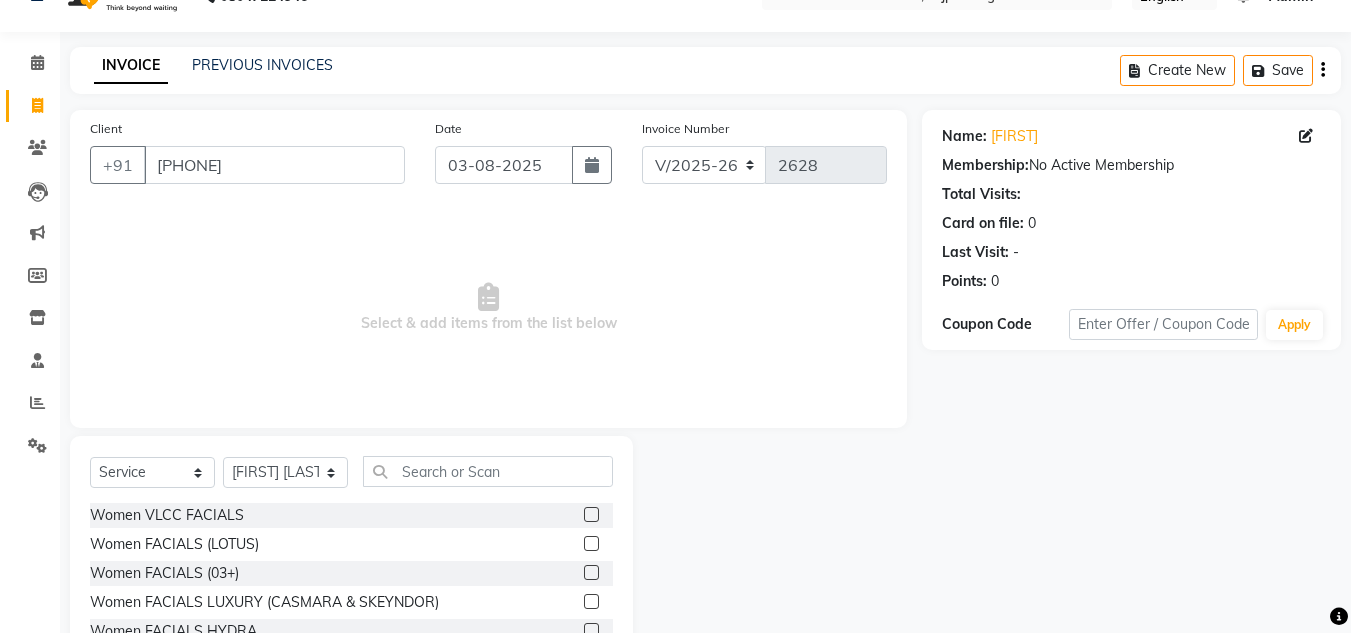 scroll, scrollTop: 168, scrollLeft: 0, axis: vertical 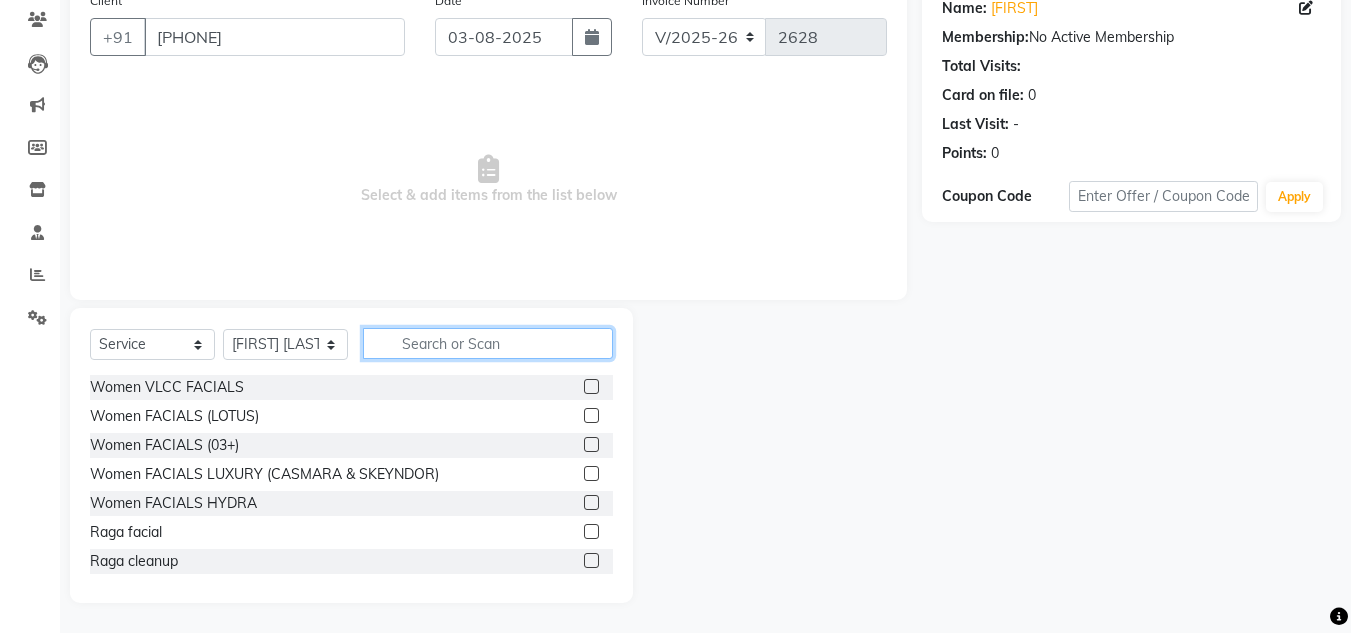 click 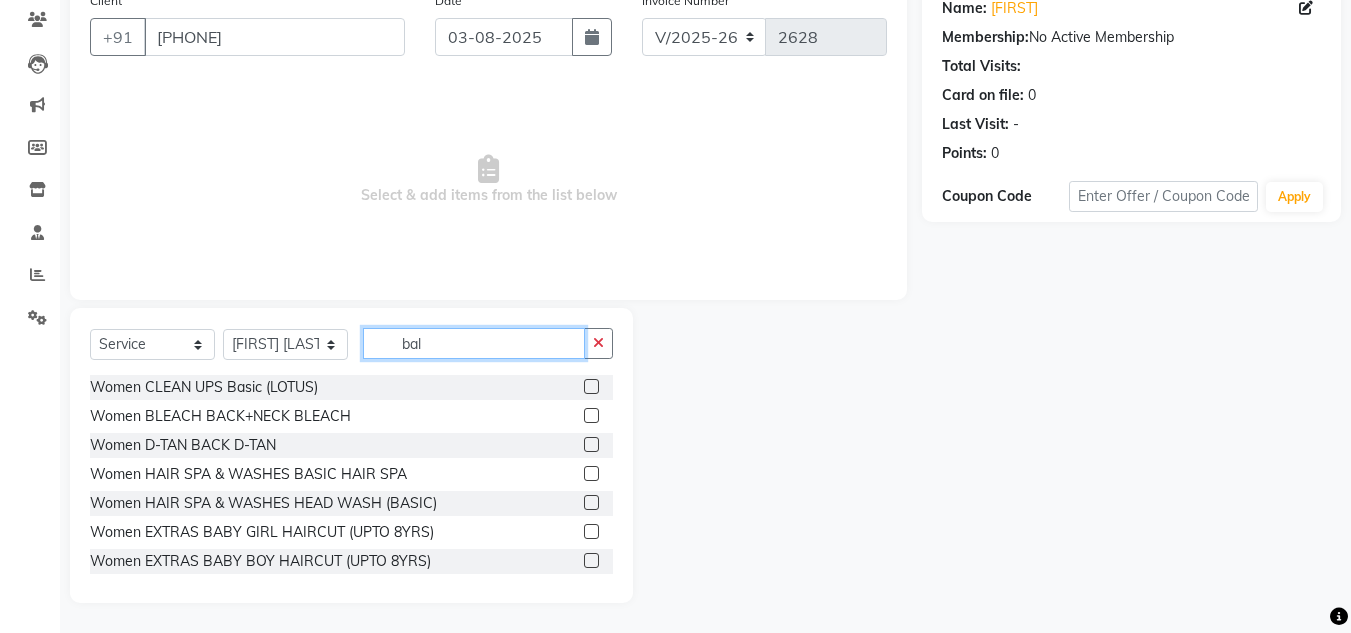scroll, scrollTop: 26, scrollLeft: 0, axis: vertical 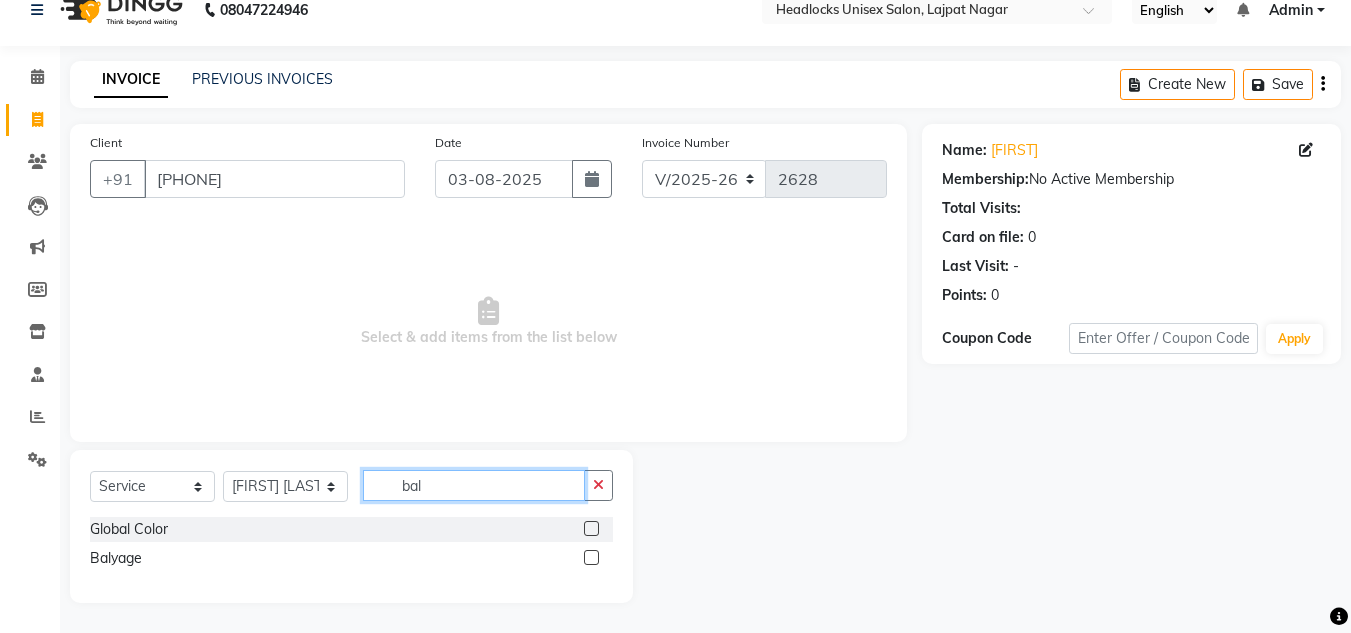 type on "bal" 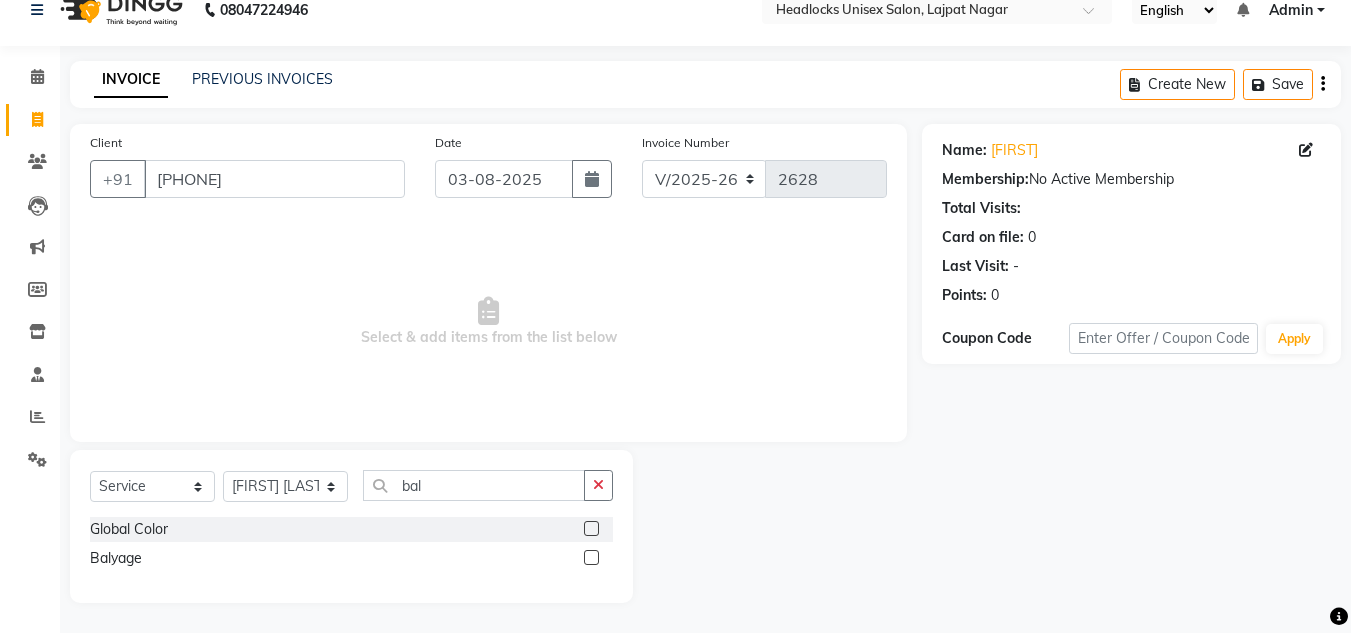 click 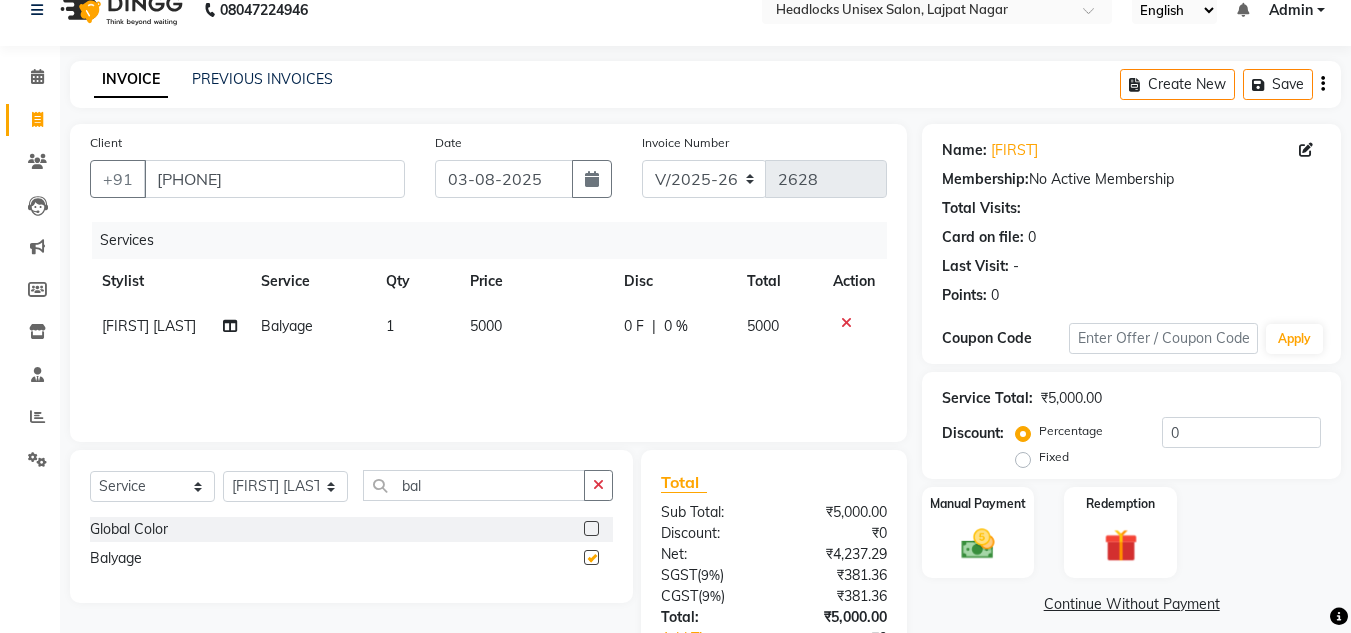 checkbox on "false" 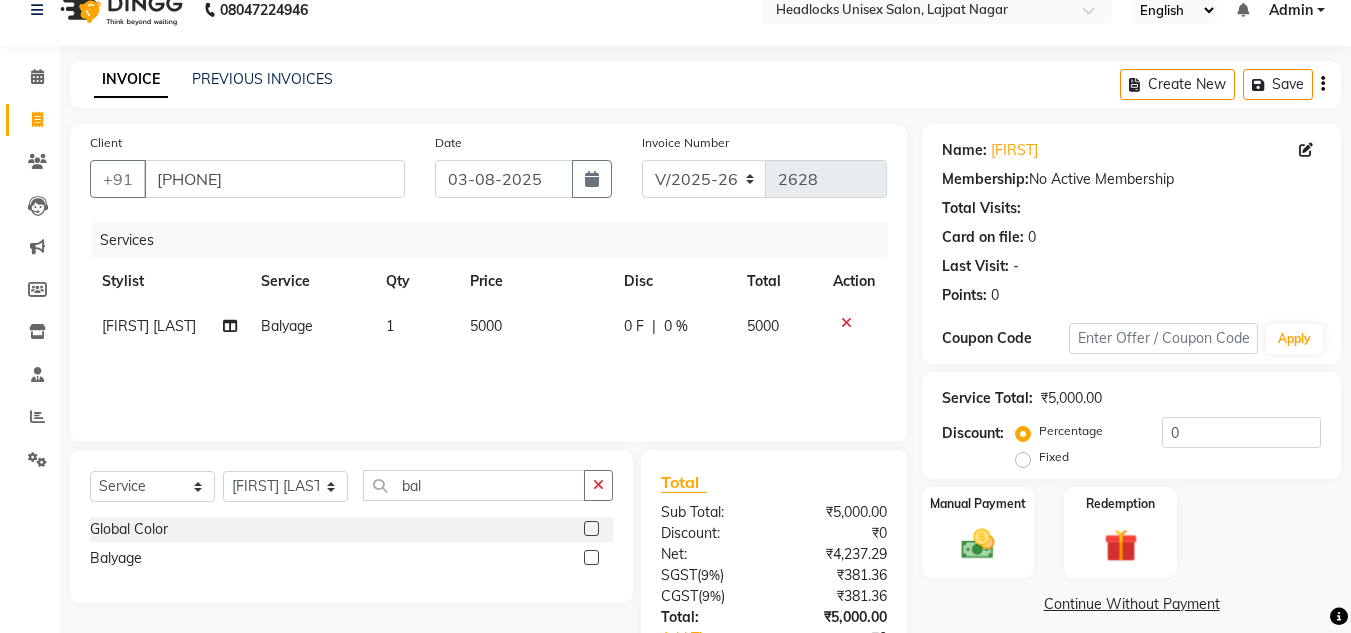 click on "5000" 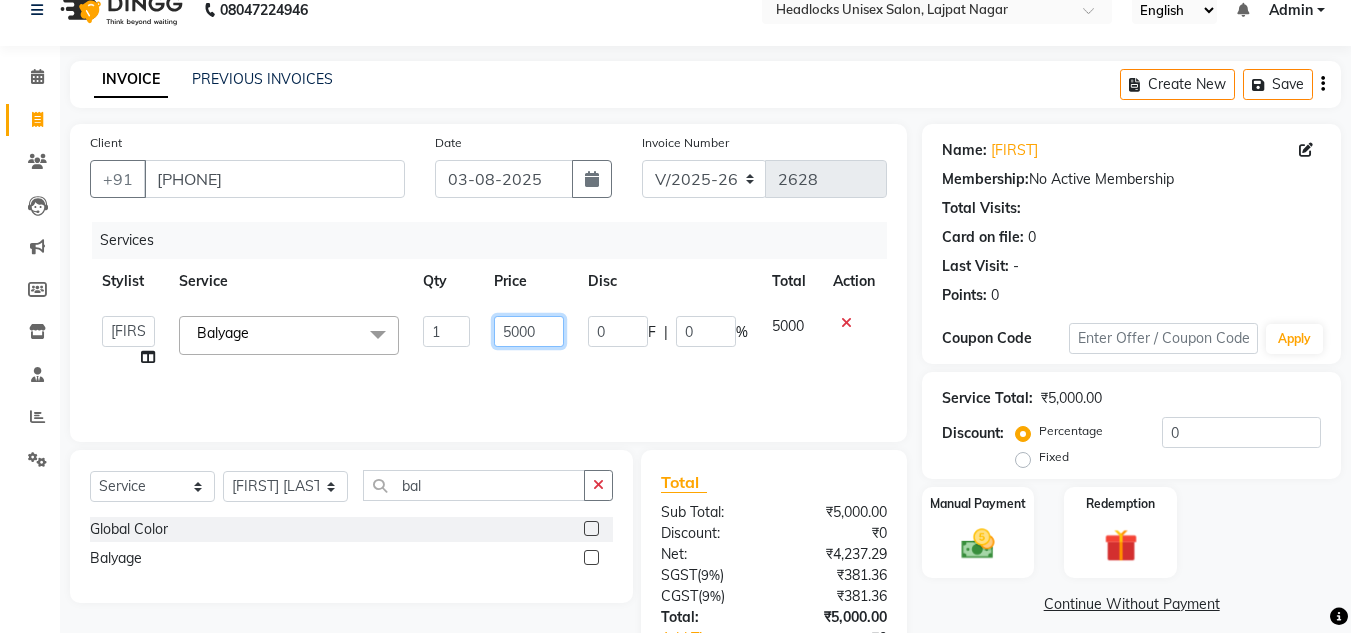 click on "5000" 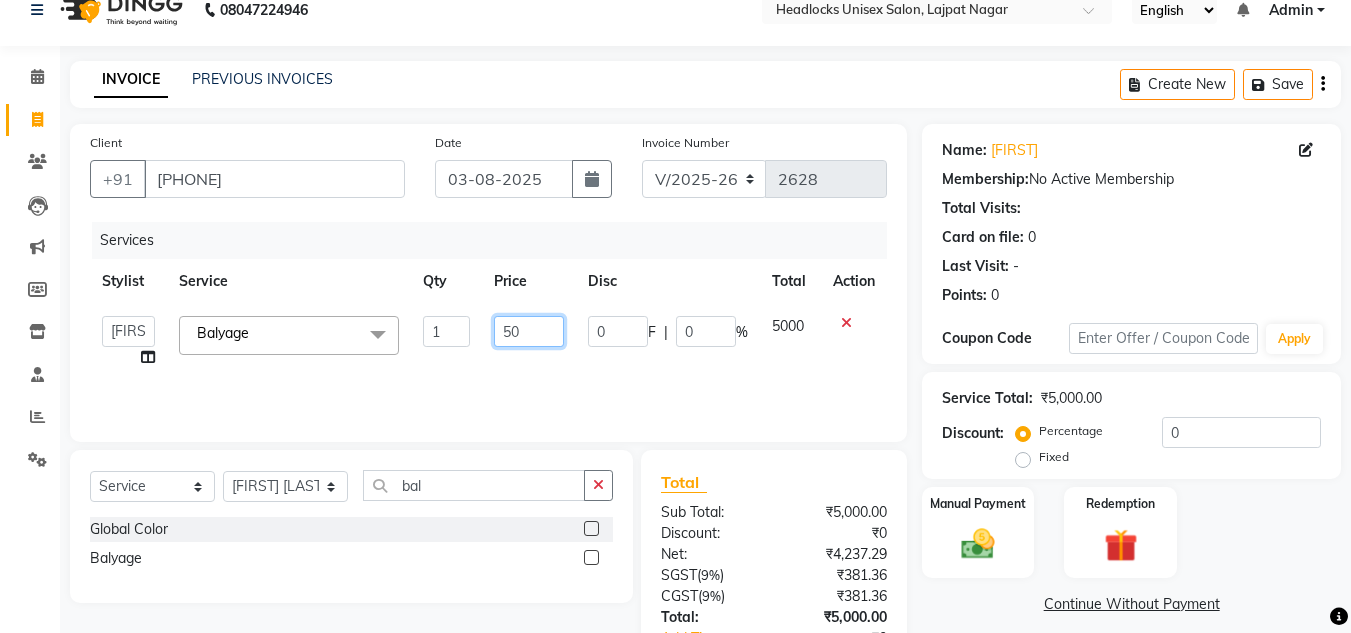 type on "5" 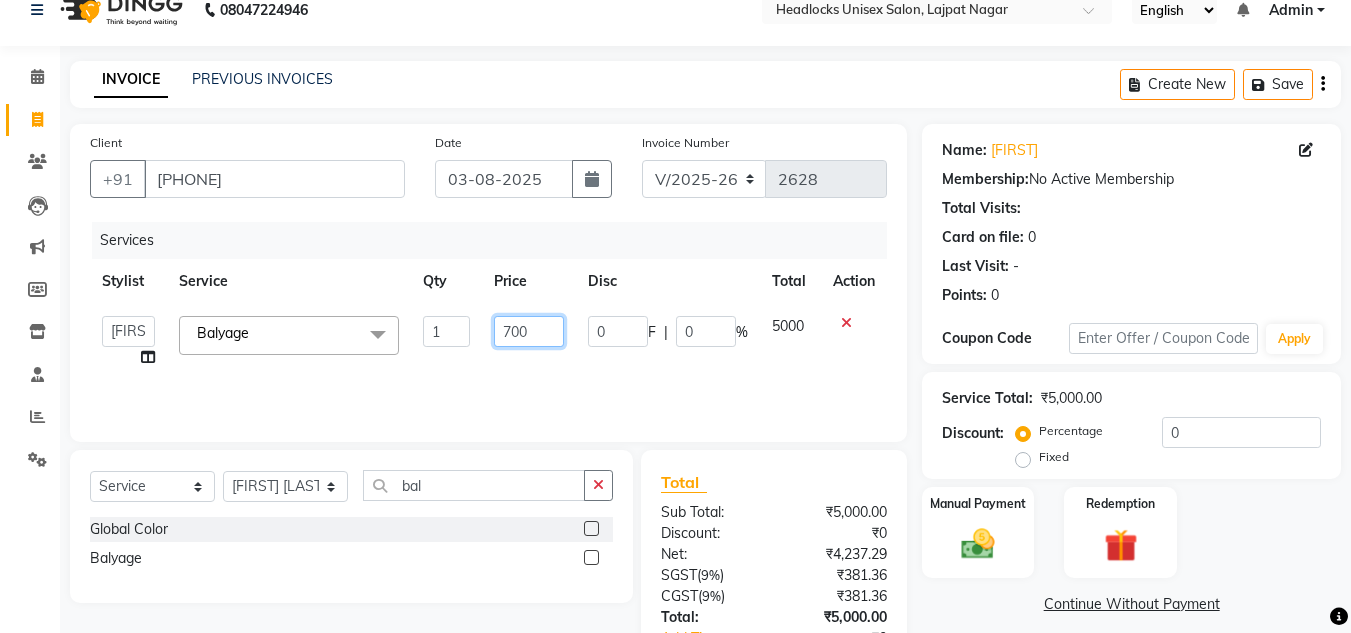 type on "7000" 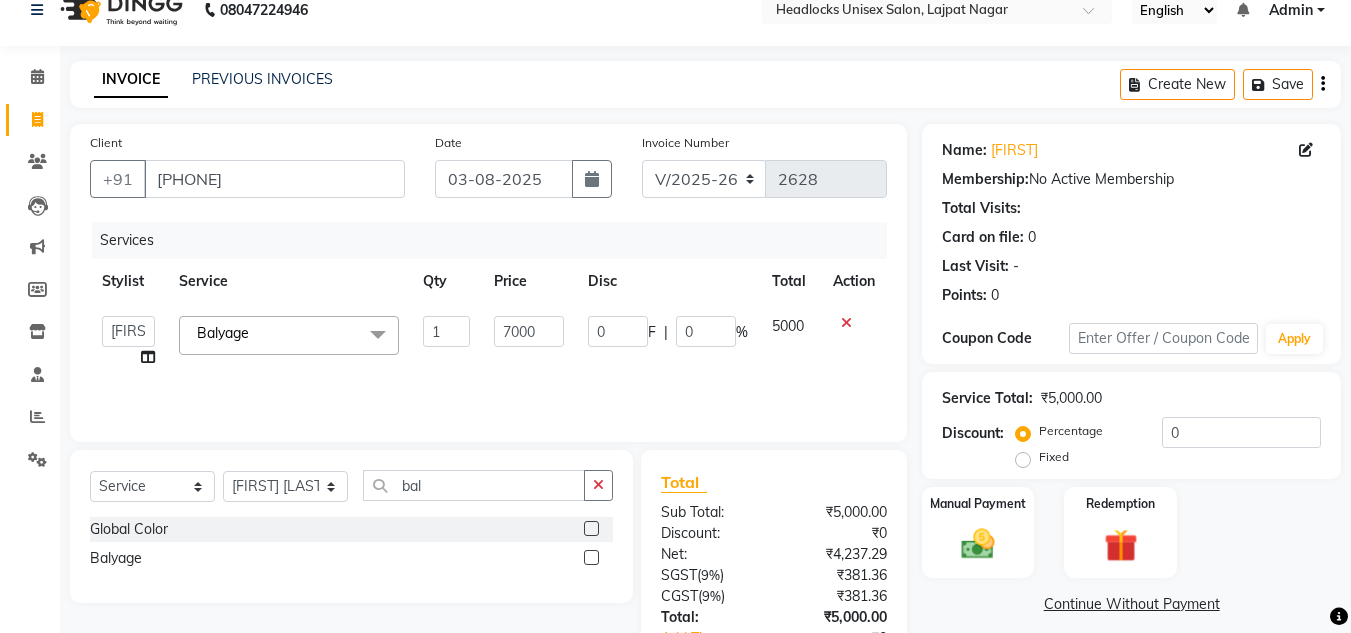 click on "Services Stylist Service Qty Price Disc Total Action  Arman   Atul   Jannat   Kaif   Kartik   Lucky   Nazia   Pinky   Rashid   Sabiya   Sandeep   Shankar   Shavaz Malik   Sudhir   Suraj   Vikas   Vinay Roy   Vinod  Balyage  x Women VLCC FACIALS Women FACIALS (LOTUS) Women FACIALS (03+) Women FACIALS LUXURY (CASMARA & SKEYNDOR) Women FACIALS HYDRA Raga facial Raga cleanup Raga bridal facial 3000 Women CLEAN UPS Basic (LOTUS) Women CLEAN UPS Premium (03+) Women CLEAN UPS Luxury (CASMARA) Women BLEACH OXY FACE BLEACH Women BLEACH CHERYL'S FACE BLEACH Women BLEACH NECK BLEACH Women BLEACH BACK+NECK BLEACH Women BLEACH STOMACH BLEACH Women BLEACH ARMS BLEACH Women BLEACH LEGS BLEACH Women BLEACH HALF LEG BLEACH Women BLEACH FULL BODY BLEACH Women SCRUBS BODY SCRUB Women SCRUBS BODY POLISHING Full body scrub Women D-TAN FACE D-TAN Women D-TAN ARMS D-TAN Women D-TAN LEGS D-TAN Women D-TAN BACK D-TAN Women D-TAN FULL BODY D-TAN Women HAIRCUT & HAIRSTYLES (TRIM) Women HAIRCUT & HAIRSTYLES V-SHAPE HAIRCUT 3 TENX SPA 1" 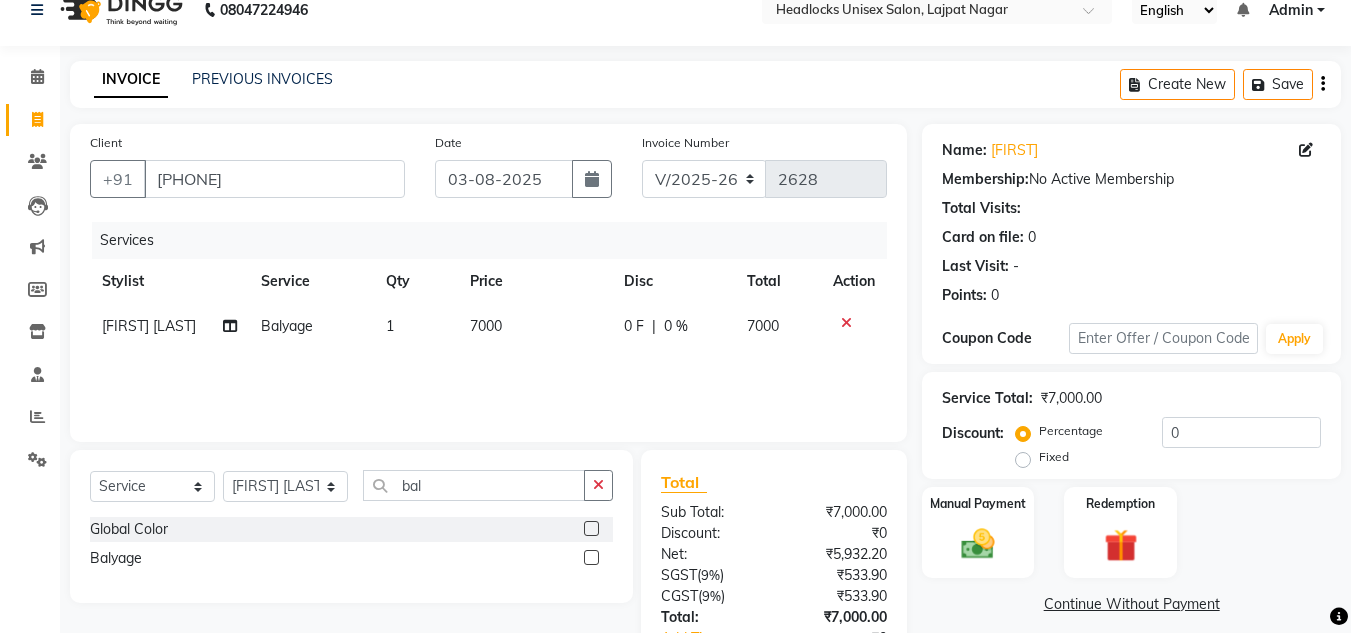 click on "₹7,000.00" 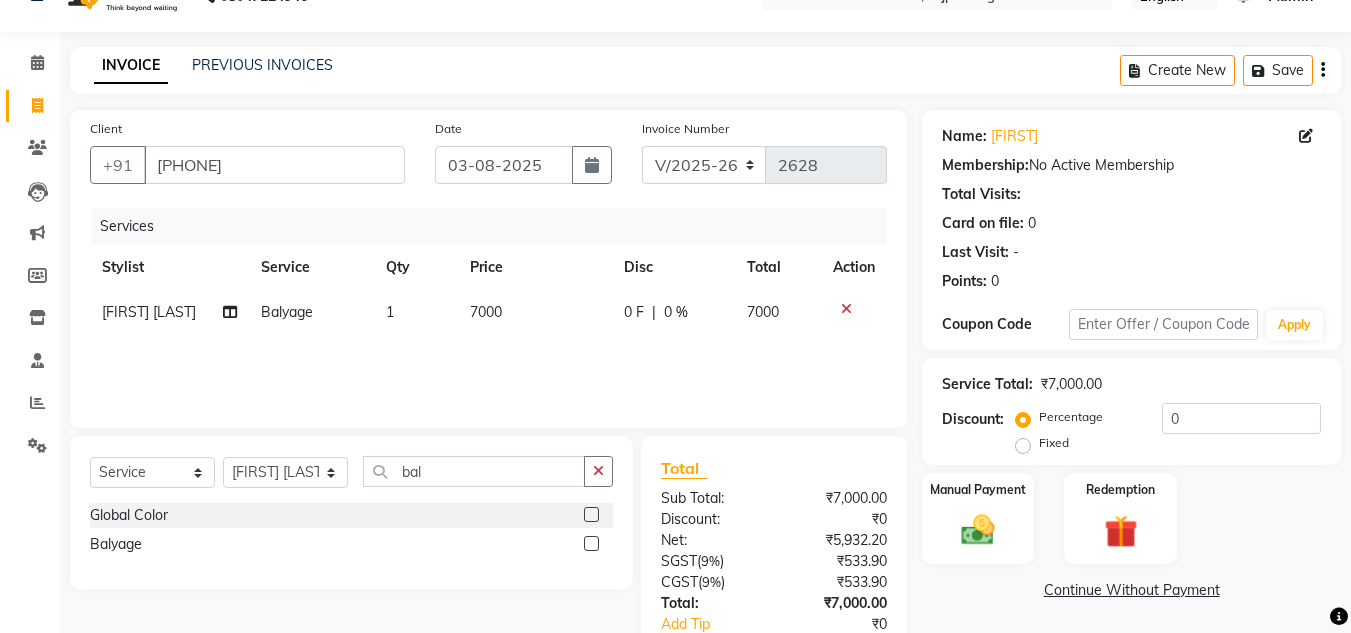 scroll, scrollTop: 167, scrollLeft: 0, axis: vertical 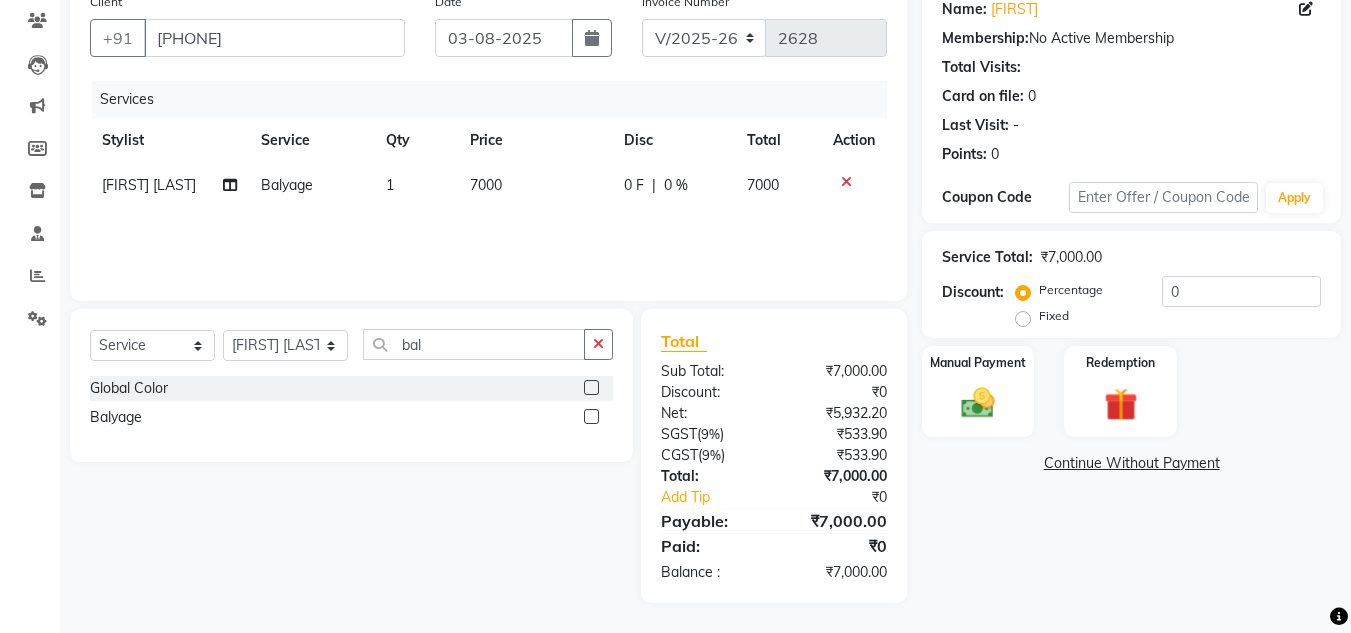 click on "Discount:" 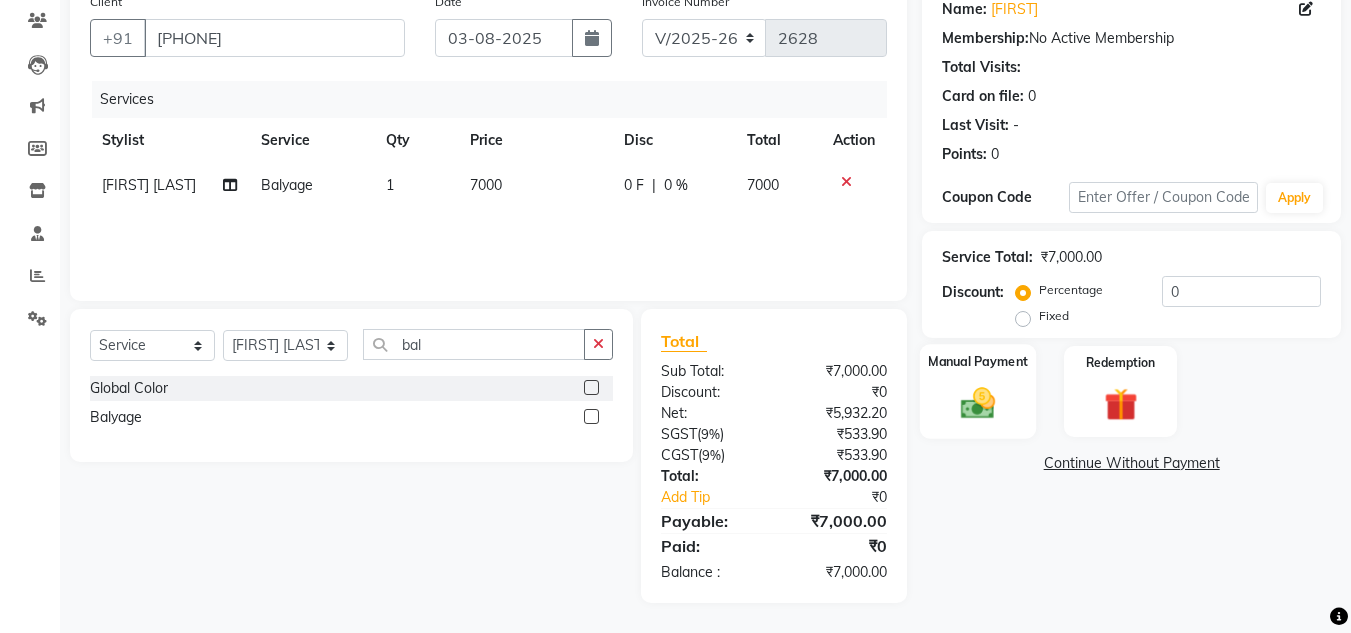 click on "Manual Payment" 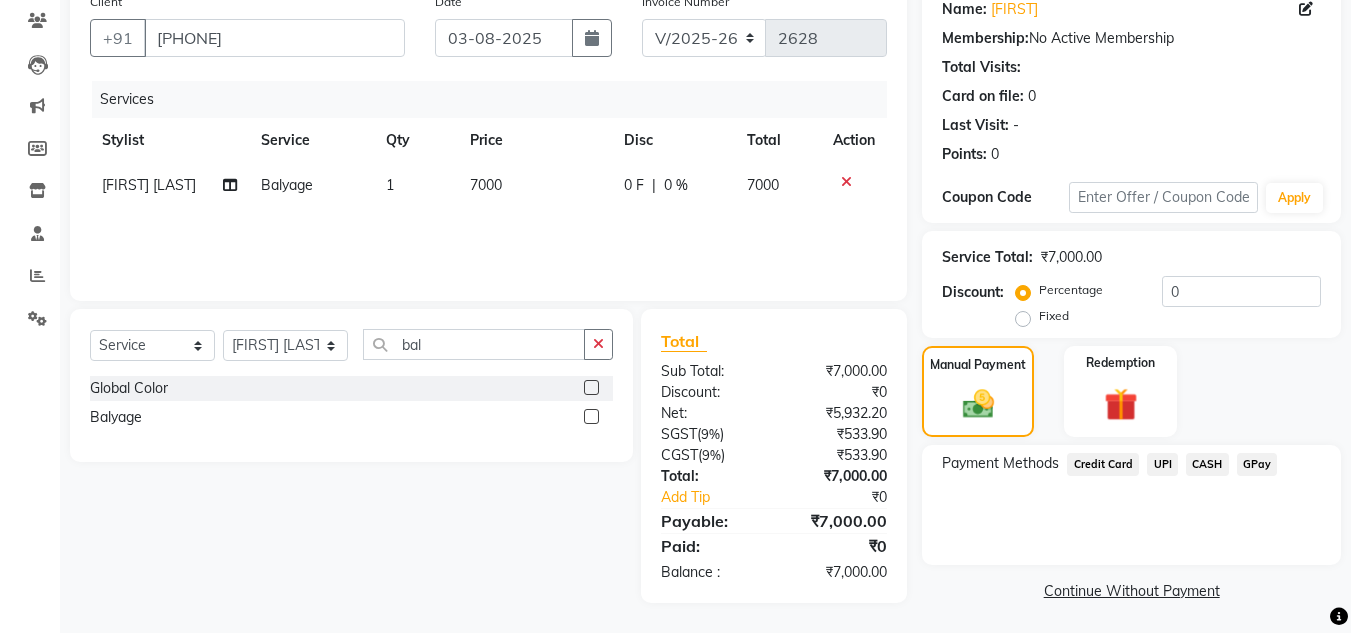 click on "UPI" 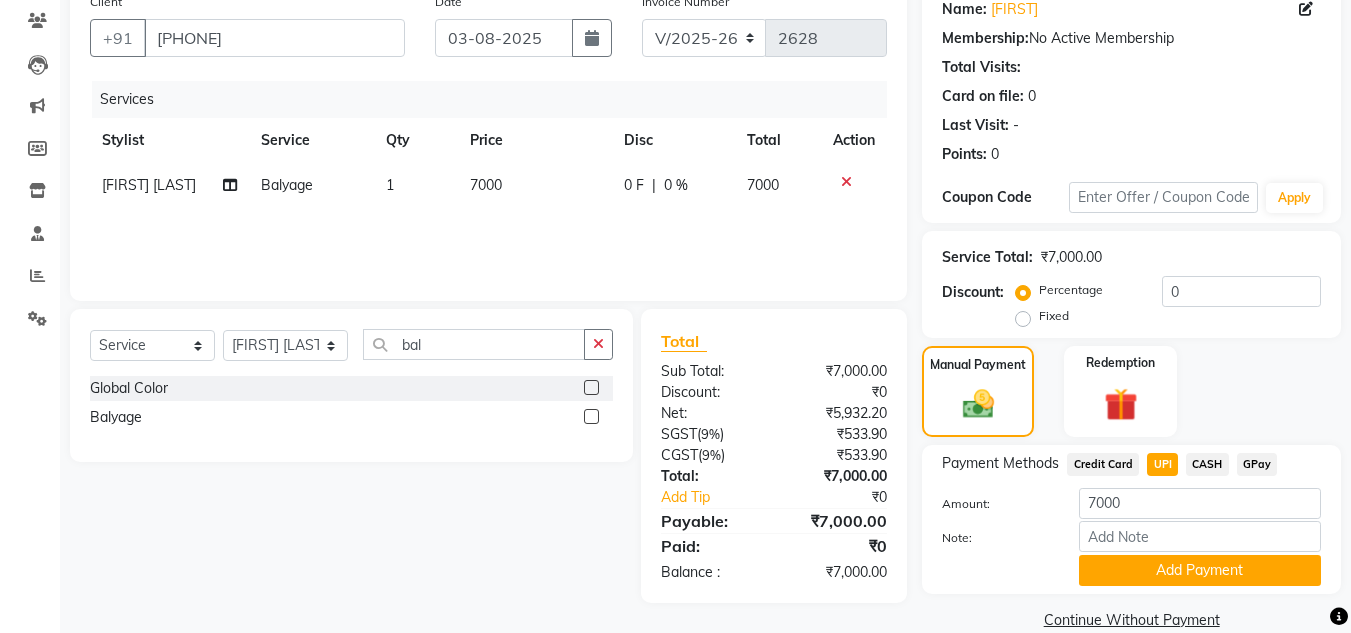 click on "Manual Payment Redemption" 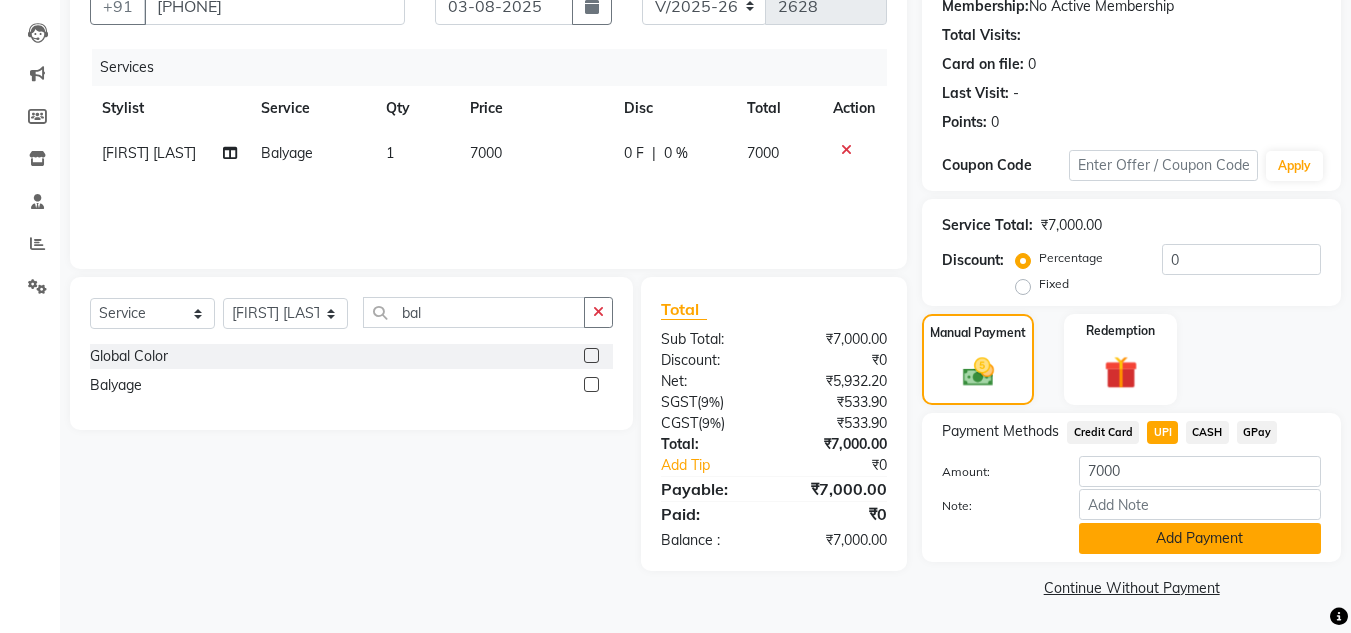 click on "Add Payment" 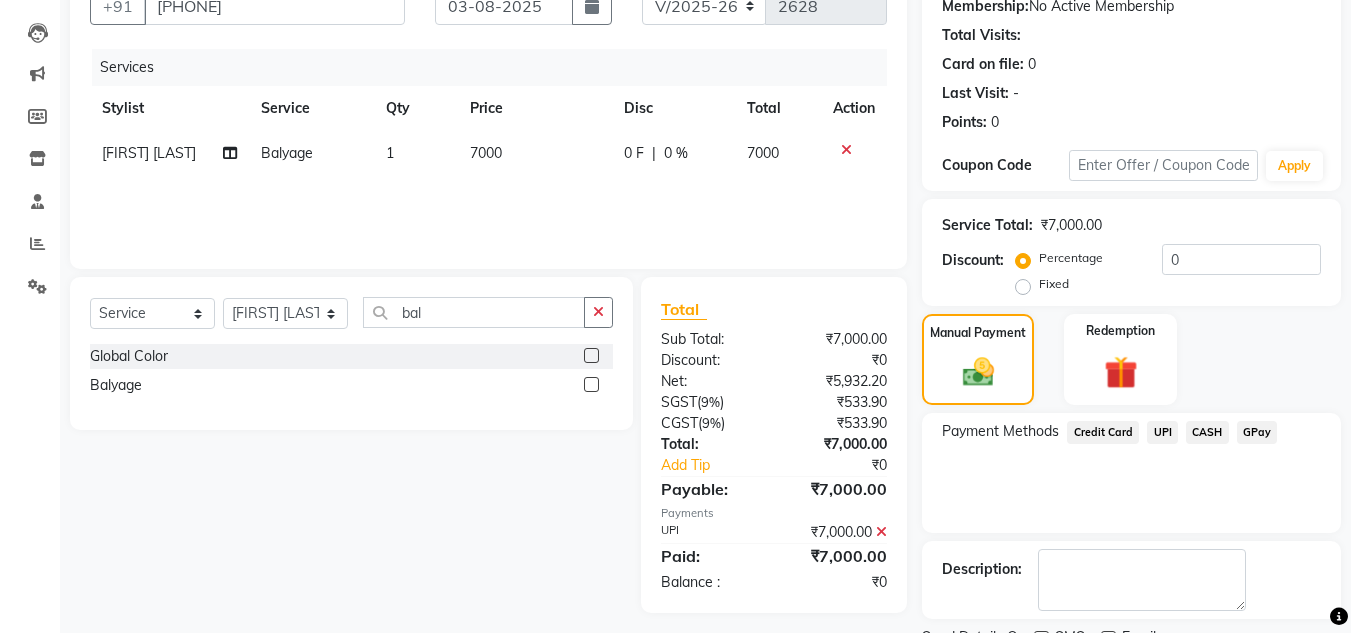 click on "Payment Methods  Credit Card   UPI   CASH   GPay" 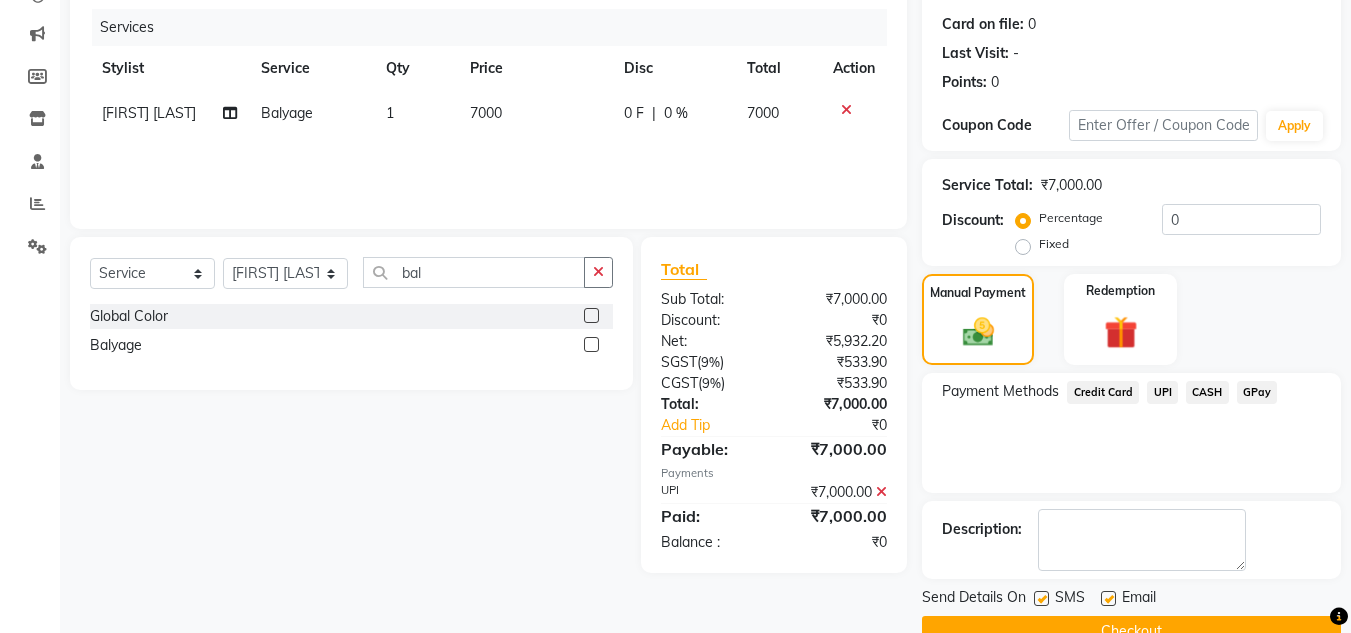 scroll, scrollTop: 283, scrollLeft: 0, axis: vertical 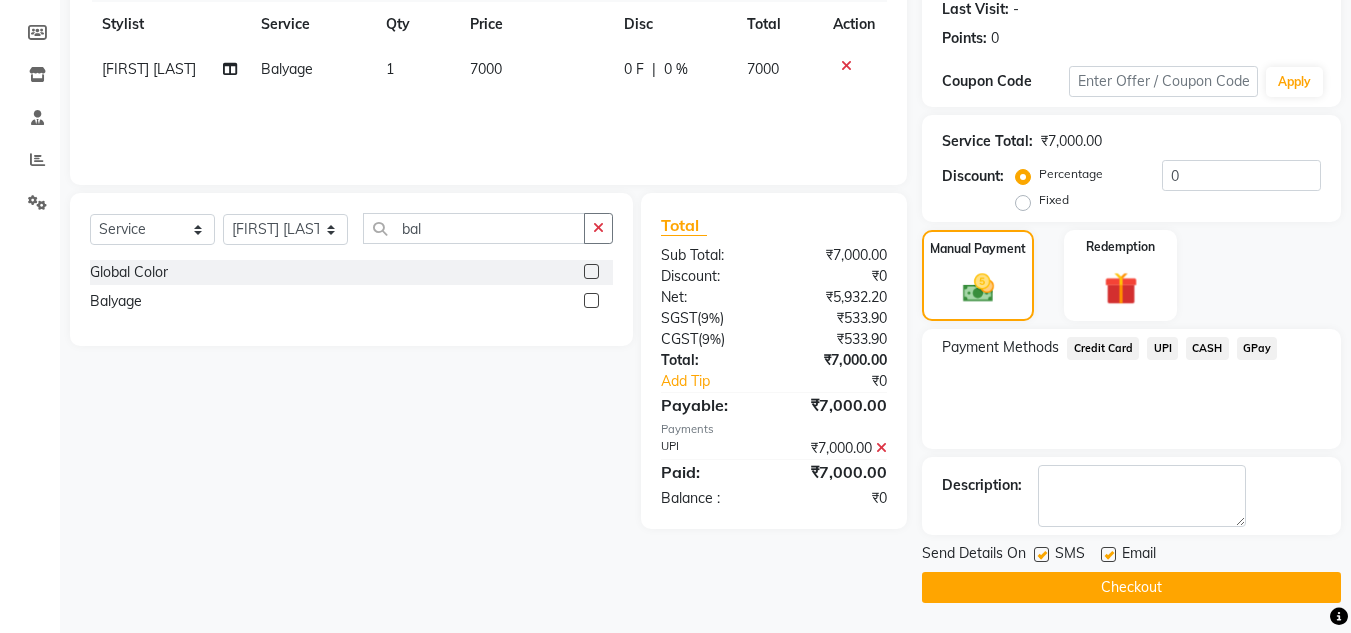 click on "Checkout" 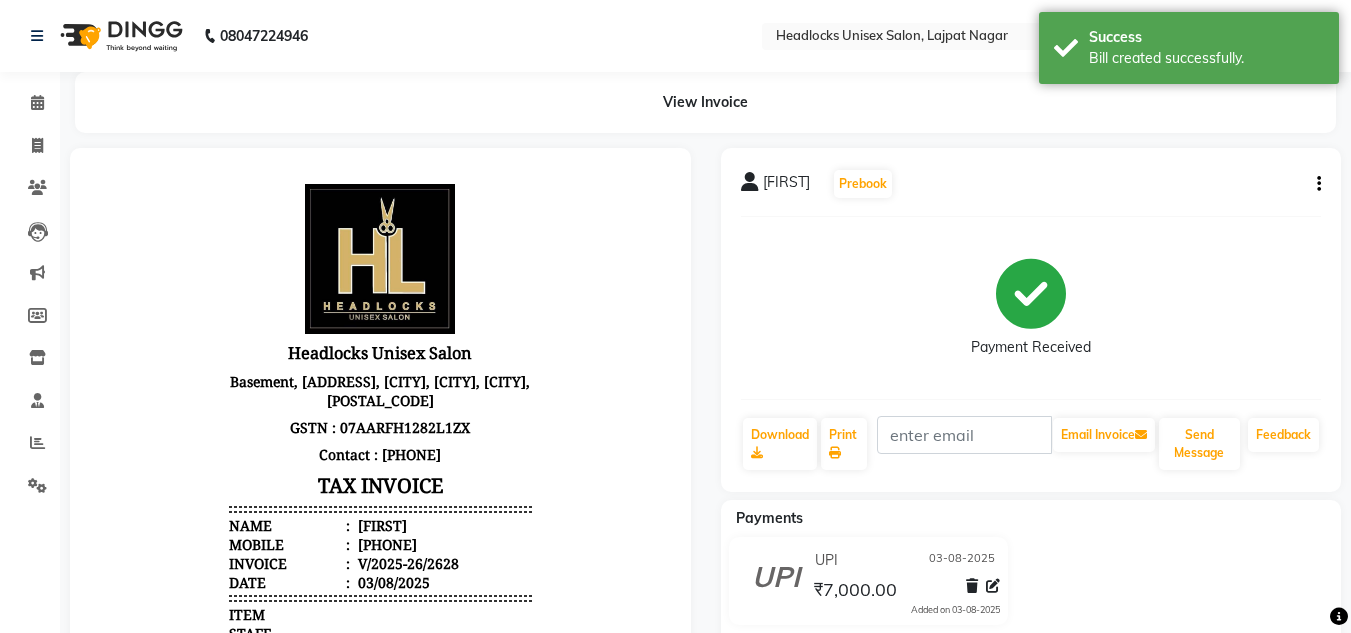 scroll, scrollTop: 0, scrollLeft: 0, axis: both 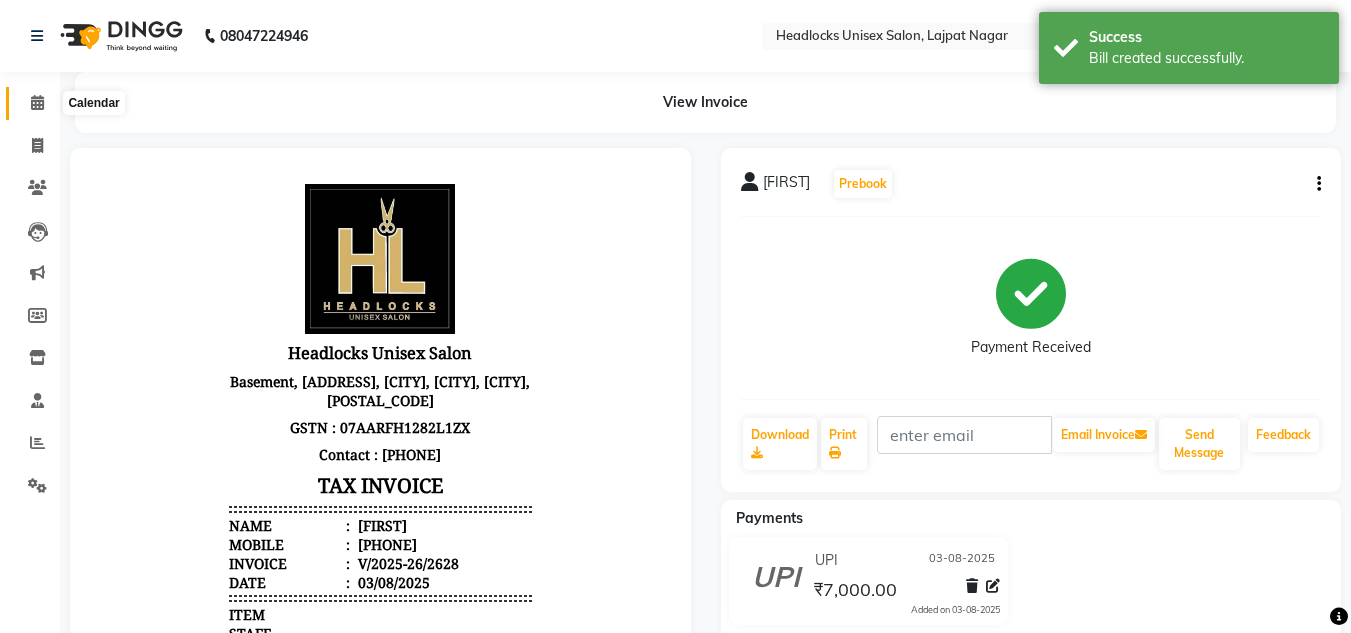 click 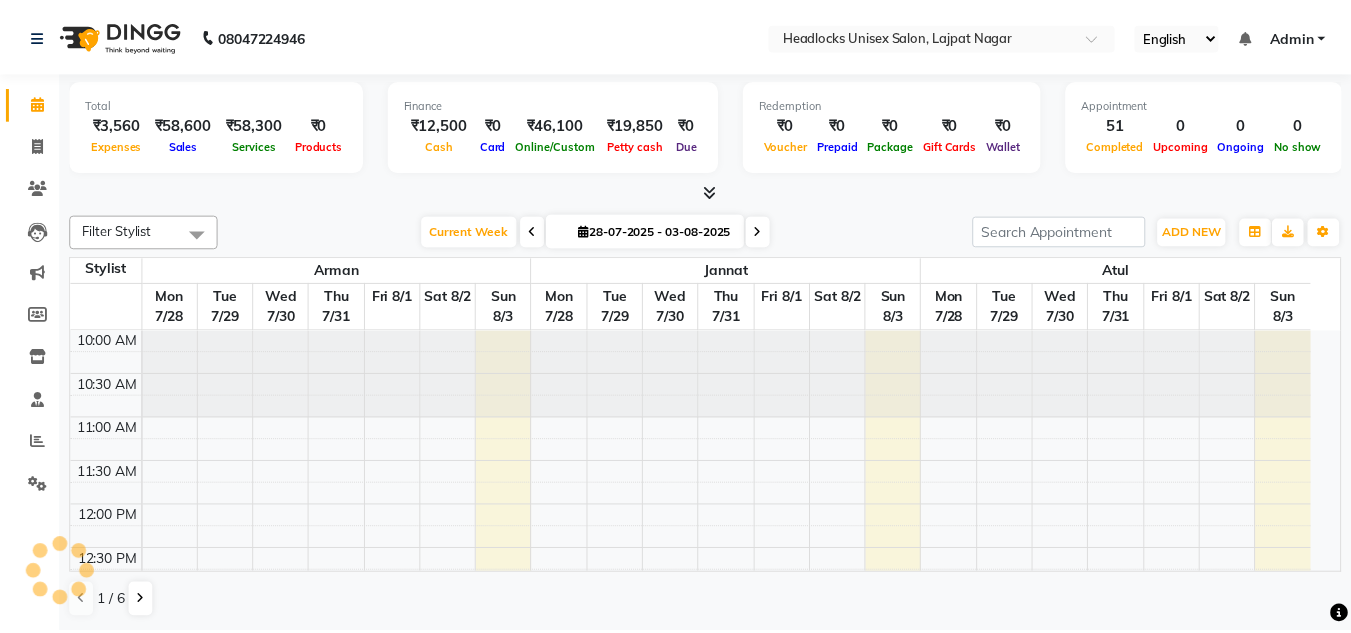 scroll, scrollTop: 0, scrollLeft: 0, axis: both 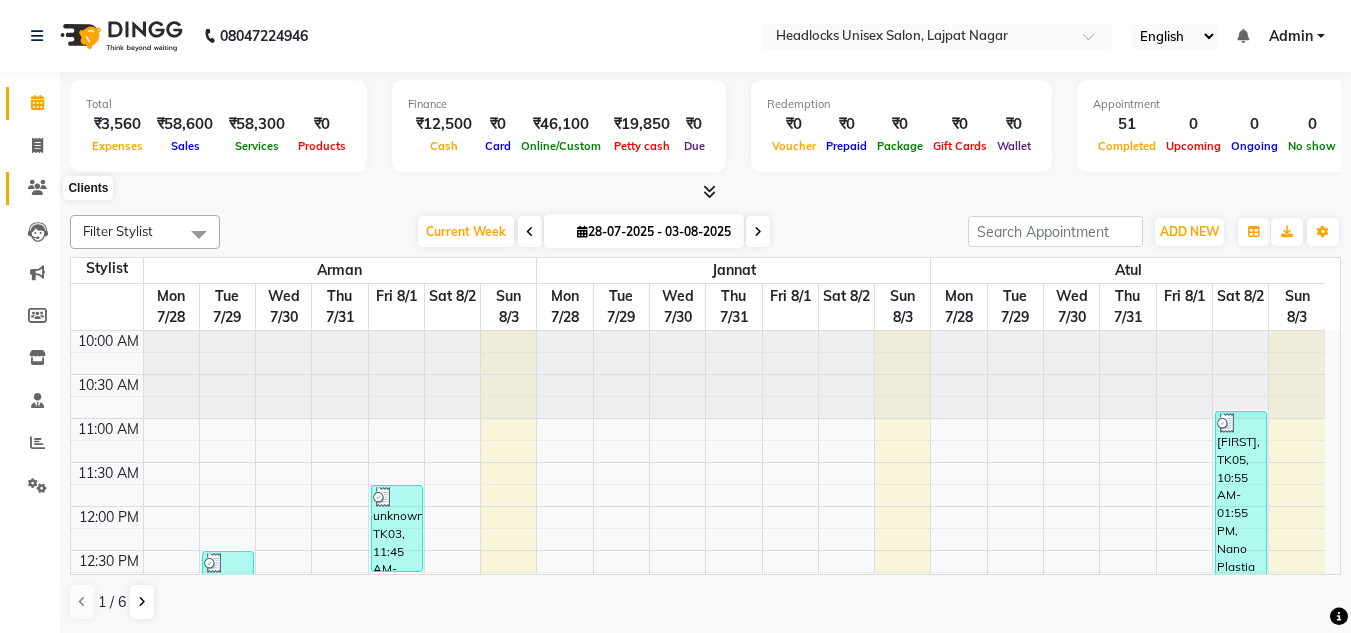 click 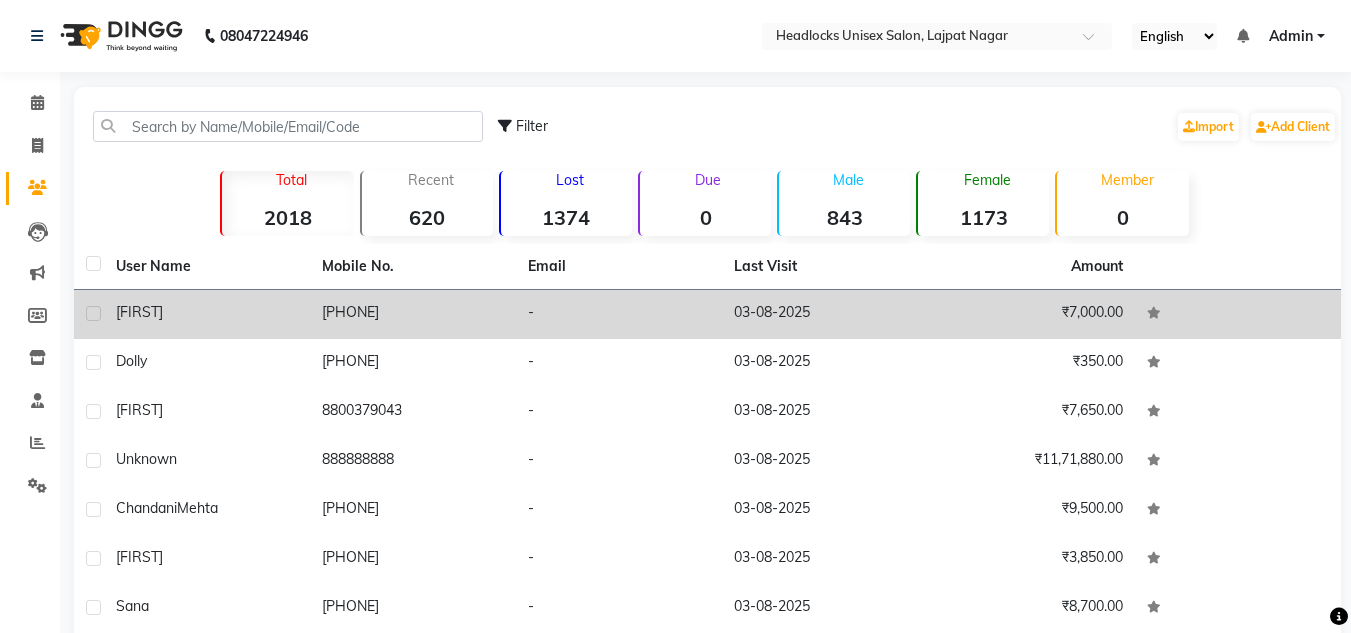 click on "[PHONE]" 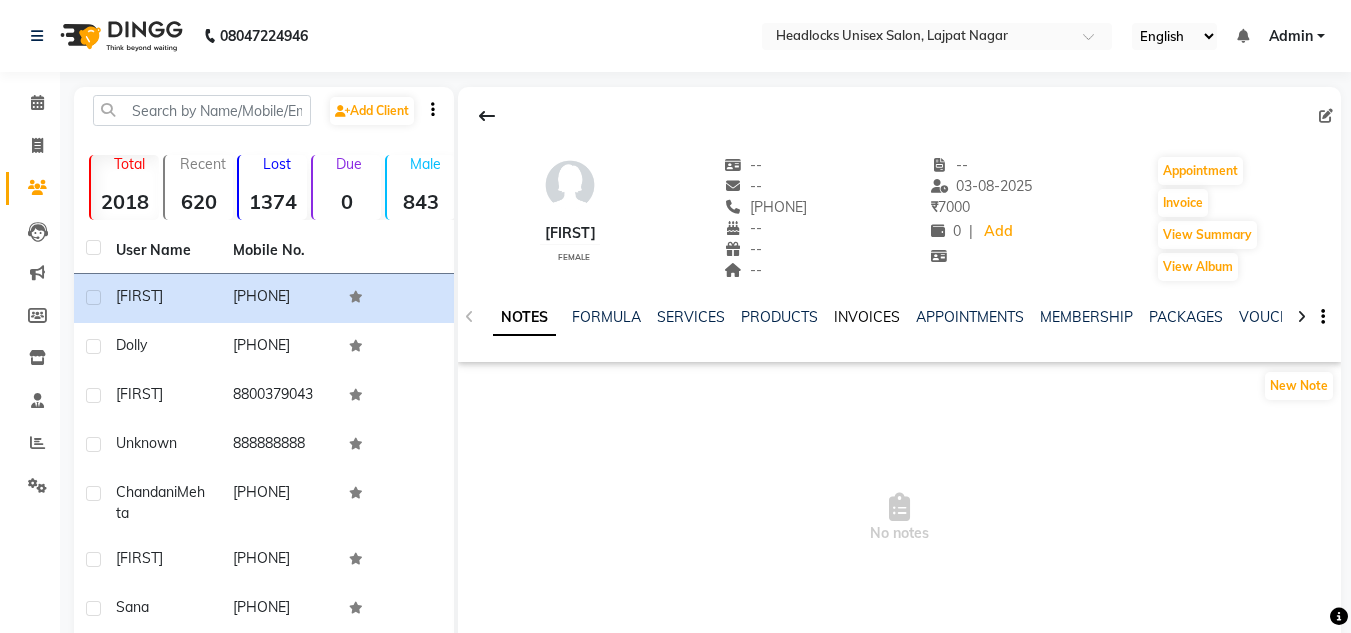 click on "INVOICES" 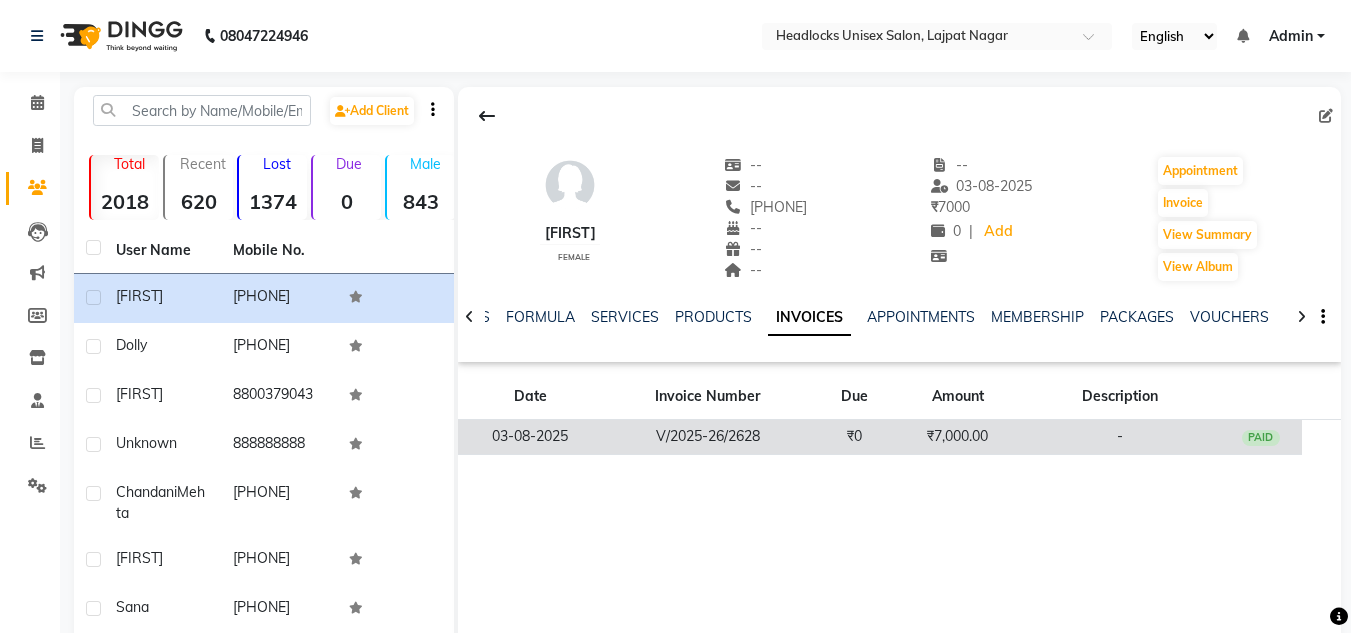 click on "₹0" 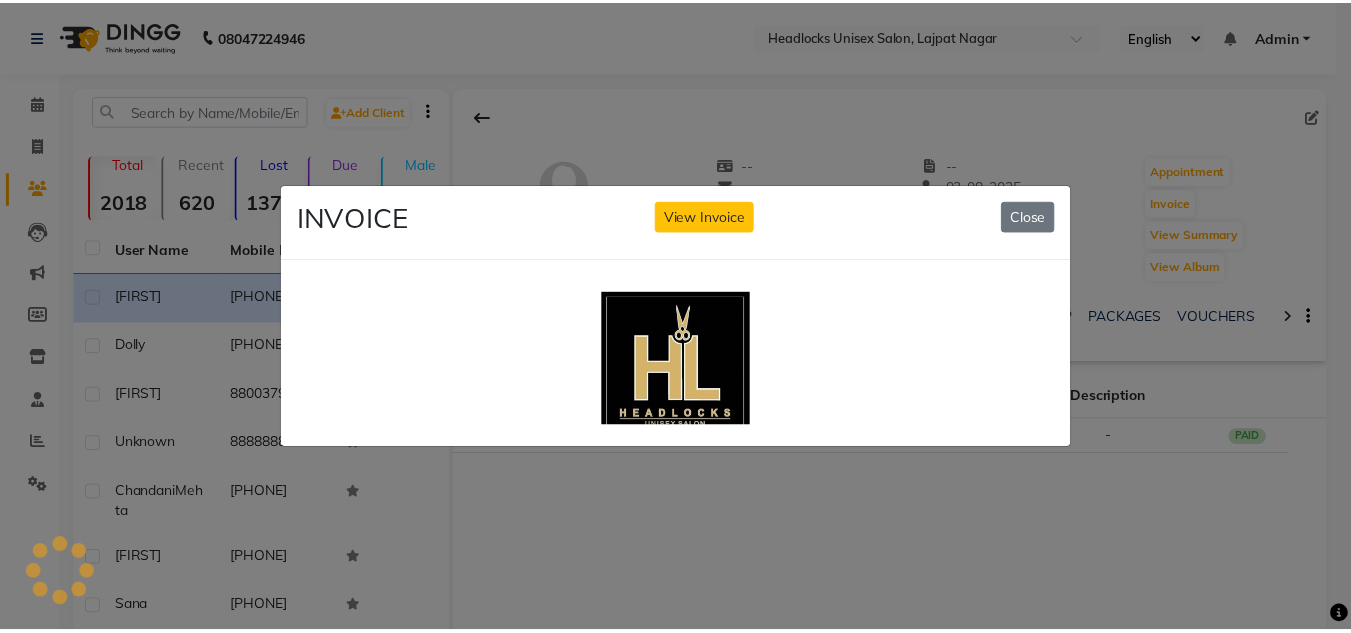 scroll, scrollTop: 0, scrollLeft: 0, axis: both 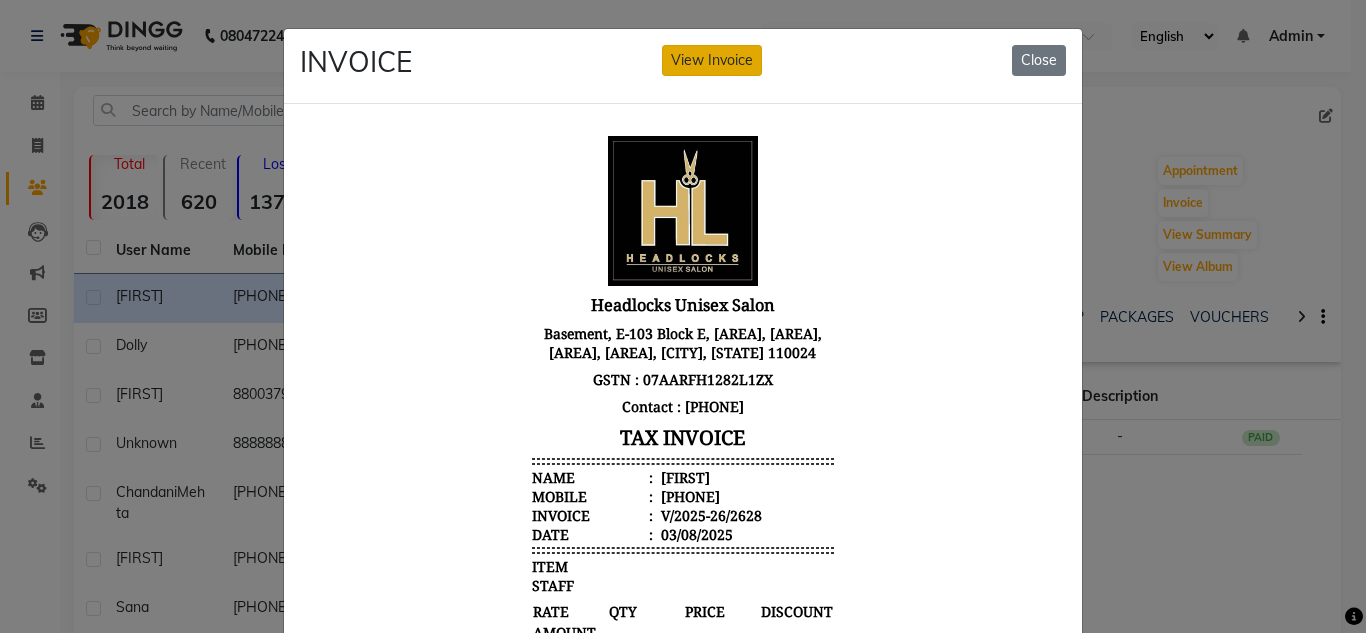 click on "View Invoice" 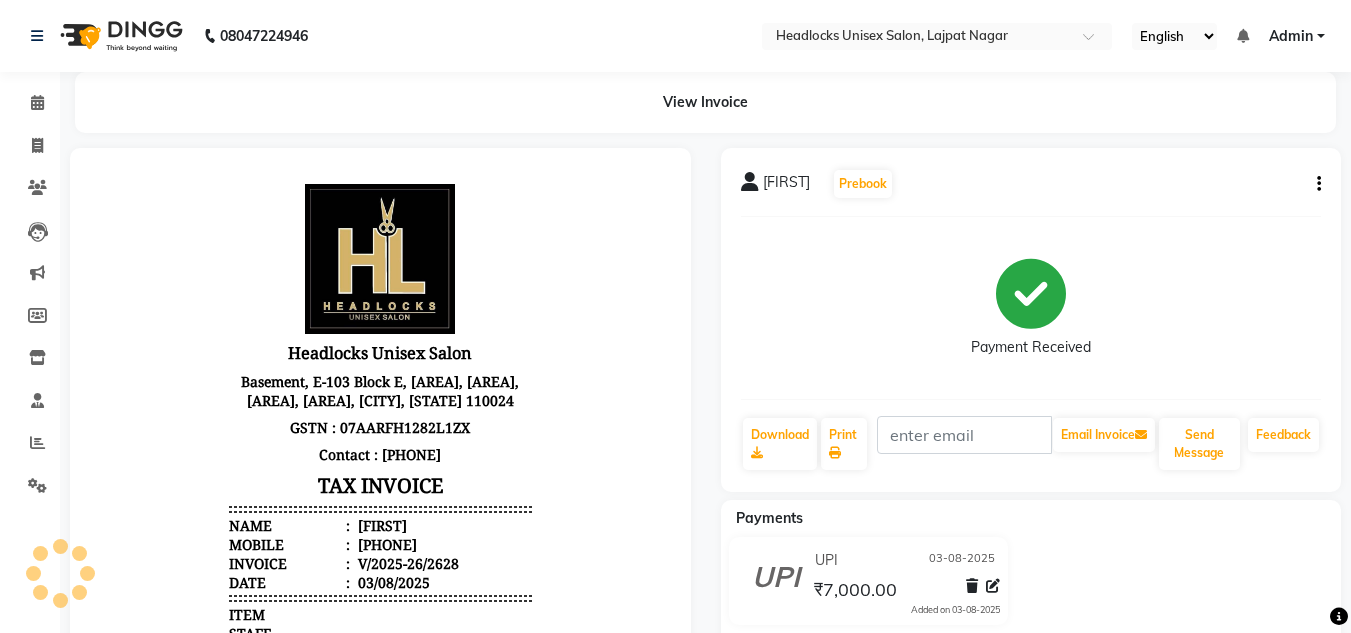 scroll, scrollTop: 0, scrollLeft: 0, axis: both 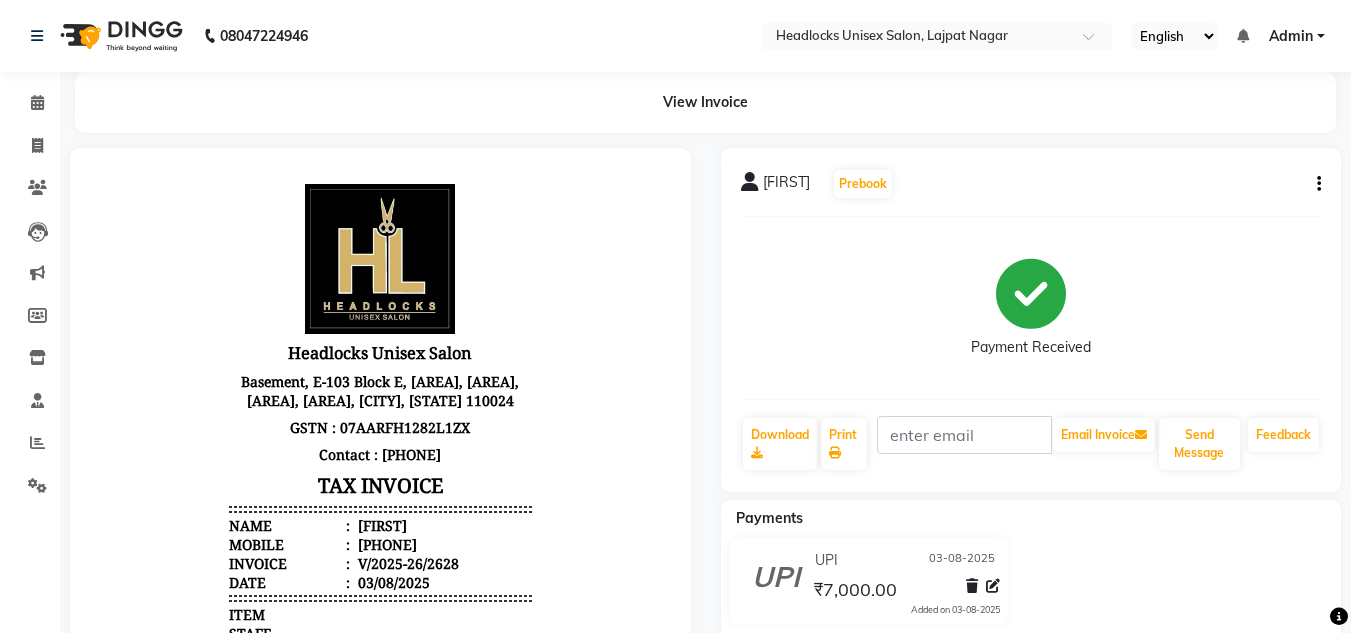 click on "Ilma Prebook Payment Received Download Print Email Invoice Send Message Feedback Payments UPI 03-08-2025 ₹7,000.00 Added on 03-08-2025" 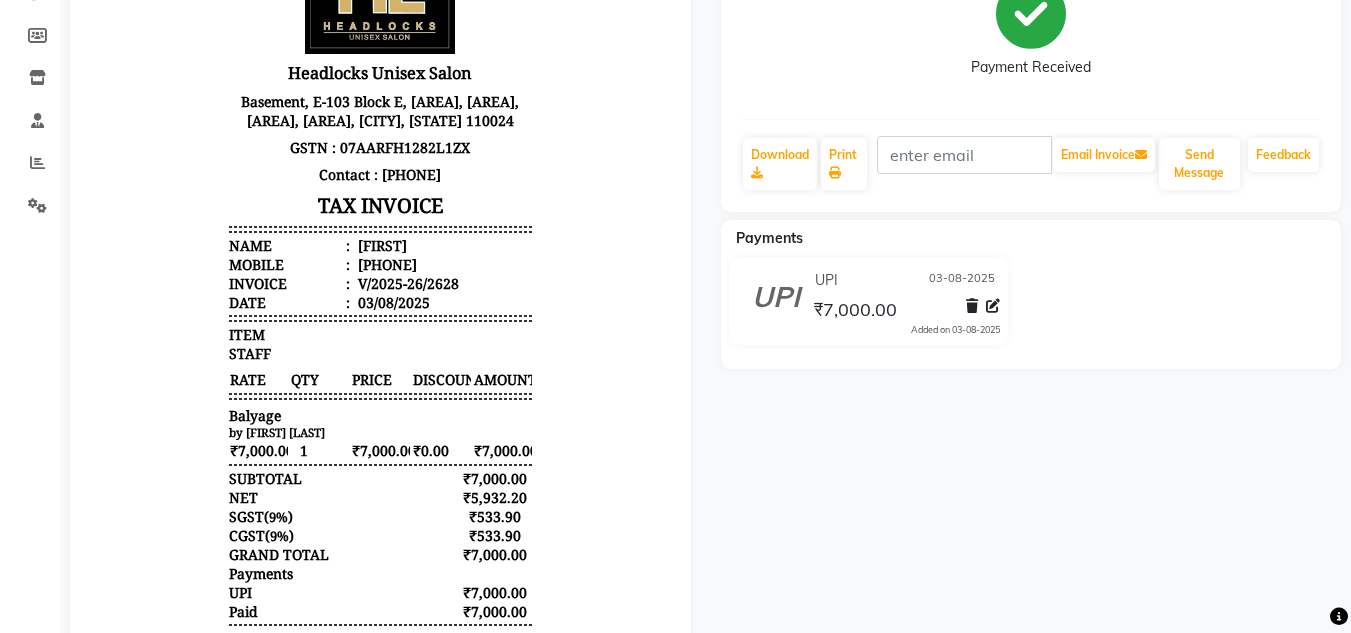 click on "Ilma Prebook Payment Received Download Print Email Invoice Send Message Feedback Payments UPI 03-08-2025 ₹7,000.00 Added on 03-08-2025" 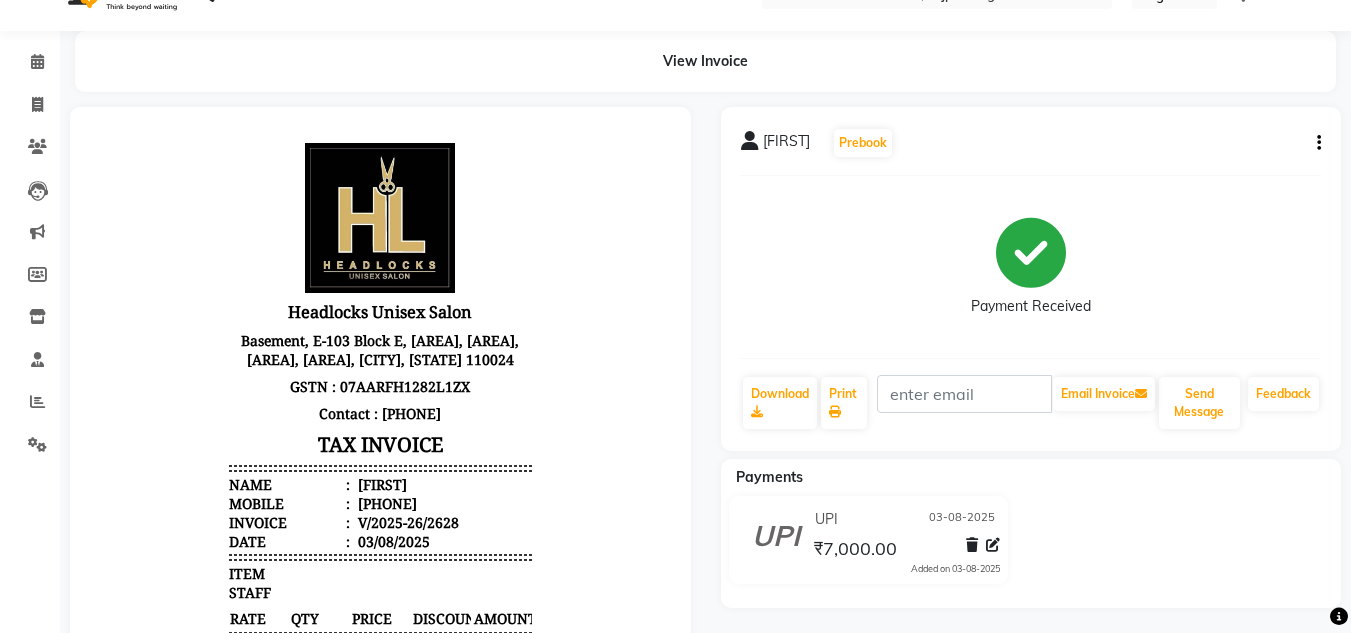 scroll, scrollTop: 0, scrollLeft: 0, axis: both 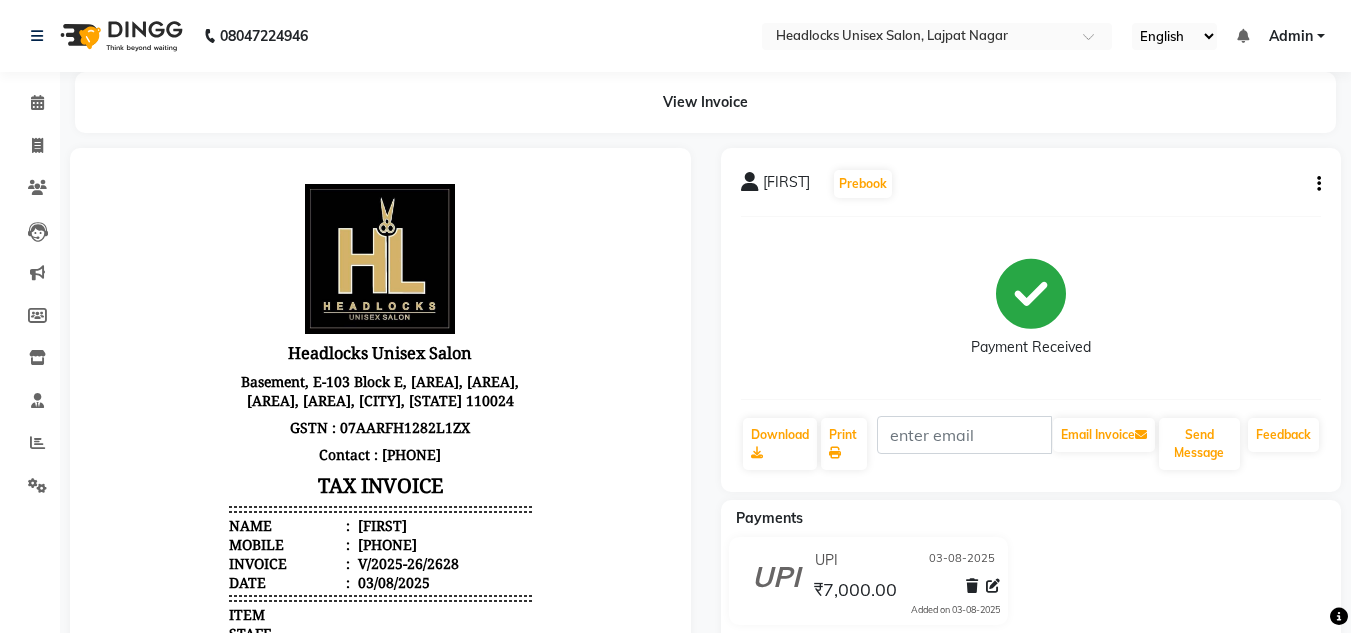 click 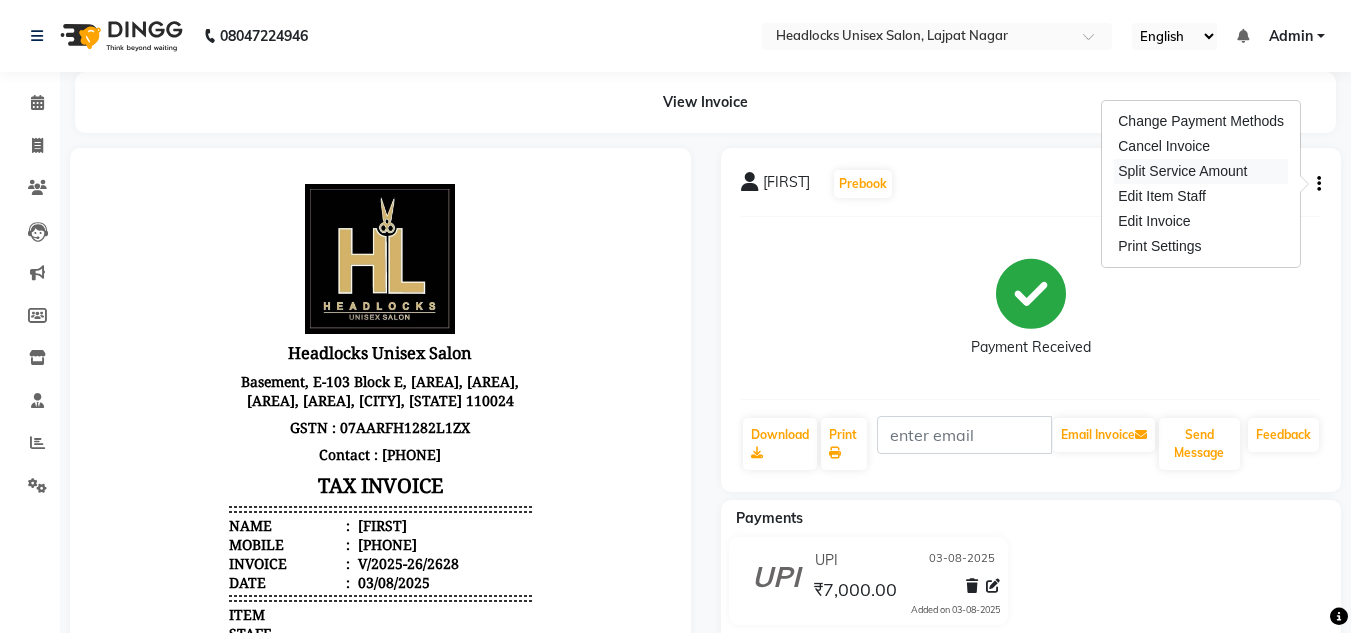 click on "Split Service Amount" at bounding box center (1201, 171) 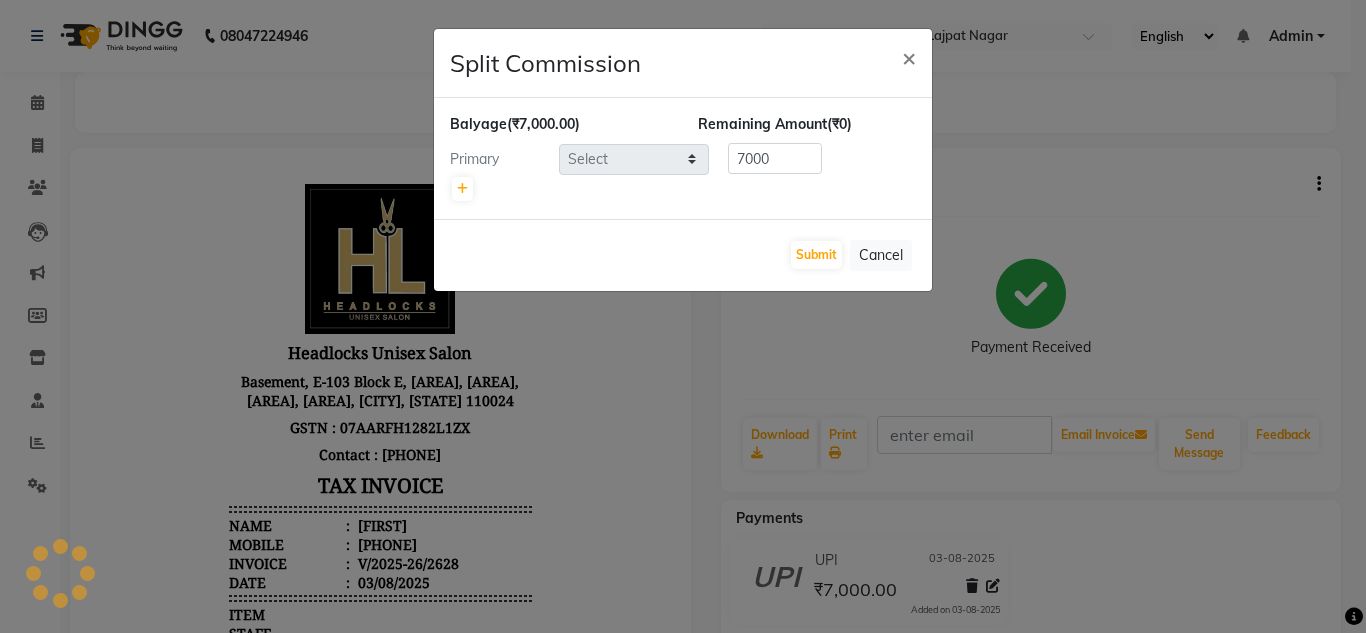 select on "66496" 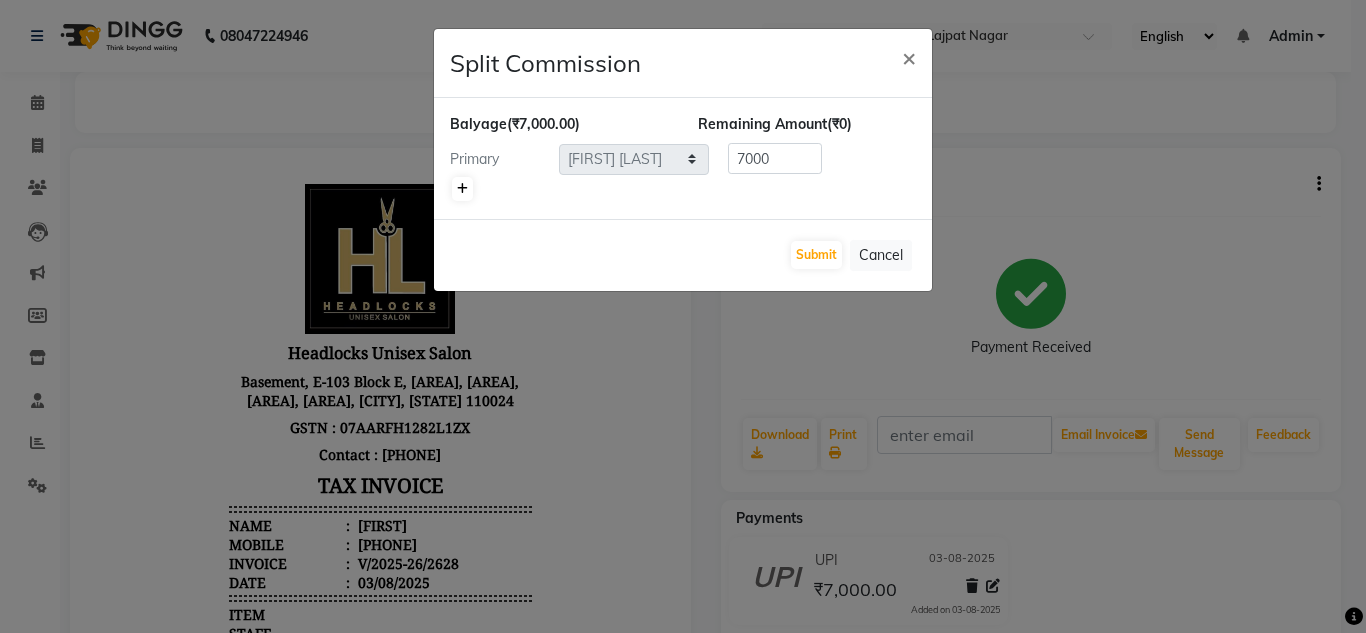 click 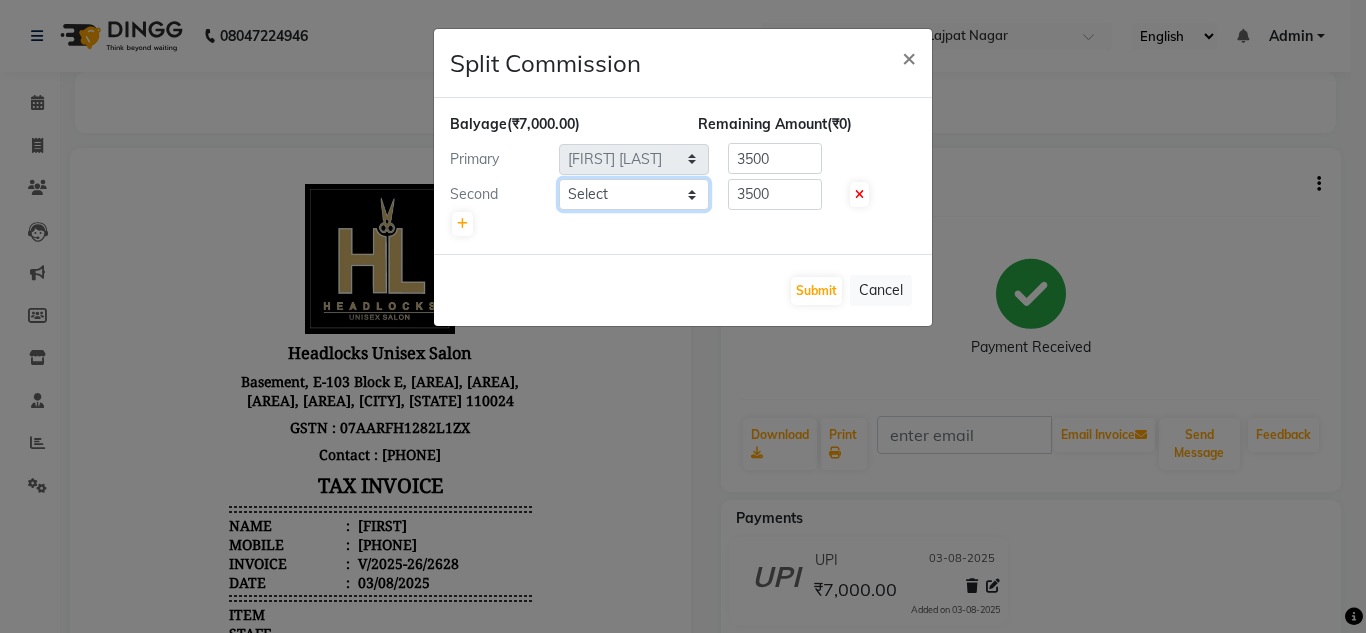 click on "Select Arman Atul Jannat Kaif Kartik Lucky Nazia Pinky Rashid Sabiya Sandeep Shankar Shavaz Malik Sudhir Suraj Vikas Vinay Roy Vinod" 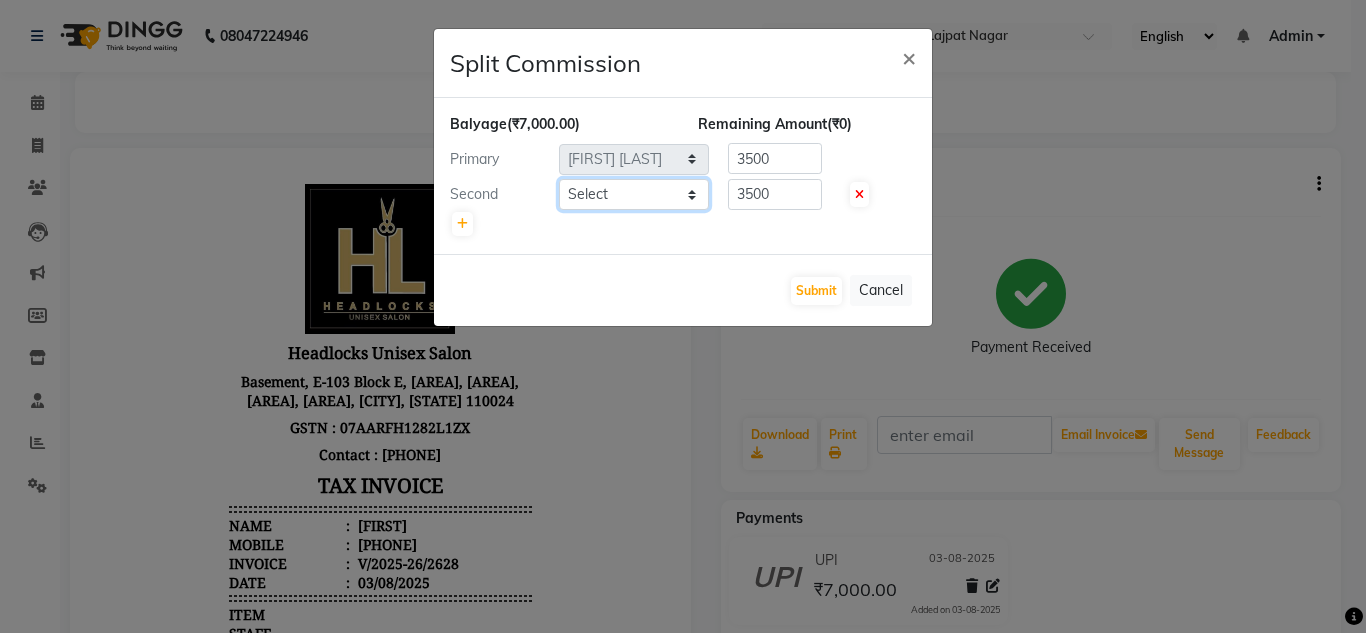 select on "53617" 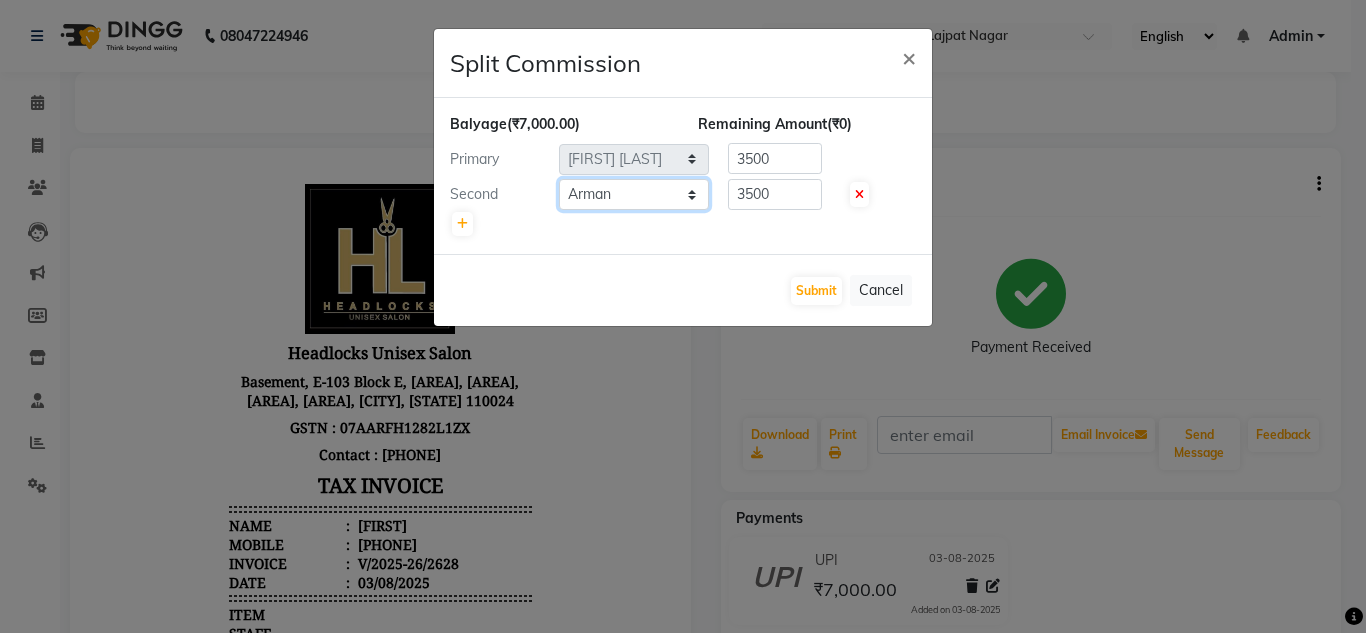 click on "Select Arman Atul Jannat Kaif Kartik Lucky Nazia Pinky Rashid Sabiya Sandeep Shankar Shavaz Malik Sudhir Suraj Vikas Vinay Roy Vinod" 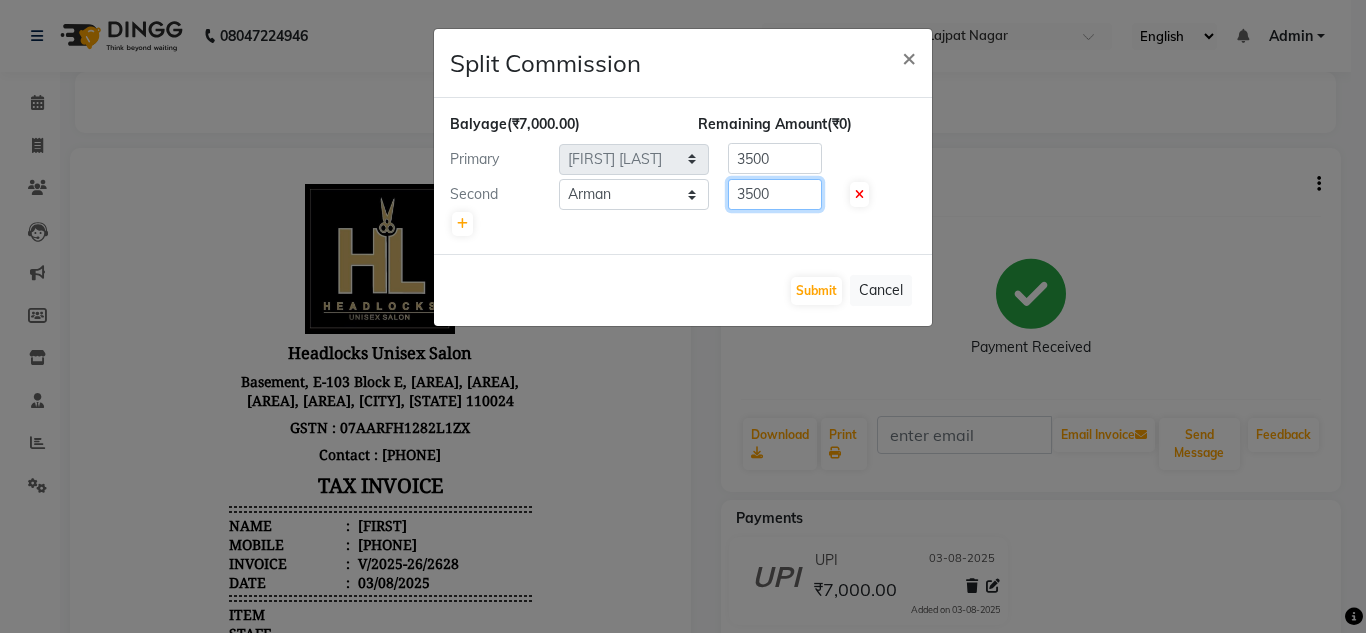 click on "3500" 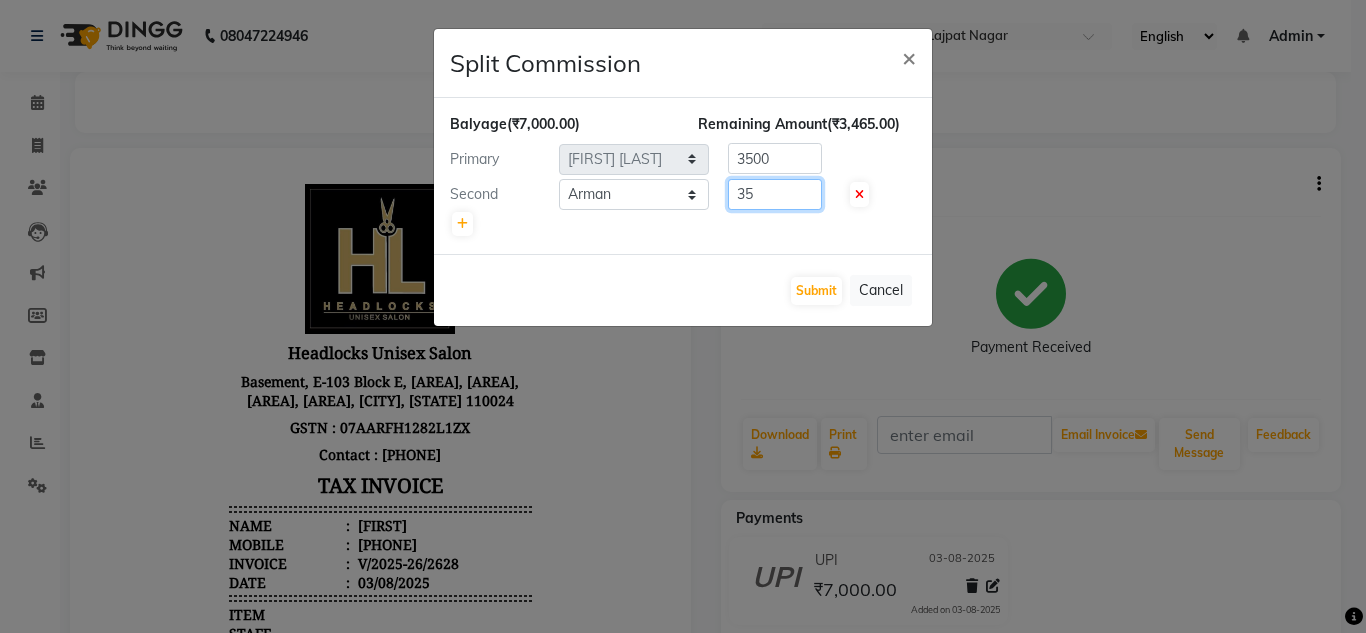type on "3" 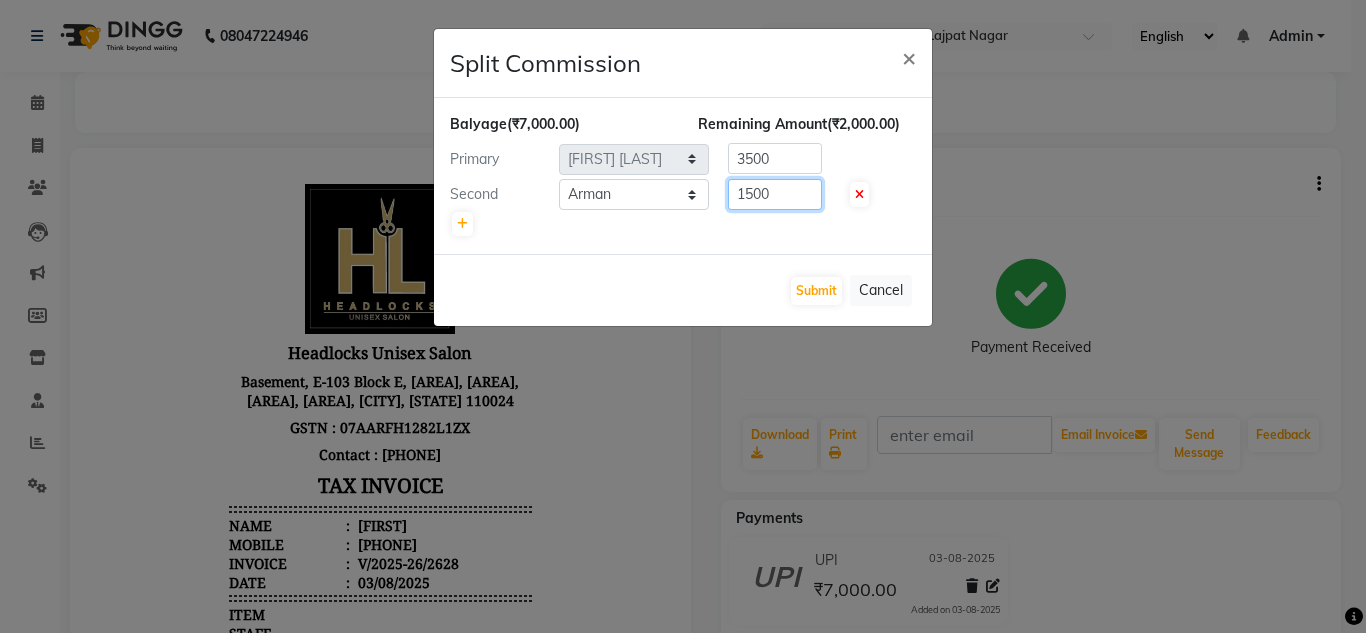 type on "1500" 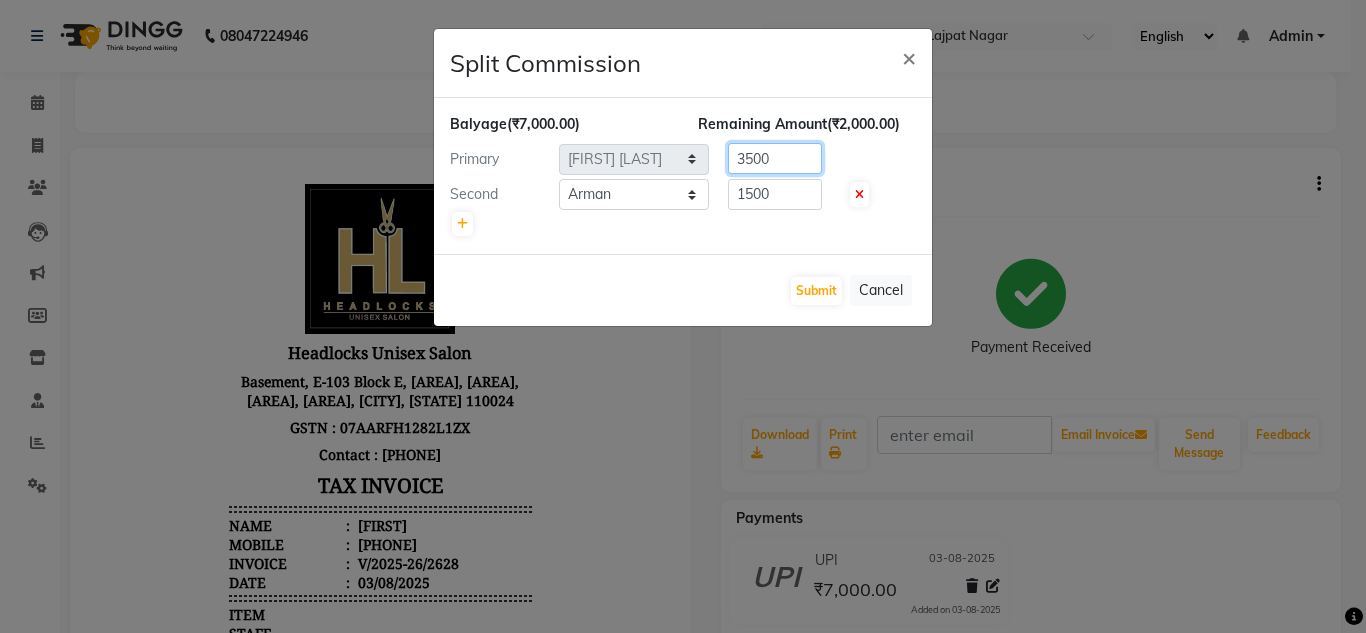 click on "3500" 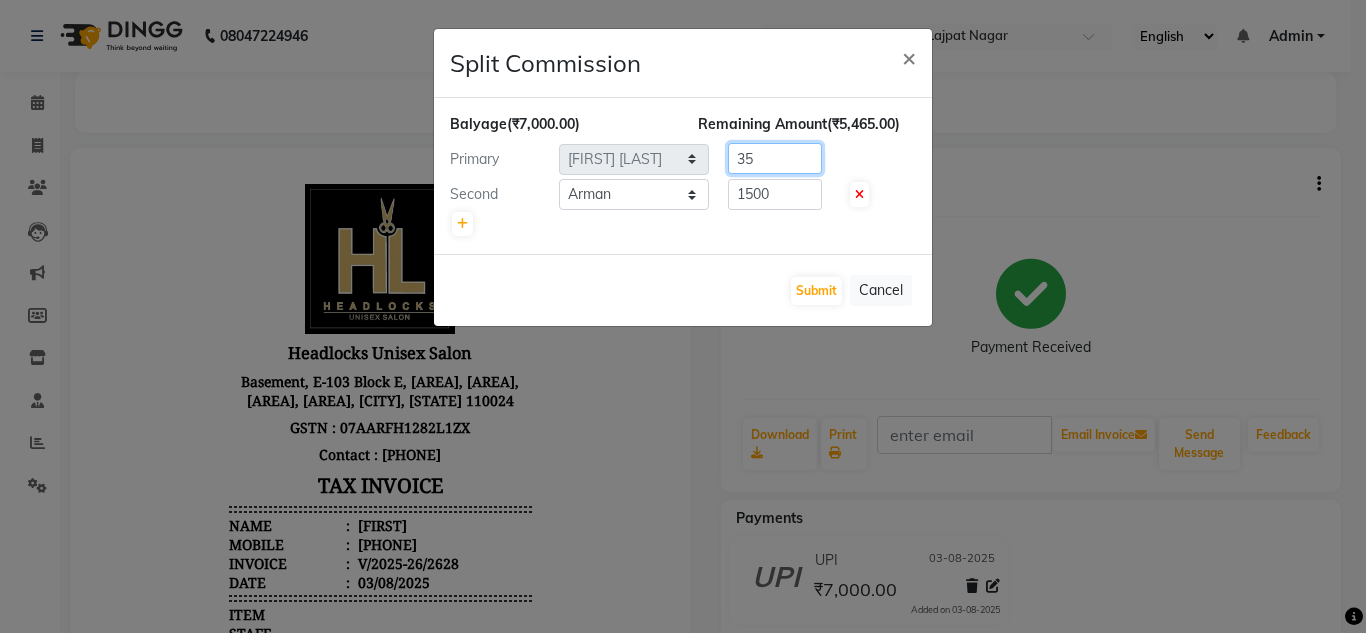 type on "3" 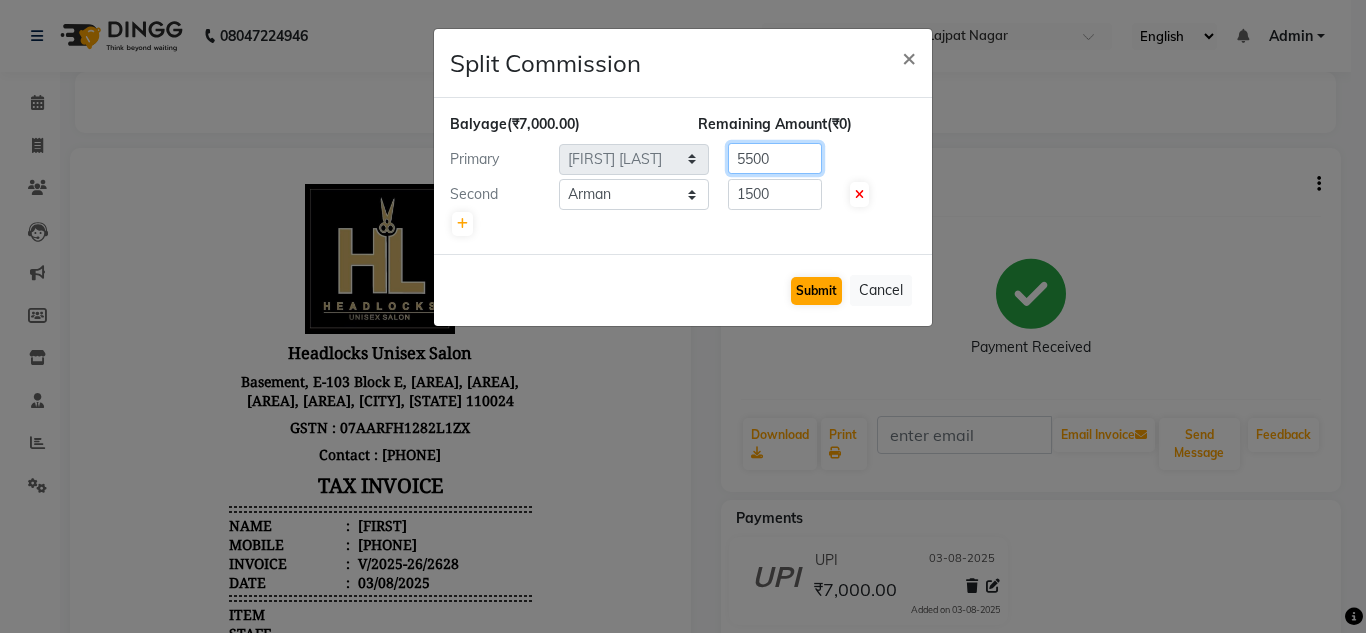 type on "5500" 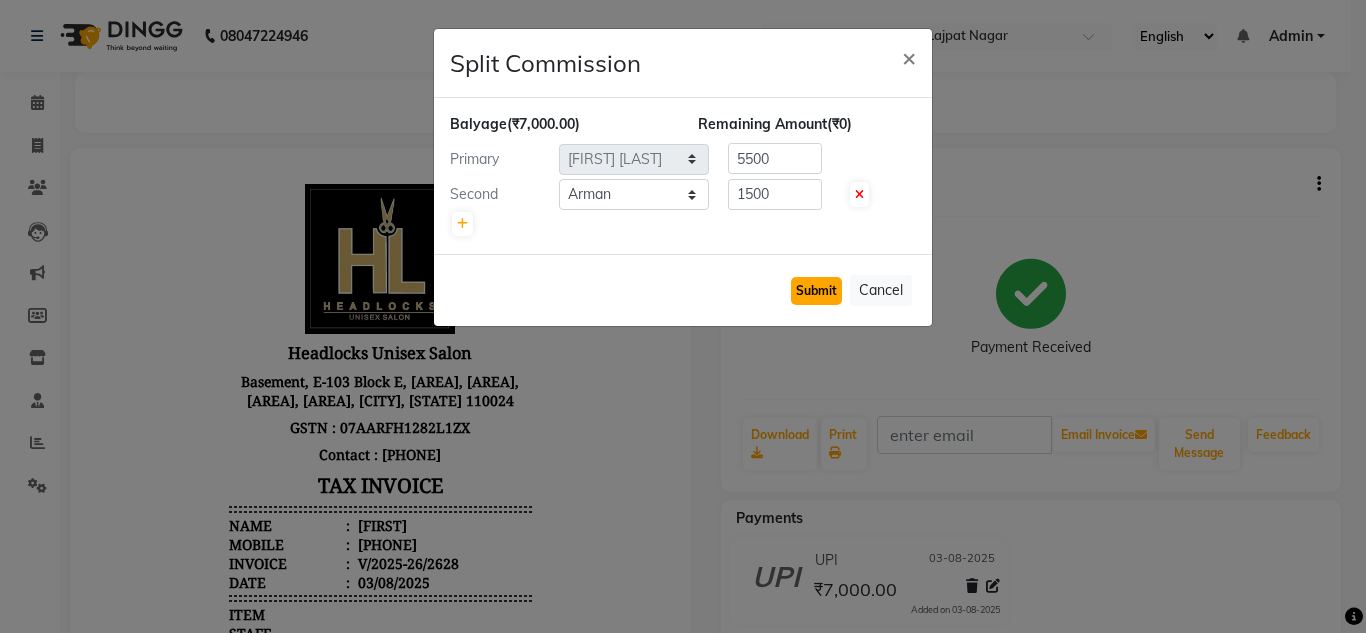 click on "Submit" 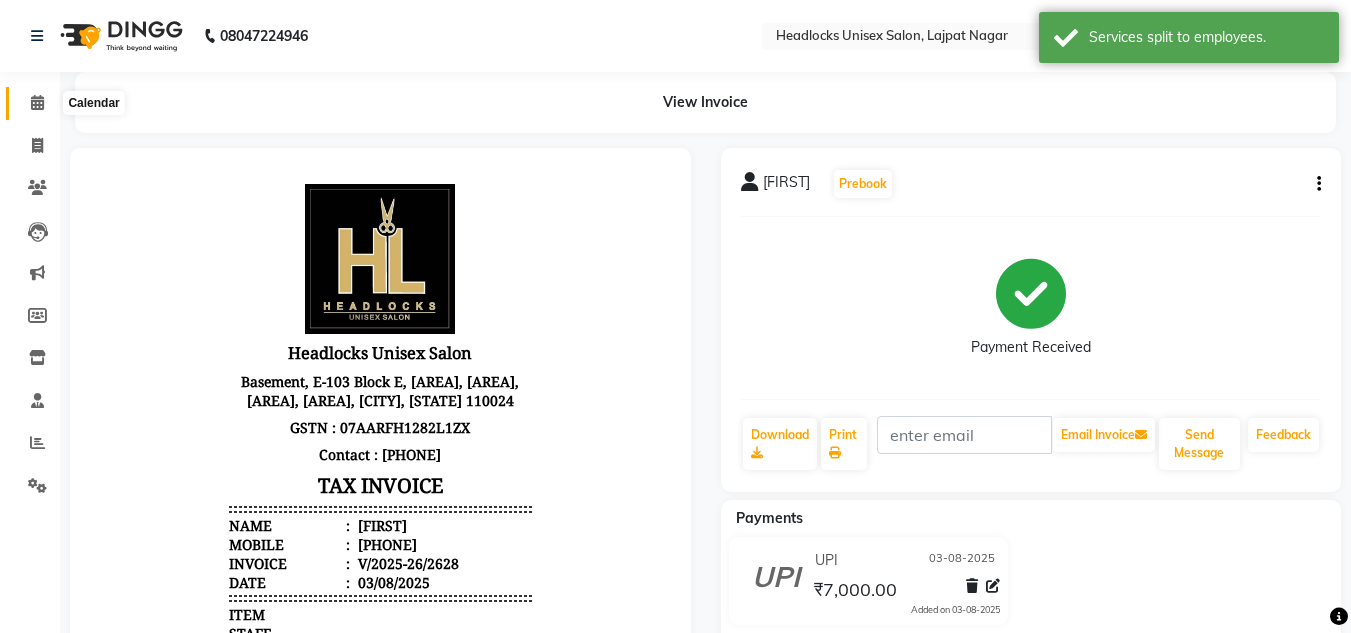 click 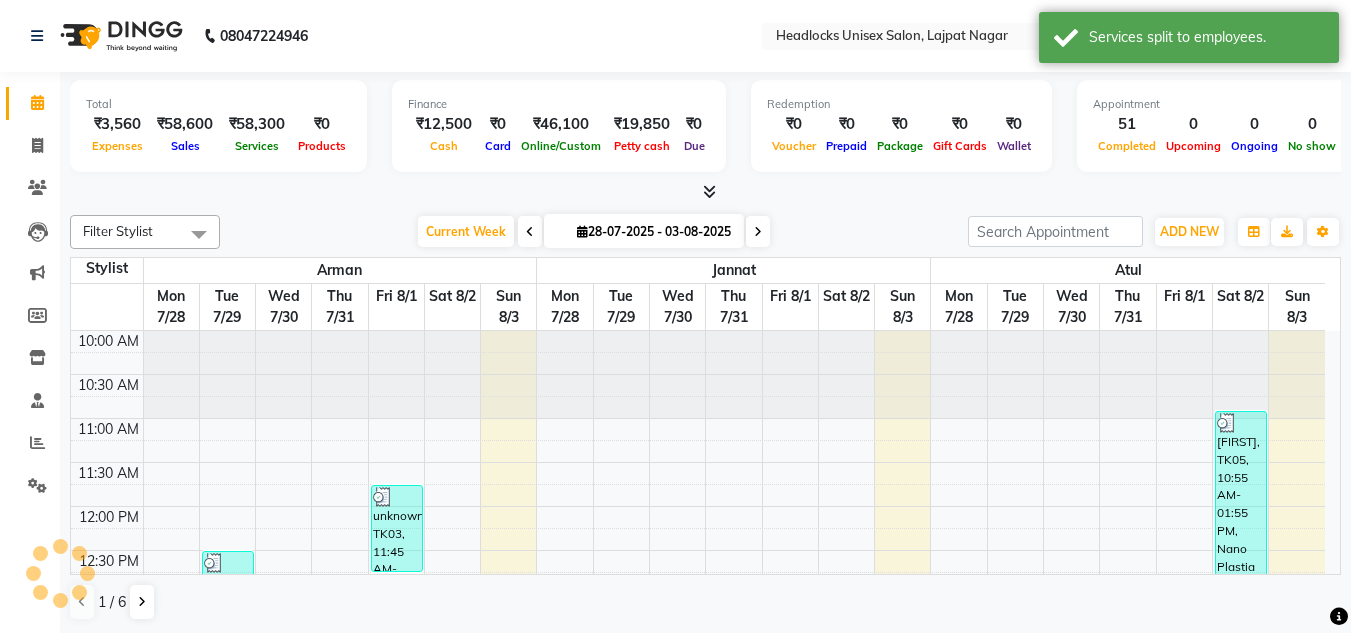 scroll, scrollTop: 0, scrollLeft: 0, axis: both 